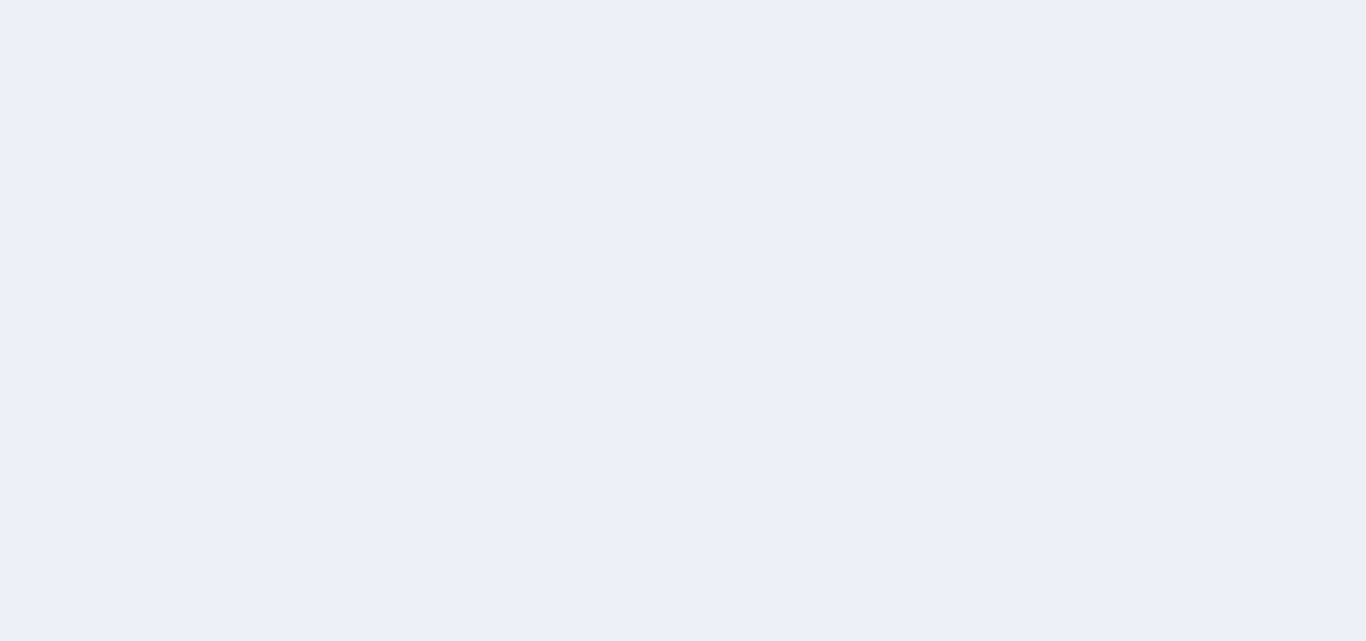 scroll, scrollTop: 0, scrollLeft: 0, axis: both 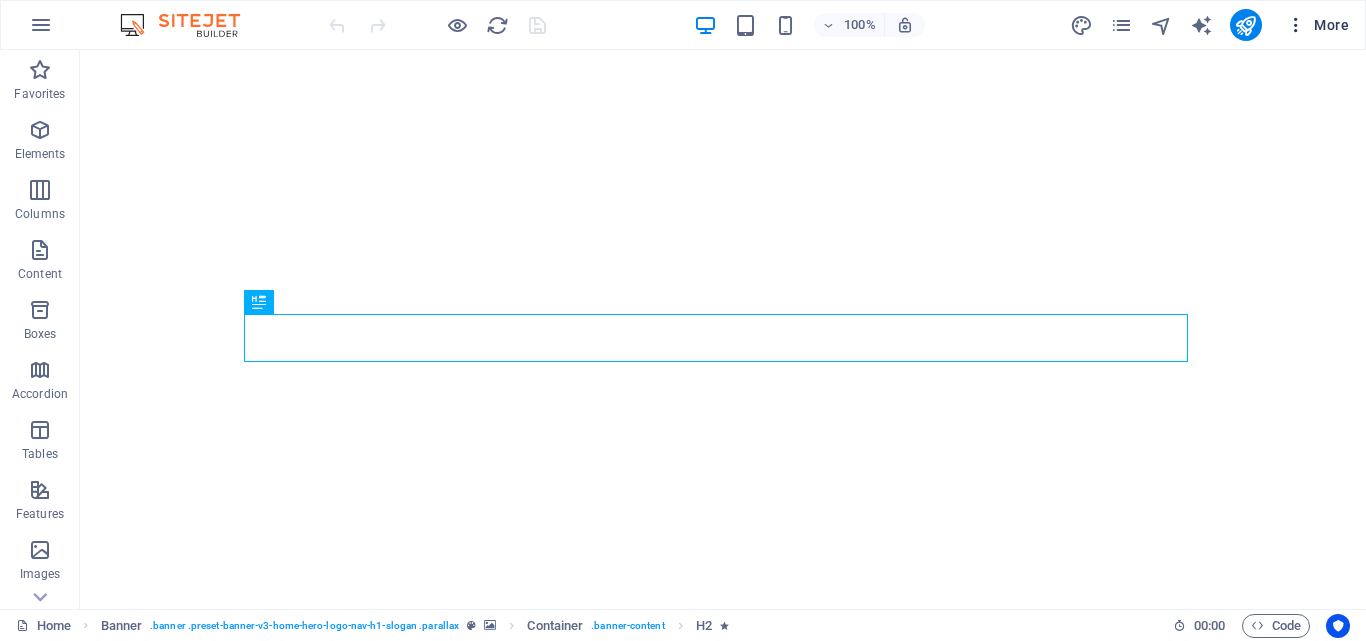 click at bounding box center (1296, 25) 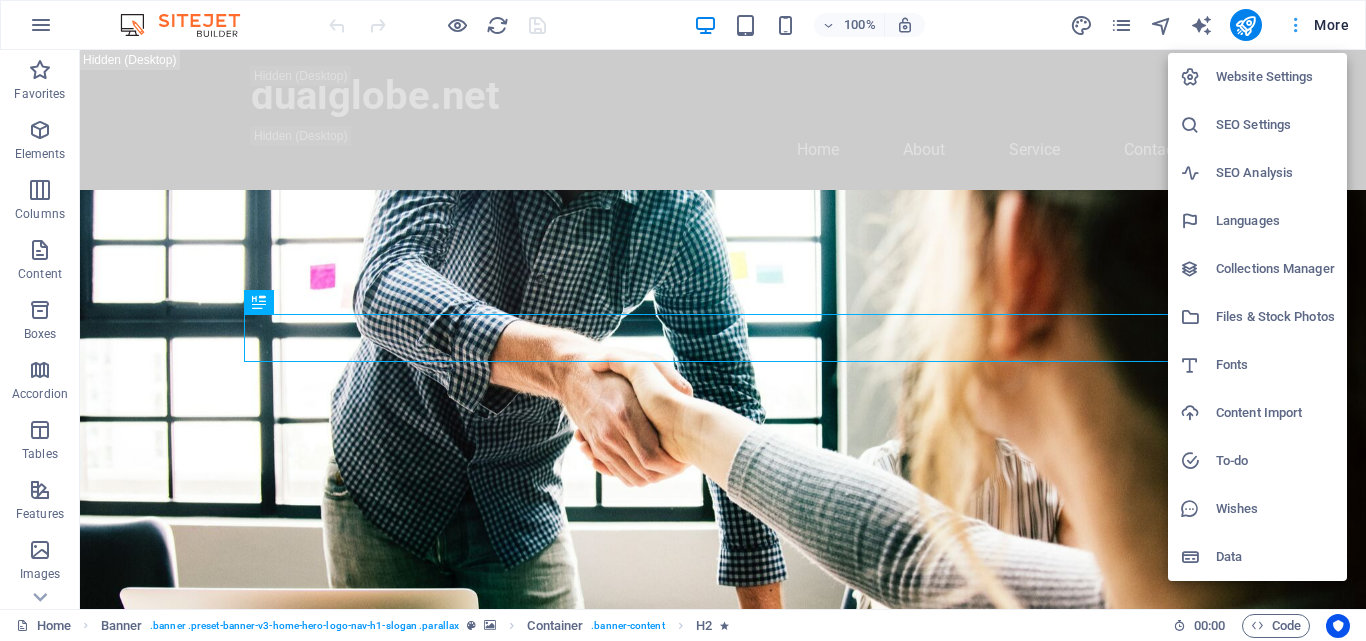 scroll, scrollTop: 0, scrollLeft: 0, axis: both 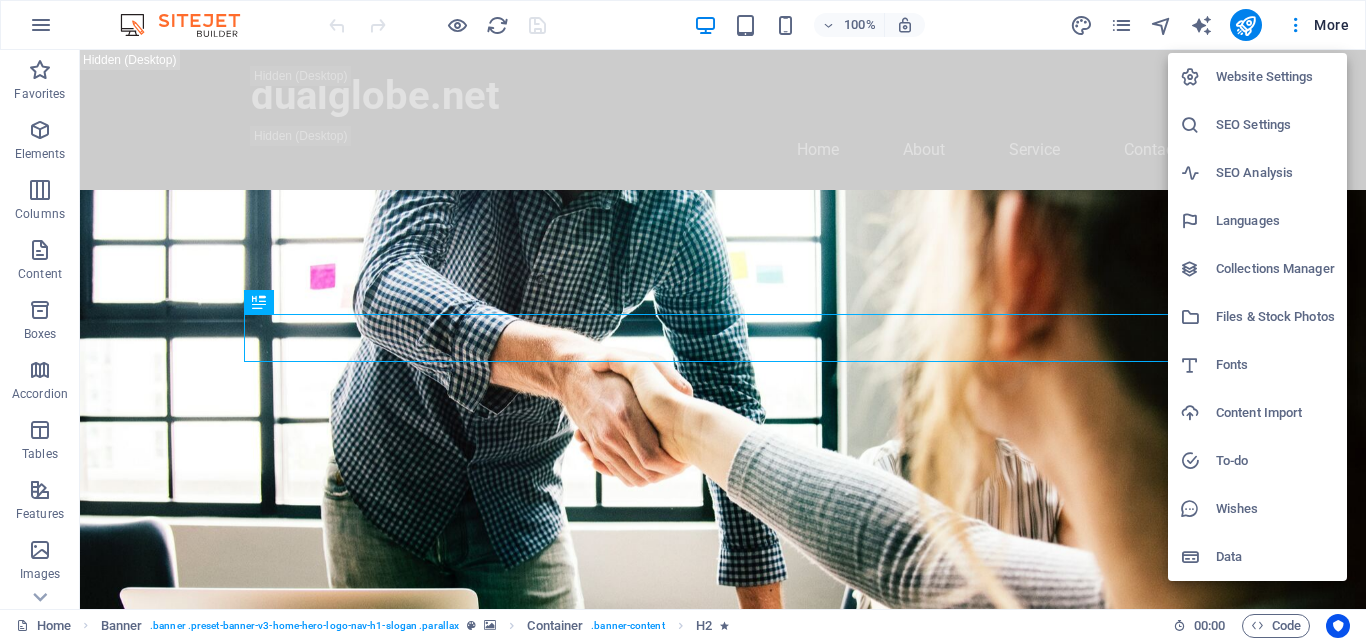 click on "Website Settings" at bounding box center (1275, 77) 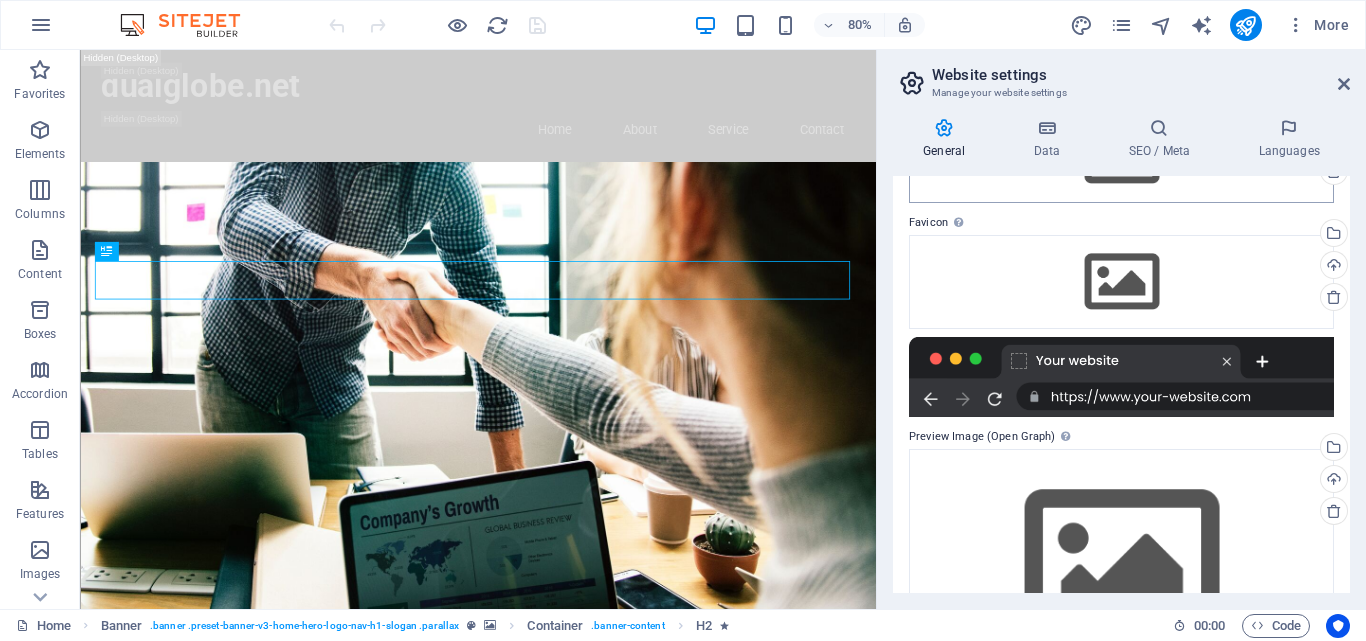 scroll, scrollTop: 265, scrollLeft: 0, axis: vertical 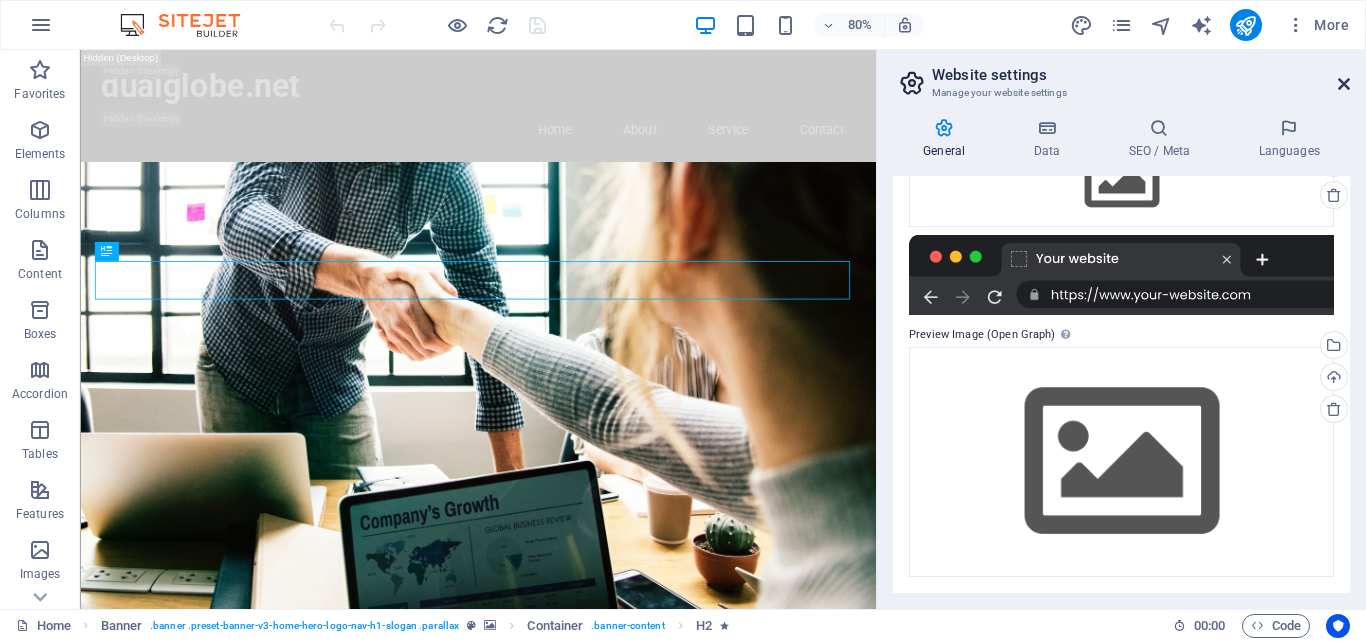 click at bounding box center [1344, 84] 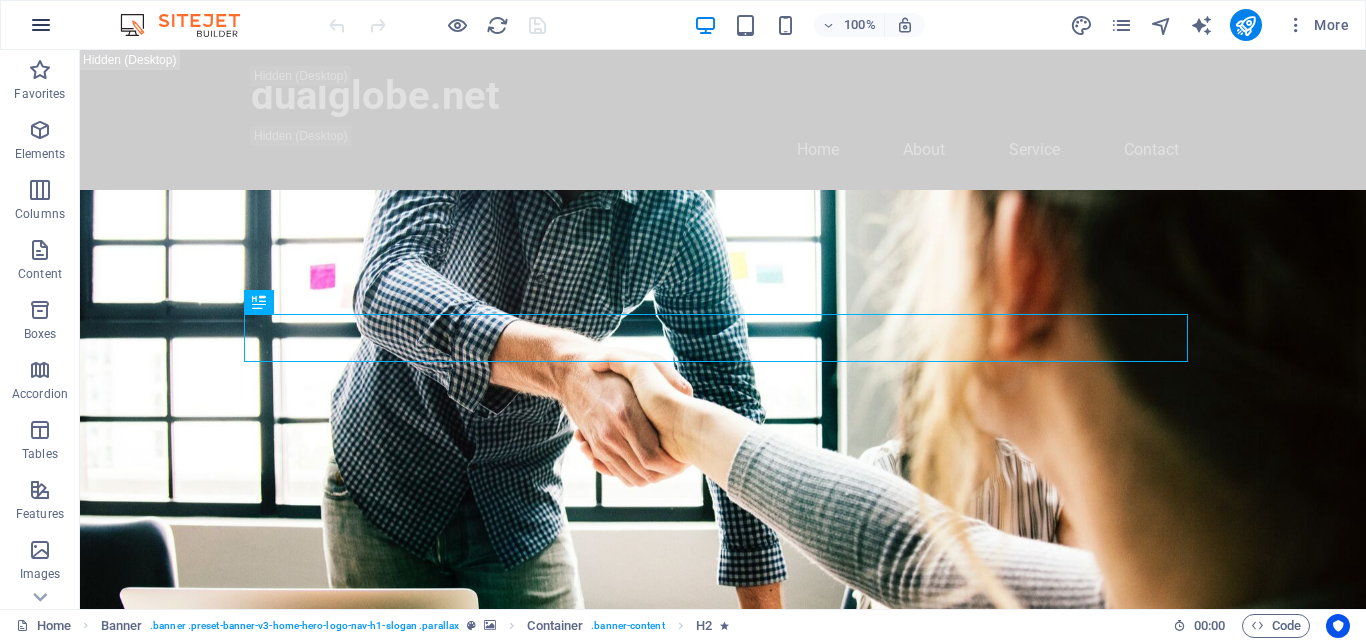 click at bounding box center (41, 25) 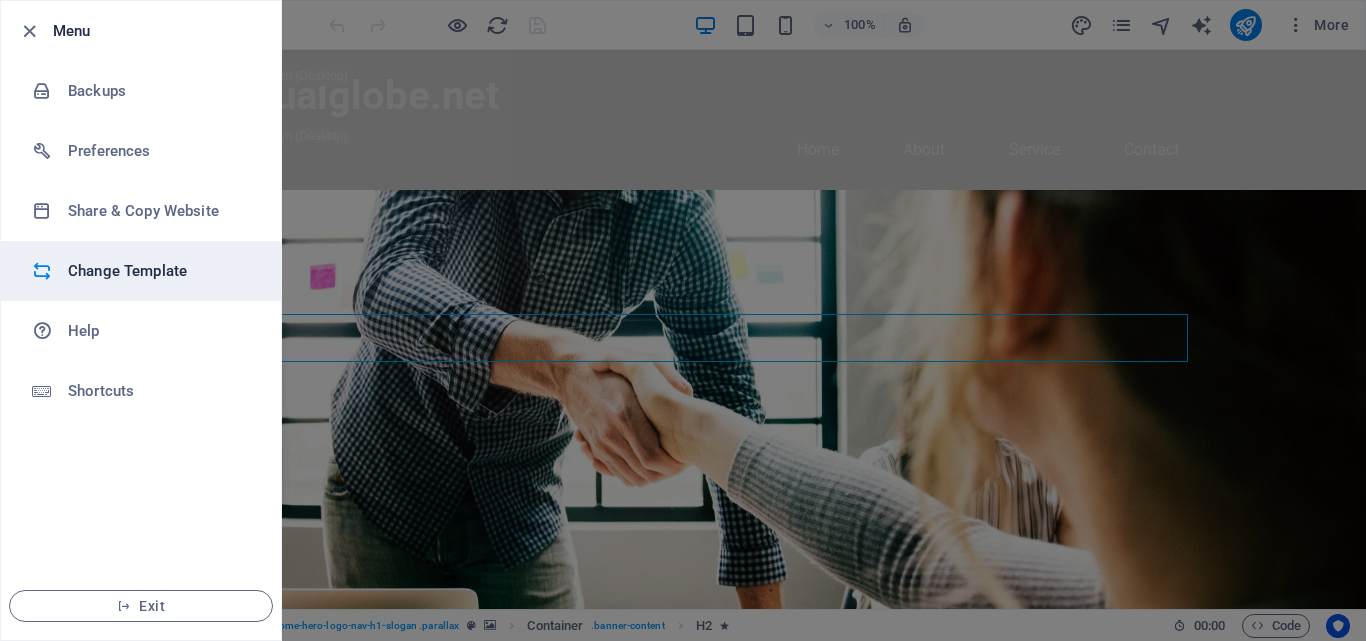 click on "Change Template" at bounding box center [160, 271] 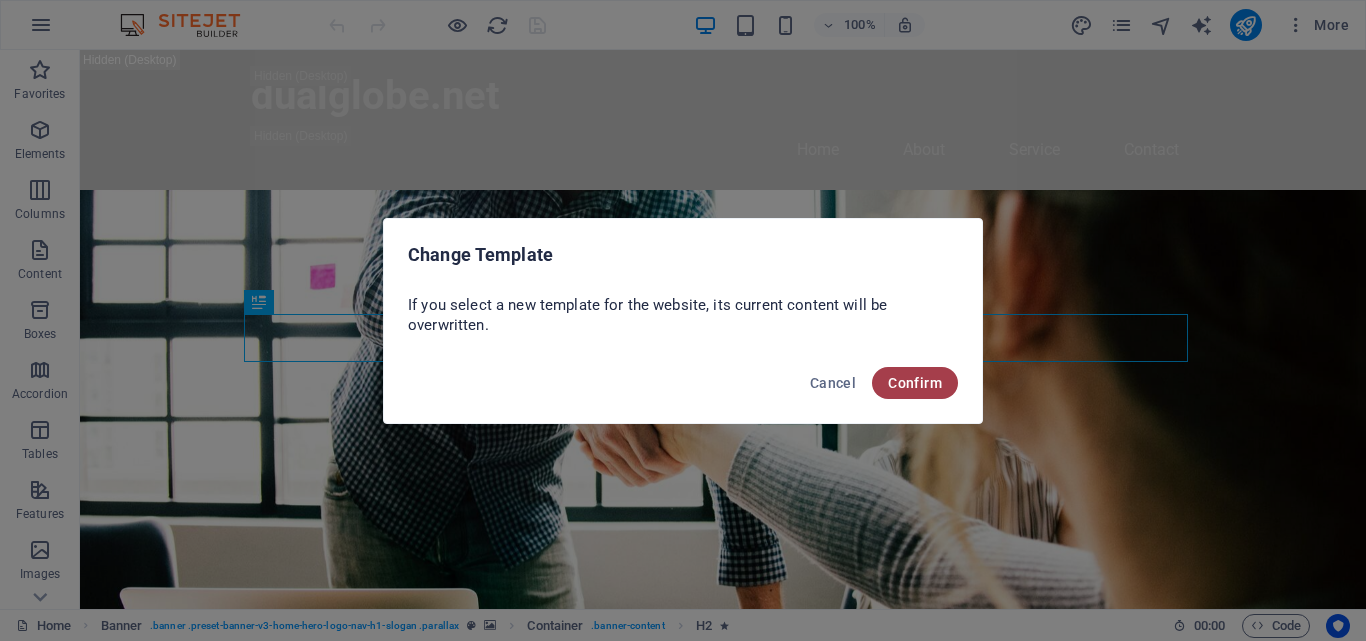 click on "Confirm" at bounding box center [915, 383] 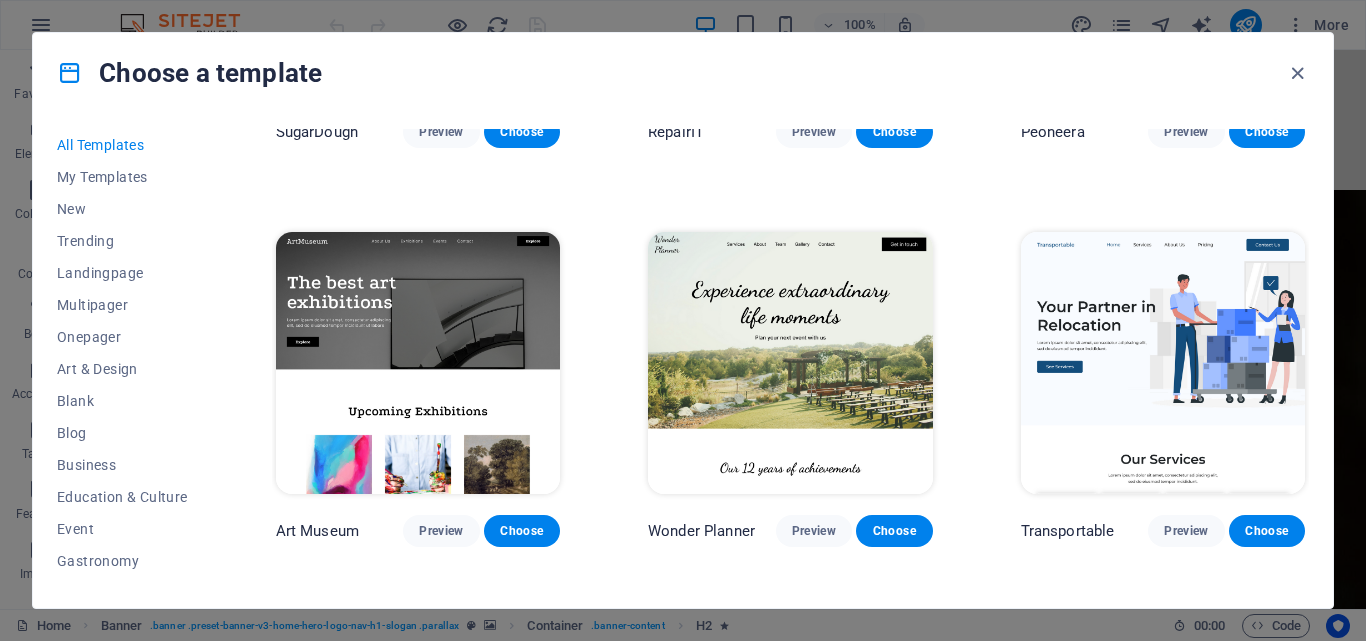 scroll, scrollTop: 0, scrollLeft: 0, axis: both 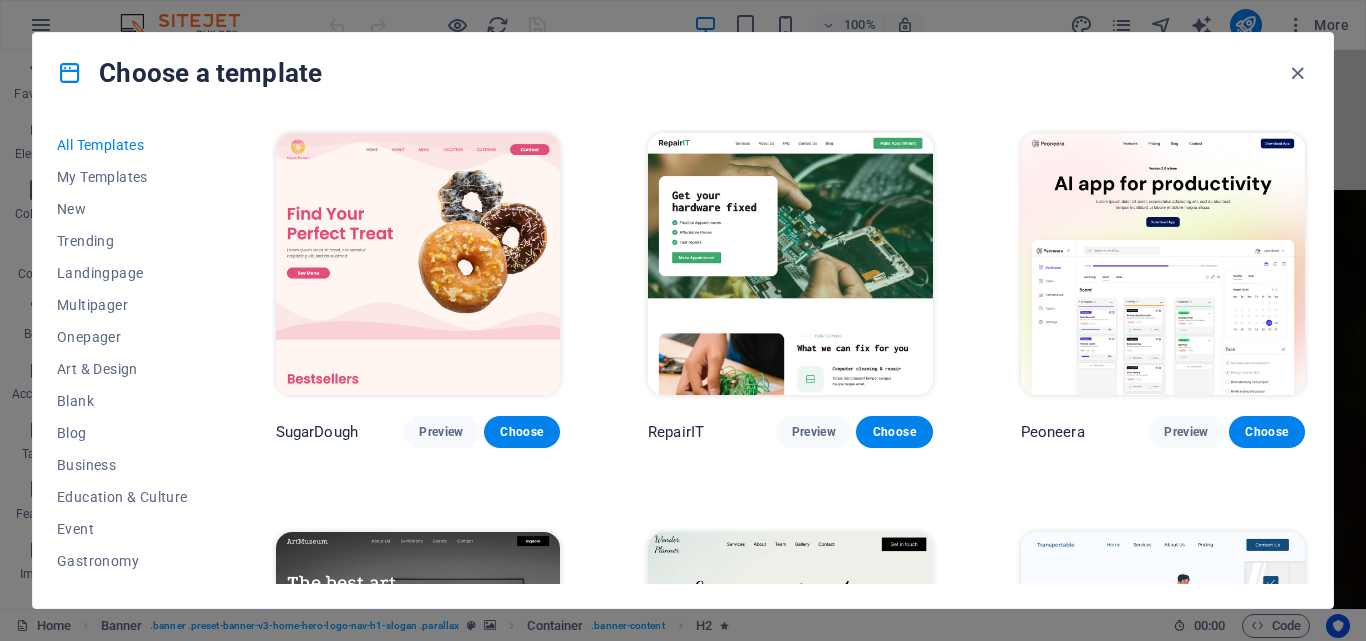 click at bounding box center [790, 264] 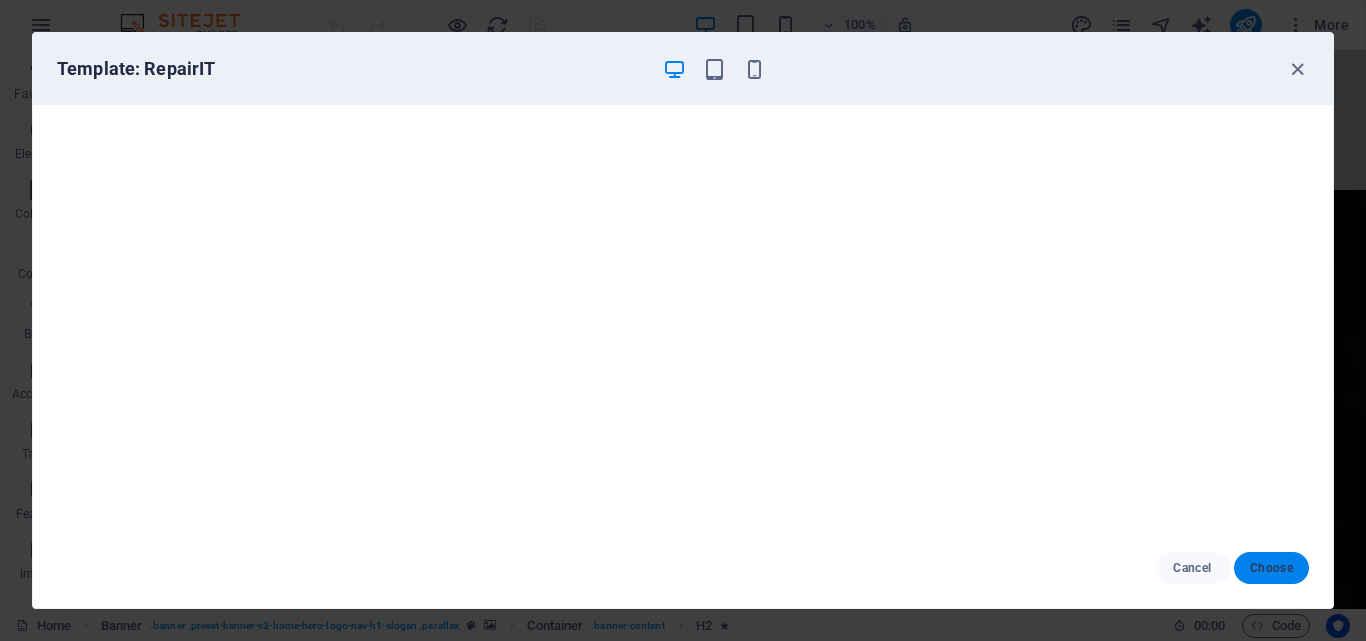 click on "Choose" at bounding box center [1271, 568] 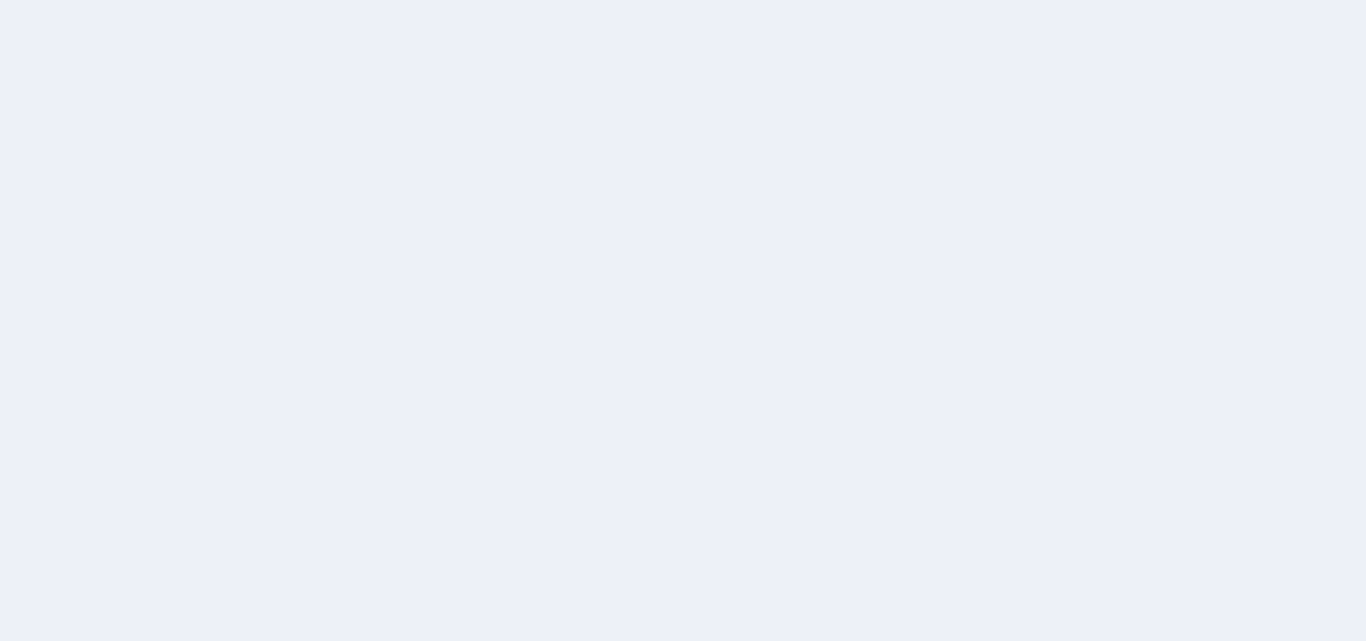 scroll, scrollTop: 0, scrollLeft: 0, axis: both 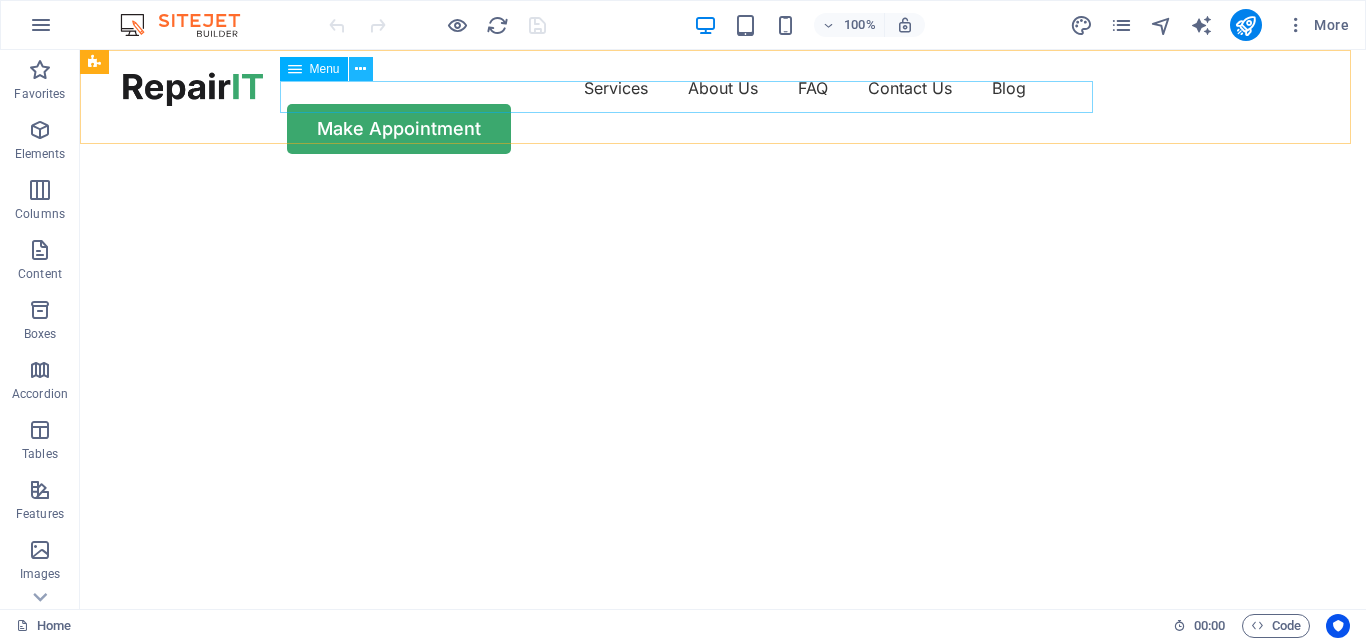 click at bounding box center [360, 69] 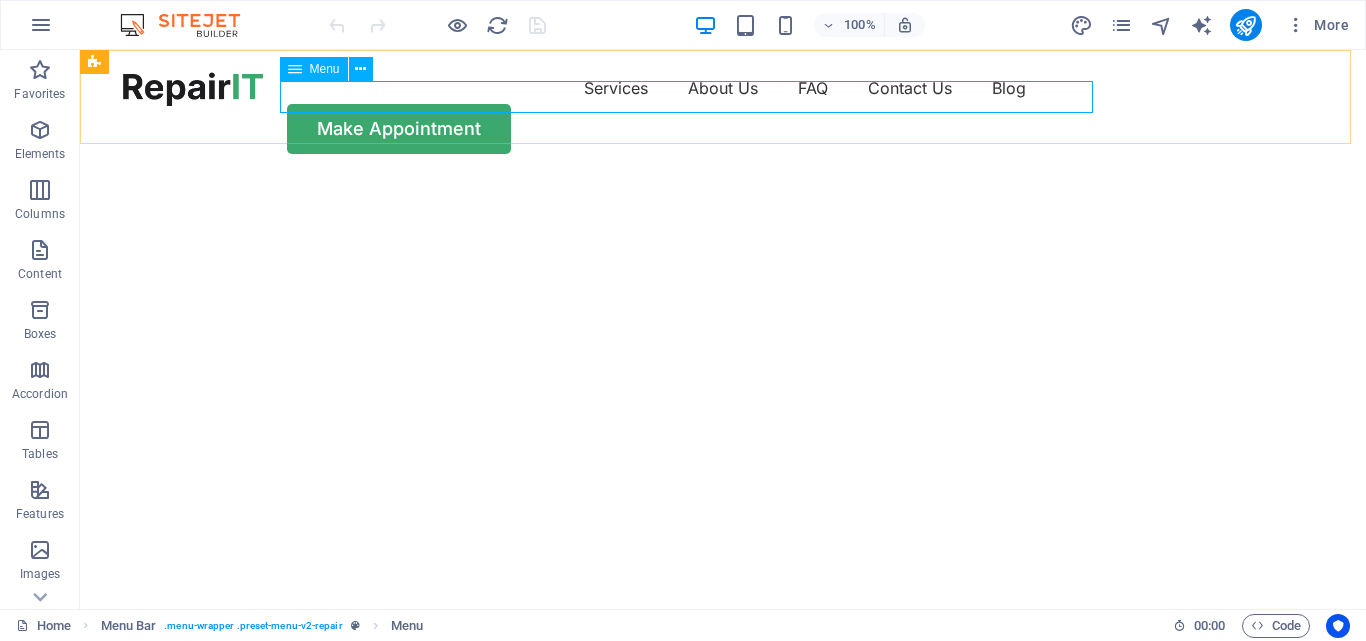 click on "Menu" at bounding box center (314, 69) 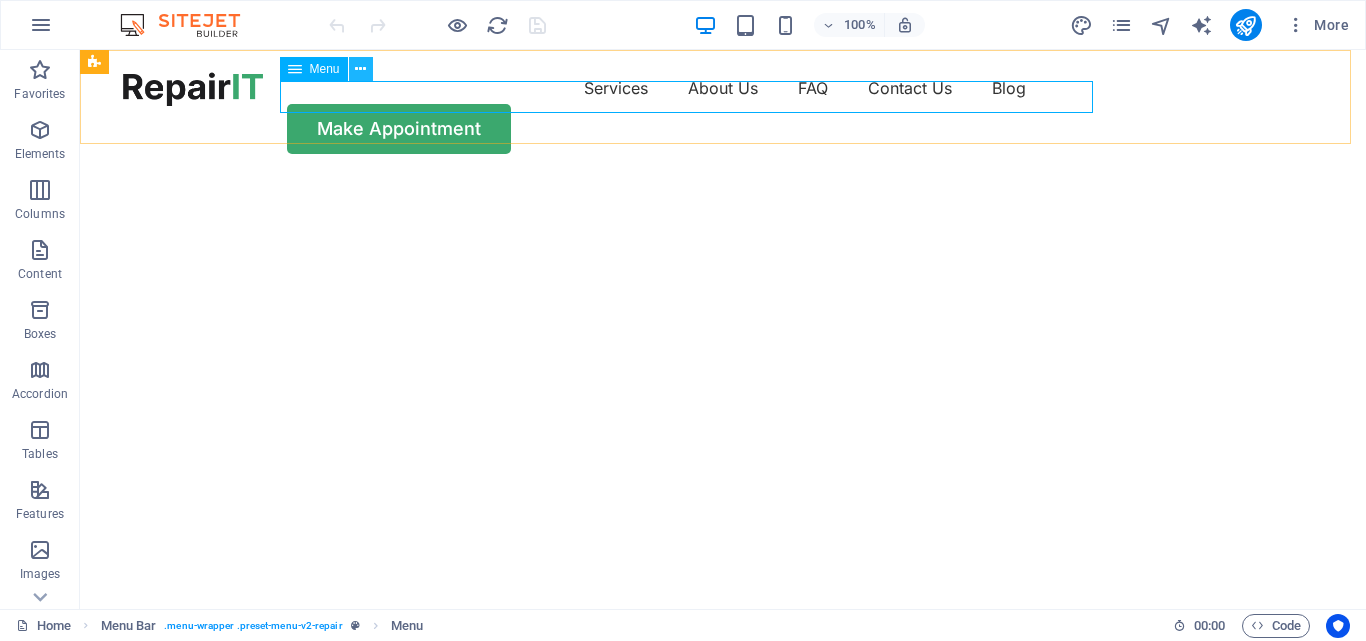 click at bounding box center [360, 69] 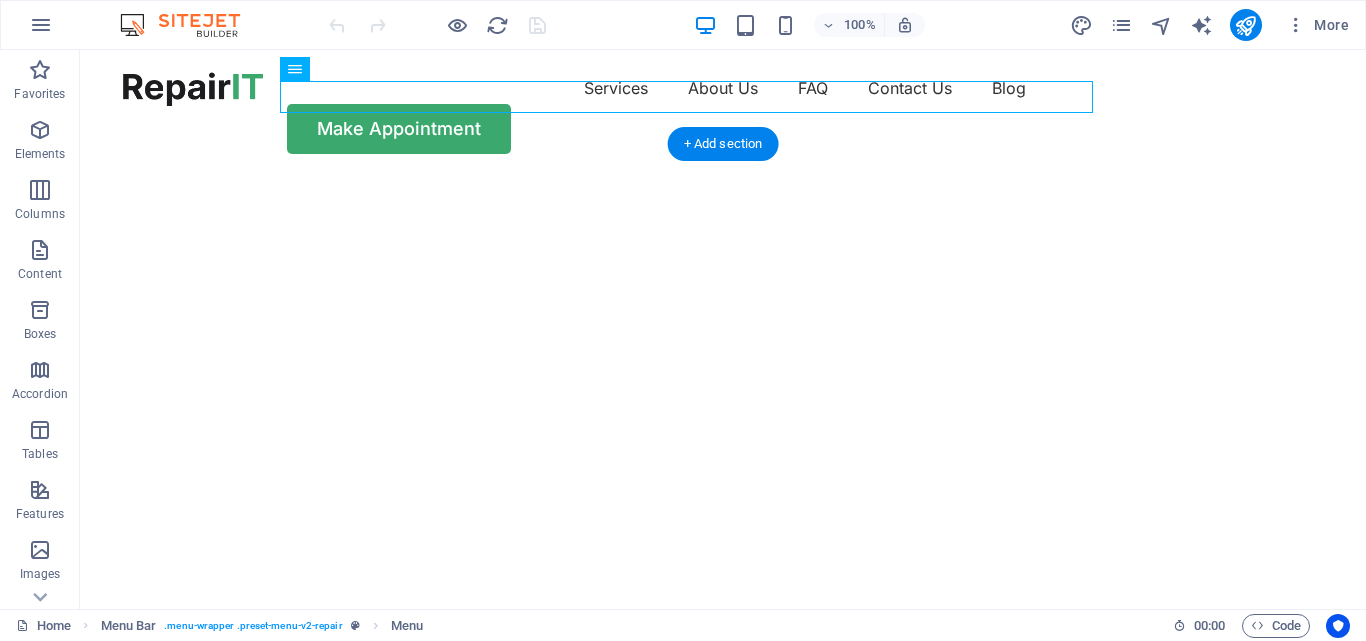 click at bounding box center [-556, 176] 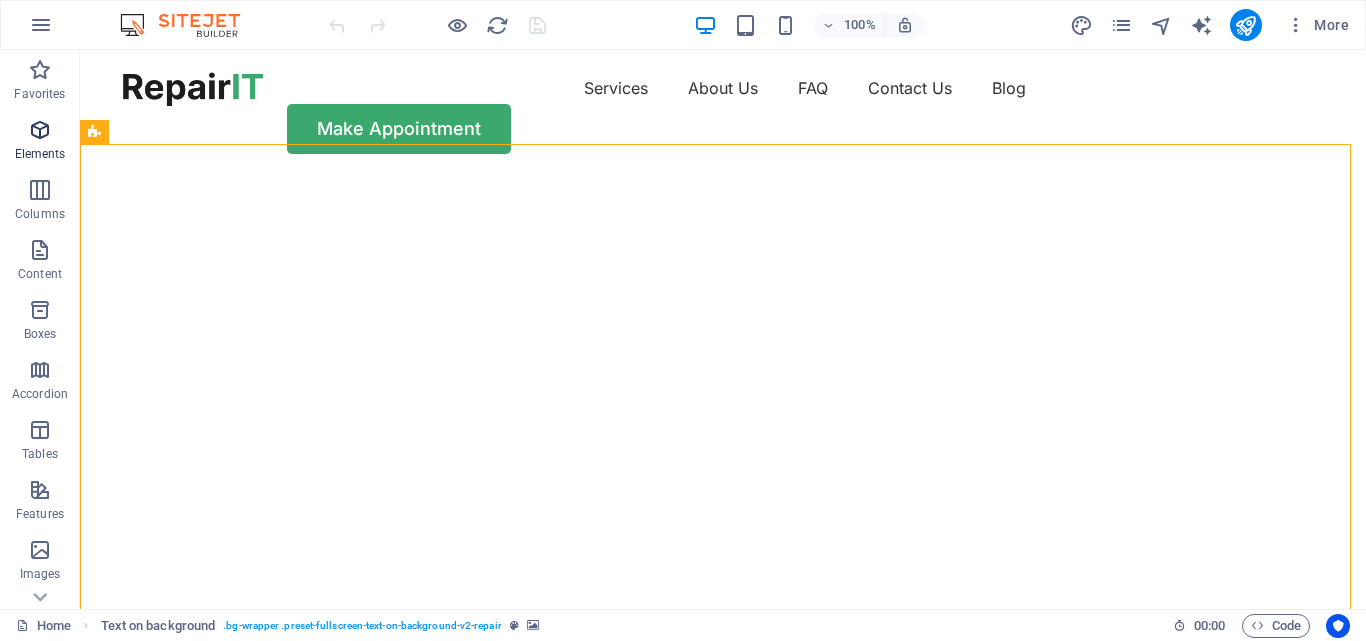 click at bounding box center [40, 130] 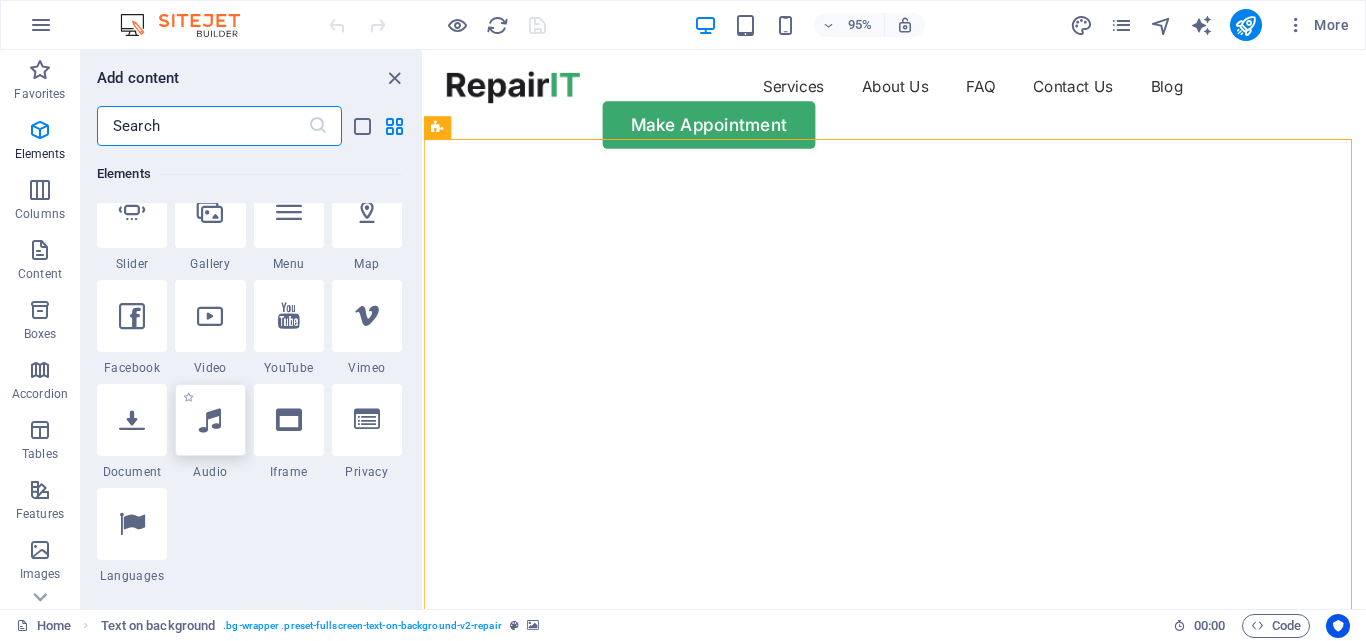scroll, scrollTop: 613, scrollLeft: 0, axis: vertical 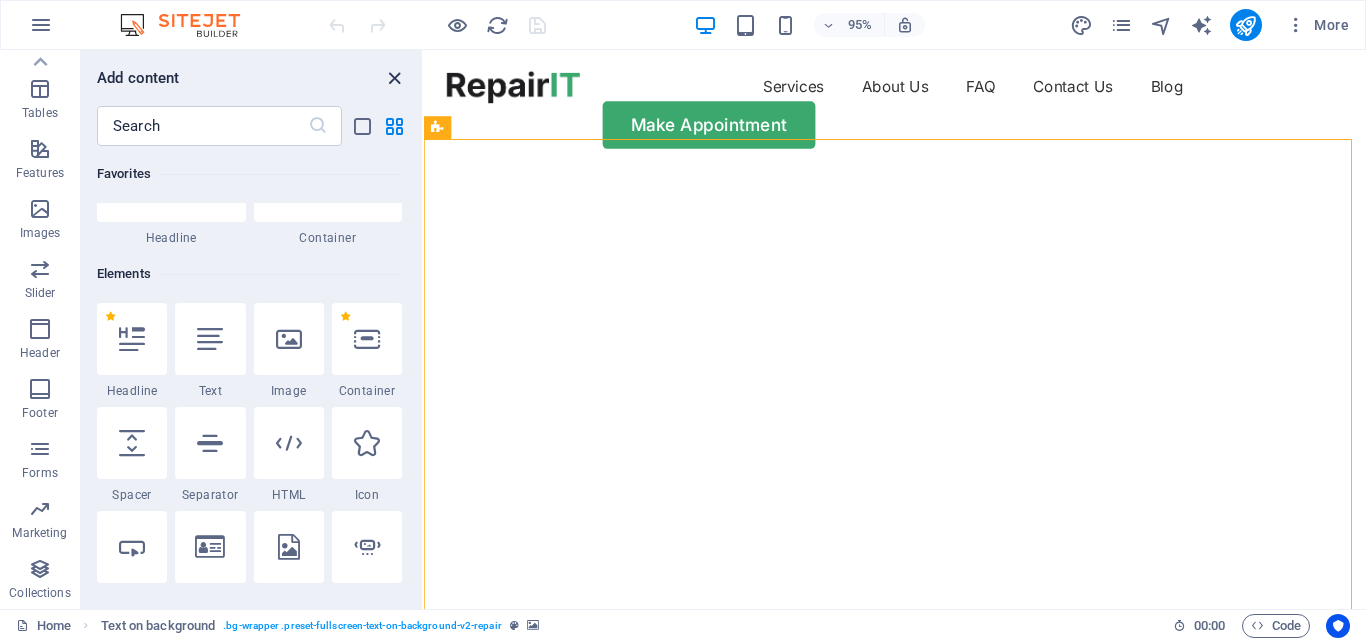 click at bounding box center [394, 78] 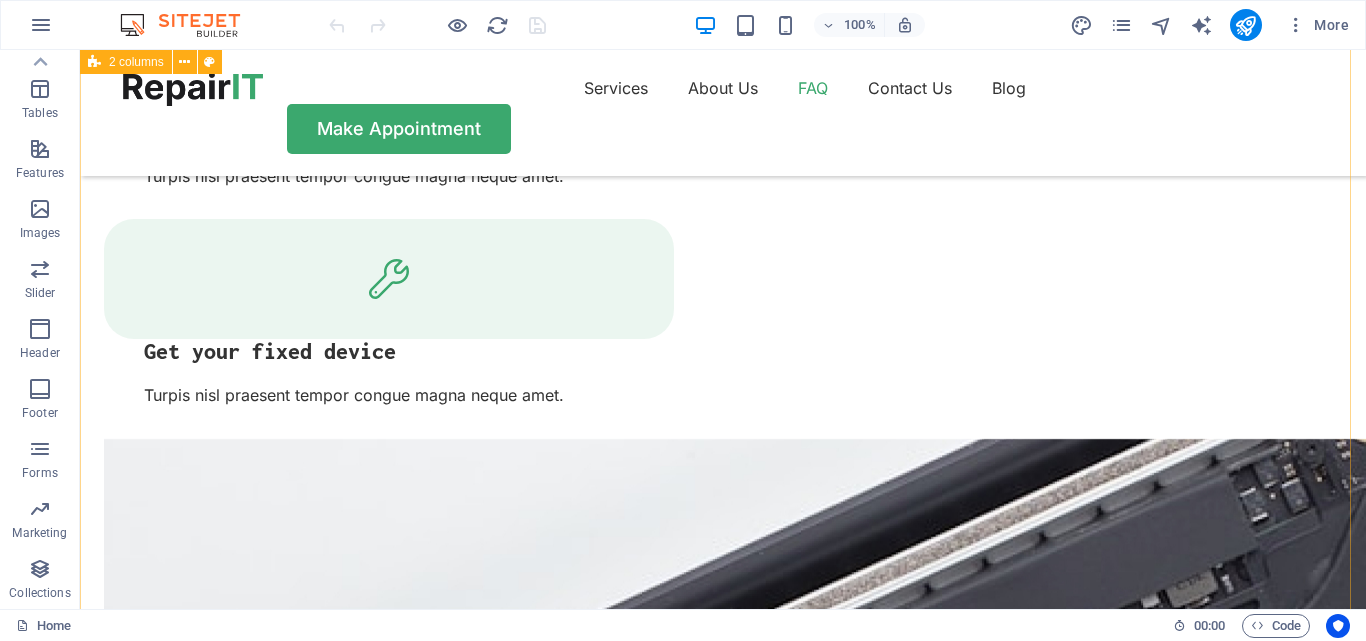 scroll, scrollTop: 3700, scrollLeft: 0, axis: vertical 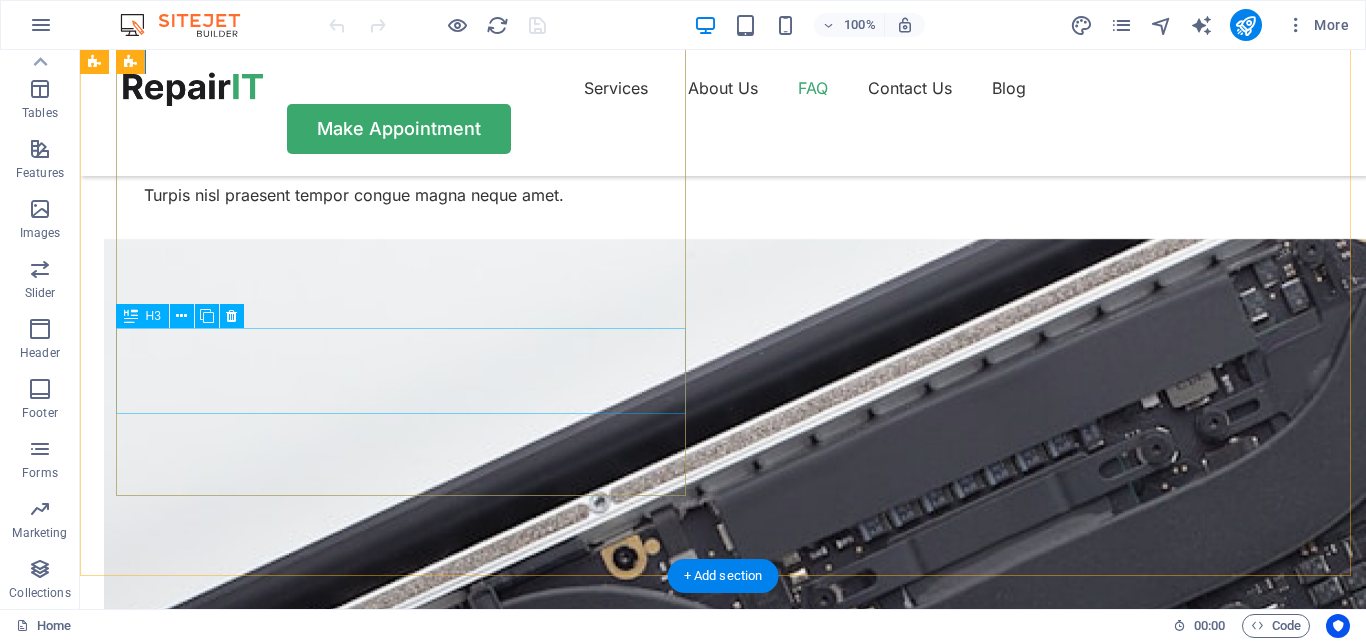 click on "Do you offer a warranty?" at bounding box center [389, 4542] 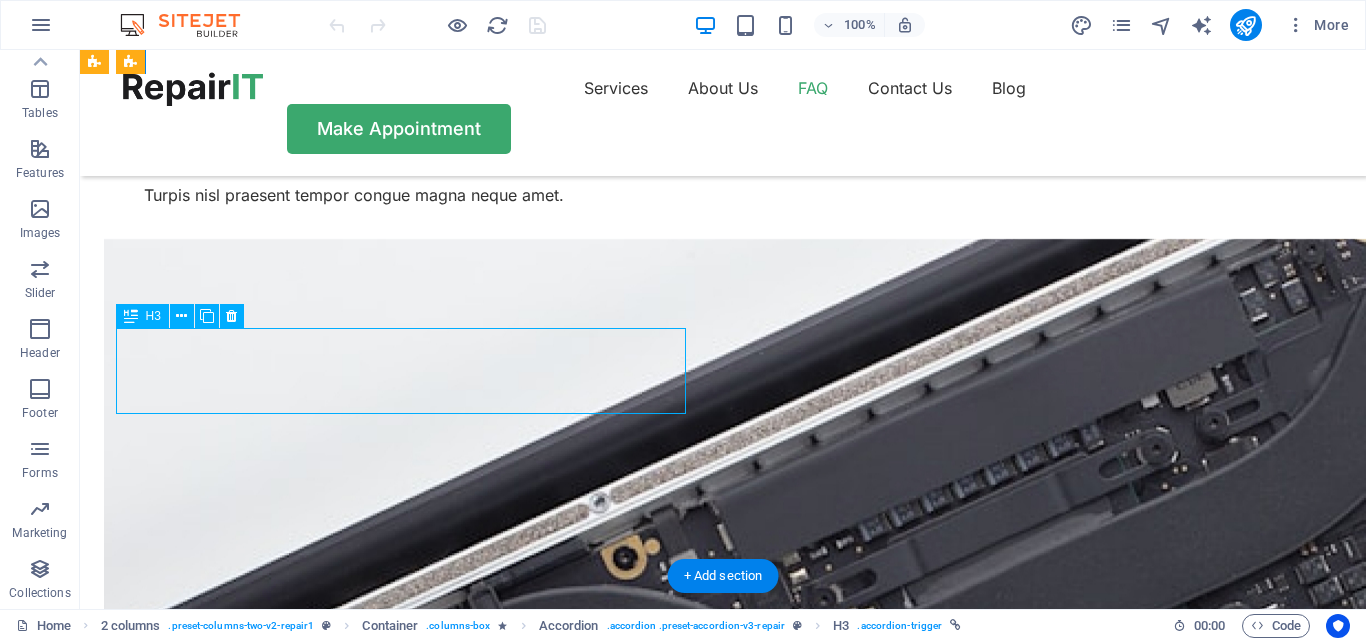 click on "Do you offer a warranty?" at bounding box center [389, 4542] 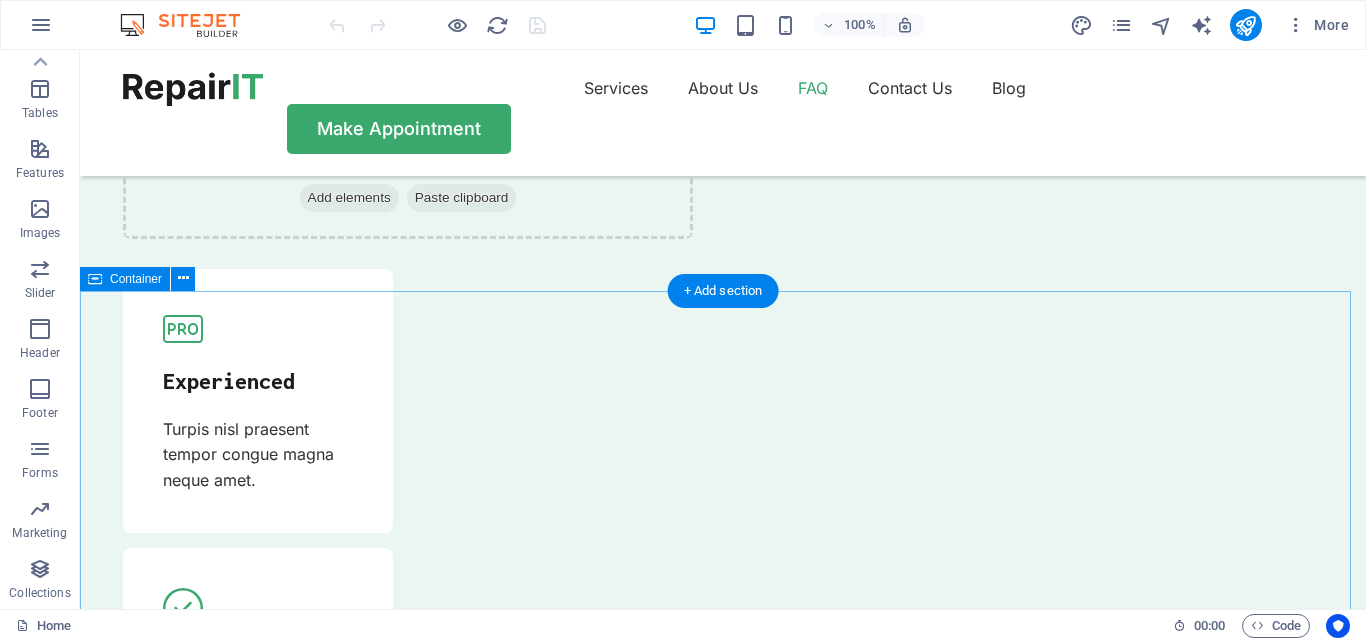 scroll, scrollTop: 5882, scrollLeft: 0, axis: vertical 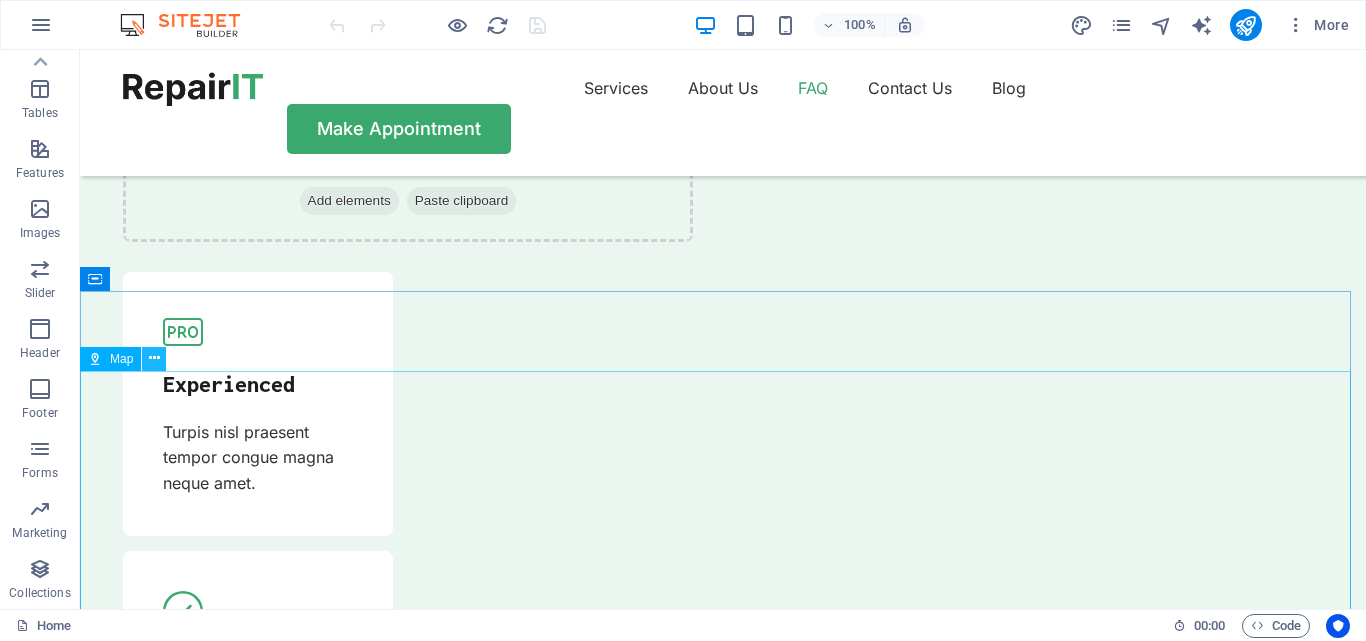 click at bounding box center (154, 359) 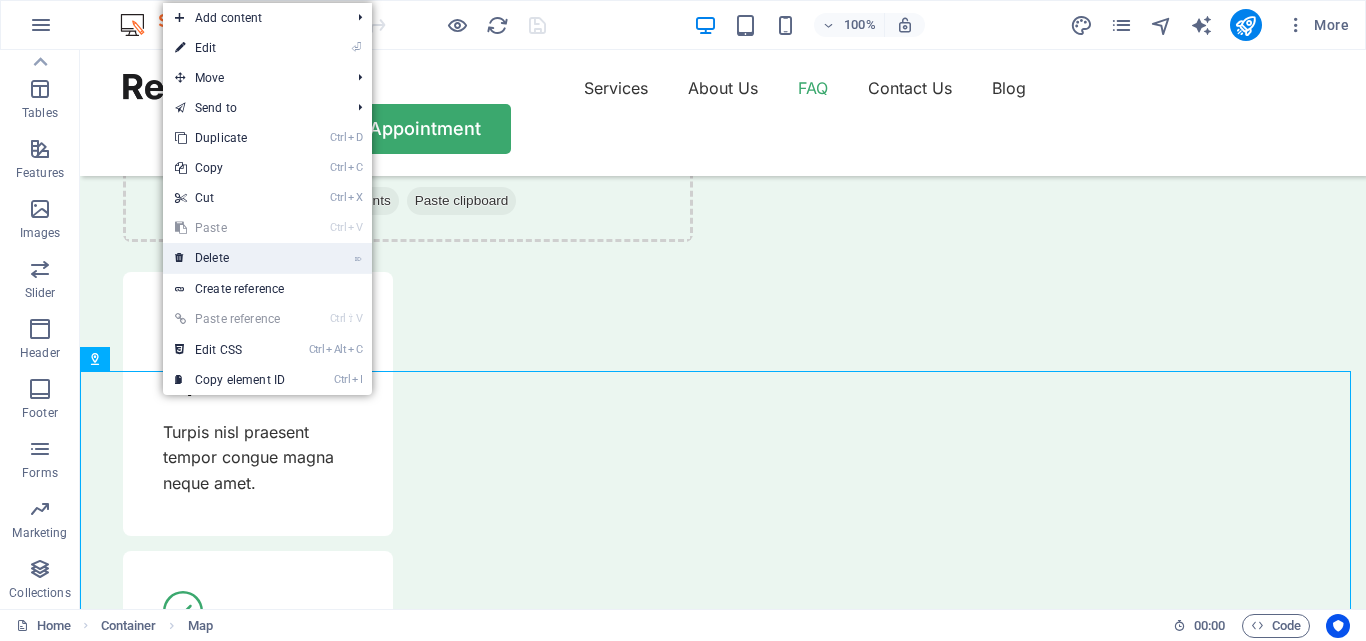 drag, startPoint x: 229, startPoint y: 261, endPoint x: 152, endPoint y: 208, distance: 93.47727 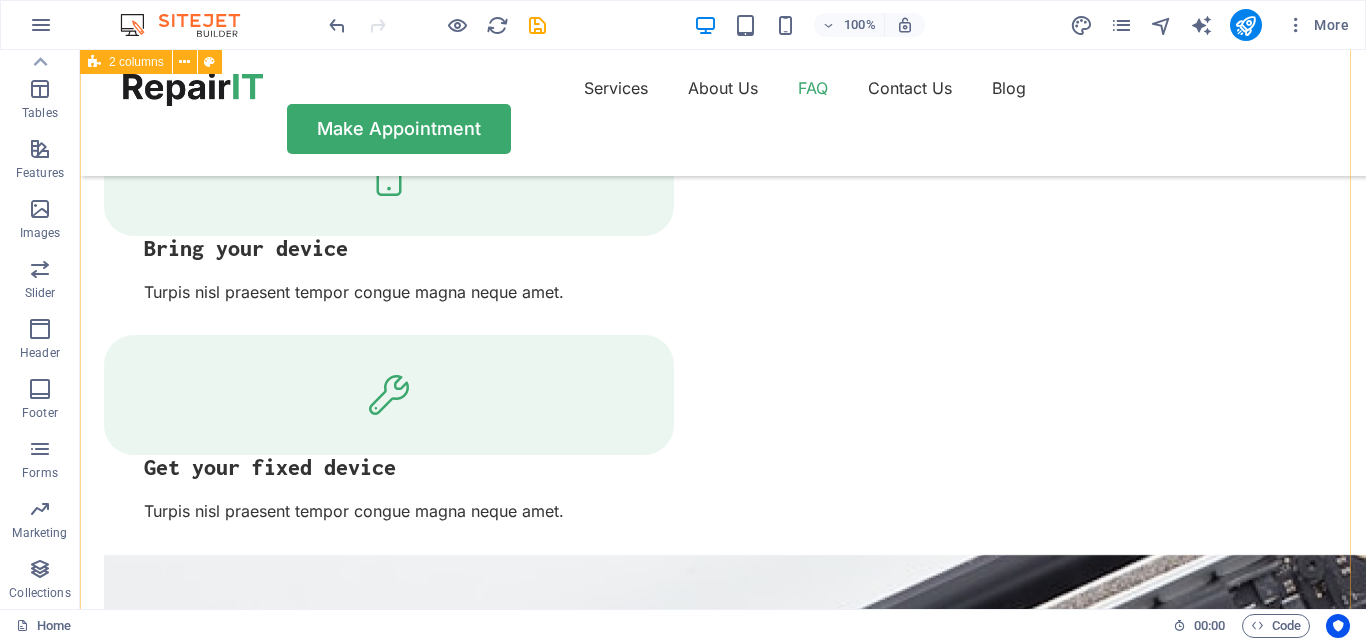 scroll, scrollTop: 3382, scrollLeft: 0, axis: vertical 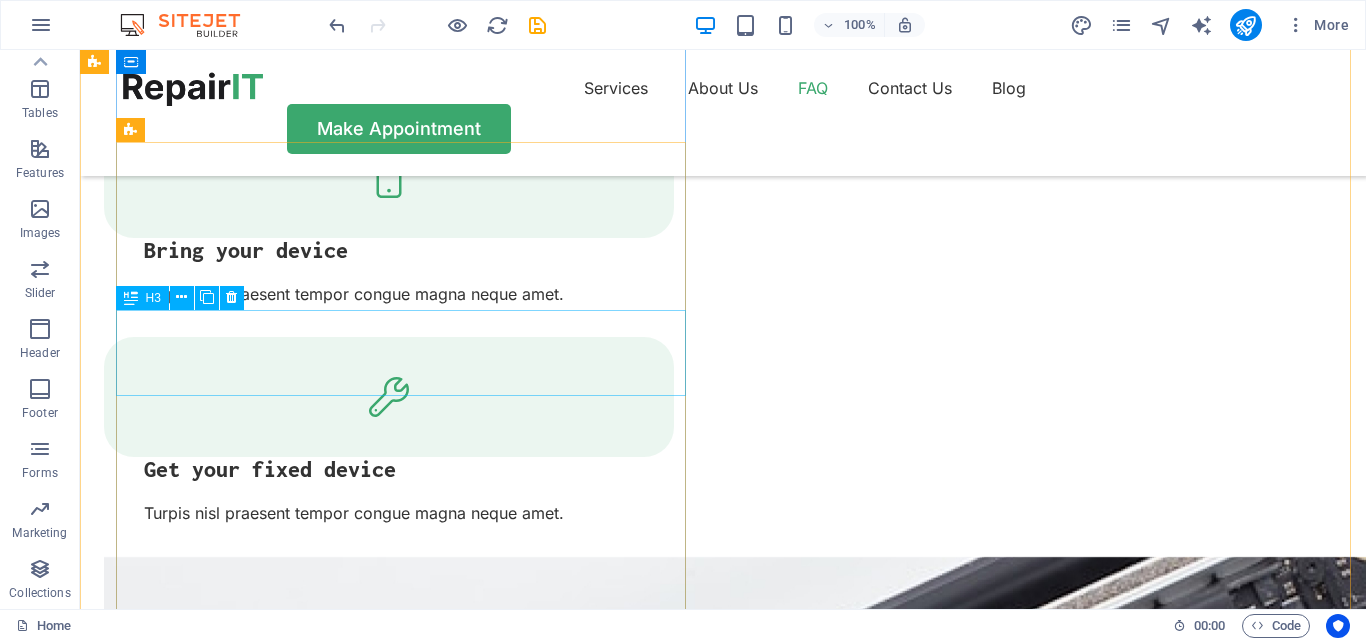 click on "Do you offer emergency repair?" at bounding box center [389, 4523] 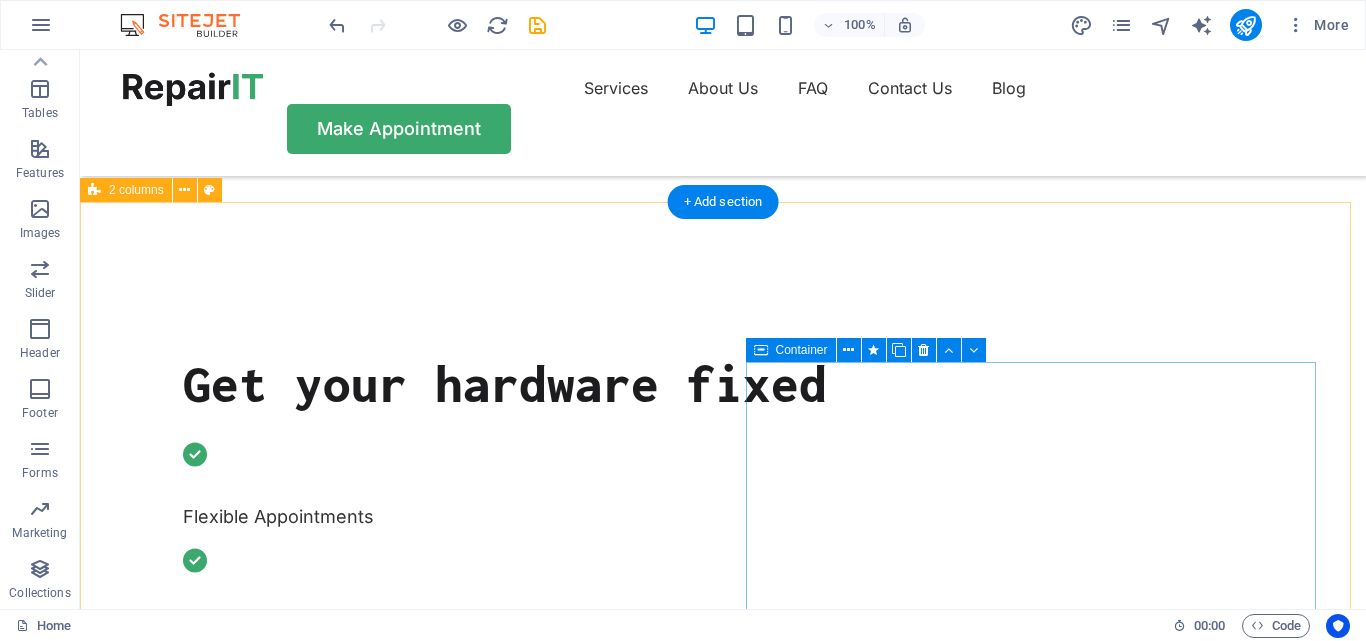 scroll, scrollTop: 0, scrollLeft: 0, axis: both 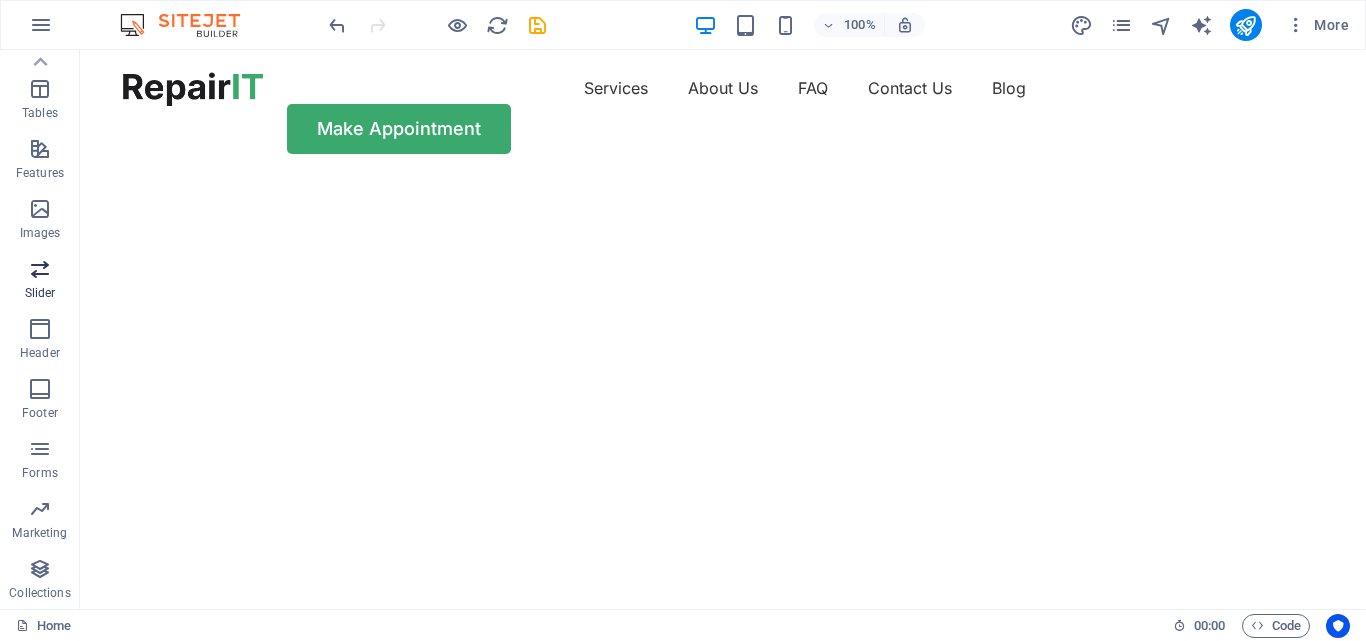 click at bounding box center (40, 269) 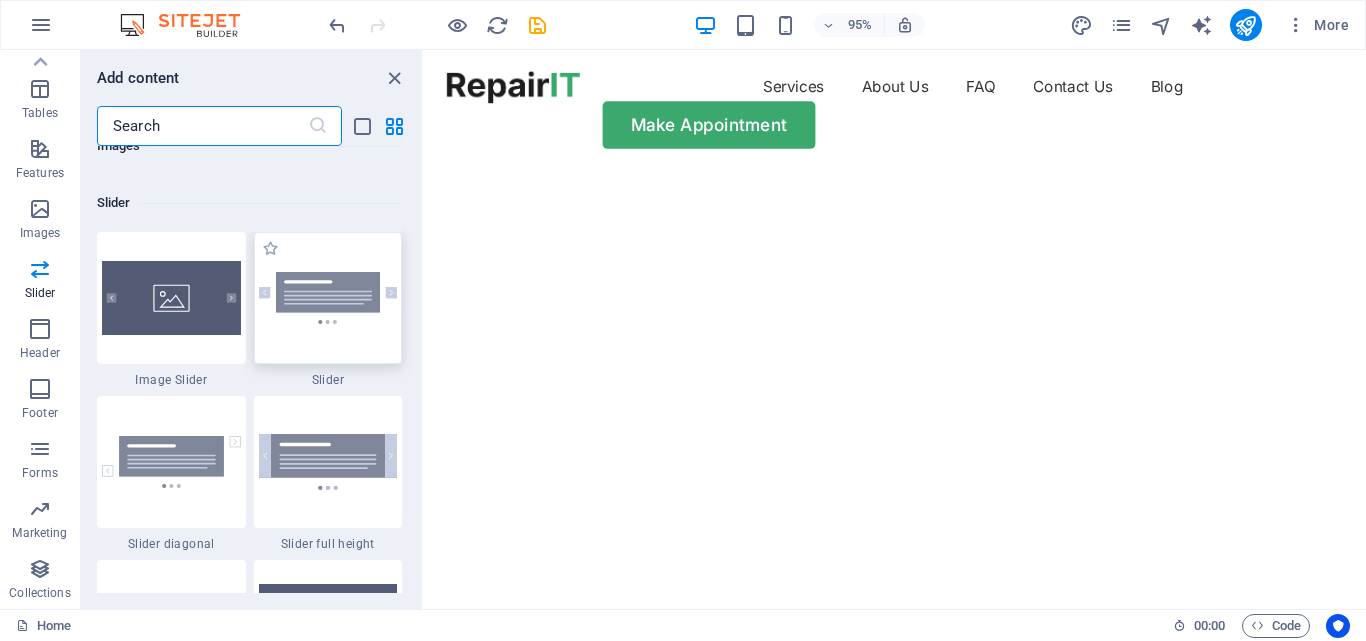 scroll, scrollTop: 11337, scrollLeft: 0, axis: vertical 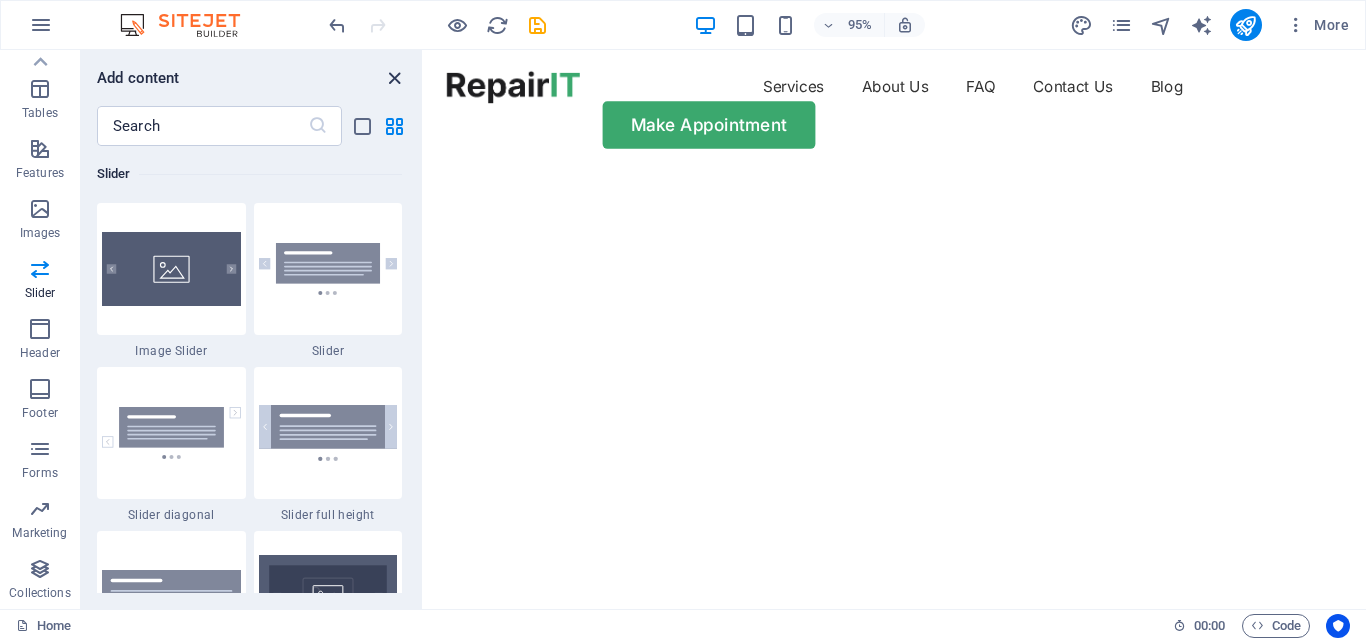 click at bounding box center [394, 78] 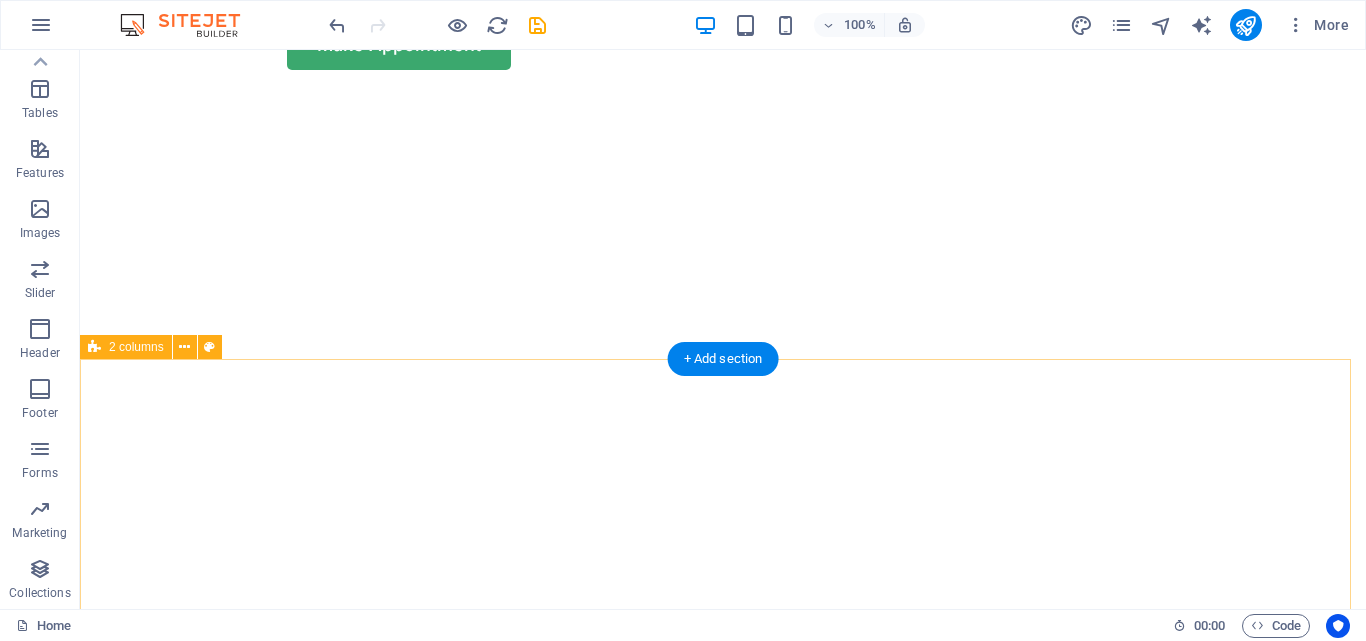 scroll, scrollTop: 0, scrollLeft: 0, axis: both 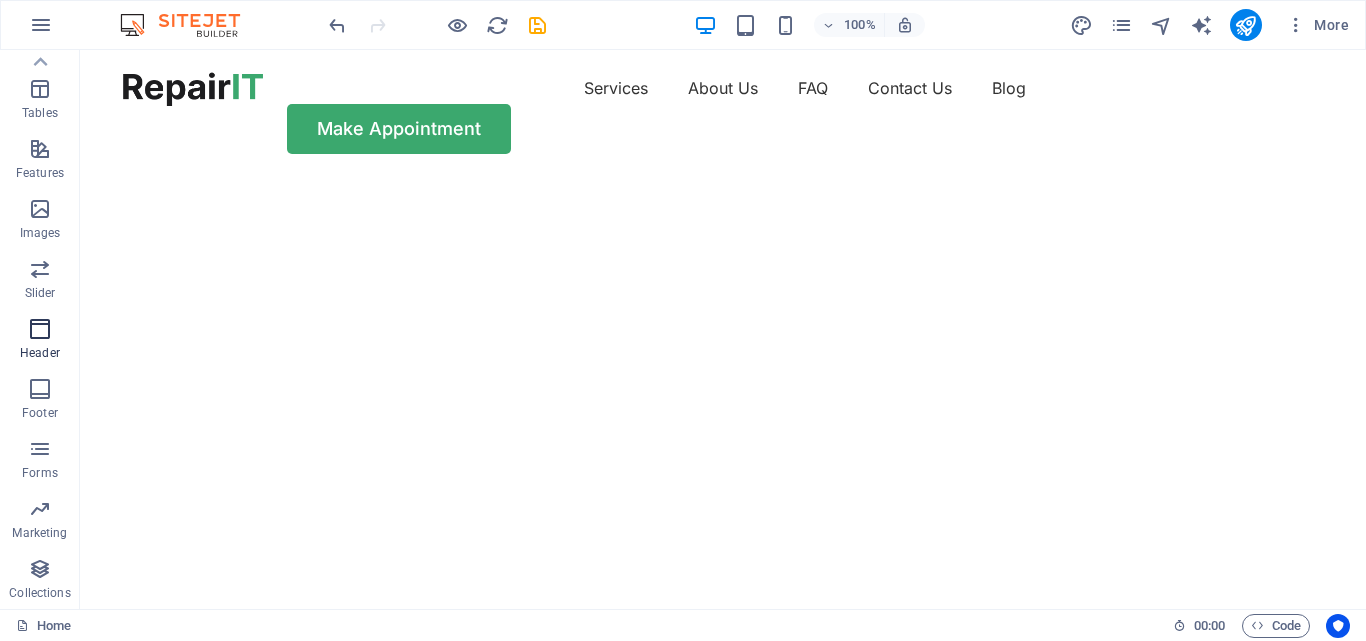click at bounding box center (40, 329) 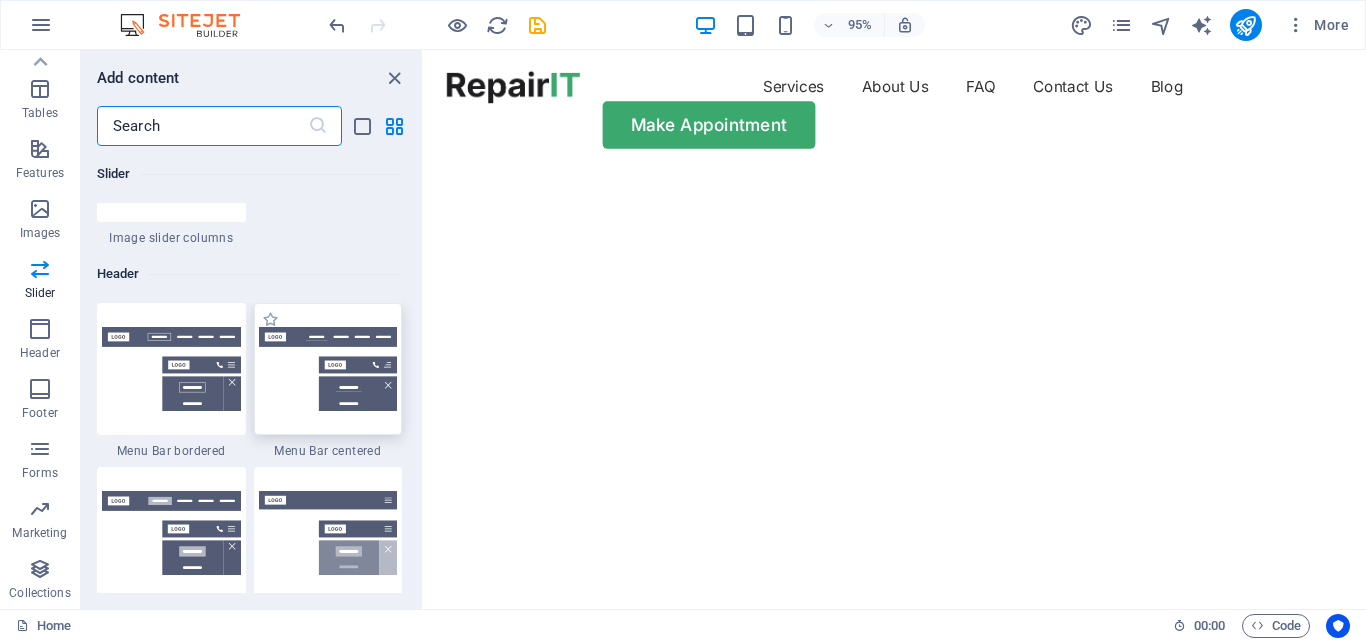 scroll, scrollTop: 12042, scrollLeft: 0, axis: vertical 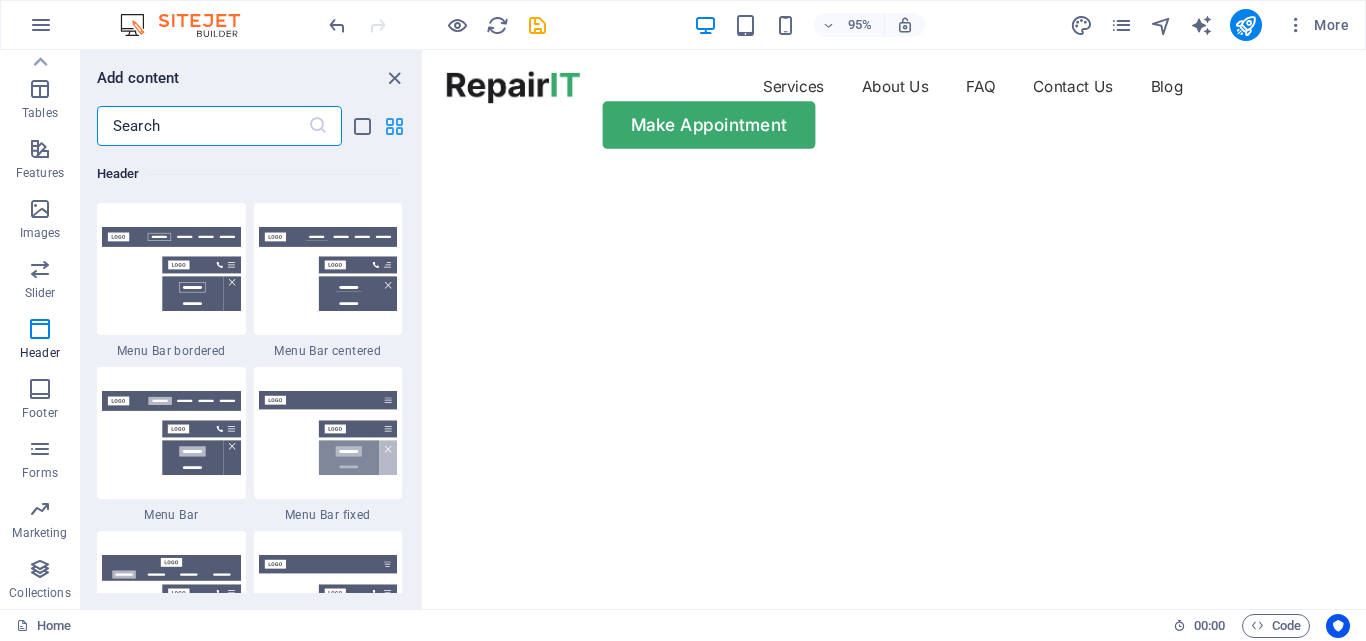 click at bounding box center (394, 126) 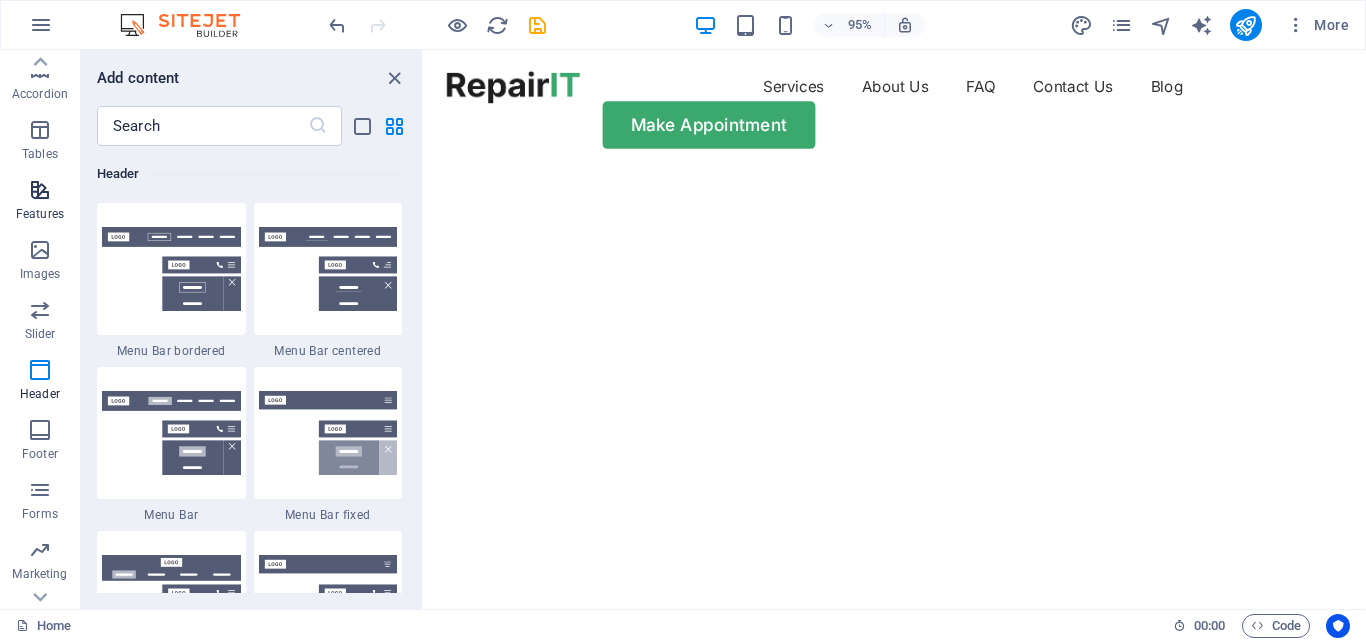 scroll, scrollTop: 341, scrollLeft: 0, axis: vertical 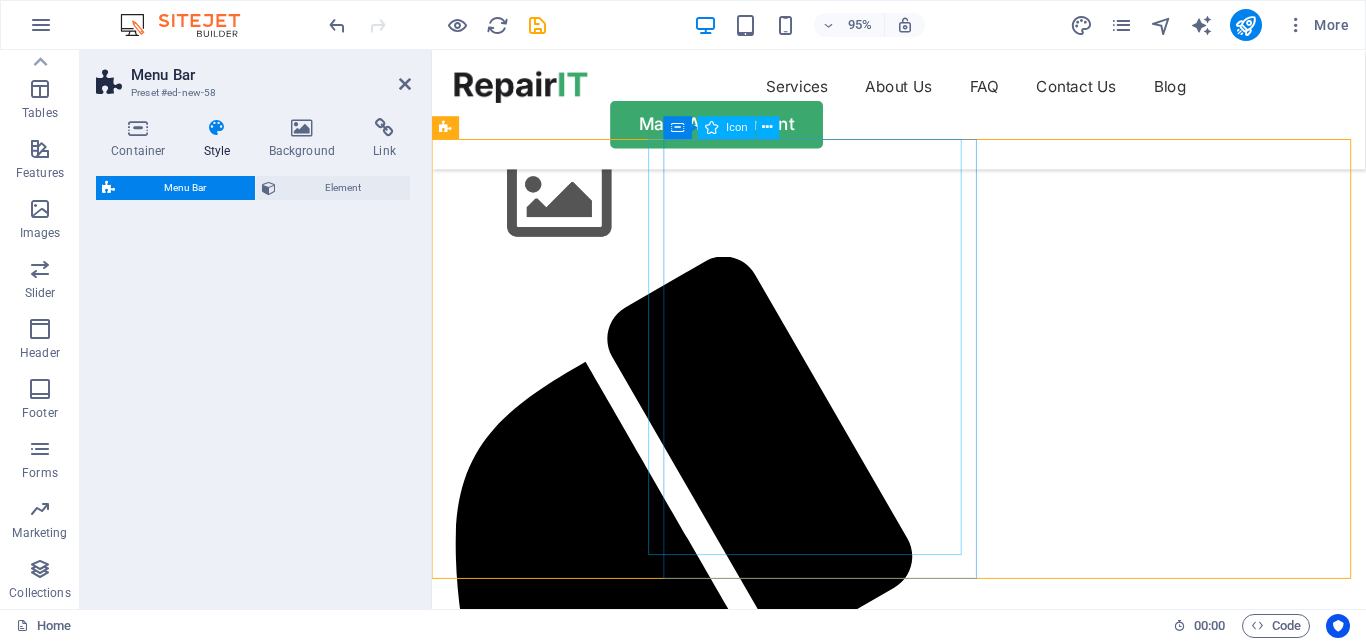 select on "rem" 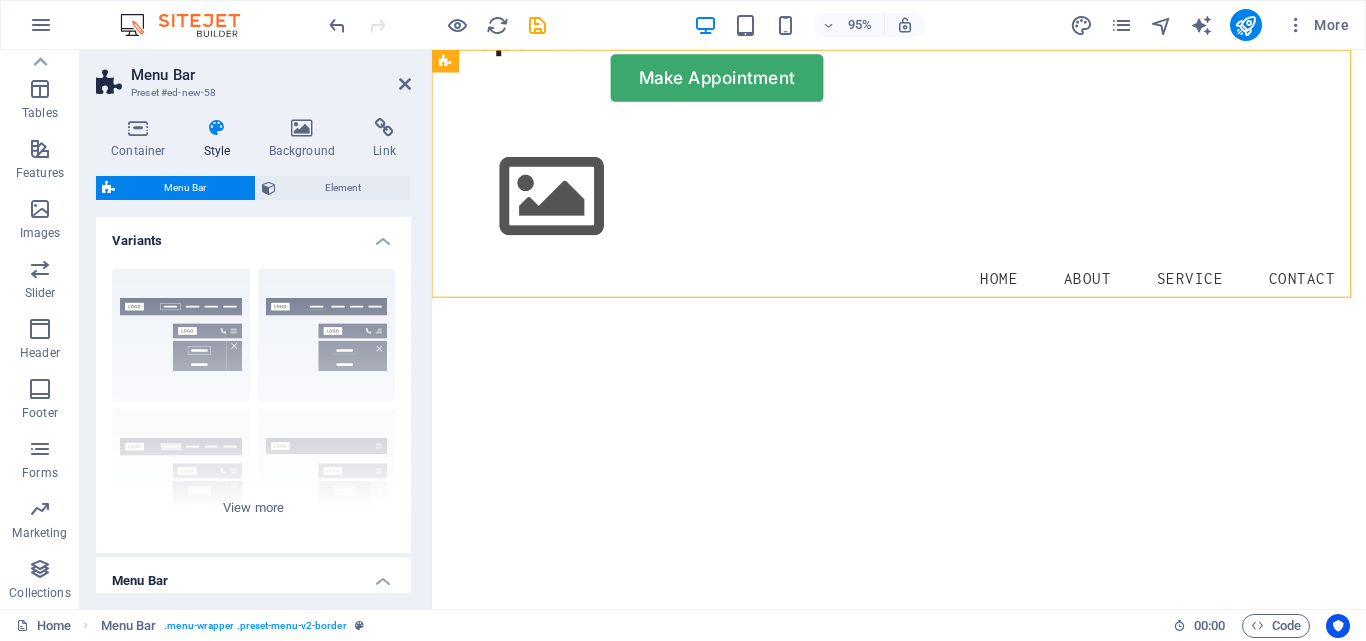 scroll, scrollTop: 0, scrollLeft: 0, axis: both 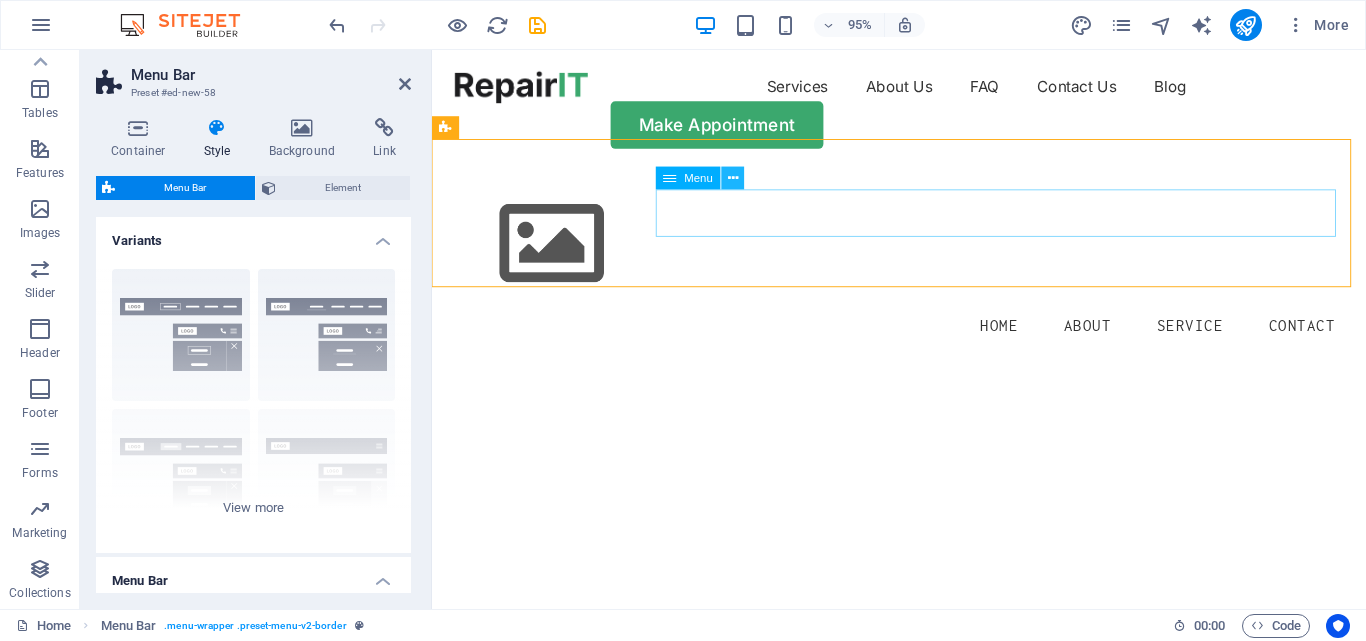 click at bounding box center (733, 178) 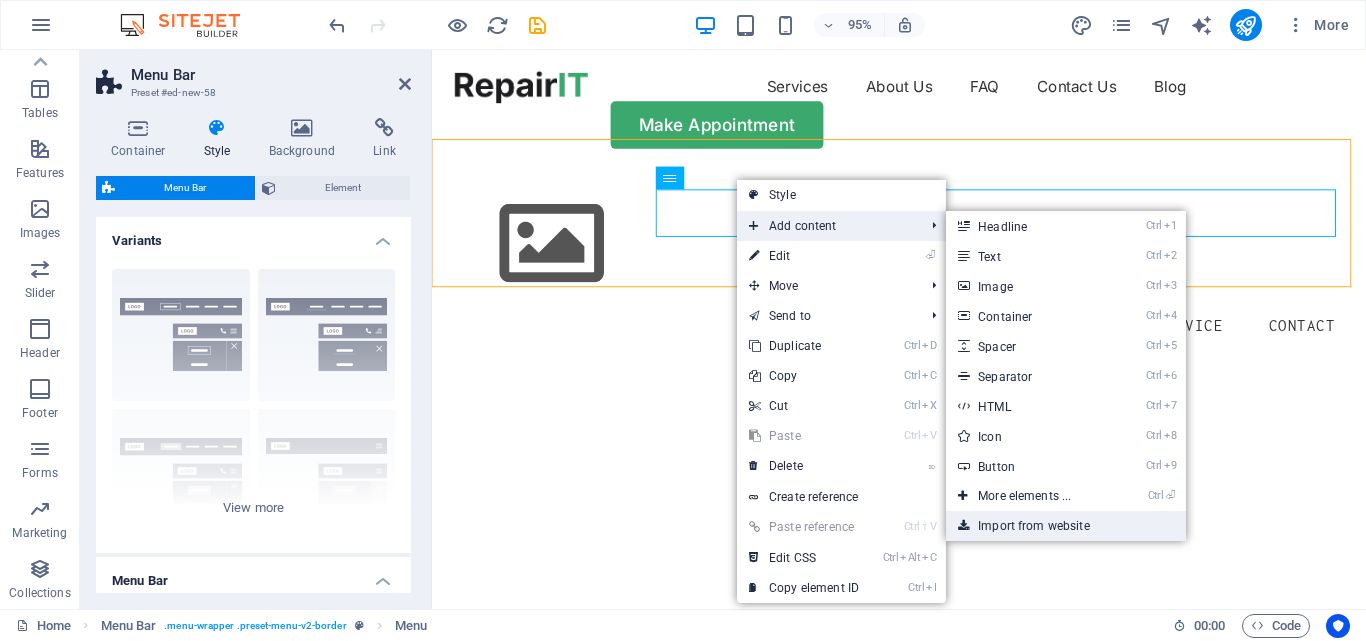 click on "Import from website" at bounding box center [1066, 526] 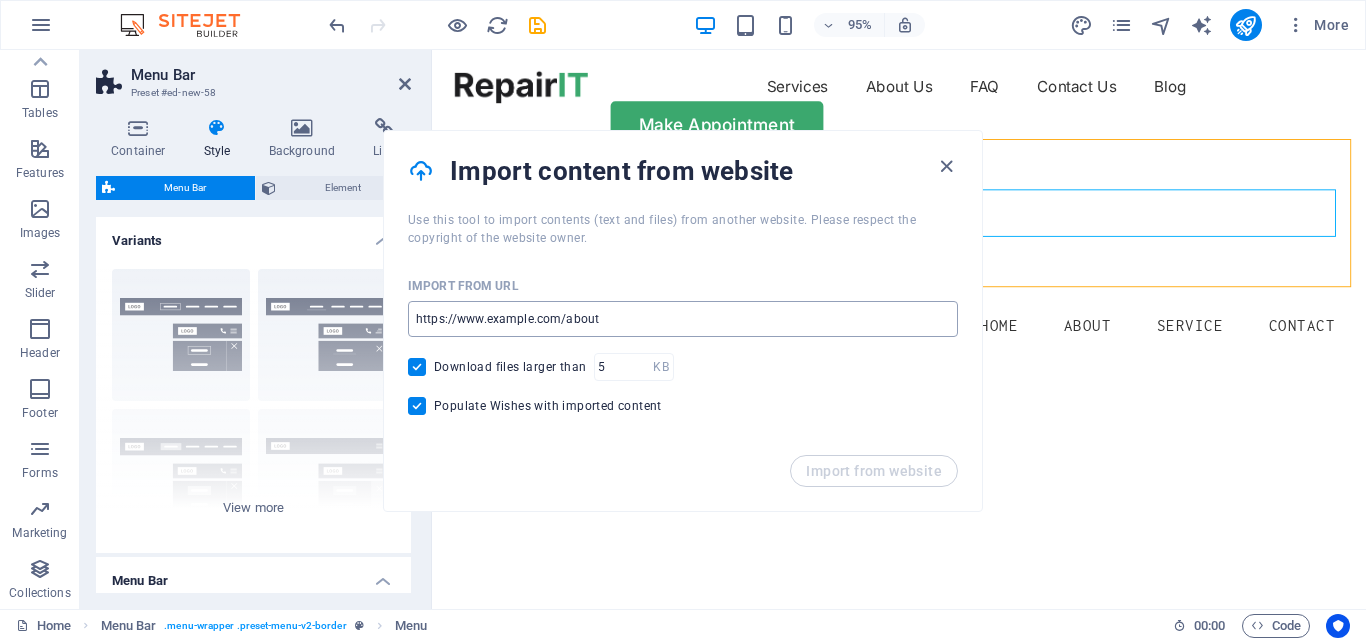 click at bounding box center (683, 319) 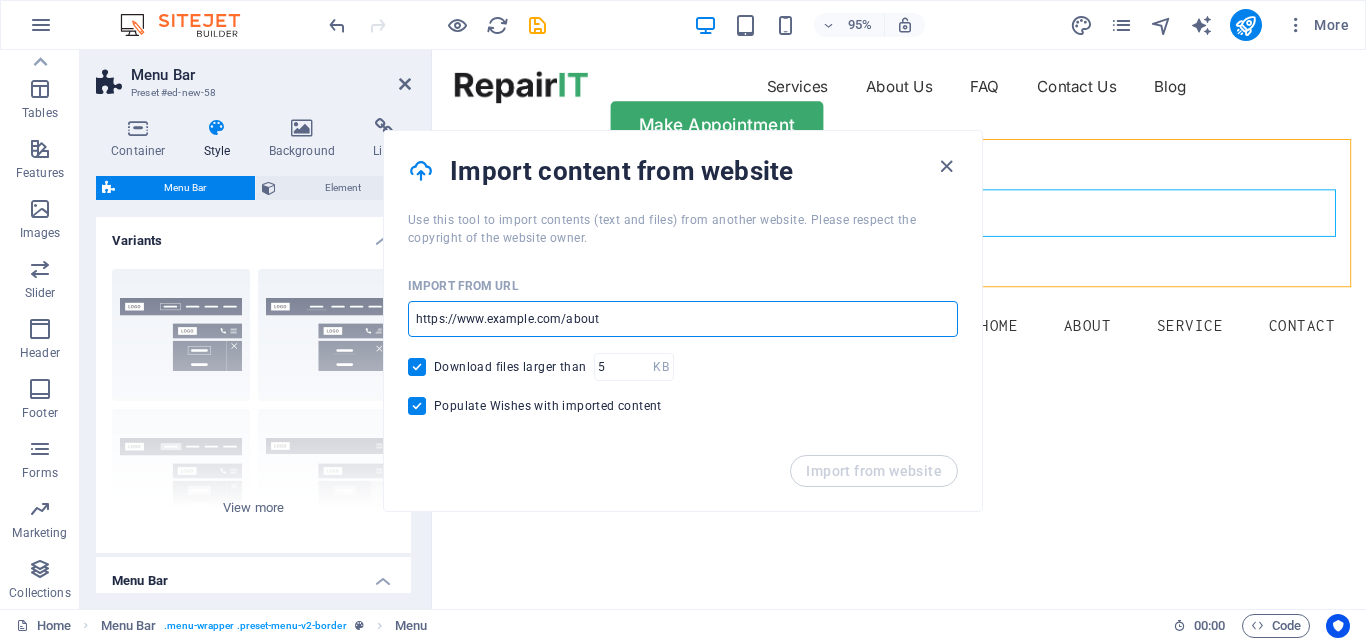 click at bounding box center (683, 319) 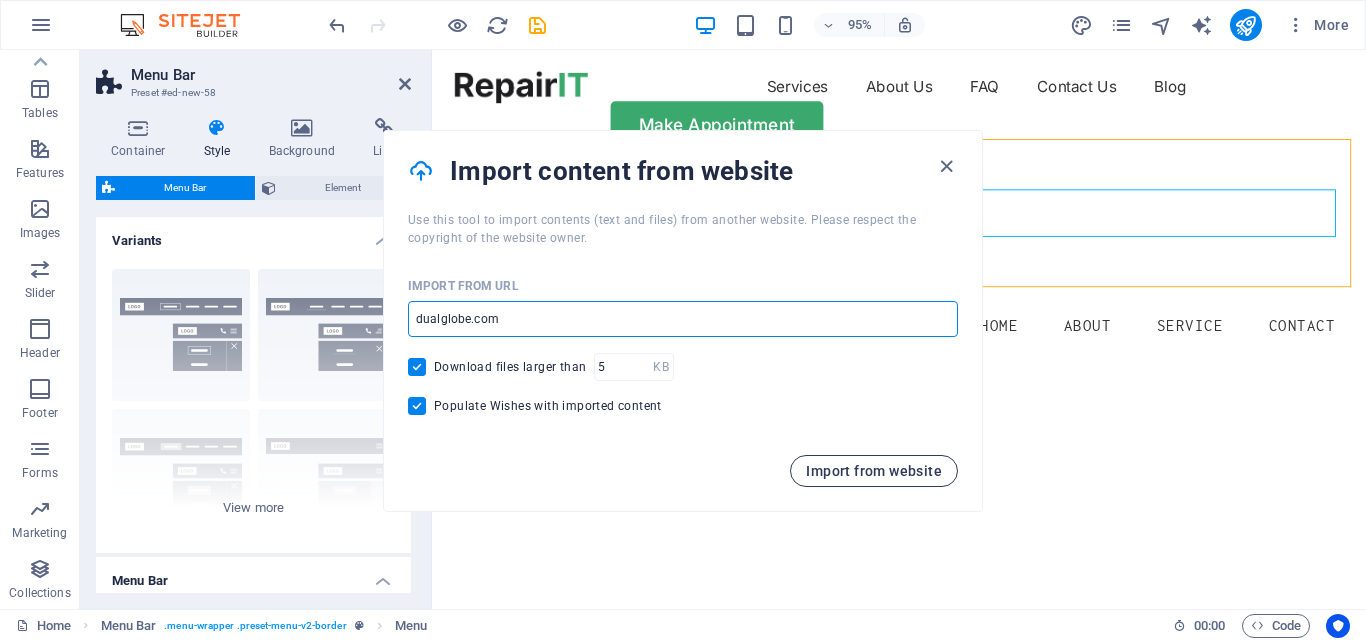 type on "dualglobe.com" 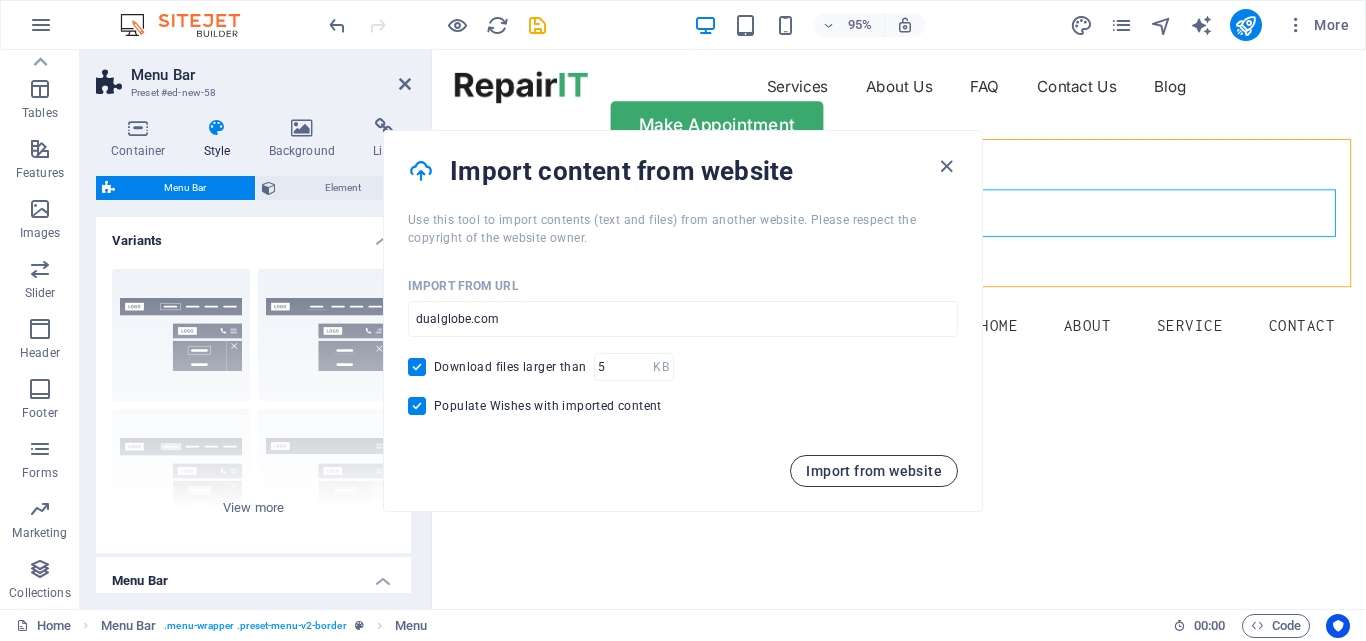 click on "Import from website" at bounding box center [874, 471] 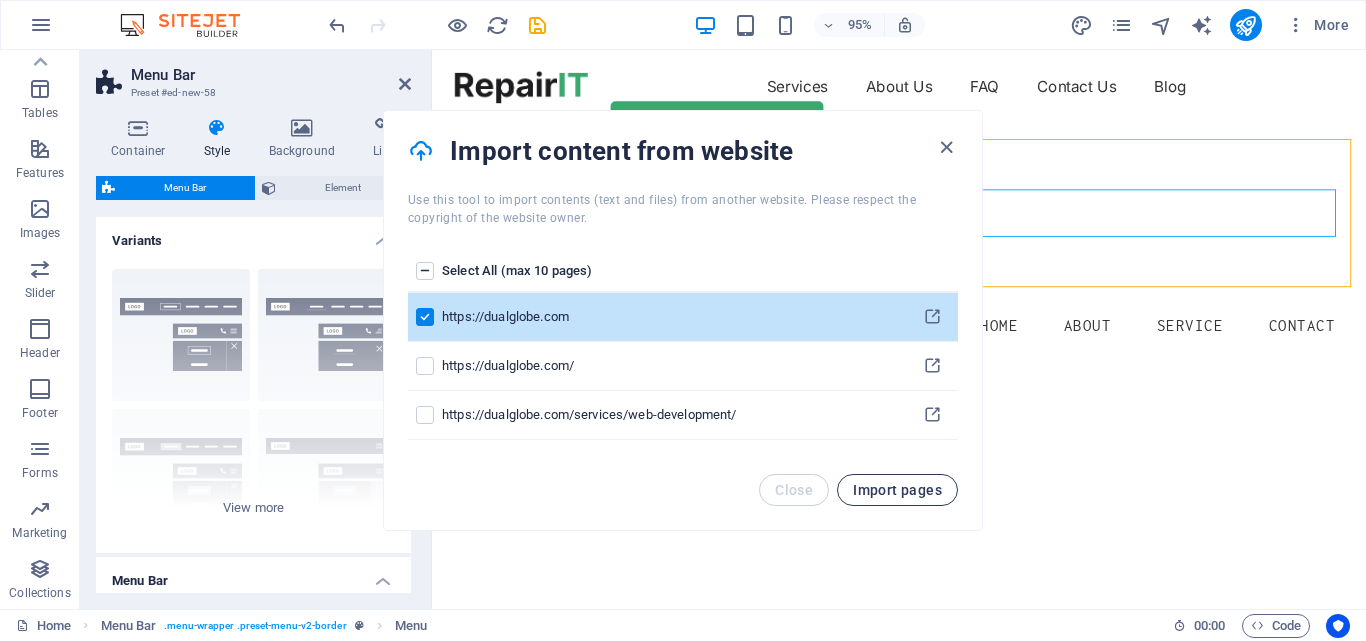 click on "Import pages" at bounding box center (897, 490) 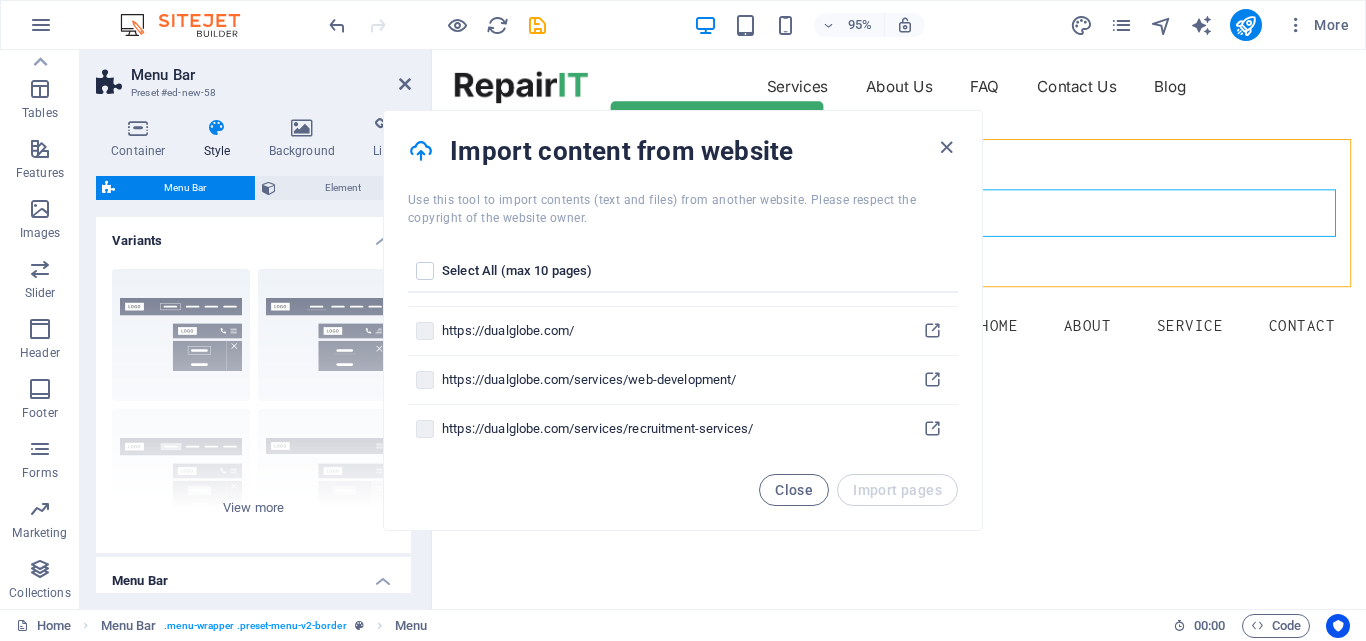 scroll, scrollTop: 0, scrollLeft: 0, axis: both 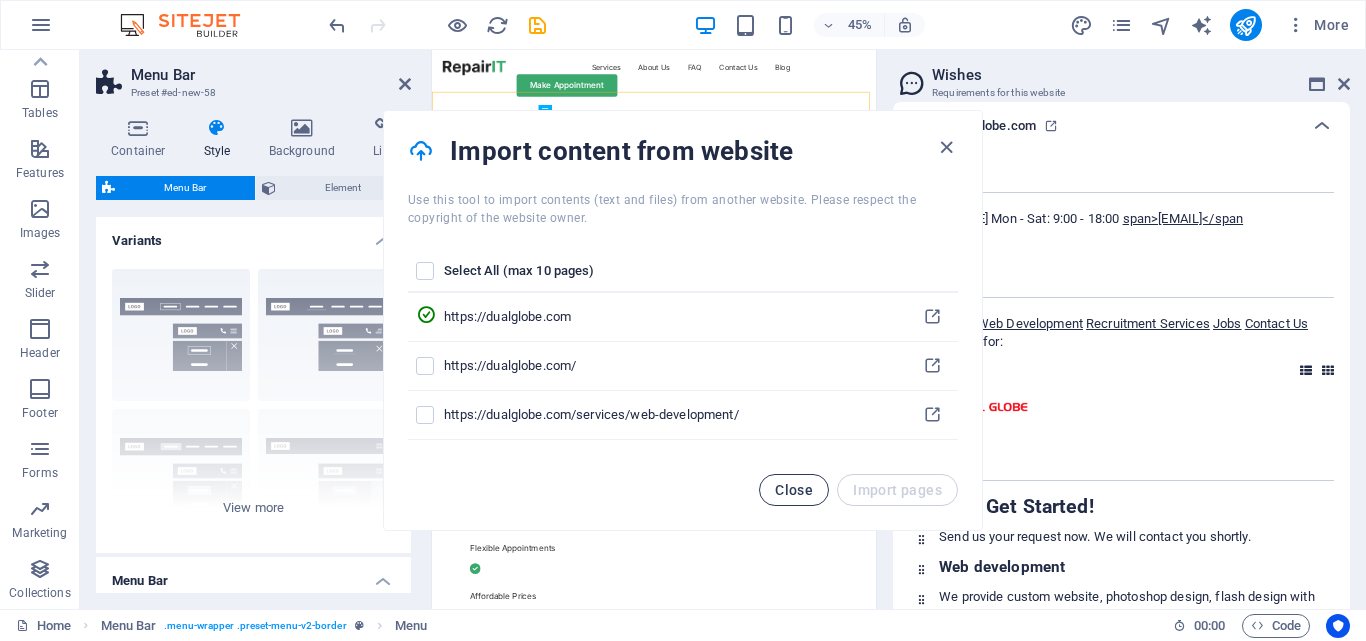 click on "Close" at bounding box center (794, 490) 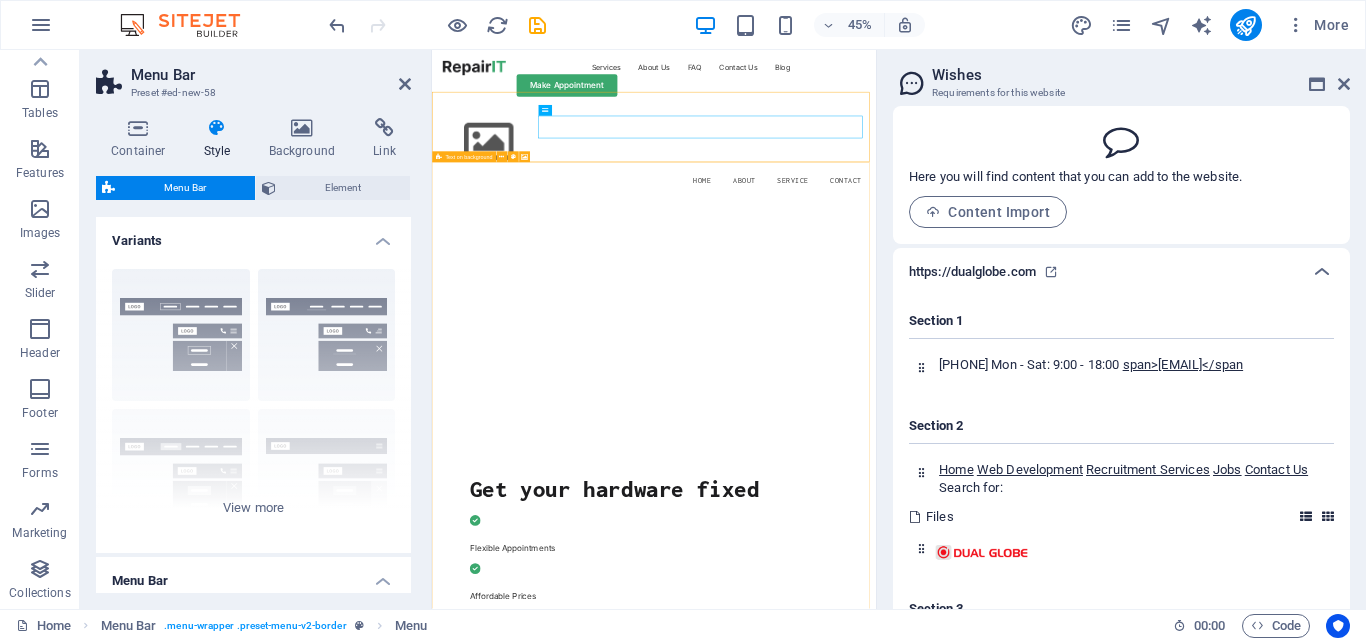 scroll, scrollTop: 0, scrollLeft: 0, axis: both 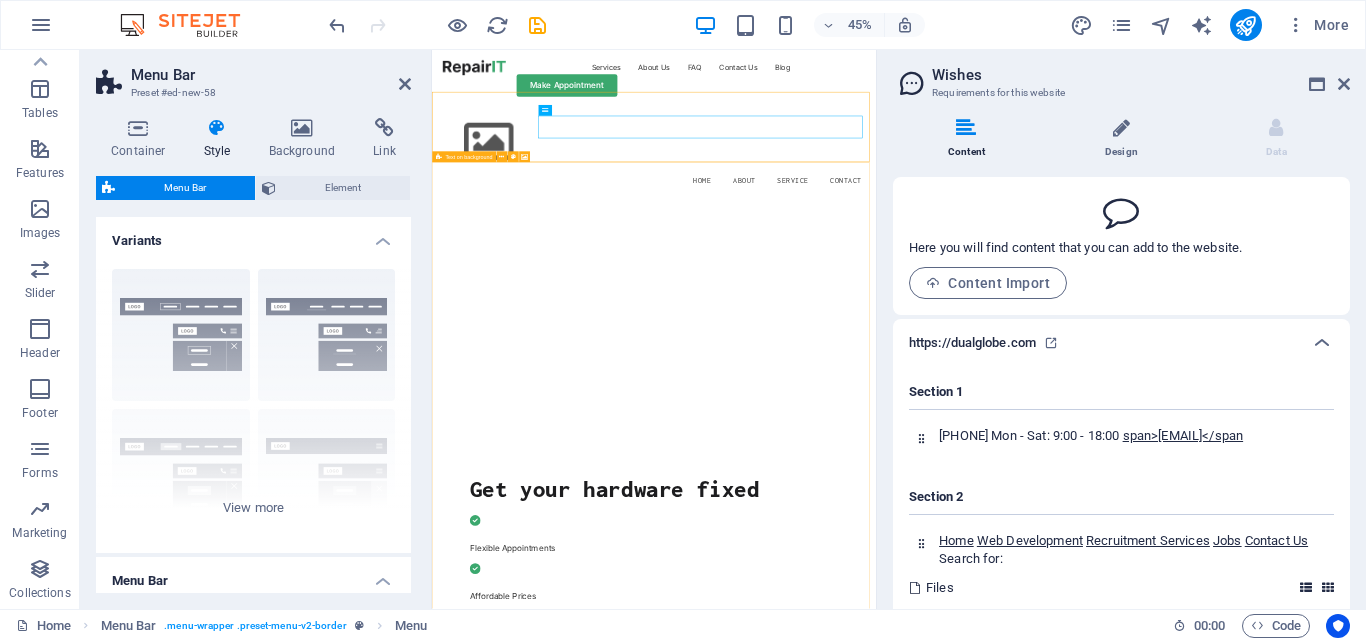 click at bounding box center (1121, 128) 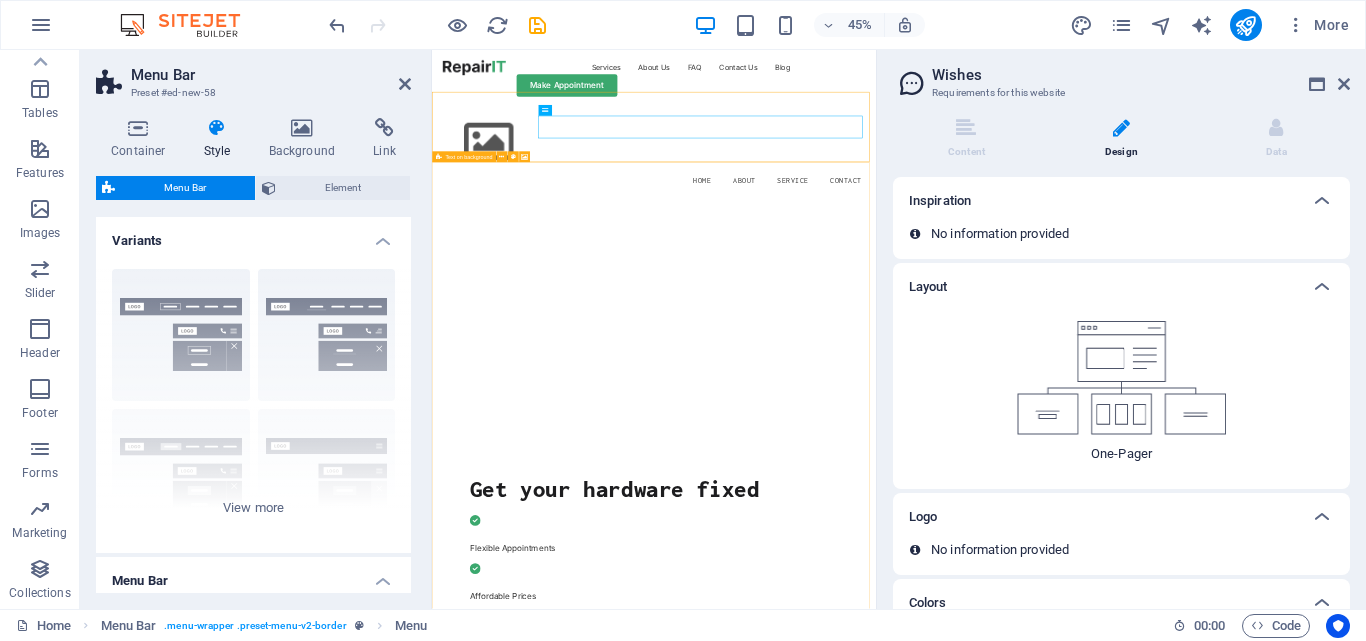 click at bounding box center (1122, 378) 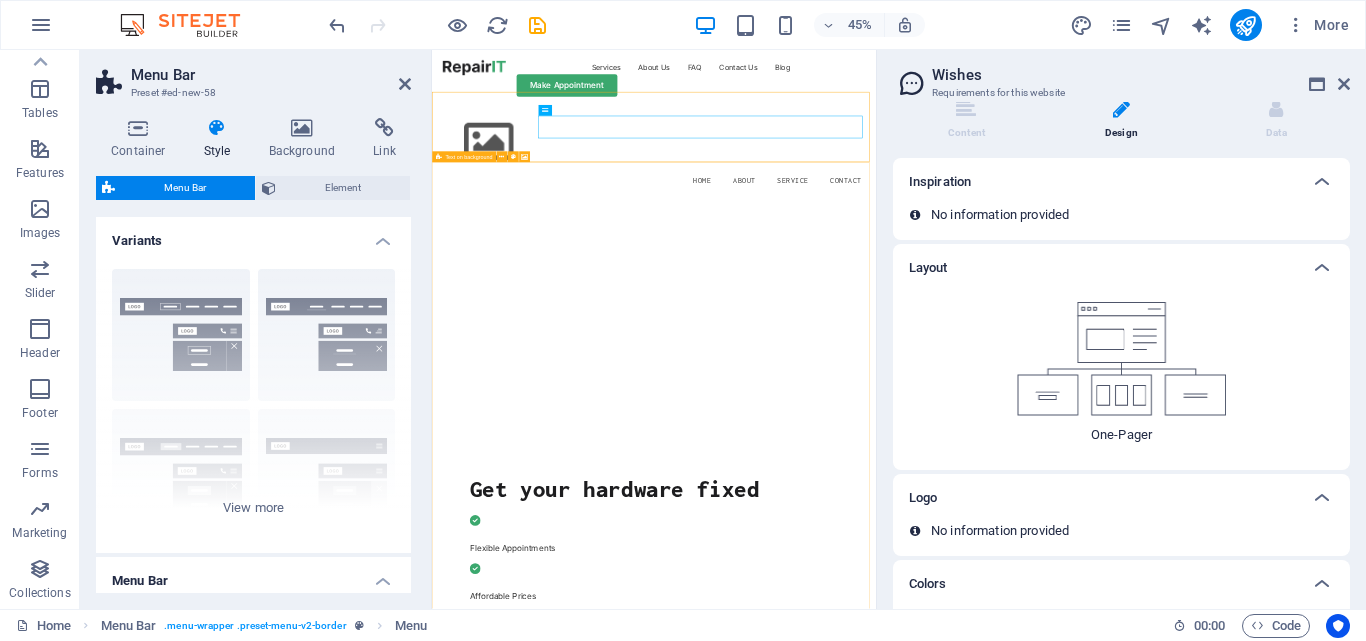 scroll, scrollTop: 0, scrollLeft: 0, axis: both 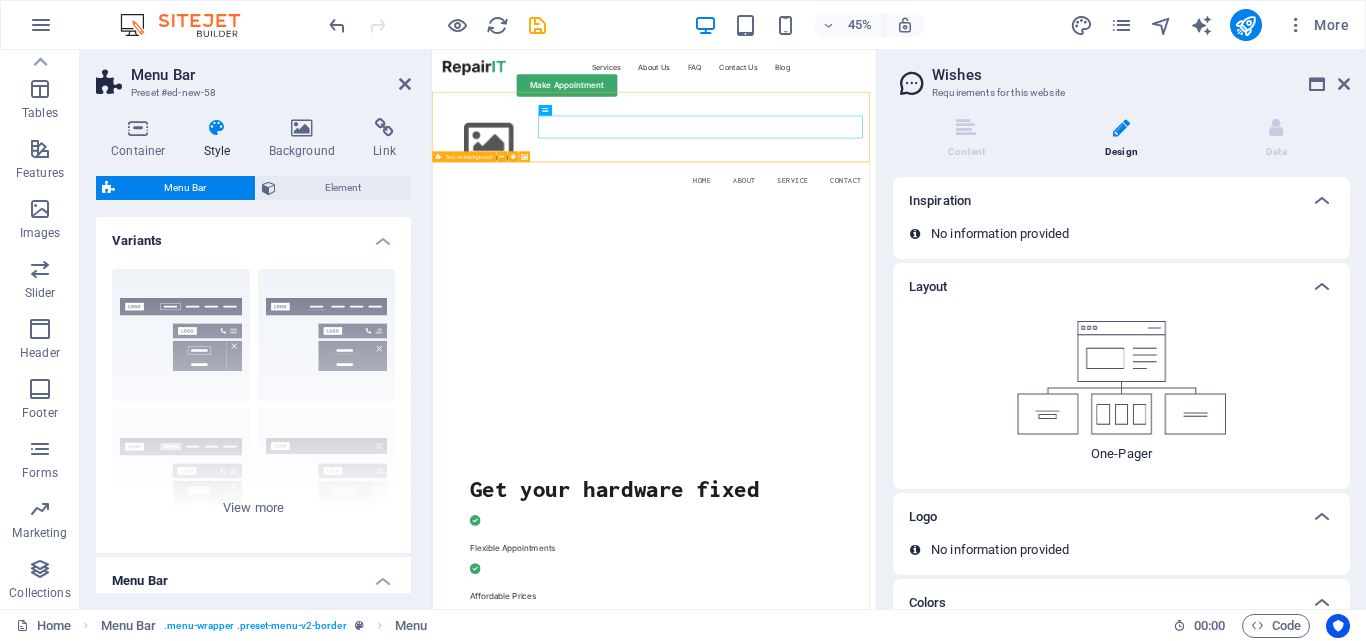 click at bounding box center (1122, 378) 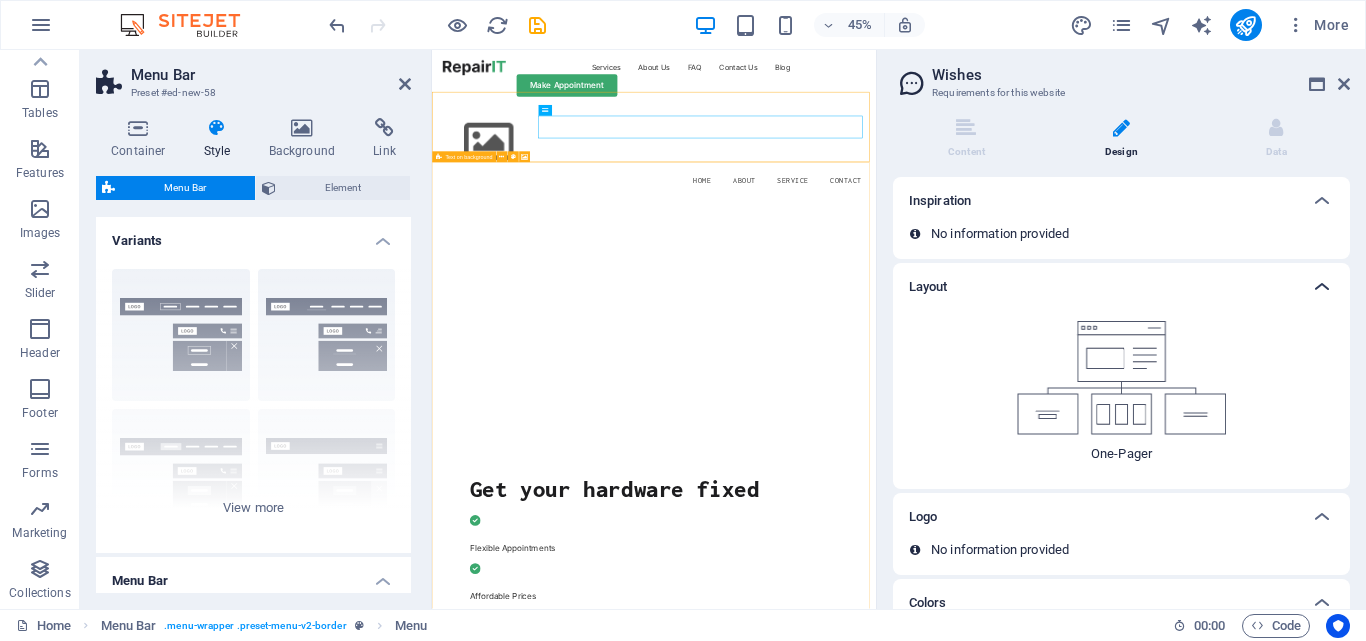 click at bounding box center (1322, 287) 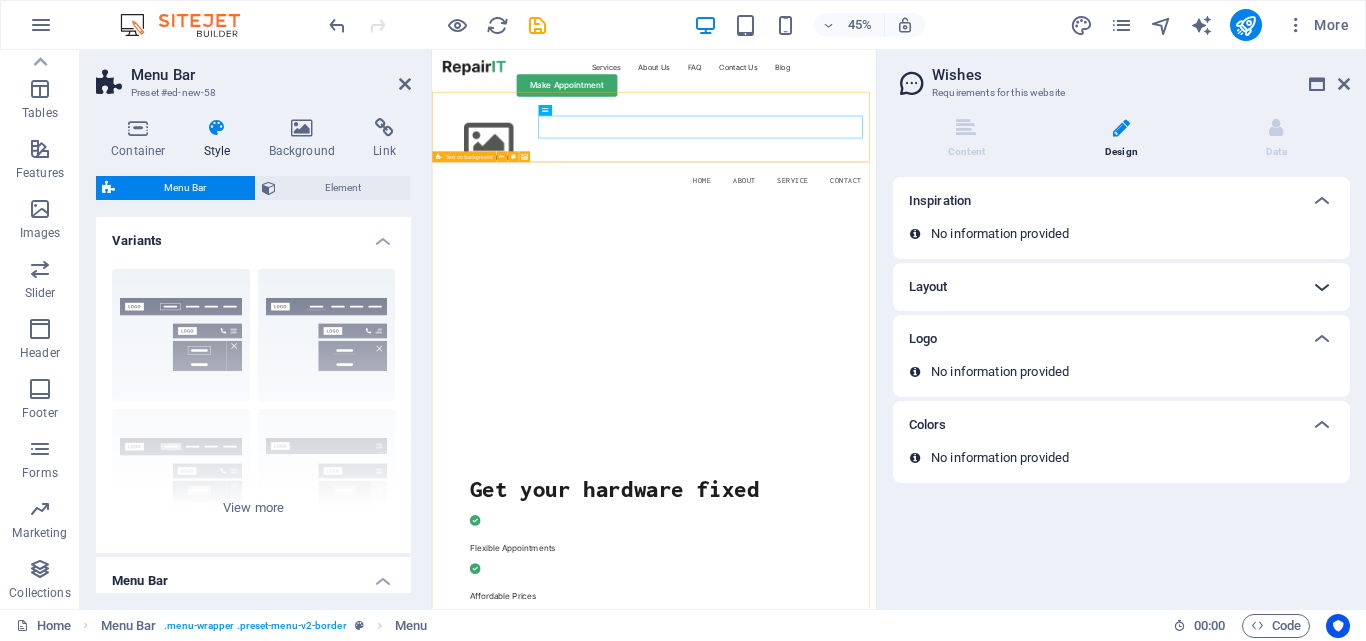 click at bounding box center (1322, 287) 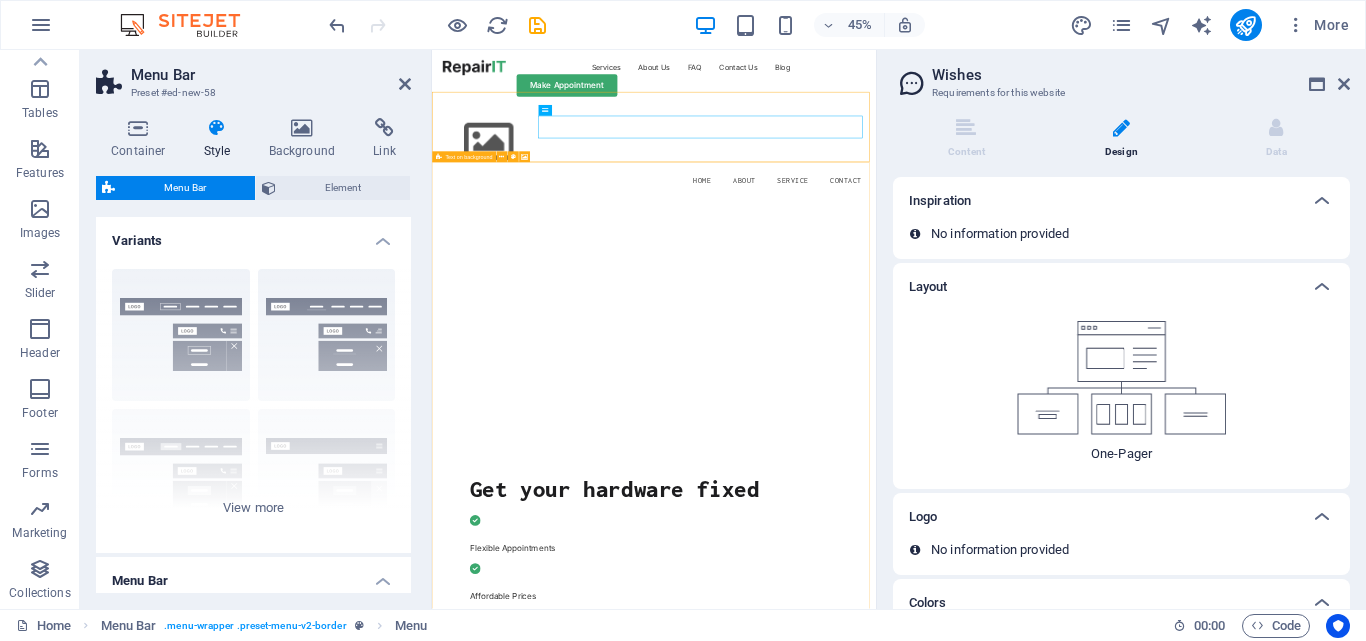 click at bounding box center (1122, 378) 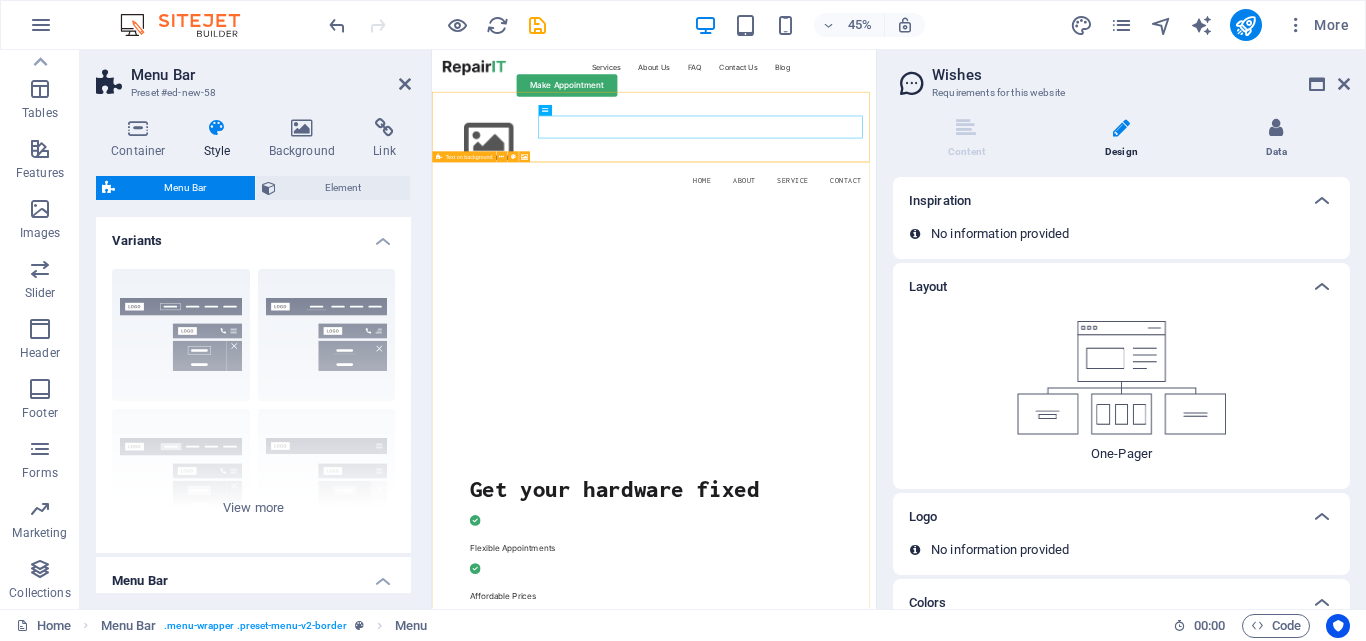 click on "Data" at bounding box center (1276, 139) 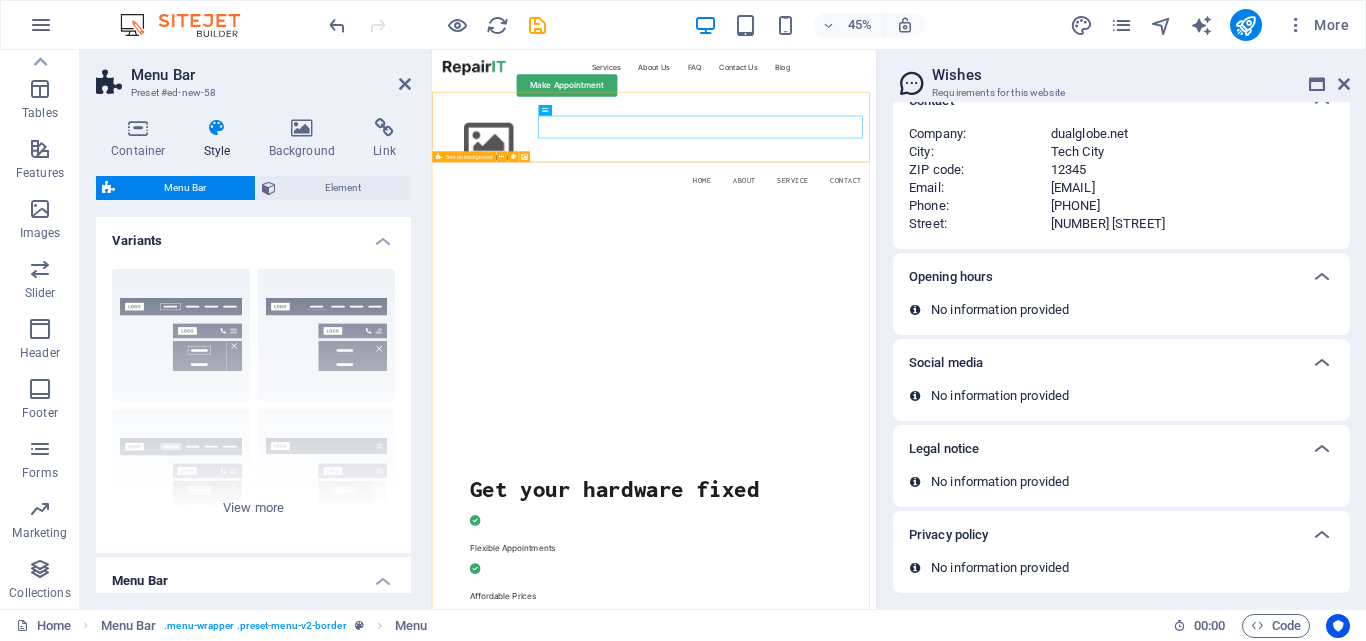 scroll, scrollTop: 0, scrollLeft: 0, axis: both 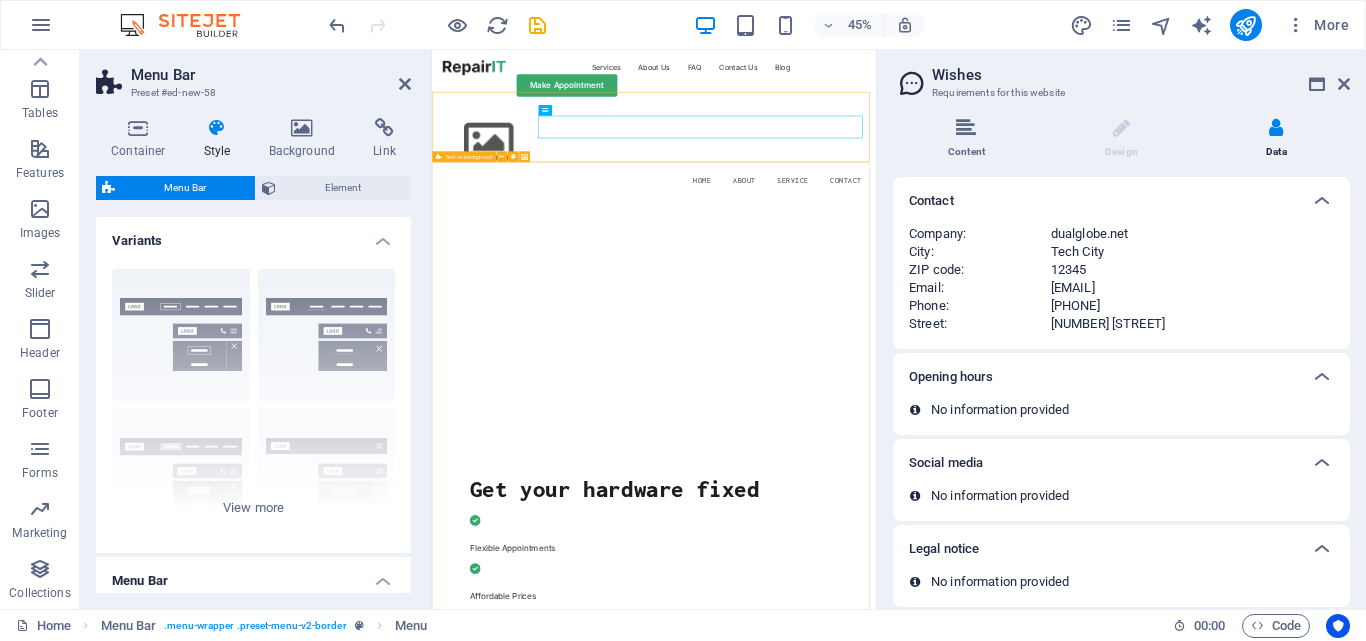 click on "Content" at bounding box center [970, 139] 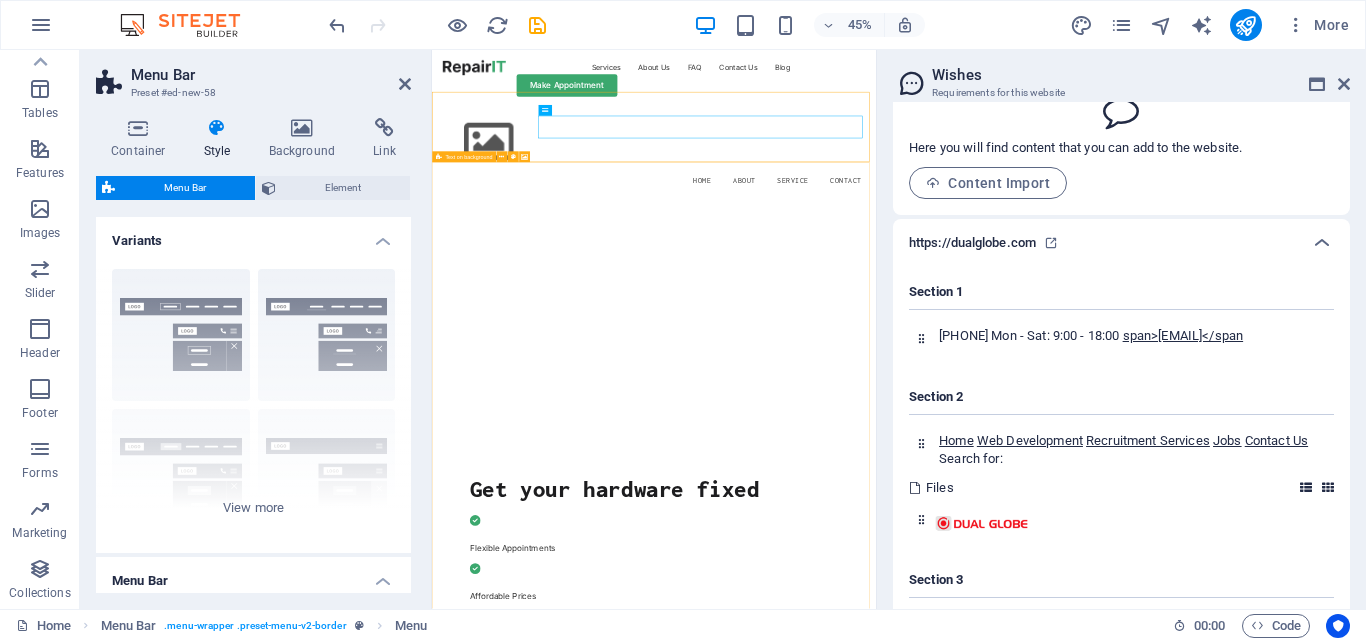 scroll, scrollTop: 0, scrollLeft: 0, axis: both 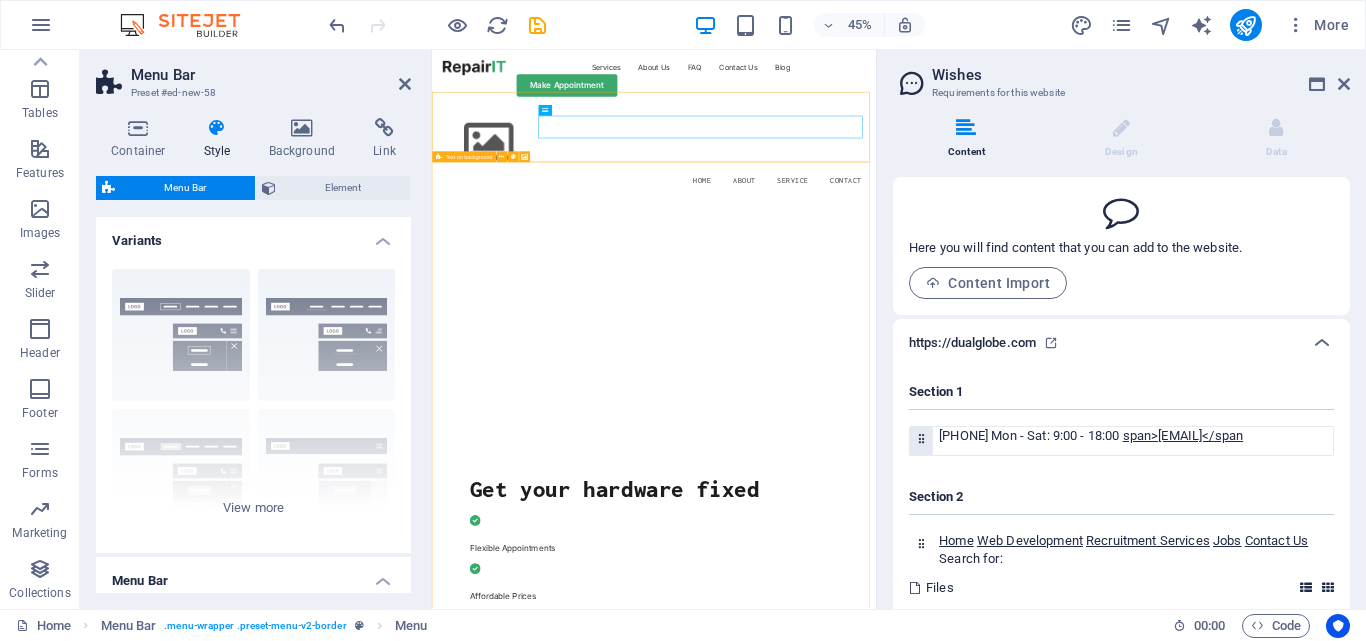 click on "+65 63030605   Mon - Sat: 9:00 - 18:00   span>admin@dualglobe.com</span" at bounding box center (1136, 436) 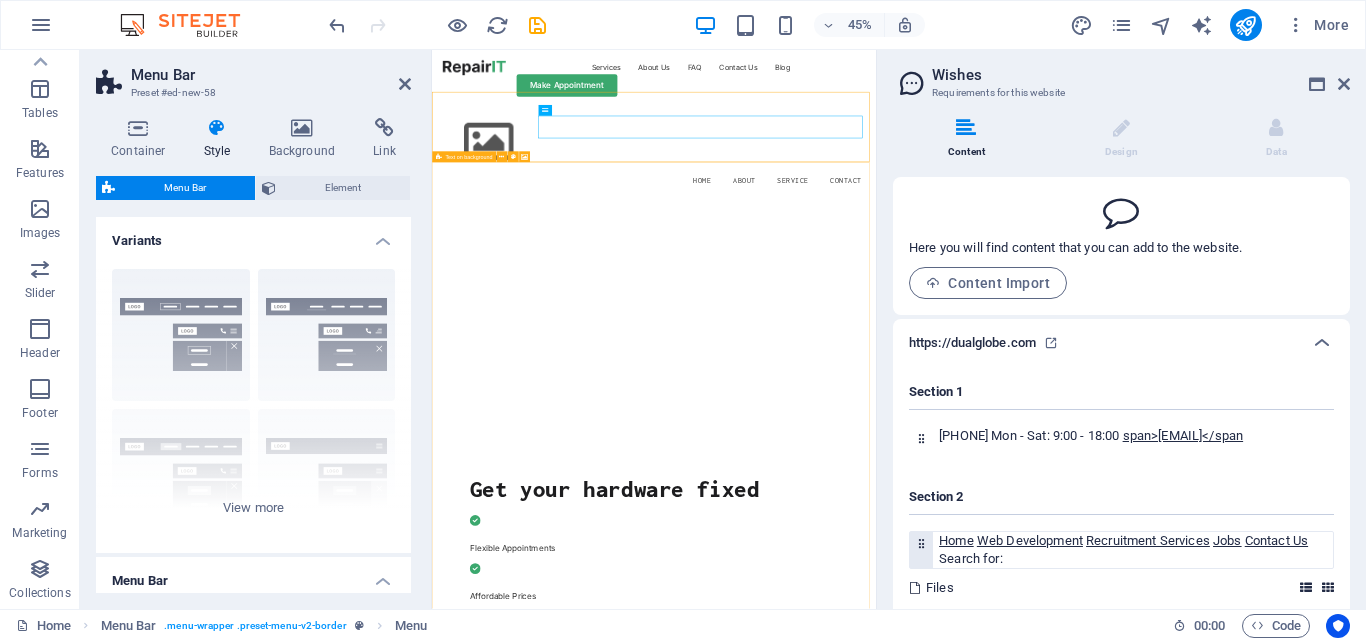 scroll, scrollTop: 200, scrollLeft: 0, axis: vertical 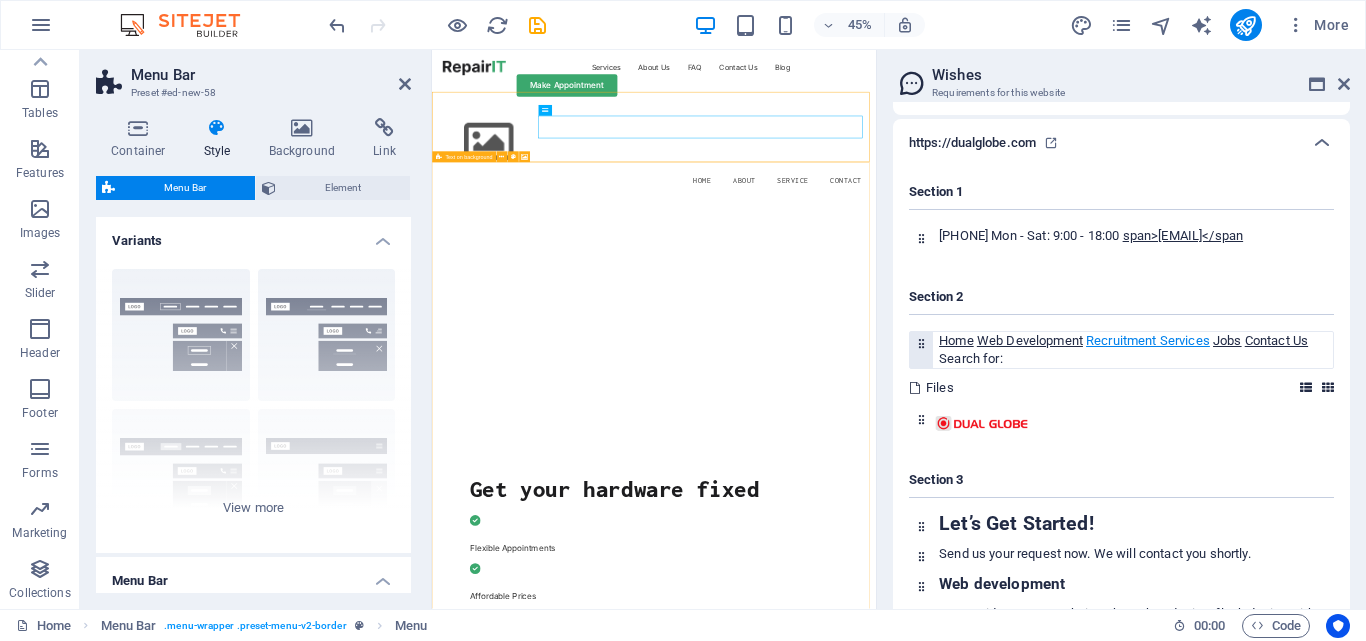 click on "Recruitment Services" at bounding box center [1148, 340] 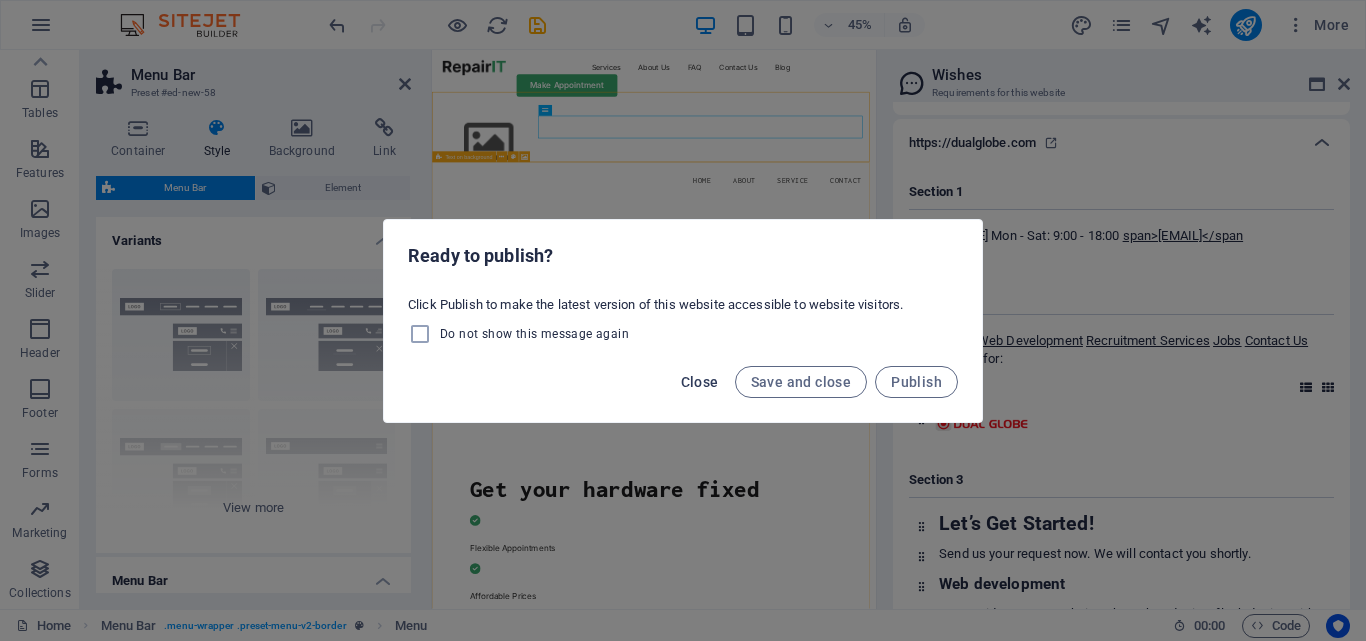 click on "Close" at bounding box center [700, 382] 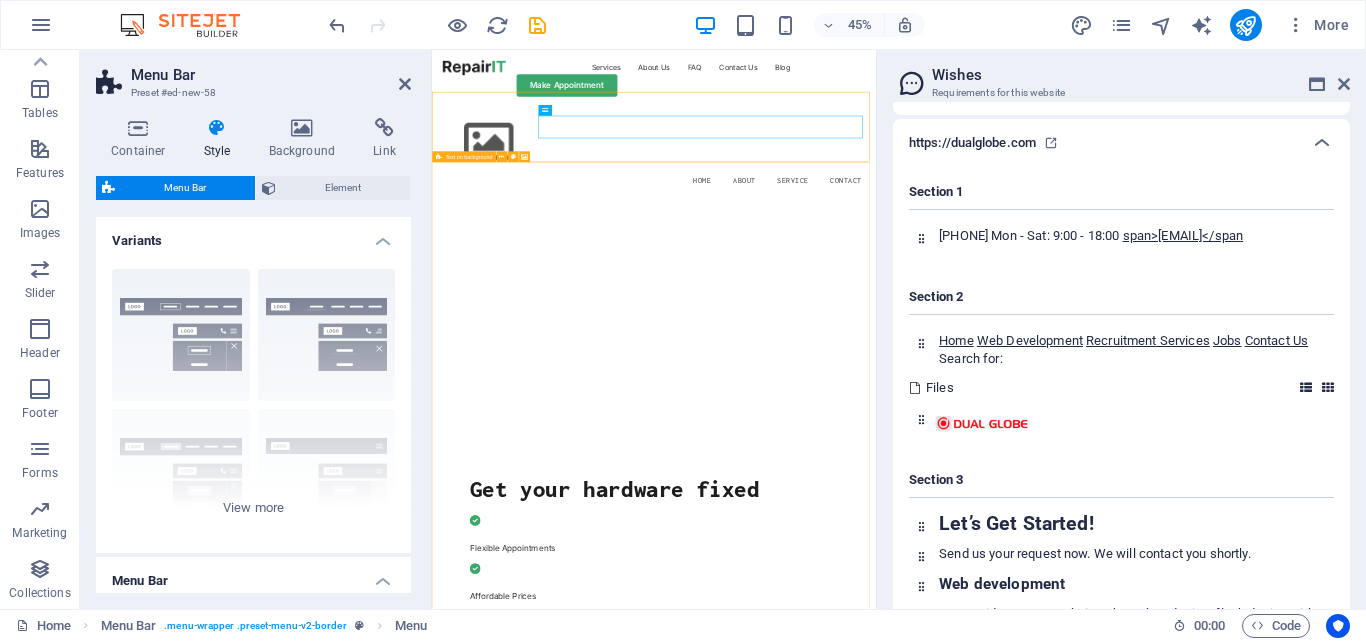 click at bounding box center [1328, 388] 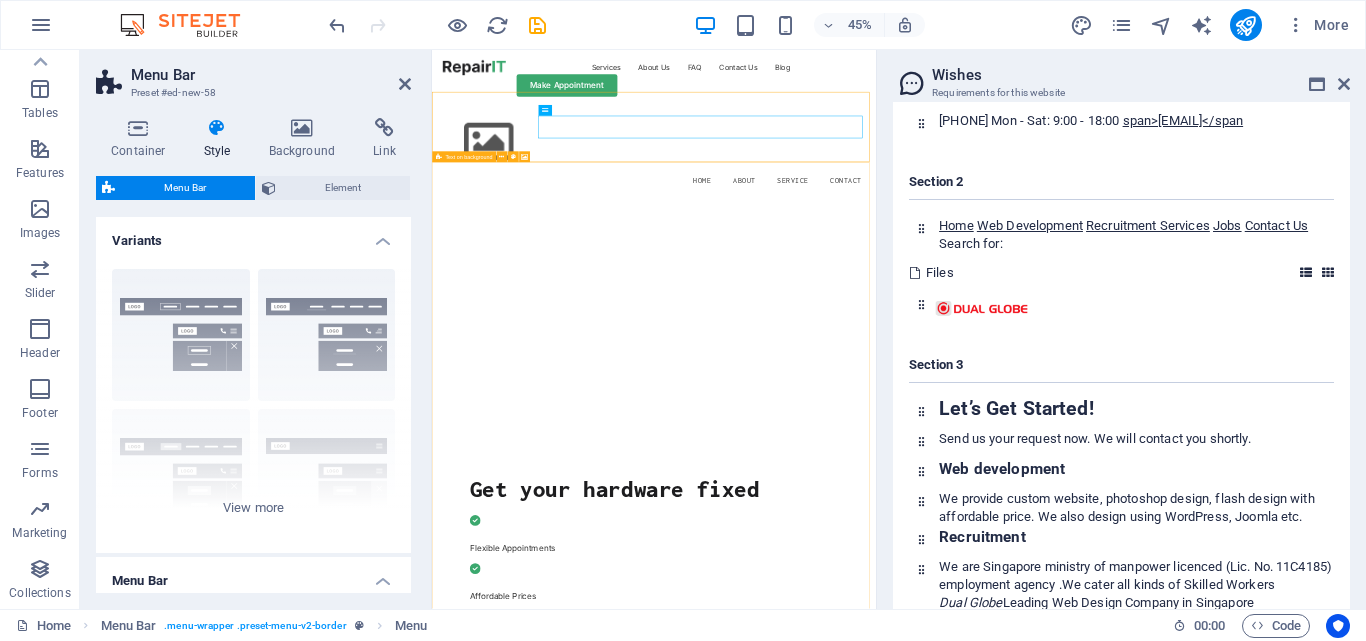 scroll, scrollTop: 500, scrollLeft: 0, axis: vertical 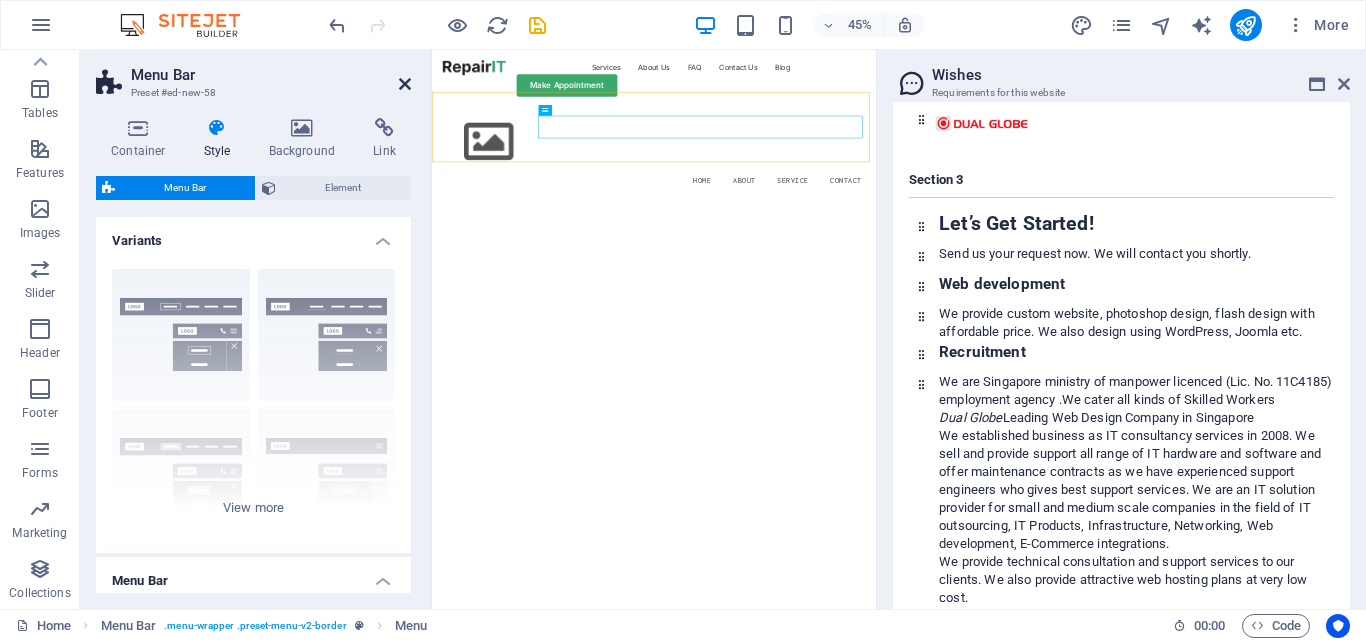 click at bounding box center (405, 84) 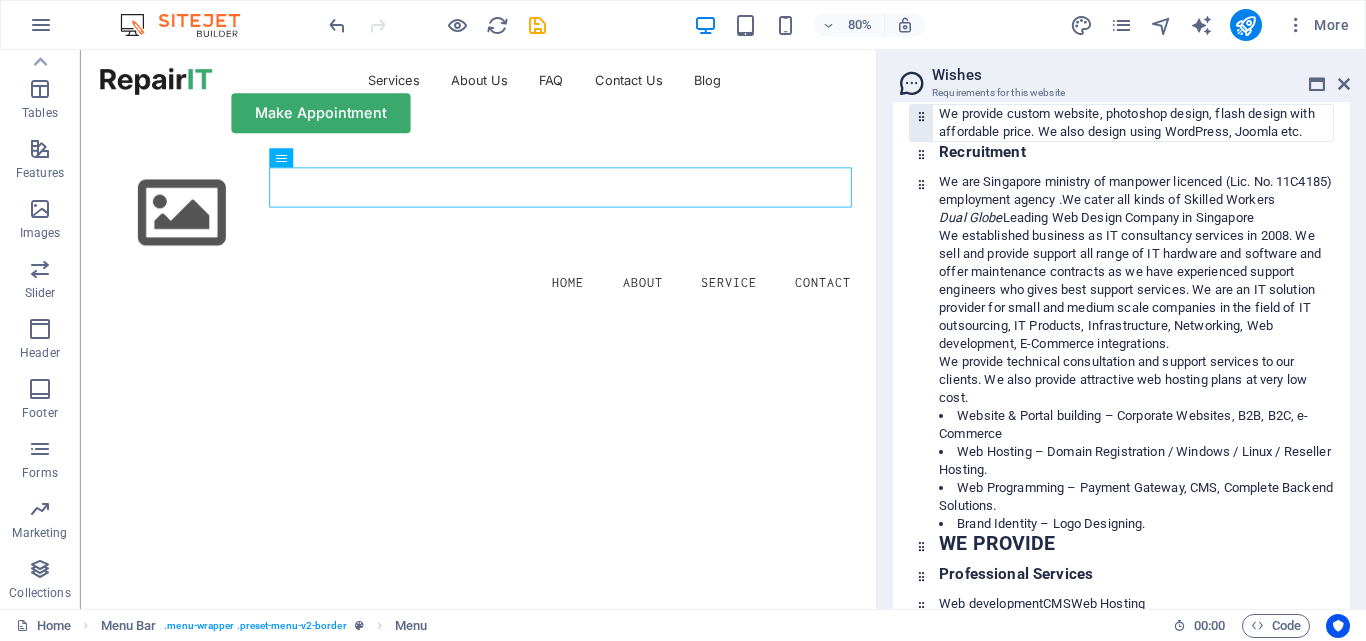 scroll, scrollTop: 0, scrollLeft: 0, axis: both 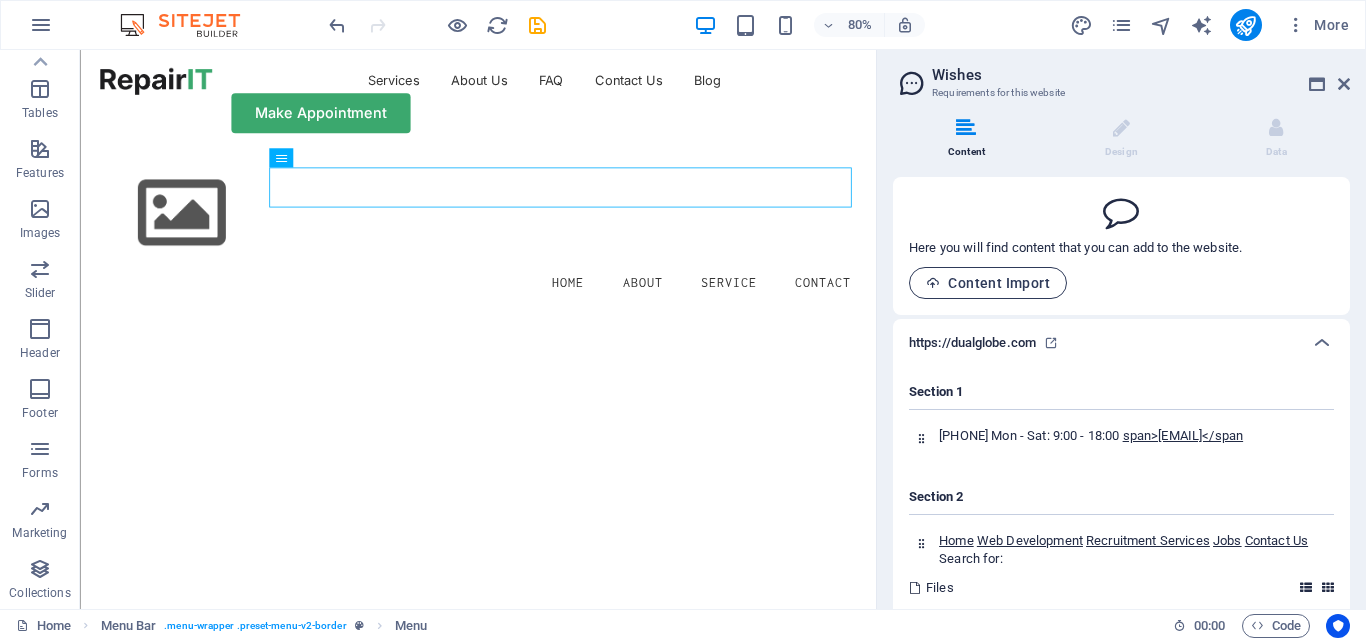 click on "Content Import" at bounding box center (988, 283) 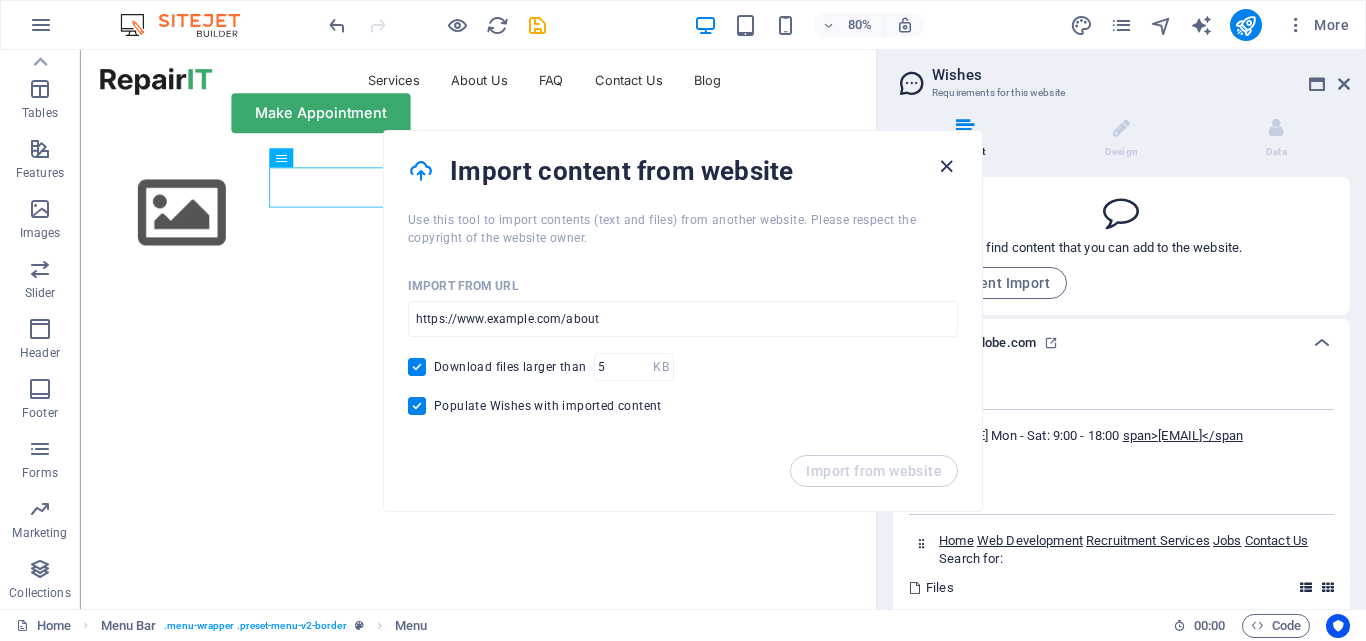 click at bounding box center [946, 166] 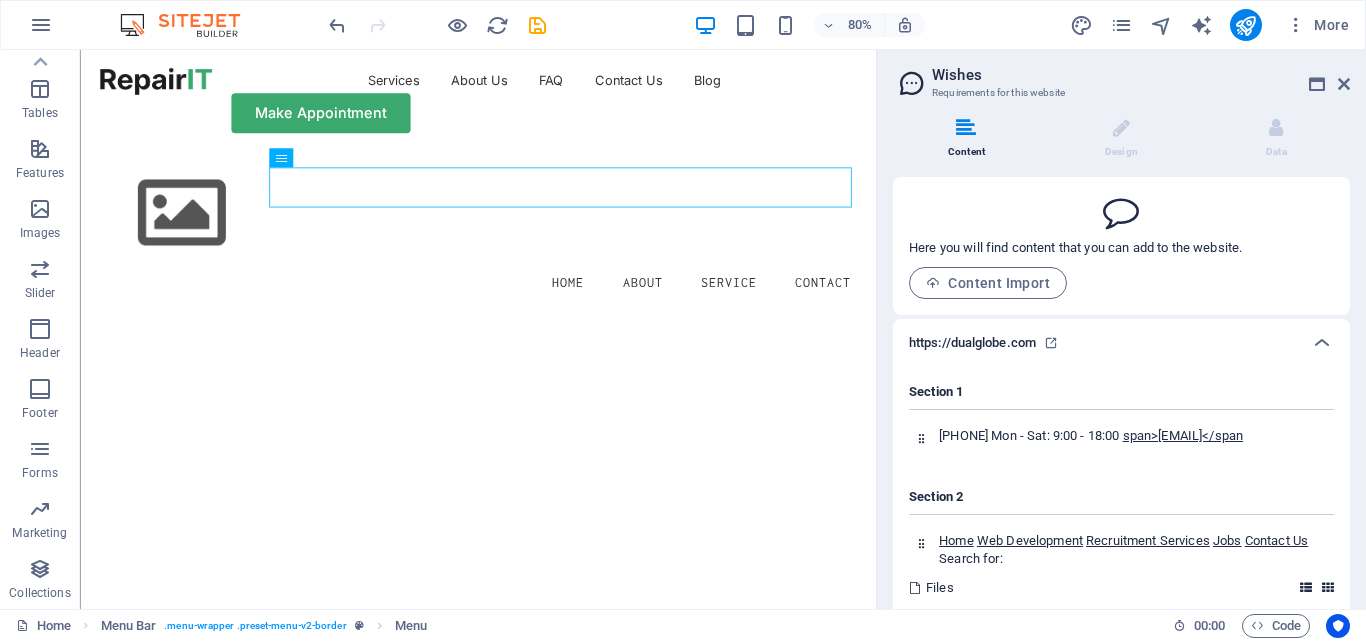 drag, startPoint x: 1062, startPoint y: 369, endPoint x: 893, endPoint y: 368, distance: 169.00296 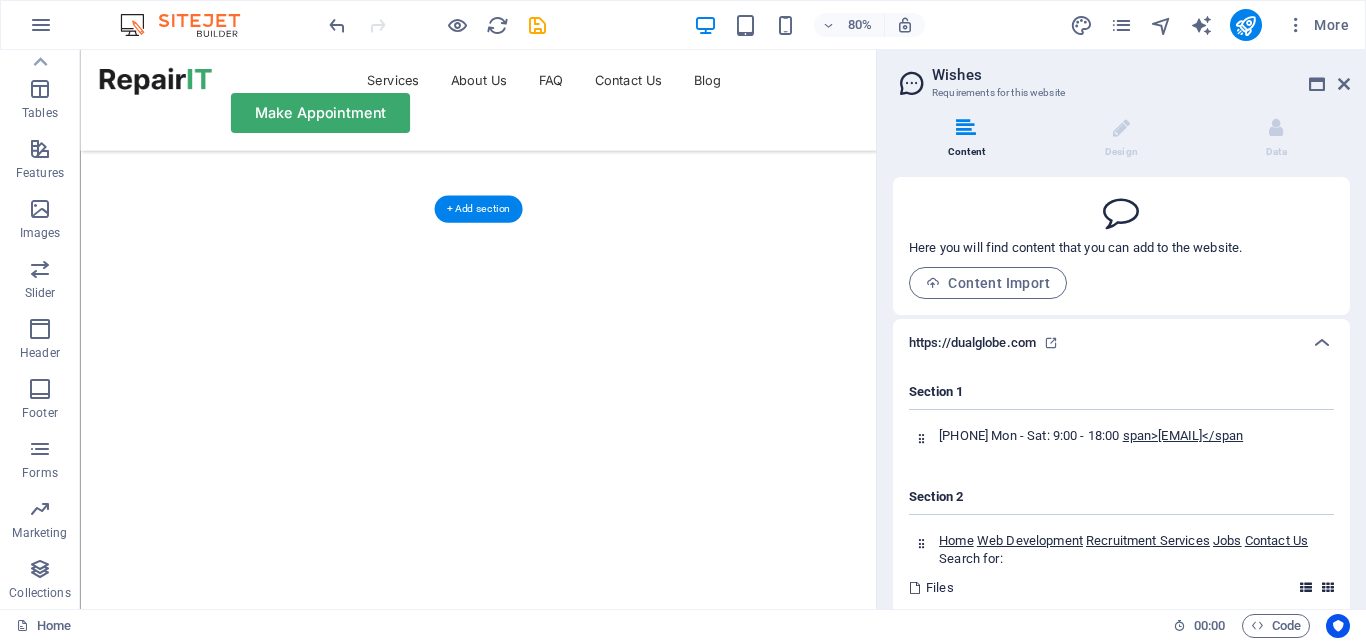 scroll, scrollTop: 0, scrollLeft: 0, axis: both 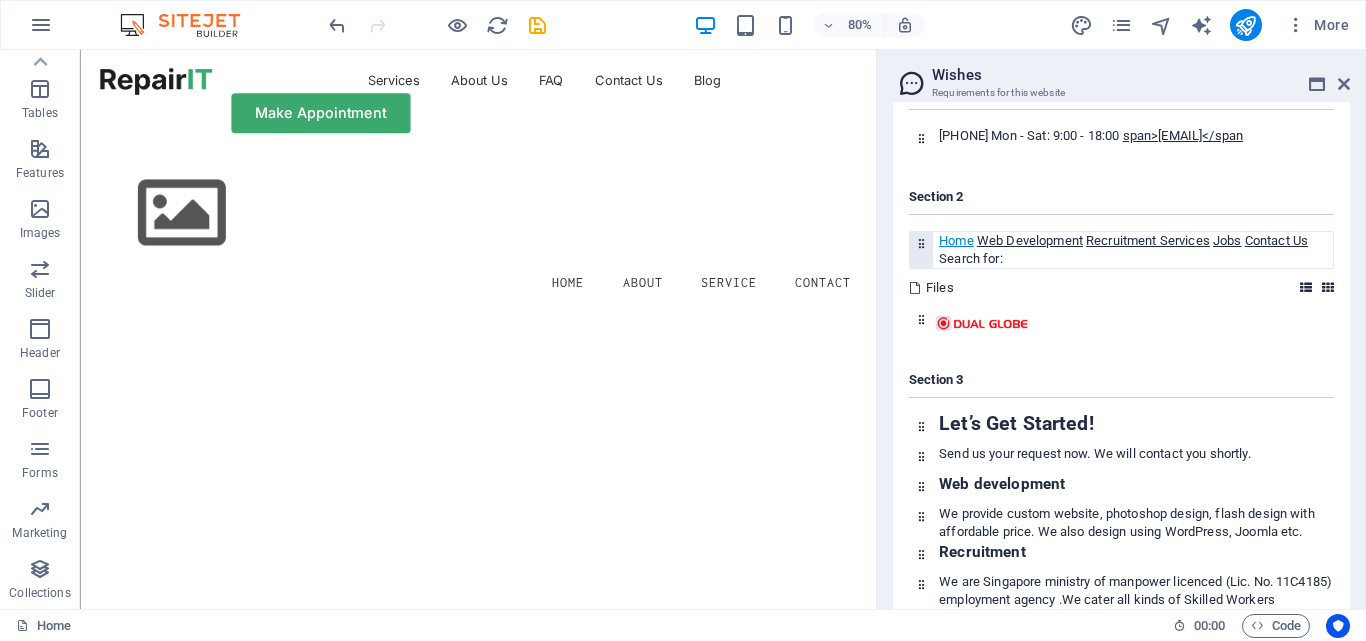 drag, startPoint x: 942, startPoint y: 252, endPoint x: 961, endPoint y: 101, distance: 152.19067 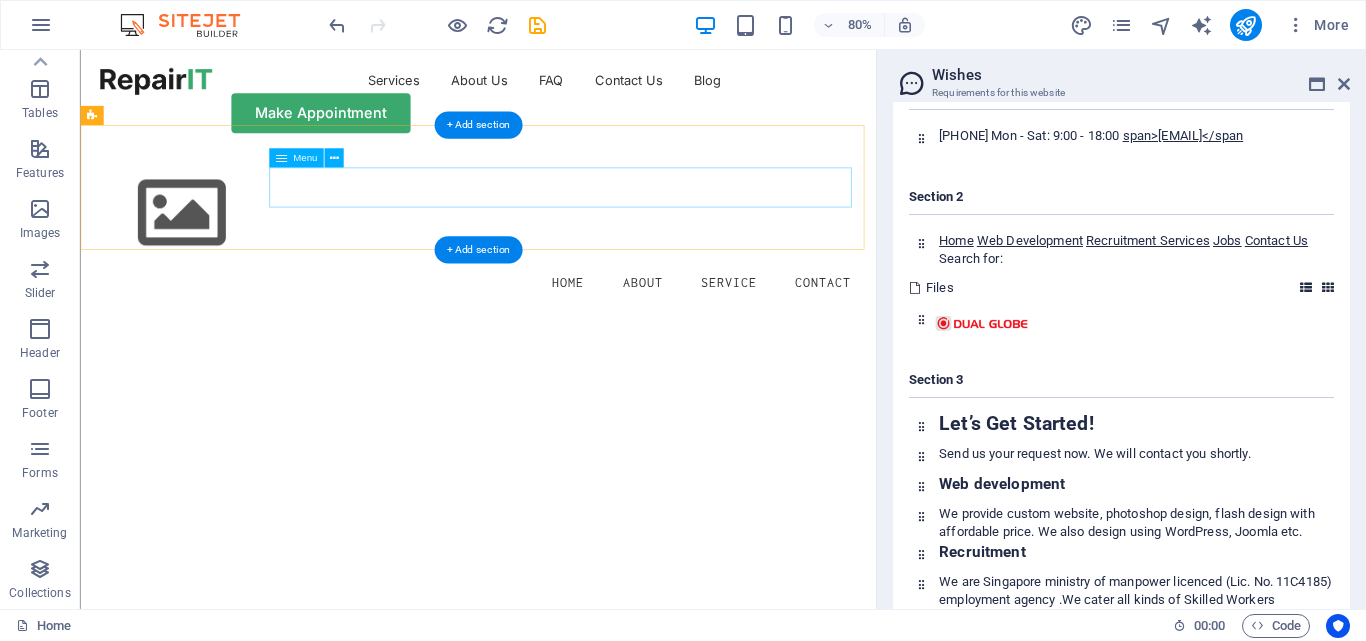 click on "Home About Service Contact" at bounding box center [577, 341] 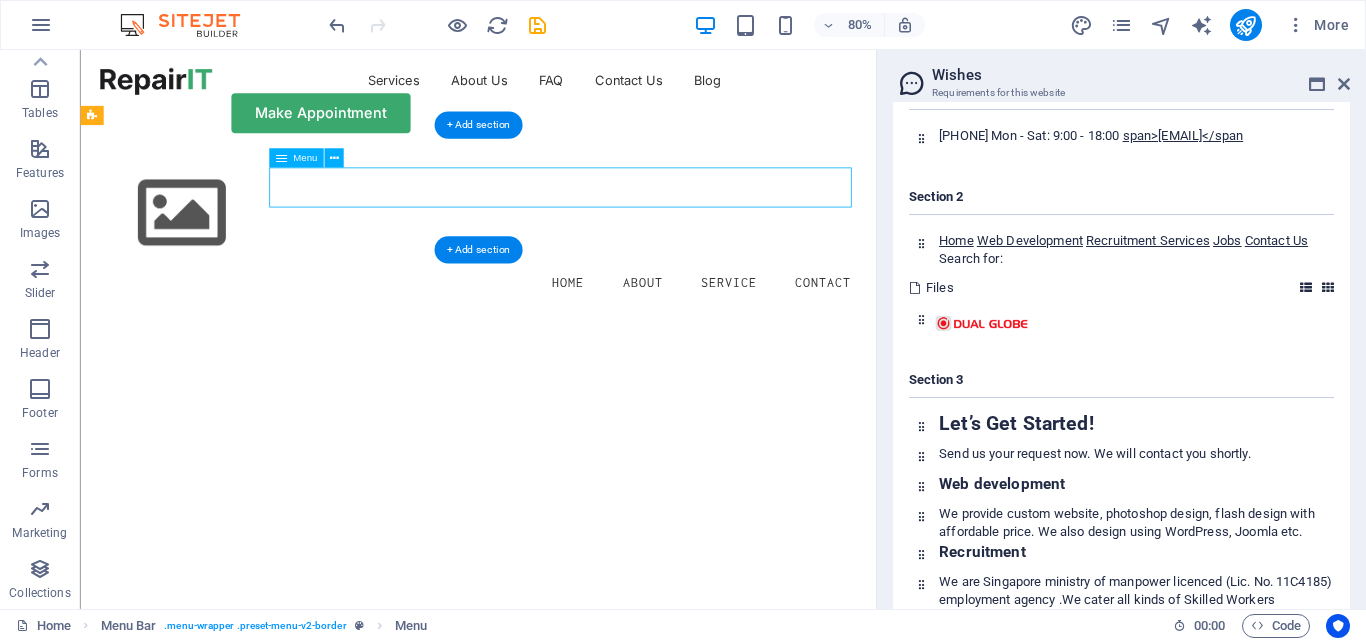 click on "Home About Service Contact" at bounding box center (577, 341) 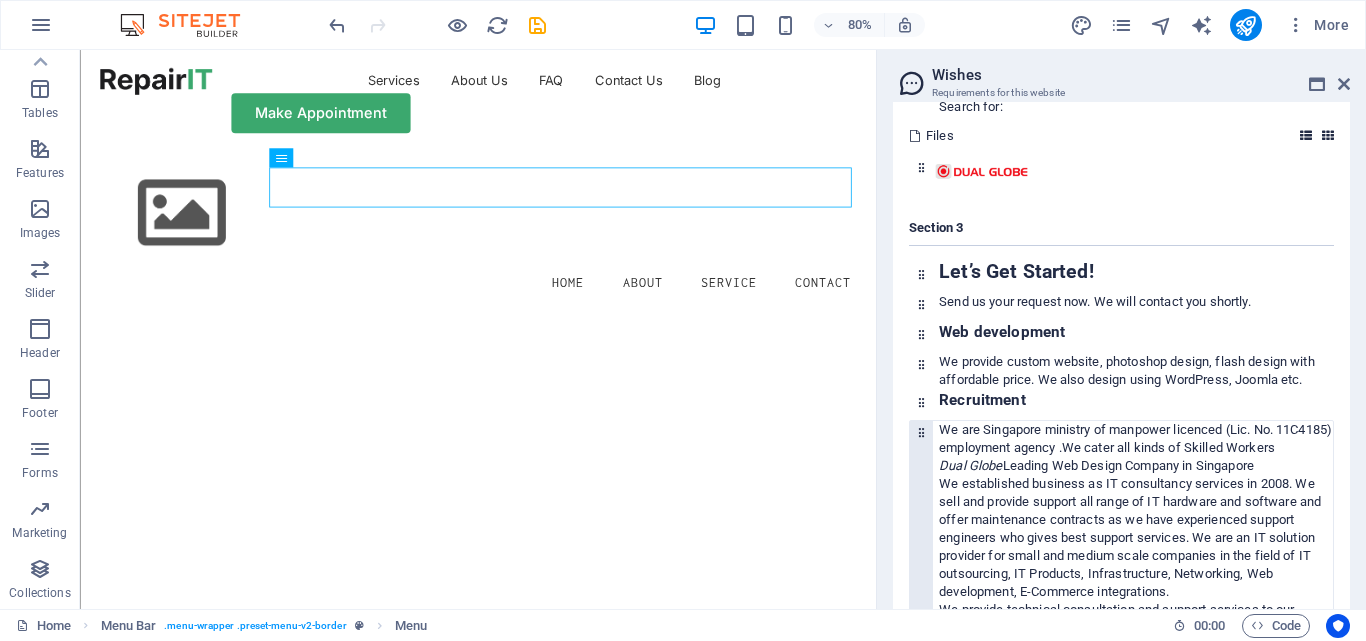 scroll, scrollTop: 500, scrollLeft: 0, axis: vertical 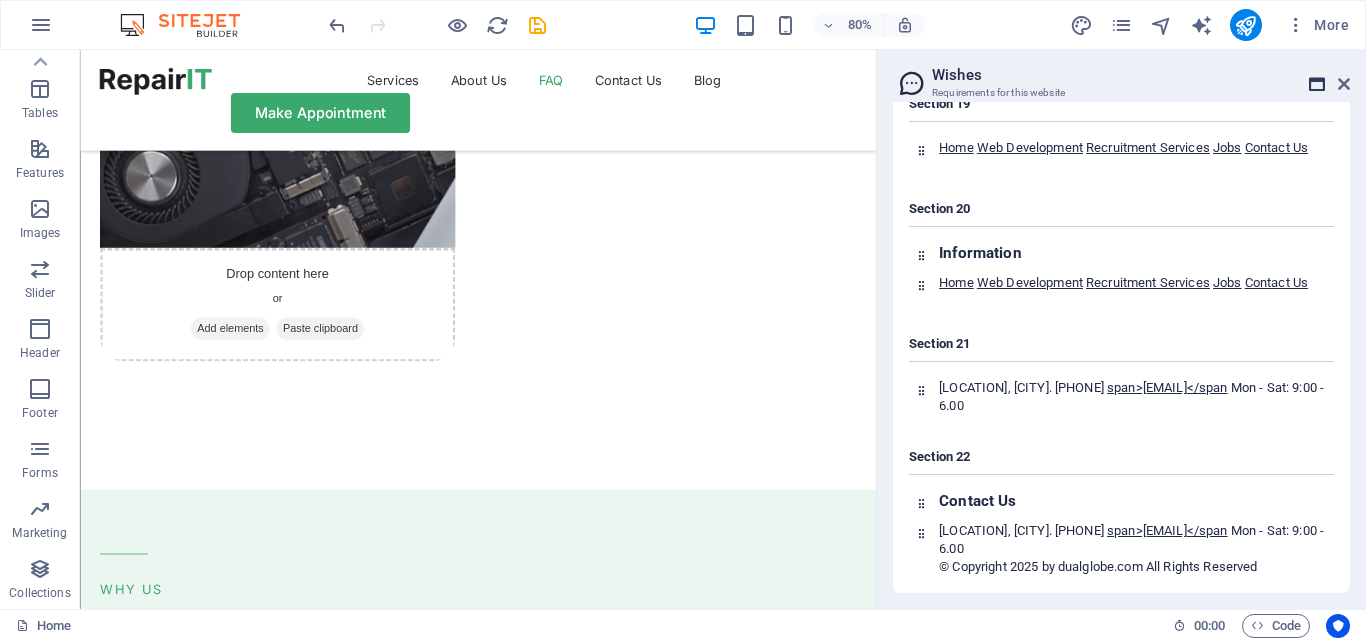 click at bounding box center [1317, 84] 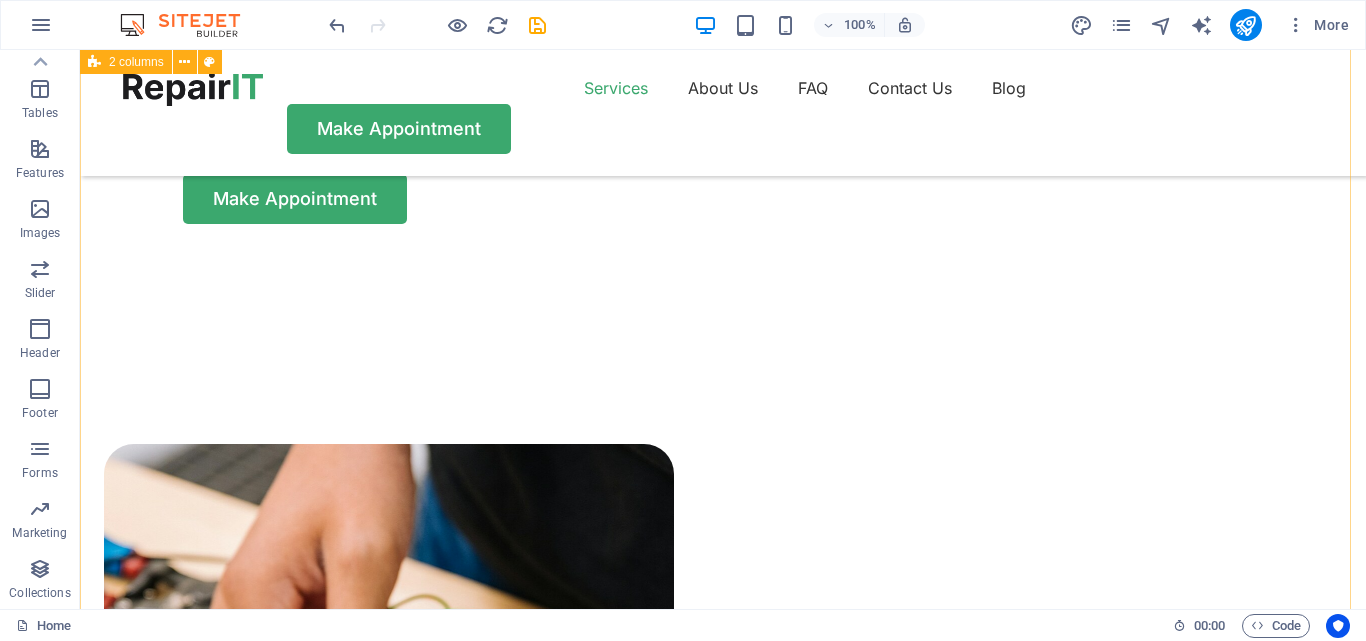scroll, scrollTop: 0, scrollLeft: 0, axis: both 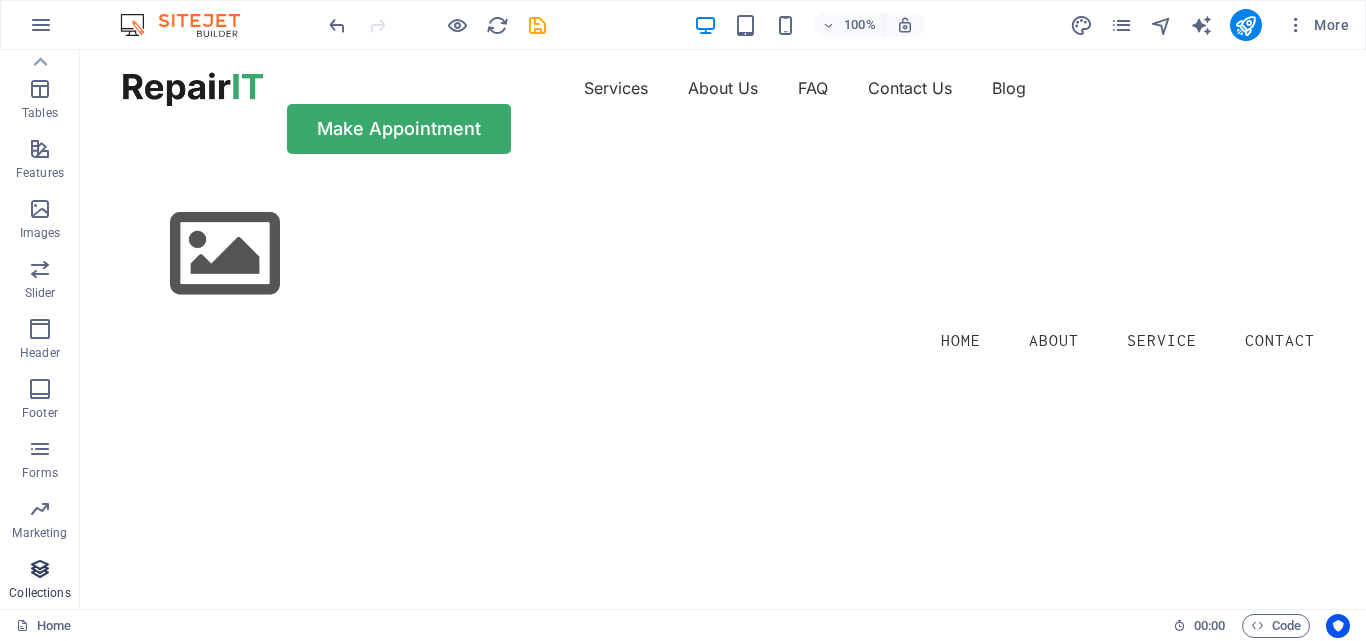 click at bounding box center (40, 569) 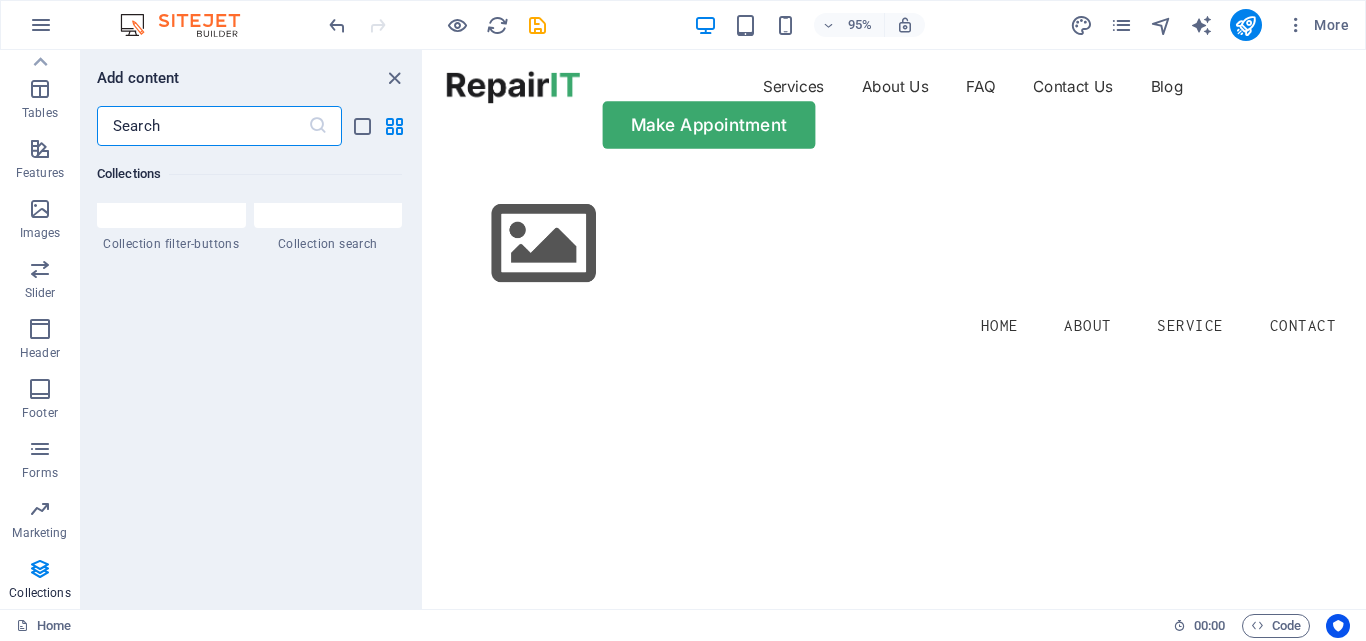 scroll, scrollTop: 18565, scrollLeft: 0, axis: vertical 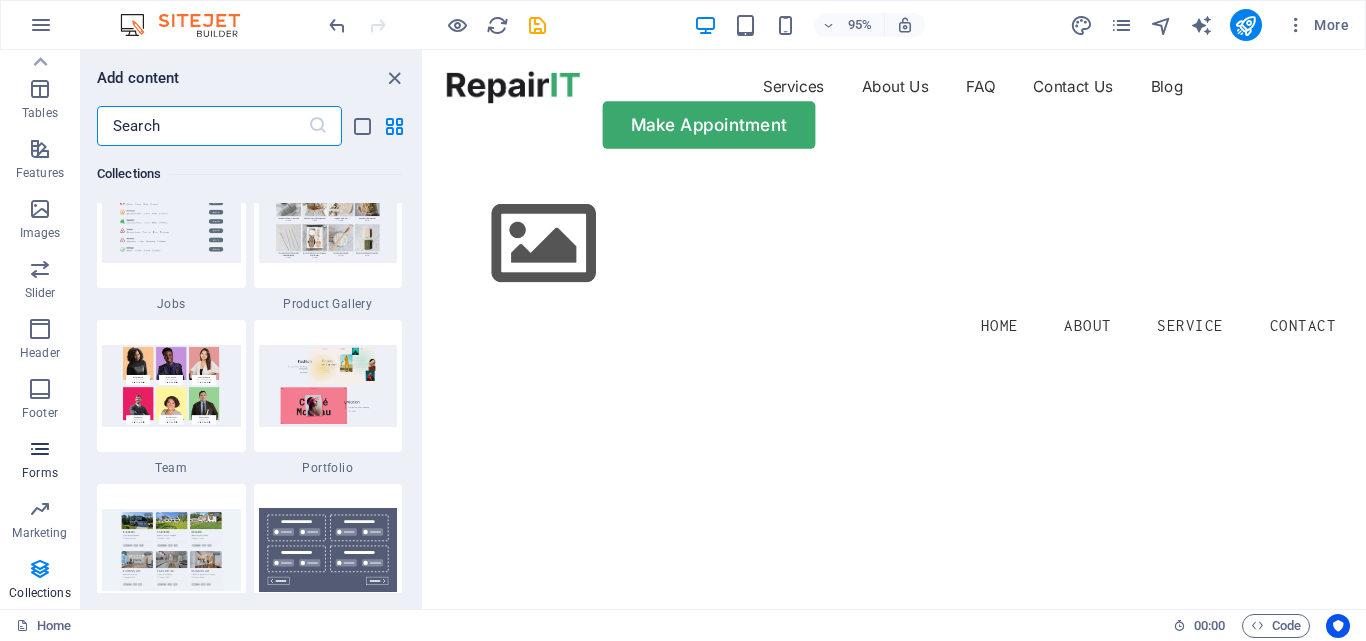 click at bounding box center [40, 449] 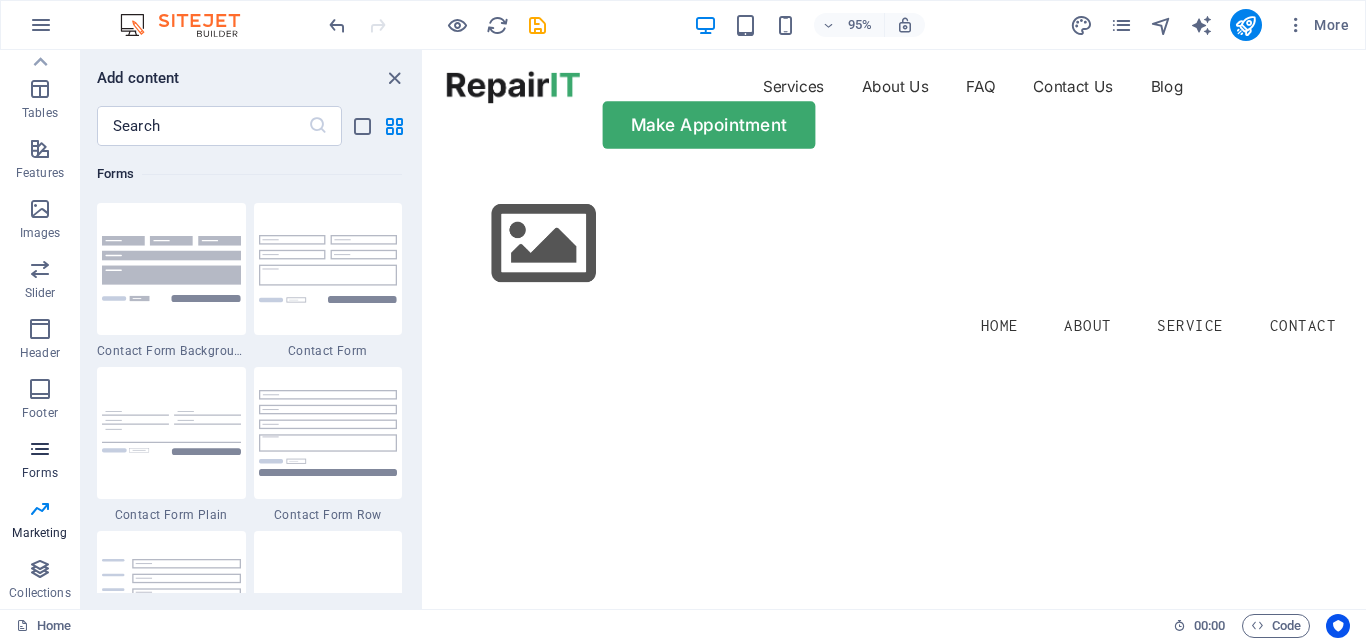 scroll, scrollTop: 14600, scrollLeft: 0, axis: vertical 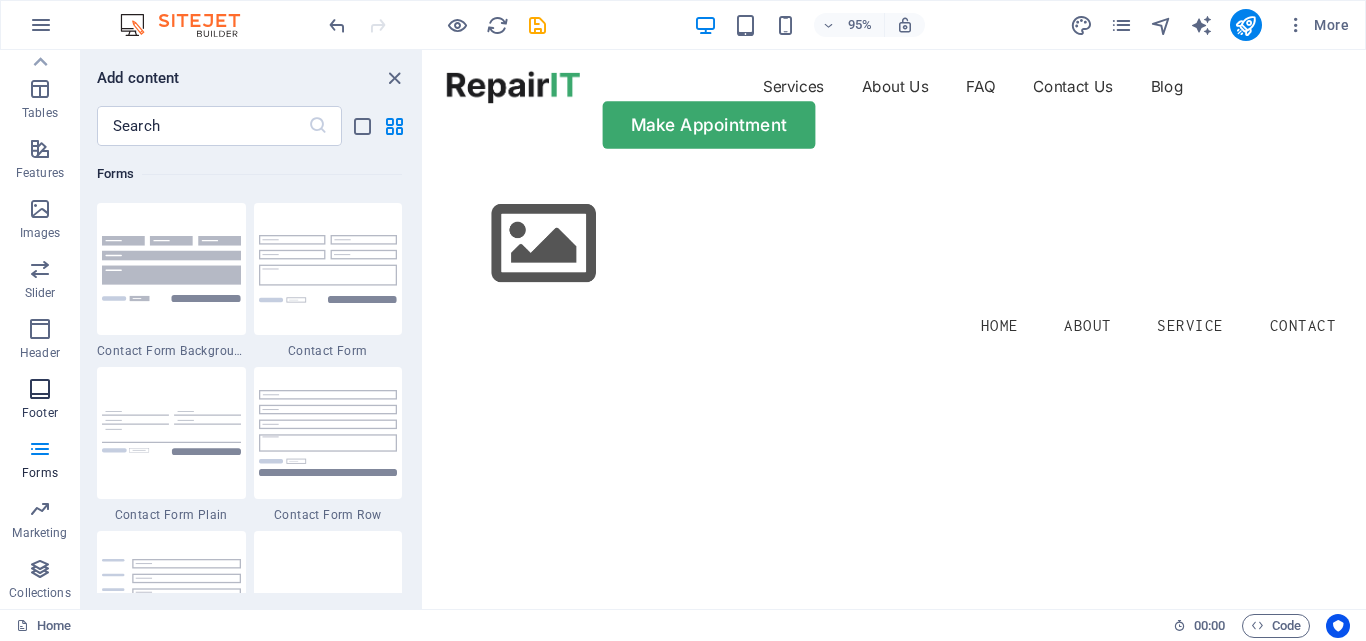 click at bounding box center [40, 389] 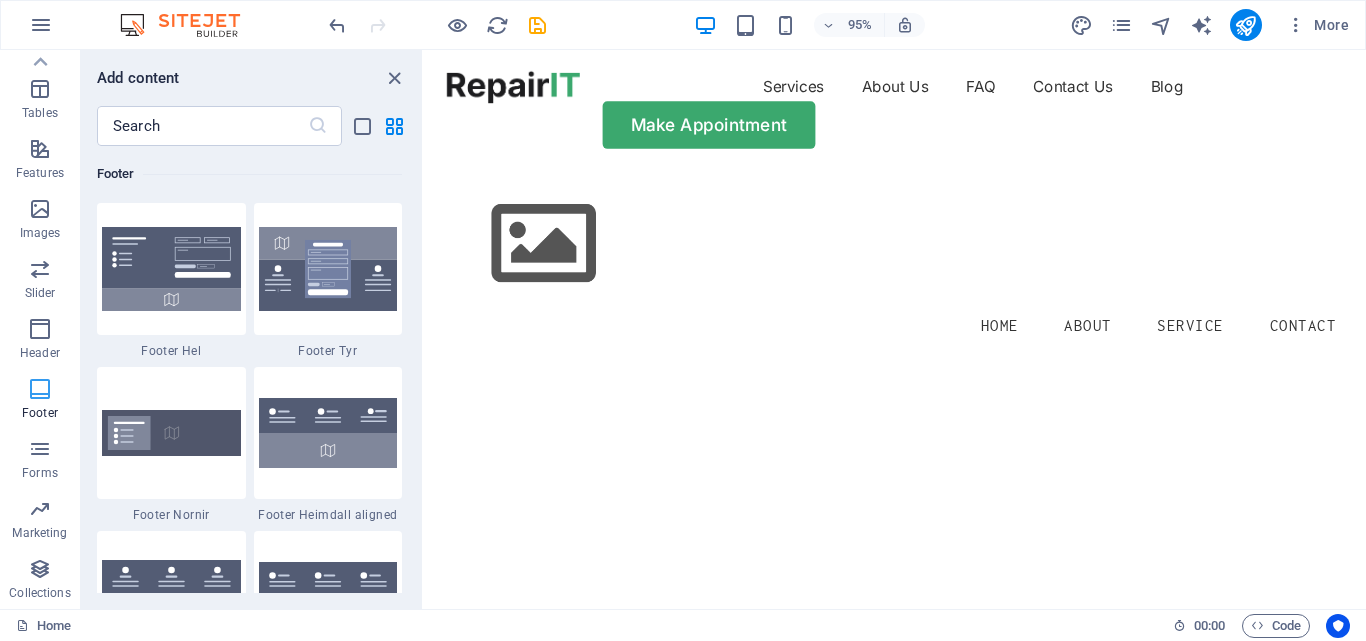 scroll, scrollTop: 13239, scrollLeft: 0, axis: vertical 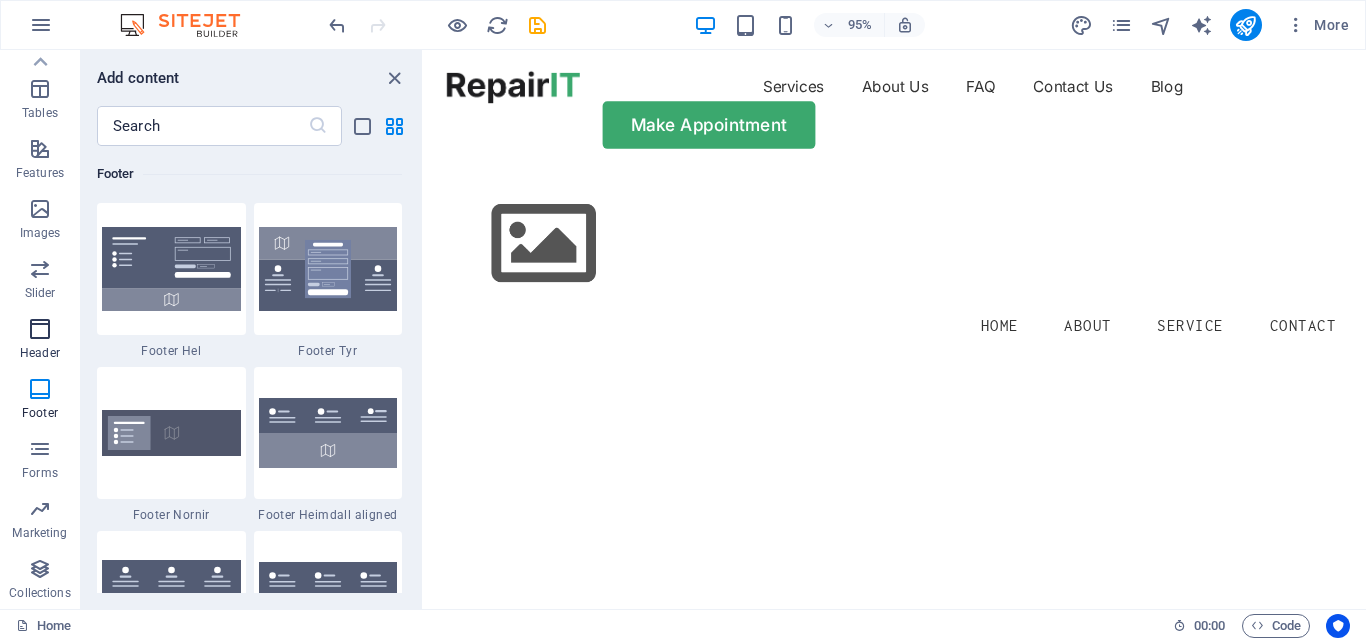 click at bounding box center (40, 329) 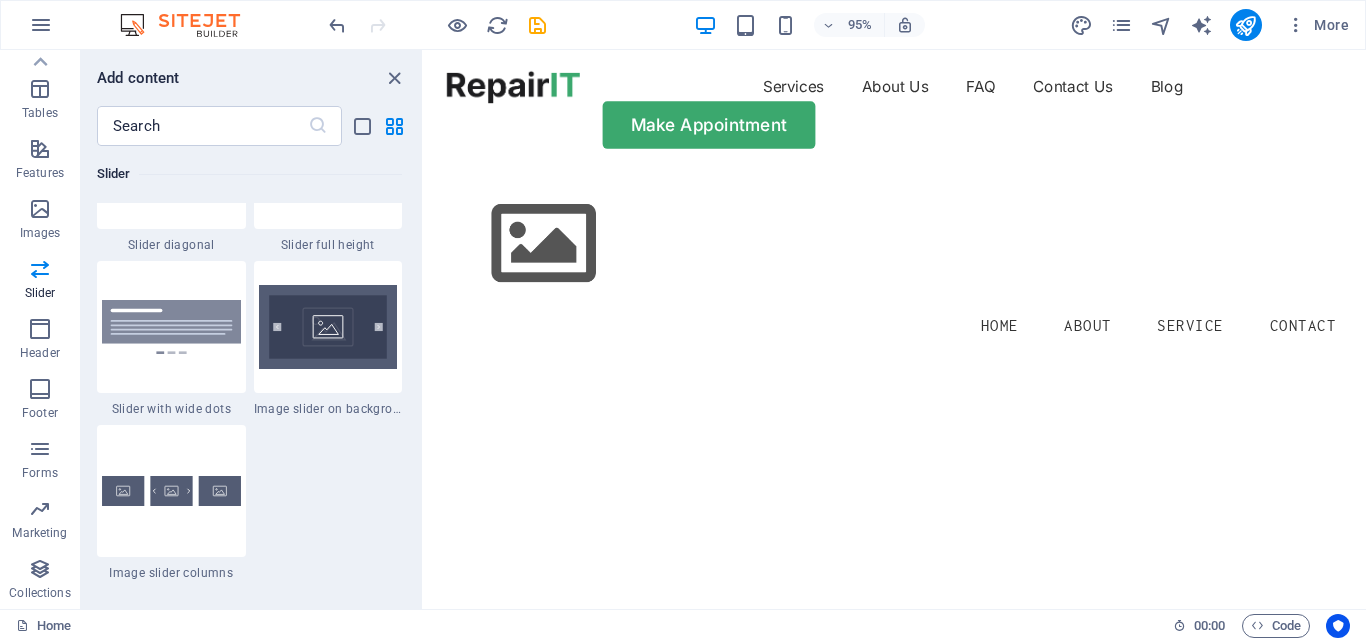 scroll, scrollTop: 11442, scrollLeft: 0, axis: vertical 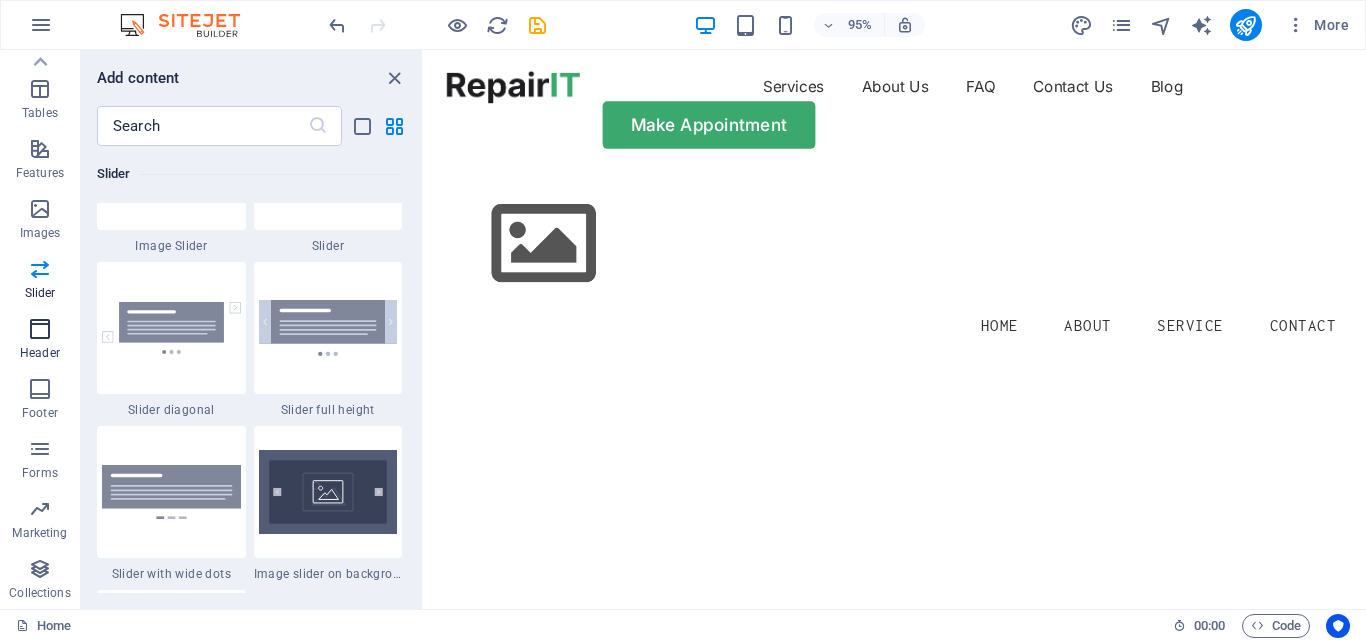 click at bounding box center (40, 329) 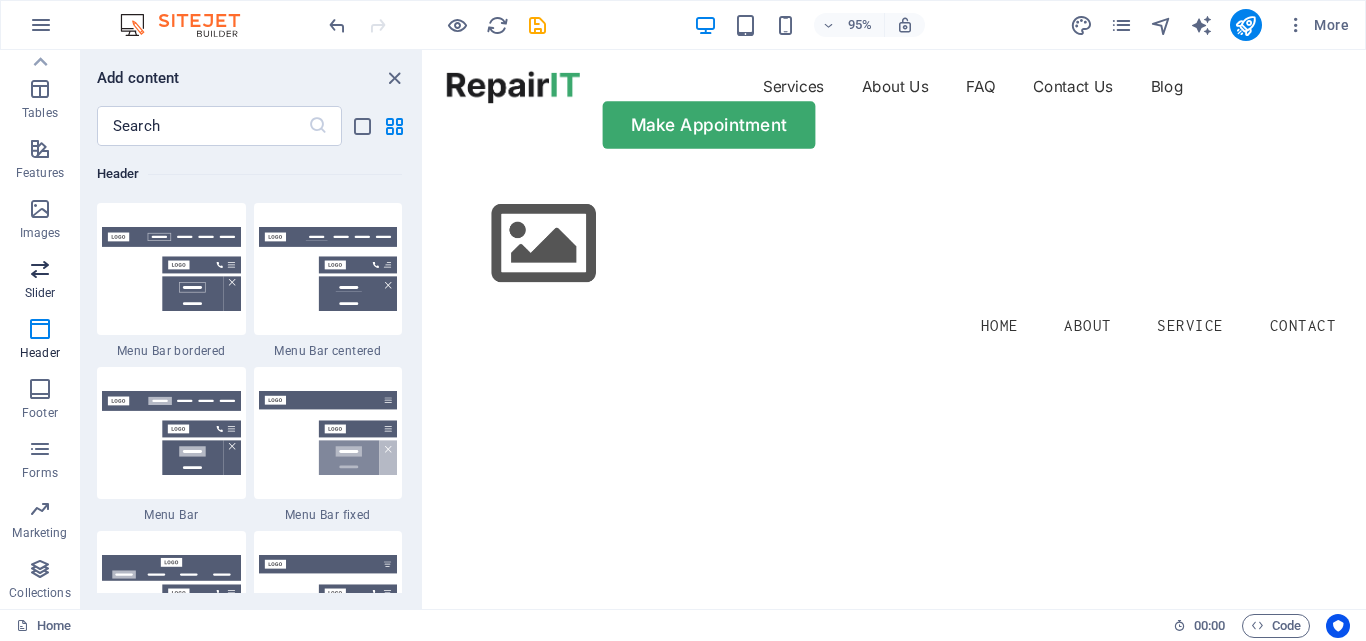 click on "Slider" at bounding box center [40, 281] 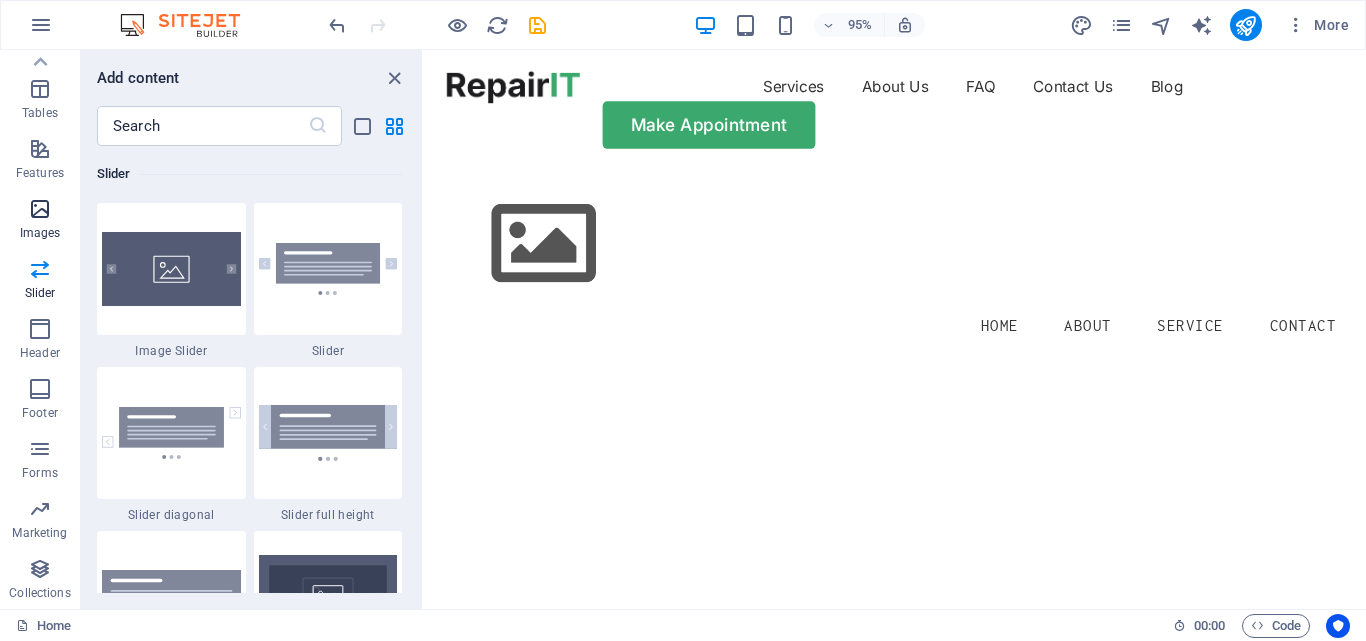 click on "Images" at bounding box center [40, 221] 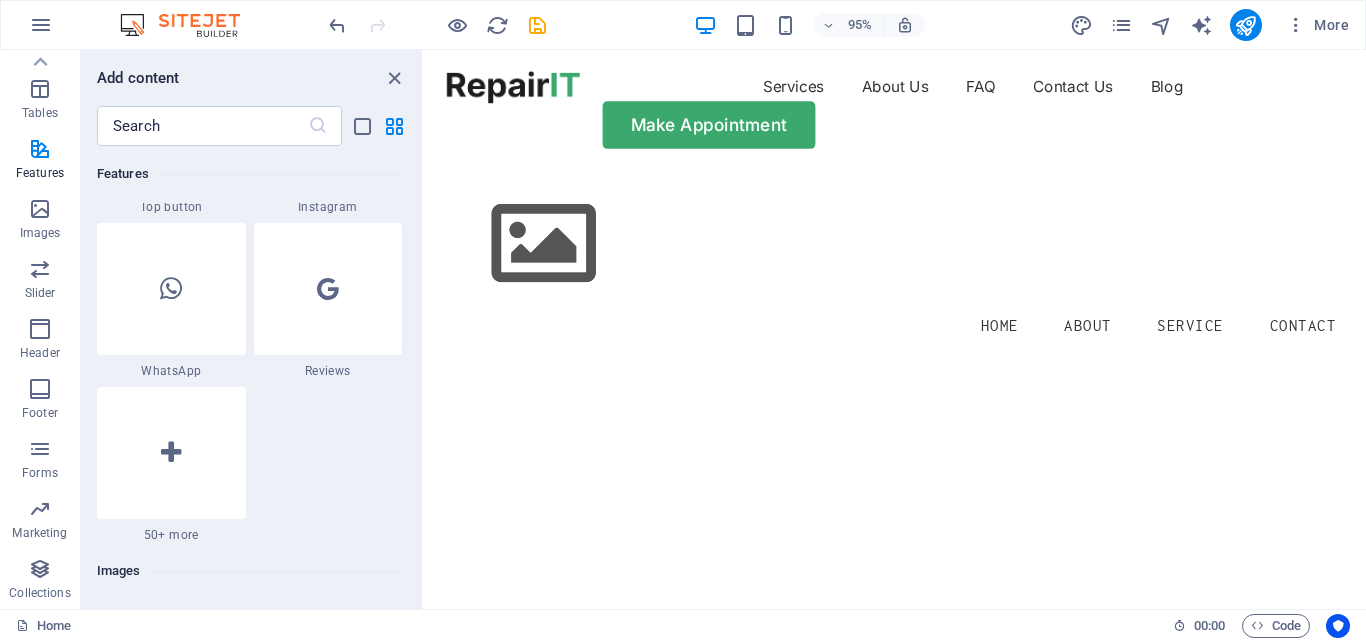 scroll, scrollTop: 9740, scrollLeft: 0, axis: vertical 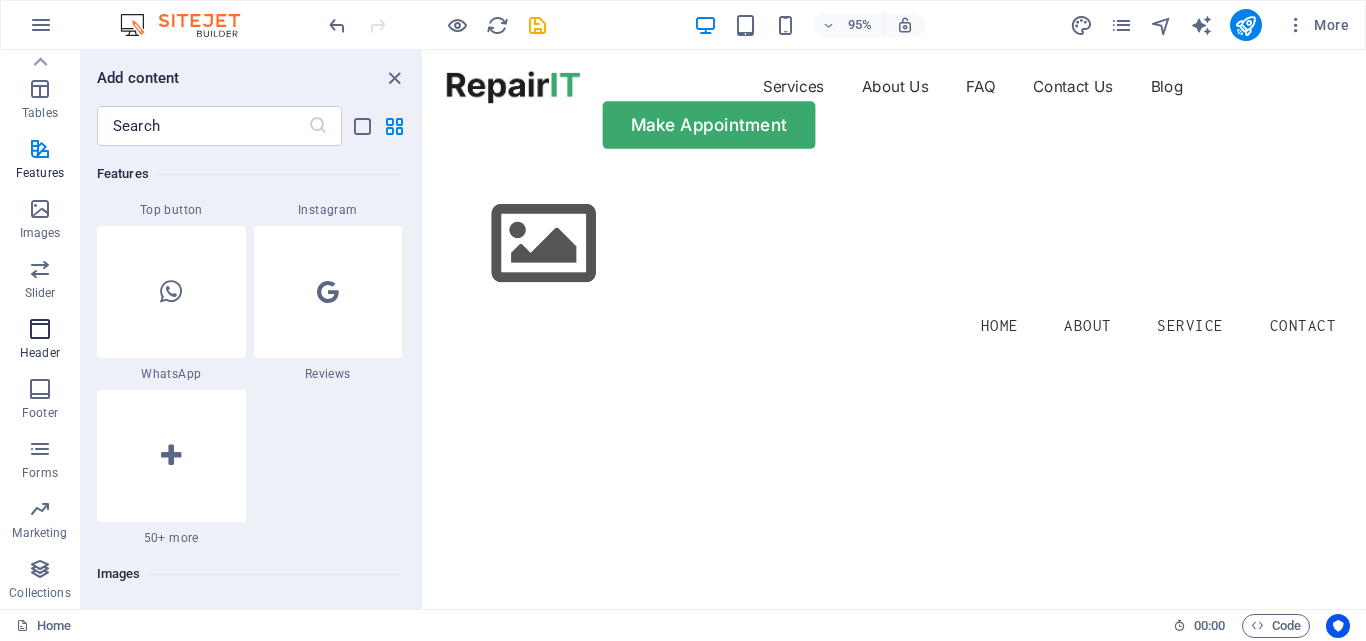 click at bounding box center (40, 329) 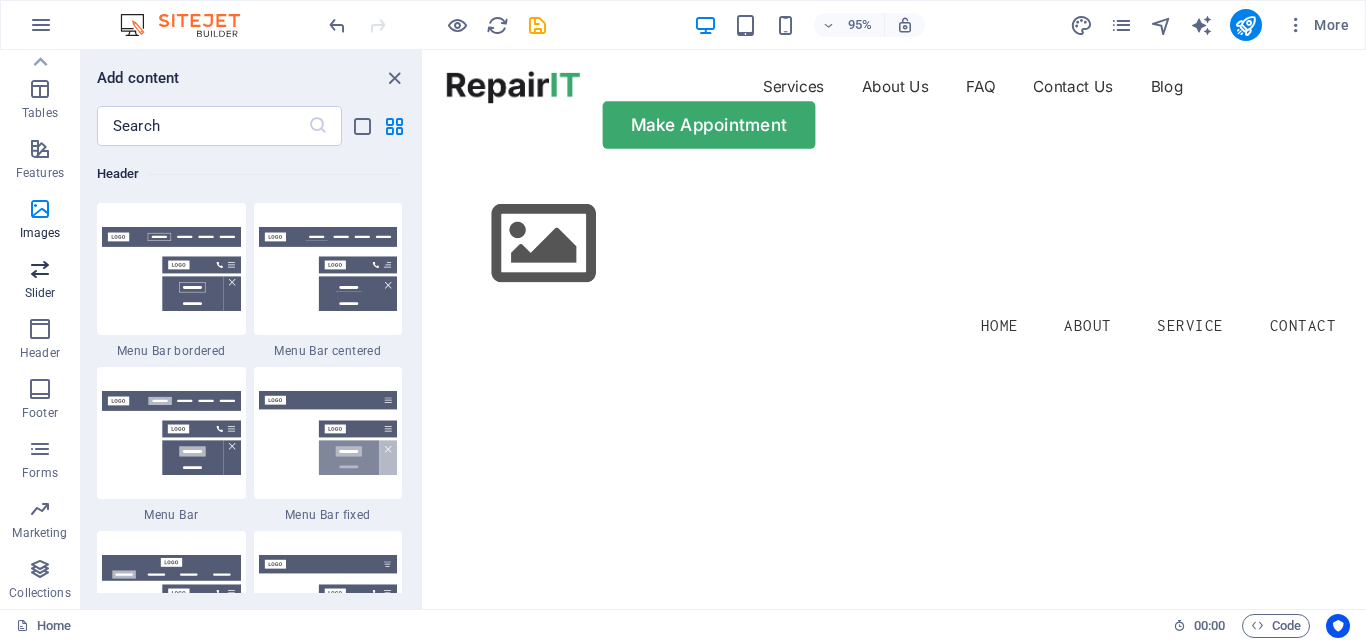 click at bounding box center (40, 269) 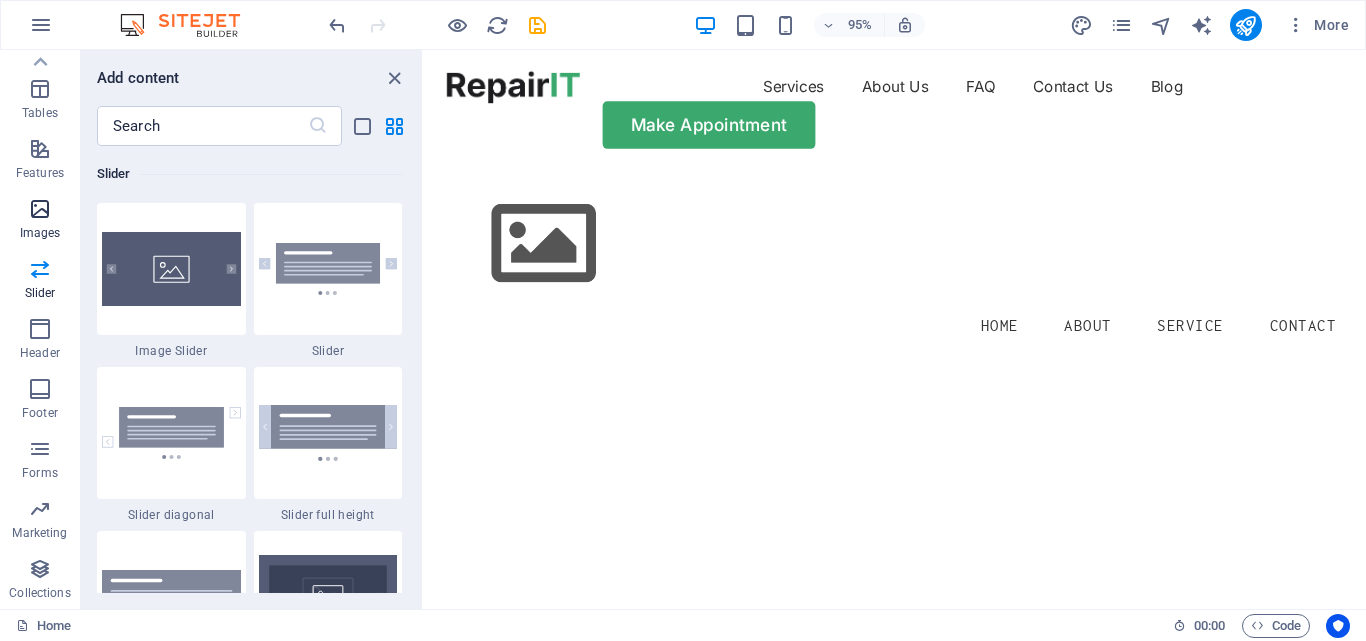 click at bounding box center (40, 209) 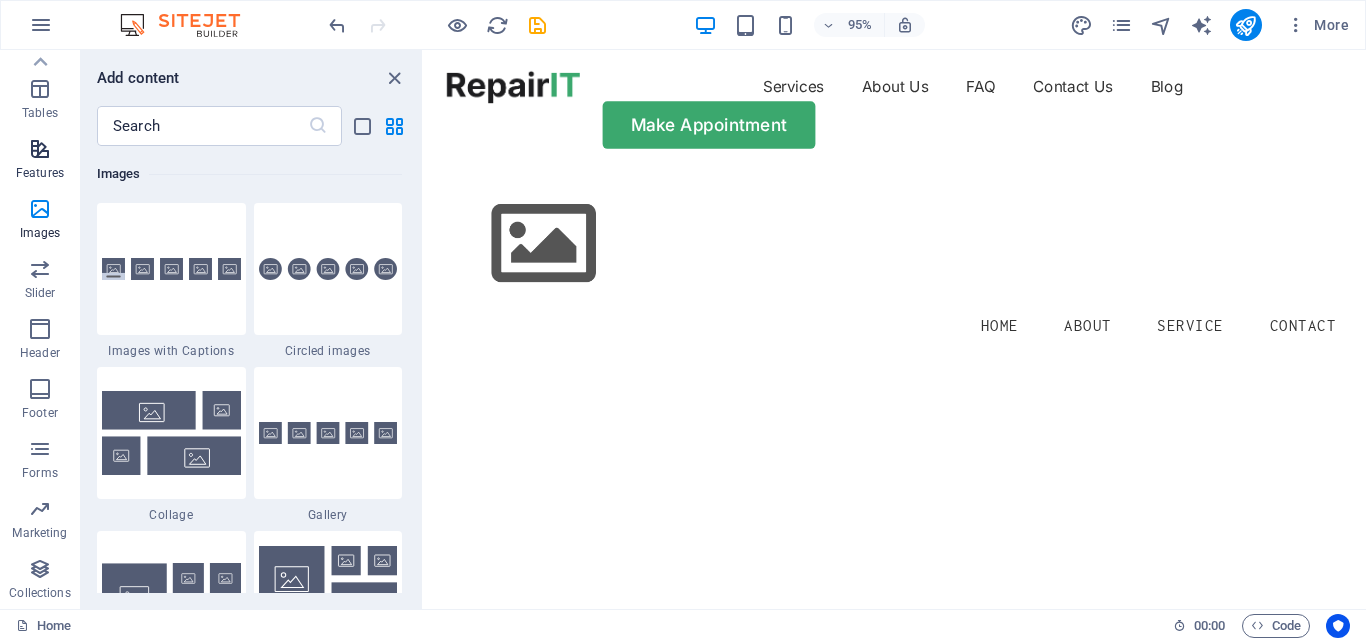 click at bounding box center [40, 149] 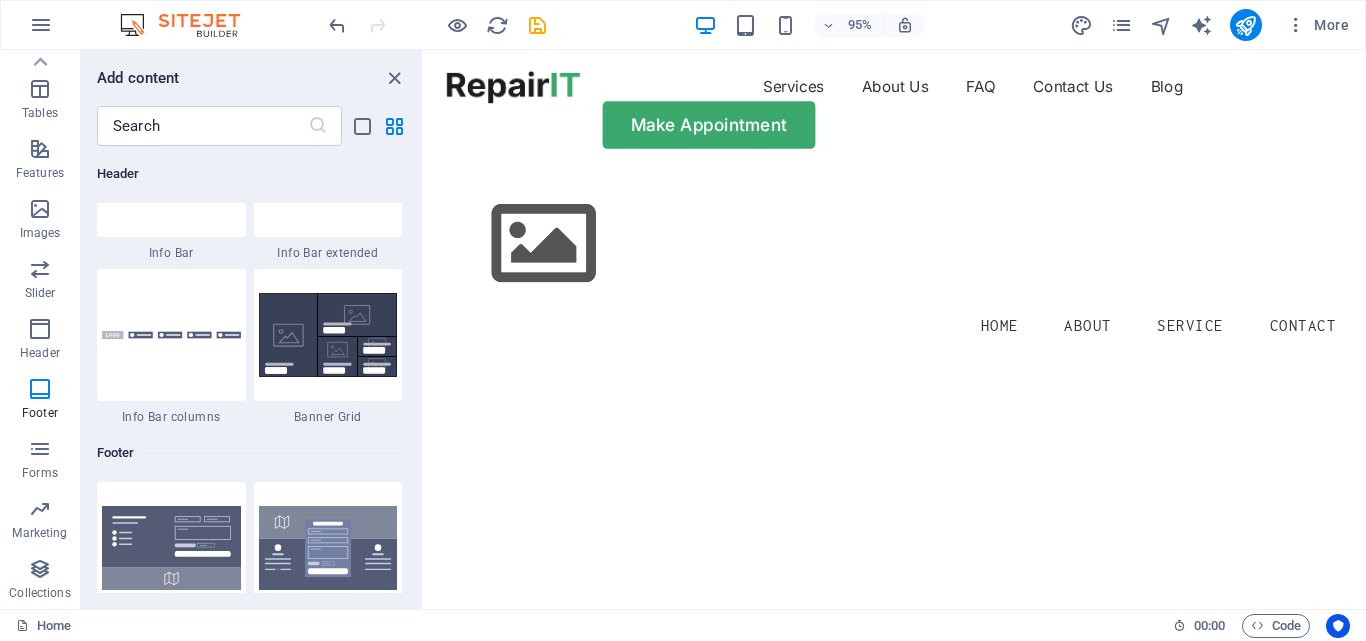 scroll, scrollTop: 13295, scrollLeft: 0, axis: vertical 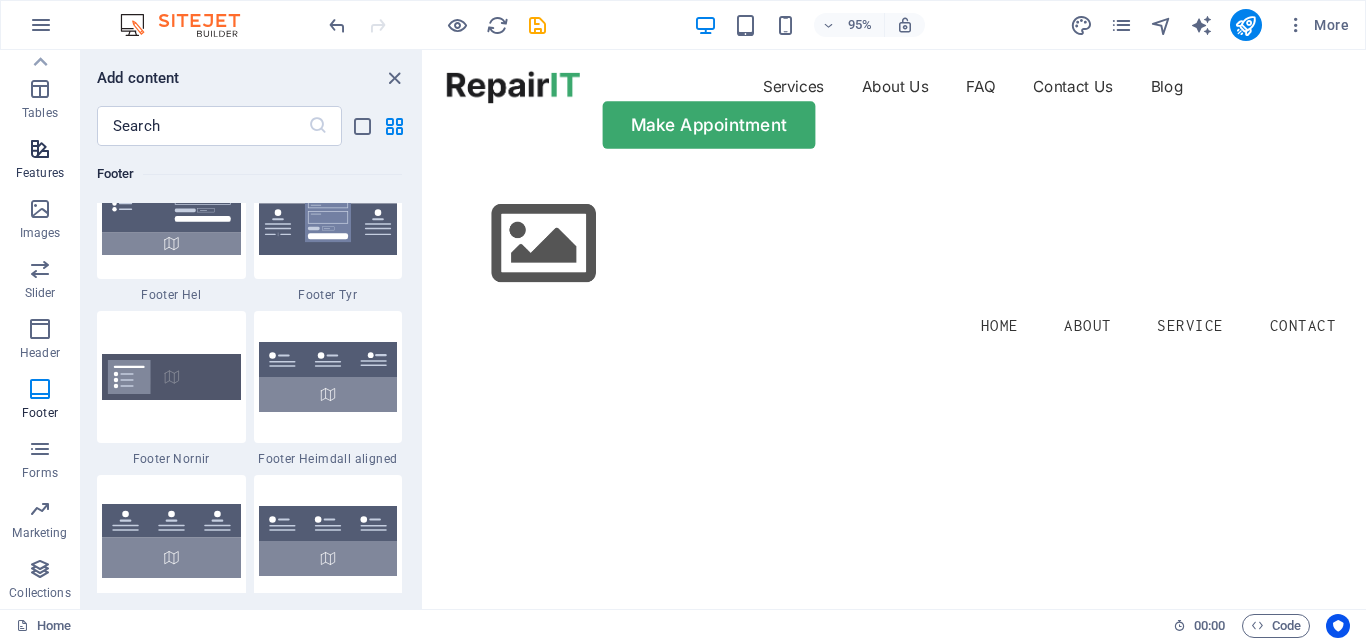 click at bounding box center [40, 149] 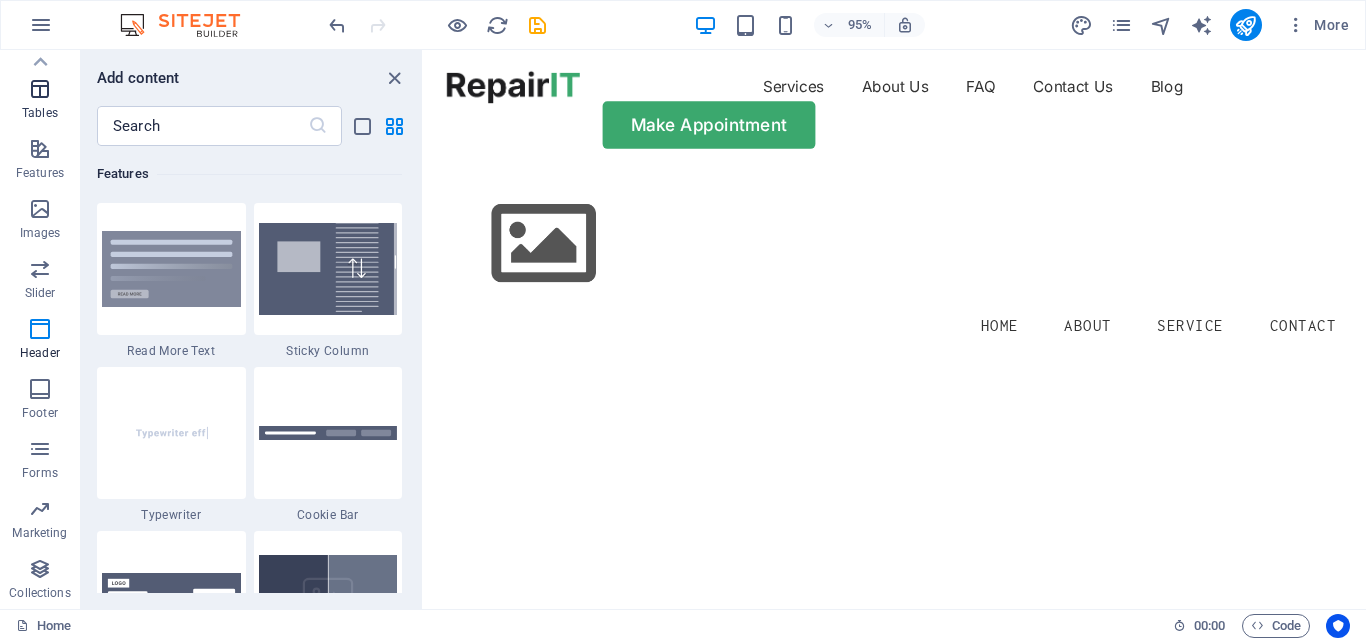 click at bounding box center [40, 89] 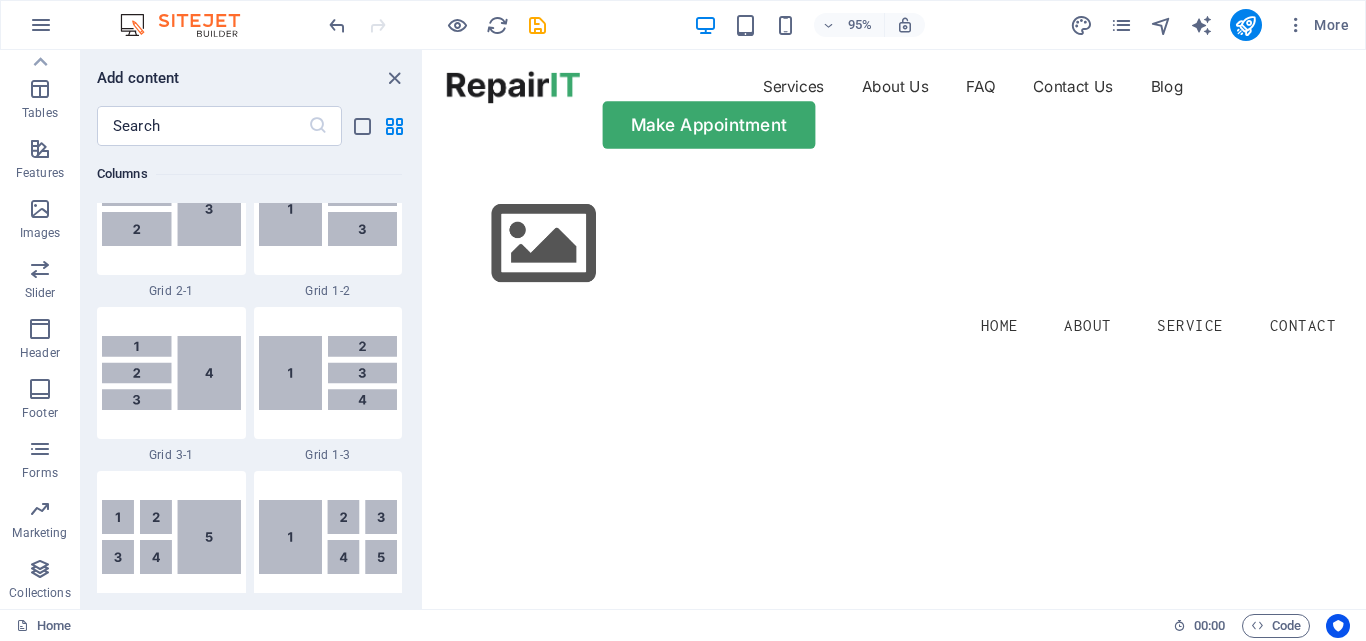 scroll, scrollTop: 1926, scrollLeft: 0, axis: vertical 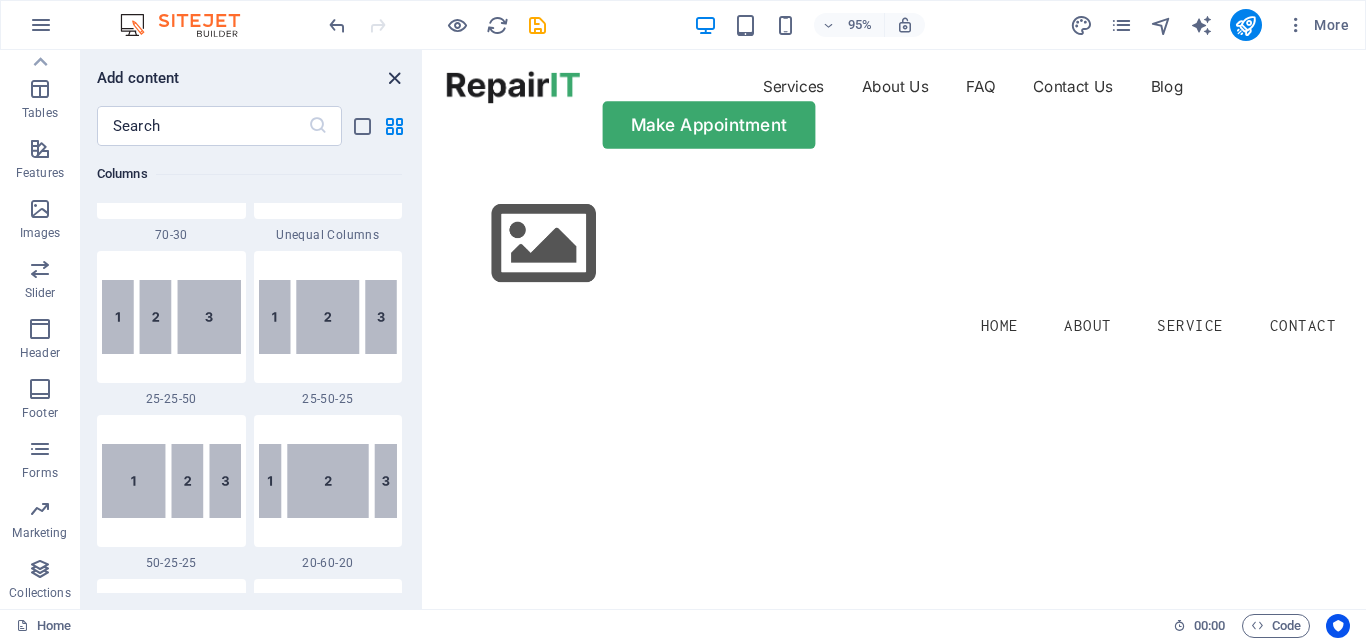 click at bounding box center [394, 78] 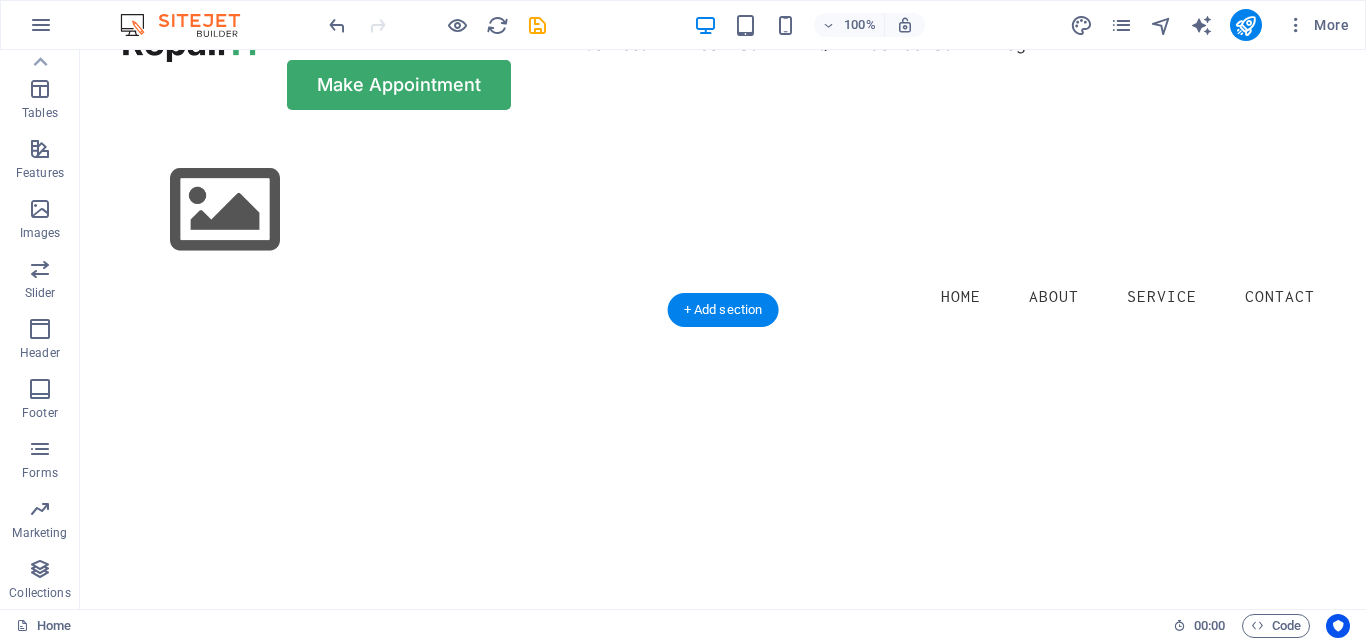 scroll, scrollTop: 0, scrollLeft: 0, axis: both 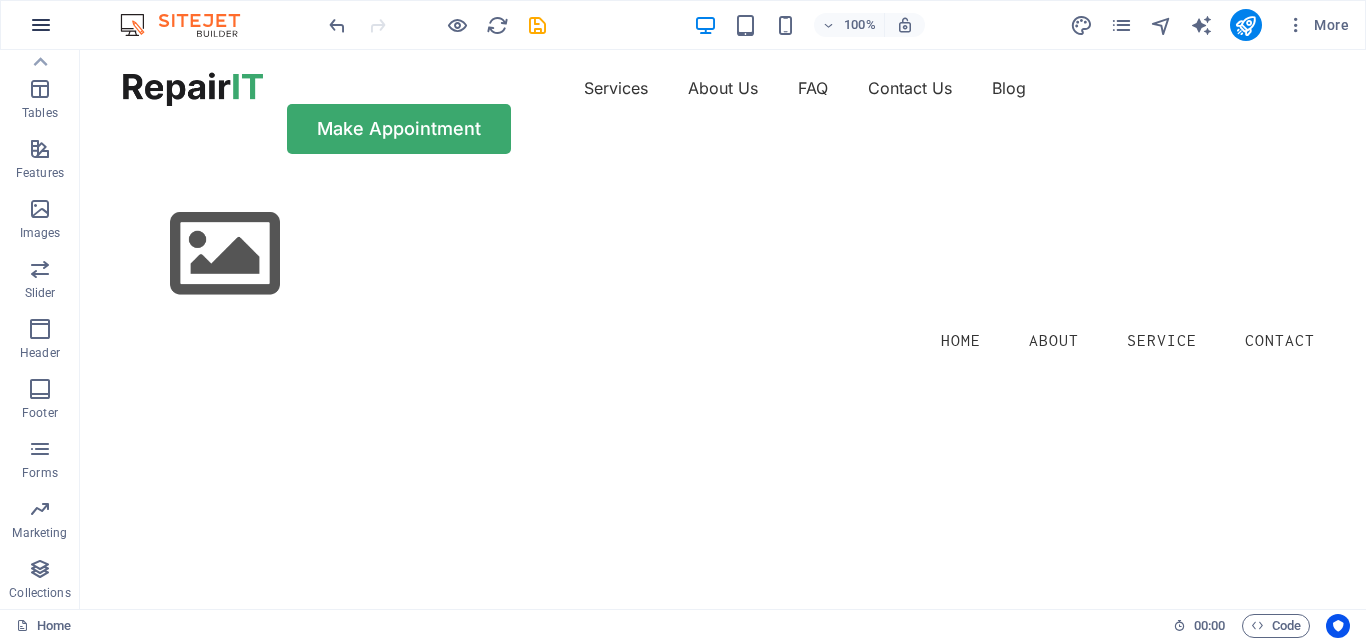 click at bounding box center (41, 25) 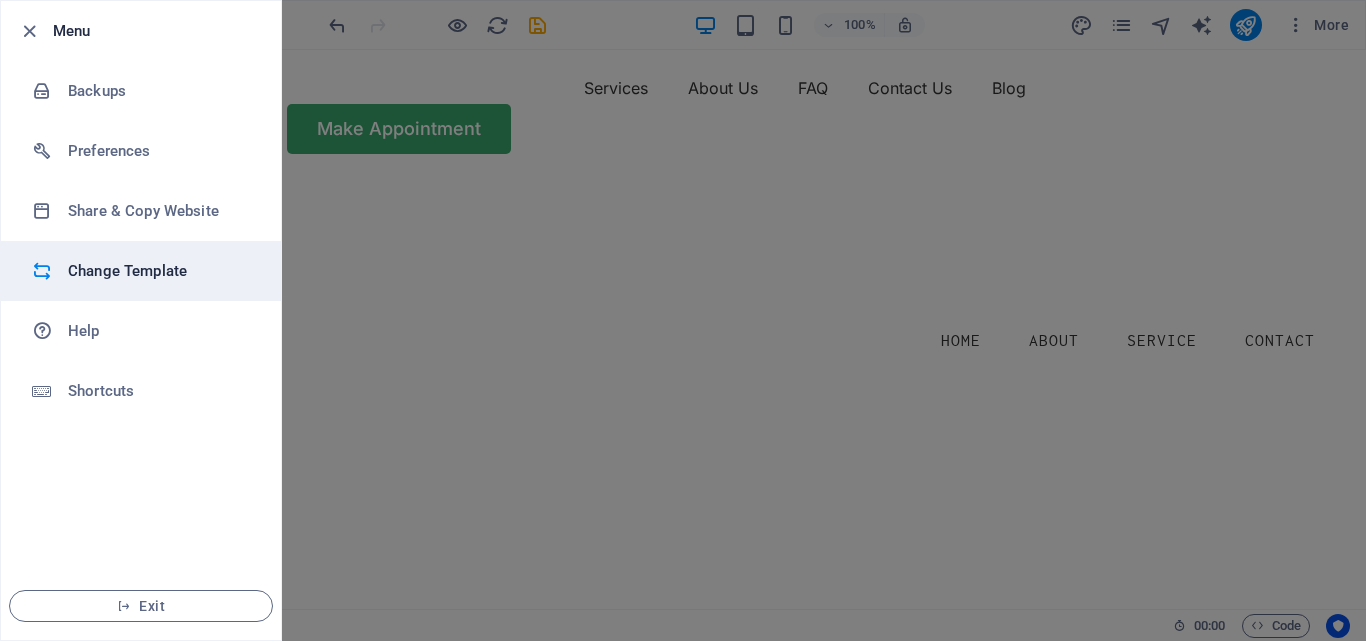click on "Change Template" at bounding box center (160, 271) 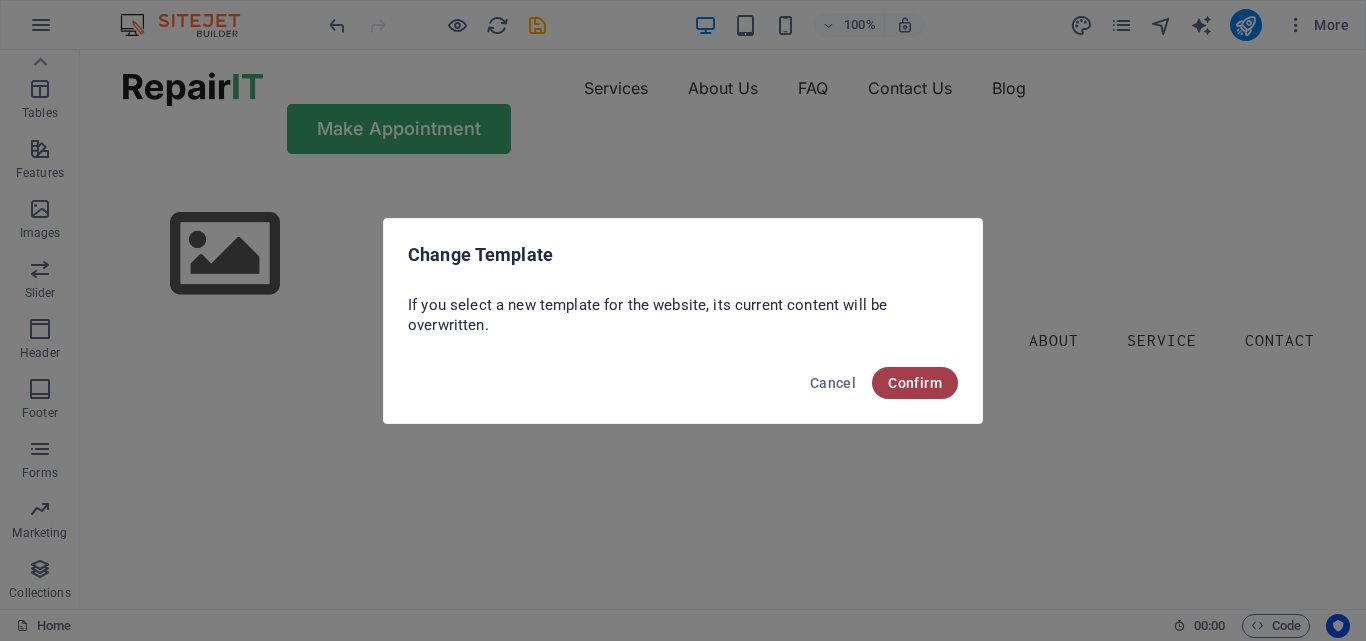 click on "Confirm" at bounding box center [915, 383] 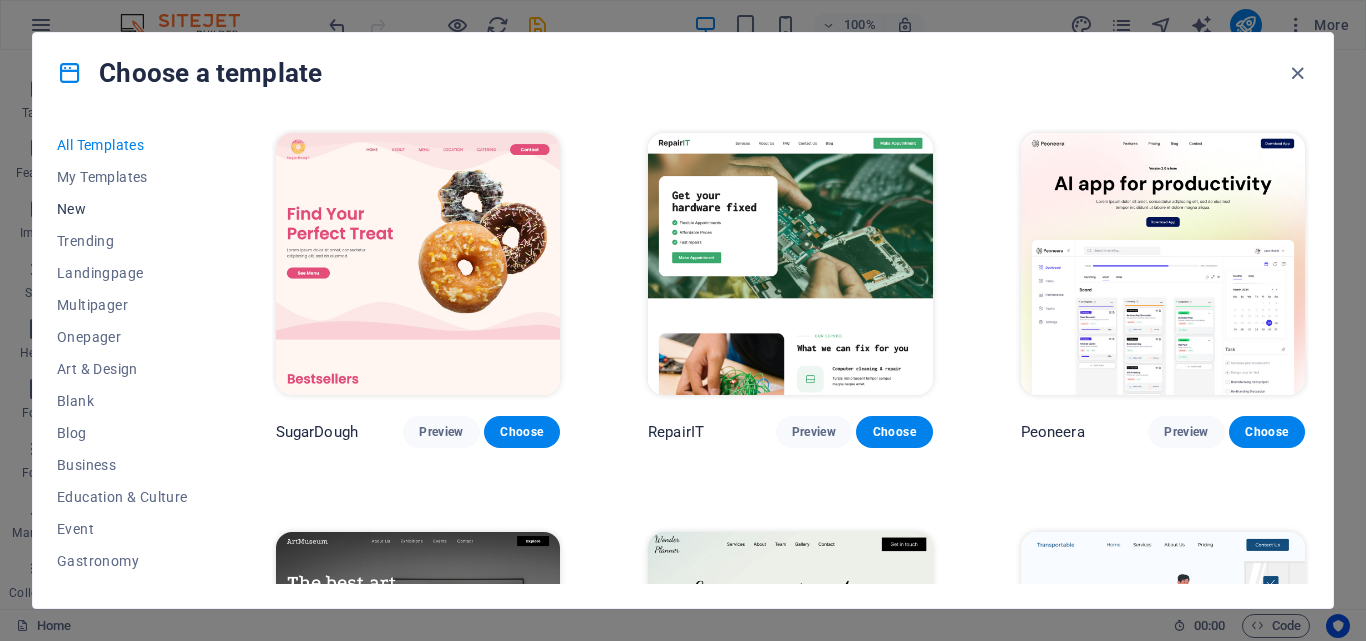click on "New" at bounding box center (122, 209) 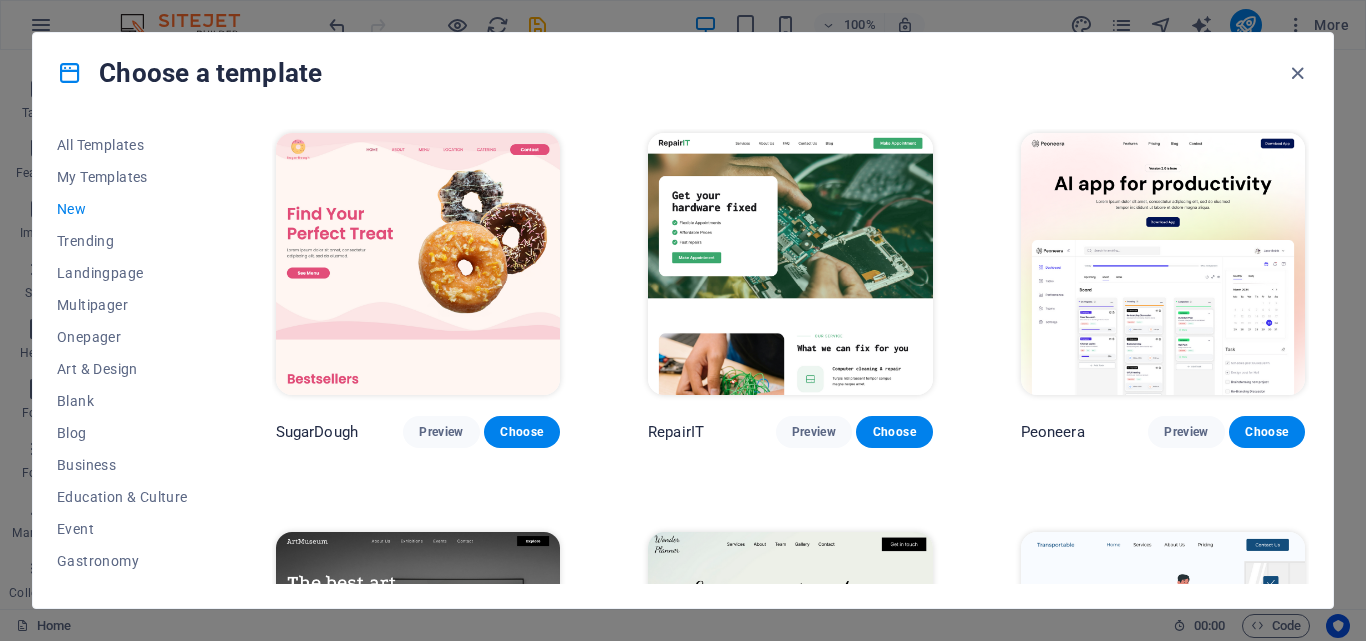 click on "New" at bounding box center [122, 209] 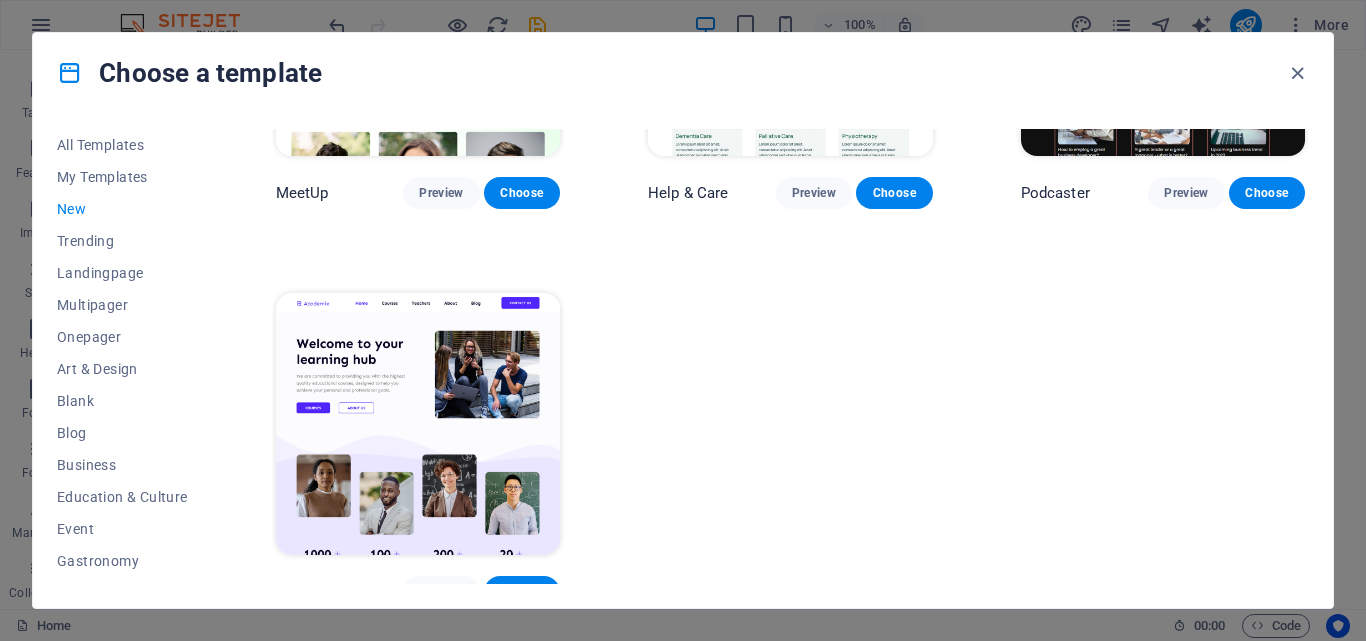 scroll, scrollTop: 1449, scrollLeft: 0, axis: vertical 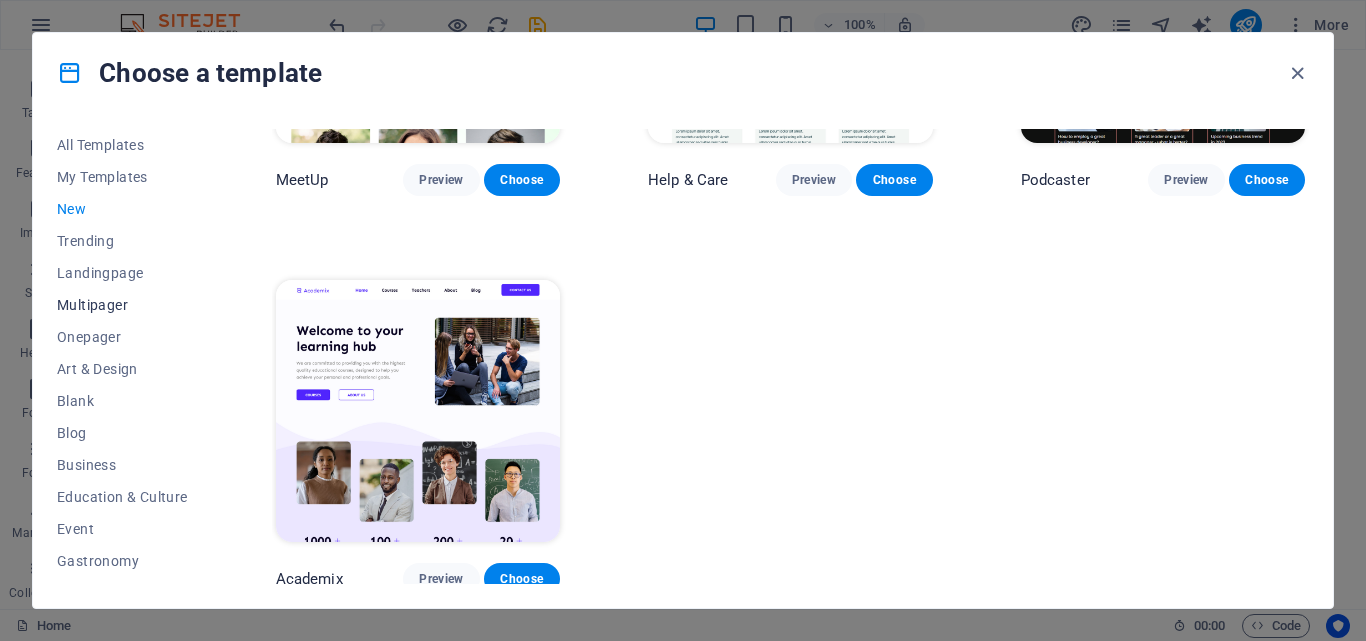 click on "Multipager" at bounding box center (122, 305) 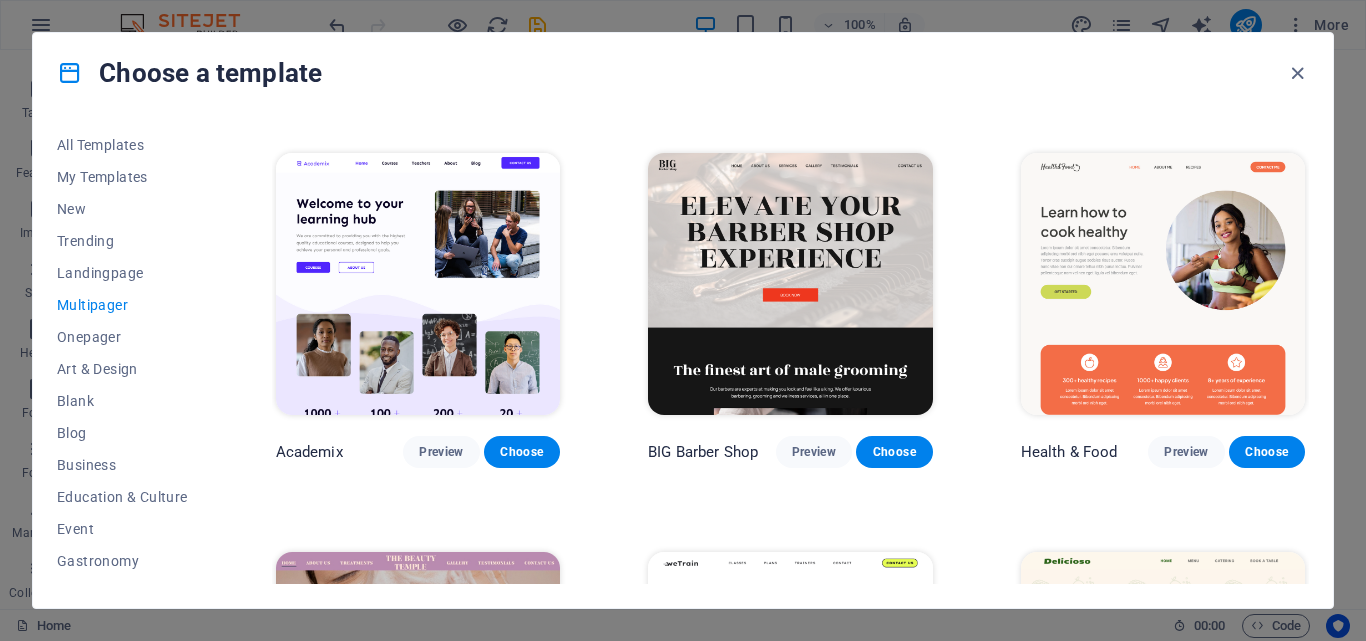 scroll, scrollTop: 756, scrollLeft: 0, axis: vertical 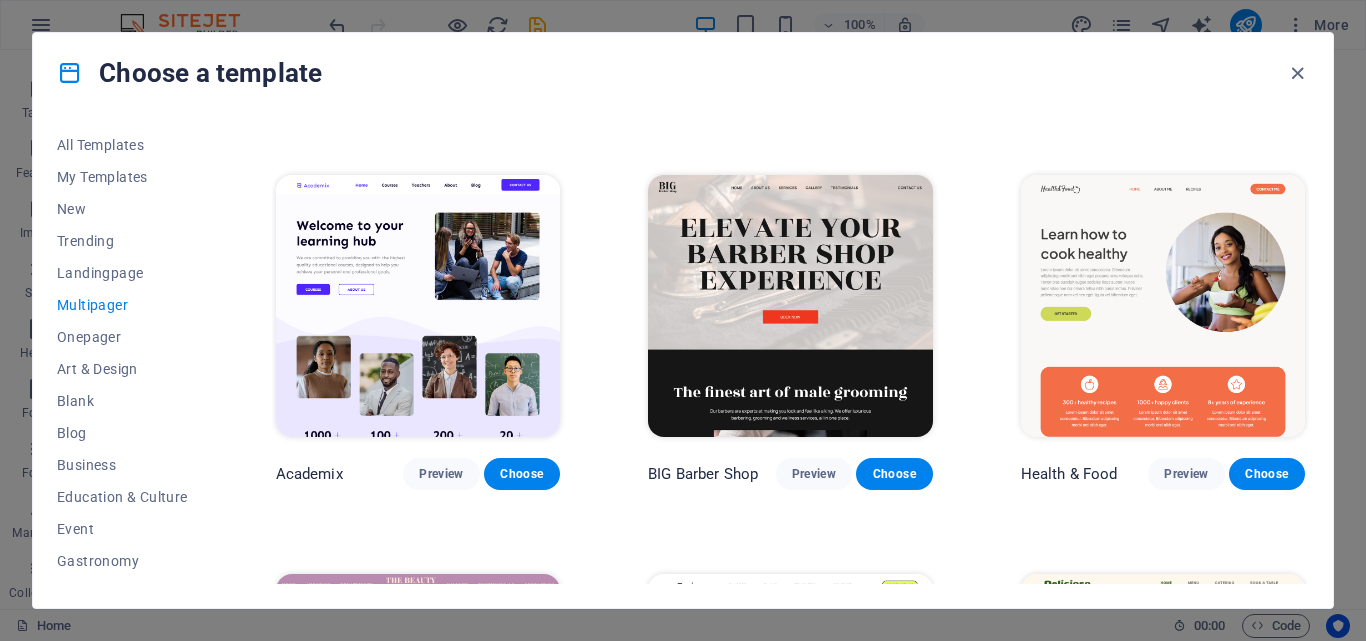 click at bounding box center [1163, 306] 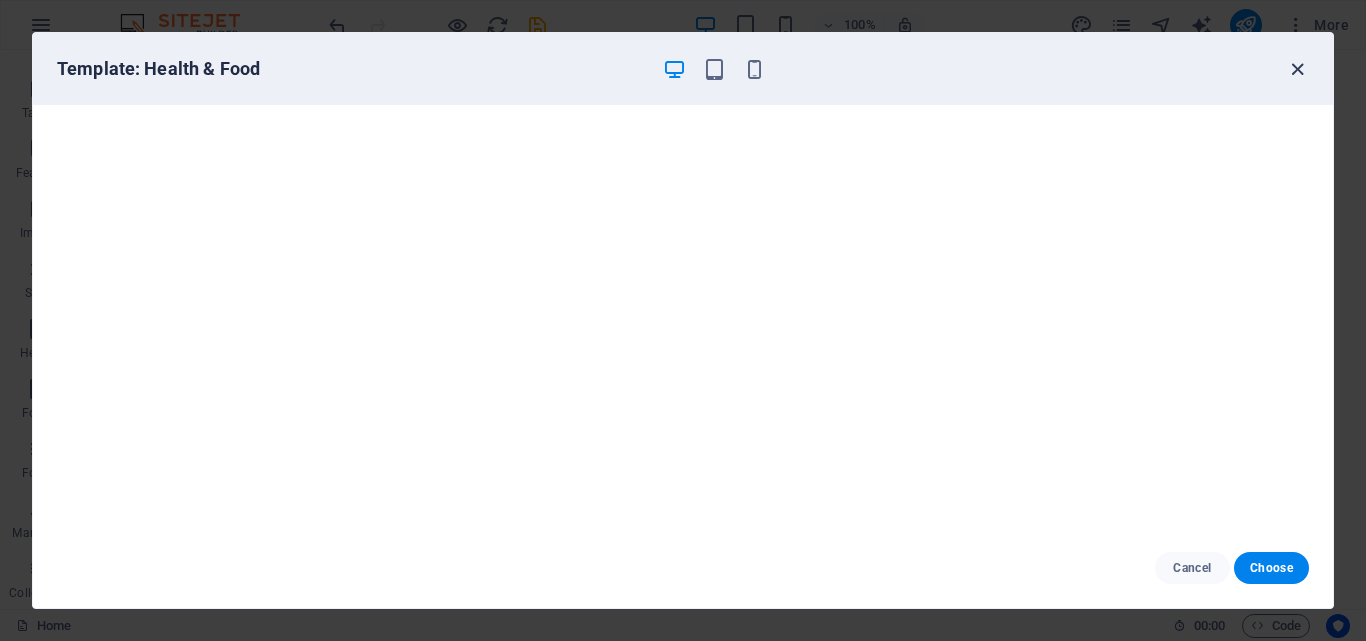 click at bounding box center [1297, 69] 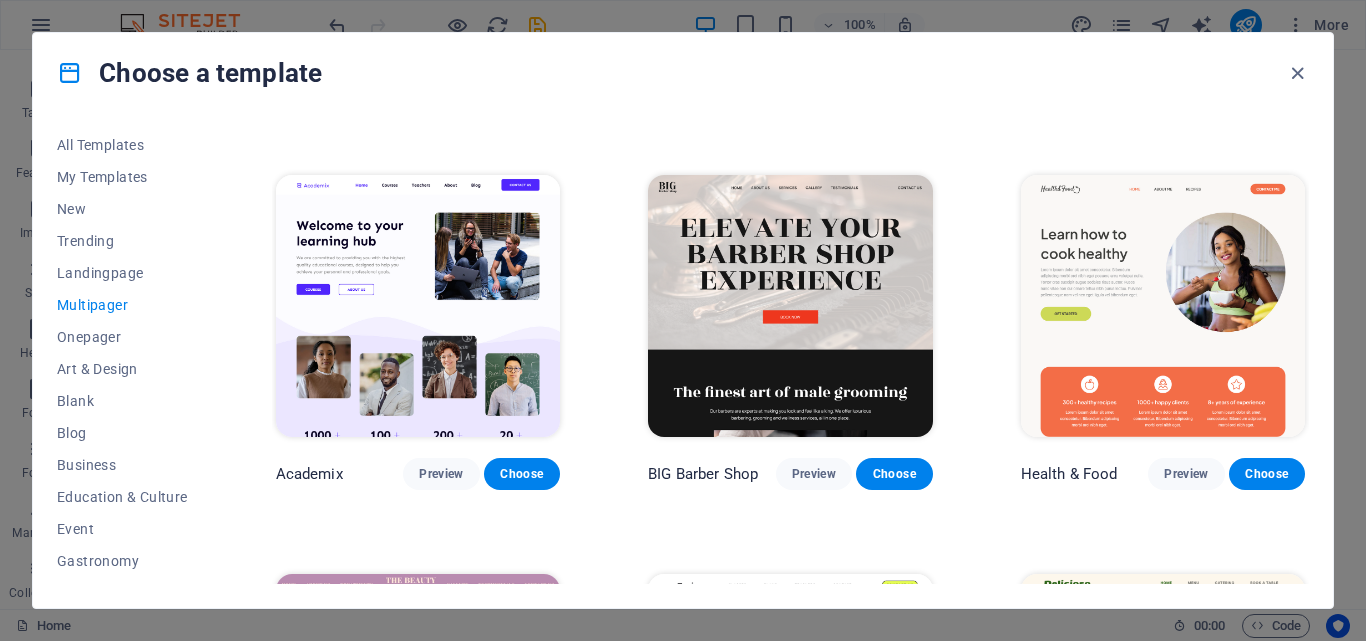 scroll, scrollTop: 1156, scrollLeft: 0, axis: vertical 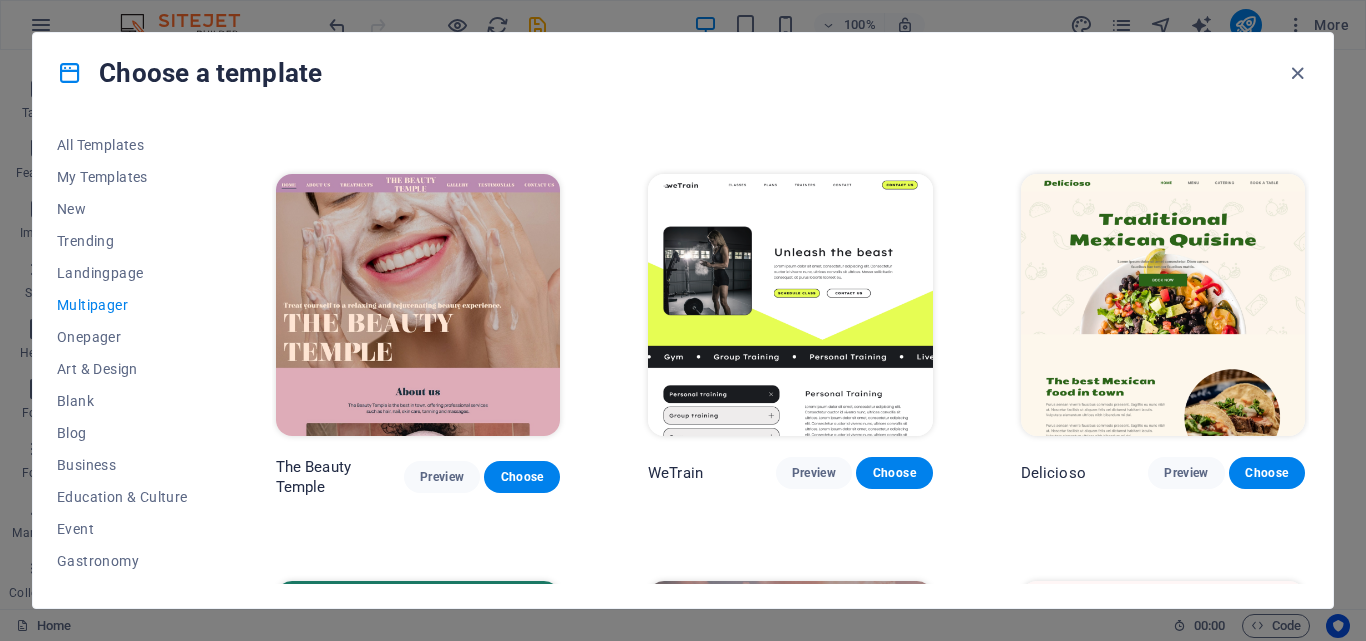 click at bounding box center [790, 305] 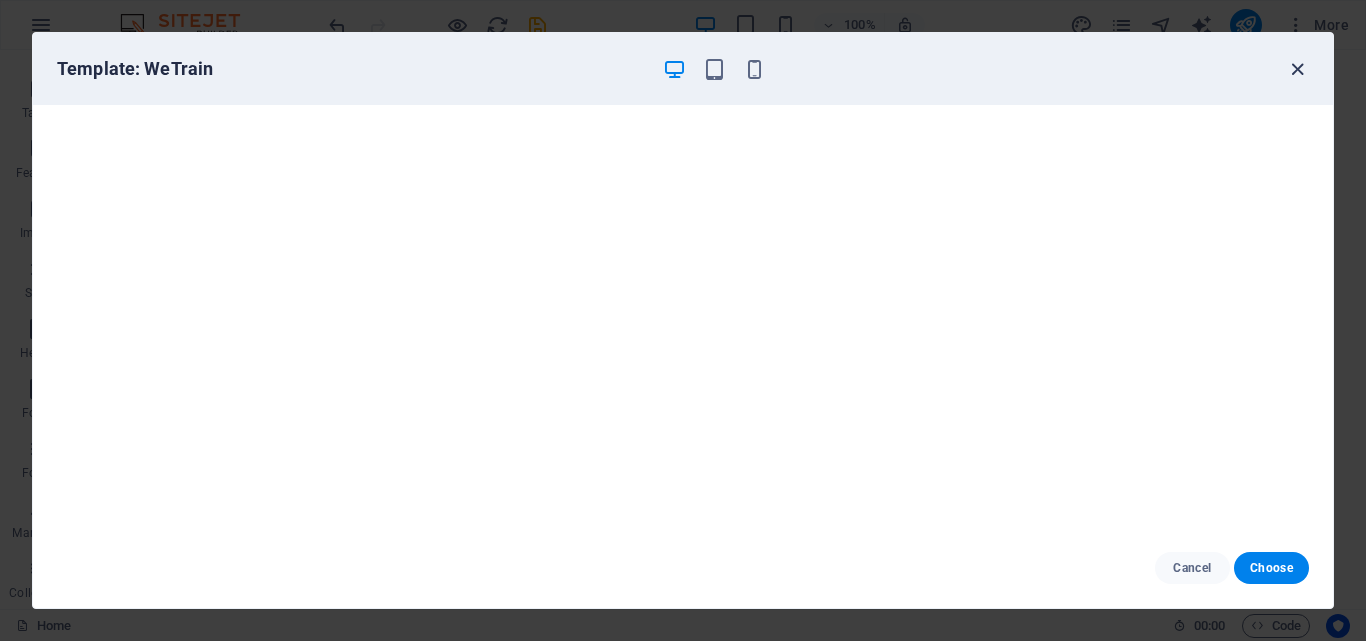 click at bounding box center [1297, 69] 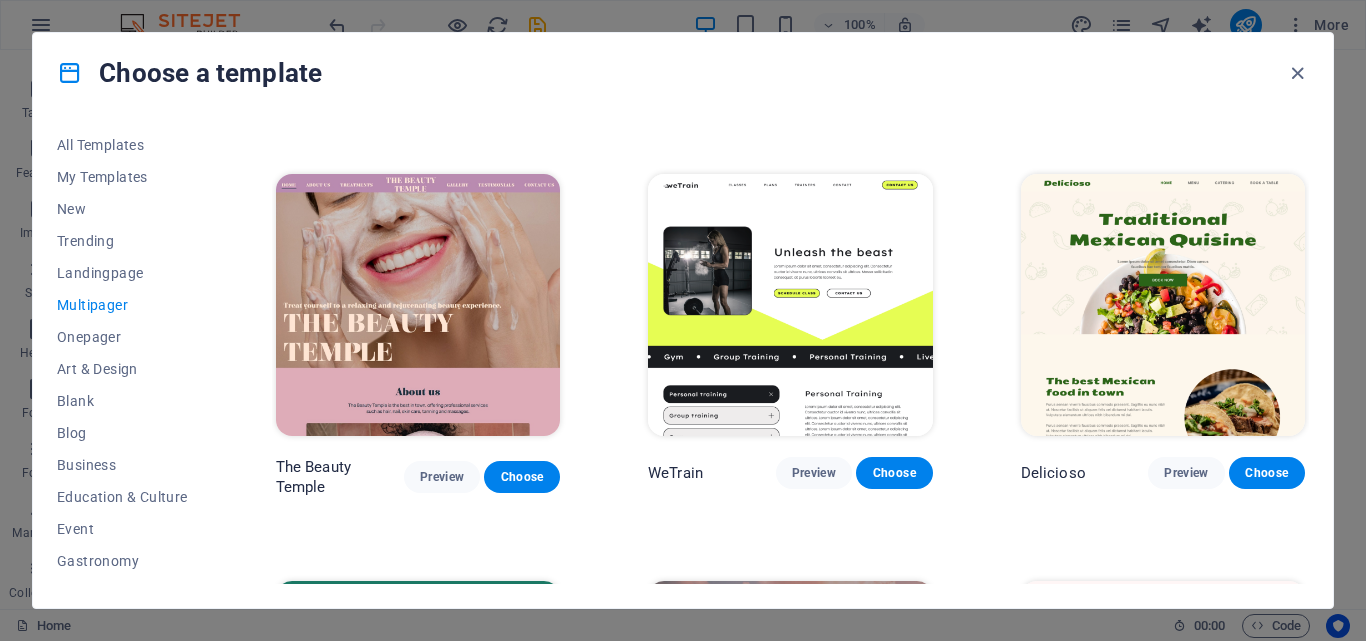 click at bounding box center [418, 305] 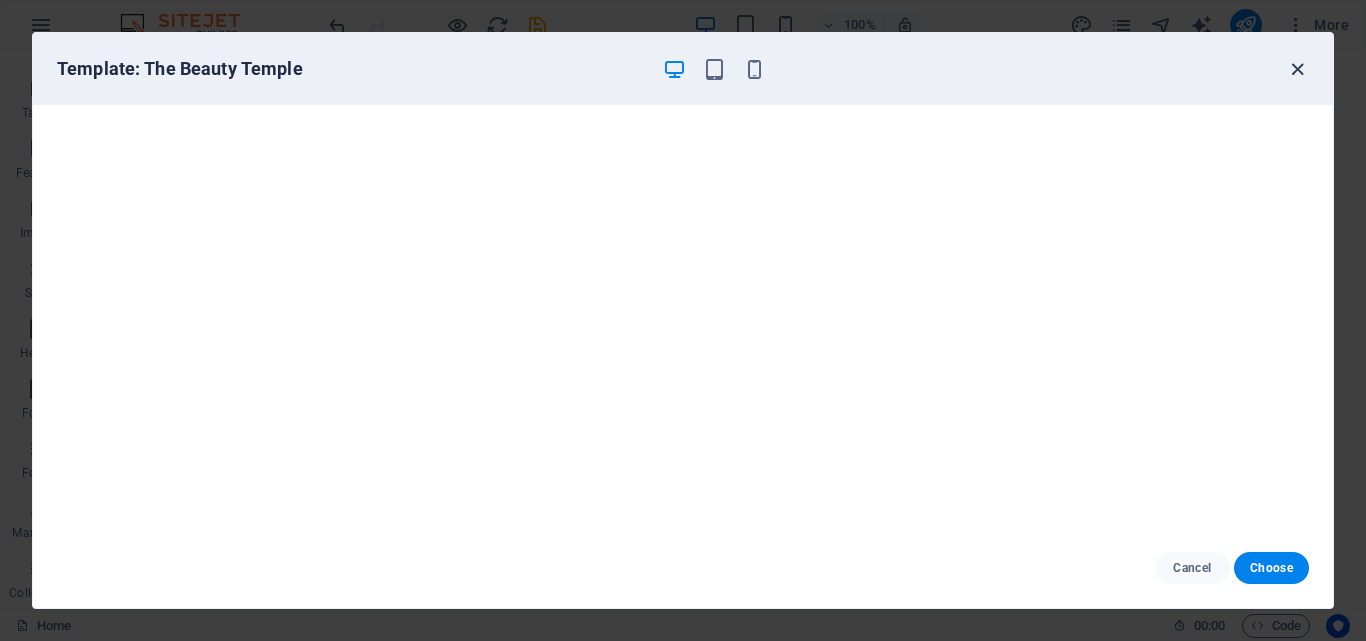 click at bounding box center (1297, 69) 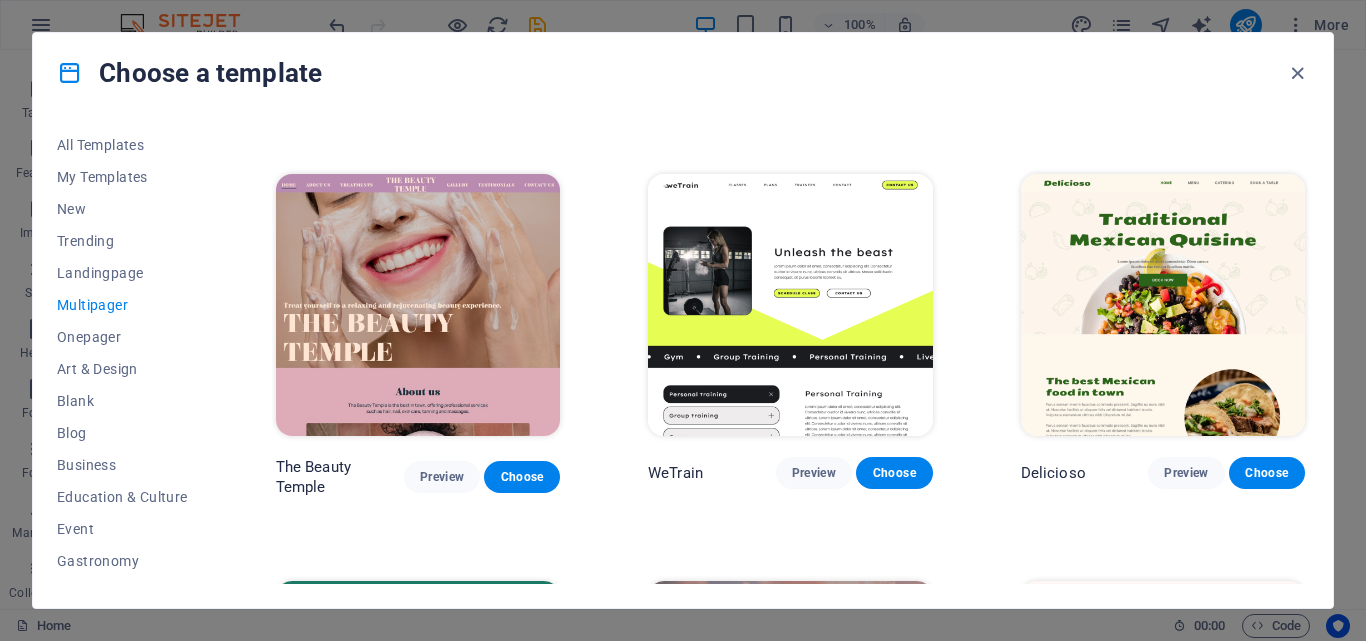 click at bounding box center [790, 305] 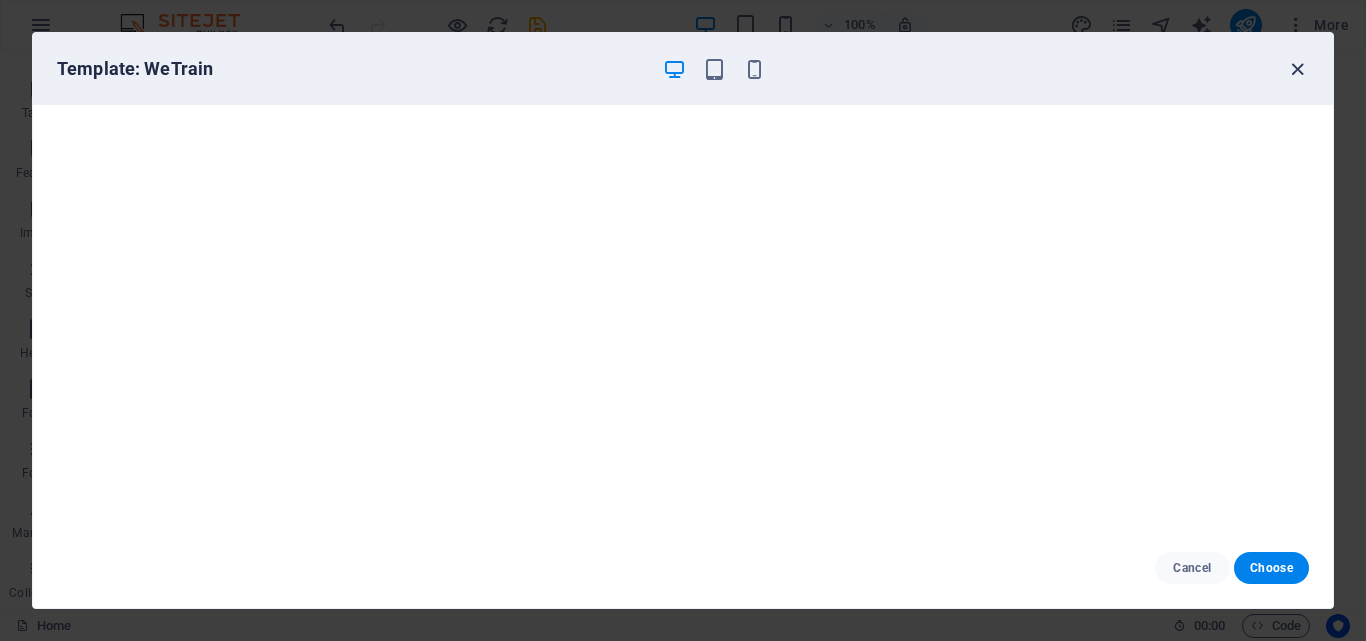 click at bounding box center [1297, 69] 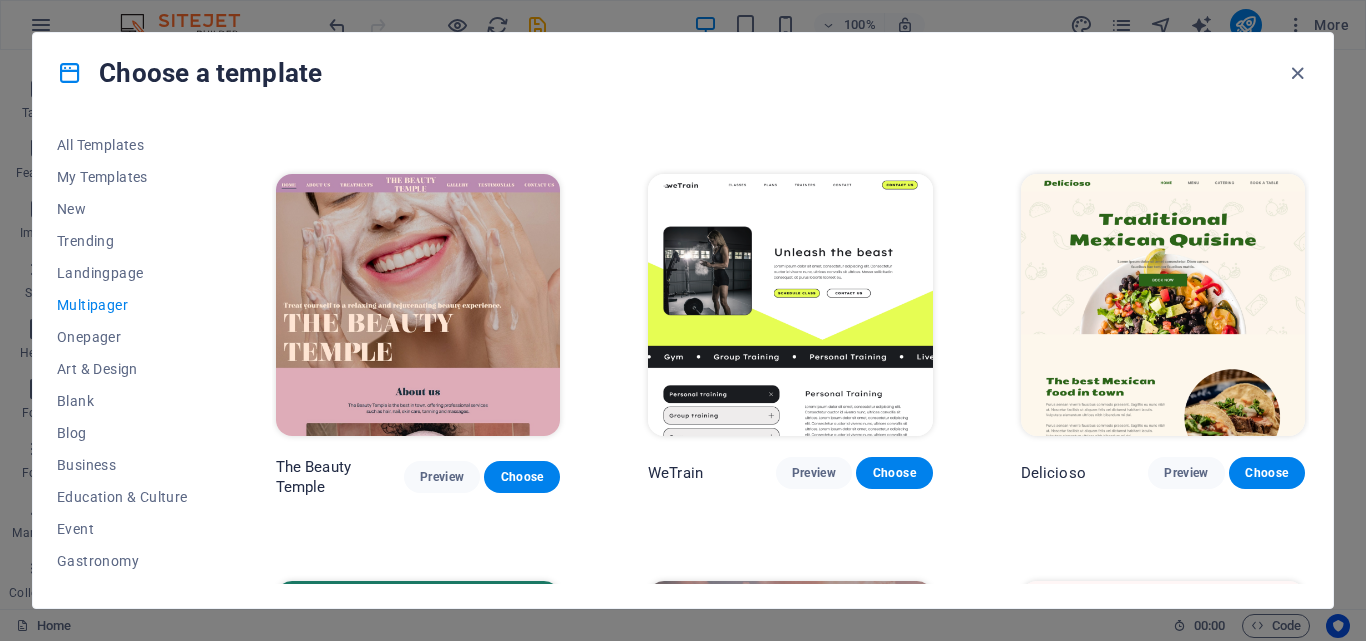 click at bounding box center [1163, 305] 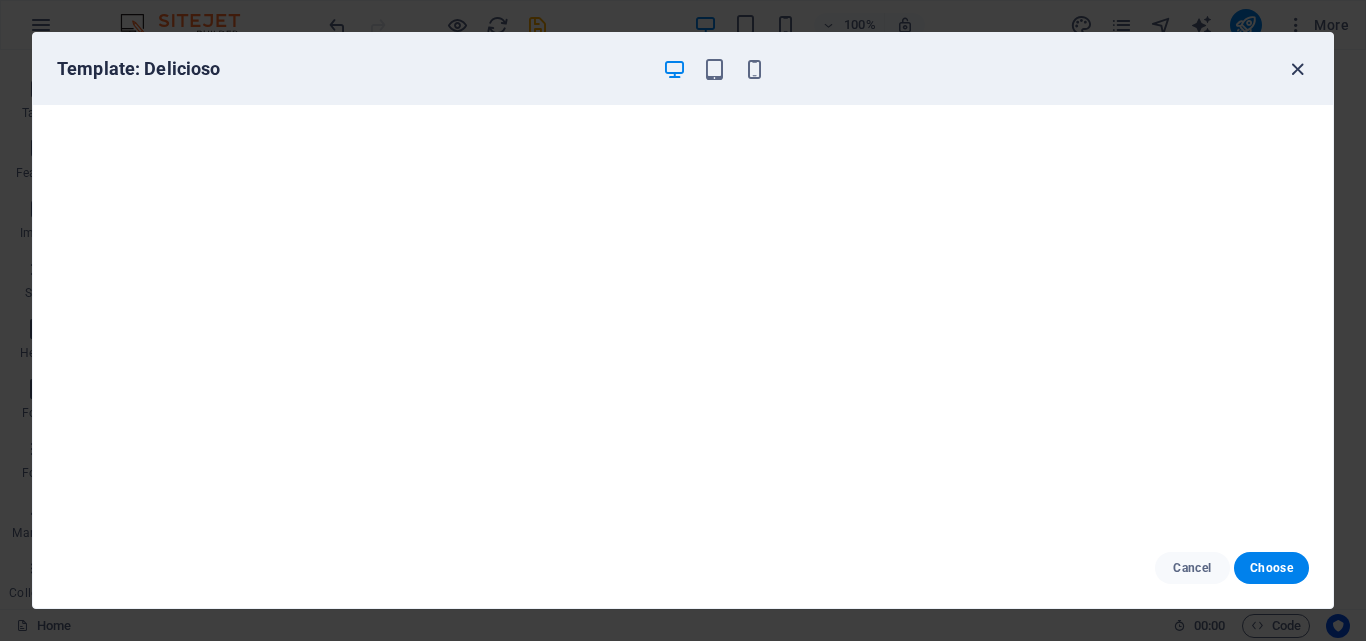 click at bounding box center (1297, 69) 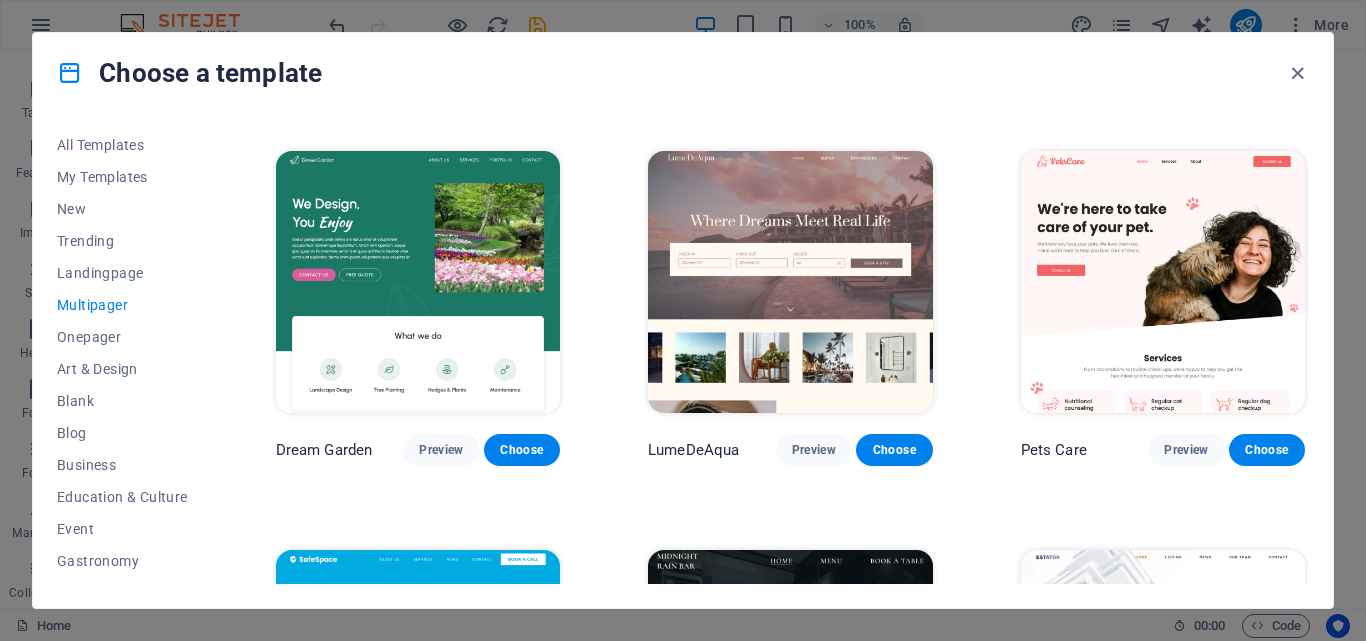 scroll, scrollTop: 1556, scrollLeft: 0, axis: vertical 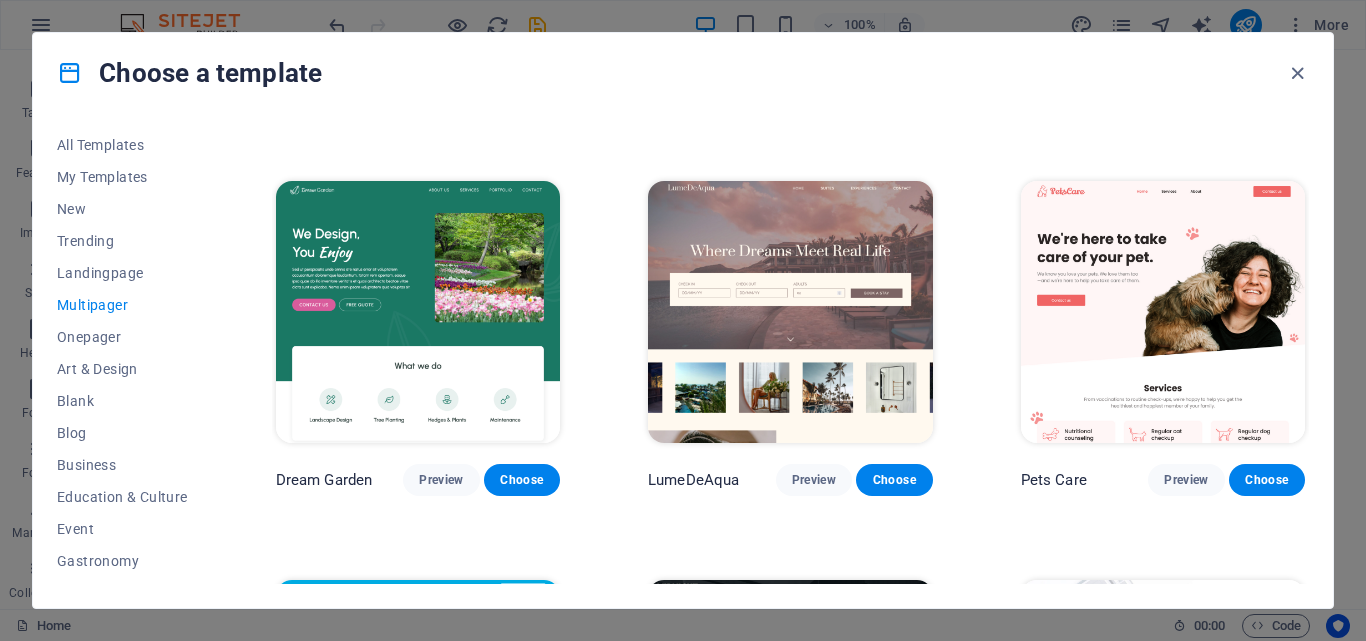 click at bounding box center [1163, 312] 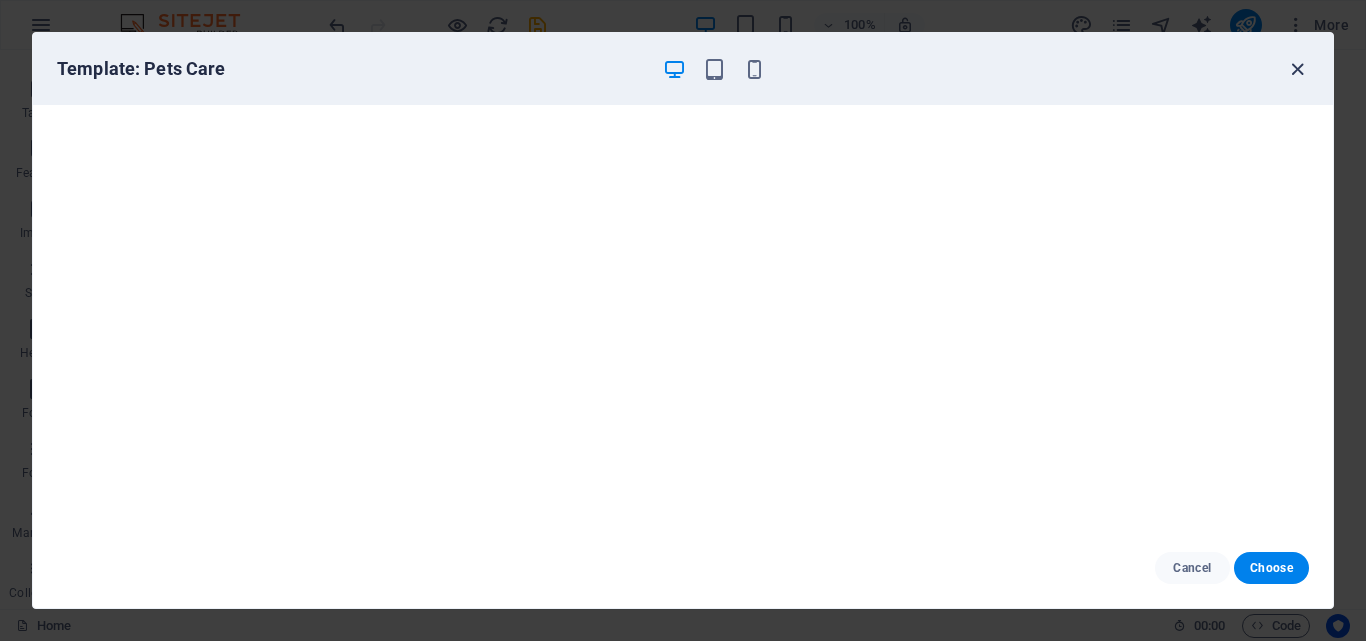 click at bounding box center [1297, 69] 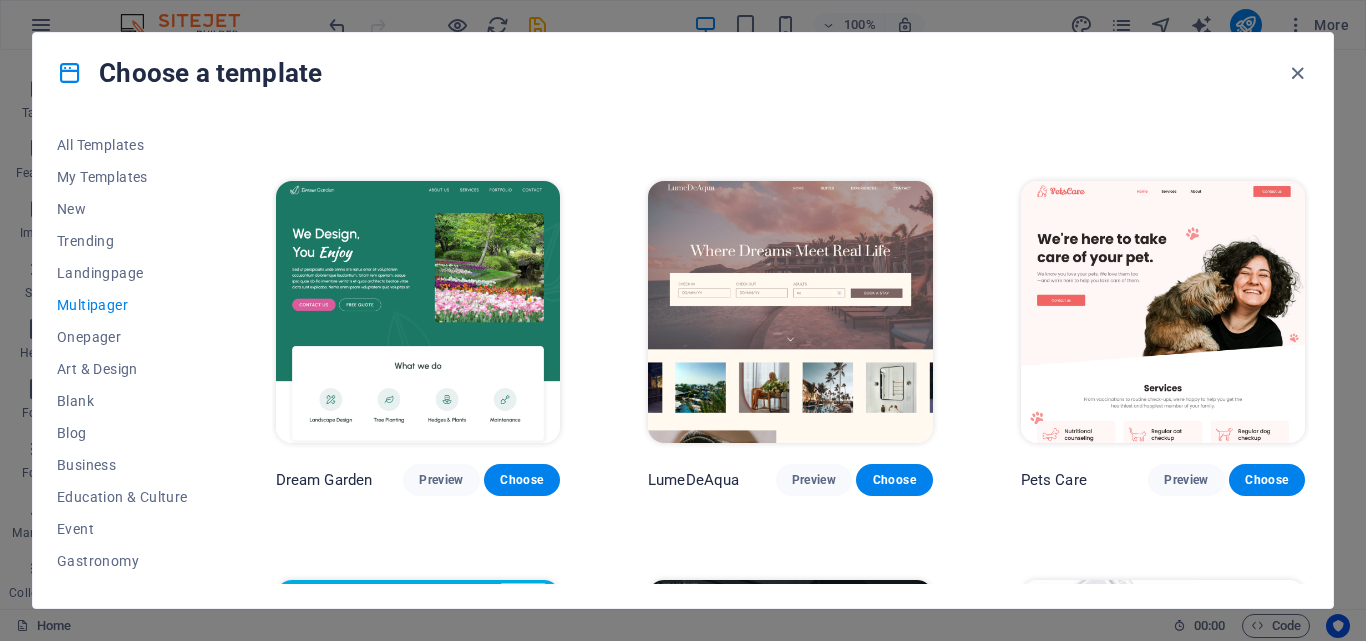 click at bounding box center [418, 312] 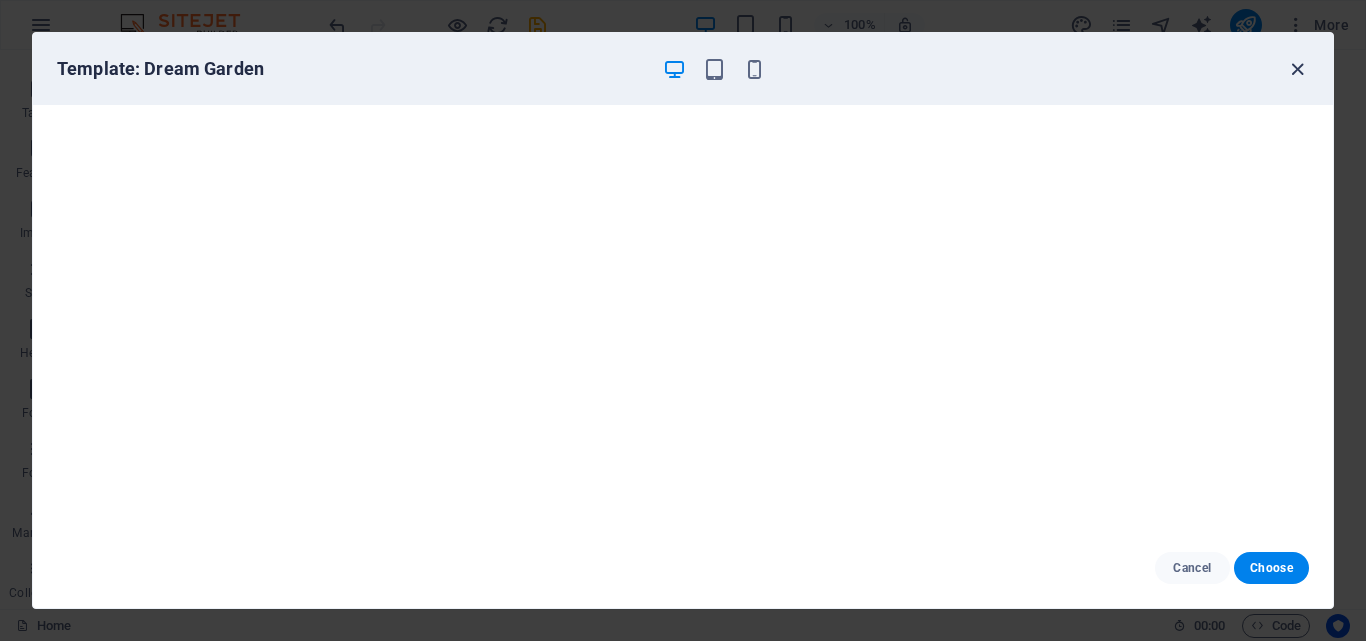 click at bounding box center [1297, 69] 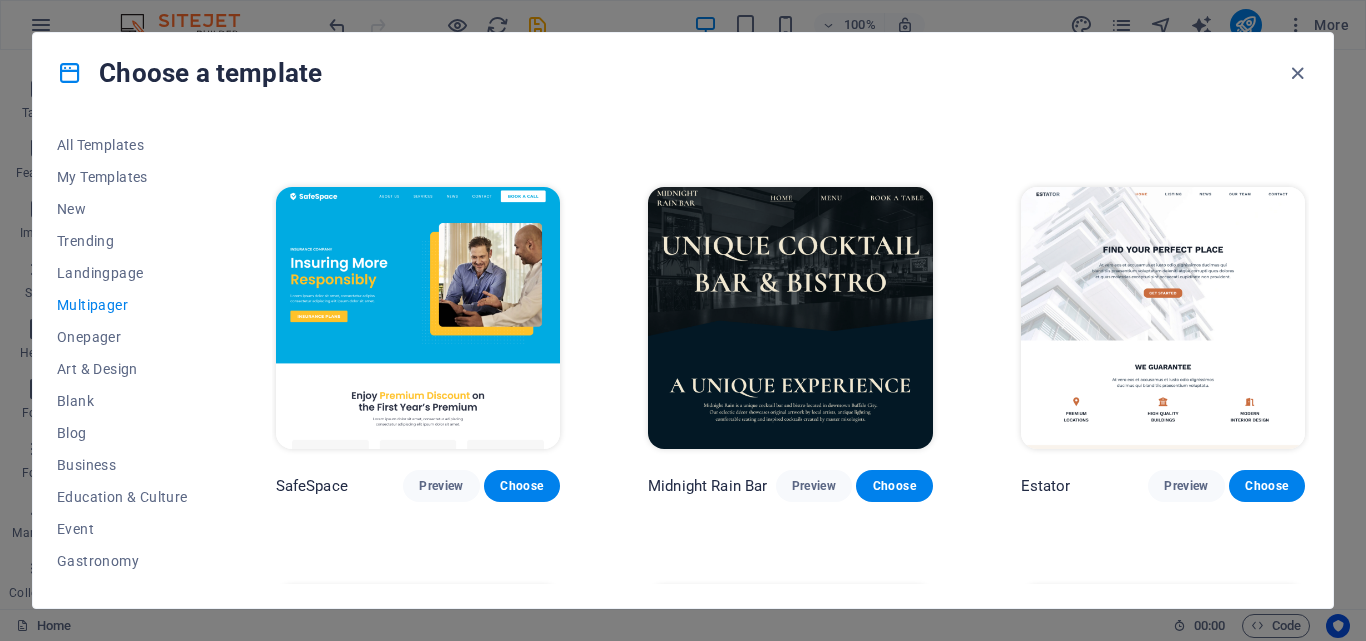 scroll, scrollTop: 1956, scrollLeft: 0, axis: vertical 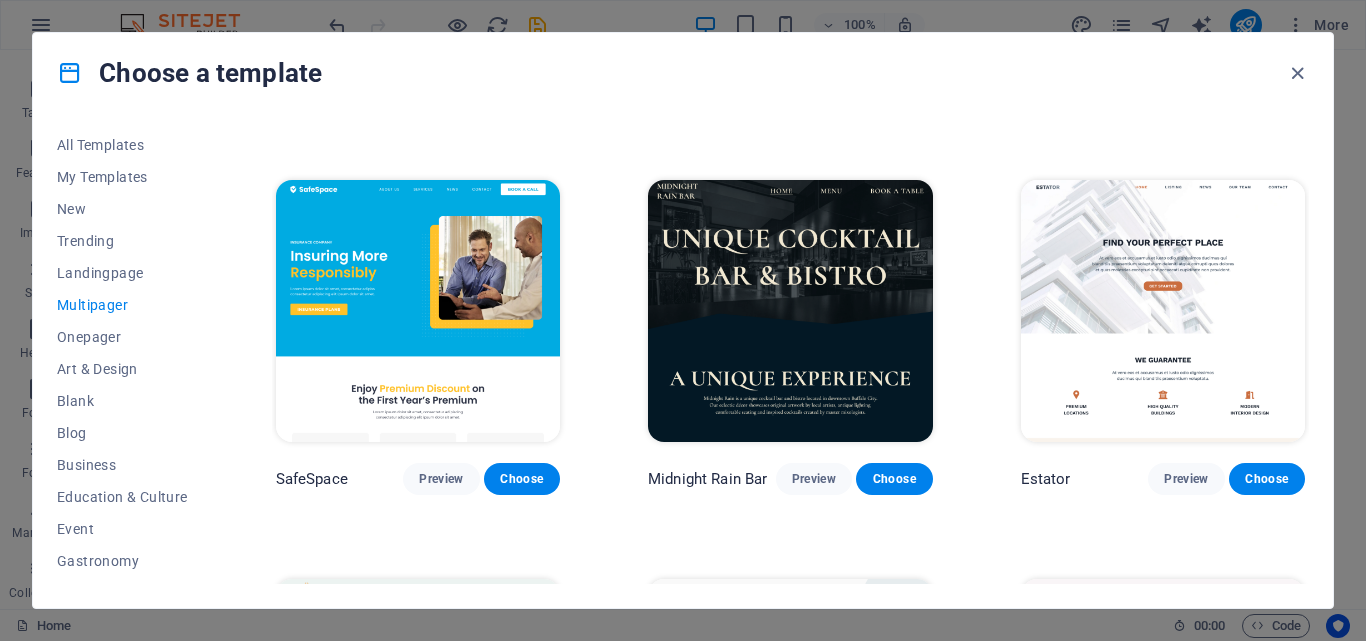 click at bounding box center (418, 311) 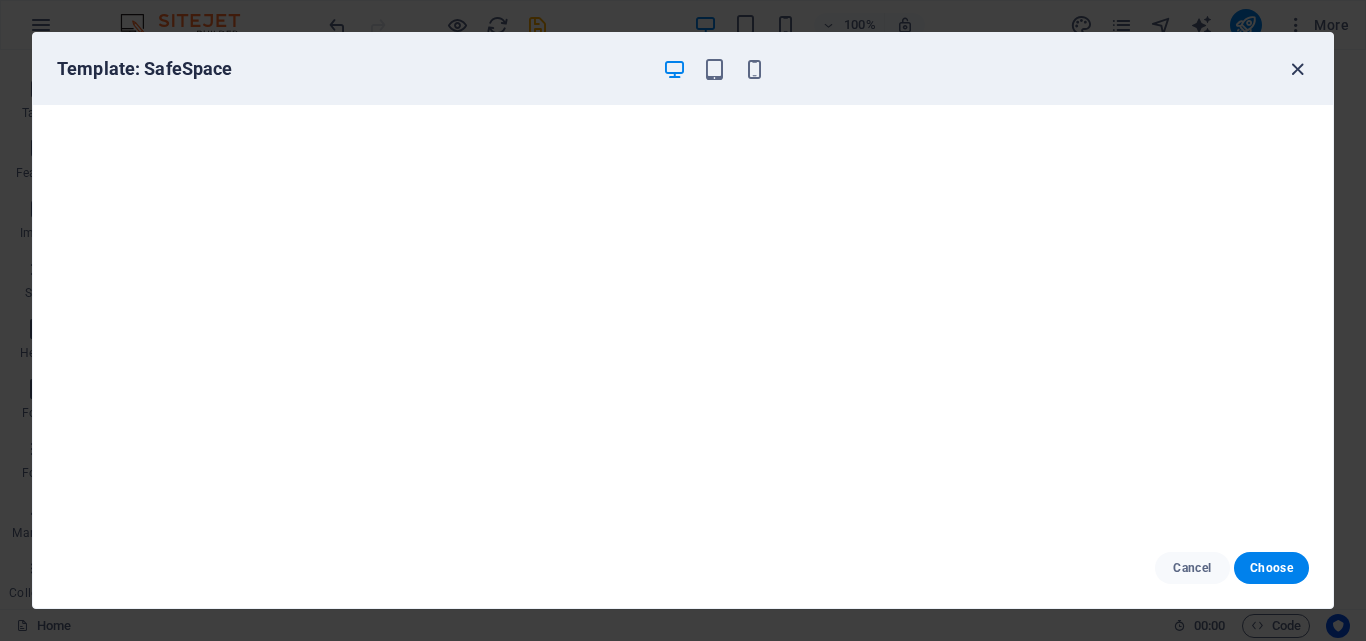 click at bounding box center (1297, 69) 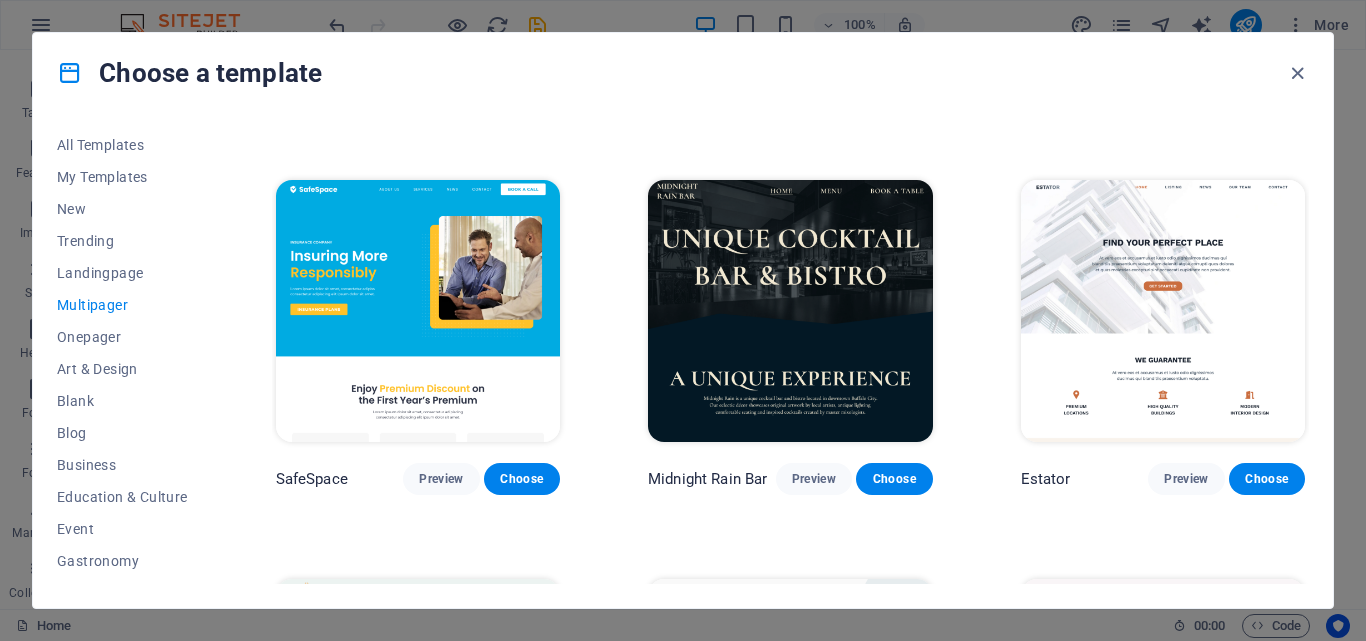 click at bounding box center [1163, 311] 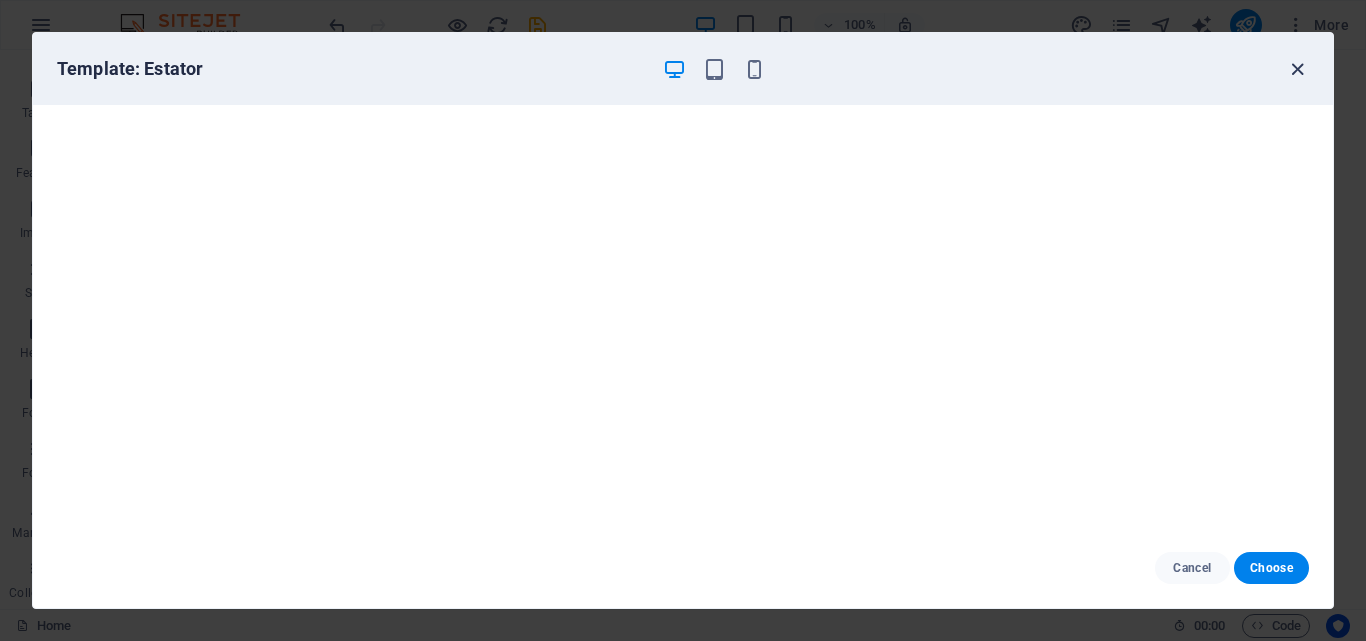 click at bounding box center (1297, 69) 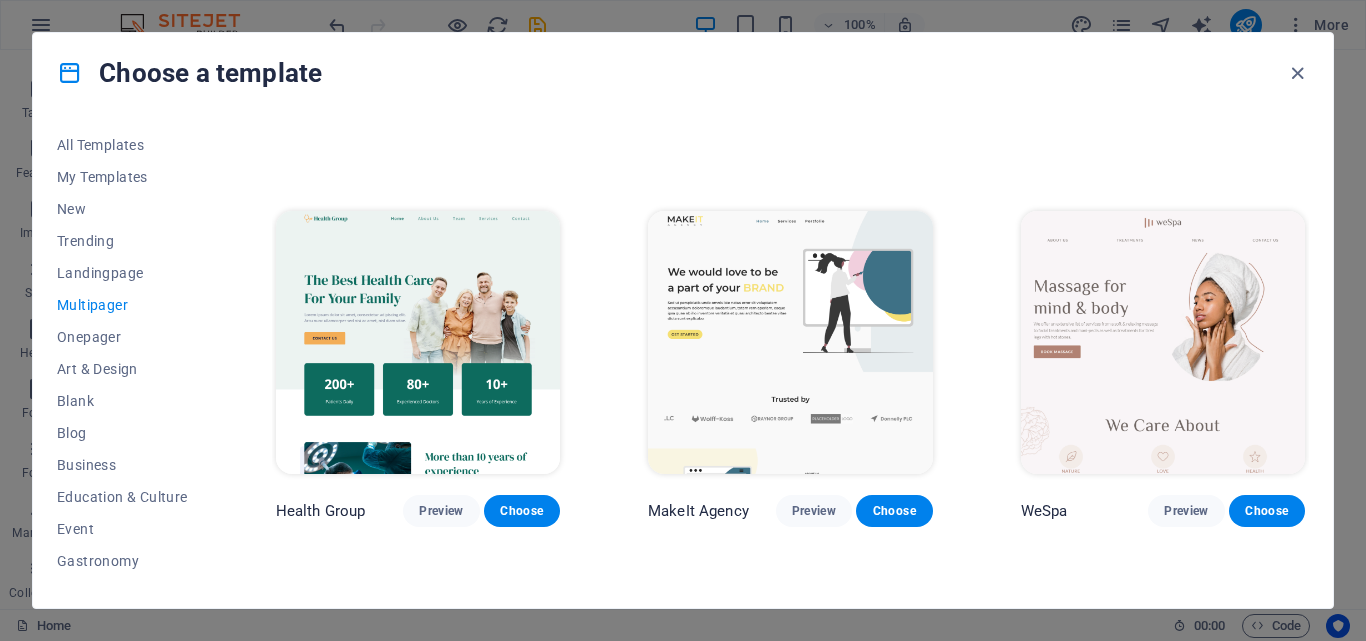 scroll, scrollTop: 2356, scrollLeft: 0, axis: vertical 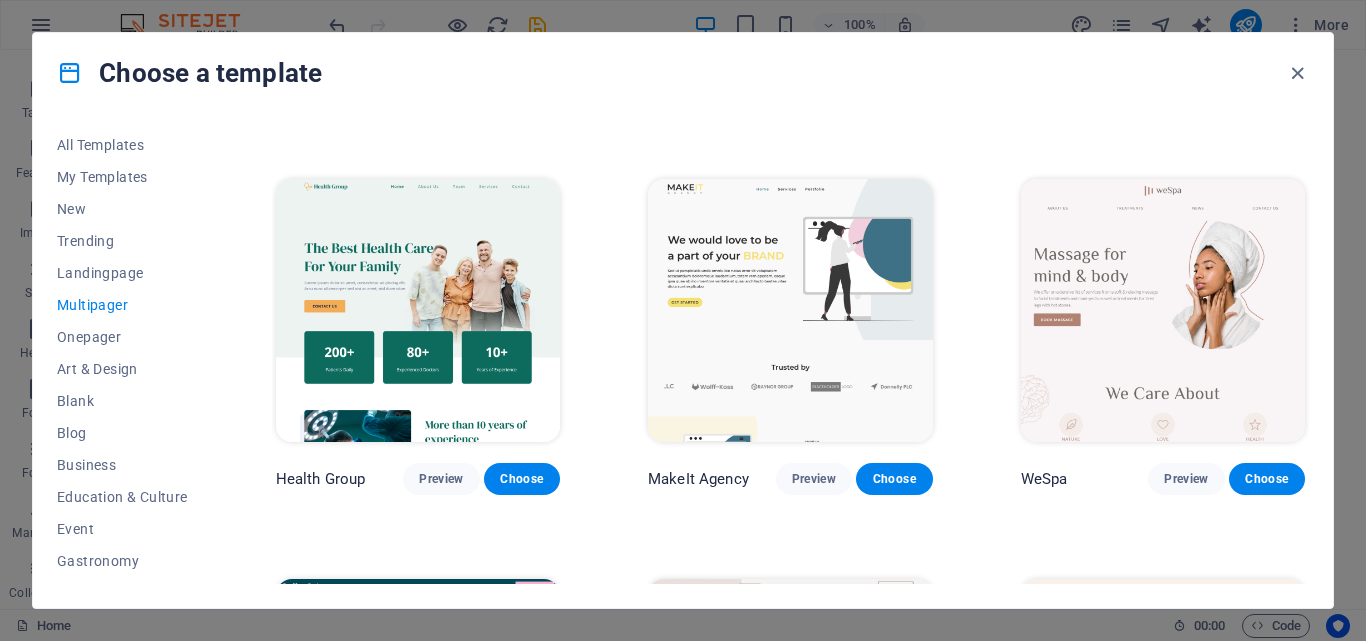 click at bounding box center (418, 310) 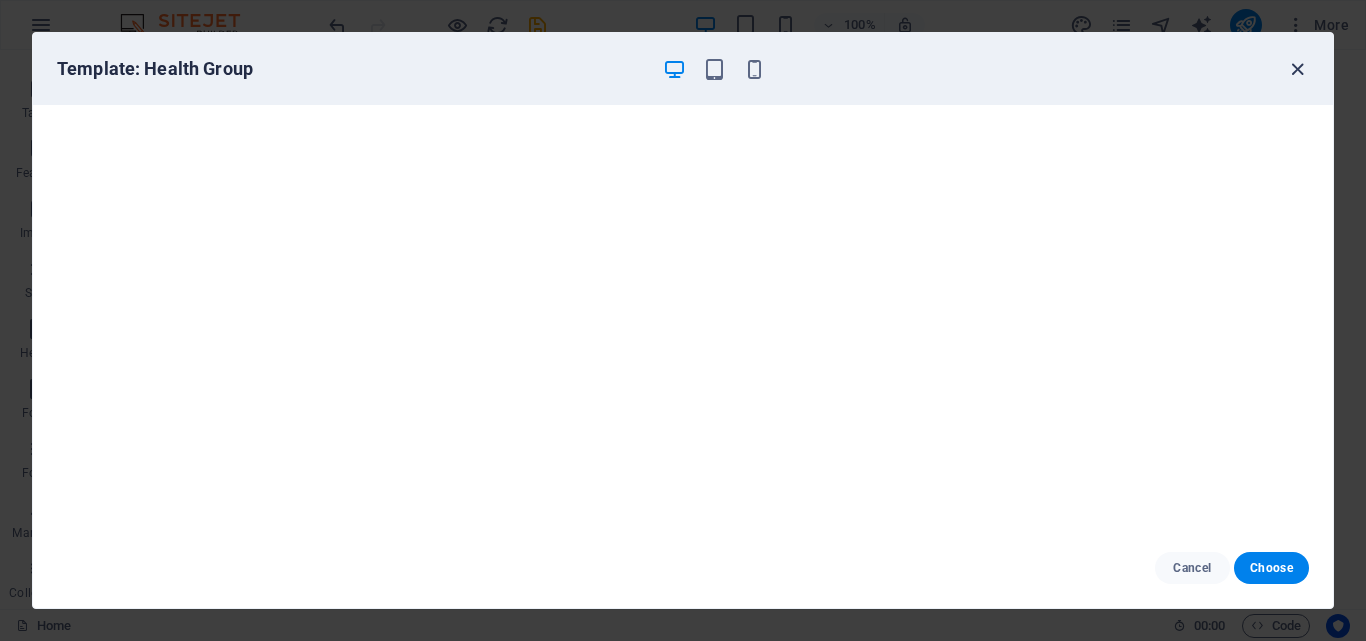 click at bounding box center [1297, 69] 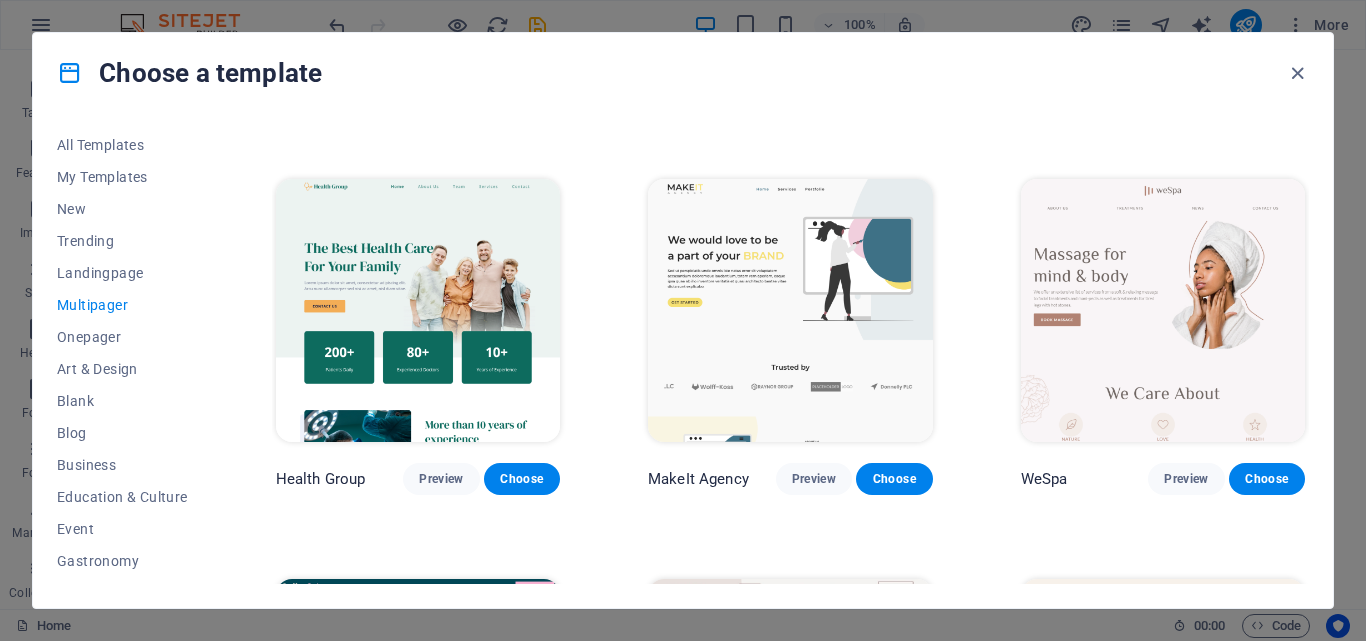 click at bounding box center [790, 310] 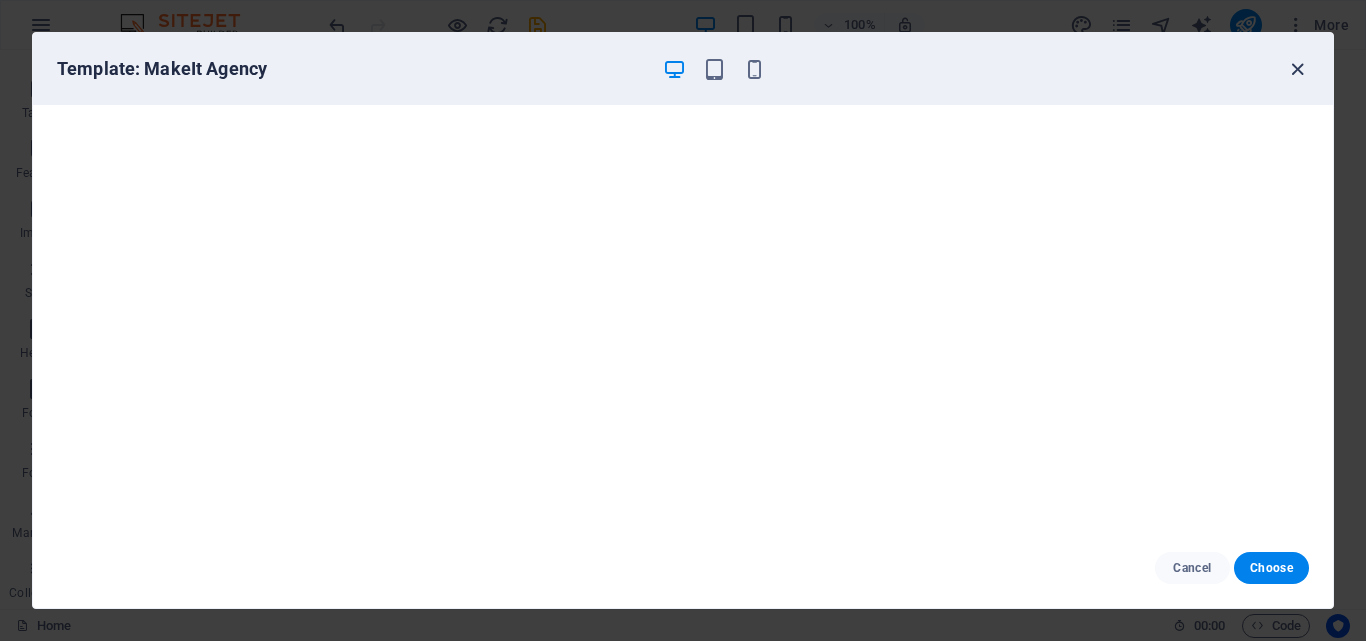 click at bounding box center (1297, 69) 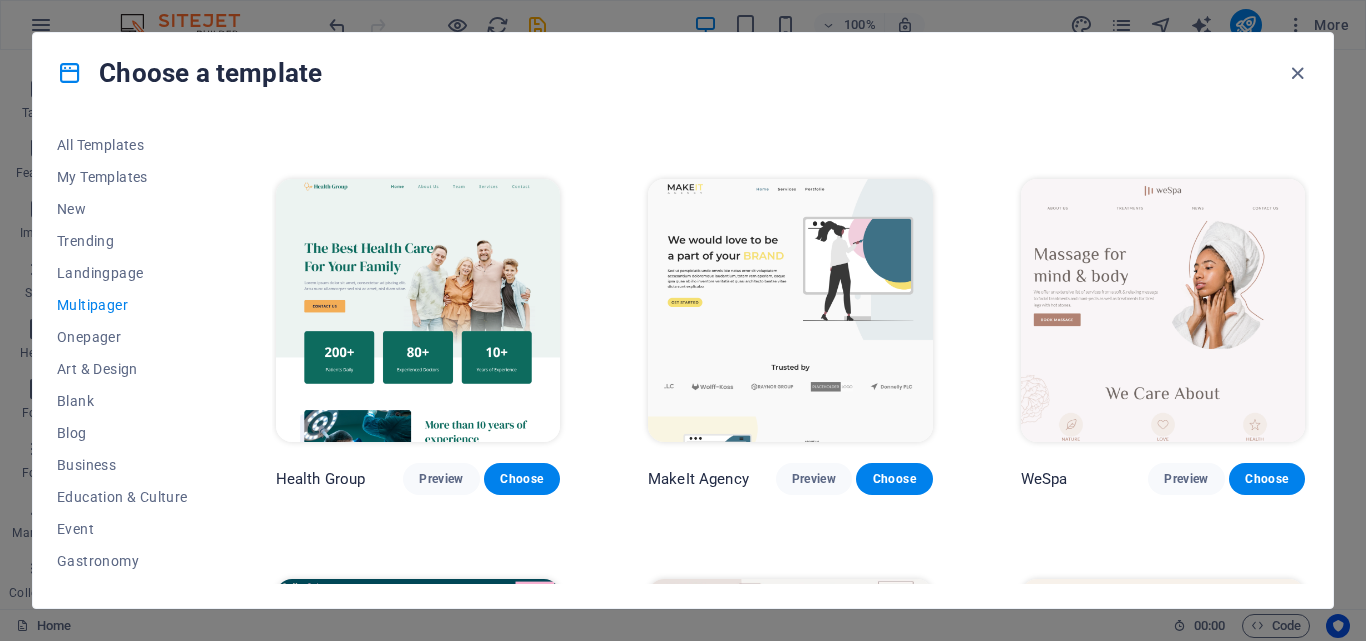 scroll, scrollTop: 2756, scrollLeft: 0, axis: vertical 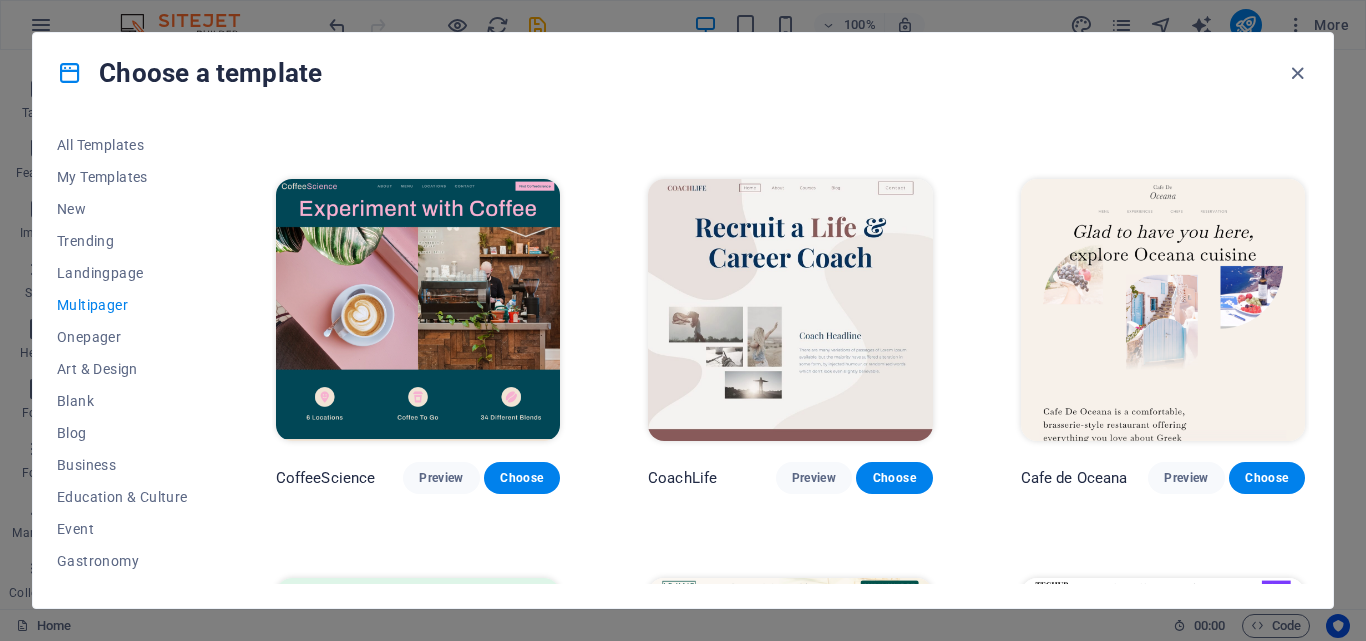 click at bounding box center [790, 310] 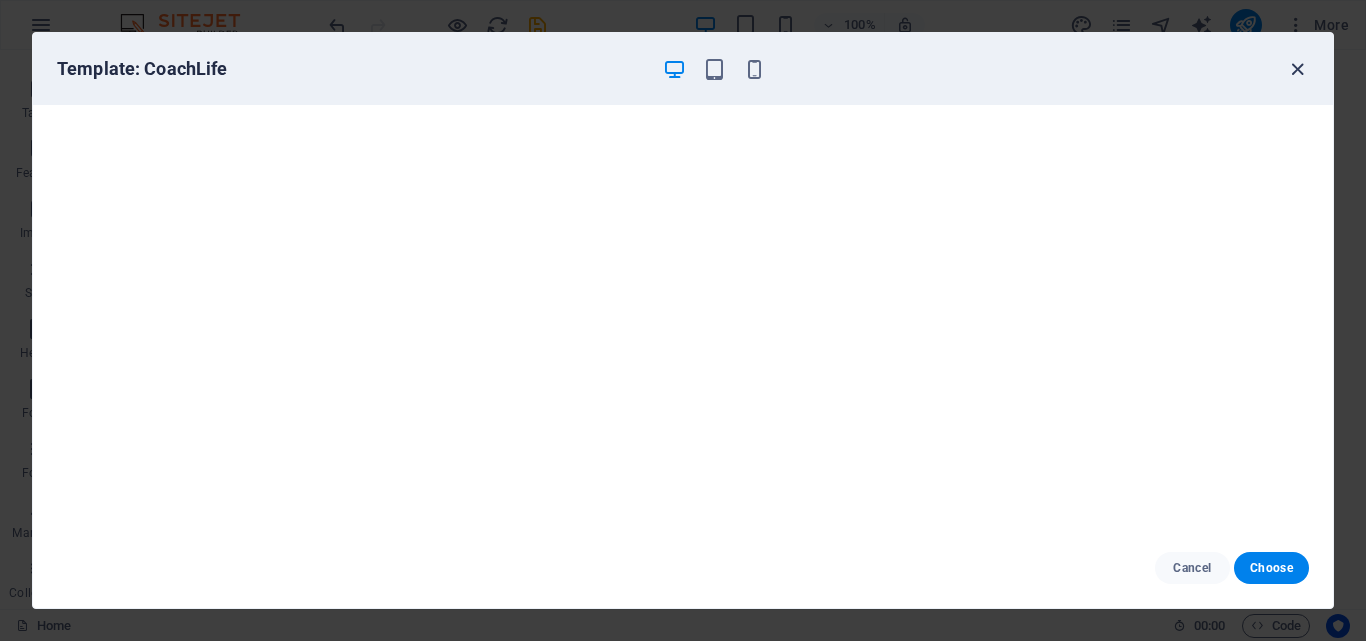 click at bounding box center [1297, 69] 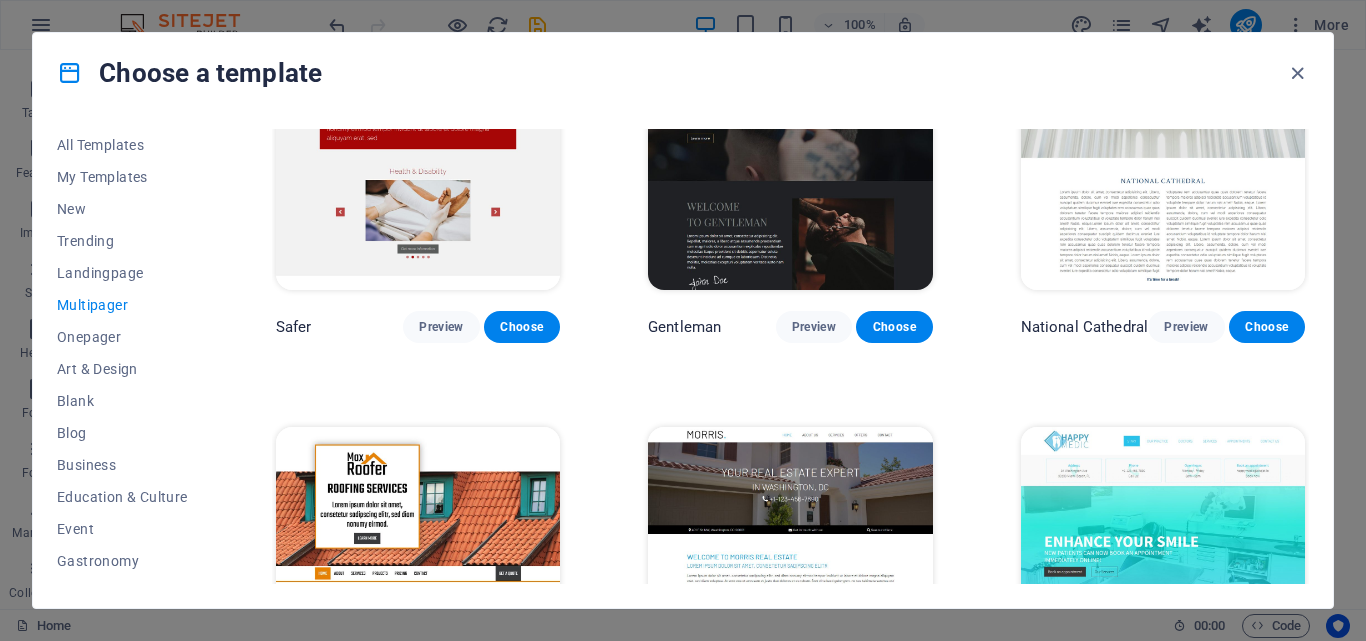 scroll, scrollTop: 4756, scrollLeft: 0, axis: vertical 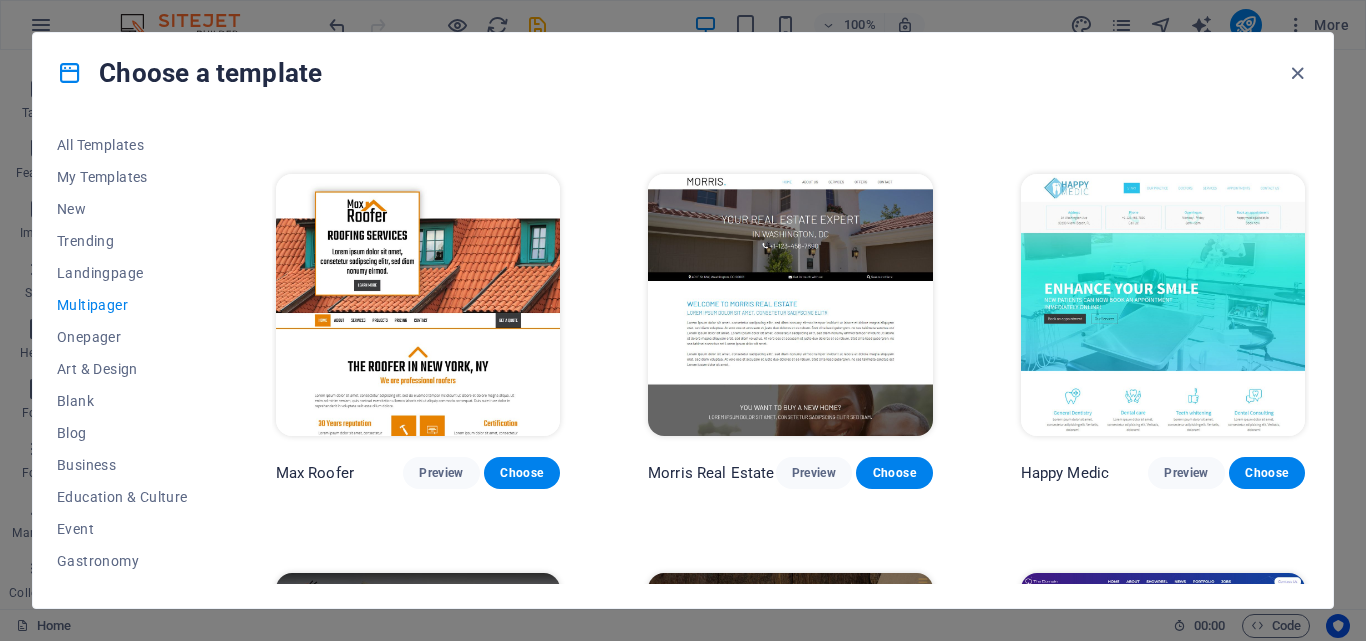 click at bounding box center (418, 305) 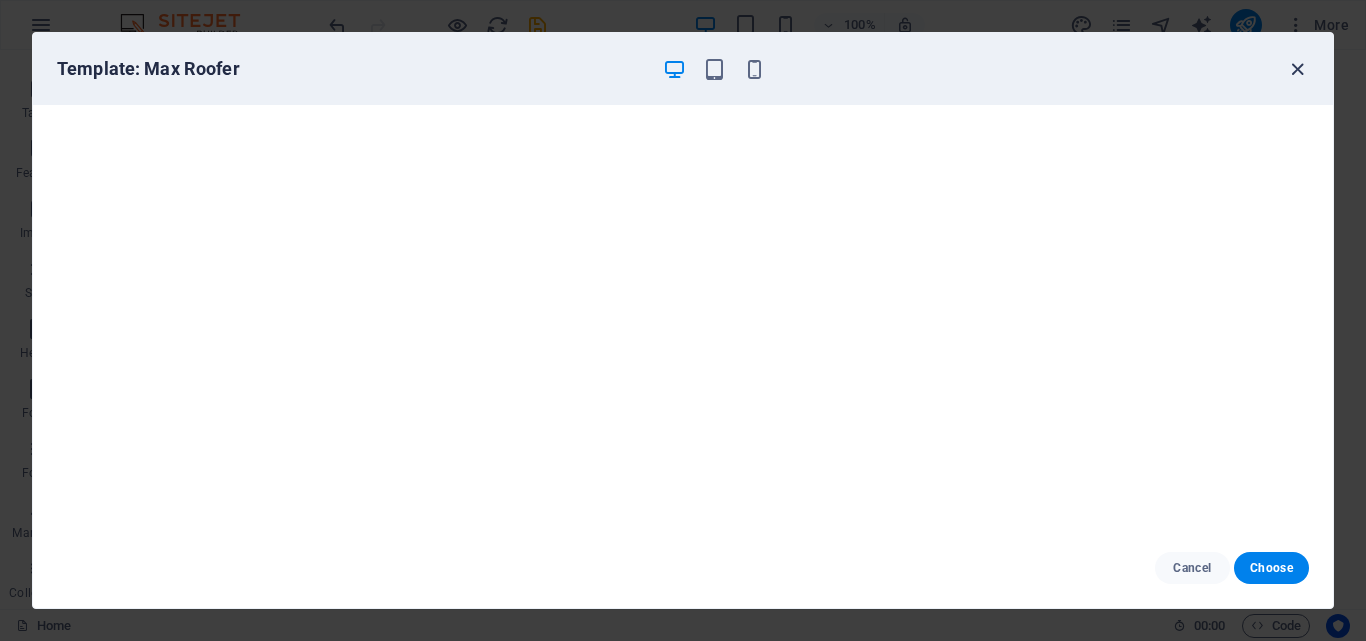 click at bounding box center [1297, 69] 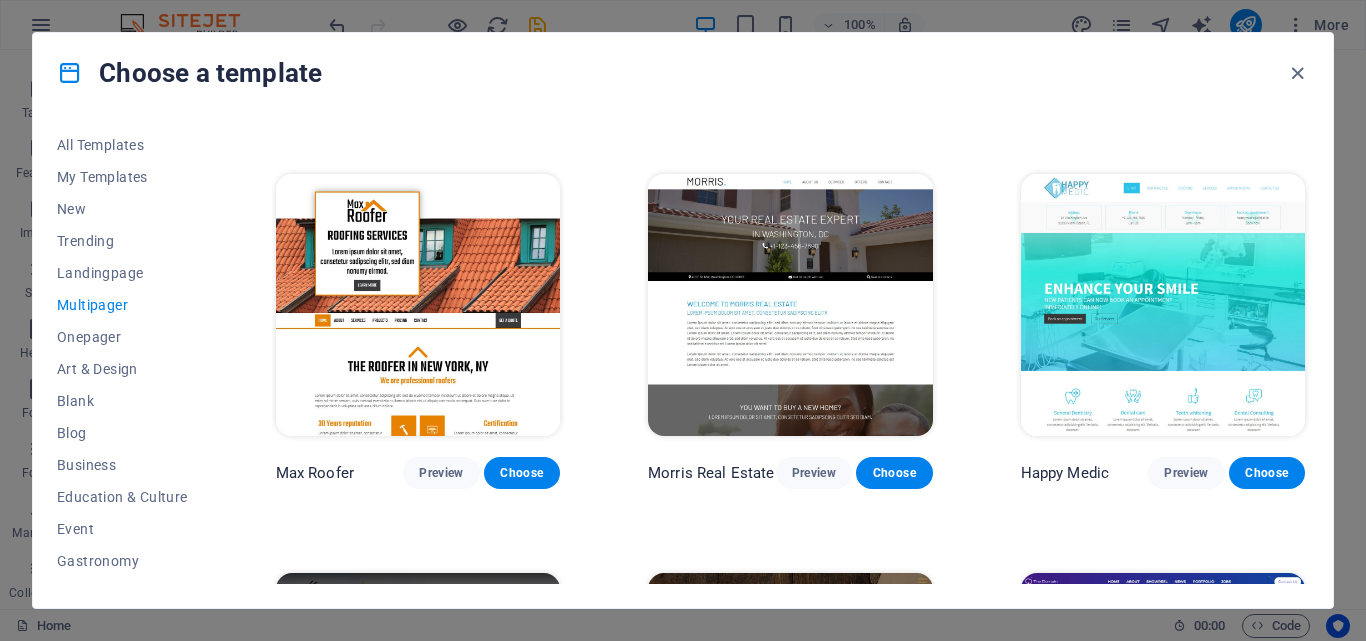 click at bounding box center [1163, 305] 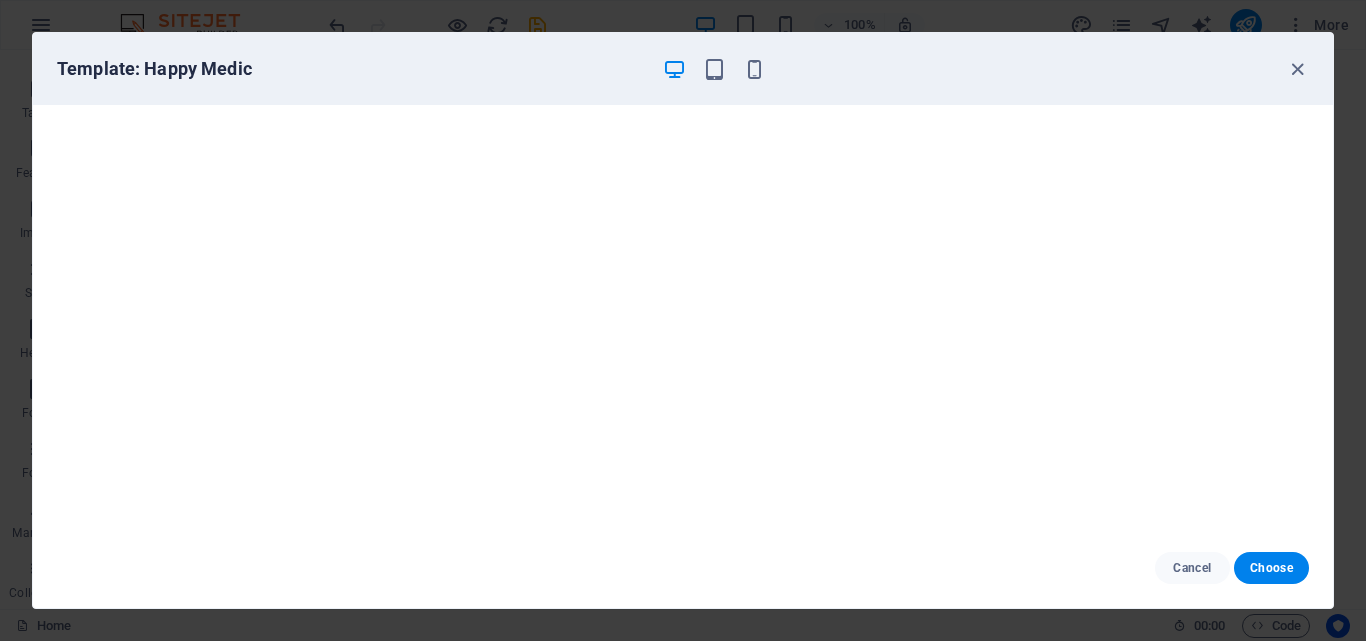 scroll, scrollTop: 5, scrollLeft: 0, axis: vertical 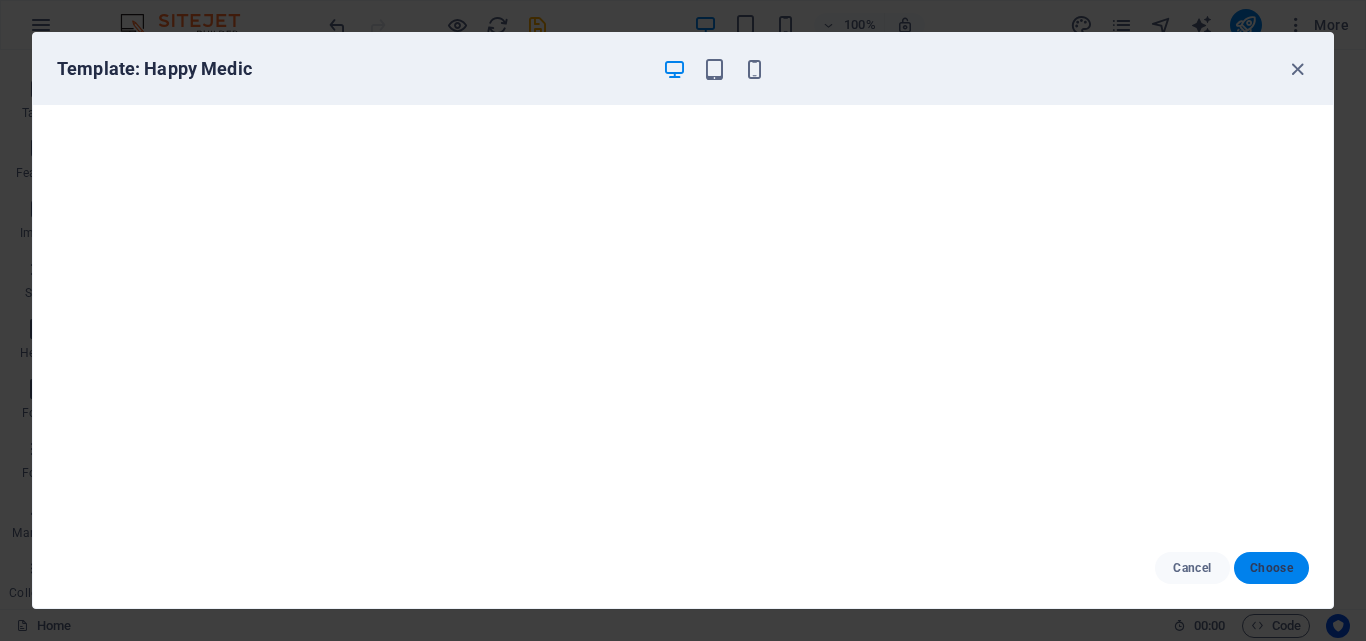 click on "Choose" at bounding box center (1271, 568) 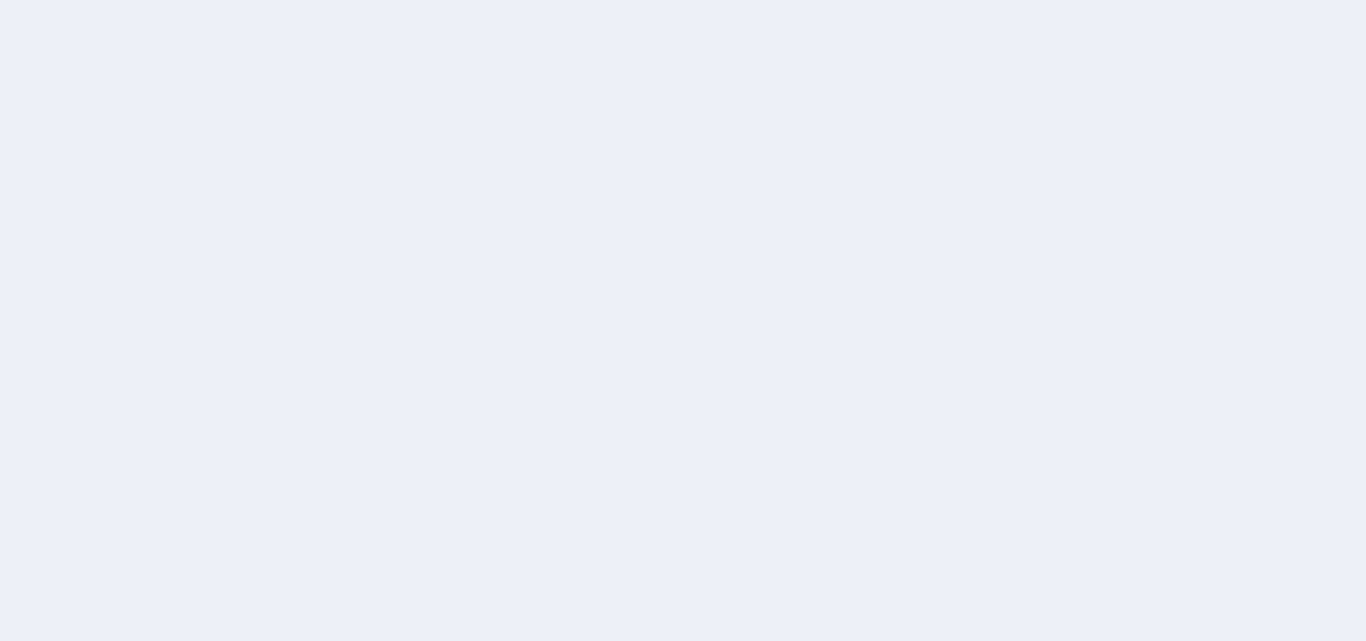 scroll, scrollTop: 0, scrollLeft: 0, axis: both 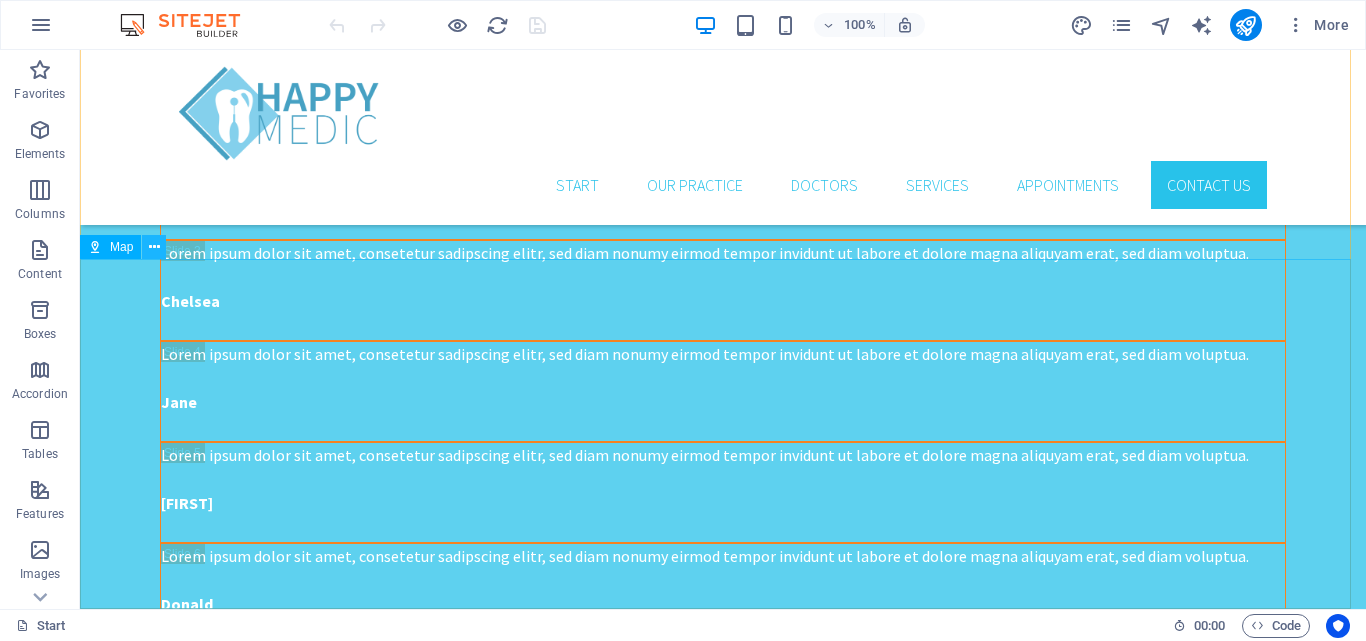click at bounding box center (154, 247) 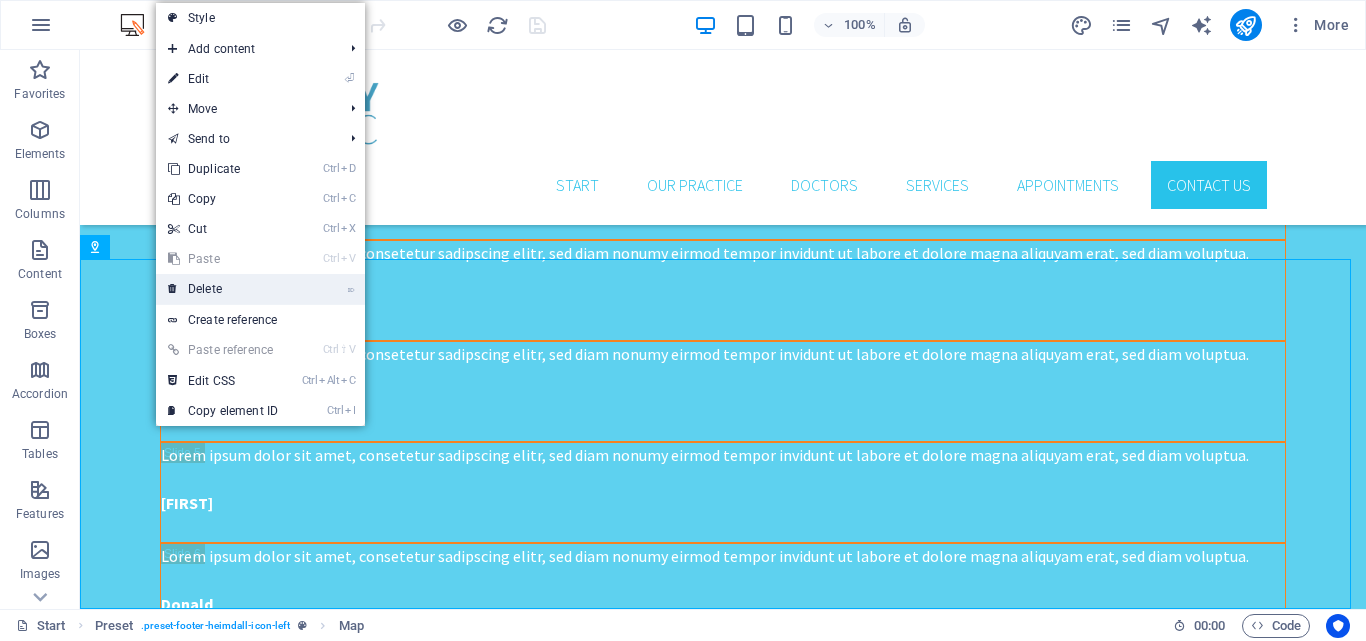 drag, startPoint x: 207, startPoint y: 286, endPoint x: 242, endPoint y: 235, distance: 61.854668 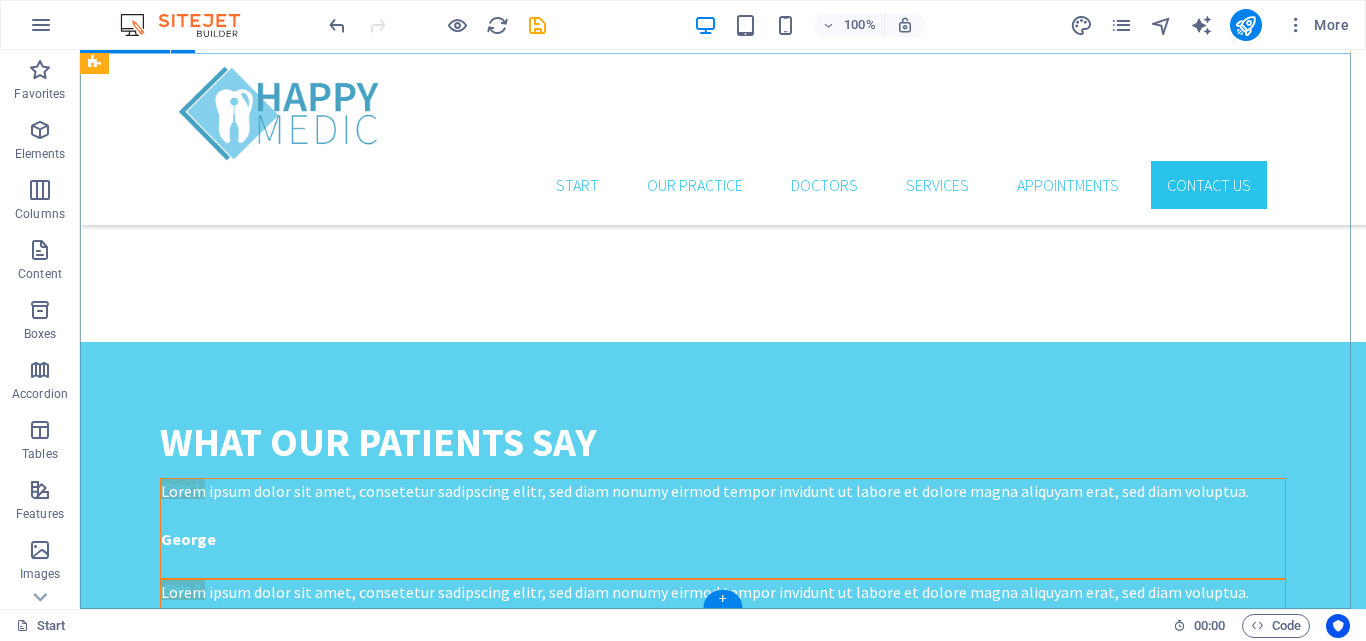 scroll, scrollTop: 4777, scrollLeft: 0, axis: vertical 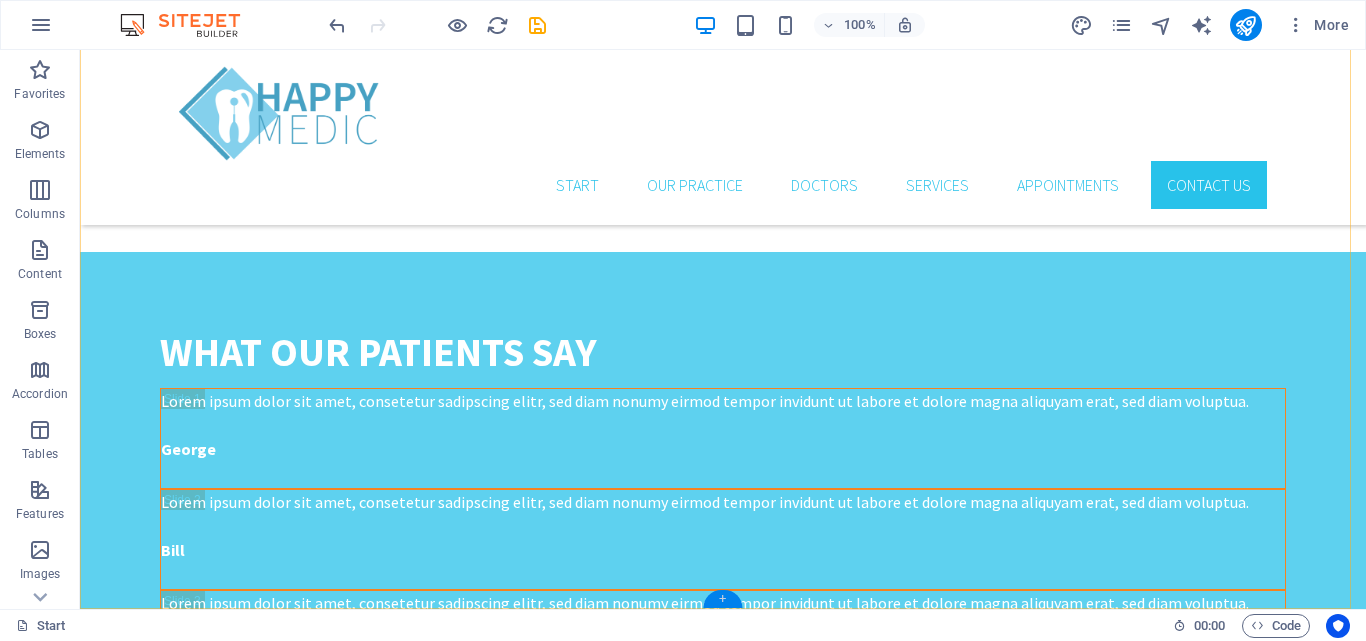 click on "+" at bounding box center [722, 599] 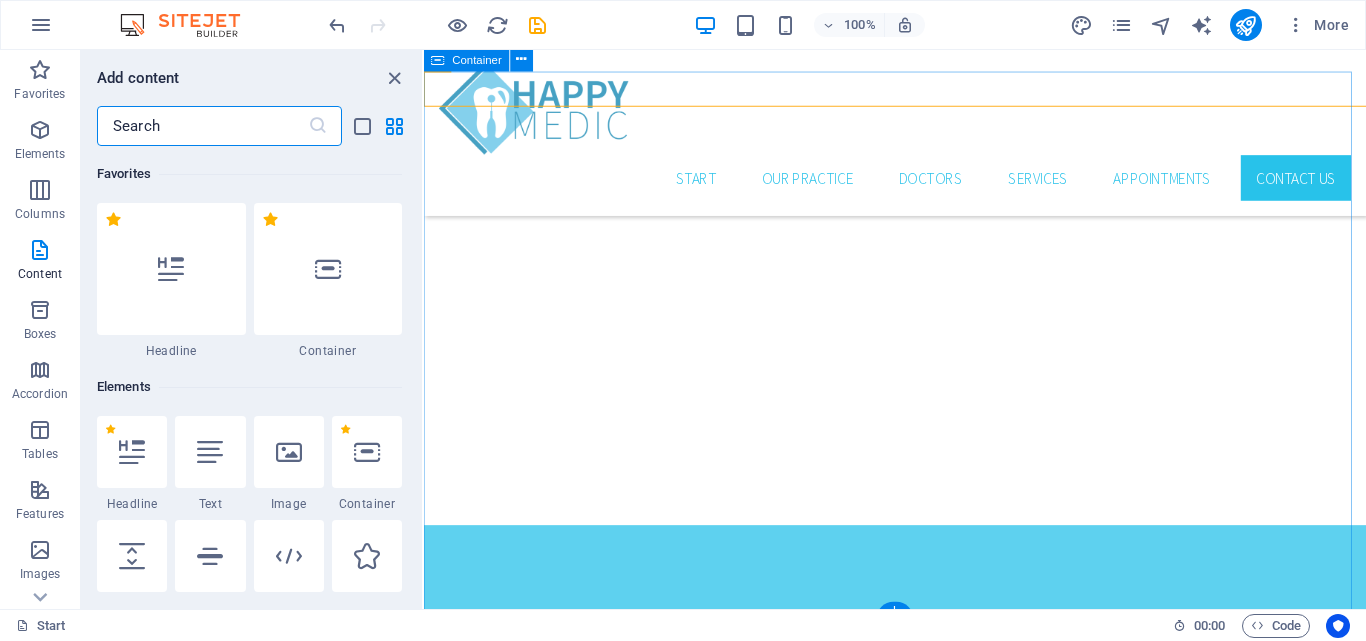 scroll, scrollTop: 5276, scrollLeft: 0, axis: vertical 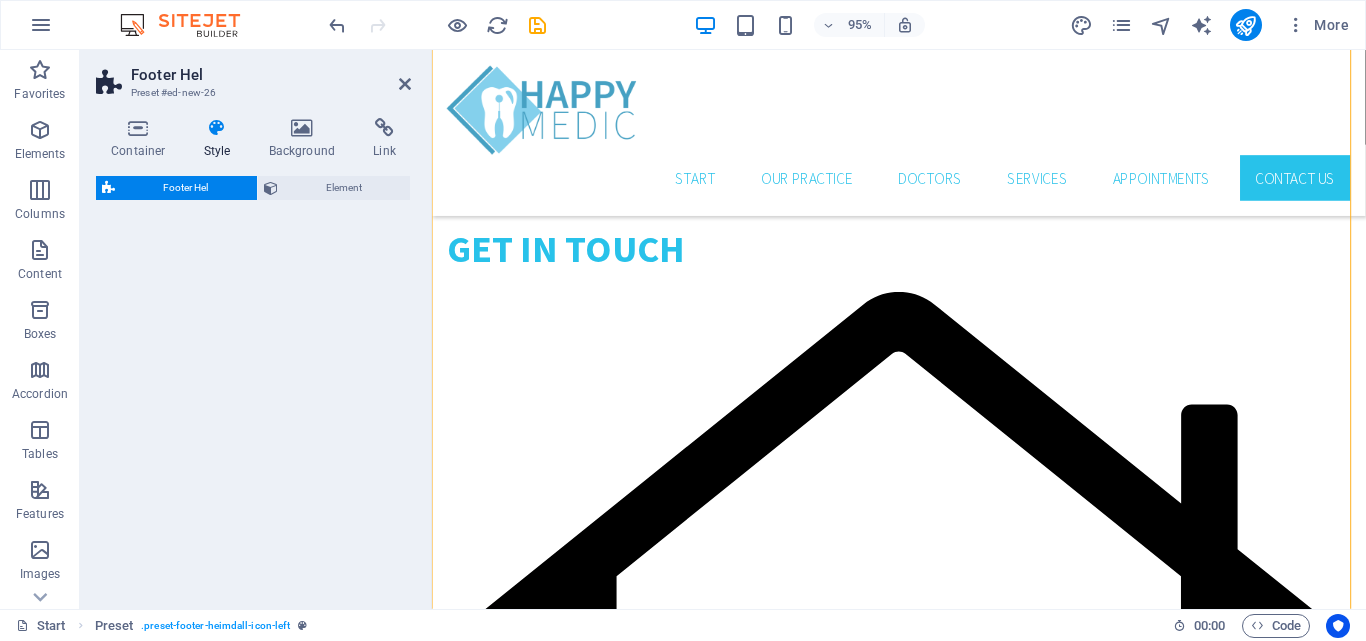 select on "%" 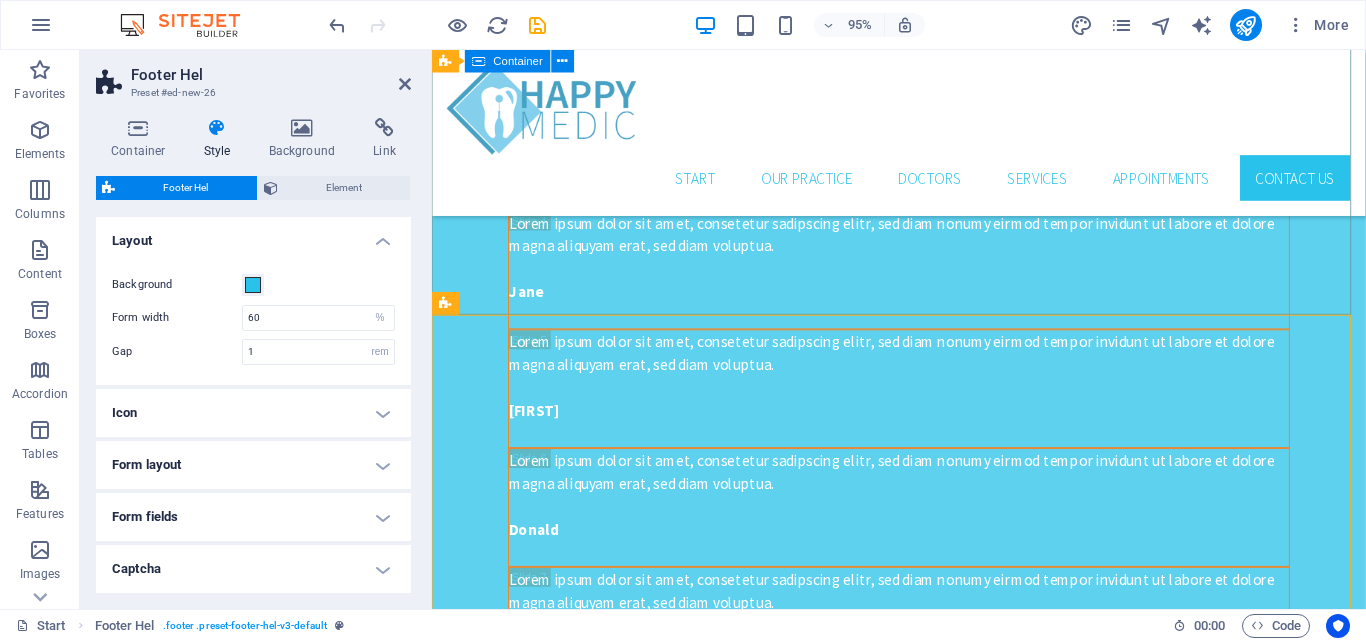 scroll, scrollTop: 5589, scrollLeft: 0, axis: vertical 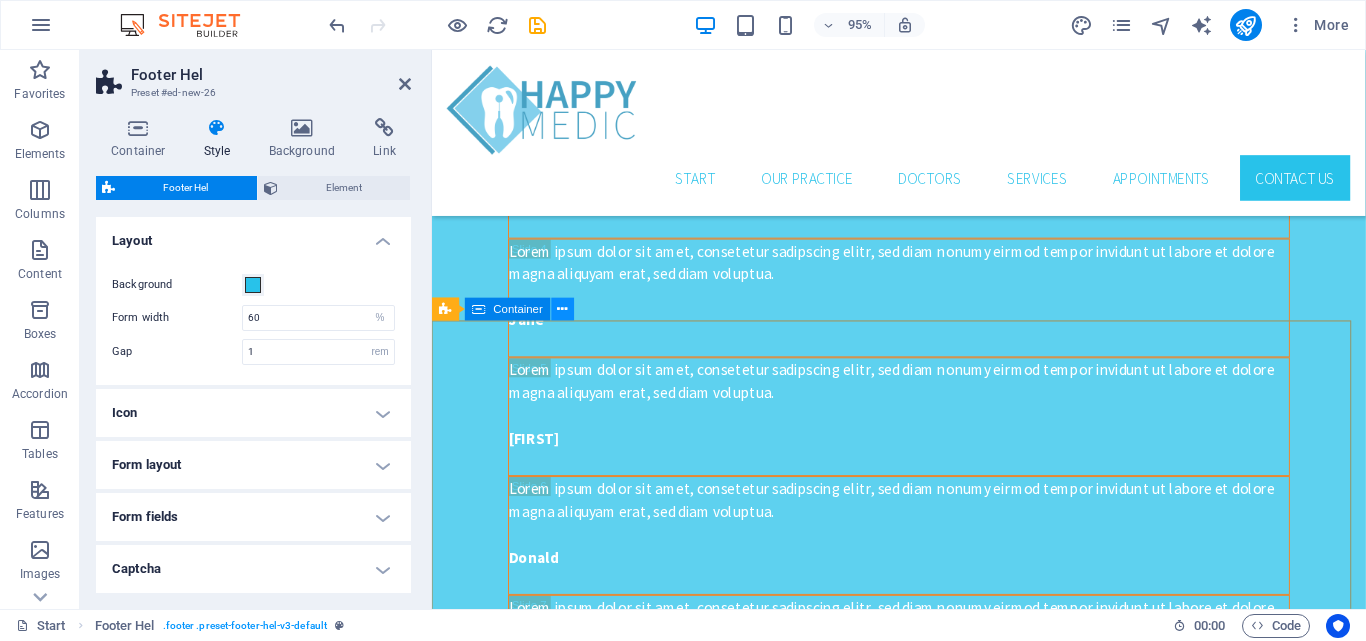 click at bounding box center [563, 310] 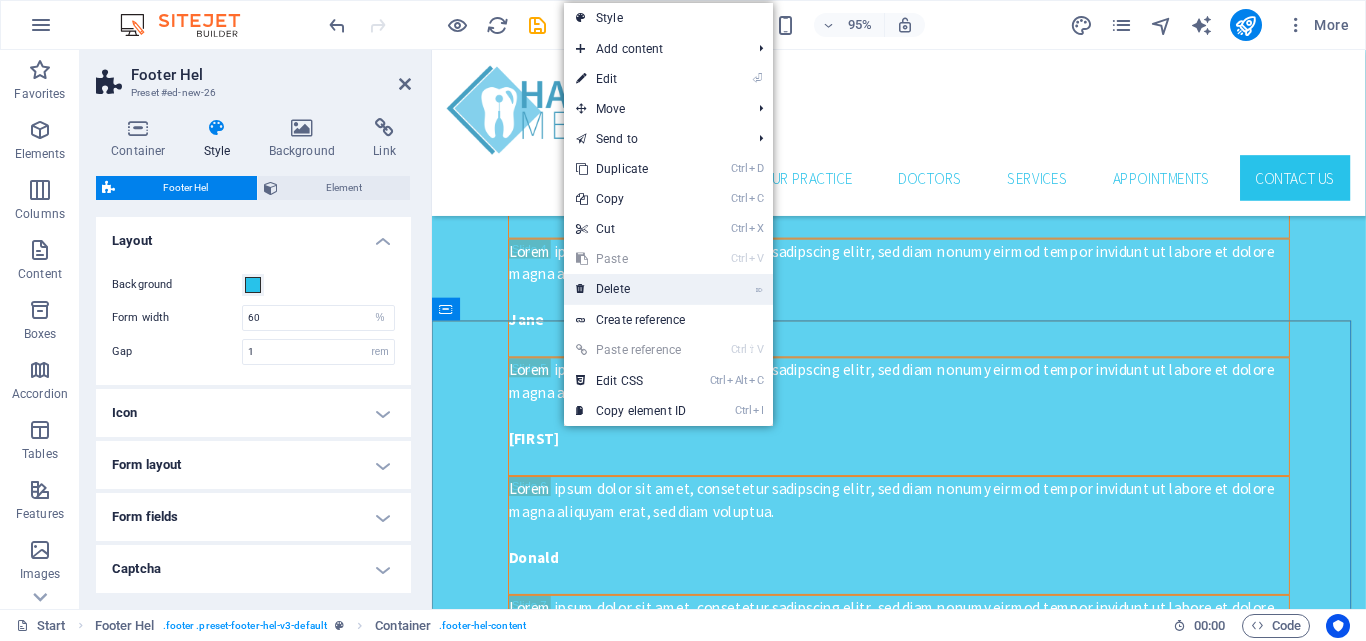 click on "⌦  Delete" at bounding box center [631, 289] 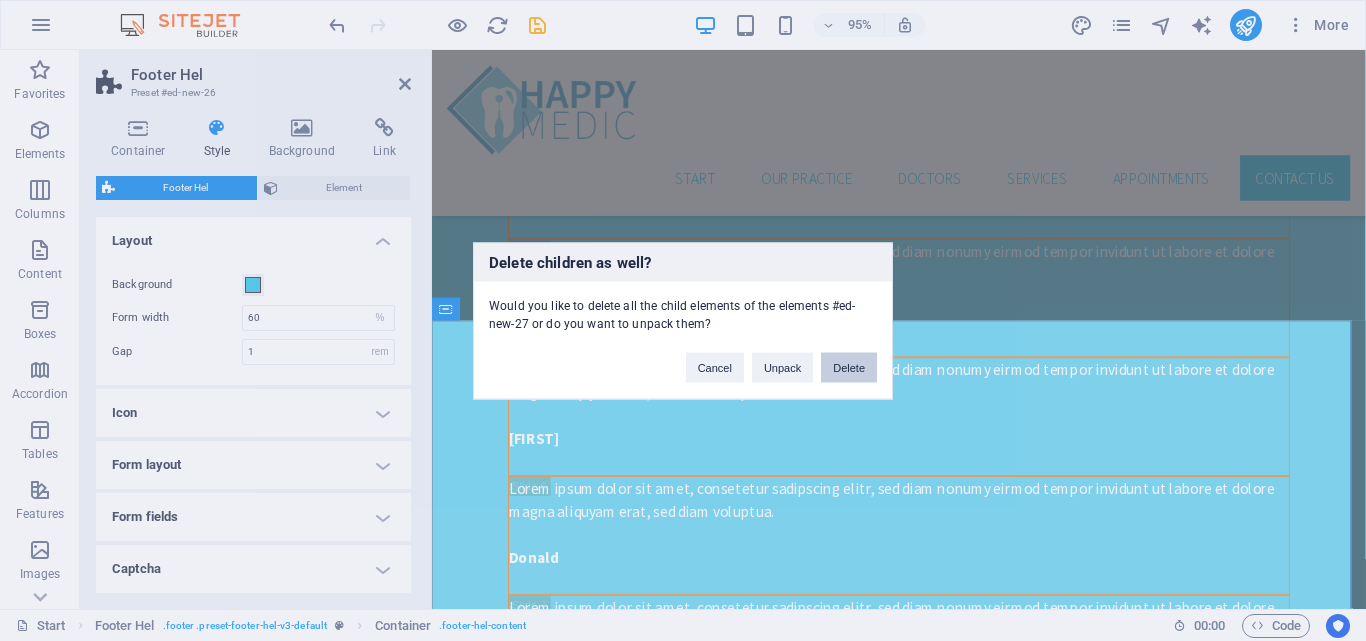 click on "Delete" at bounding box center [849, 367] 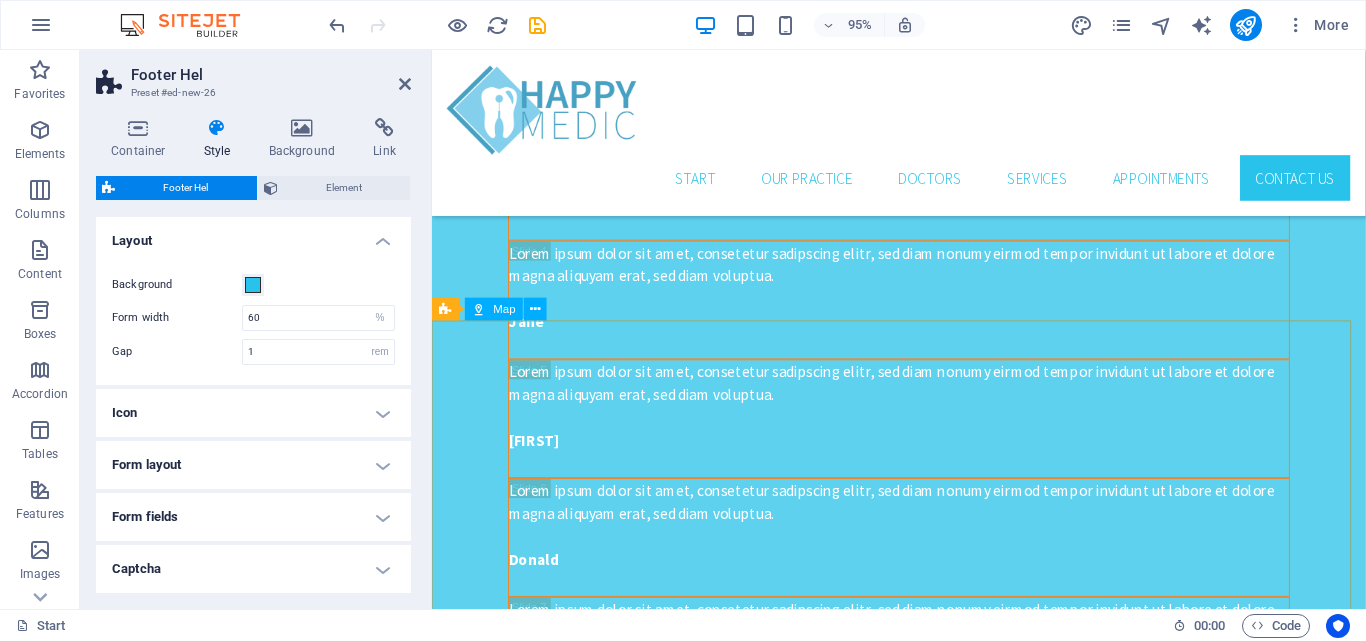scroll, scrollTop: 5589, scrollLeft: 0, axis: vertical 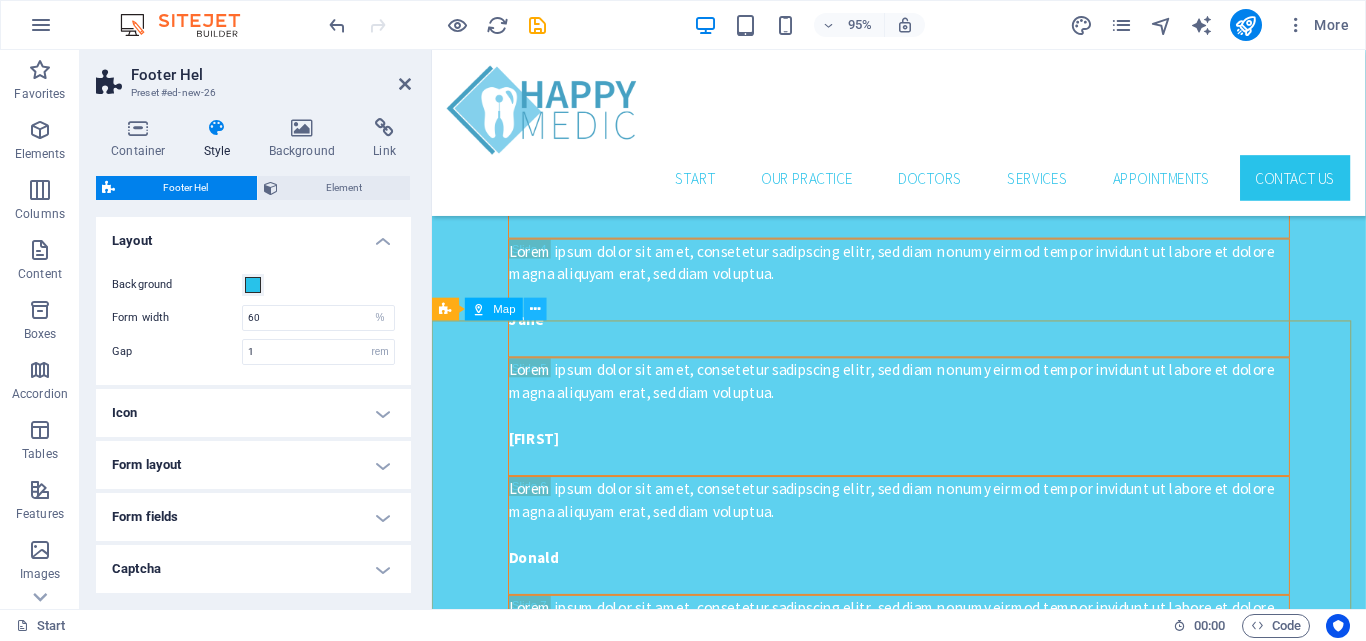 click at bounding box center [536, 310] 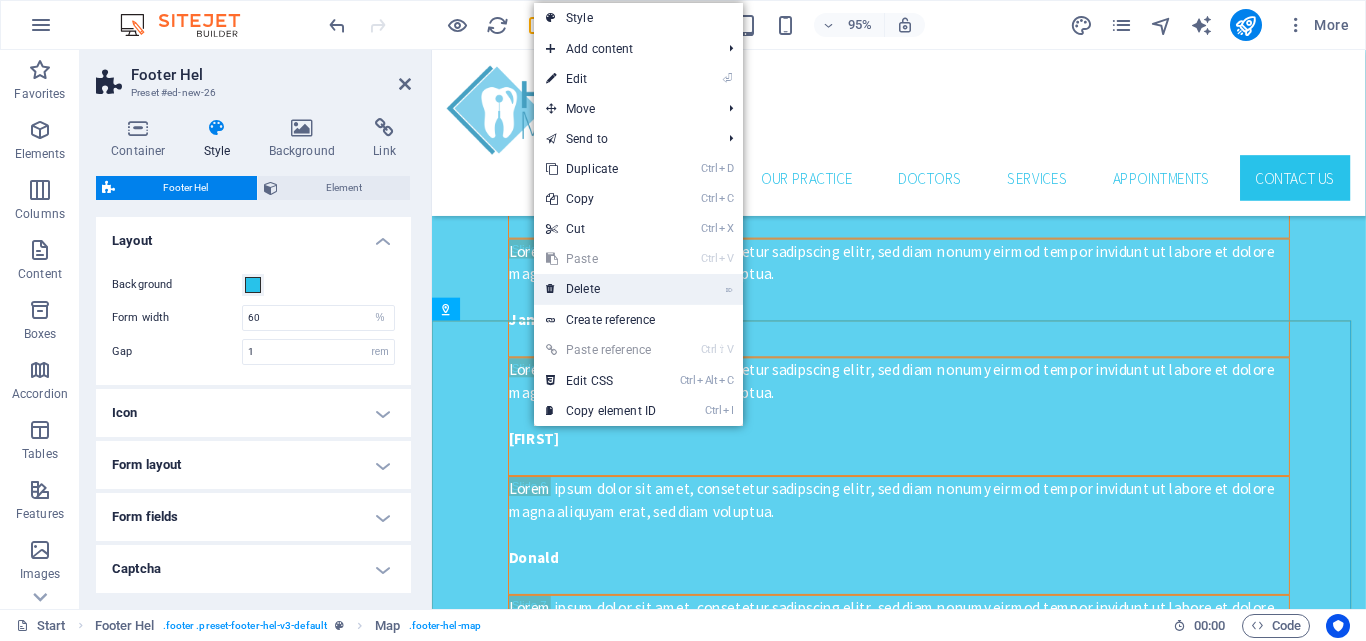 drag, startPoint x: 590, startPoint y: 285, endPoint x: 176, endPoint y: 247, distance: 415.7403 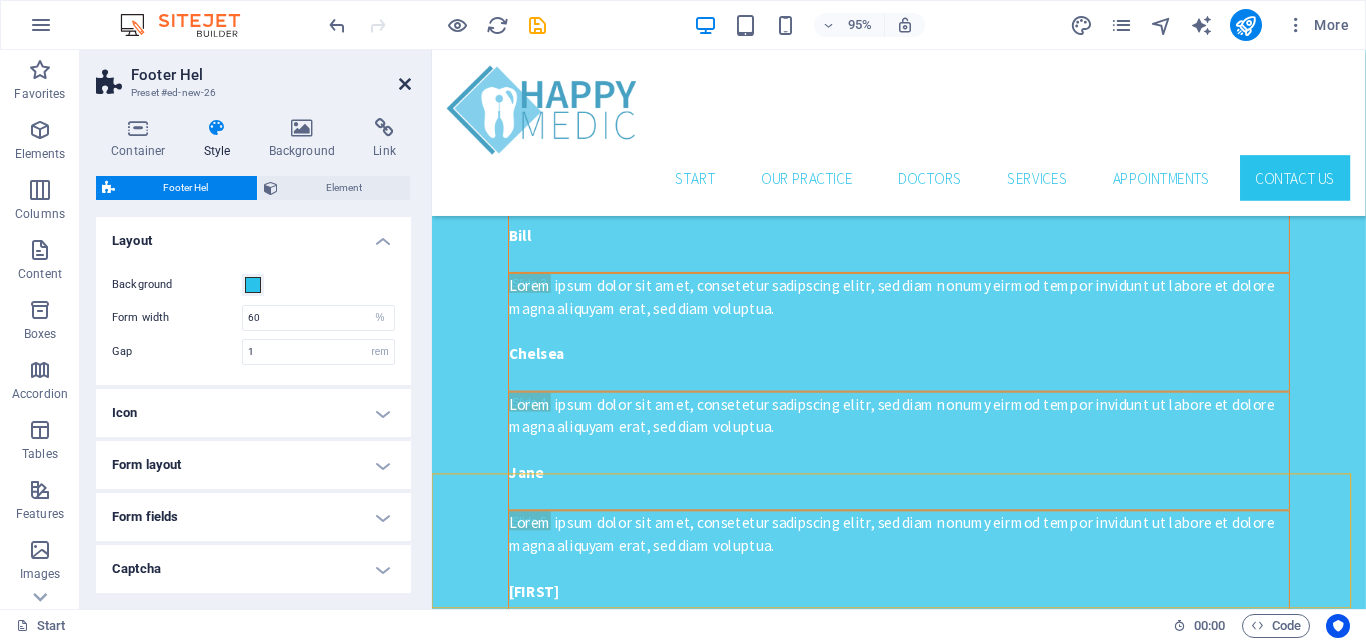click at bounding box center [405, 84] 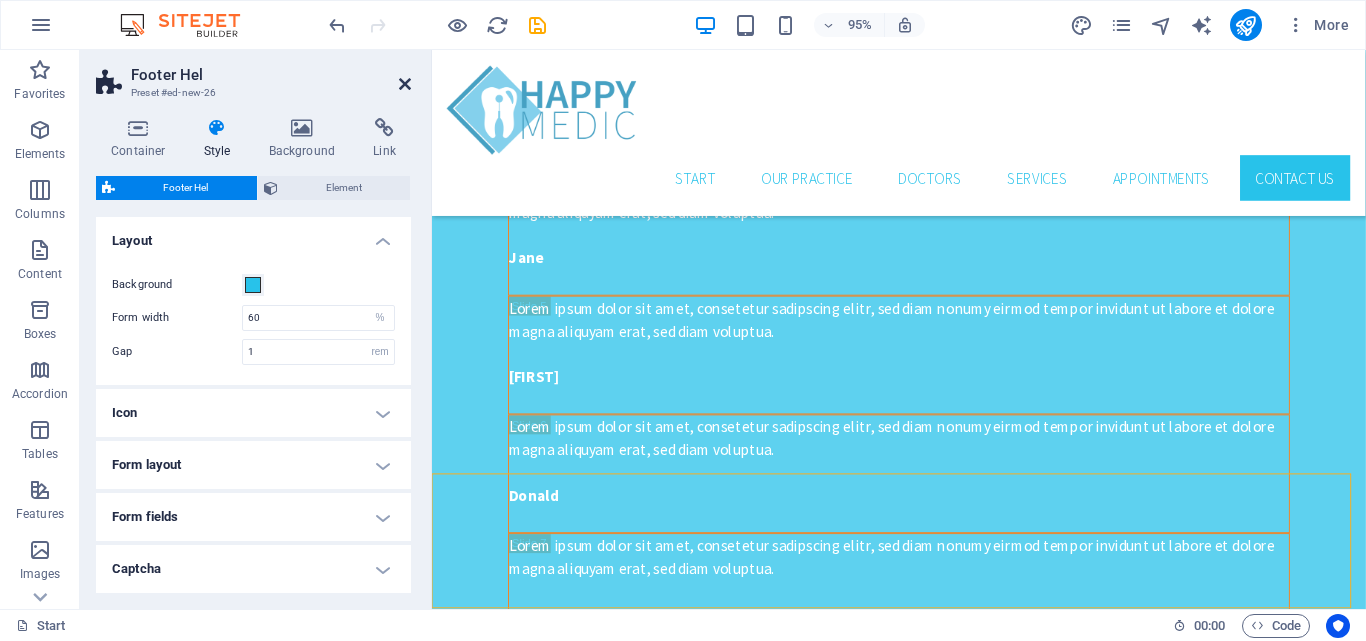 scroll, scrollTop: 4919, scrollLeft: 0, axis: vertical 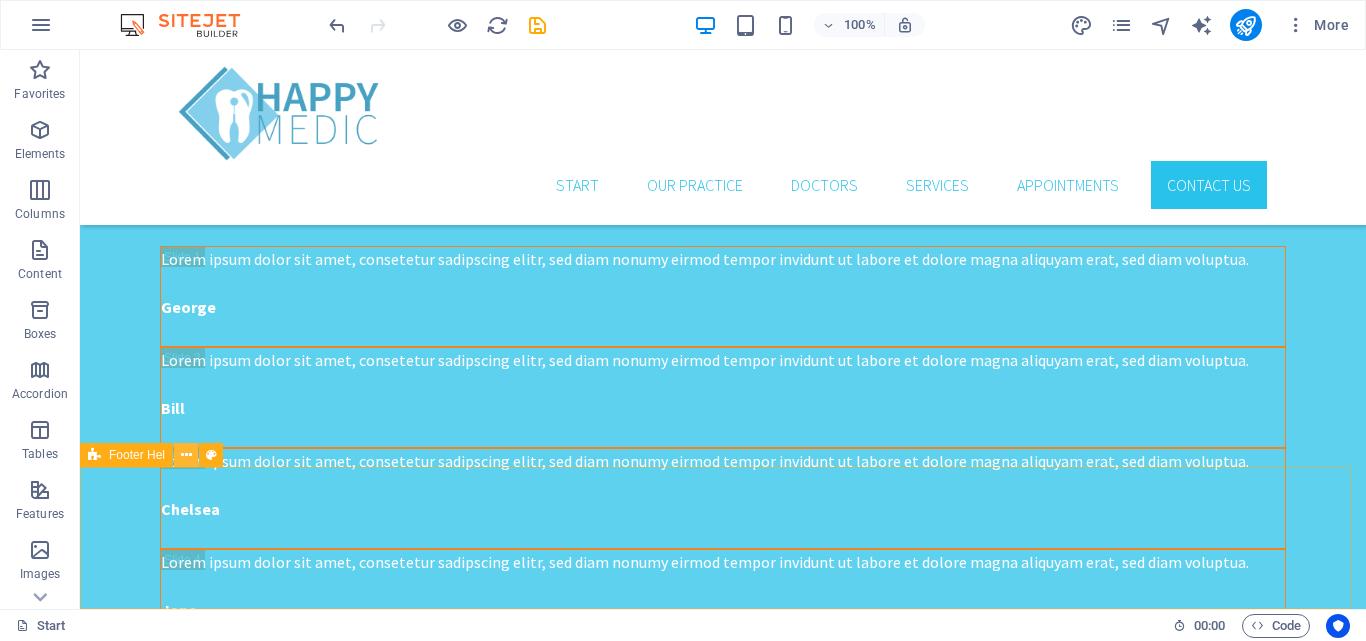 click at bounding box center [186, 455] 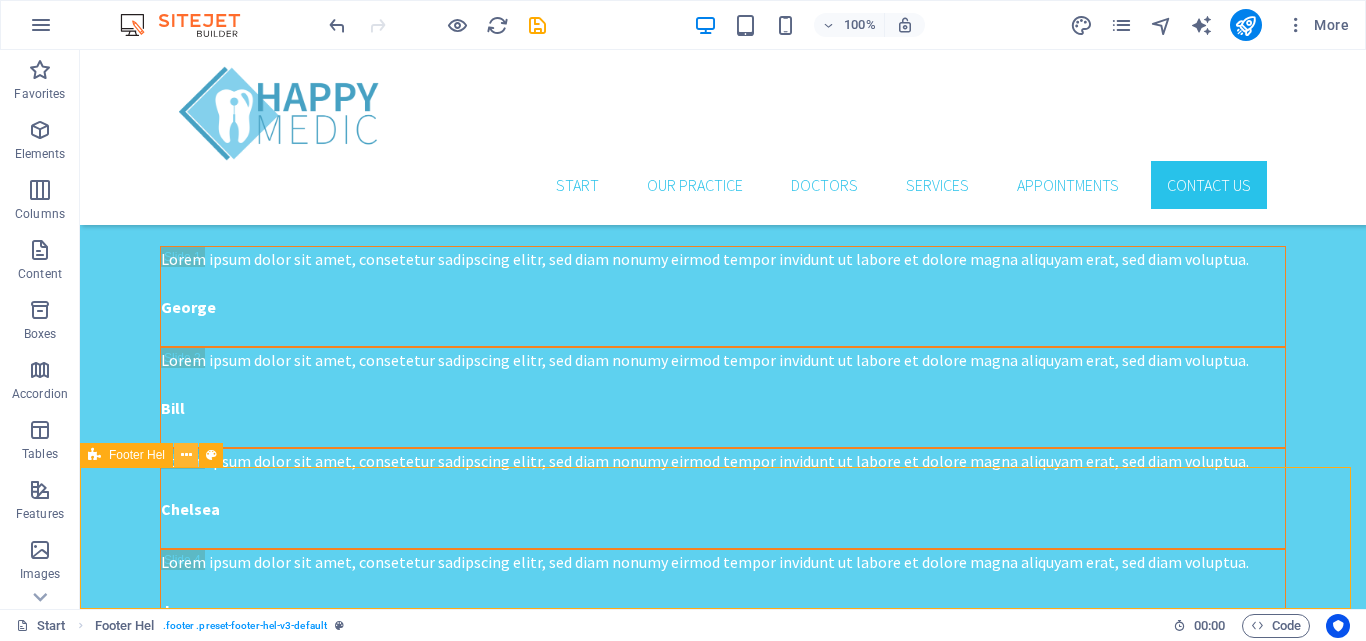 click at bounding box center (186, 455) 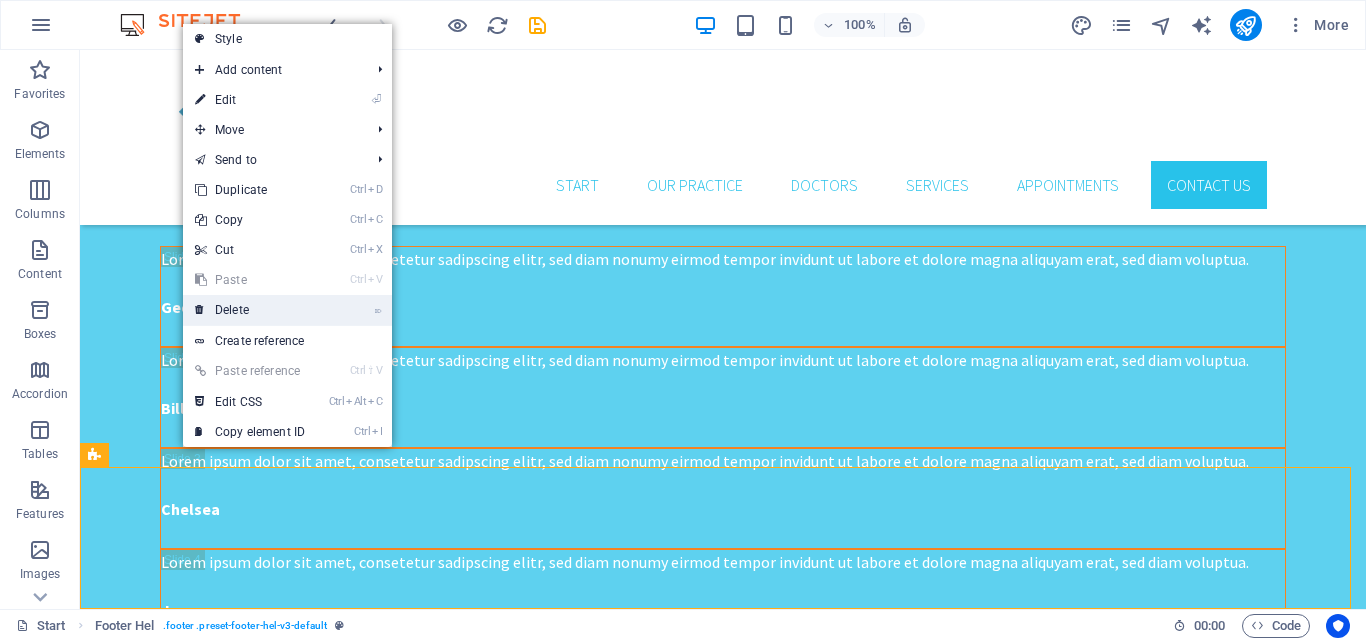 click on "⌦  Delete" at bounding box center (250, 310) 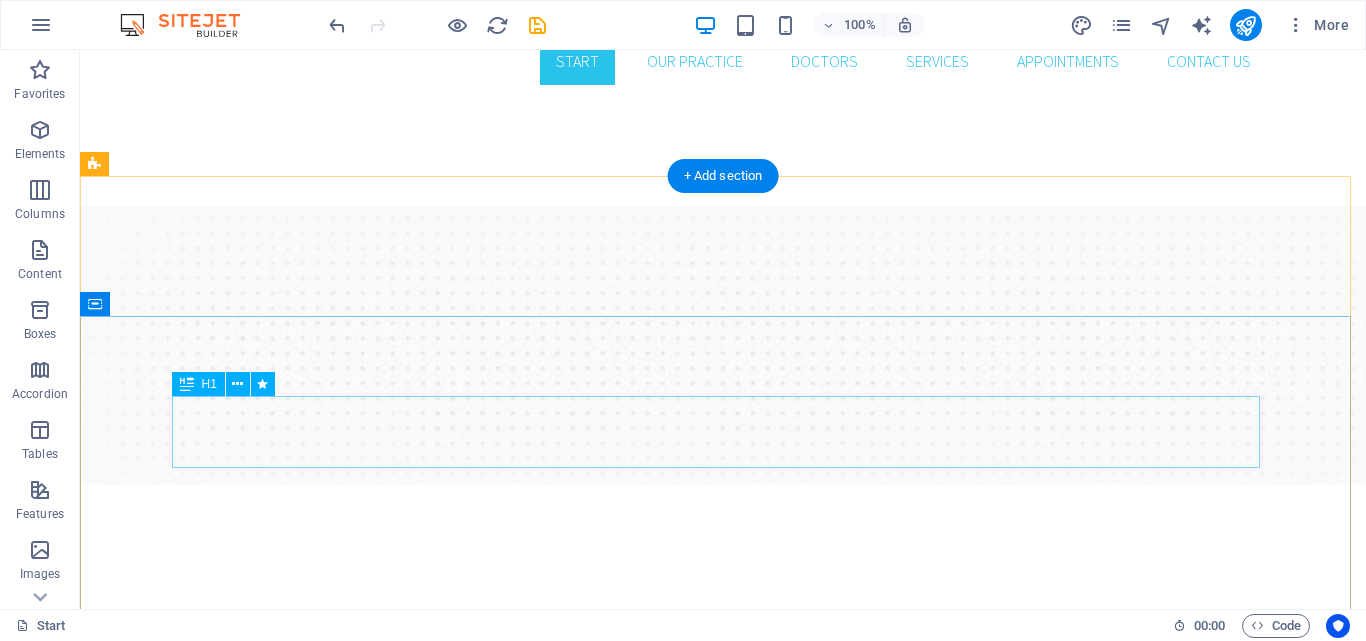 scroll, scrollTop: 0, scrollLeft: 0, axis: both 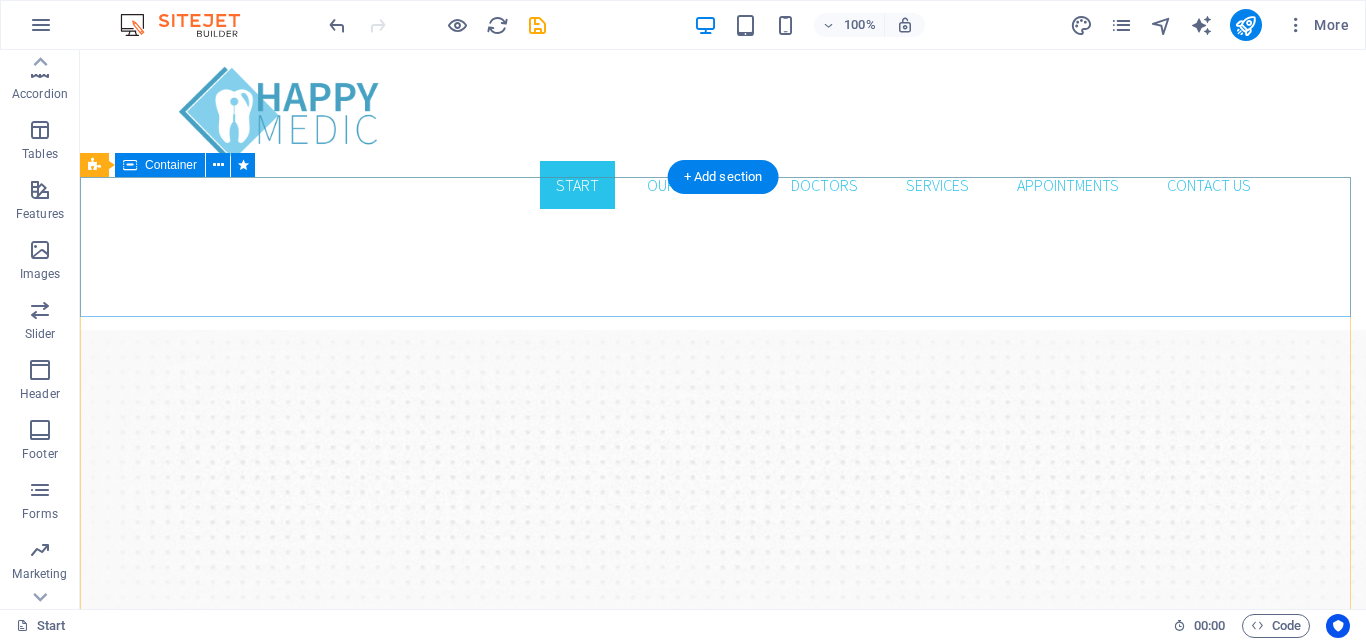 drag, startPoint x: 101, startPoint y: 215, endPoint x: 145, endPoint y: 240, distance: 50.606323 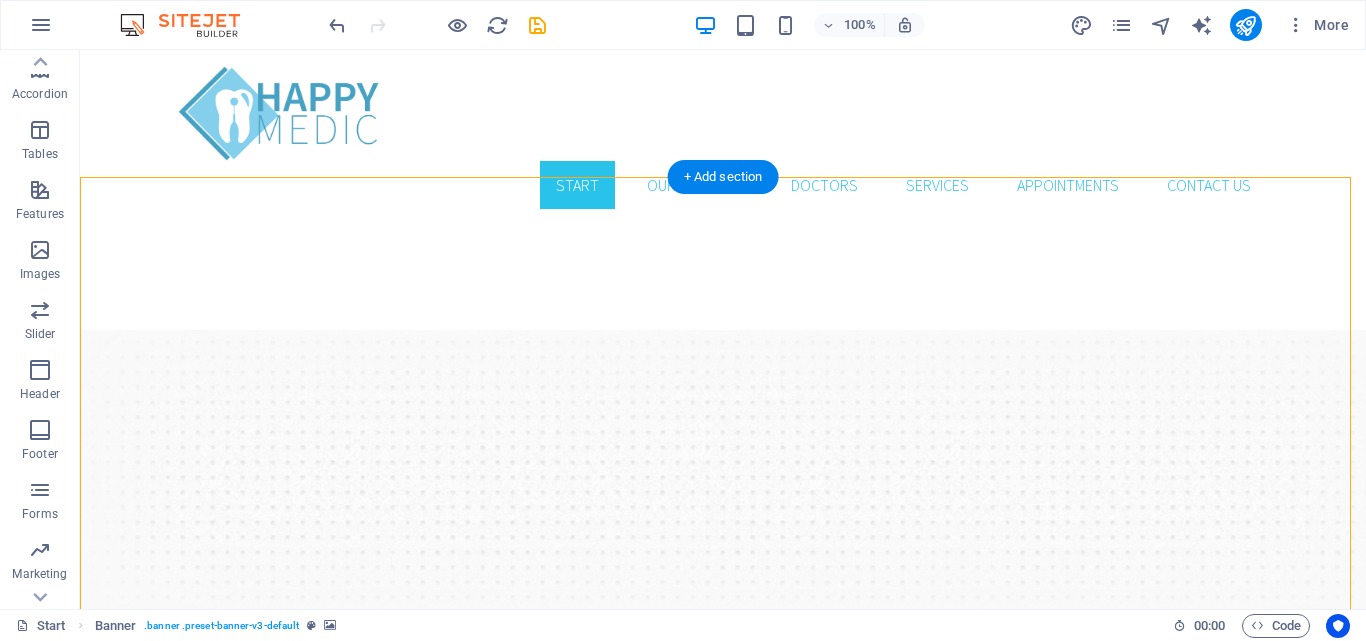 drag, startPoint x: 179, startPoint y: 189, endPoint x: 184, endPoint y: 323, distance: 134.09325 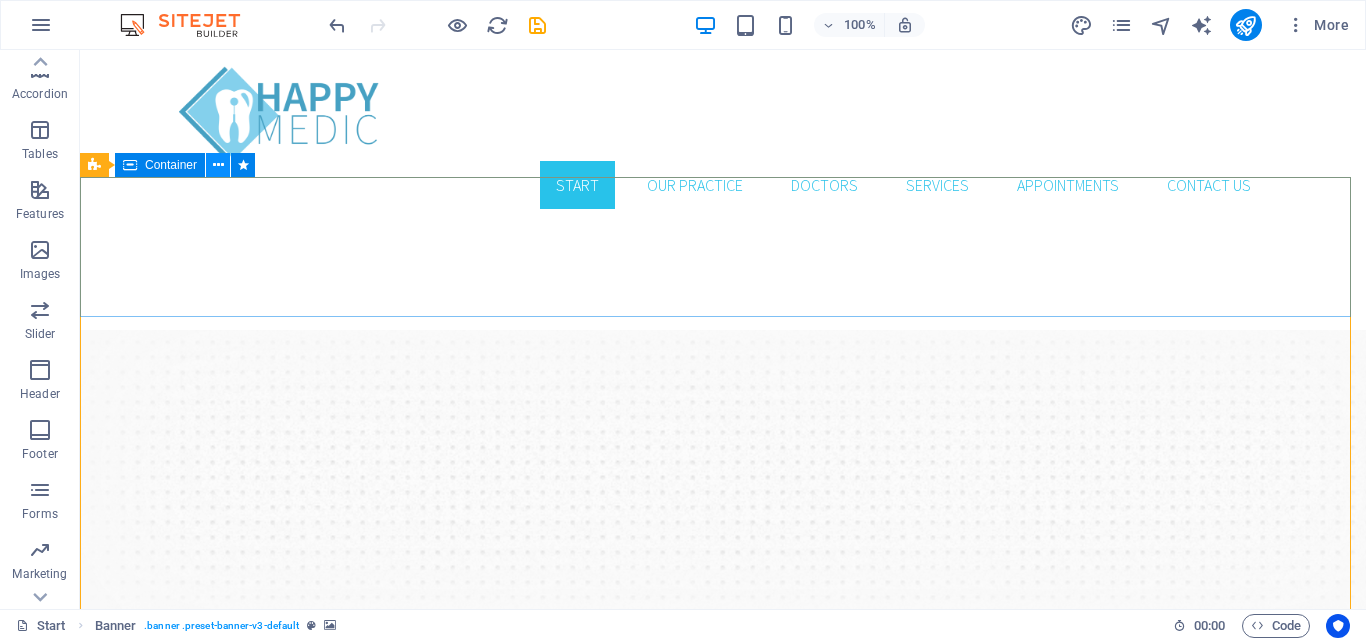 click at bounding box center [218, 165] 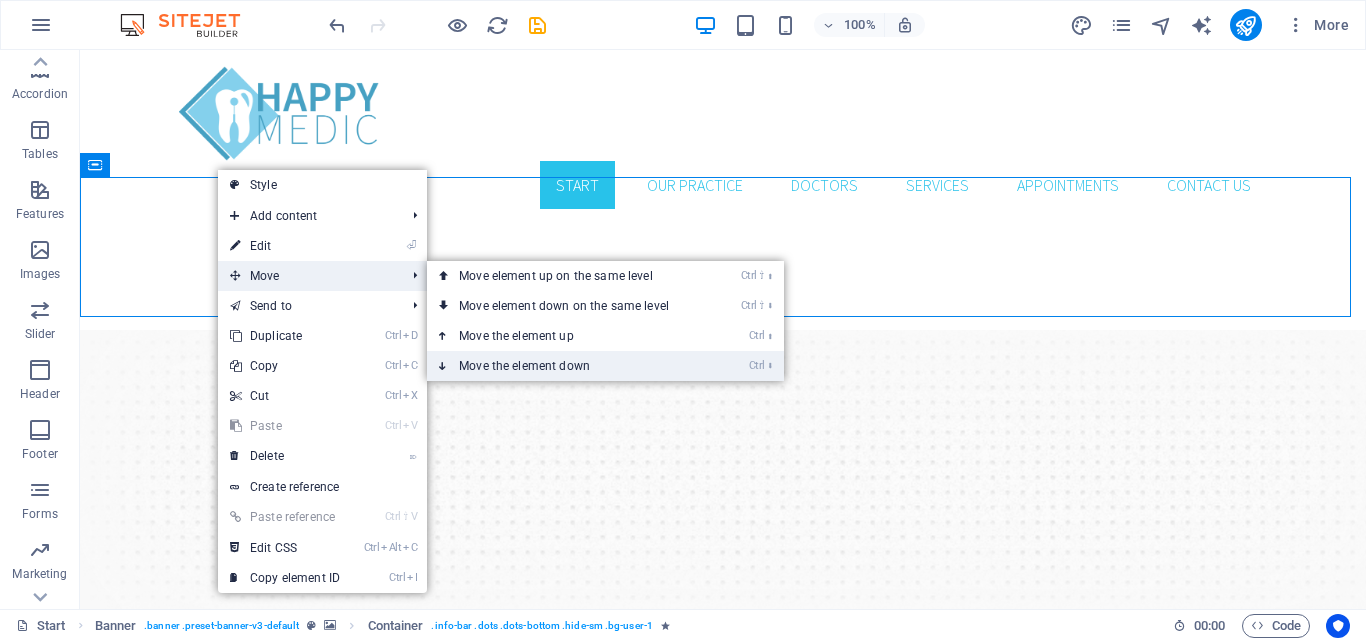 click on "Ctrl ⬇  Move the element down" at bounding box center [568, 366] 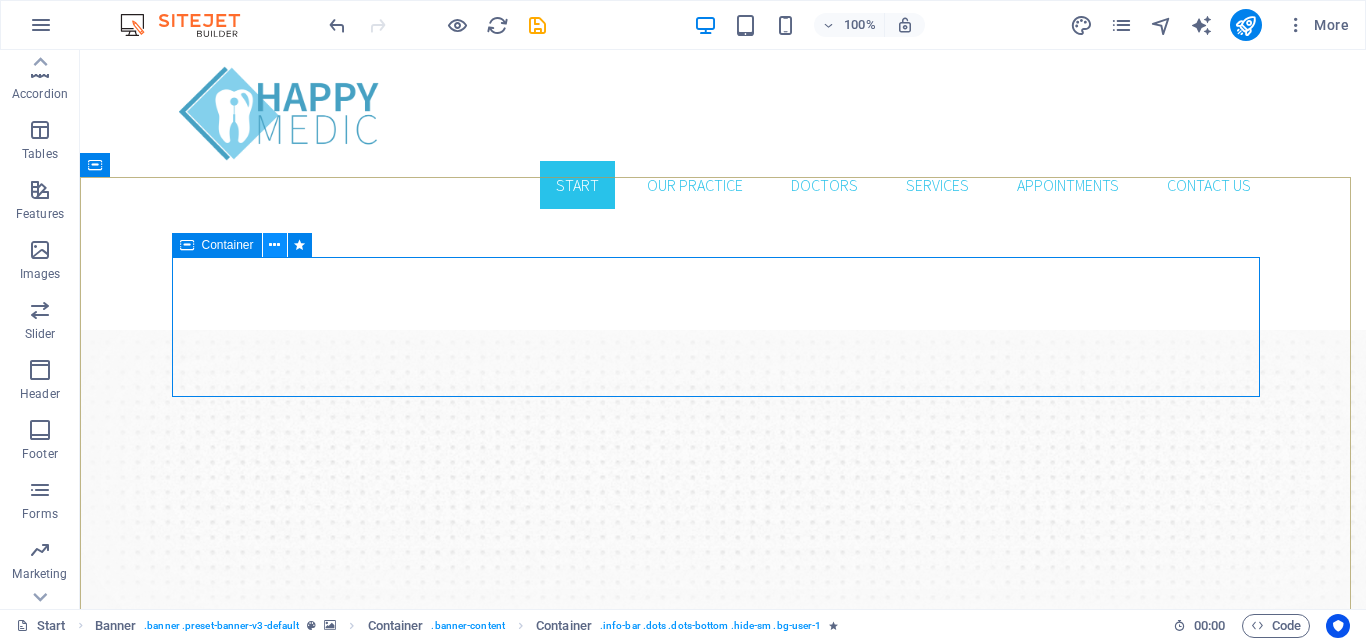 click at bounding box center [274, 245] 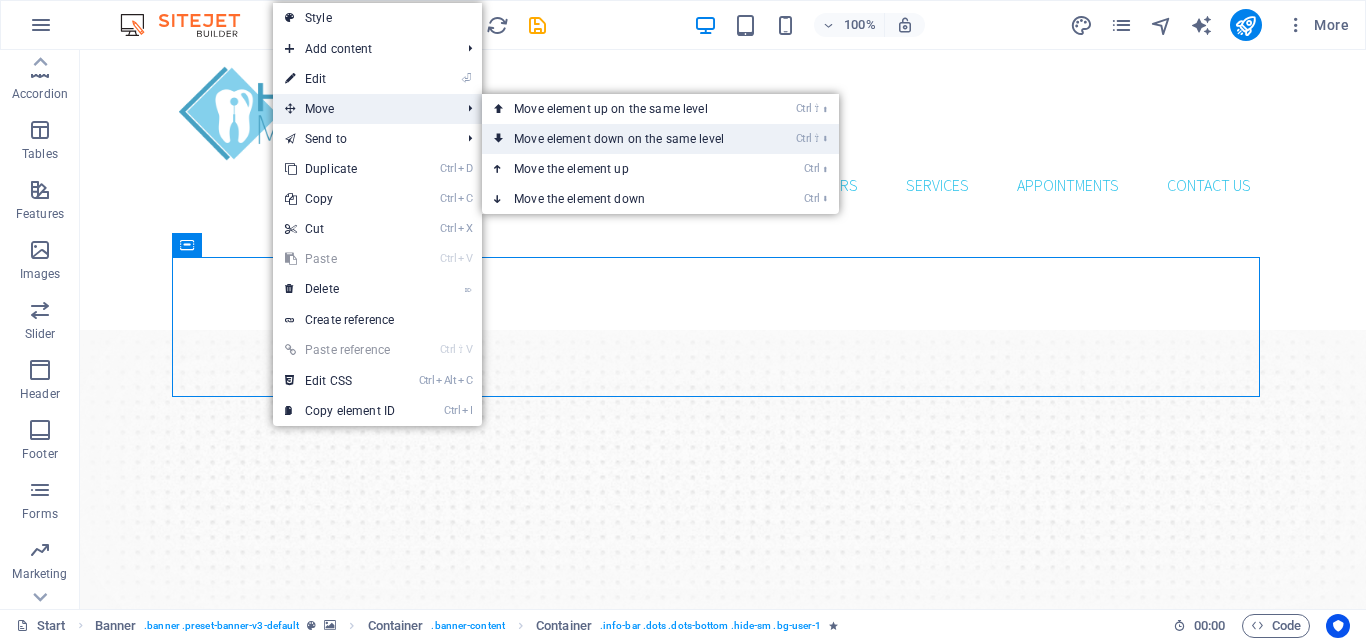 drag, startPoint x: 603, startPoint y: 143, endPoint x: 541, endPoint y: 140, distance: 62.072536 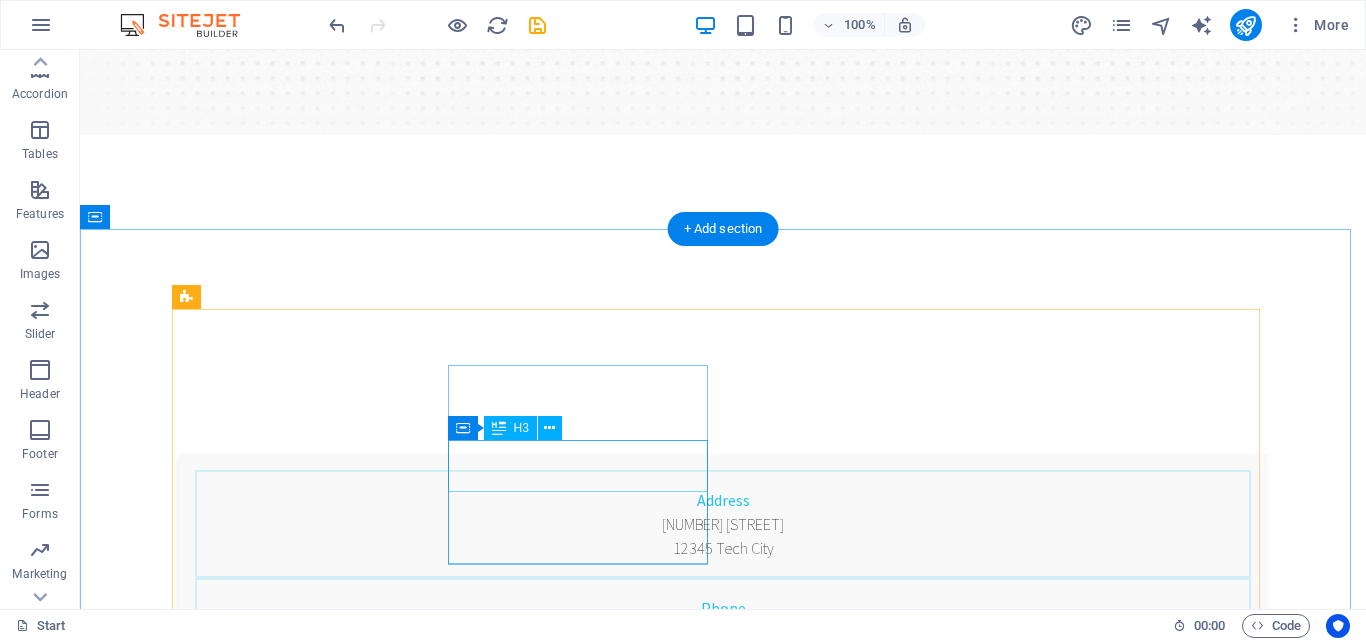 scroll, scrollTop: 100, scrollLeft: 0, axis: vertical 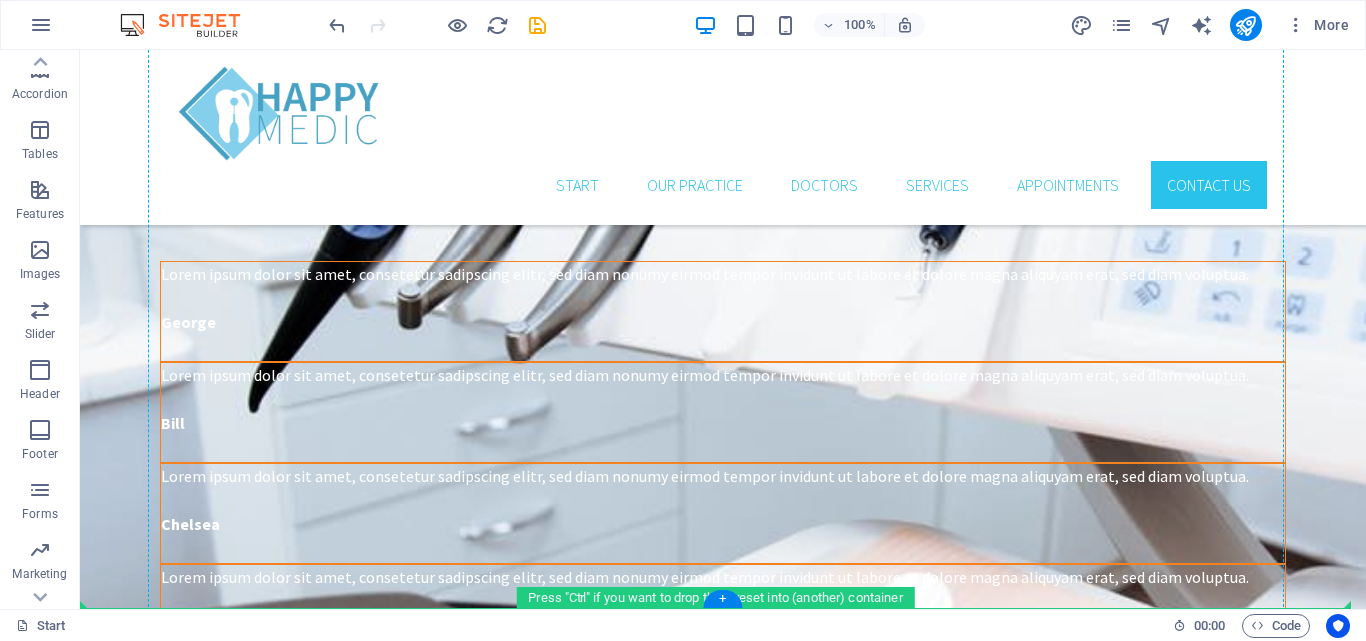 drag, startPoint x: 269, startPoint y: 268, endPoint x: 217, endPoint y: 521, distance: 258.2886 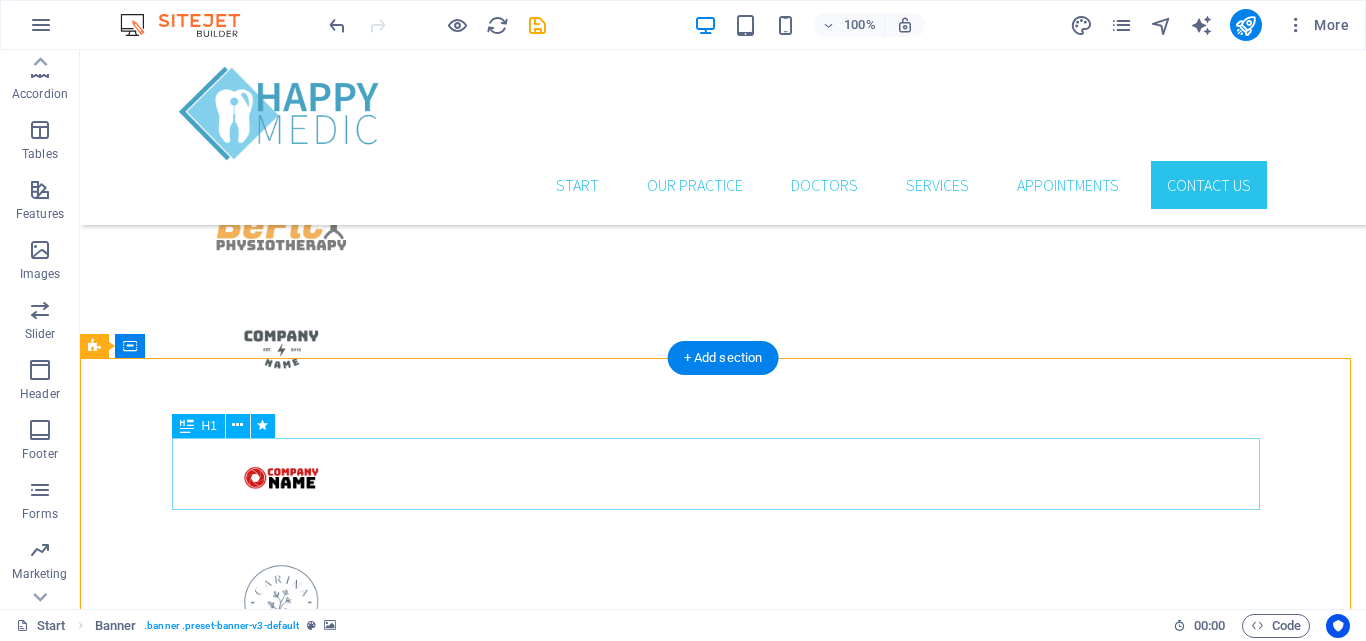 scroll, scrollTop: 4477, scrollLeft: 0, axis: vertical 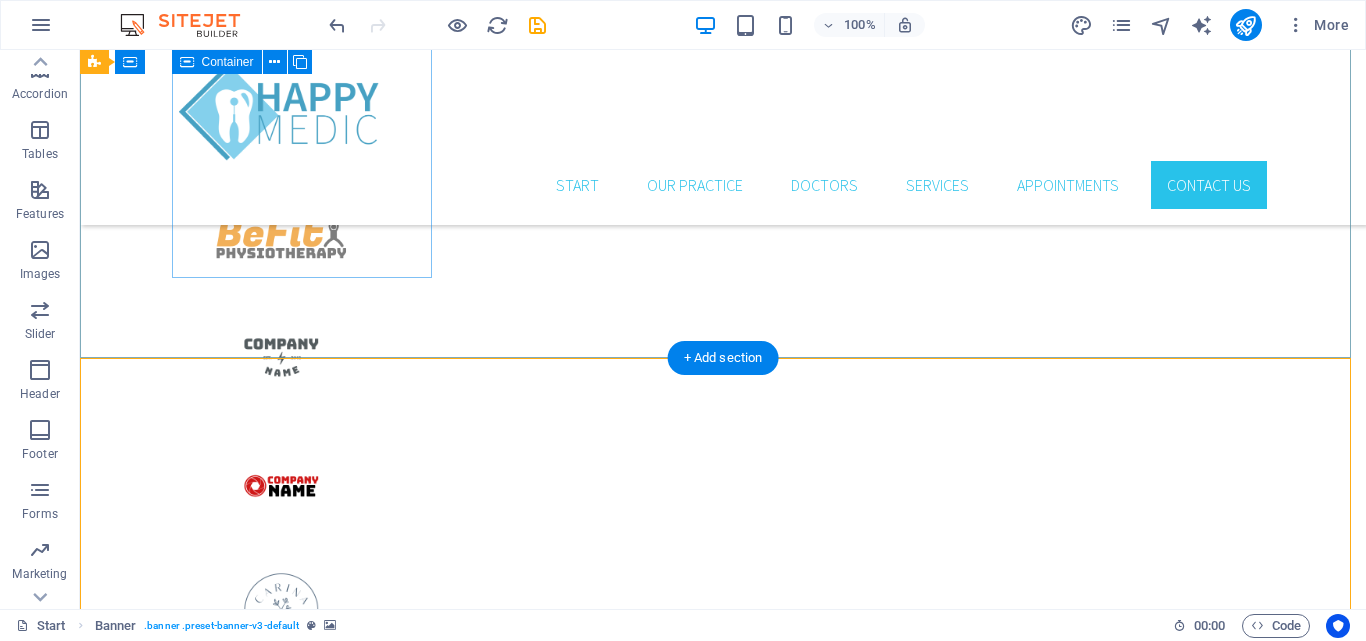 drag, startPoint x: 267, startPoint y: 550, endPoint x: 213, endPoint y: 275, distance: 280.25168 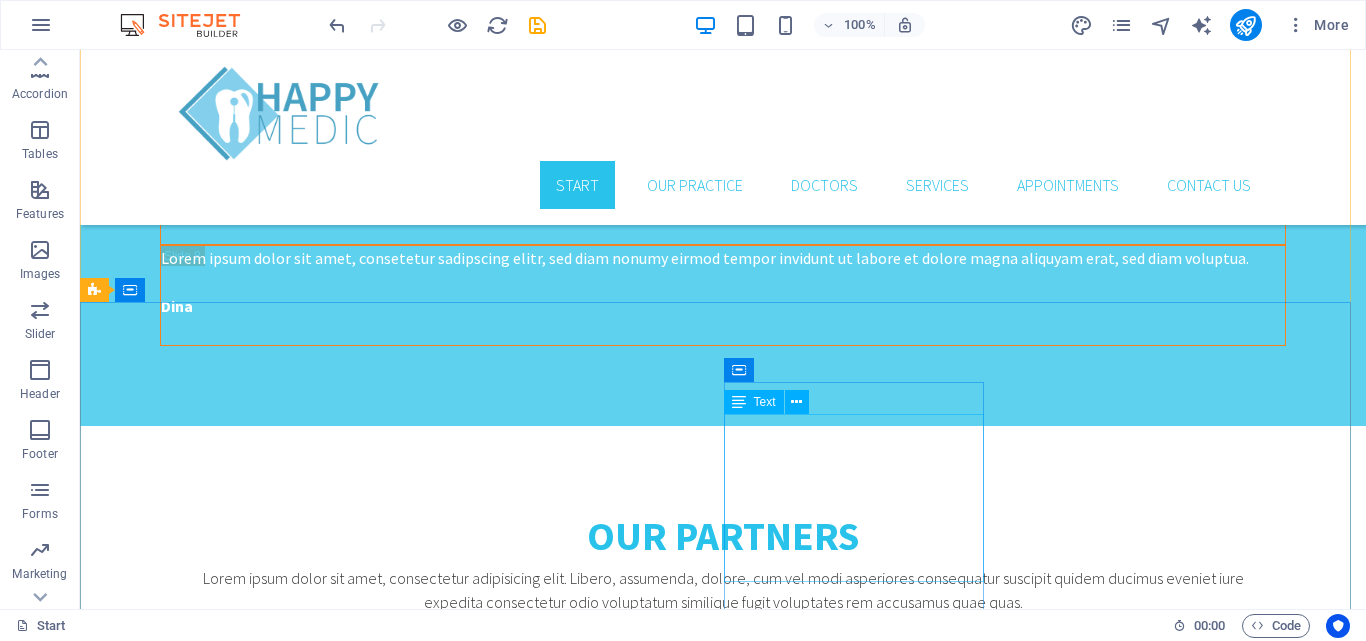 scroll, scrollTop: 3977, scrollLeft: 0, axis: vertical 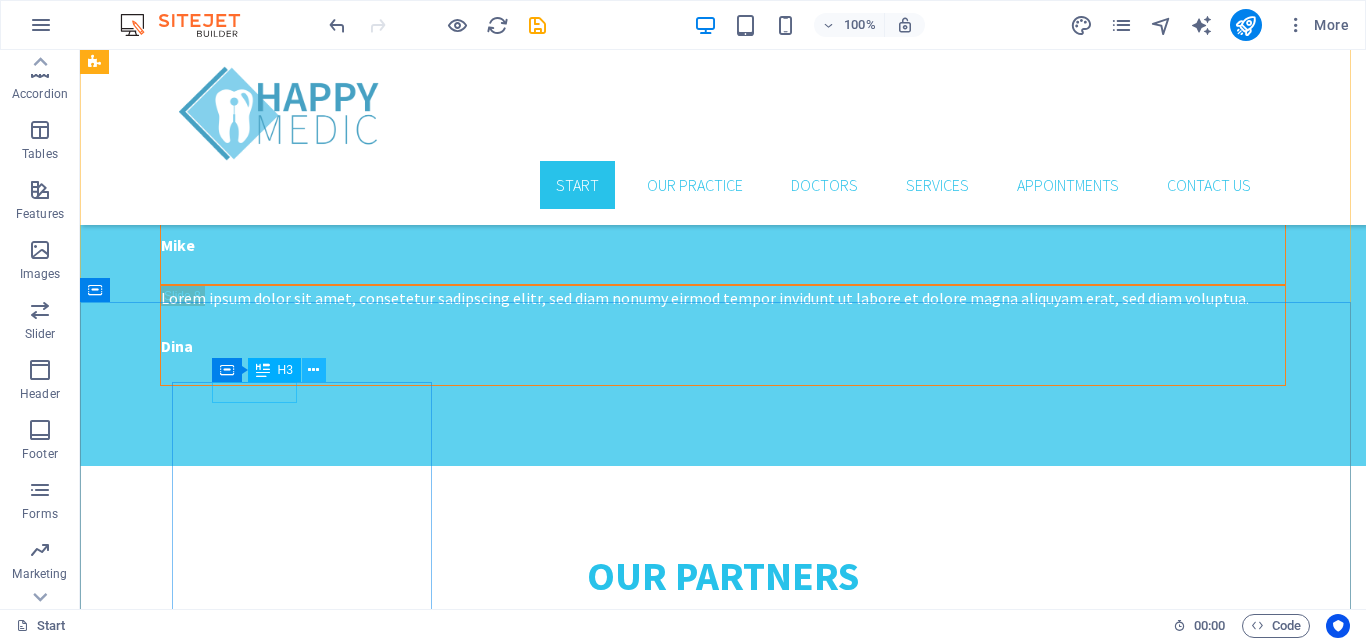 click at bounding box center (313, 370) 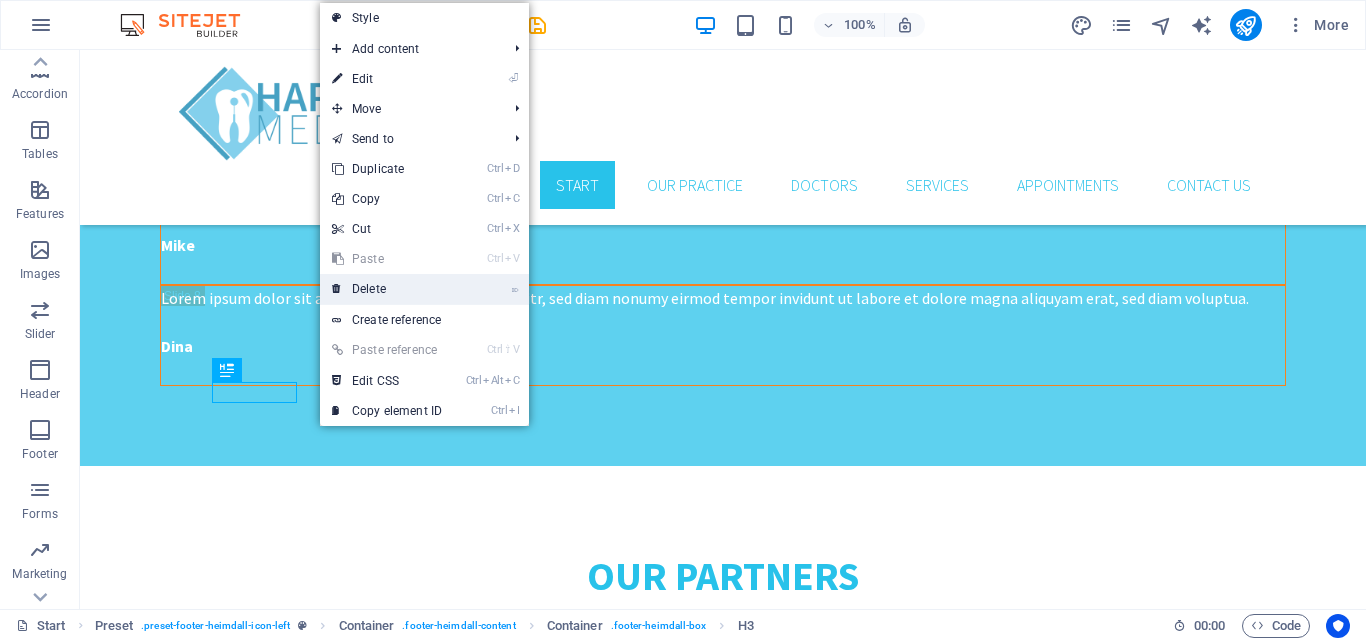 click on "⌦  Delete" at bounding box center [387, 289] 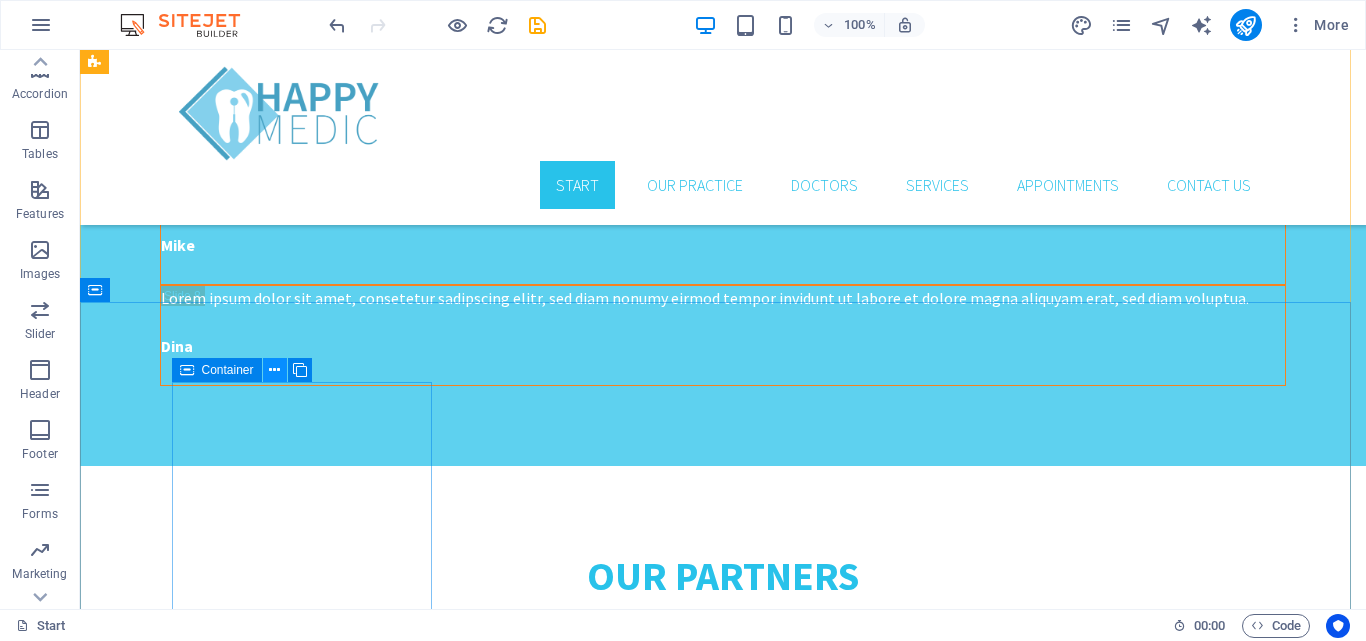 click at bounding box center (274, 370) 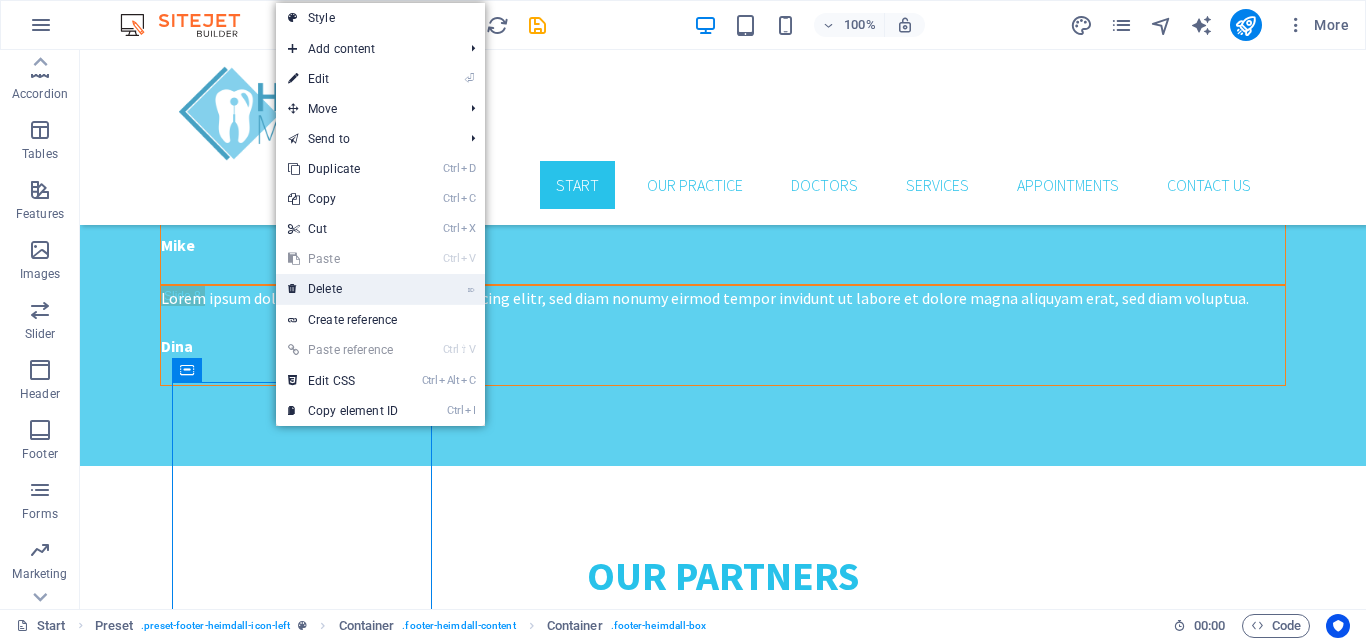 click on "⌦  Delete" at bounding box center [343, 289] 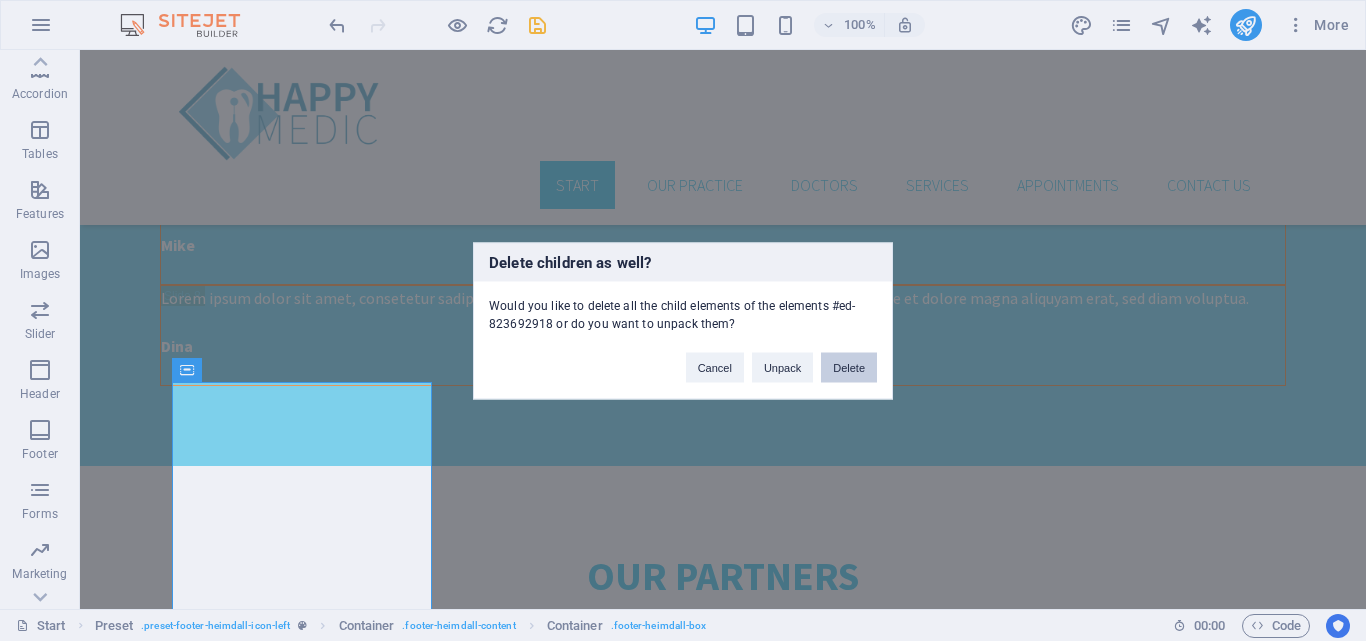 click on "Delete" at bounding box center [849, 367] 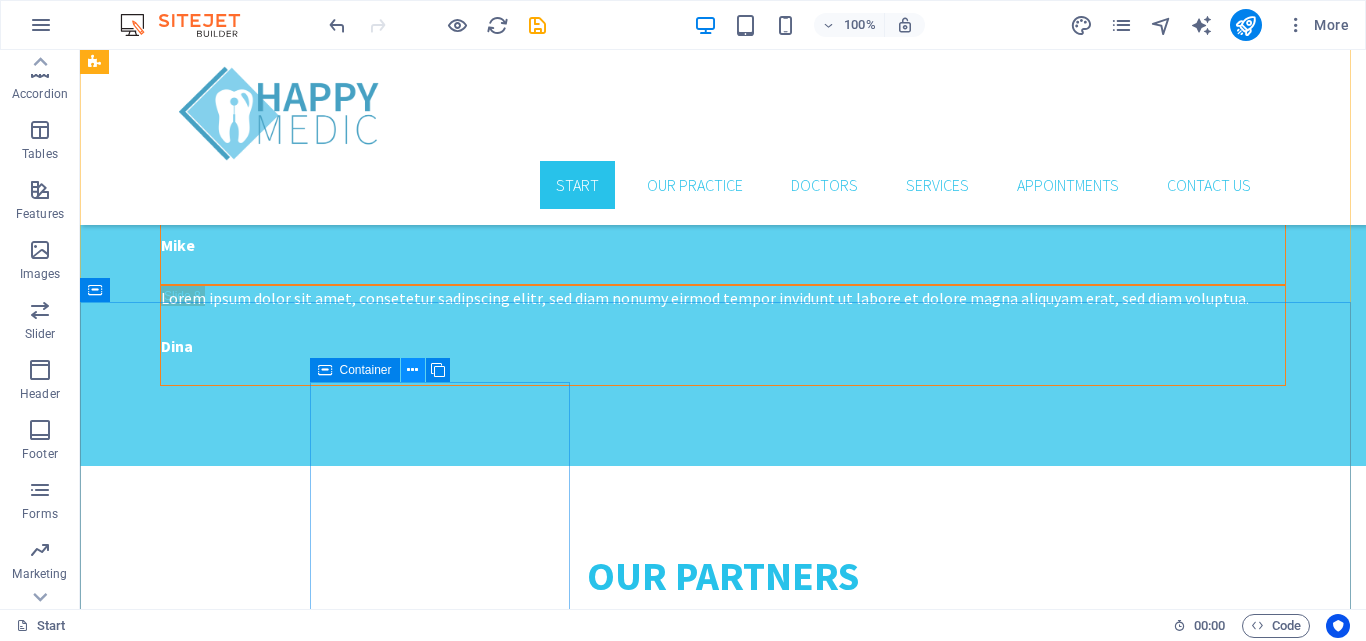 click at bounding box center [412, 370] 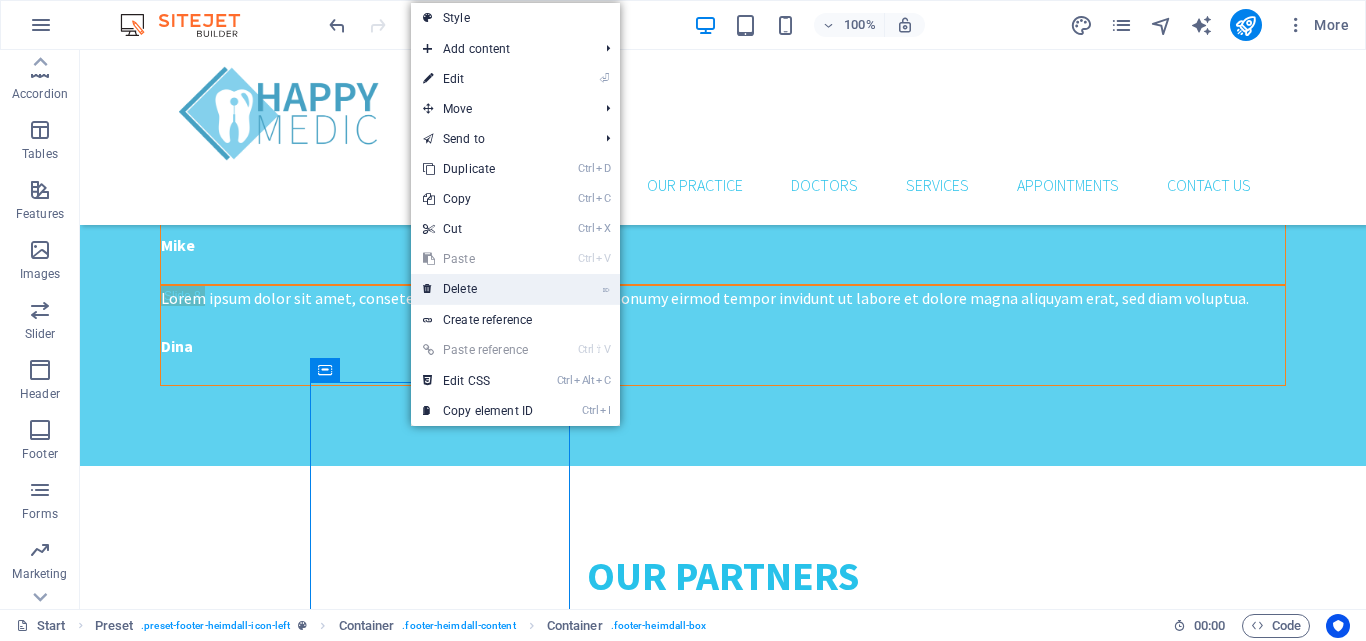 click on "⌦  Delete" at bounding box center [478, 289] 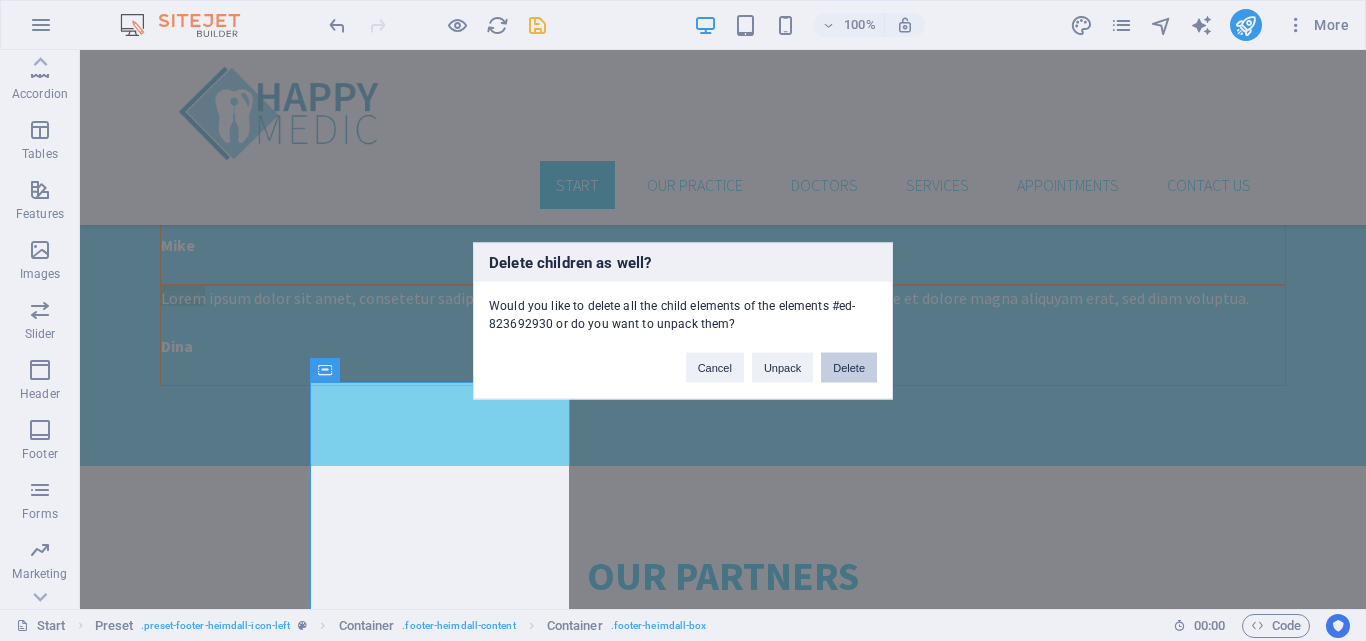 click on "Delete" at bounding box center [849, 367] 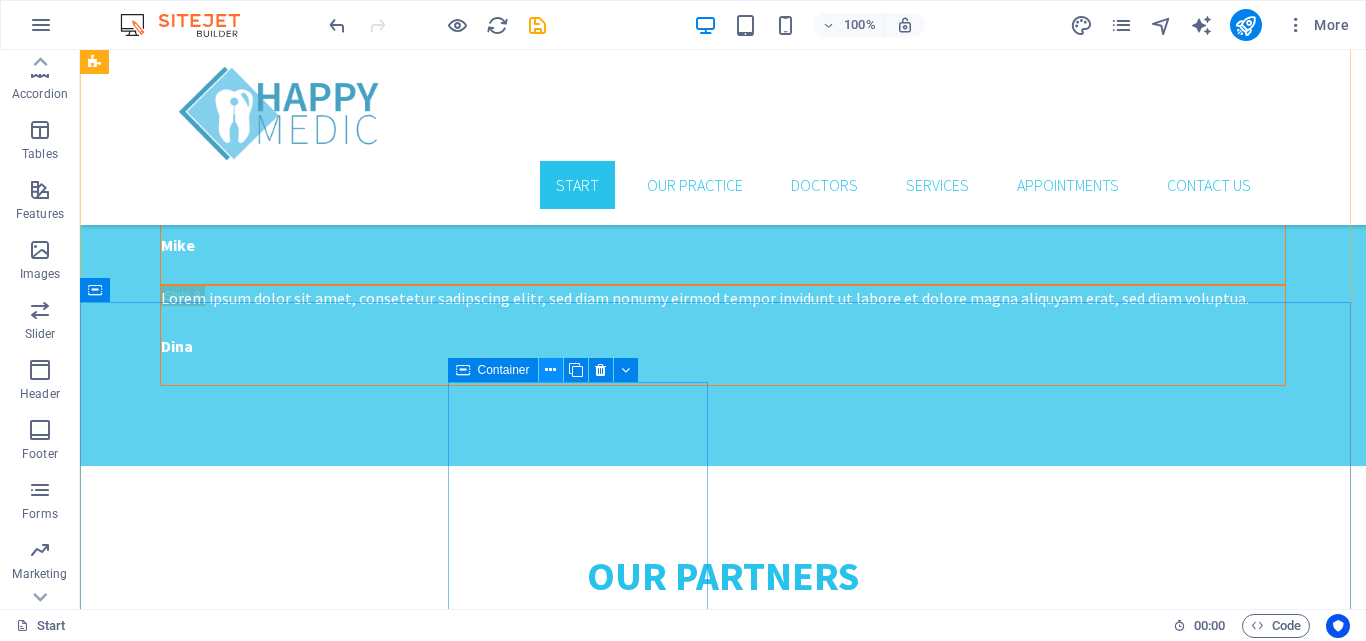 click at bounding box center (551, 370) 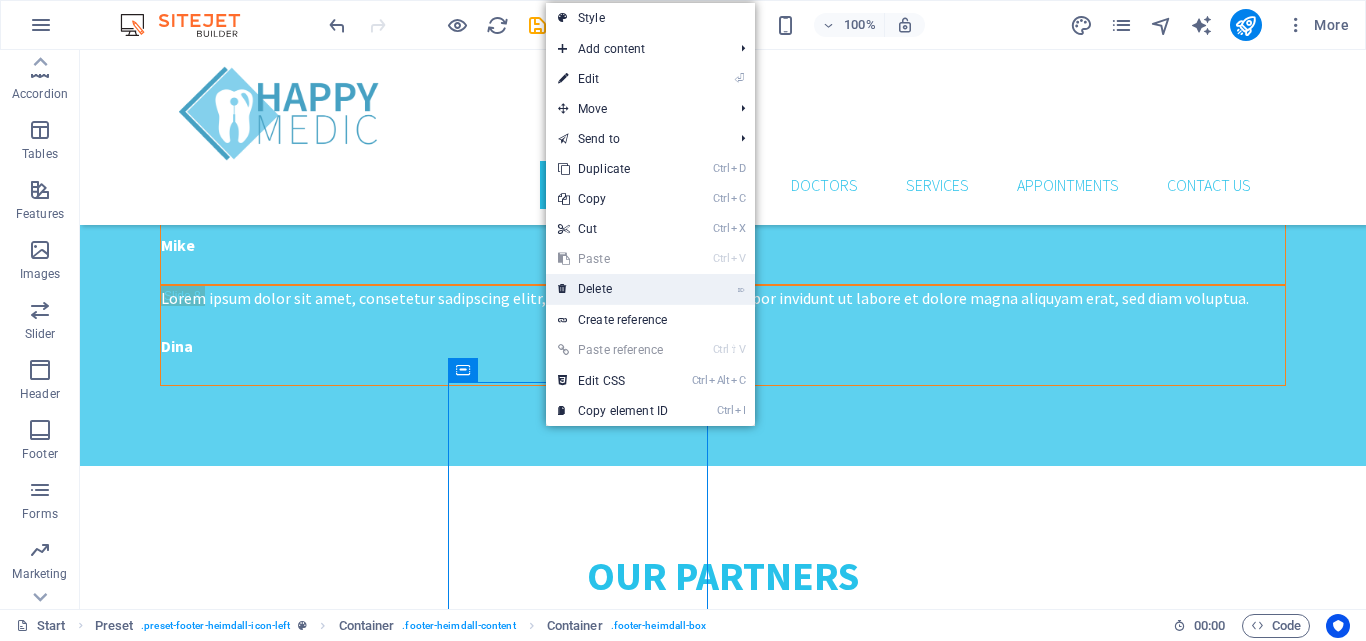 click on "⌦  Delete" at bounding box center (613, 289) 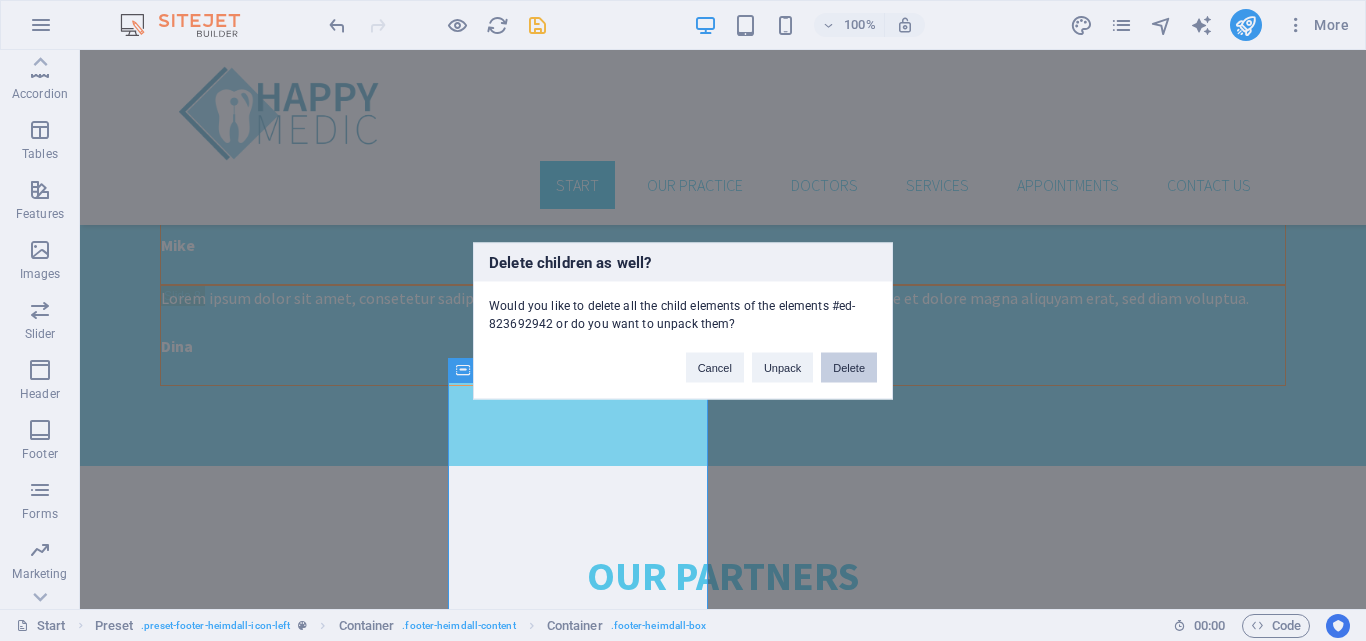 click on "Delete" at bounding box center [849, 367] 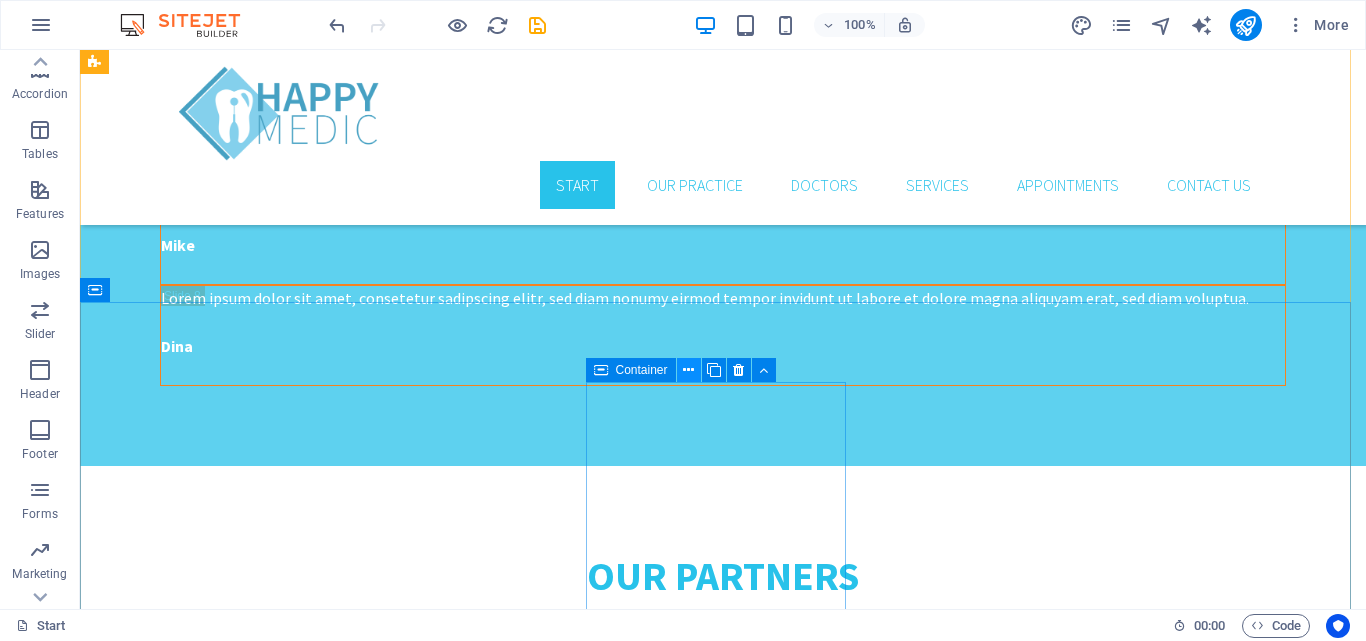 click at bounding box center [688, 370] 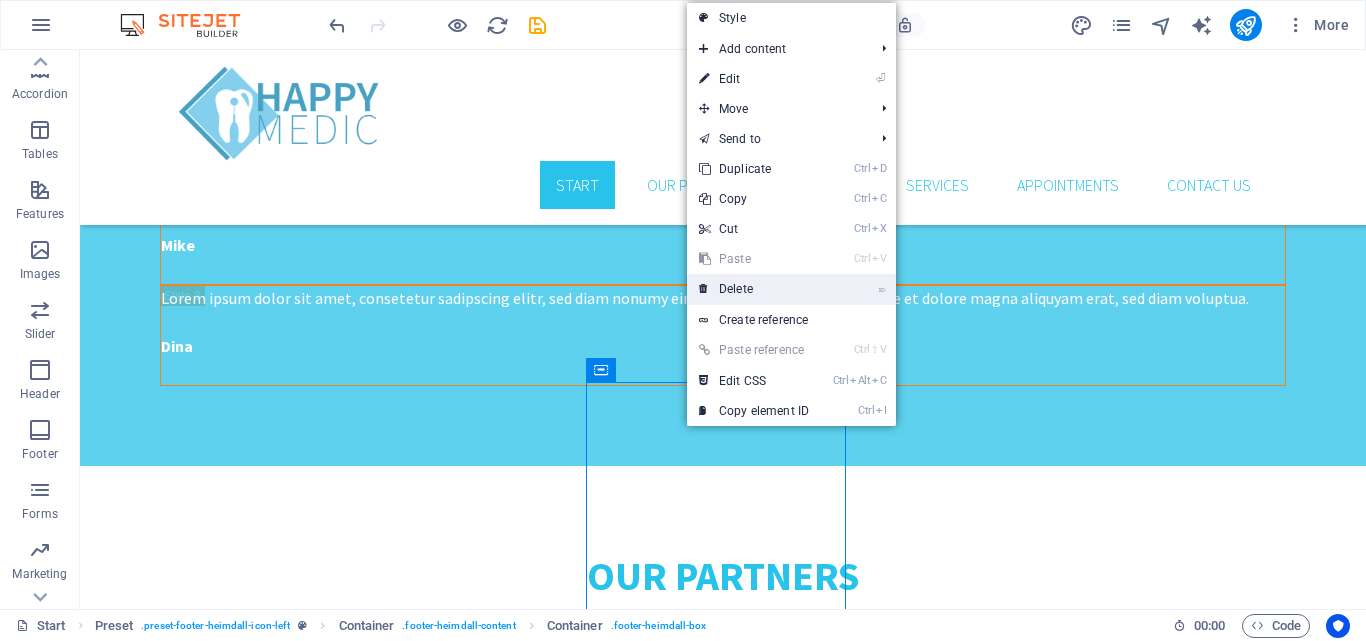 click on "⌦  Delete" at bounding box center (754, 289) 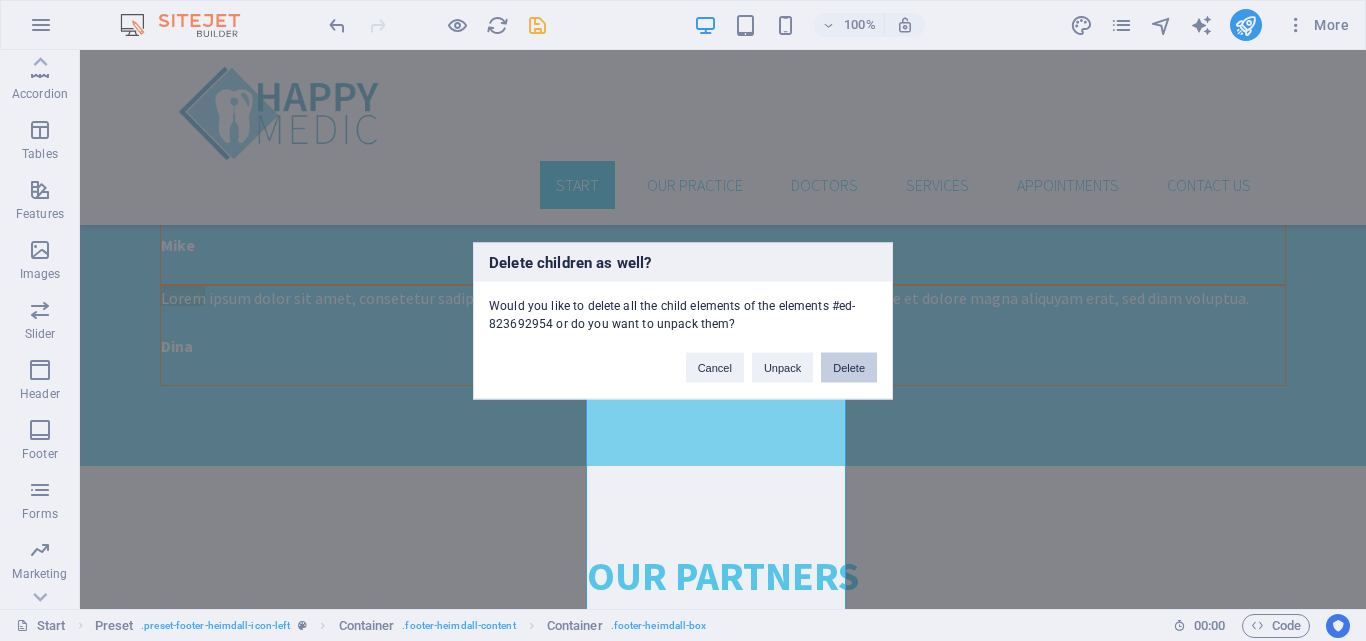 drag, startPoint x: 855, startPoint y: 366, endPoint x: 836, endPoint y: 323, distance: 47.010635 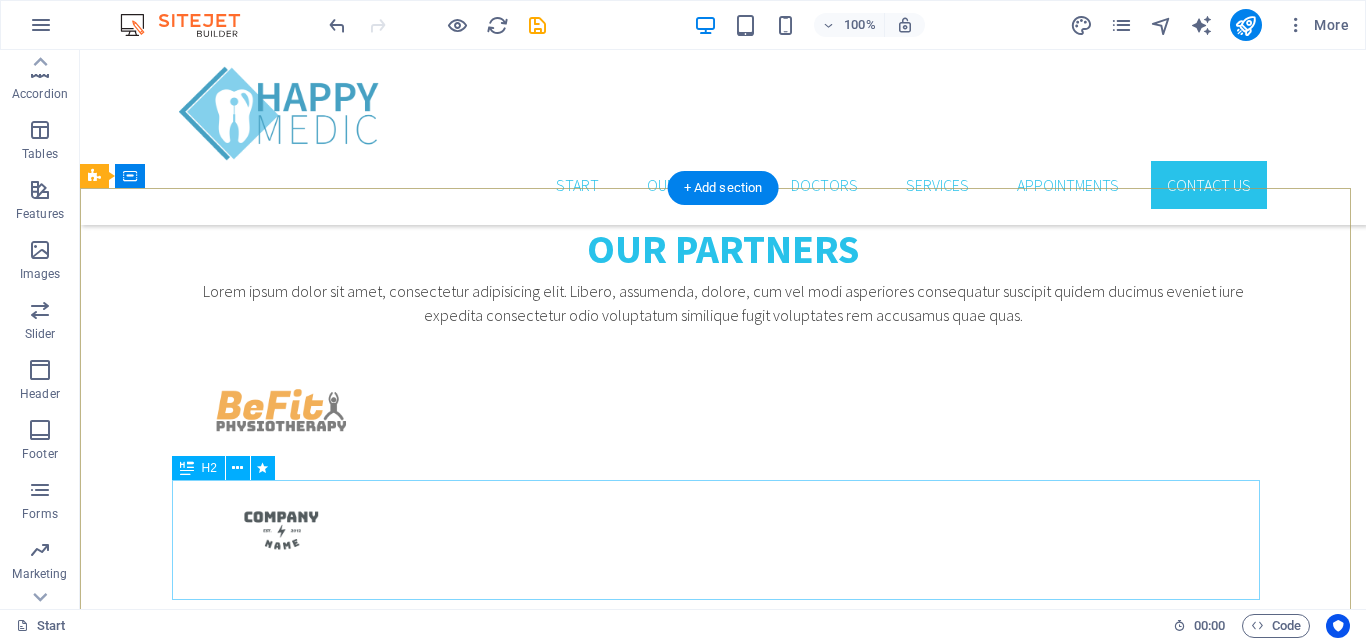 scroll, scrollTop: 4277, scrollLeft: 0, axis: vertical 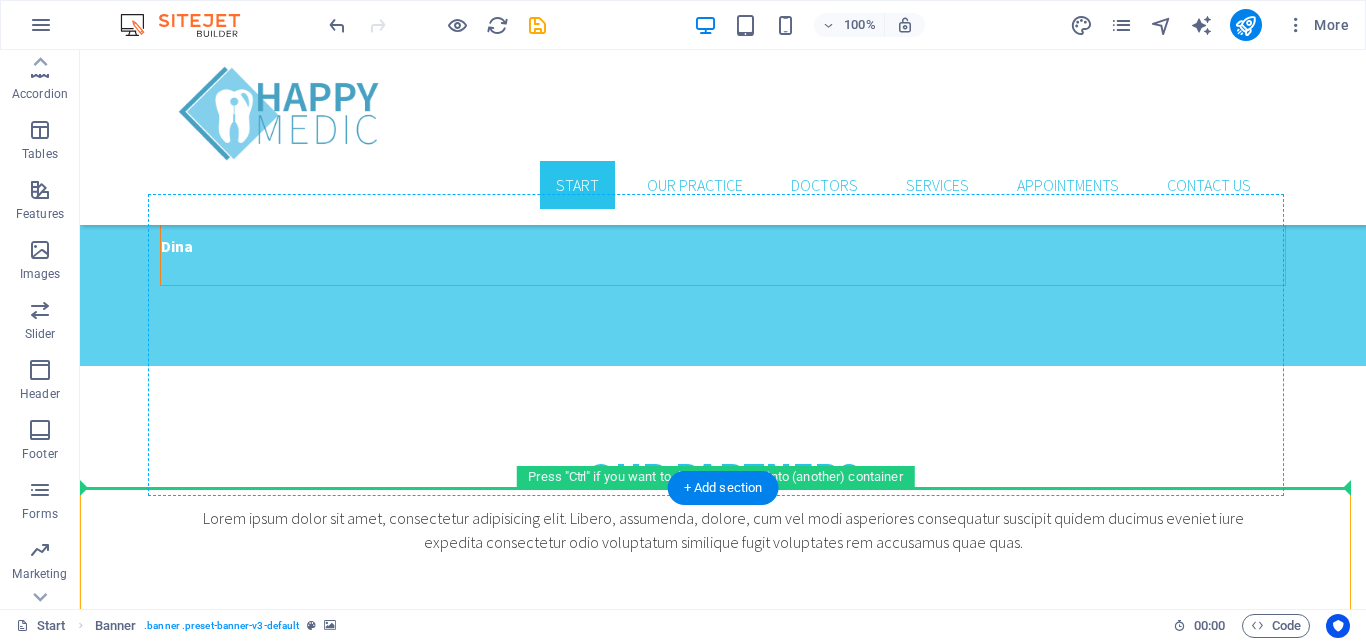 drag, startPoint x: 277, startPoint y: 483, endPoint x: 367, endPoint y: 326, distance: 180.96684 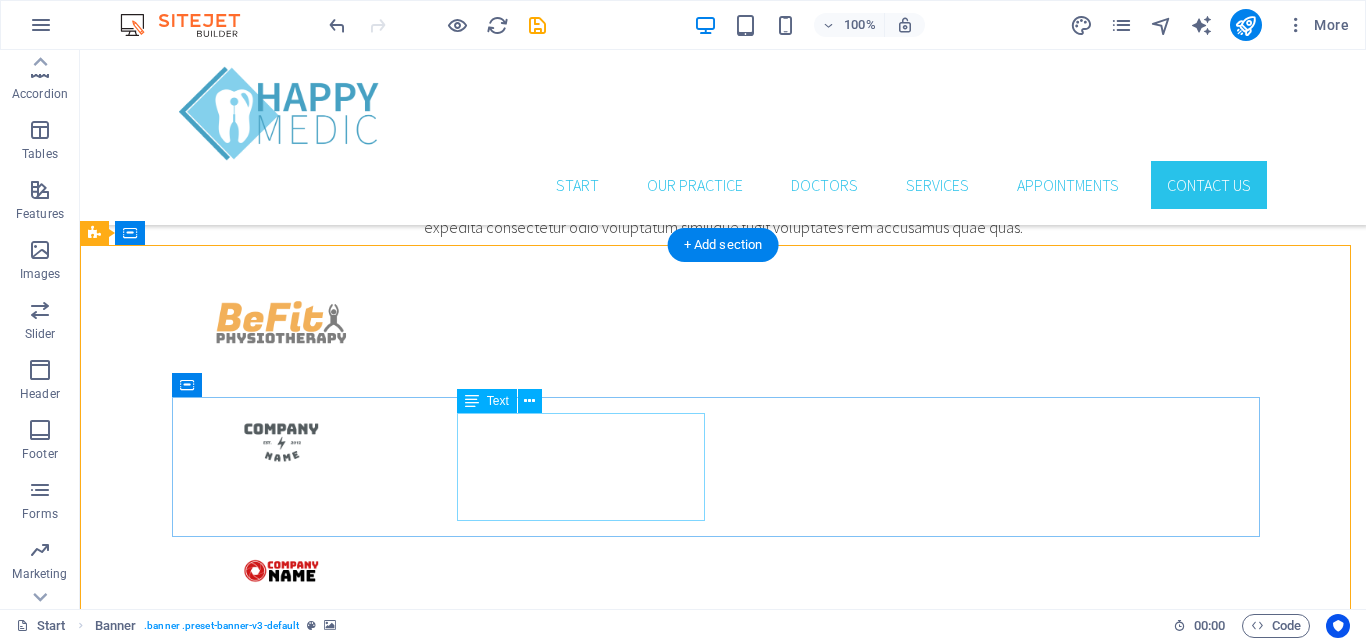 scroll, scrollTop: 4307, scrollLeft: 0, axis: vertical 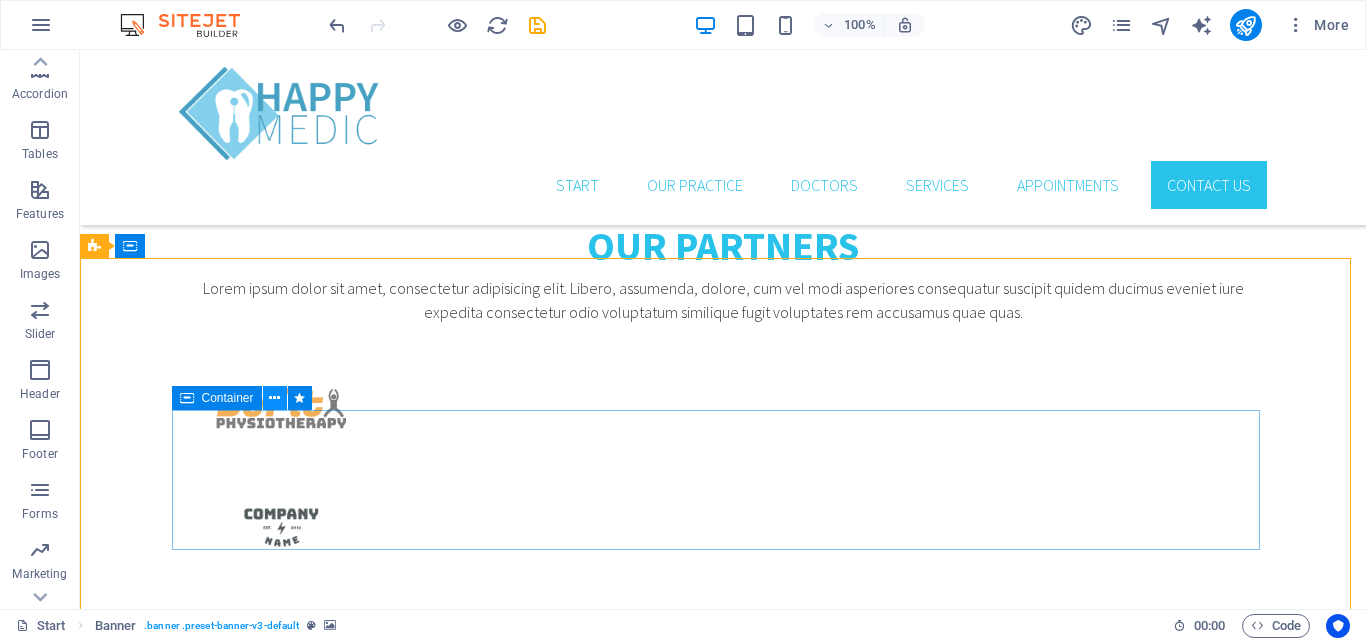 click at bounding box center [274, 398] 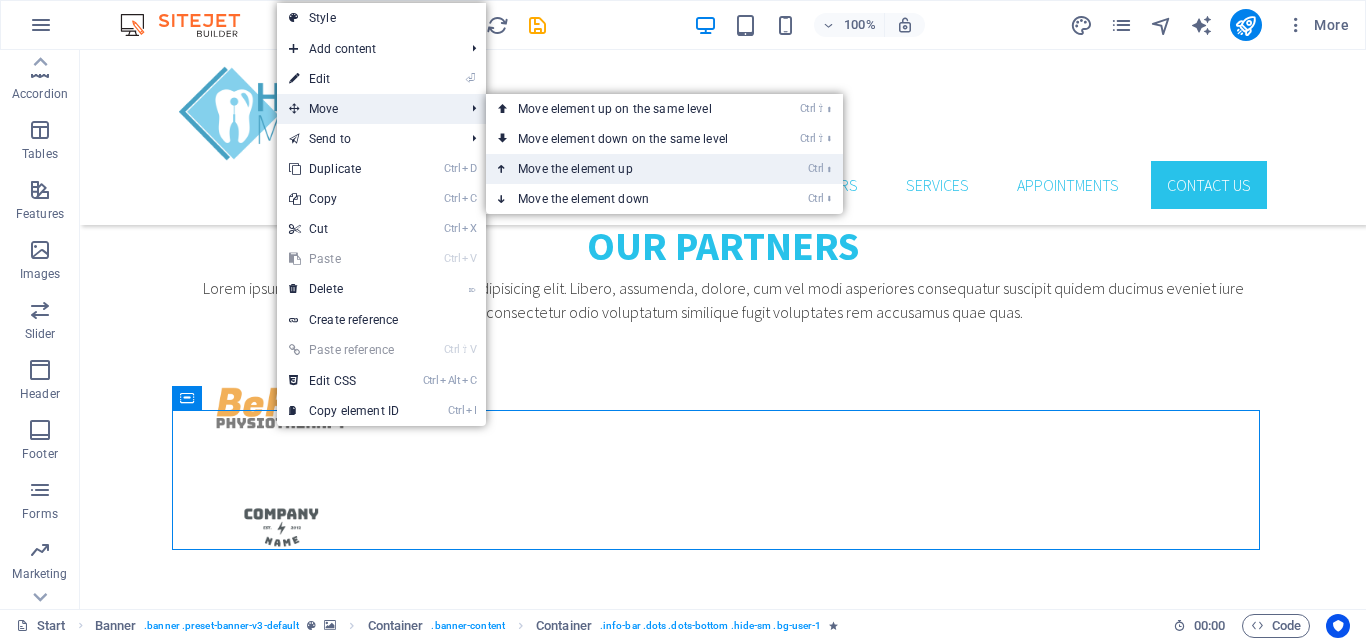 drag, startPoint x: 496, startPoint y: 120, endPoint x: 569, endPoint y: 164, distance: 85.23497 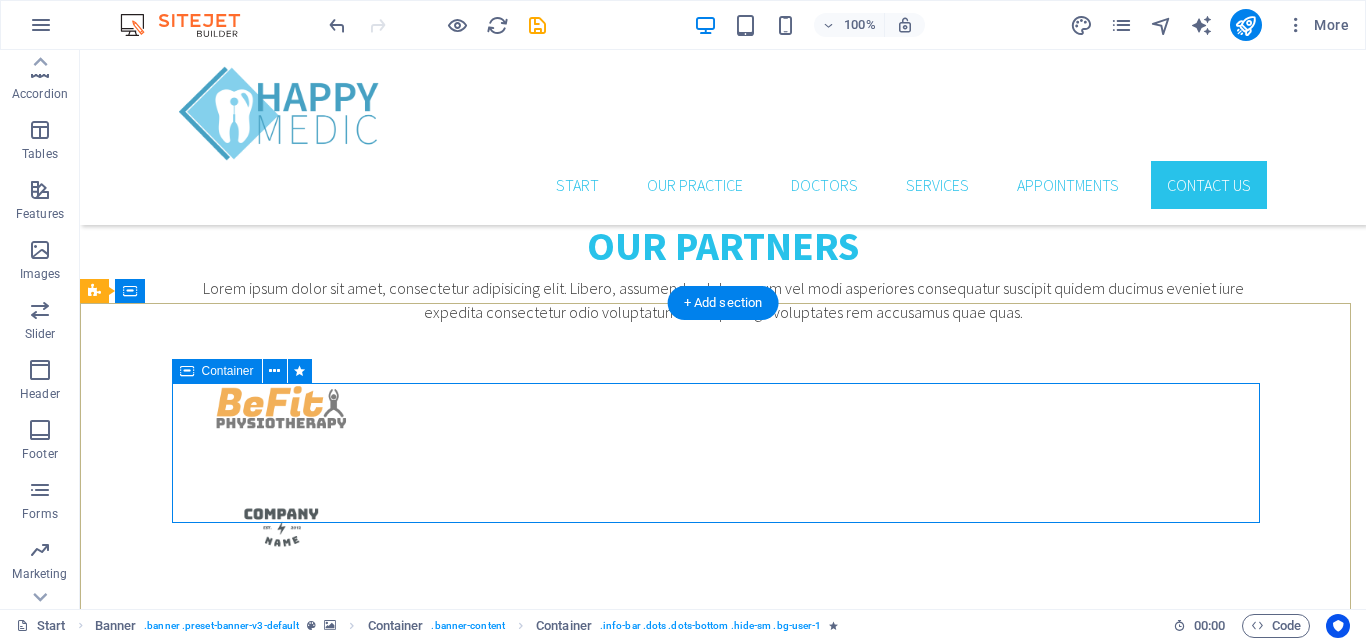 scroll, scrollTop: 4107, scrollLeft: 0, axis: vertical 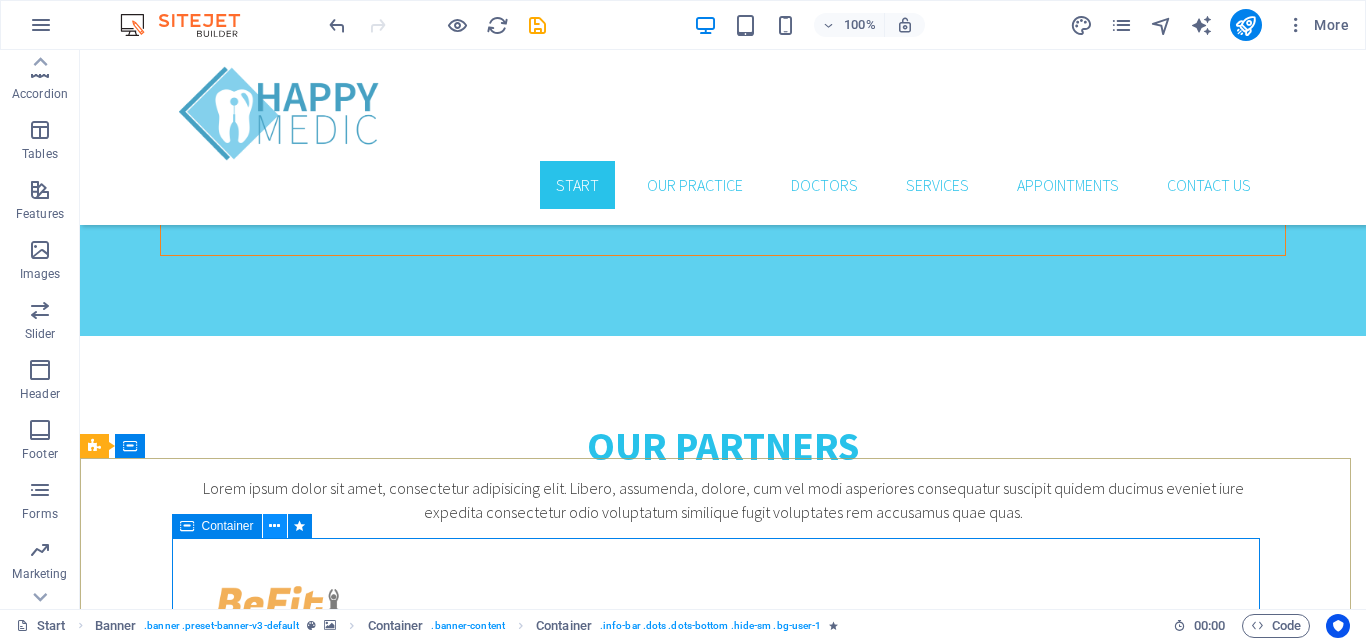 click at bounding box center [274, 526] 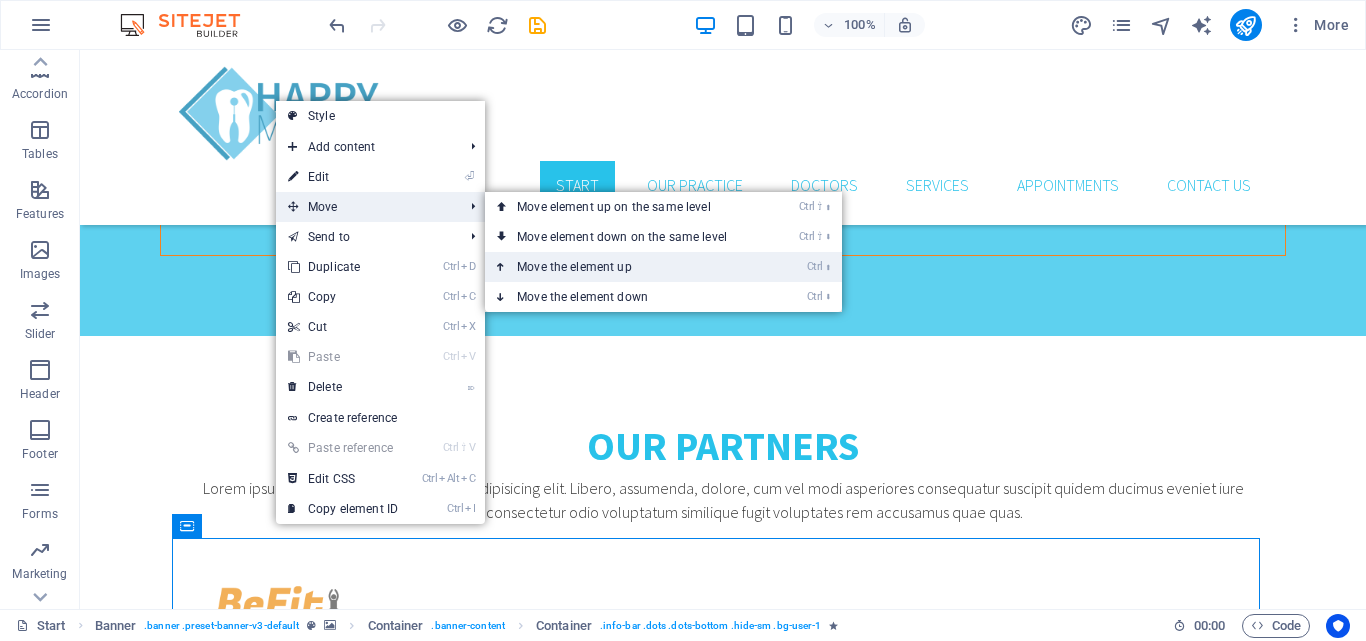 click on "Ctrl ⬆  Move the element up" at bounding box center (626, 267) 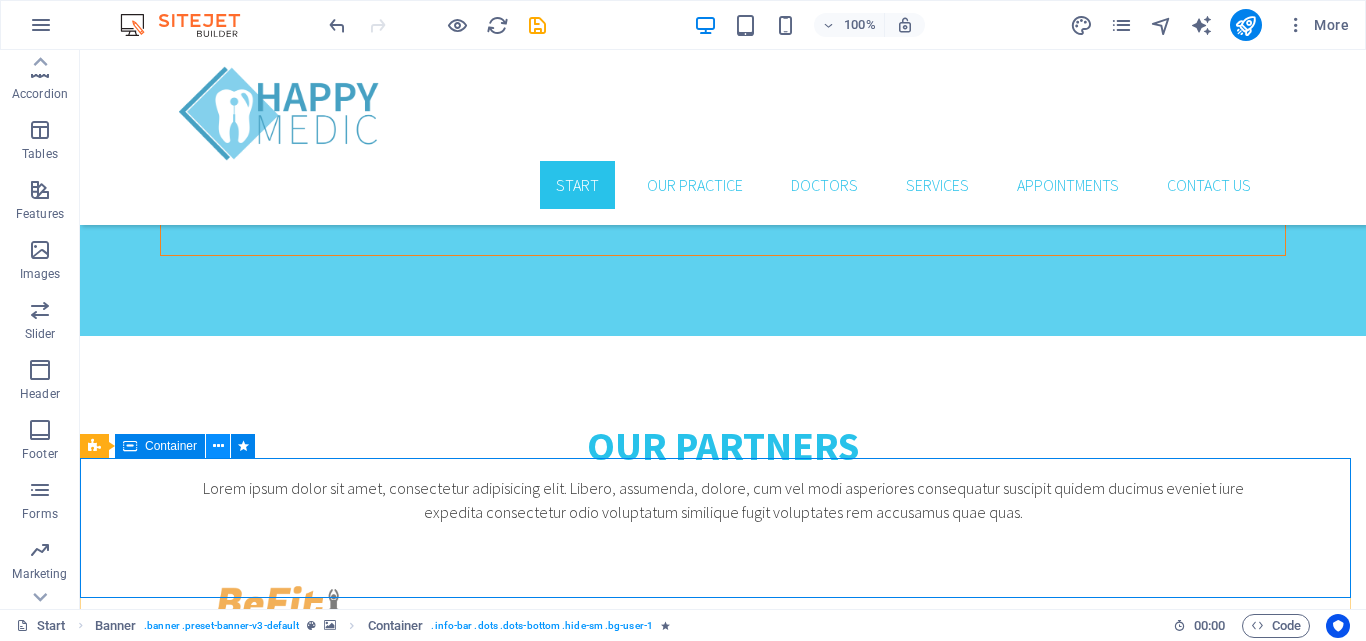 click at bounding box center (218, 446) 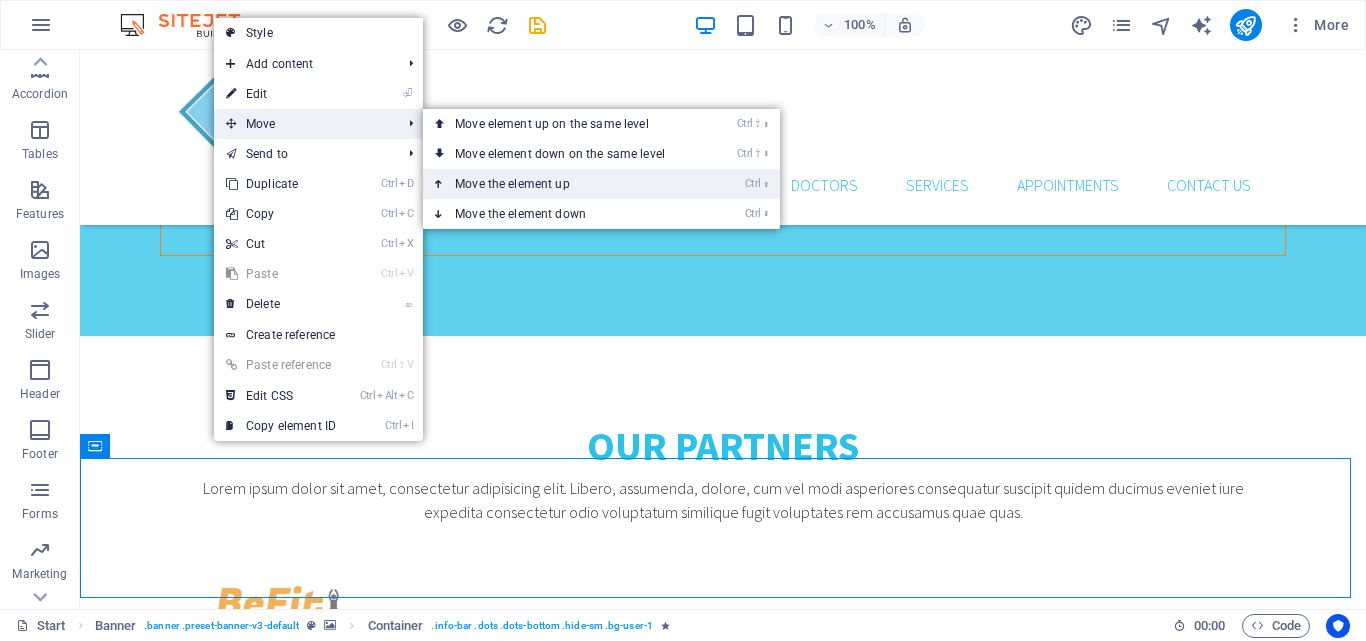 click on "Ctrl ⬆  Move the element up" at bounding box center [564, 184] 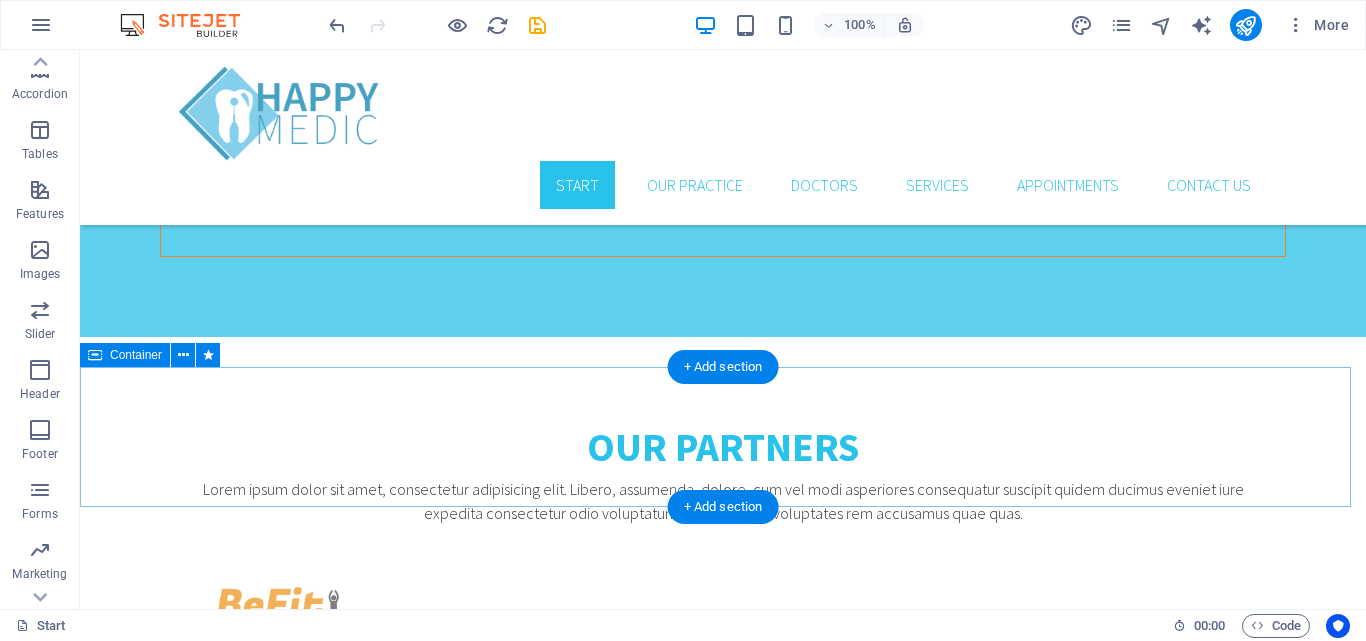 scroll, scrollTop: 4007, scrollLeft: 0, axis: vertical 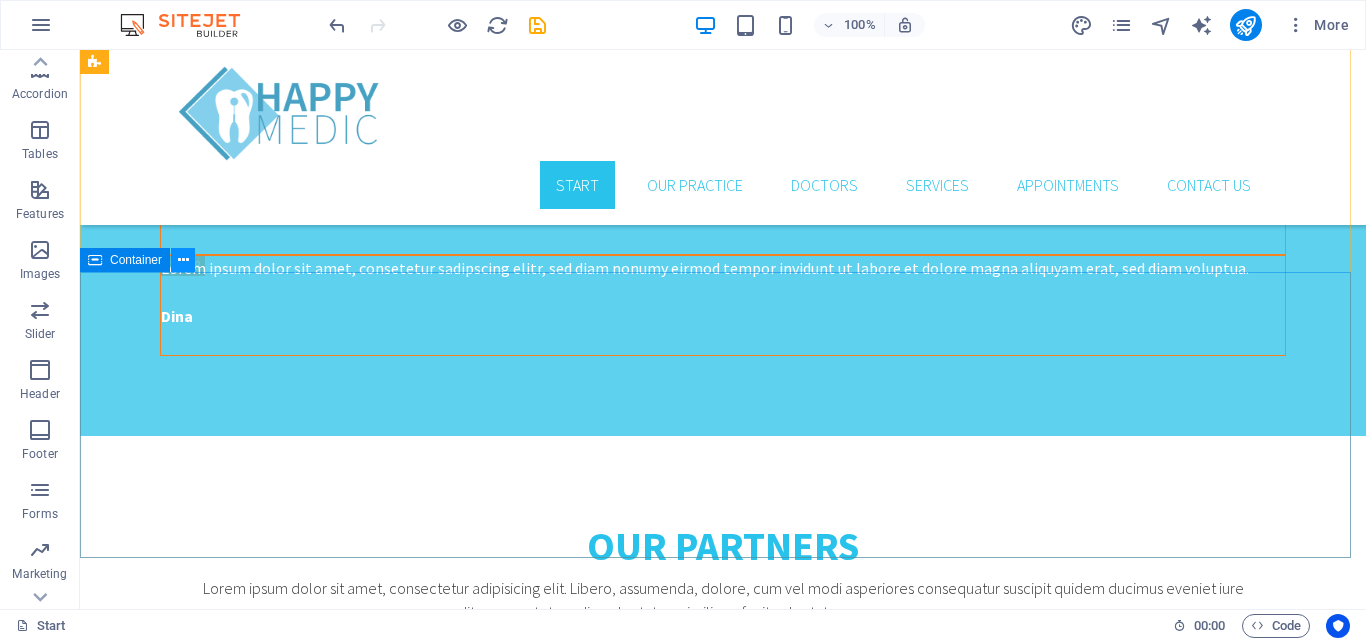 click at bounding box center (183, 260) 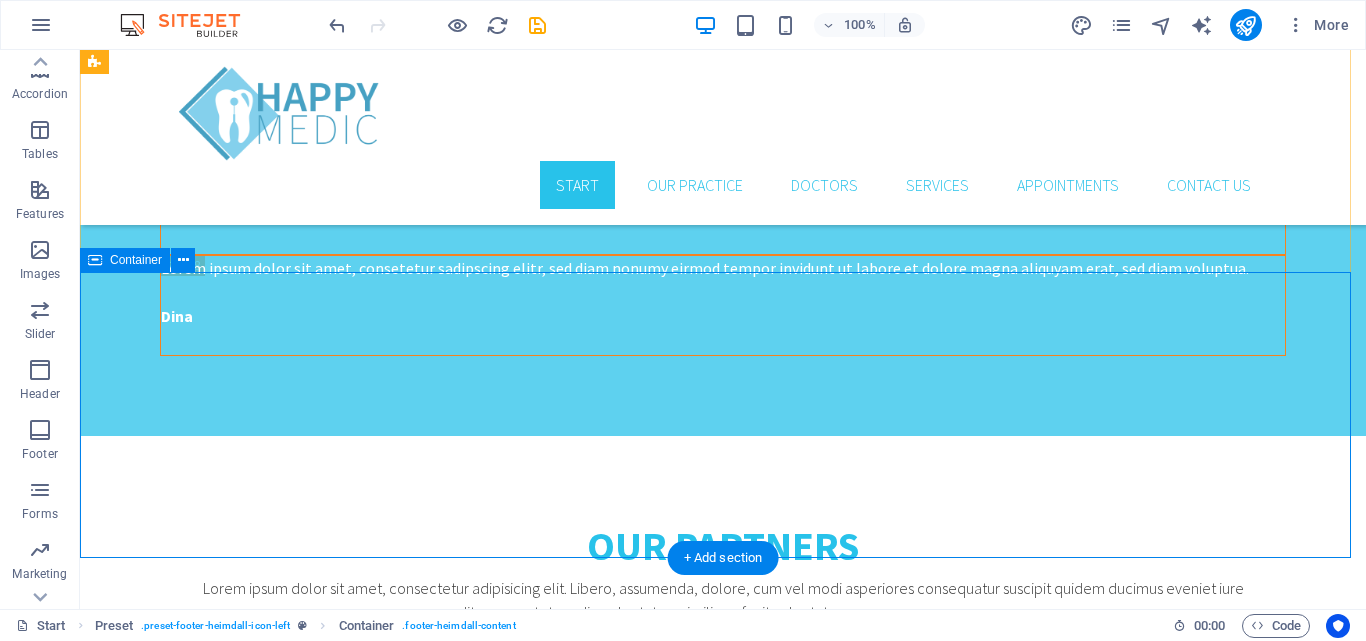 click on "Drop content here or  Add elements  Paste clipboard" at bounding box center (723, 1946) 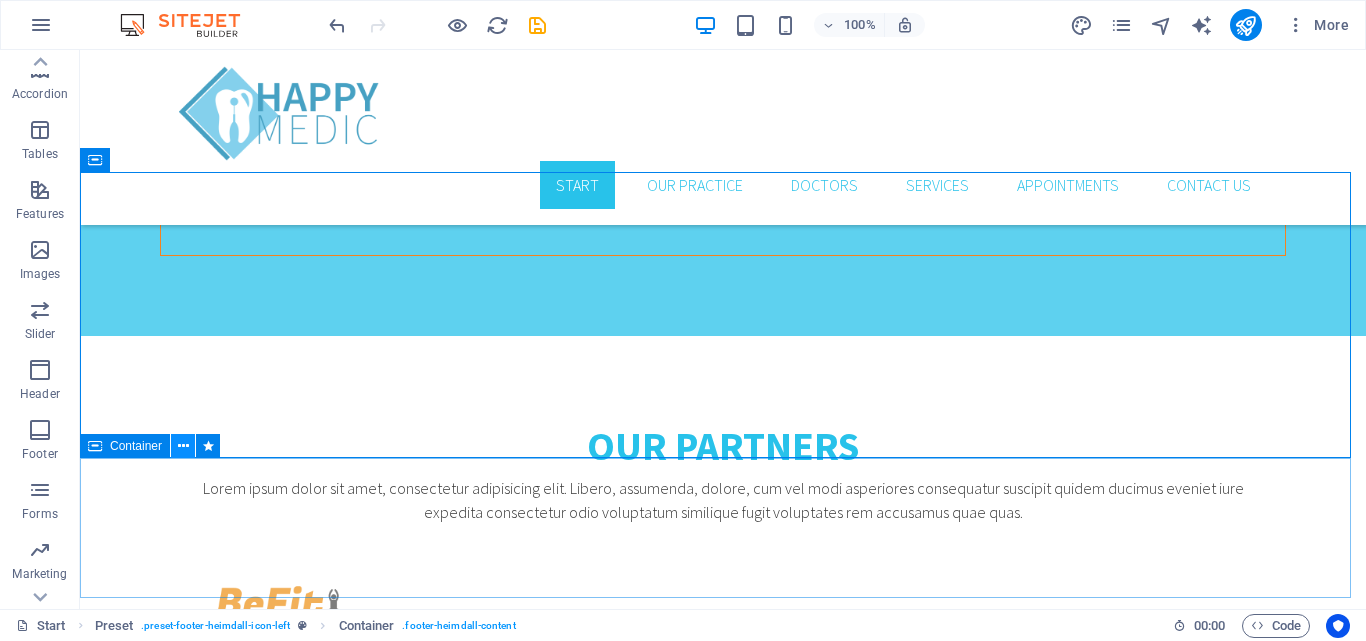 click at bounding box center (183, 446) 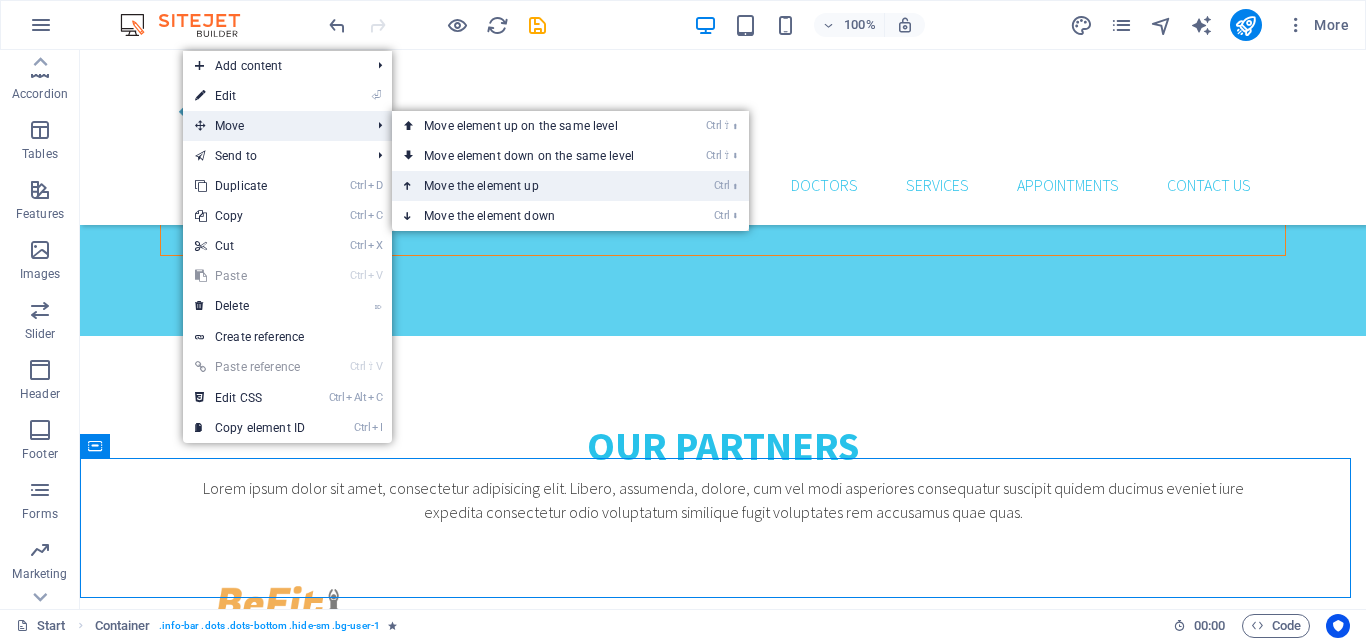 click on "Ctrl ⬆  Move the element up" at bounding box center [533, 186] 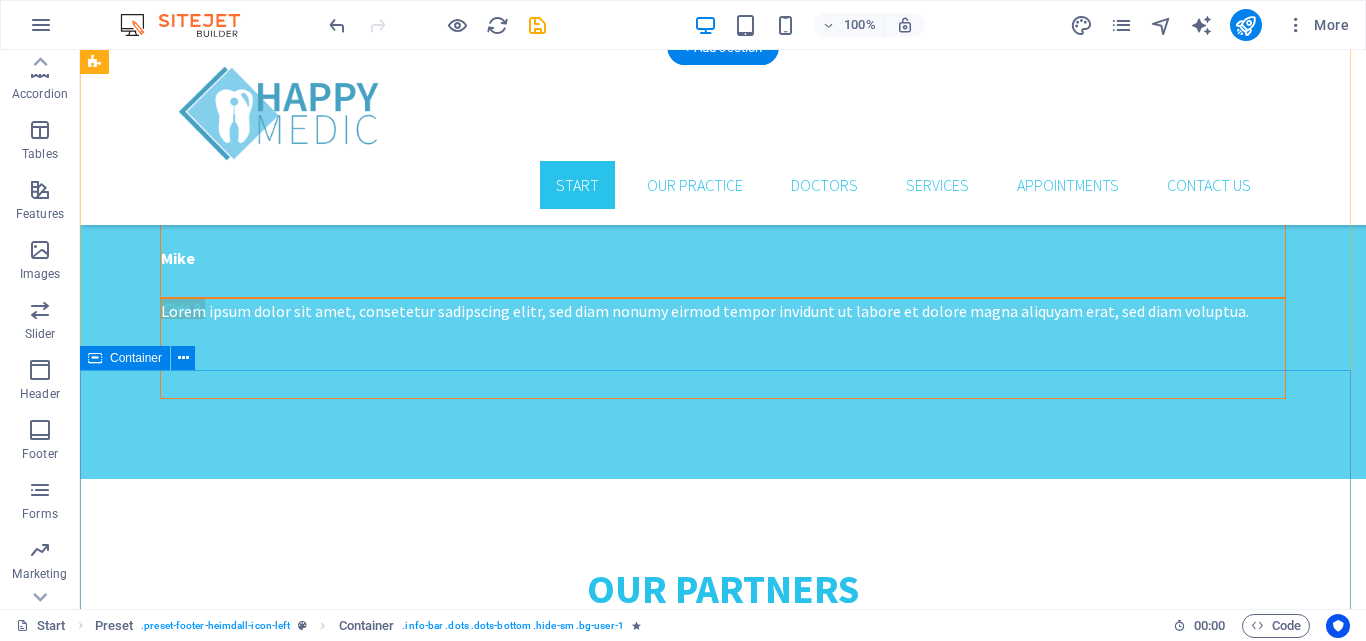 scroll, scrollTop: 3907, scrollLeft: 0, axis: vertical 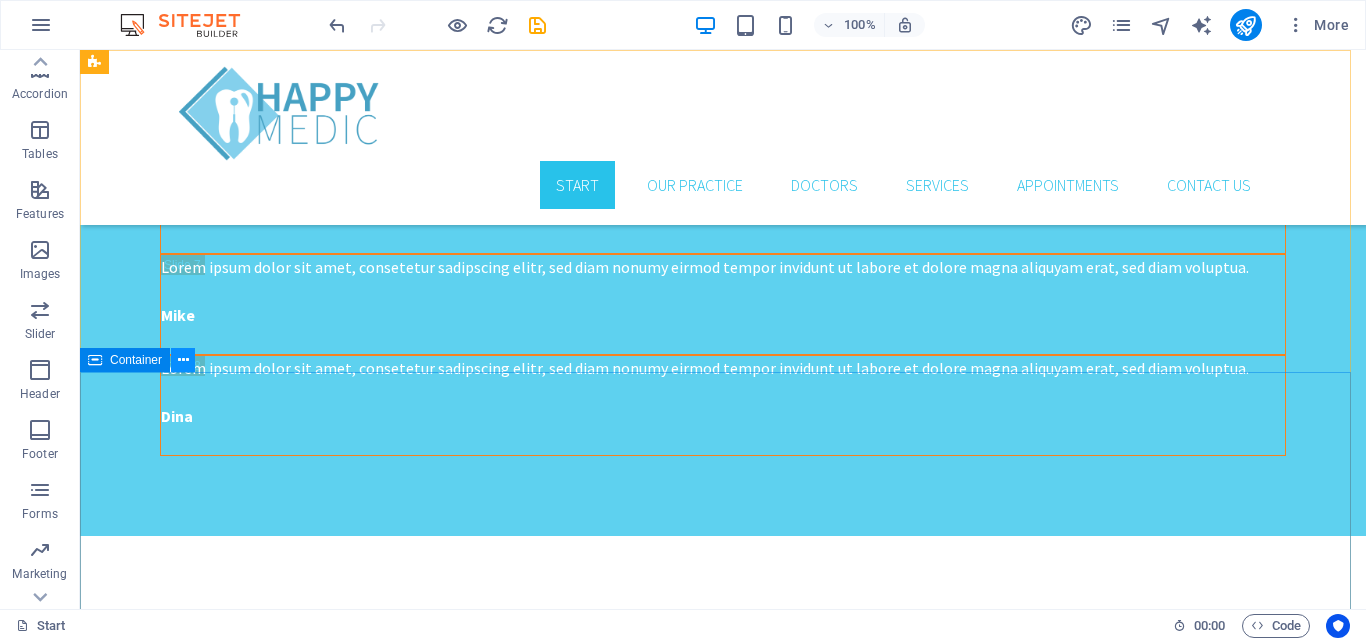 click at bounding box center [183, 360] 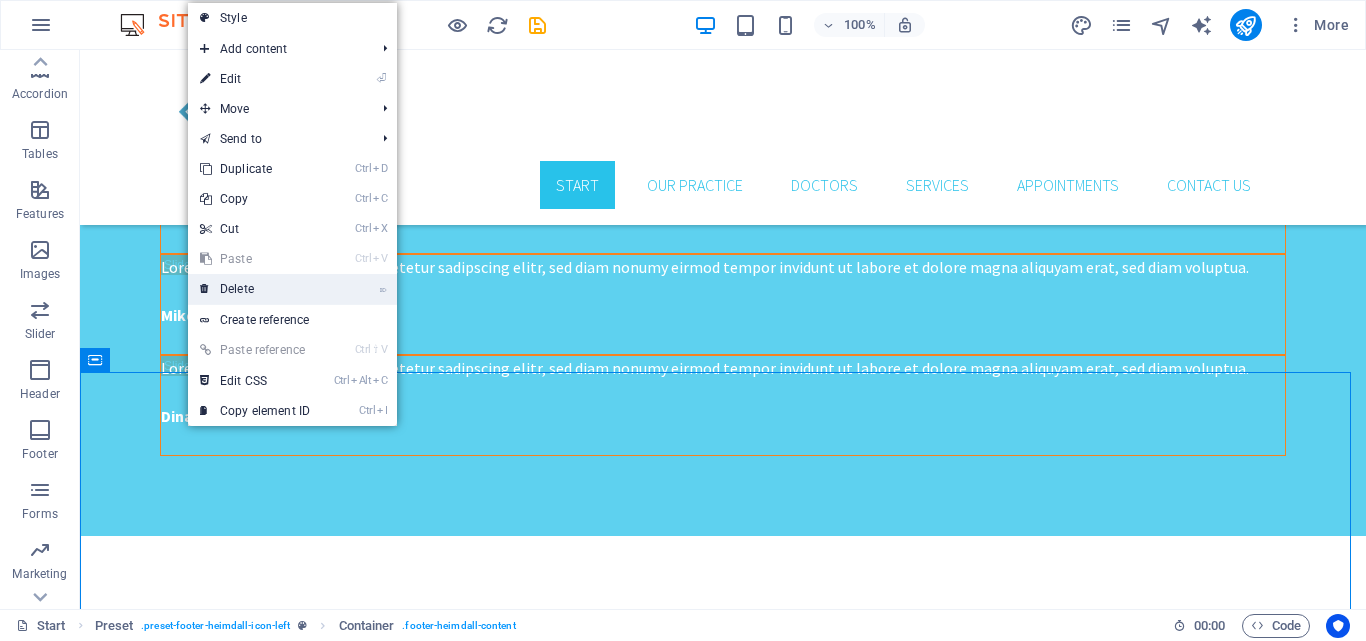 click on "⌦  Delete" at bounding box center (255, 289) 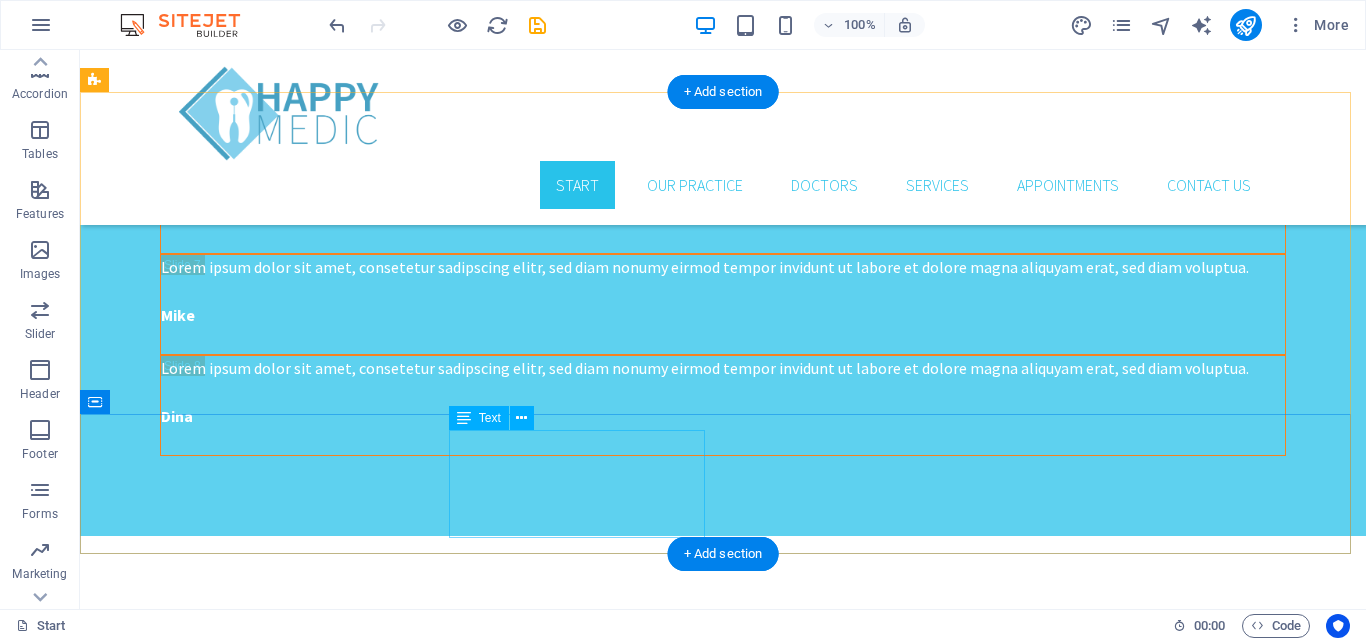 scroll, scrollTop: 3707, scrollLeft: 0, axis: vertical 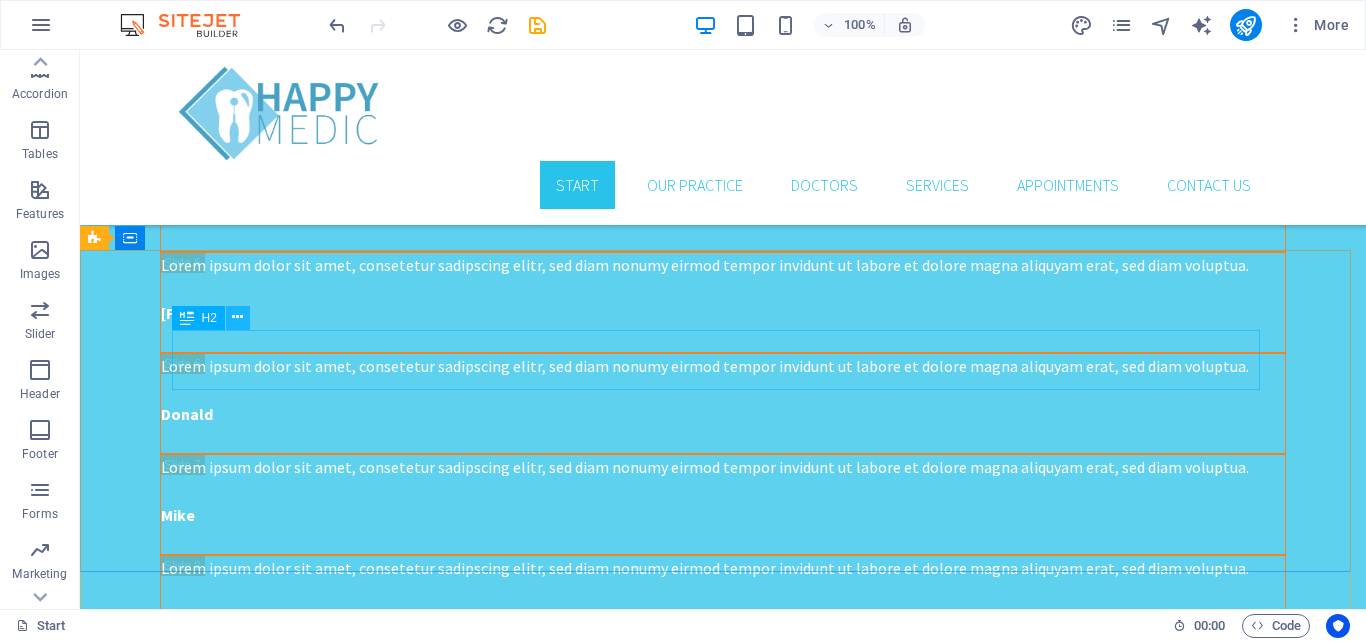 click at bounding box center (237, 317) 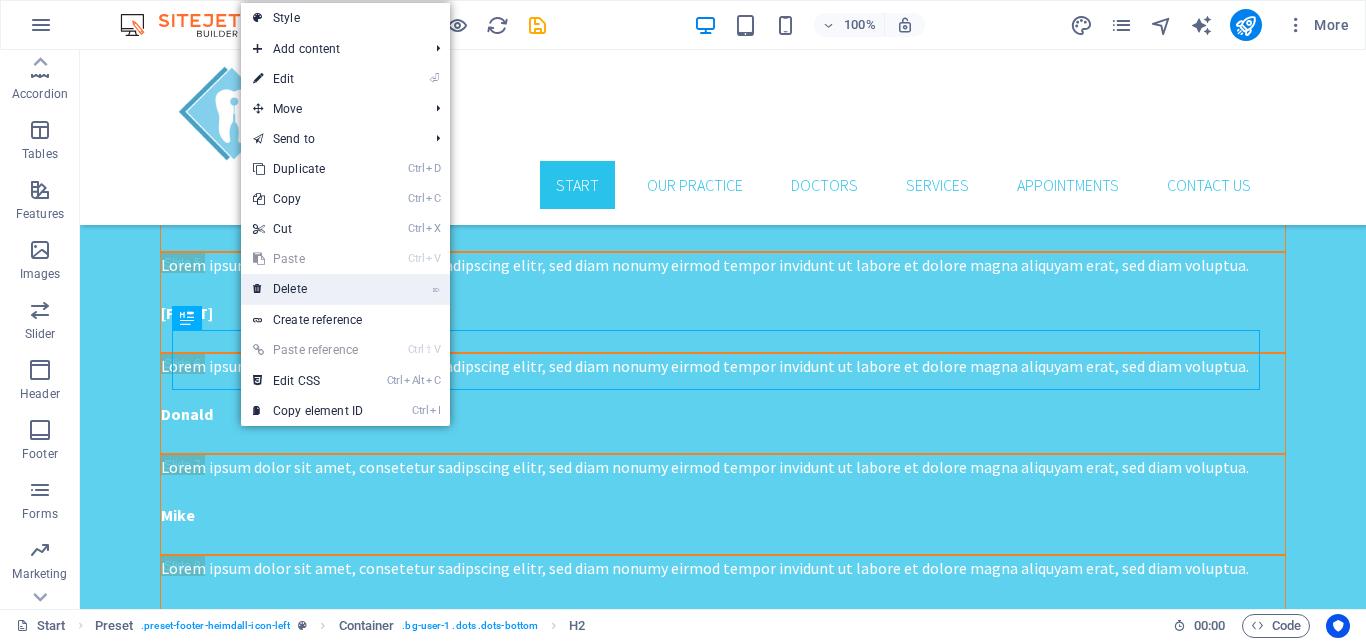 click on "⌦  Delete" at bounding box center (308, 289) 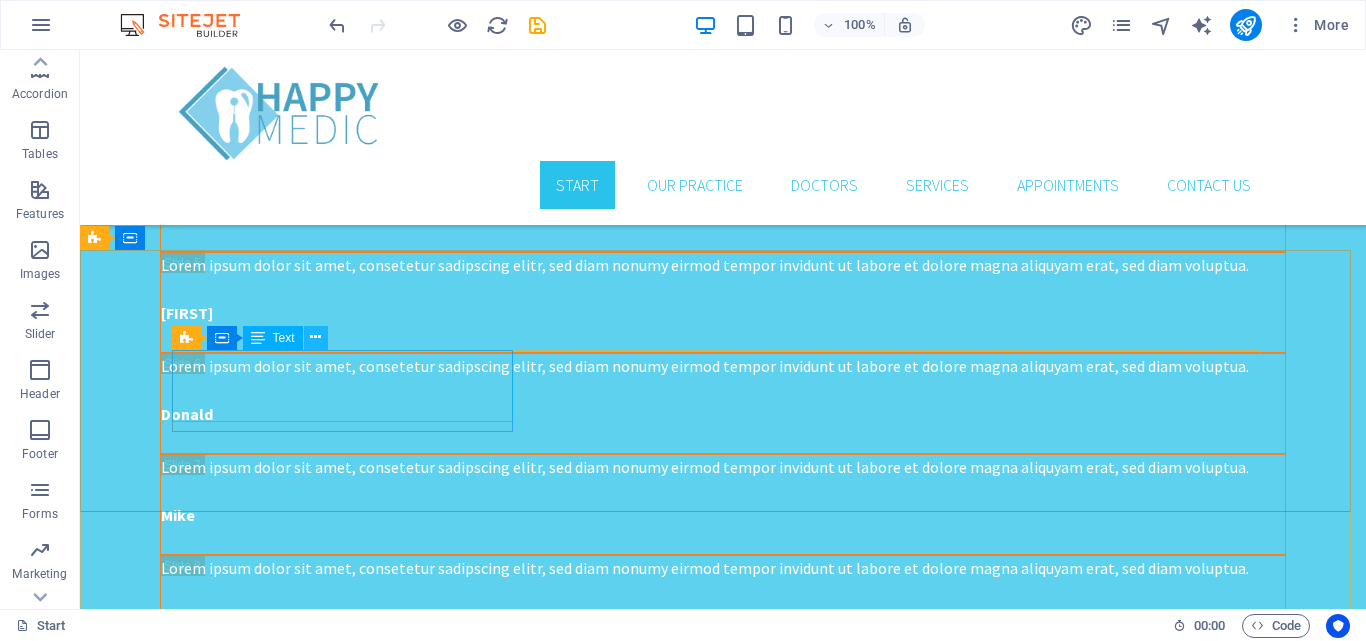click at bounding box center [316, 338] 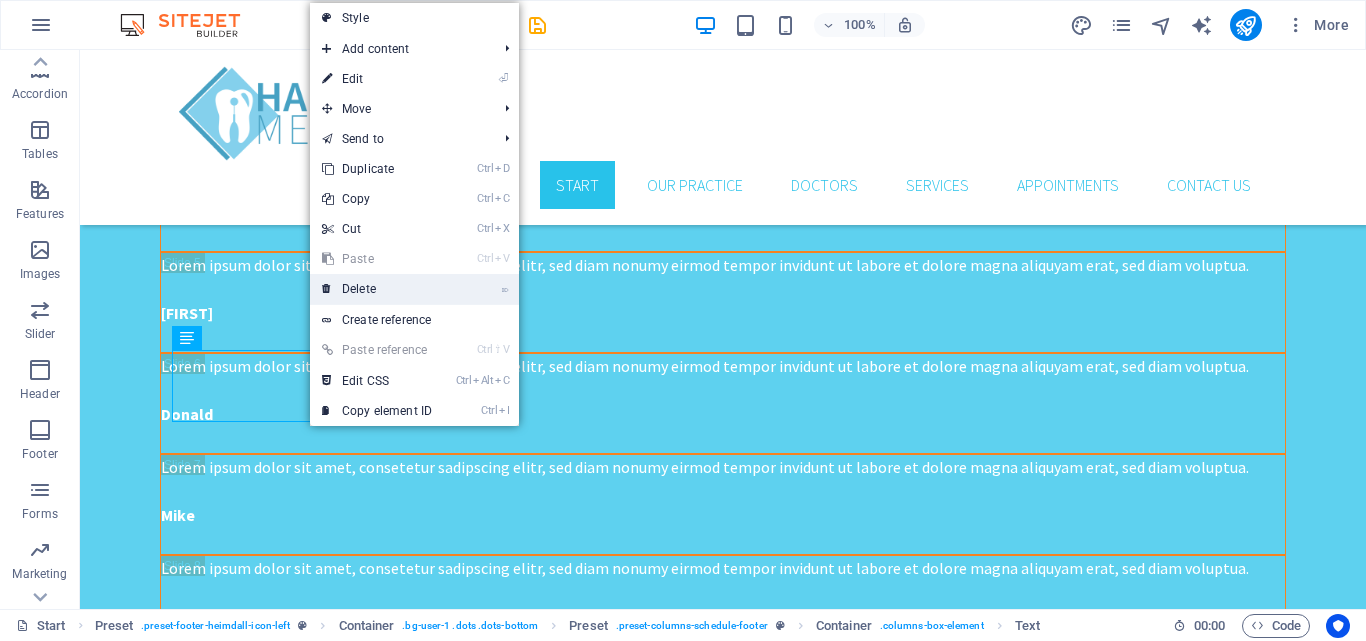 click on "⌦  Delete" at bounding box center (377, 289) 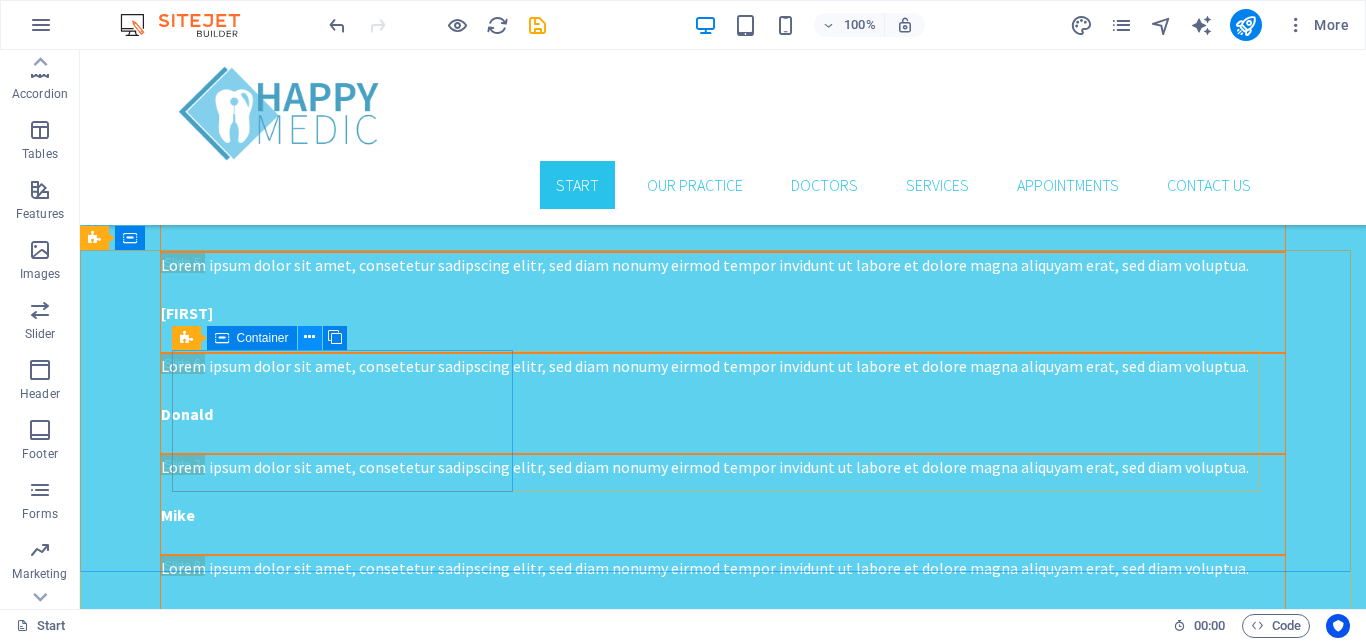 click at bounding box center [309, 337] 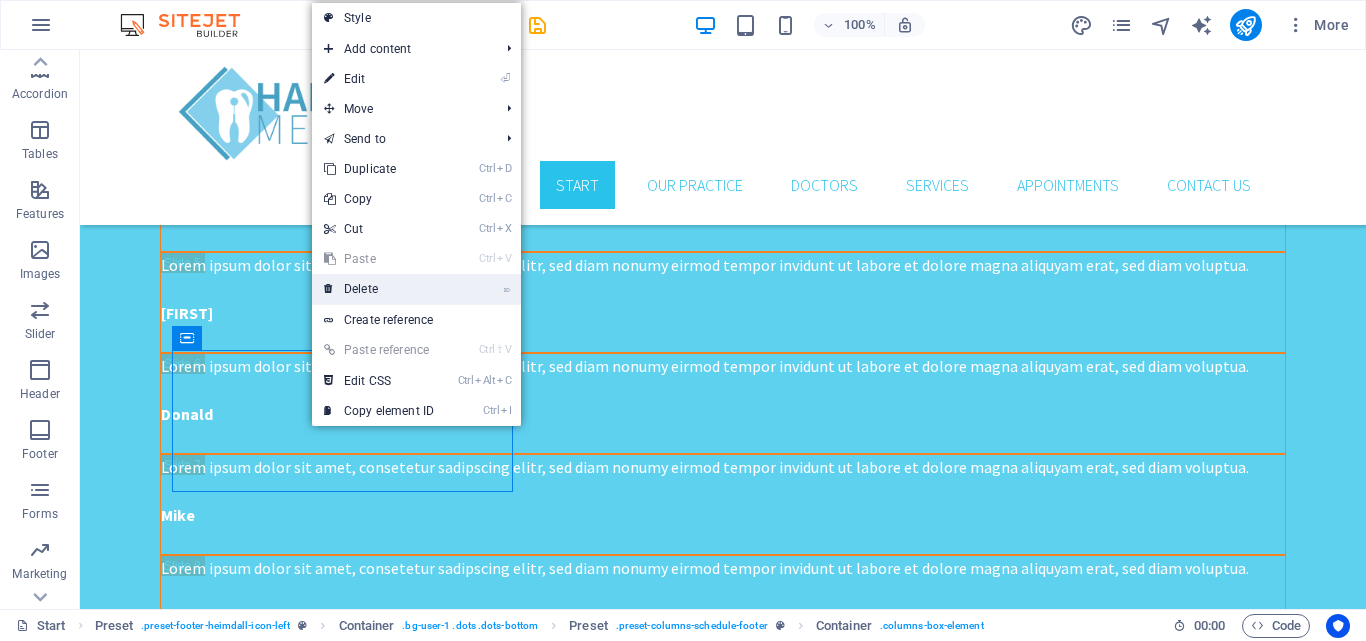 click on "⌦  Delete" at bounding box center (379, 289) 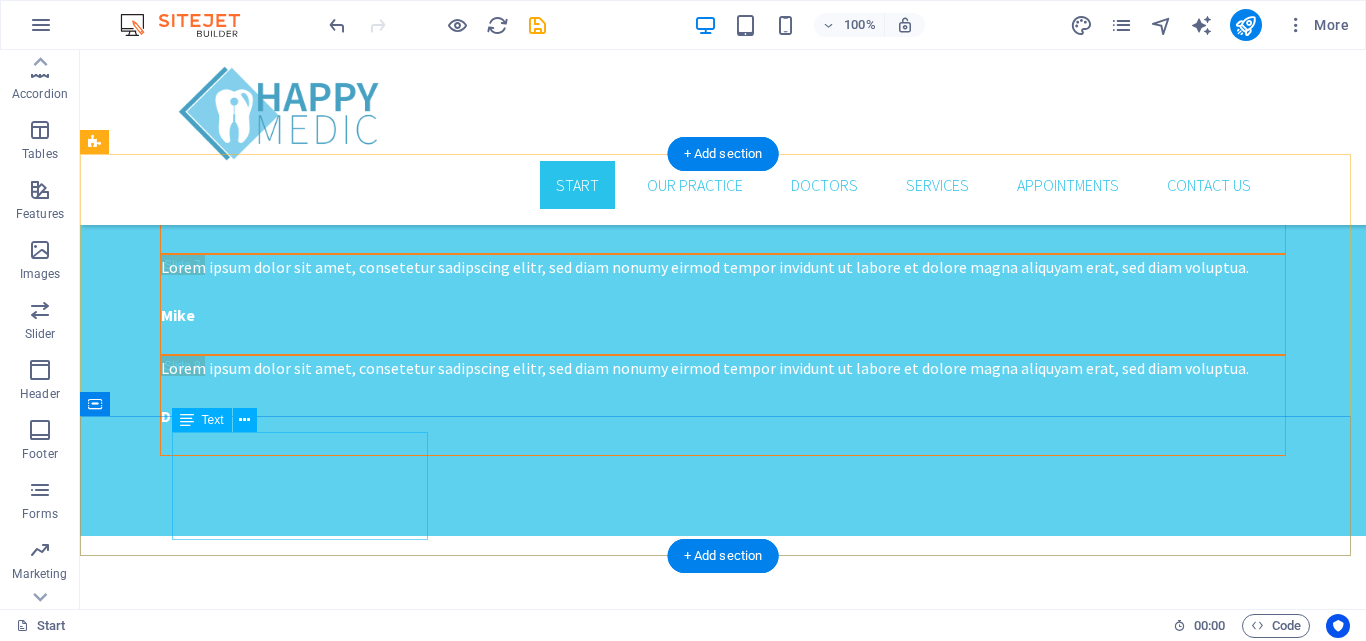 scroll, scrollTop: 3707, scrollLeft: 0, axis: vertical 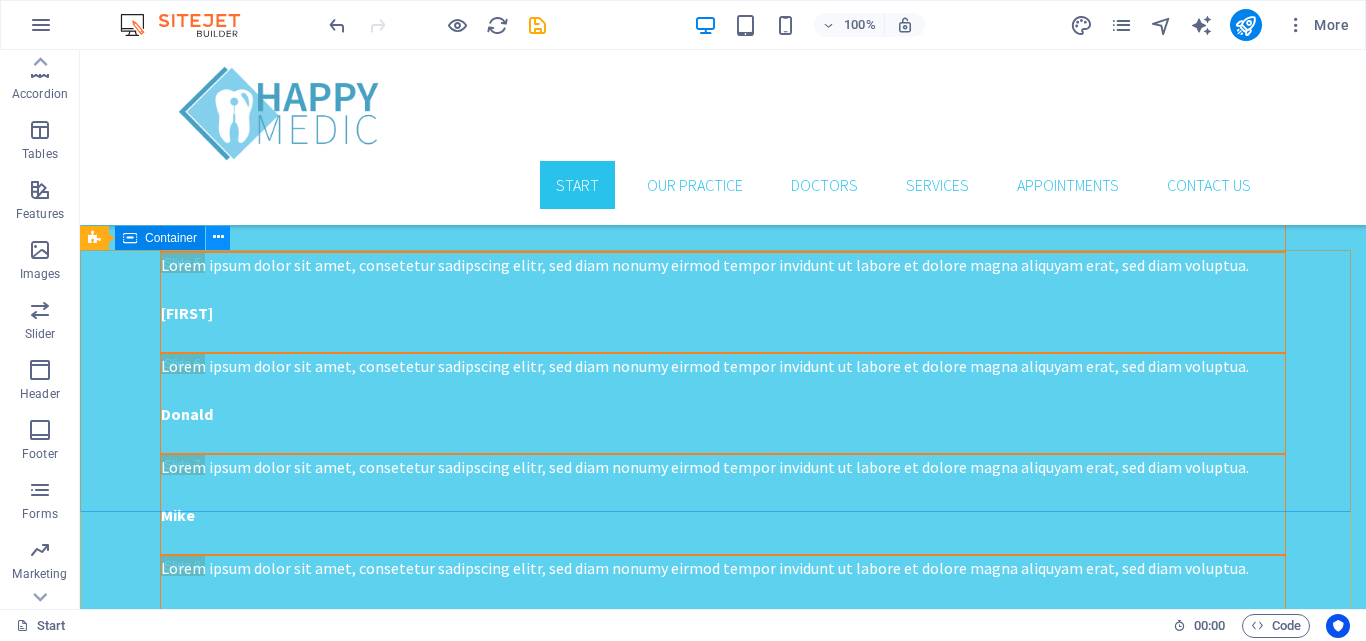 click at bounding box center [218, 237] 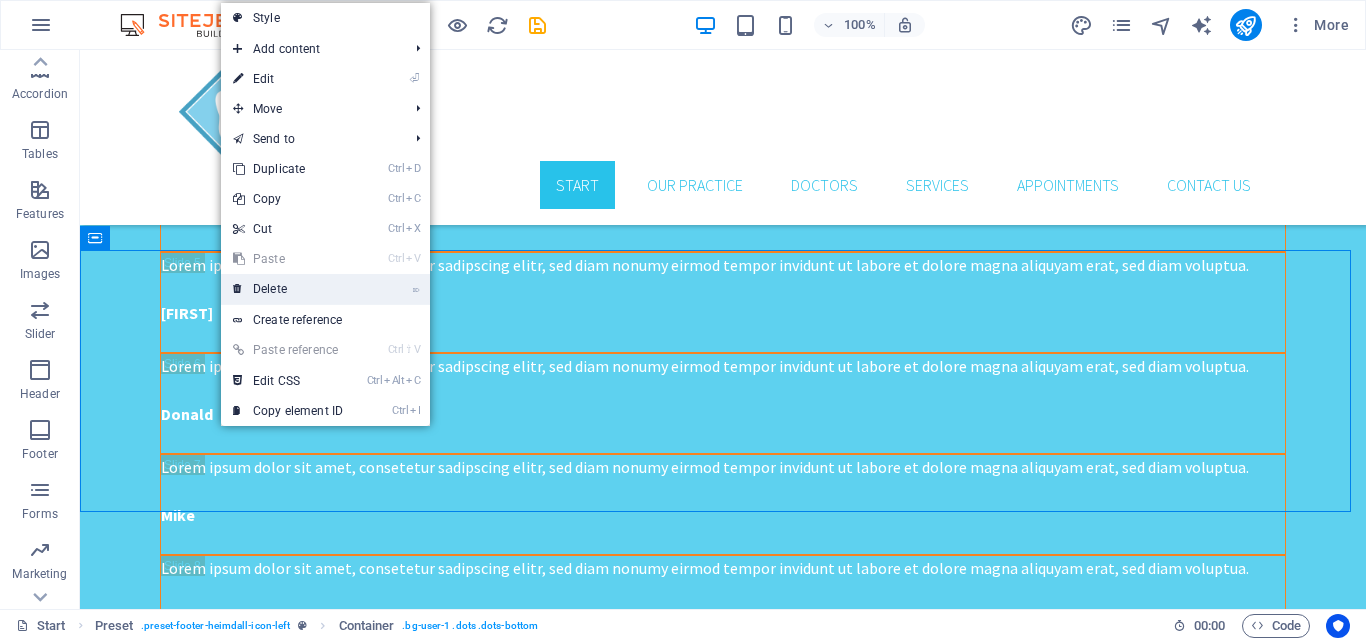 click on "⌦  Delete" at bounding box center (288, 289) 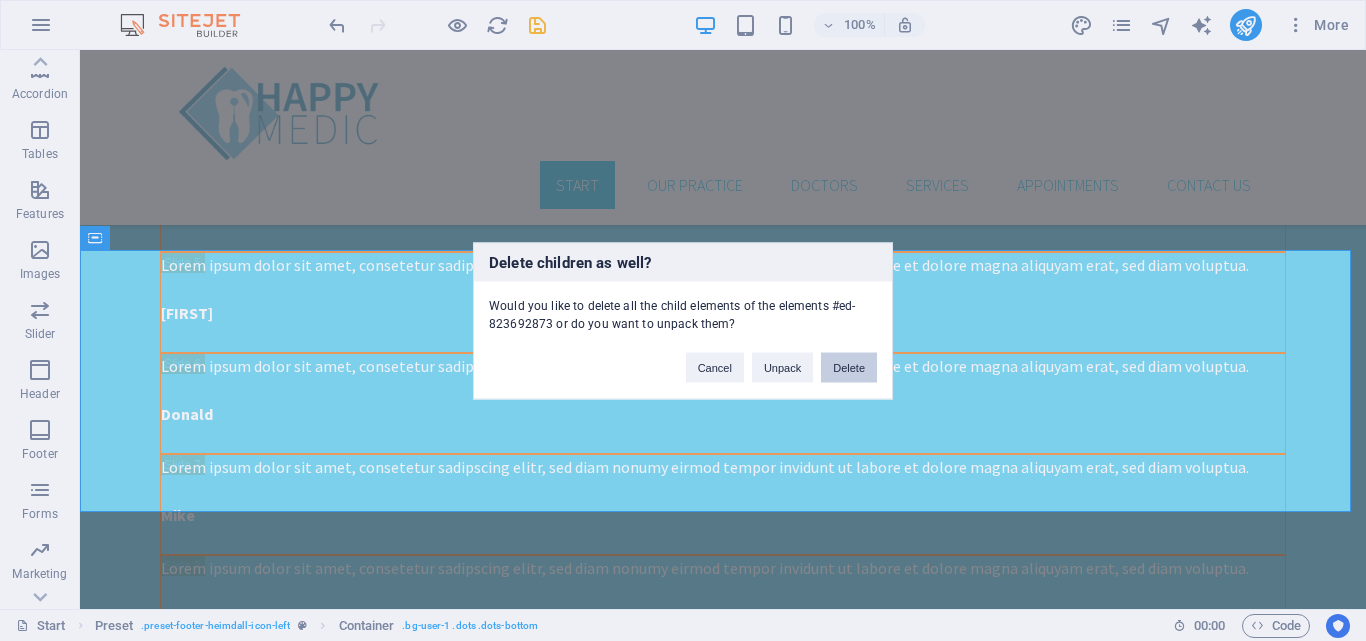 click on "Delete" at bounding box center [849, 367] 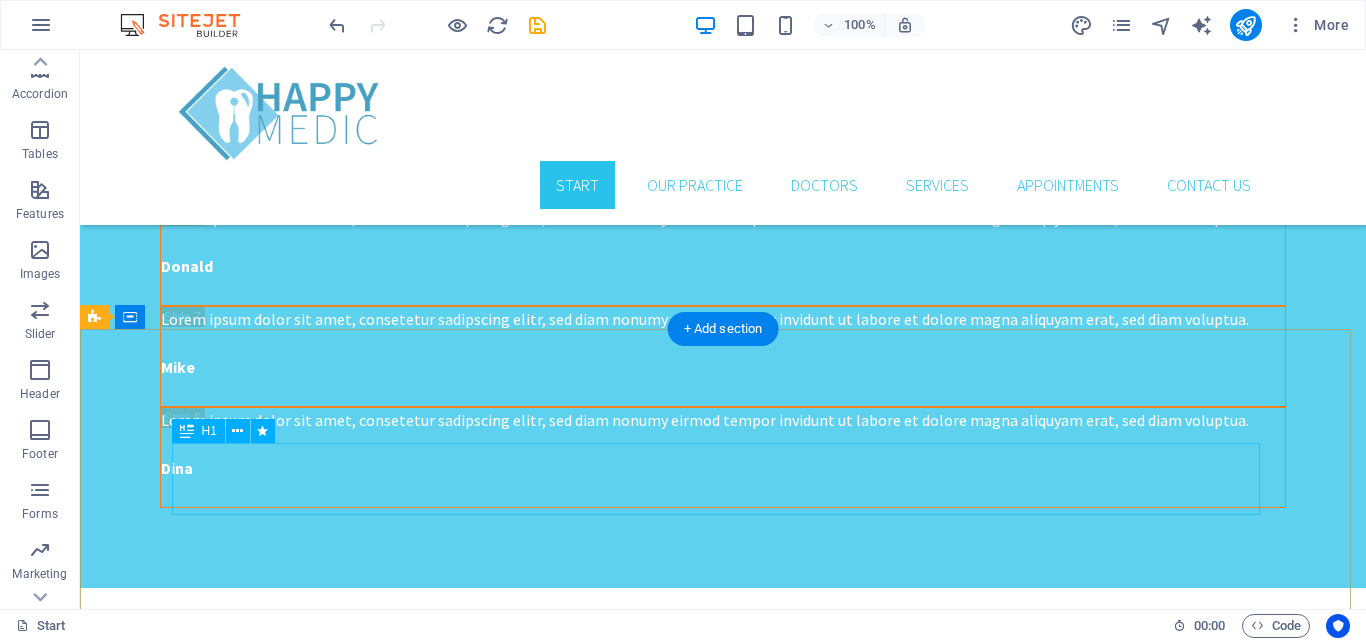 scroll, scrollTop: 3768, scrollLeft: 0, axis: vertical 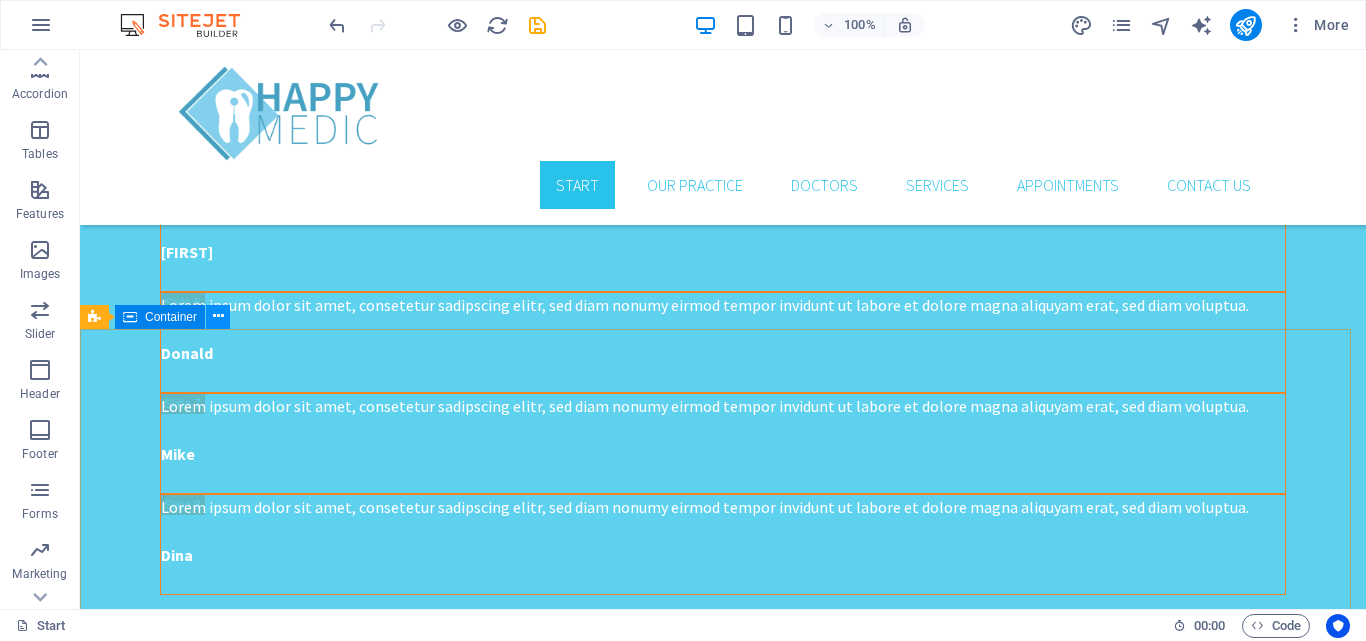 click at bounding box center [218, 316] 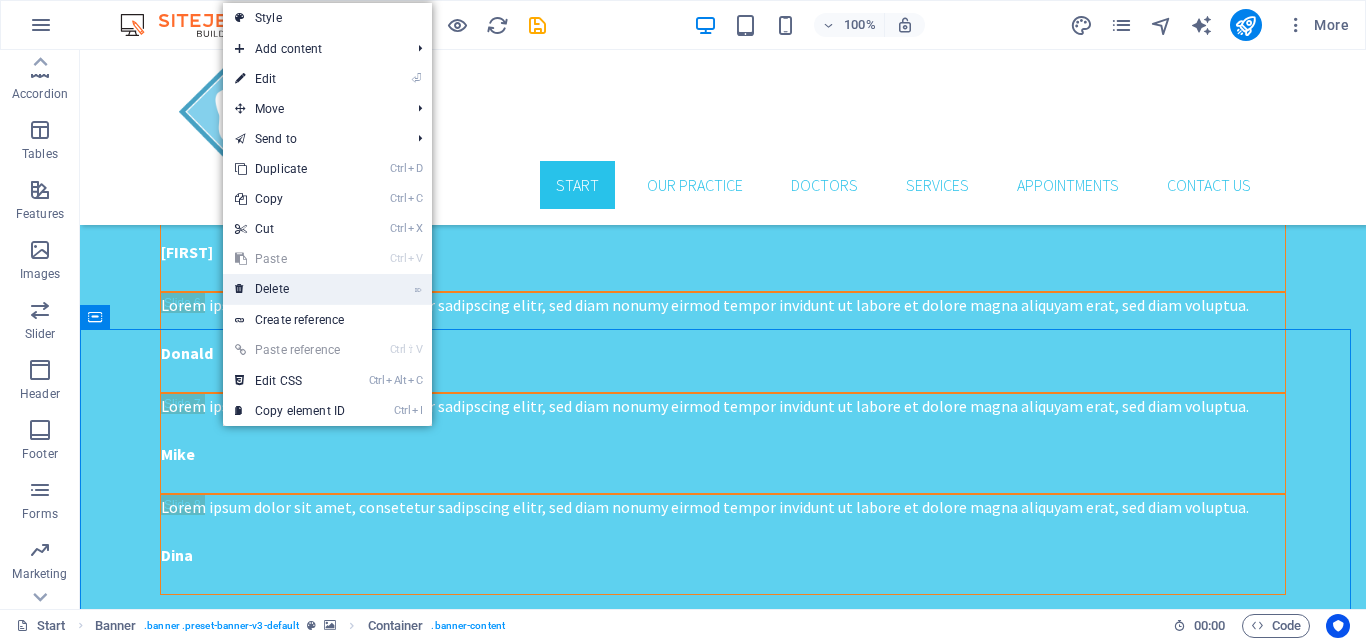click on "⌦  Delete" at bounding box center [290, 289] 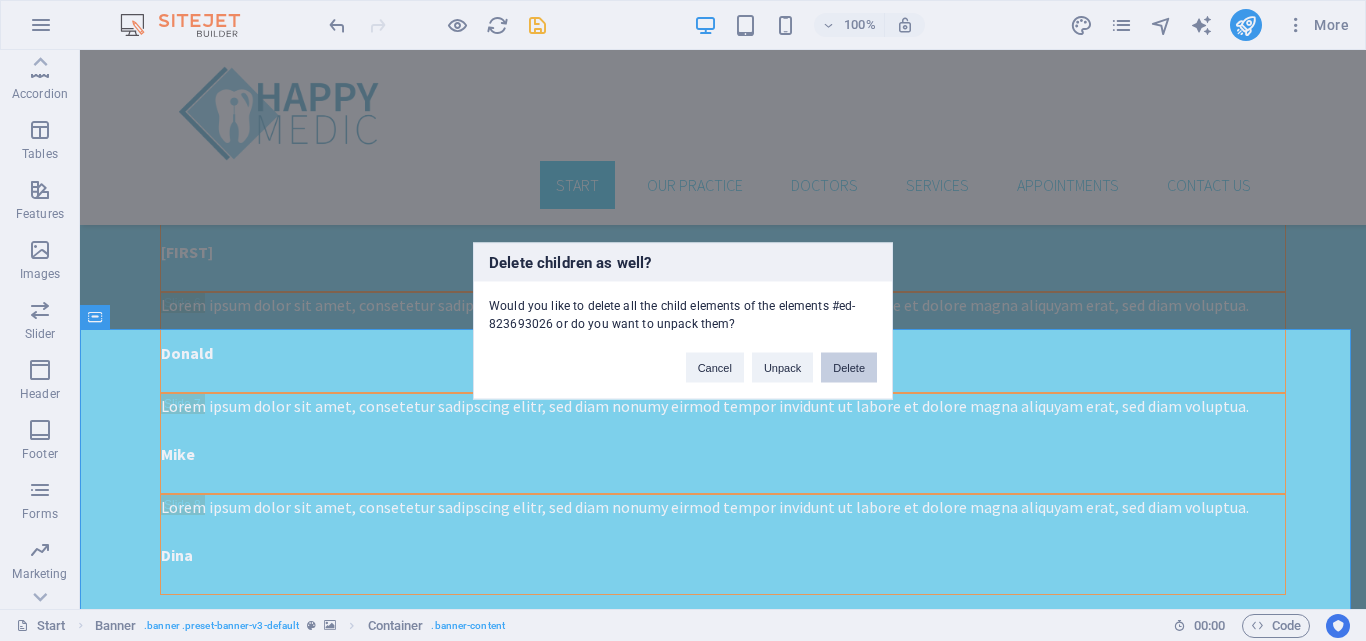 click on "Delete" at bounding box center [849, 367] 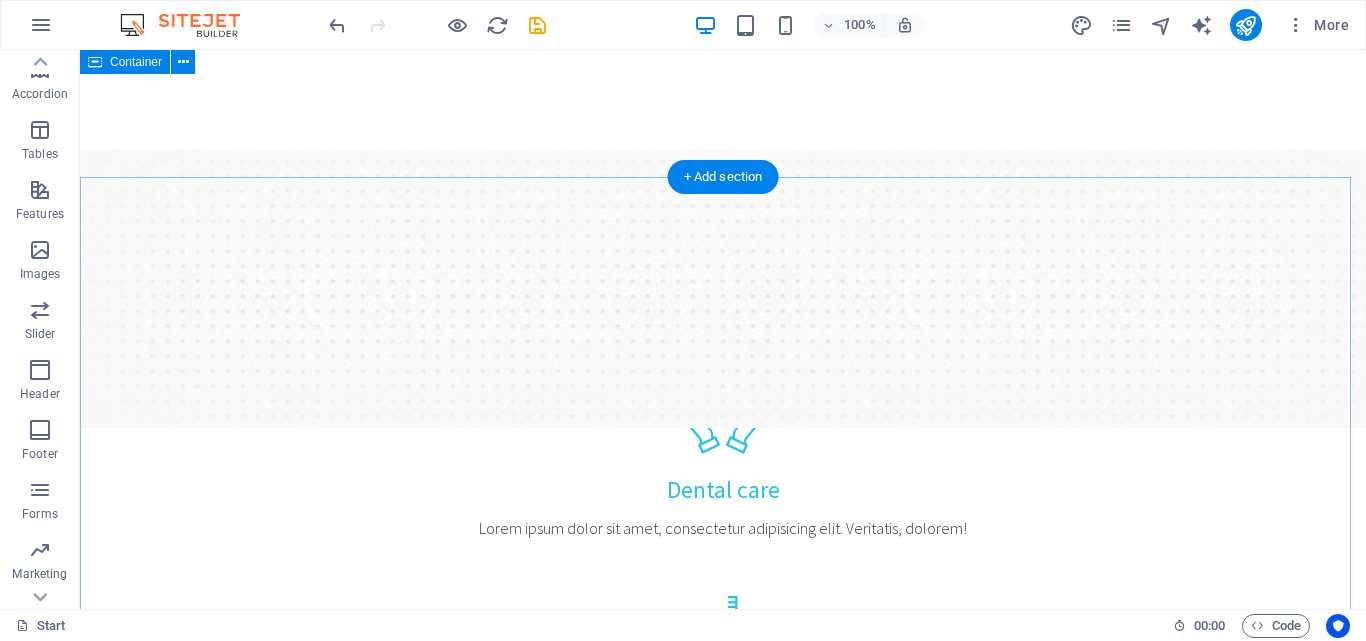 scroll, scrollTop: 0, scrollLeft: 0, axis: both 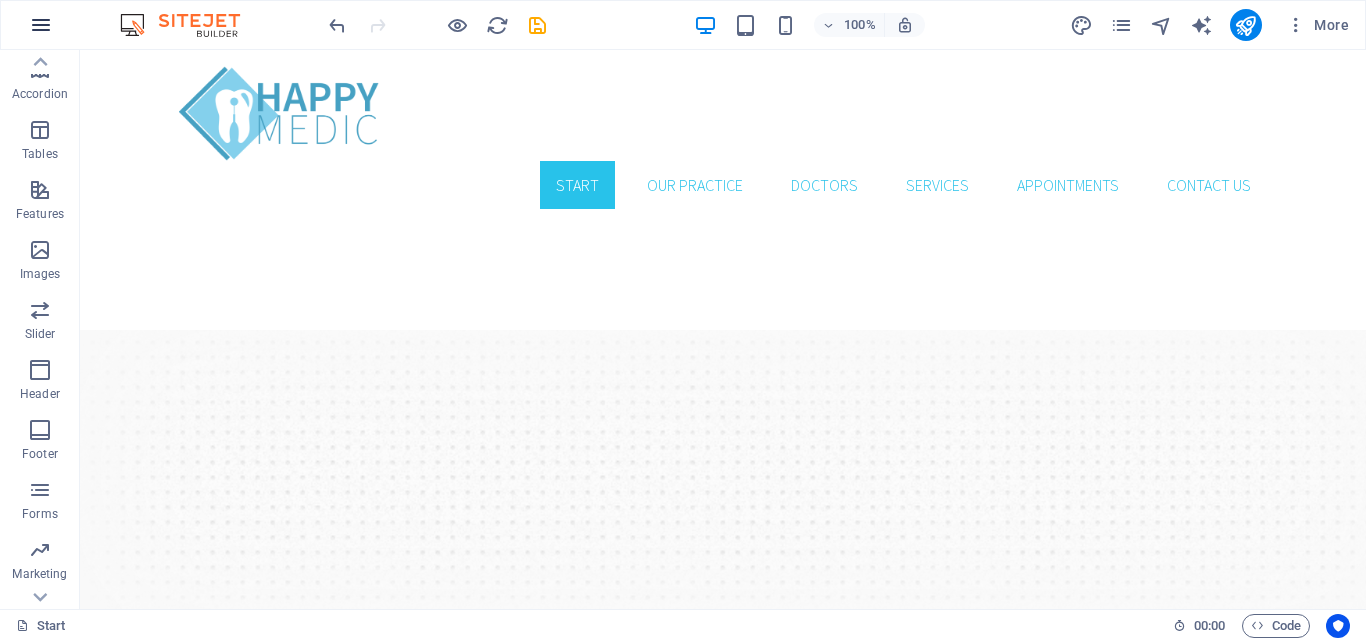 click at bounding box center [41, 25] 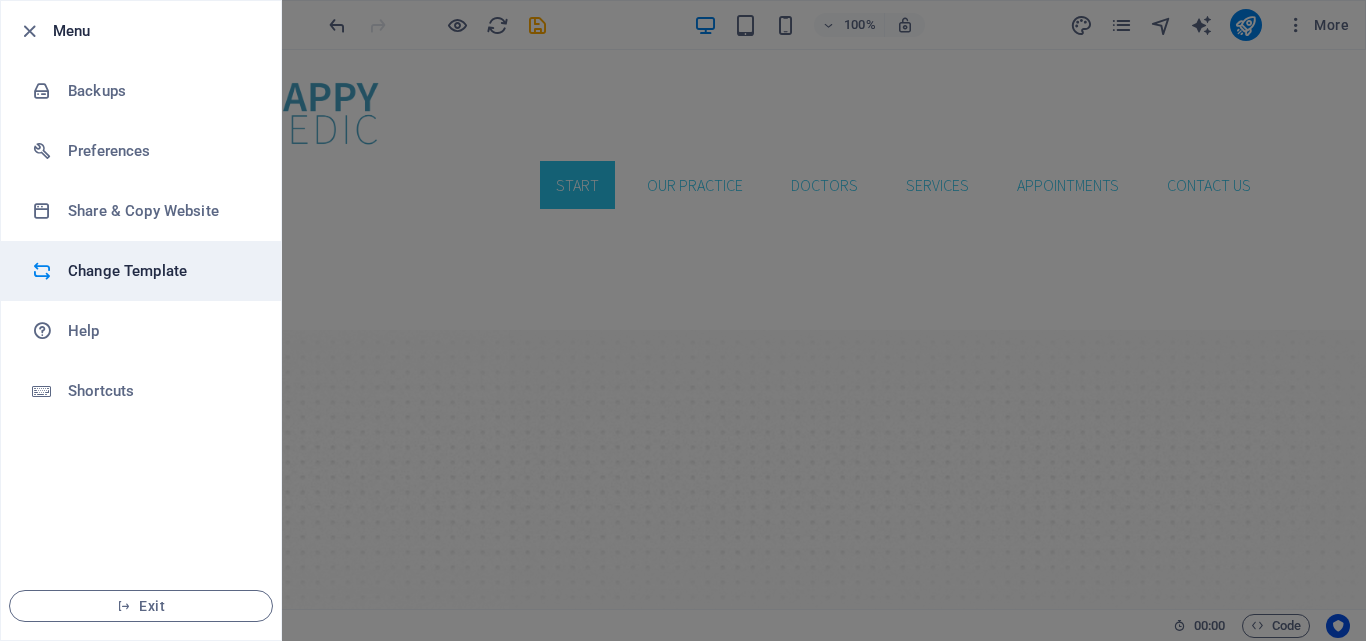 click on "Change Template" at bounding box center (160, 271) 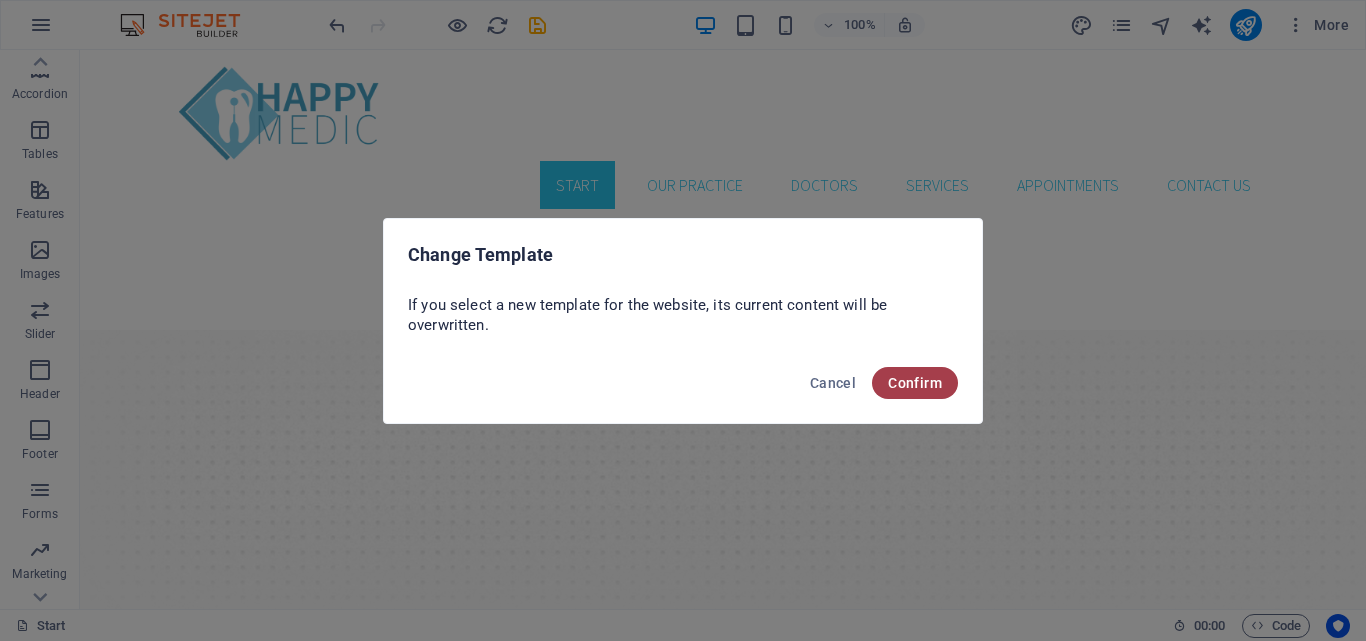 click on "Confirm" at bounding box center (915, 383) 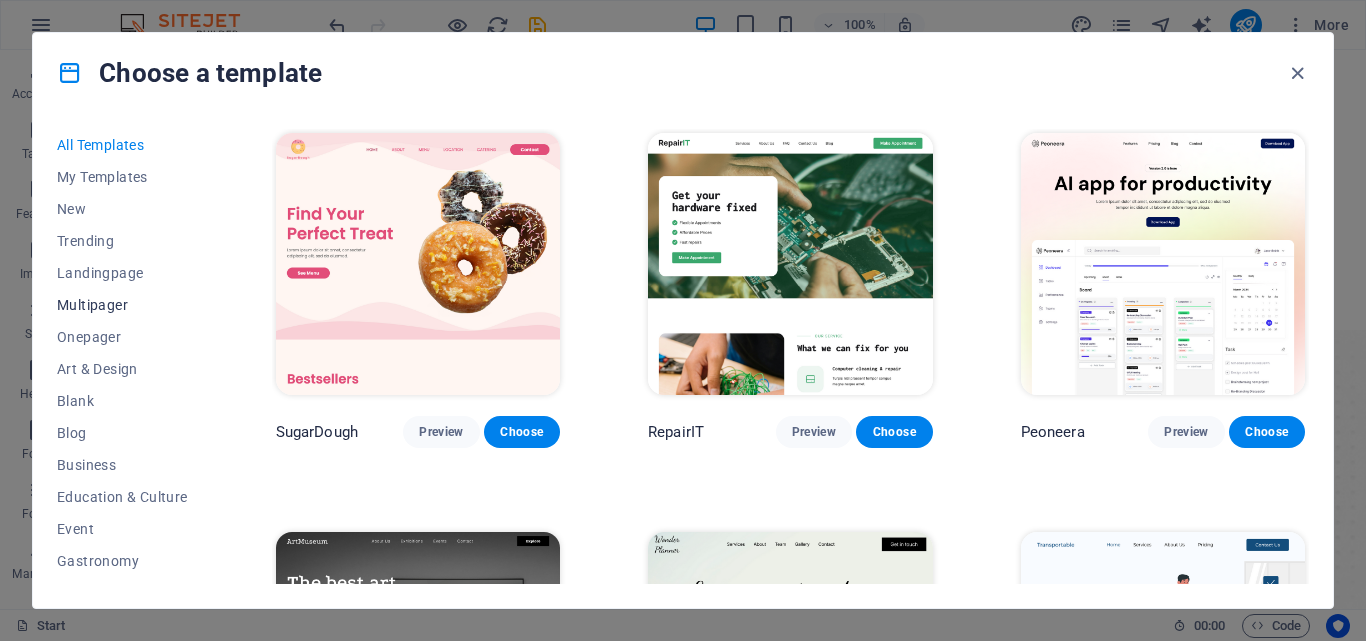 click on "Multipager" at bounding box center (122, 305) 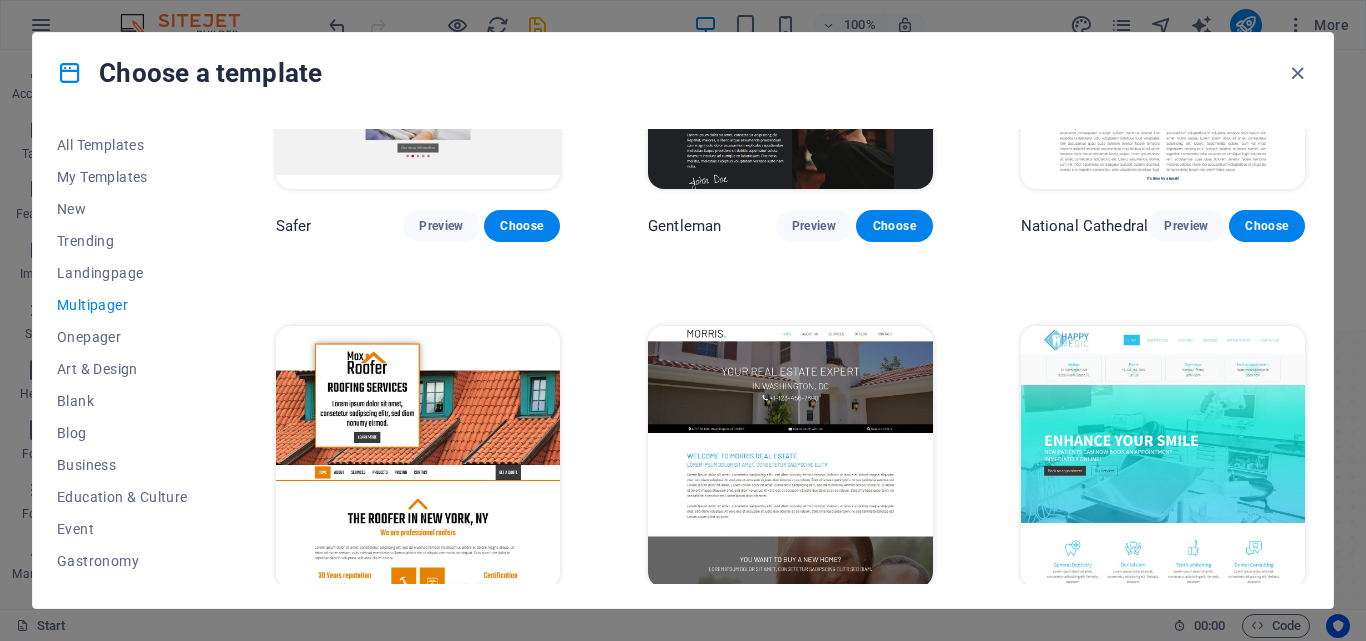 scroll, scrollTop: 4600, scrollLeft: 0, axis: vertical 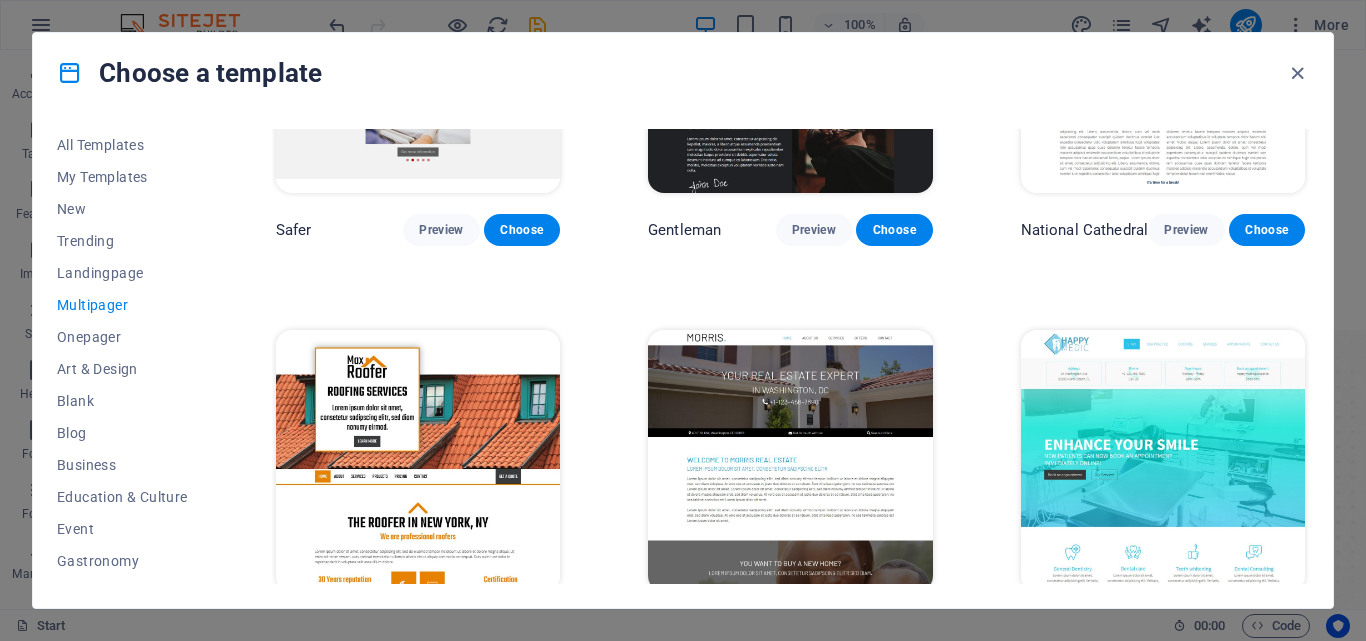 click at bounding box center (1163, 461) 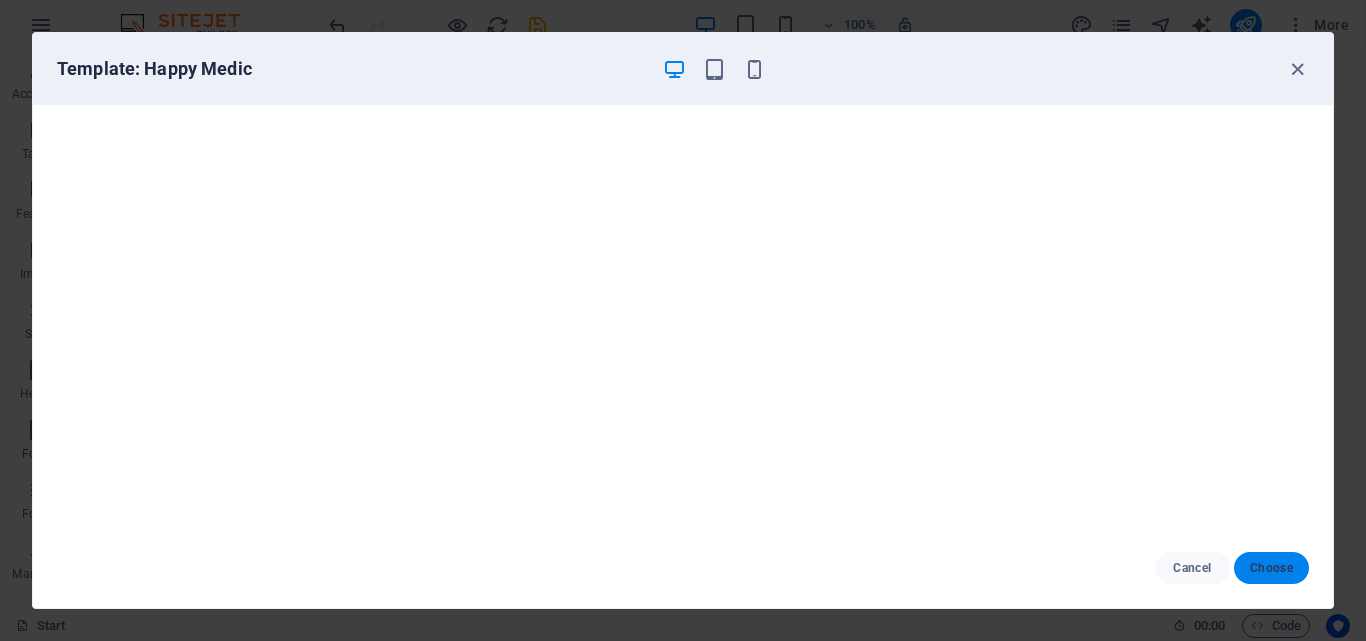 click on "Choose" at bounding box center (1271, 568) 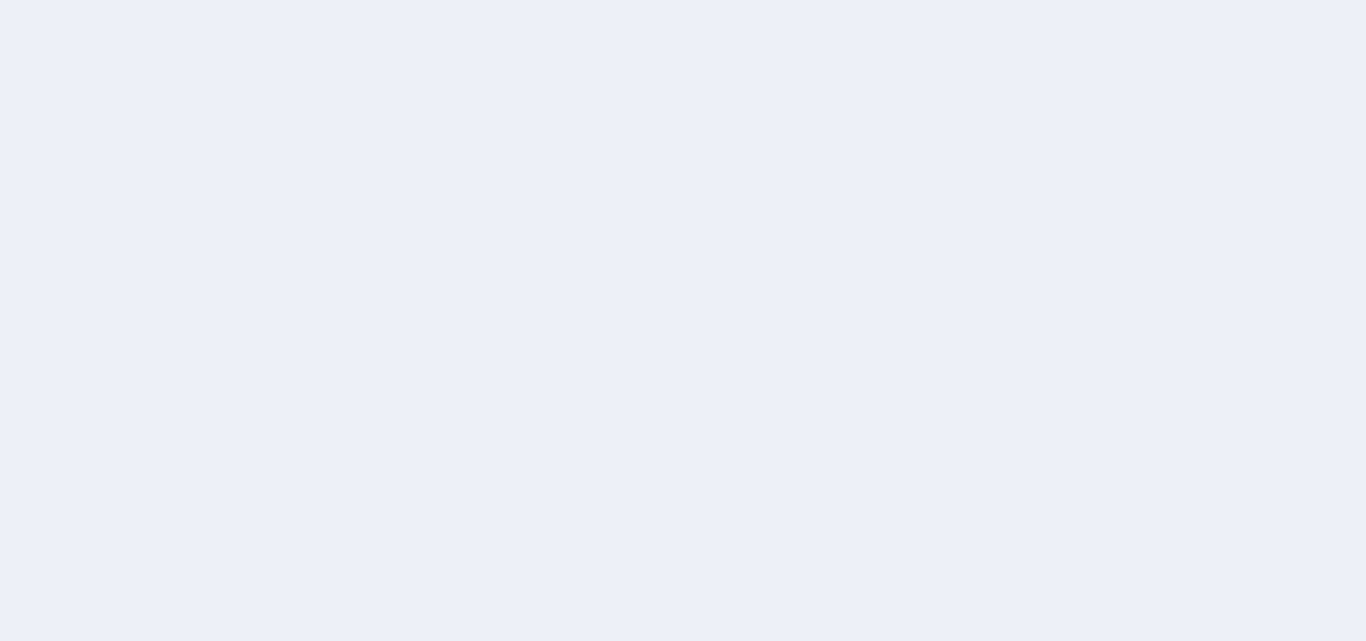 scroll, scrollTop: 0, scrollLeft: 0, axis: both 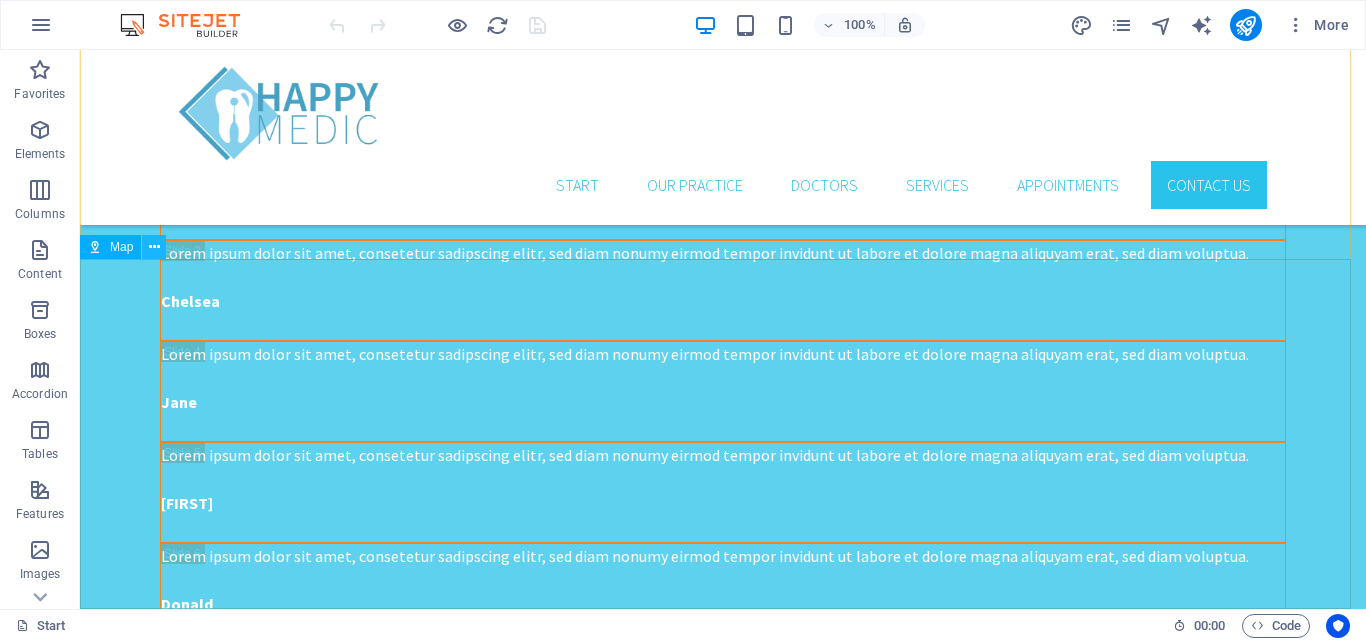 click at bounding box center [154, 247] 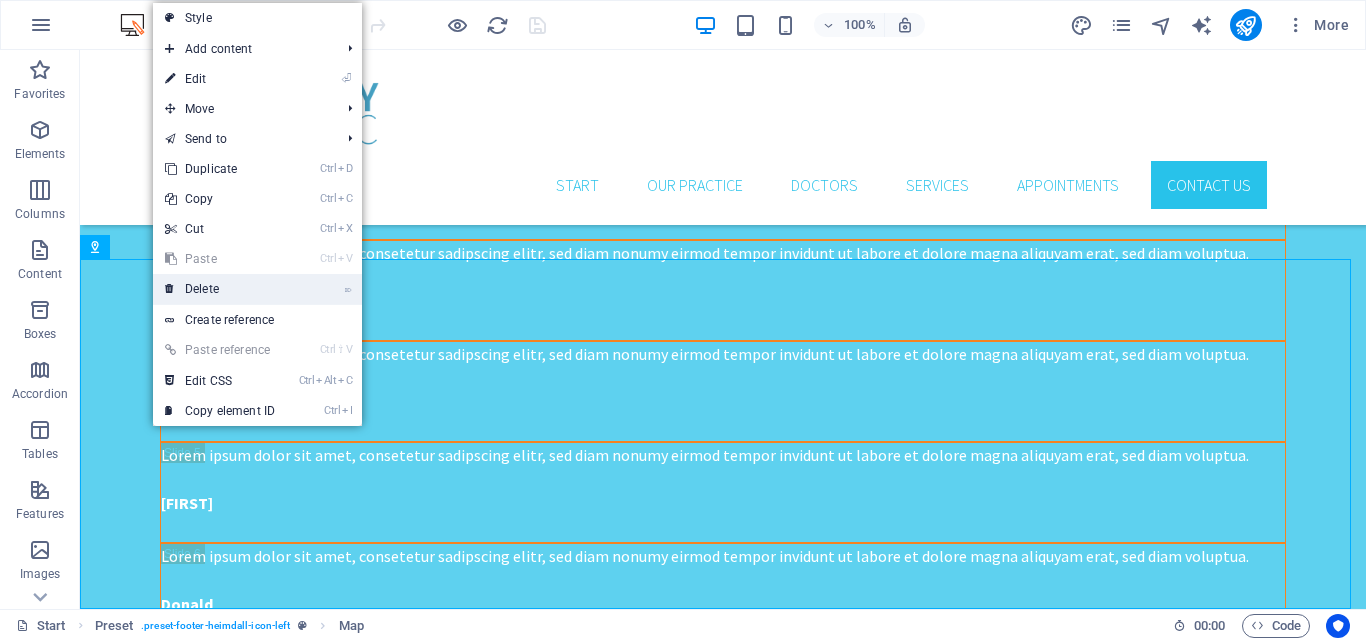 click on "⌦  Delete" at bounding box center (220, 289) 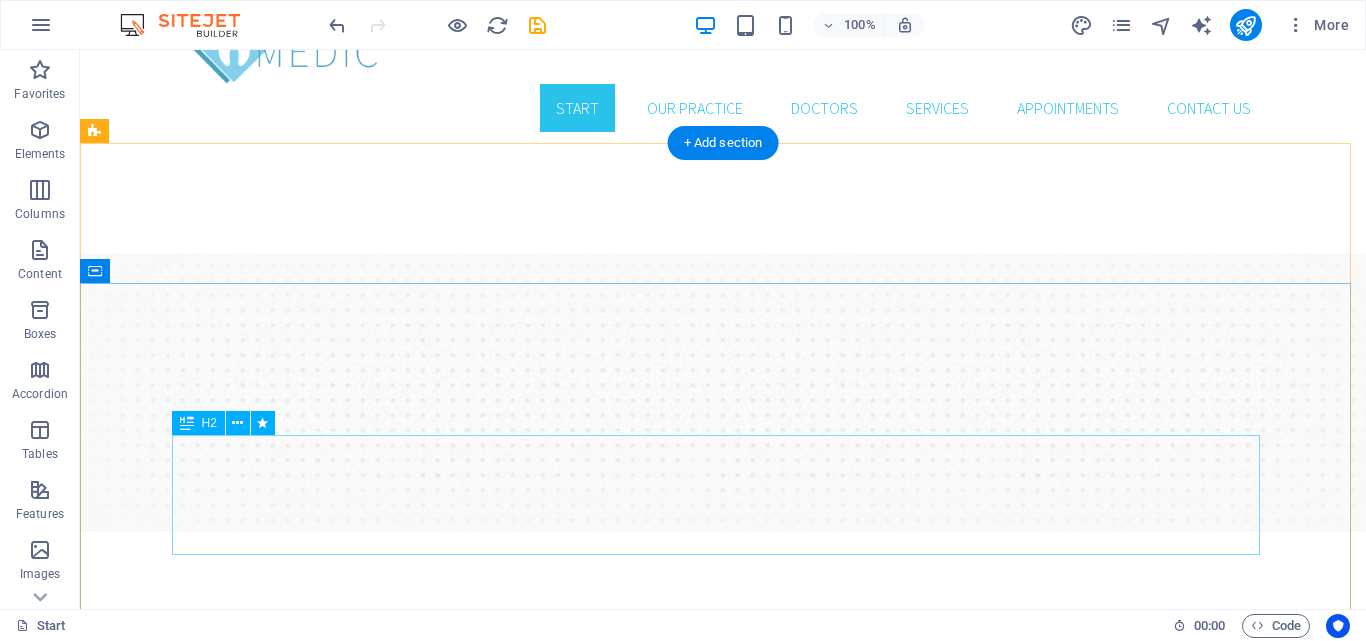 scroll, scrollTop: 0, scrollLeft: 0, axis: both 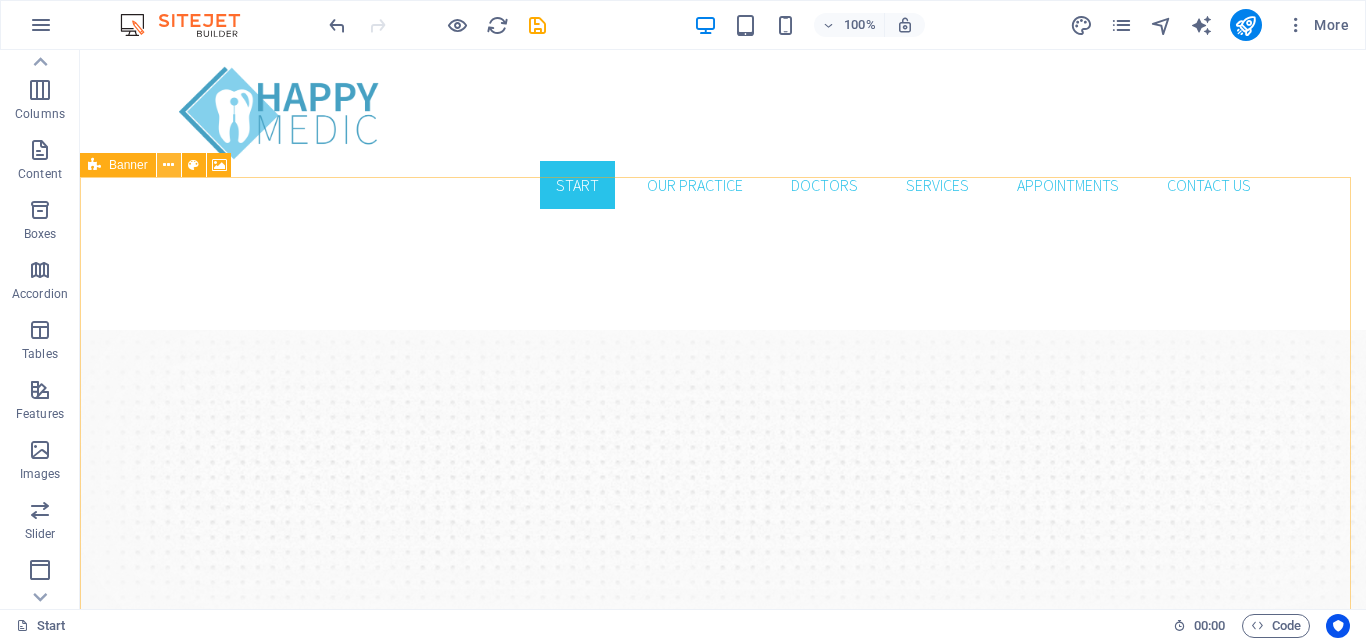 click at bounding box center (168, 165) 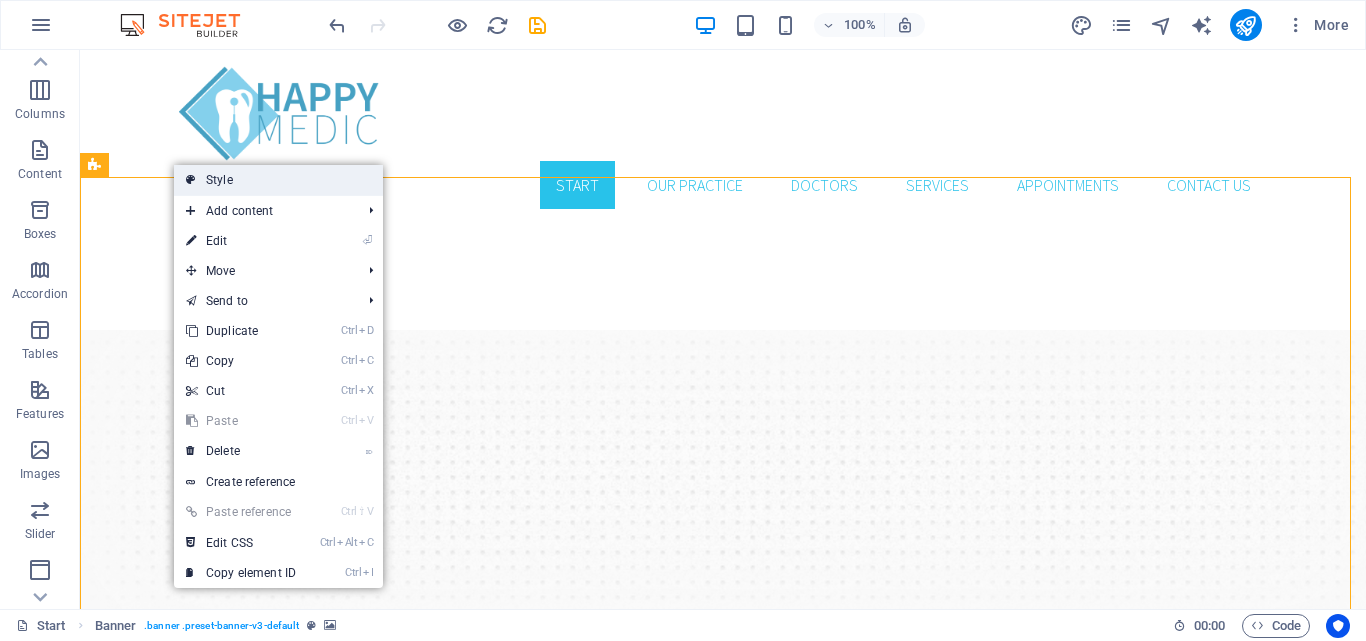 click on "Style" at bounding box center [278, 180] 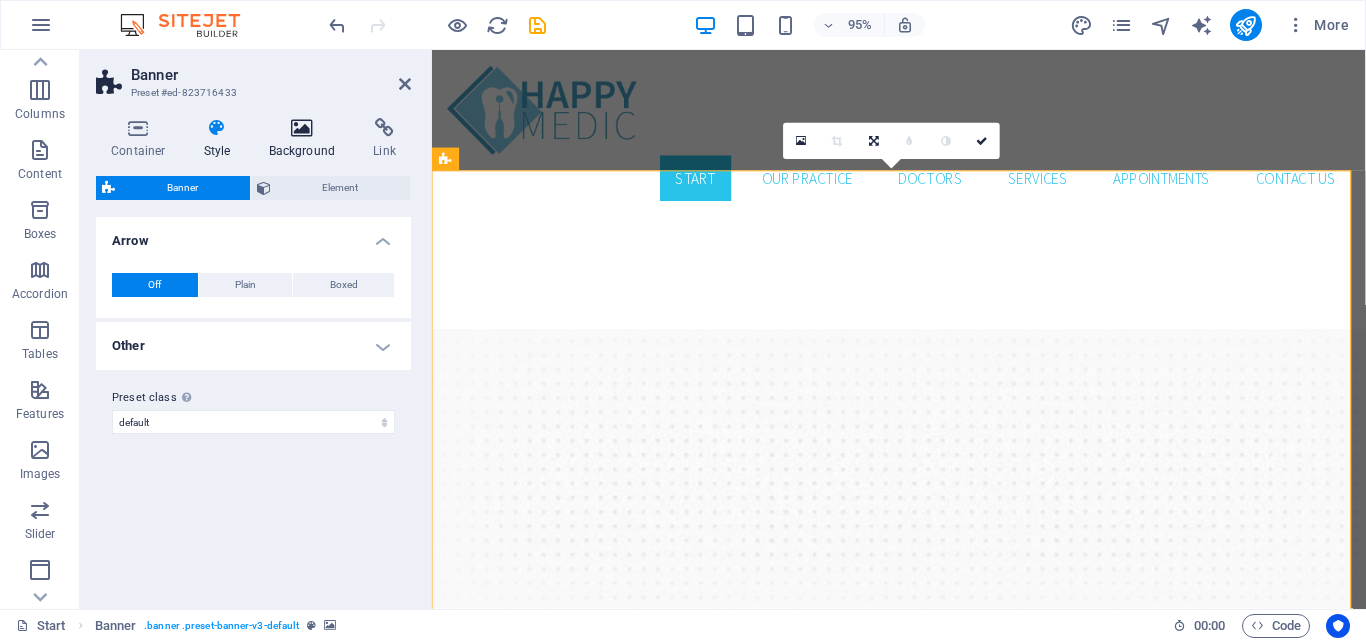 click at bounding box center [302, 128] 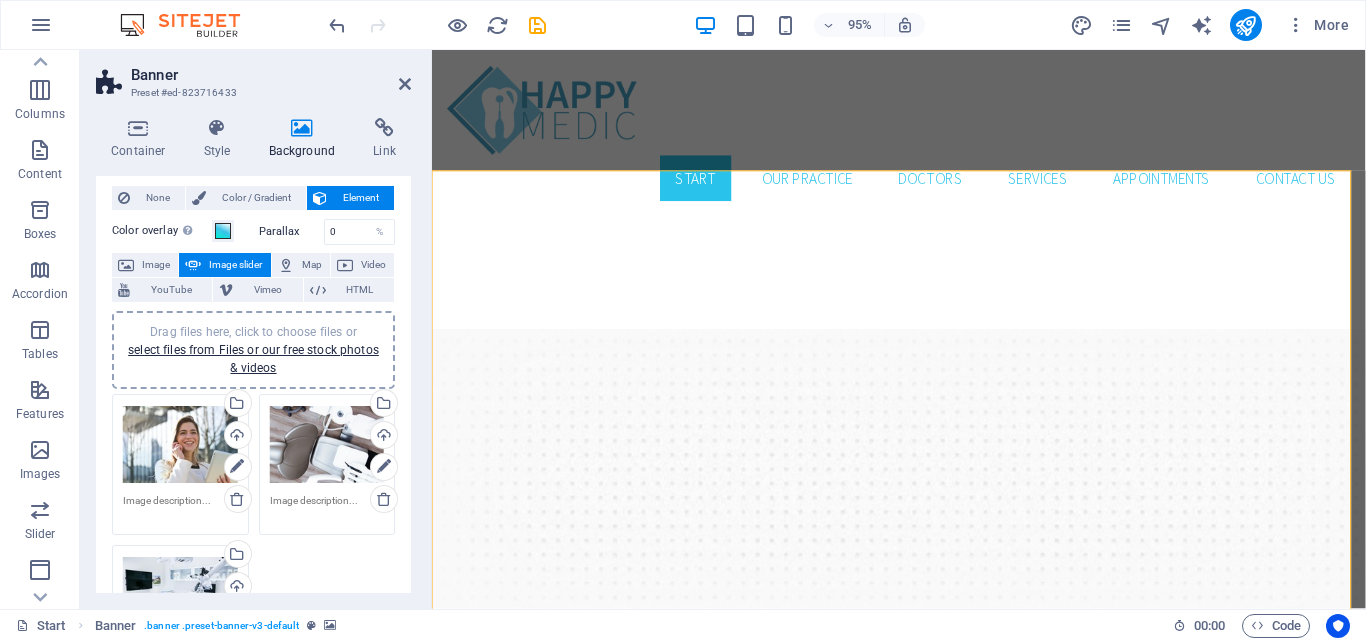 scroll, scrollTop: 0, scrollLeft: 0, axis: both 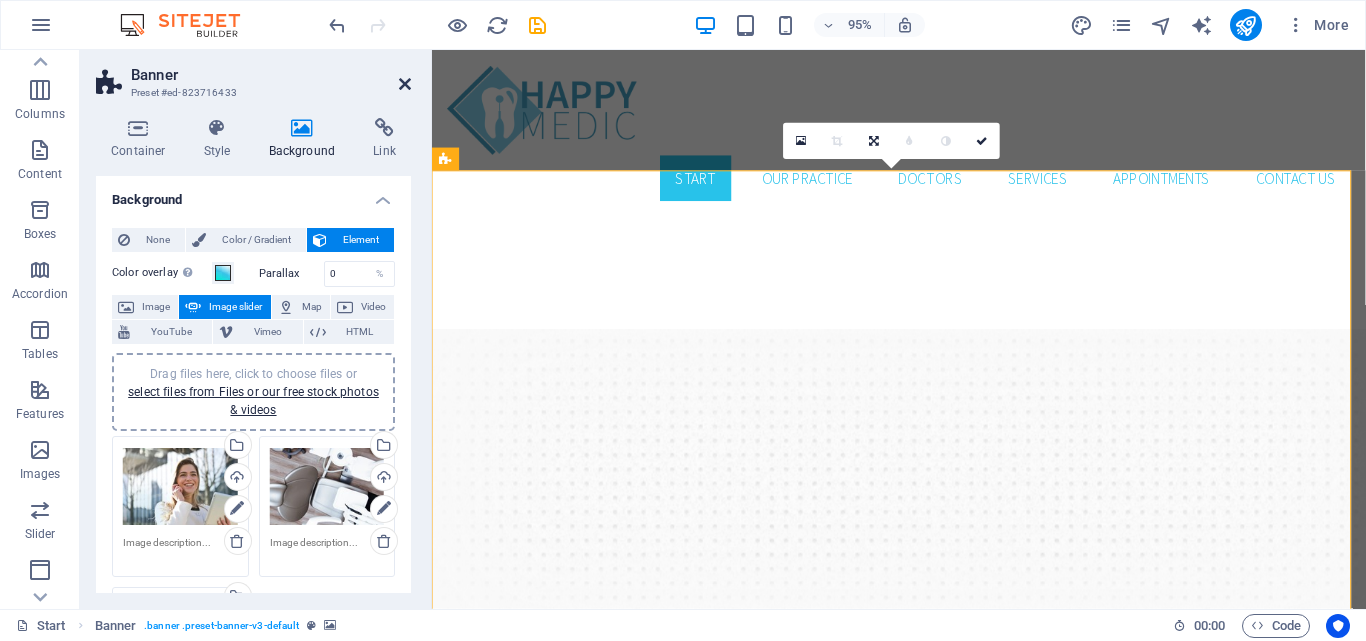 click at bounding box center (405, 84) 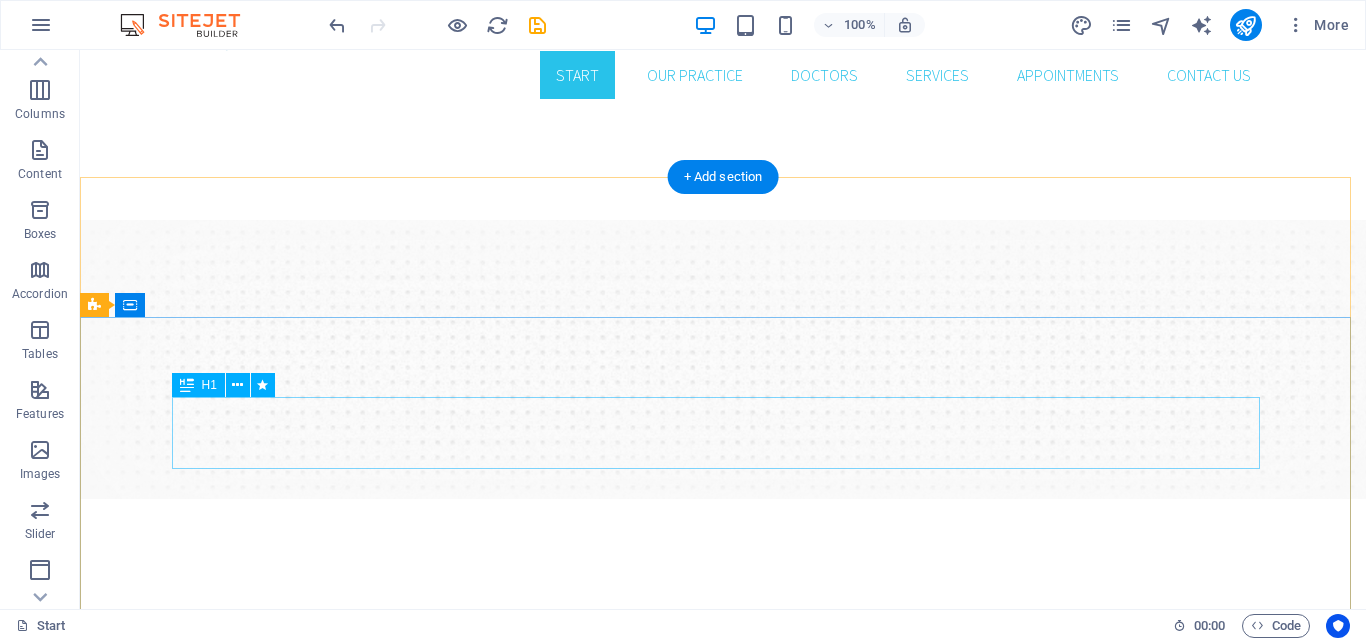 scroll, scrollTop: 0, scrollLeft: 0, axis: both 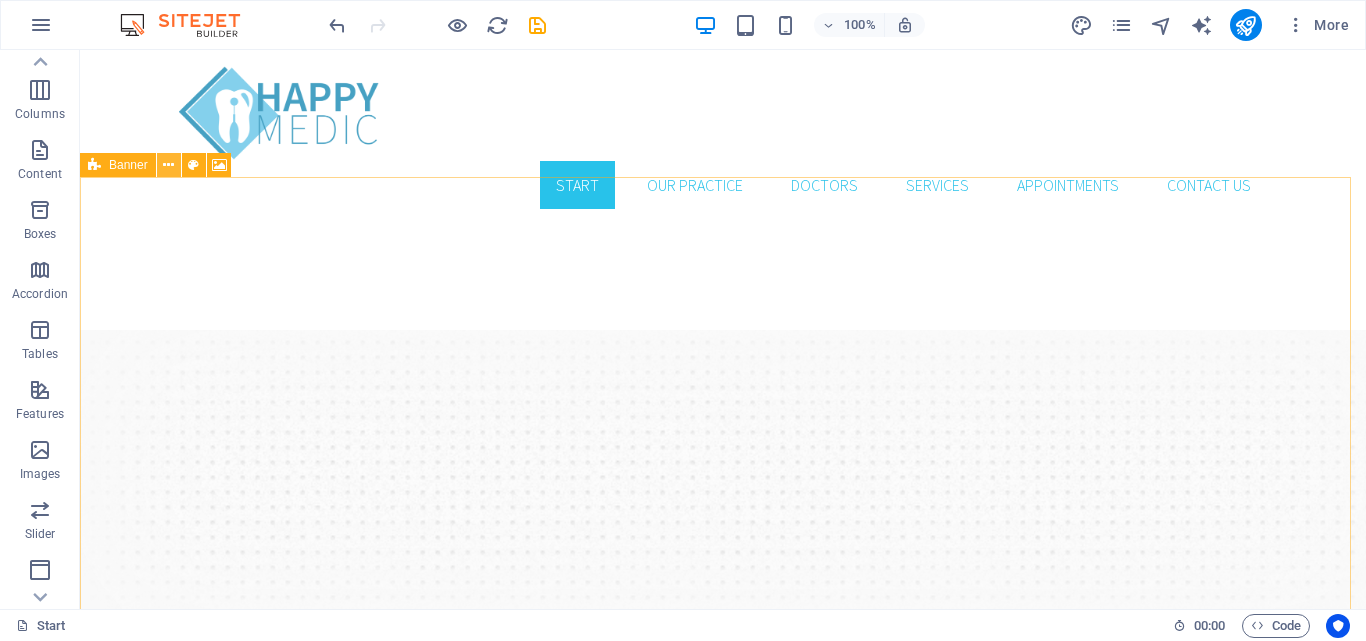 click at bounding box center [168, 165] 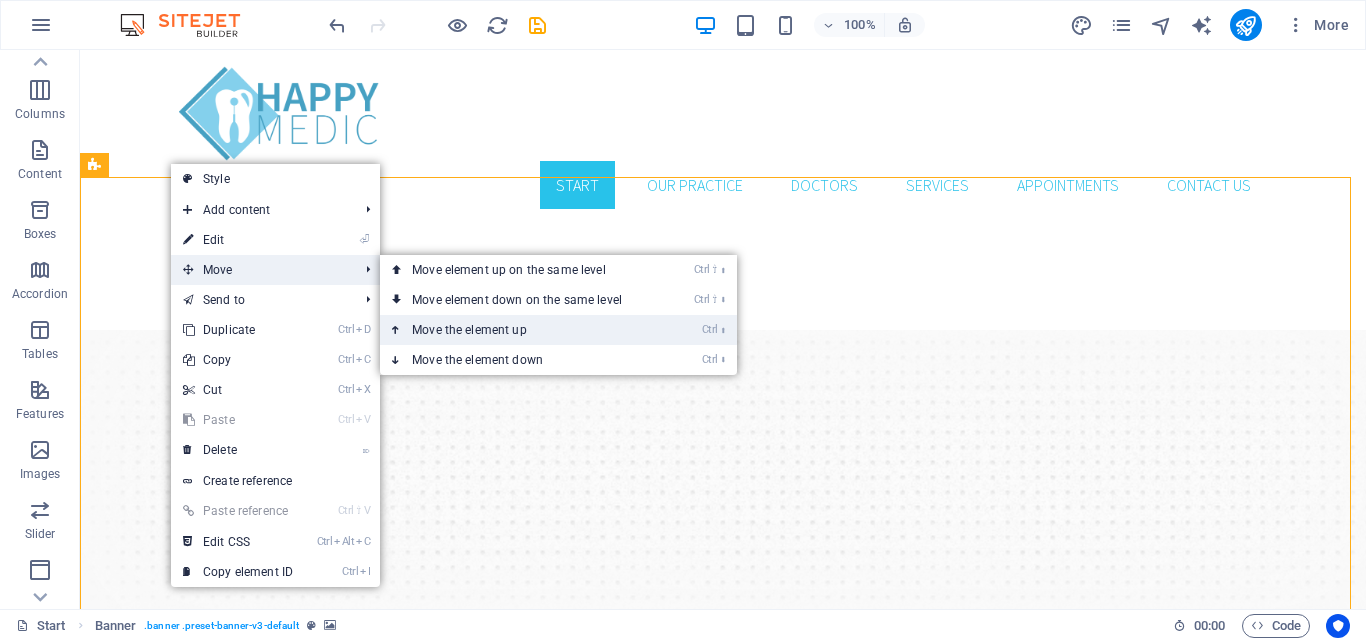 click on "Ctrl ⬆  Move the element up" at bounding box center [521, 330] 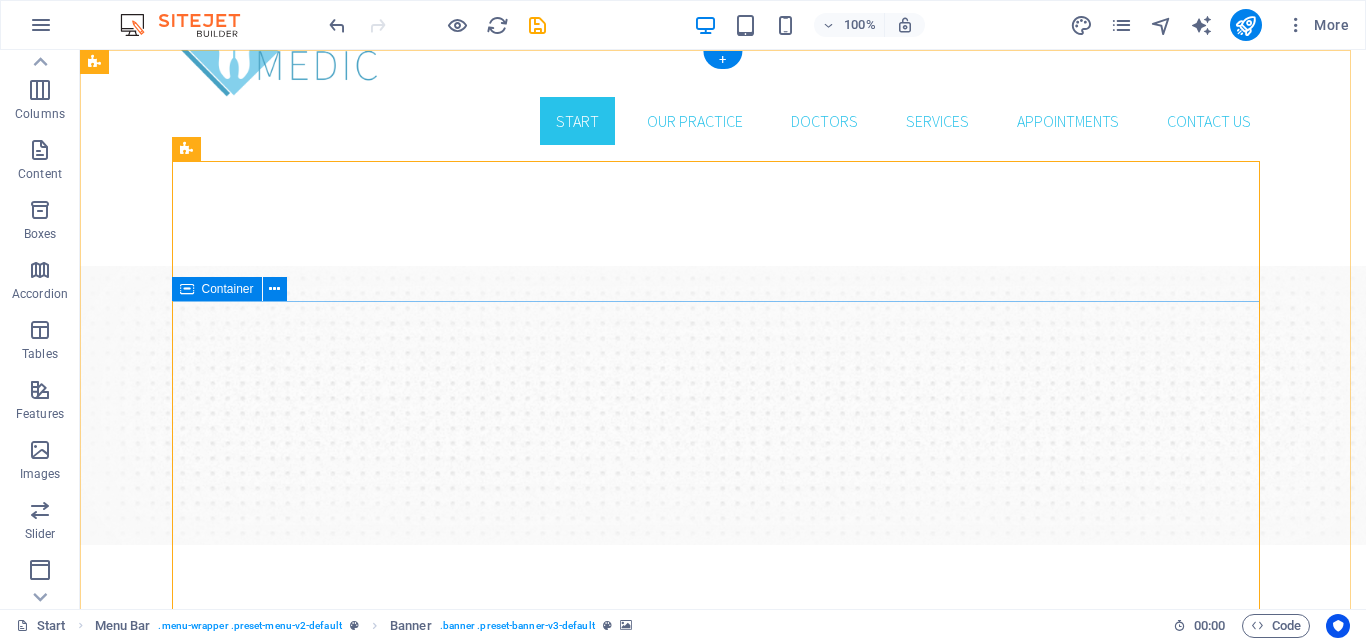 scroll, scrollTop: 0, scrollLeft: 0, axis: both 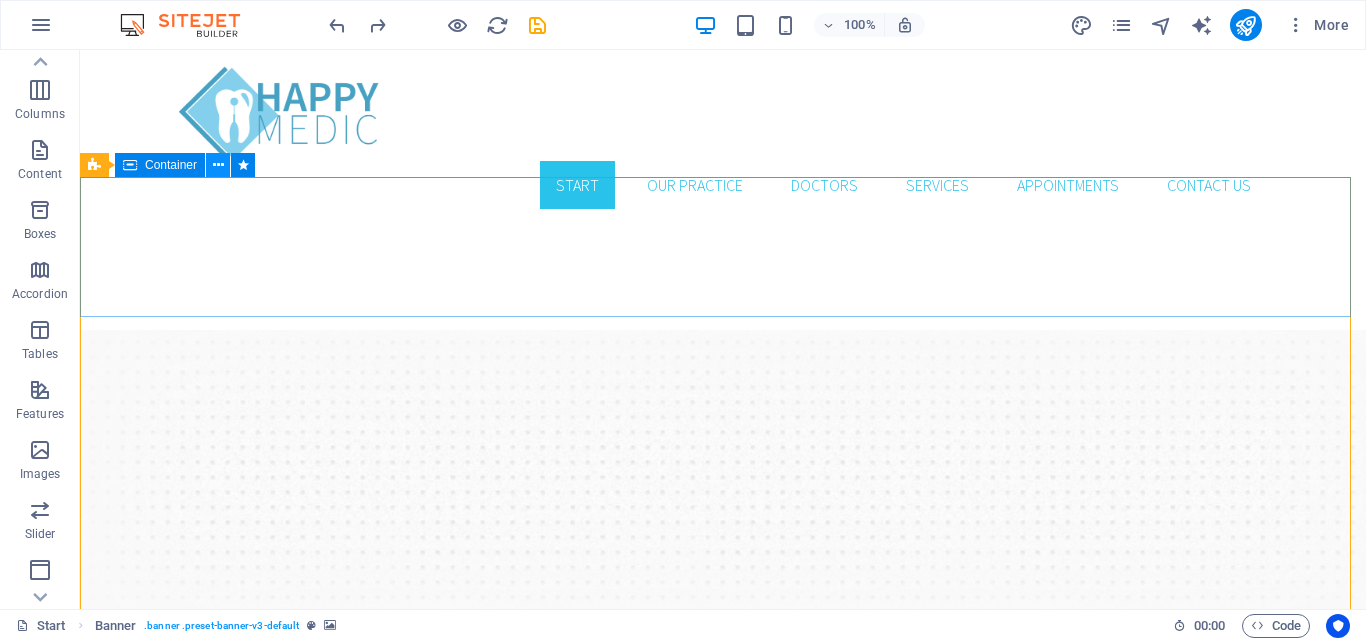 click at bounding box center (218, 165) 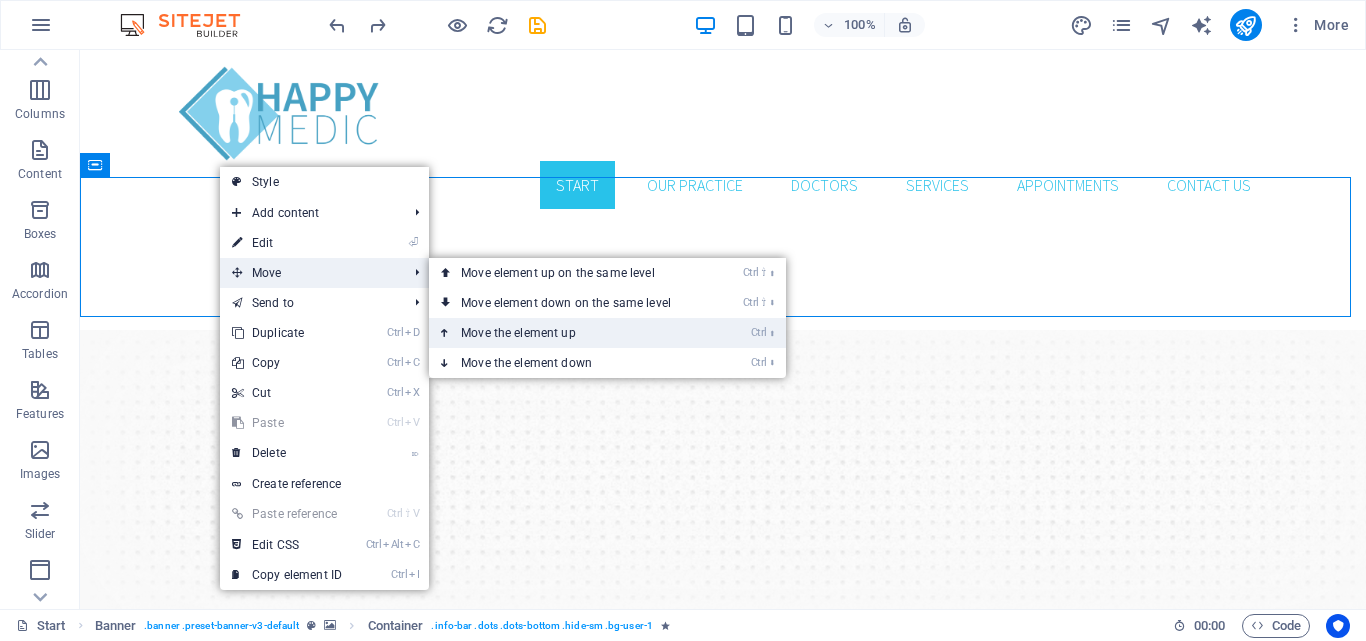 drag, startPoint x: 448, startPoint y: 278, endPoint x: 528, endPoint y: 328, distance: 94.33981 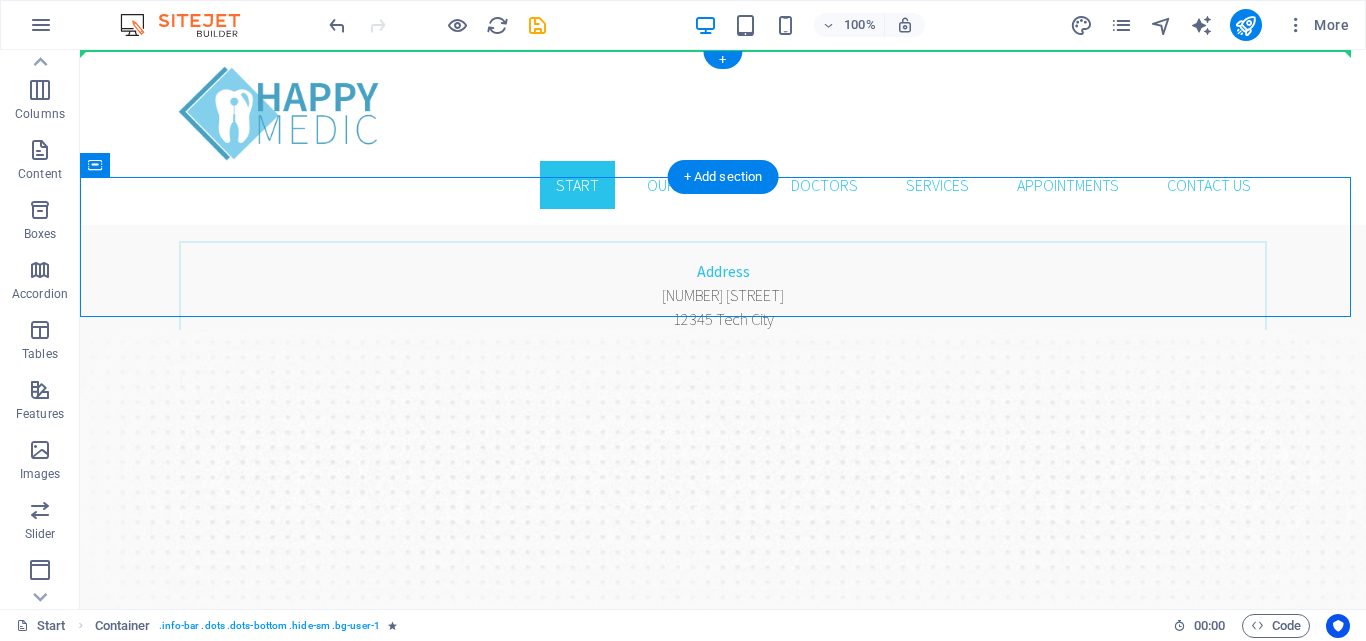 drag, startPoint x: 200, startPoint y: 216, endPoint x: 132, endPoint y: 53, distance: 176.6154 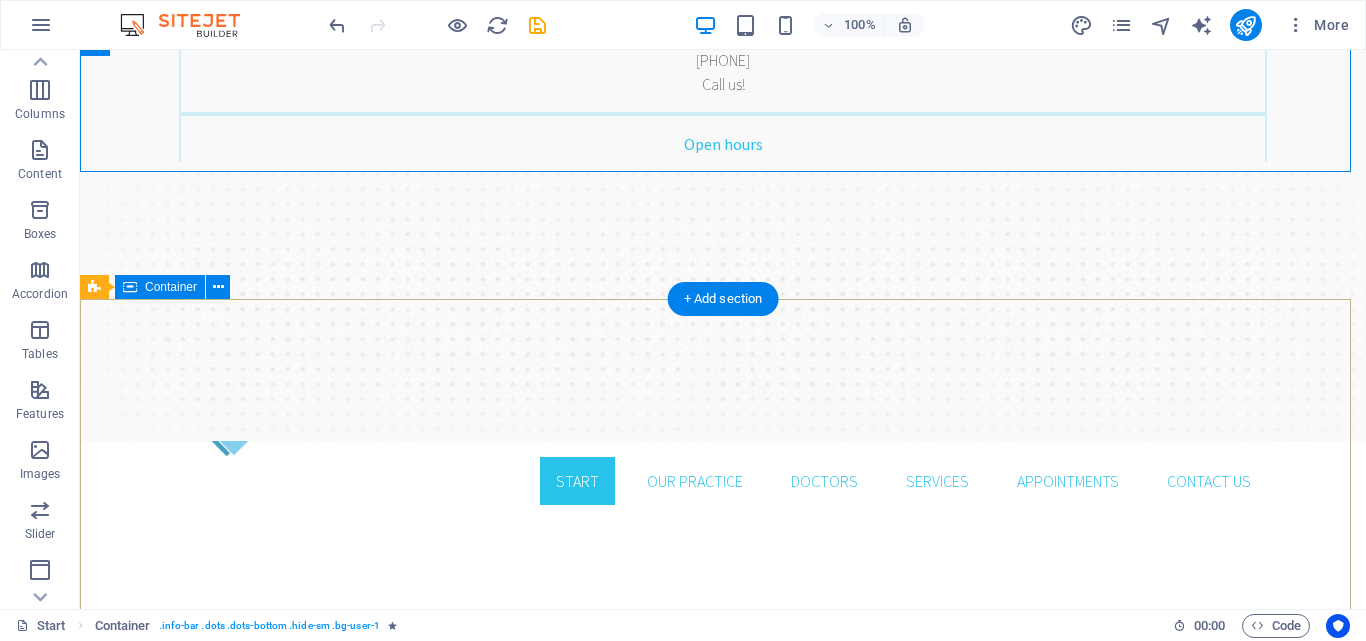 scroll, scrollTop: 0, scrollLeft: 0, axis: both 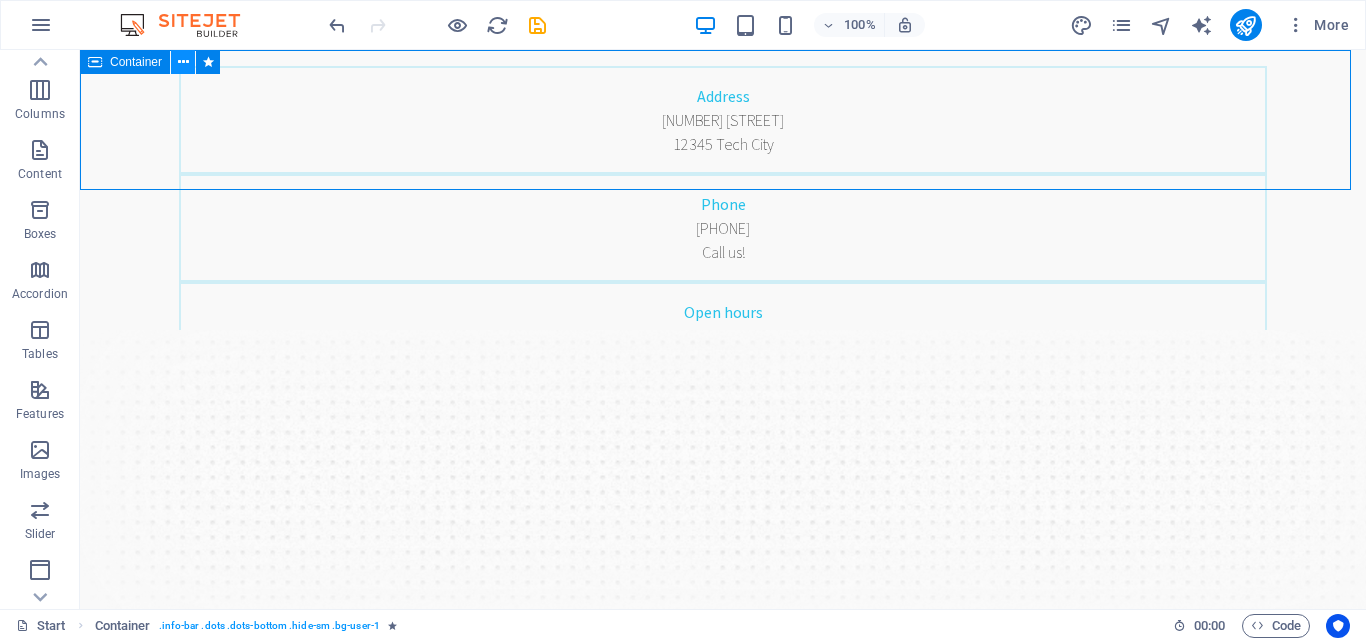 click at bounding box center [183, 62] 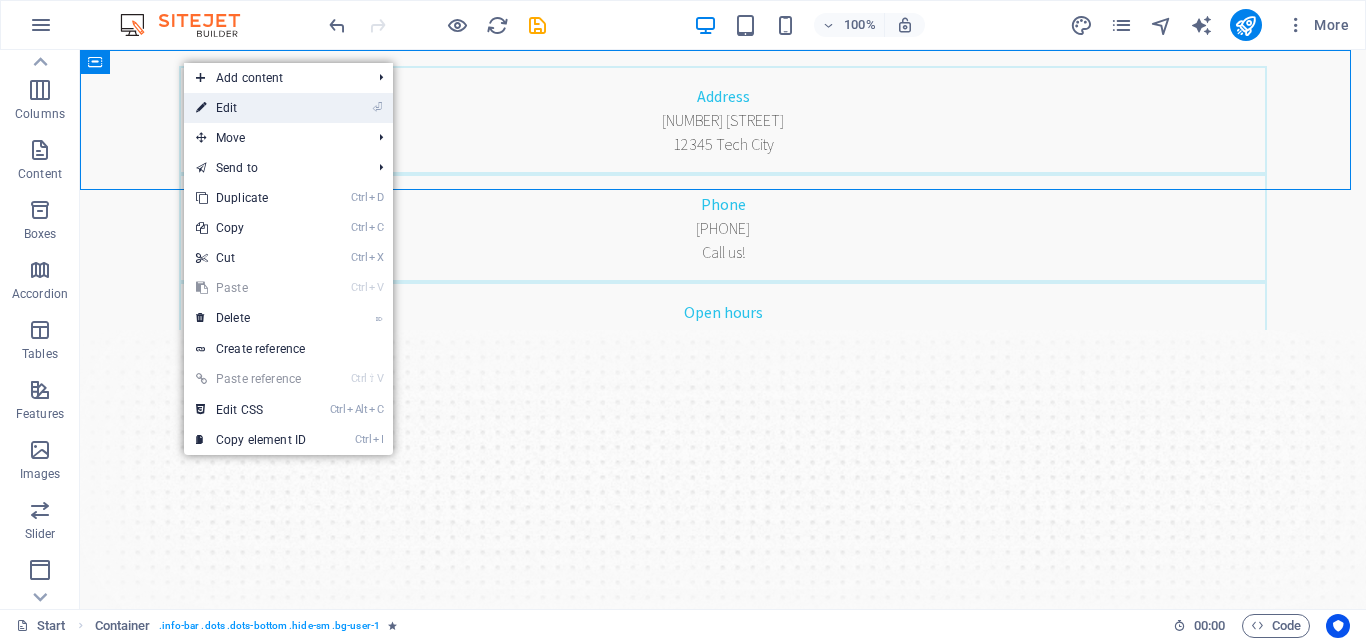 drag, startPoint x: 295, startPoint y: 104, endPoint x: 488, endPoint y: 121, distance: 193.74725 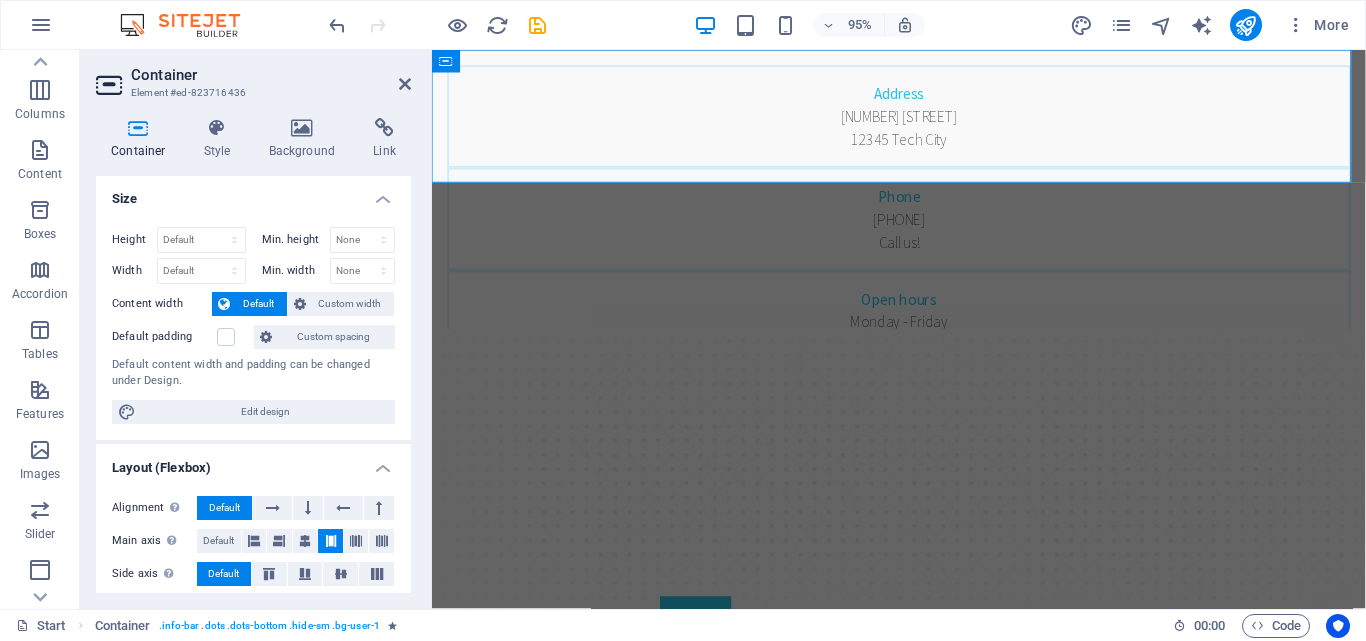 scroll, scrollTop: 0, scrollLeft: 0, axis: both 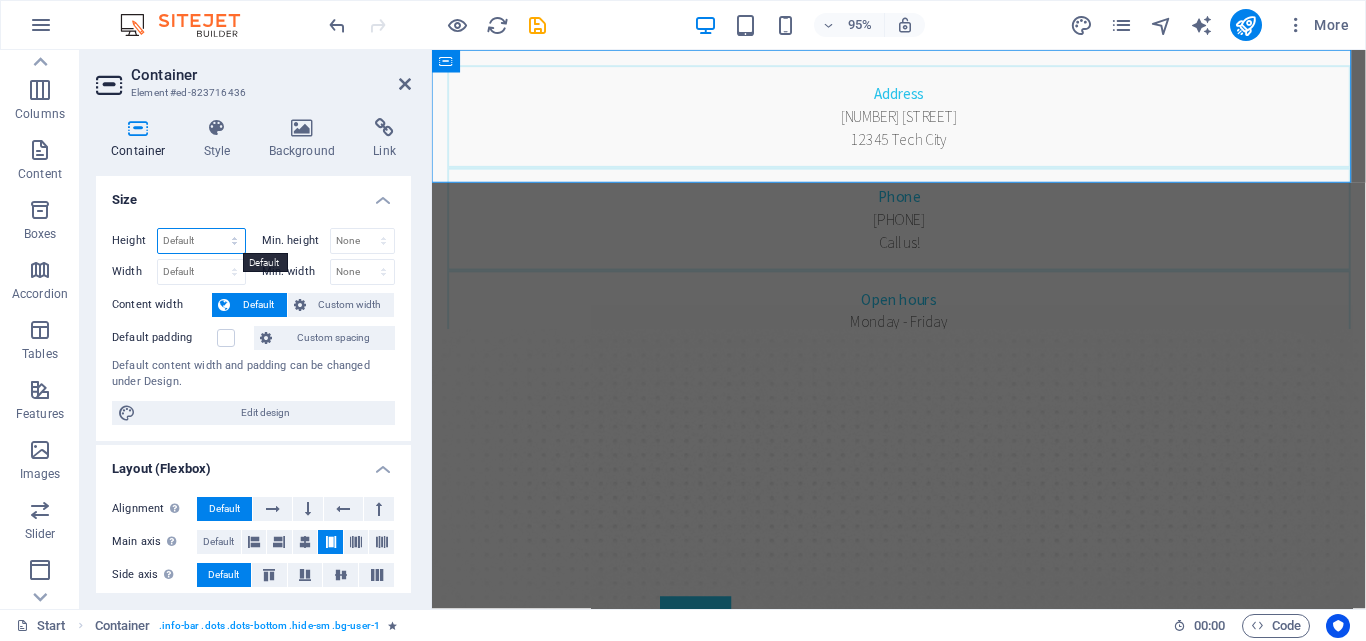 click on "Default px rem % vh vw" at bounding box center [201, 241] 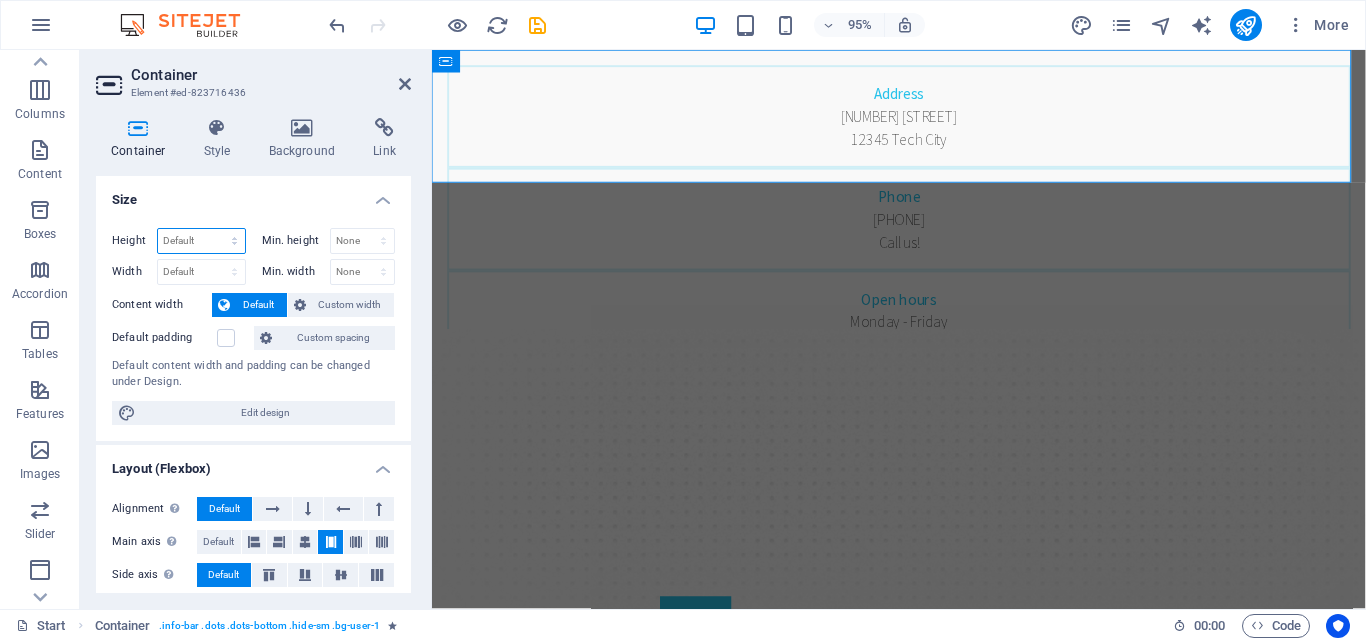 select on "px" 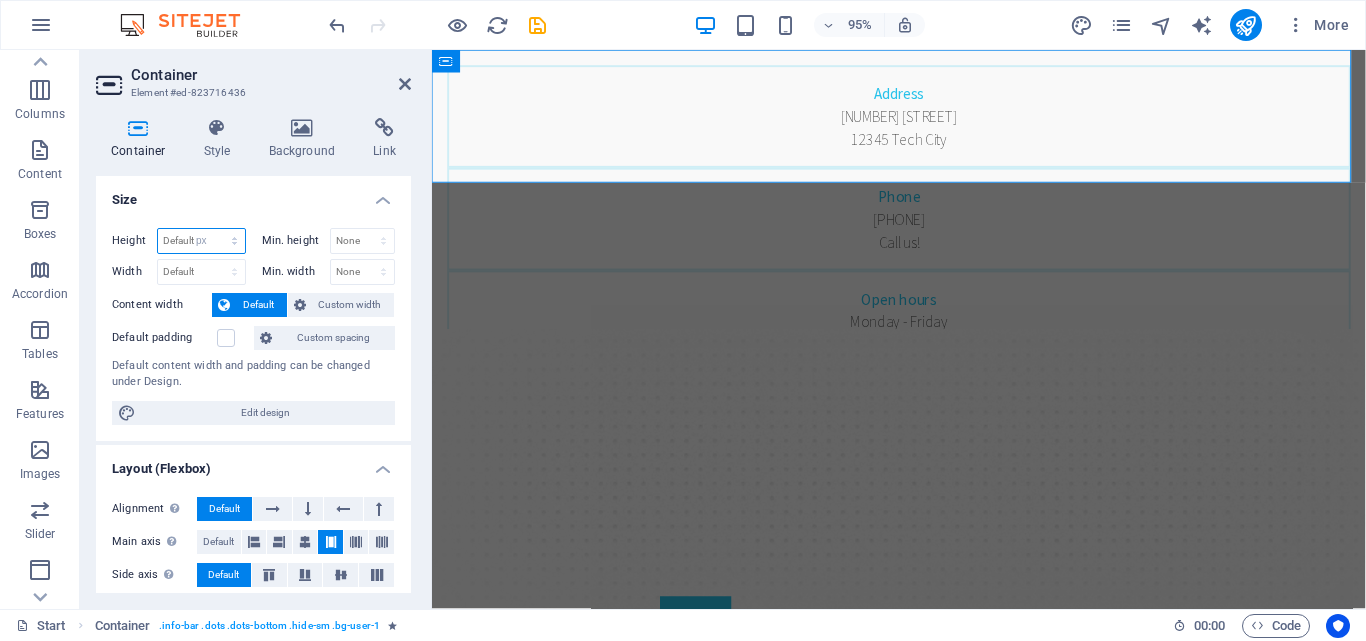 click on "Default px rem % vh vw" at bounding box center (201, 241) 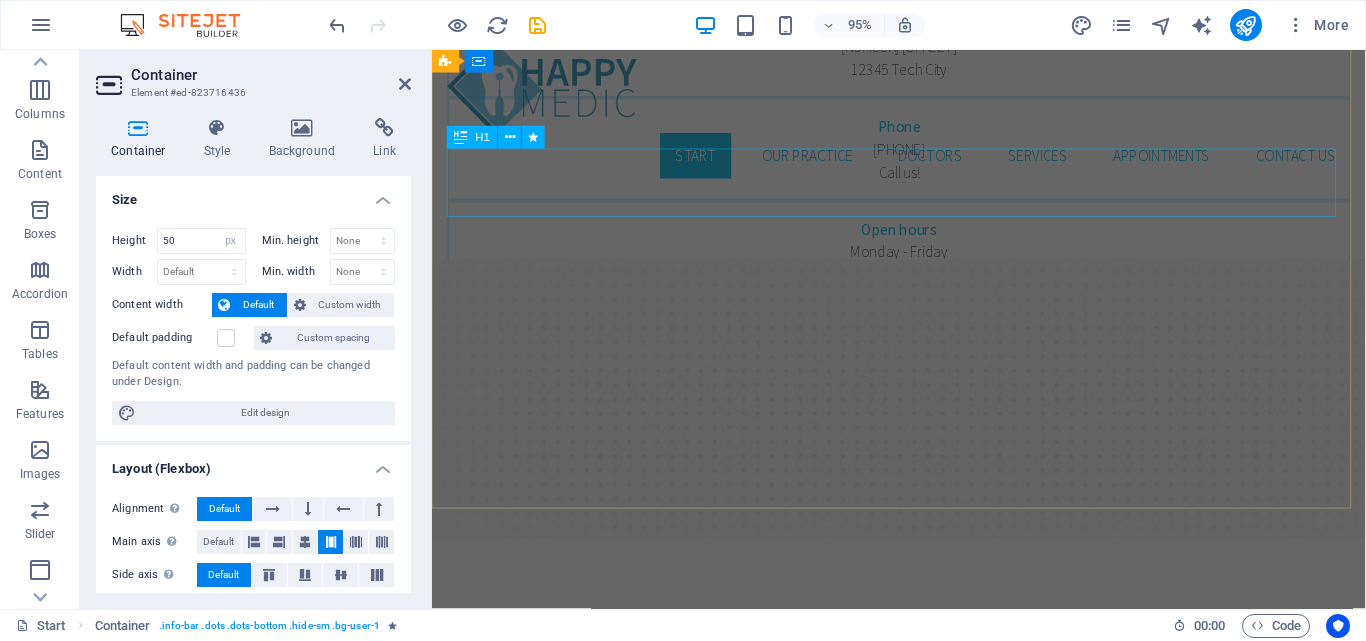 scroll, scrollTop: 0, scrollLeft: 0, axis: both 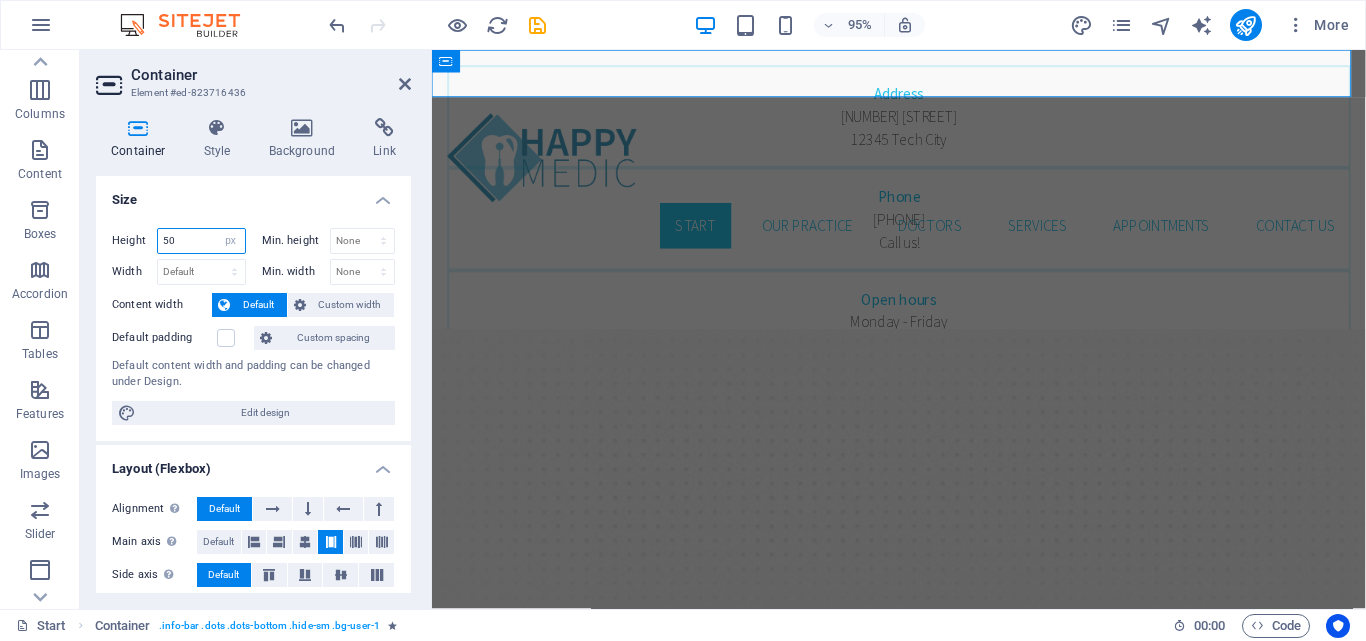 click on "50" at bounding box center [201, 241] 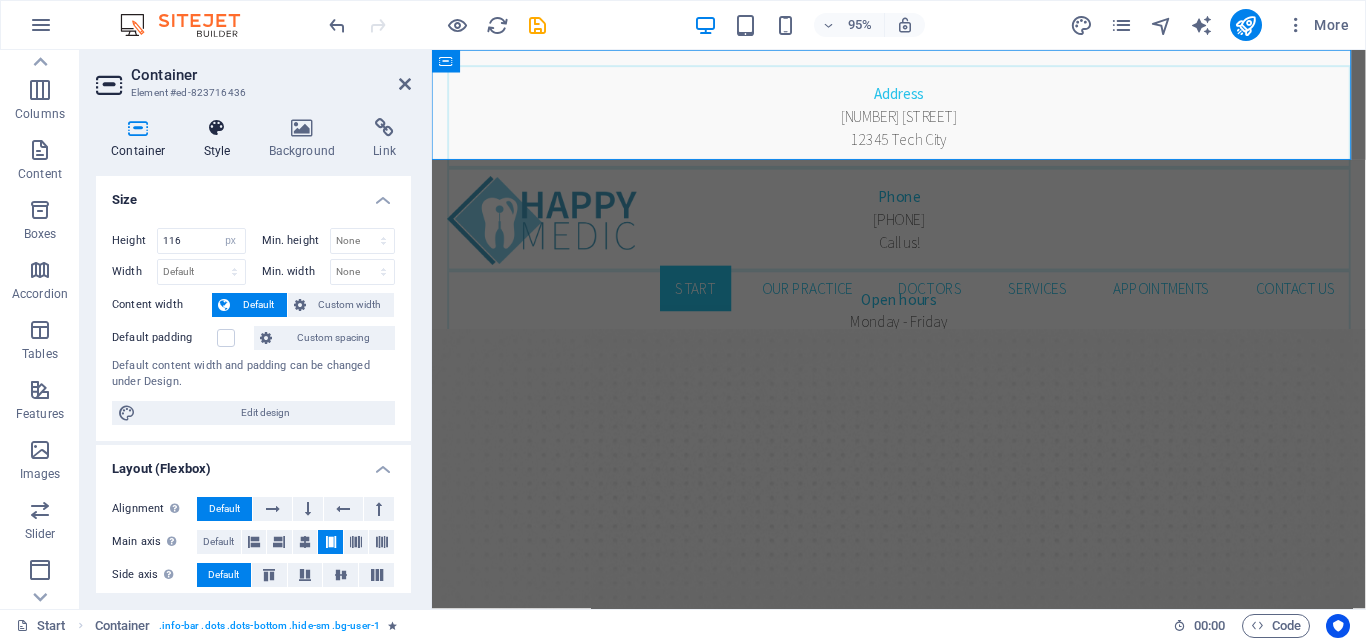 click at bounding box center (217, 128) 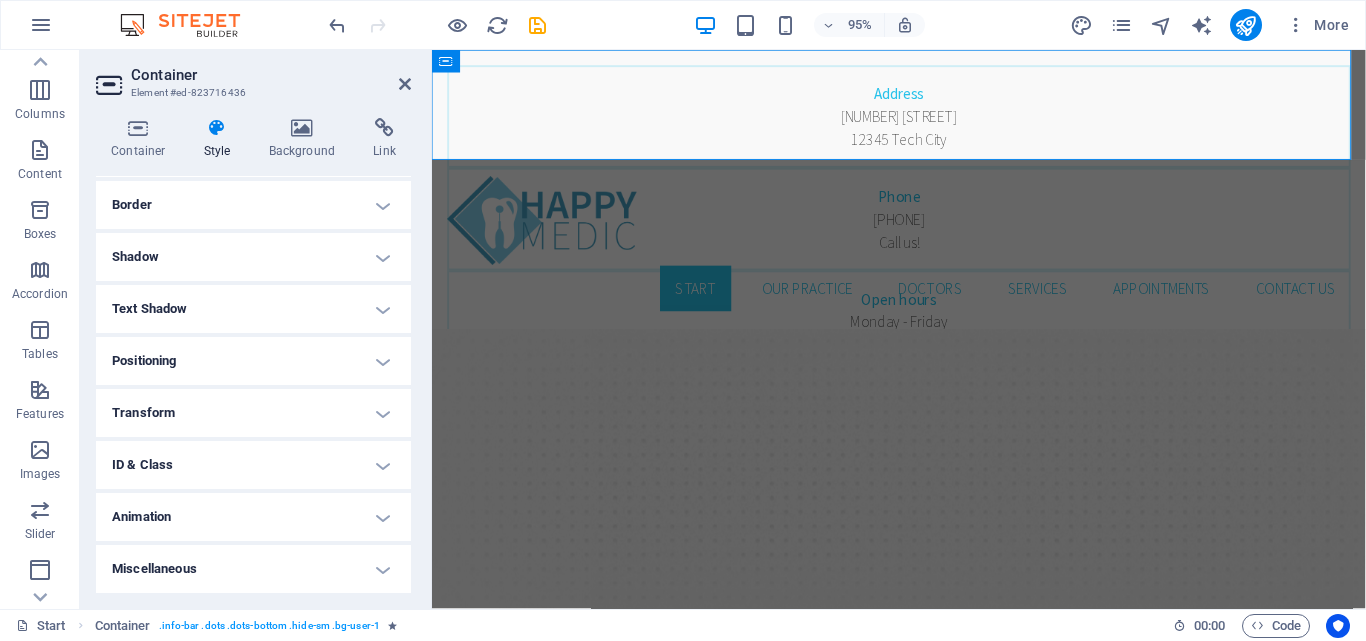 scroll, scrollTop: 0, scrollLeft: 0, axis: both 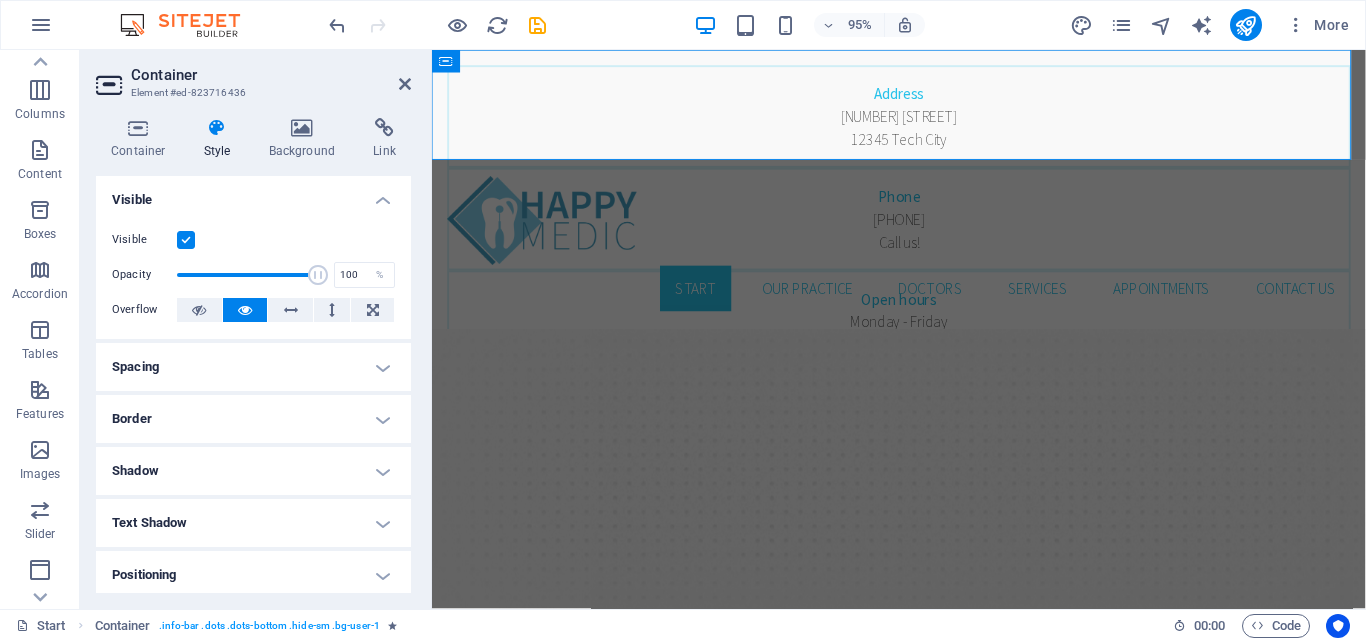 click on "Spacing" at bounding box center [253, 367] 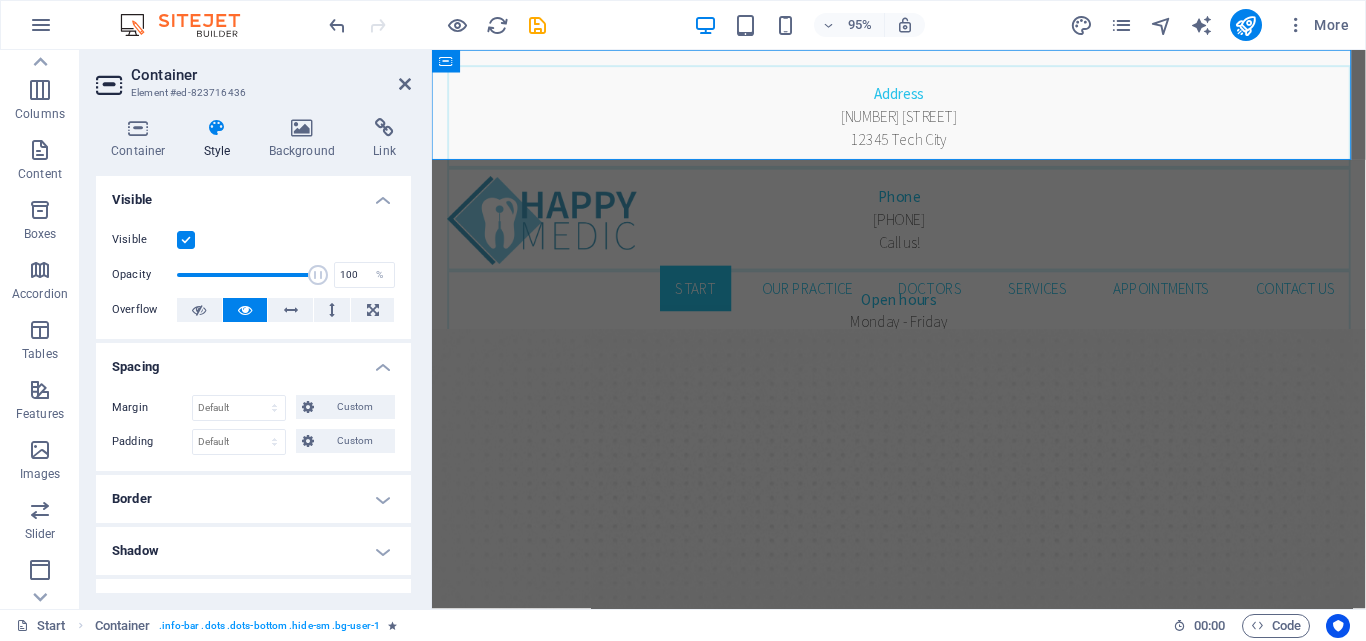 click on "Spacing" at bounding box center (253, 361) 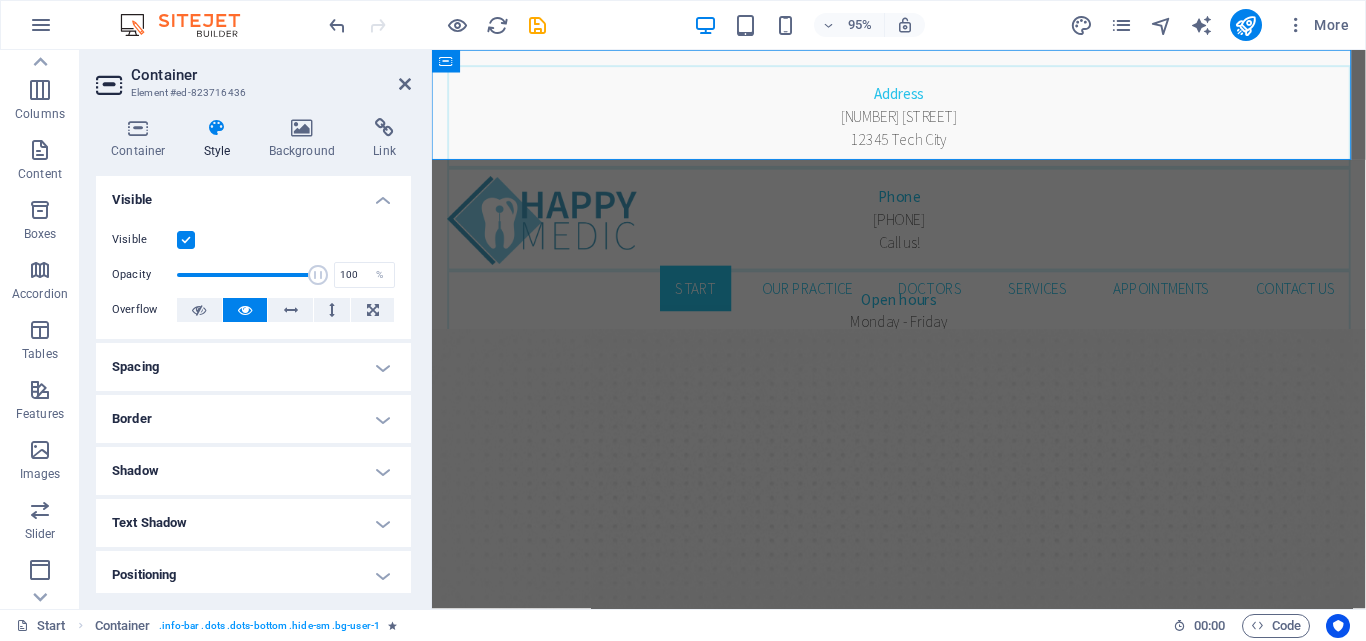 click on "Border" at bounding box center [253, 419] 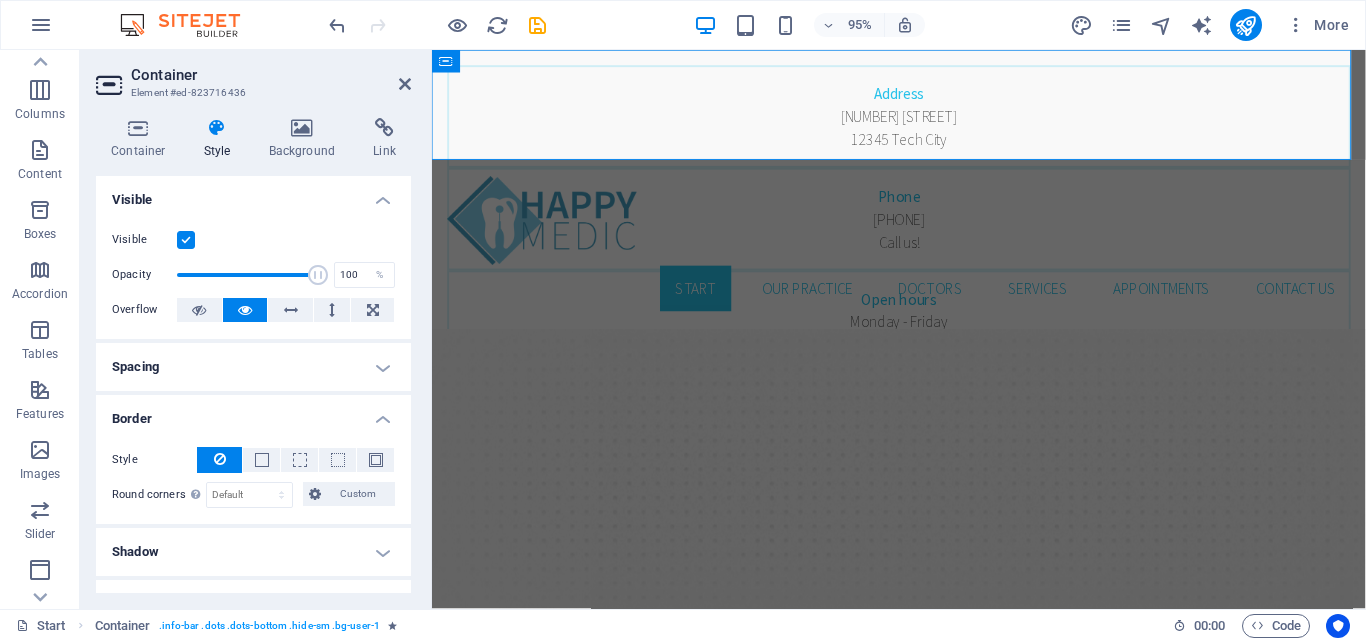 click on "Border" at bounding box center [253, 413] 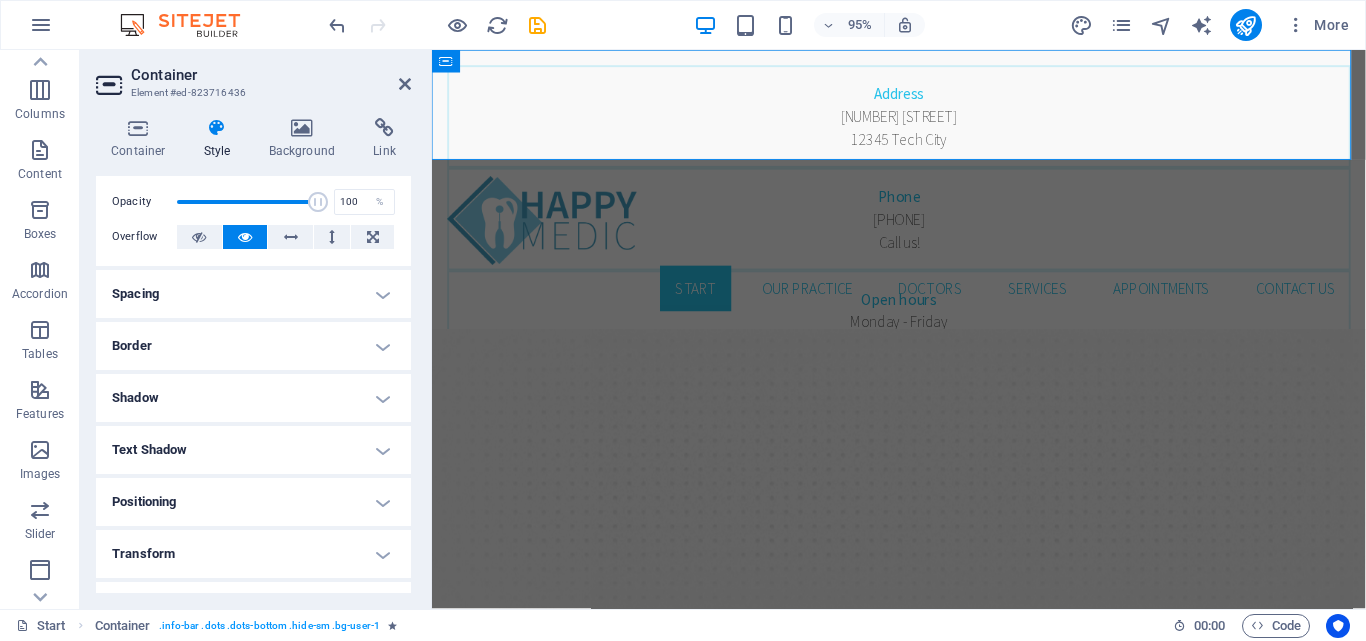 scroll, scrollTop: 0, scrollLeft: 0, axis: both 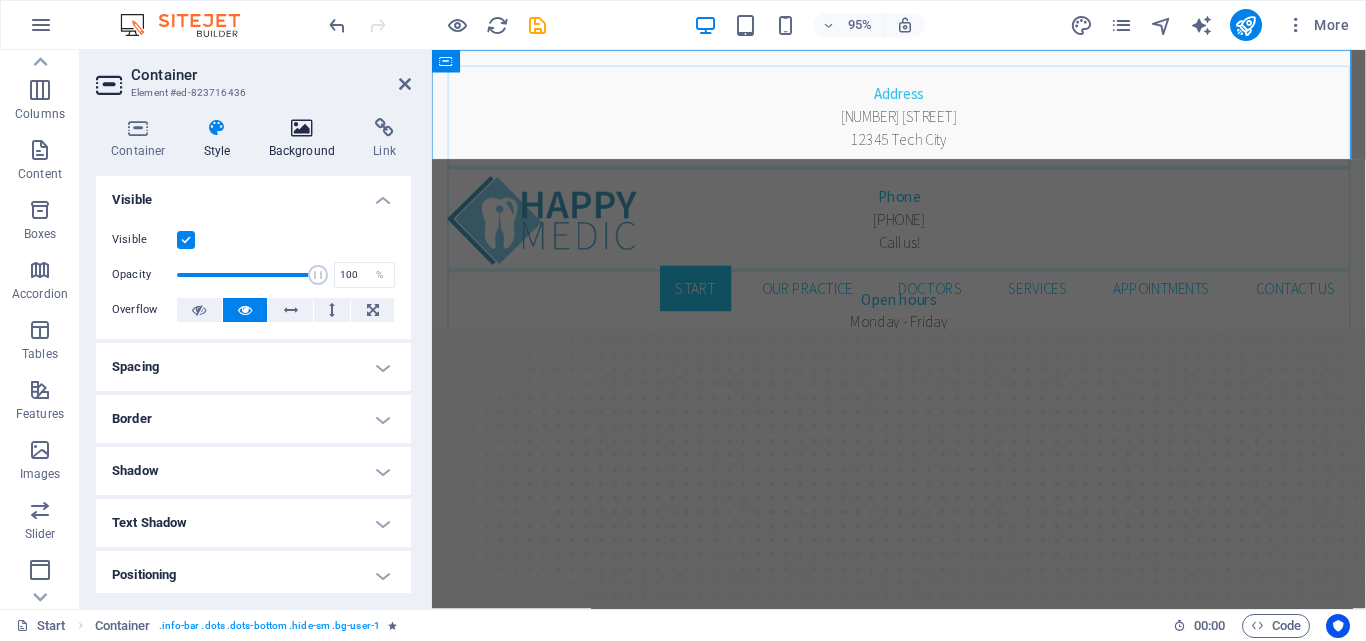 click at bounding box center (302, 128) 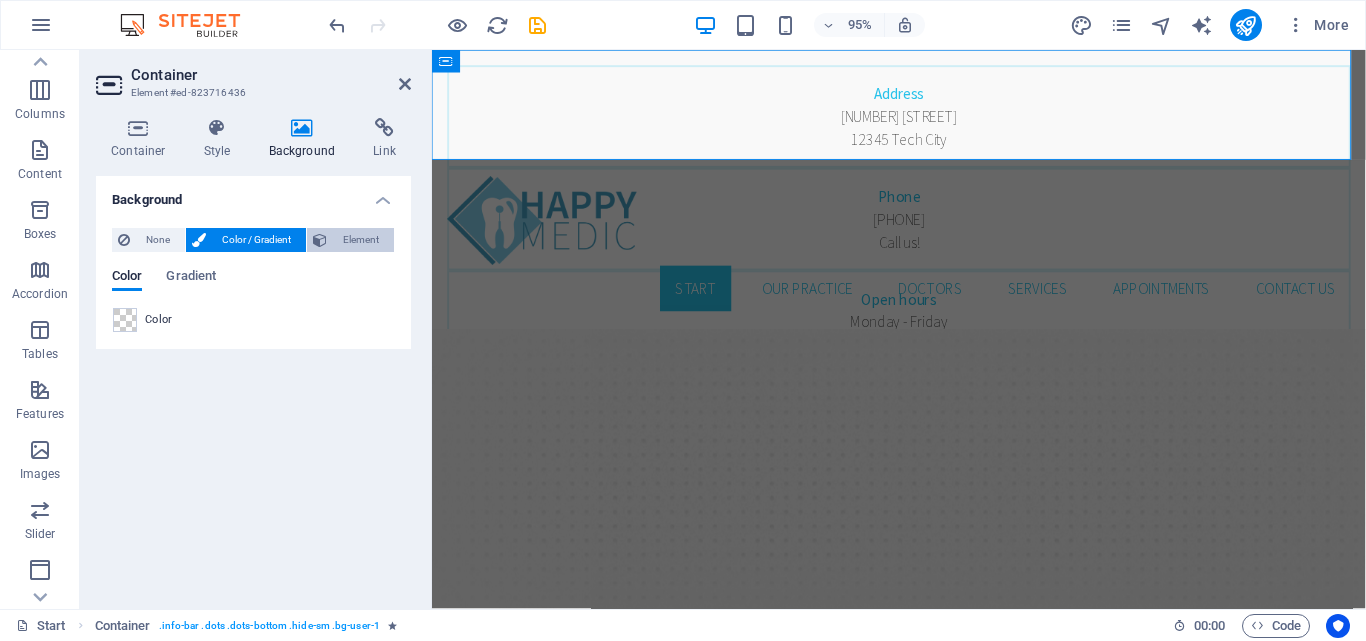 click on "Element" at bounding box center (360, 240) 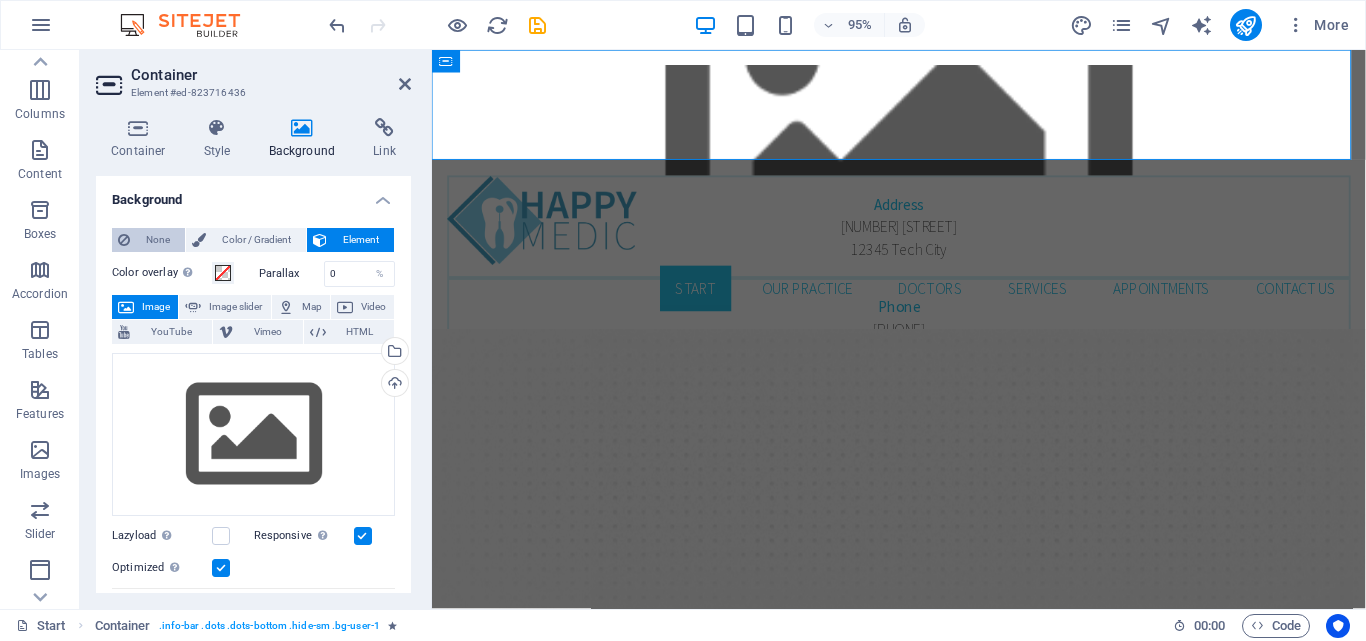 click on "None" at bounding box center (157, 240) 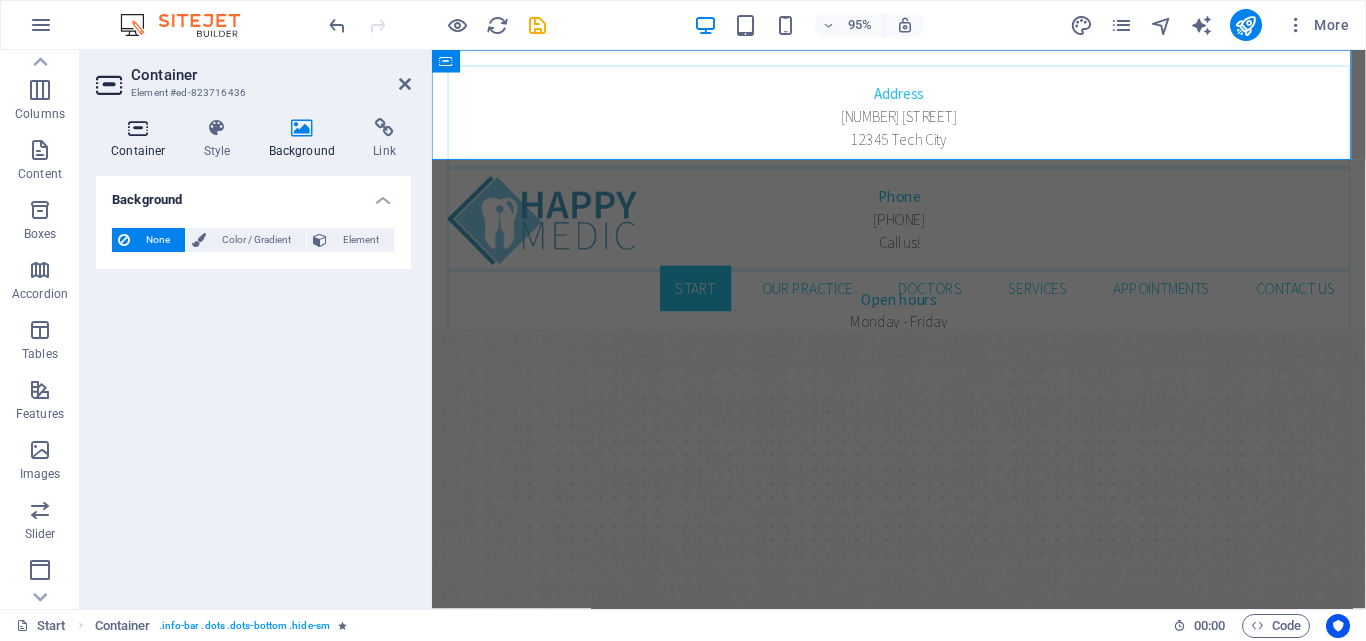 click at bounding box center (138, 128) 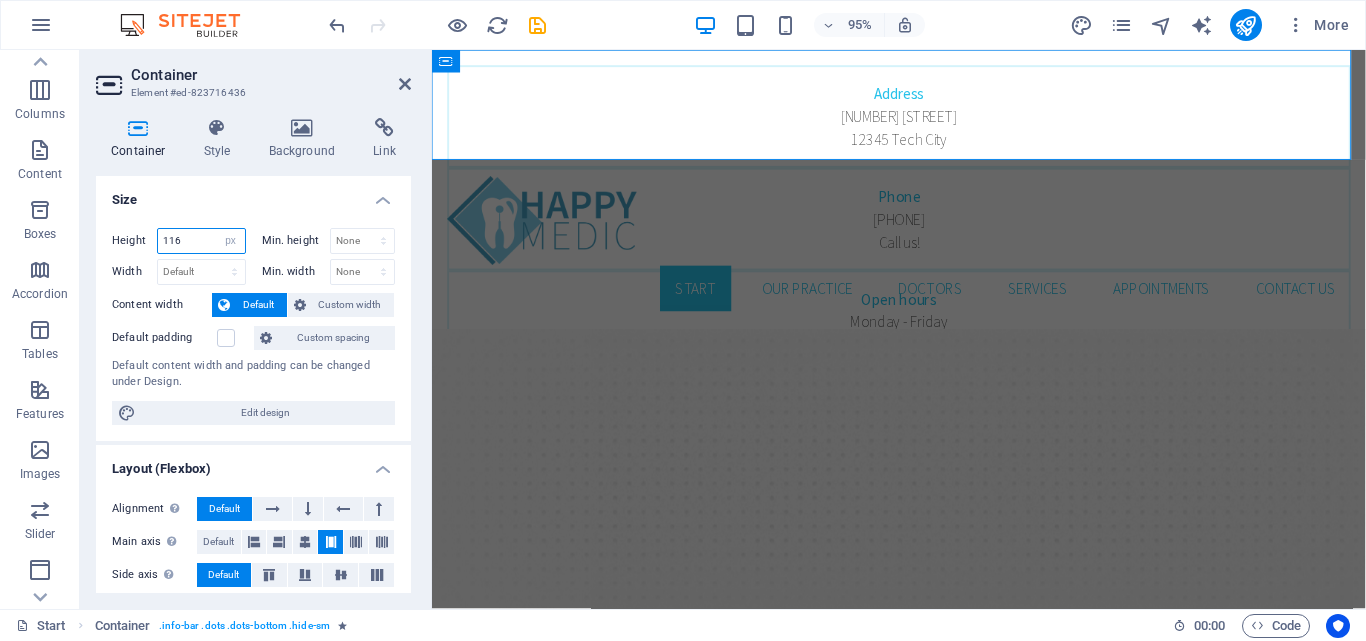 click on "116" at bounding box center (201, 241) 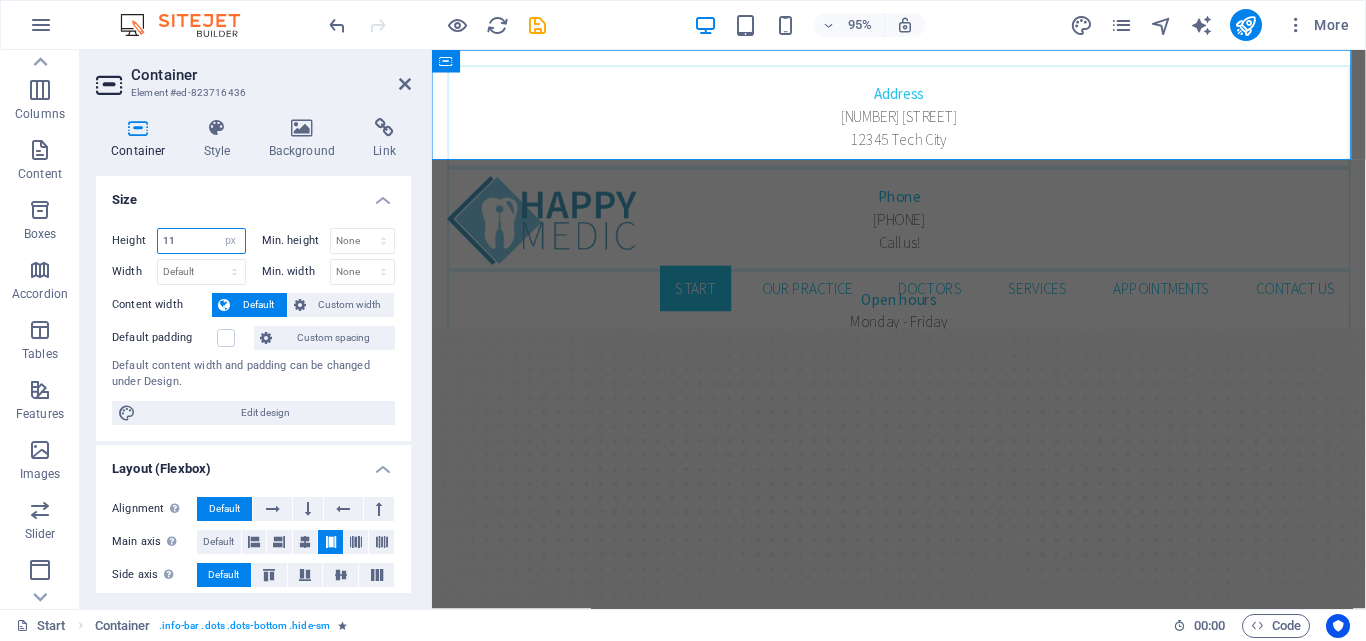 type on "1" 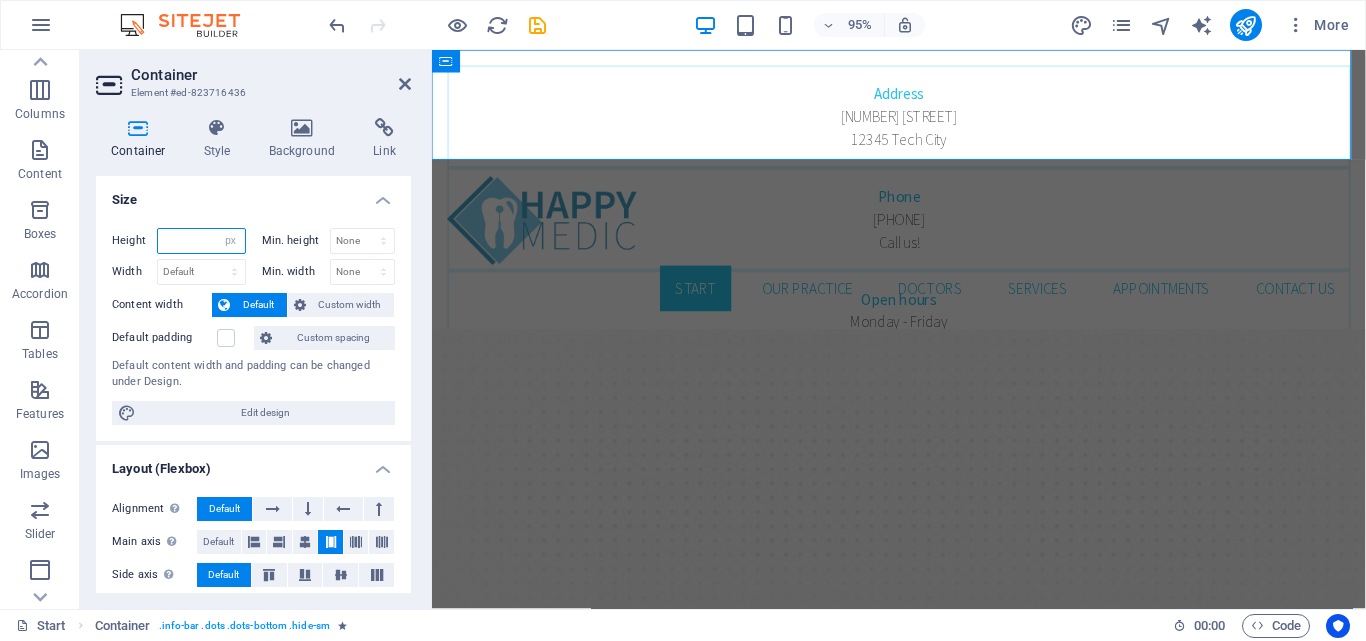 type 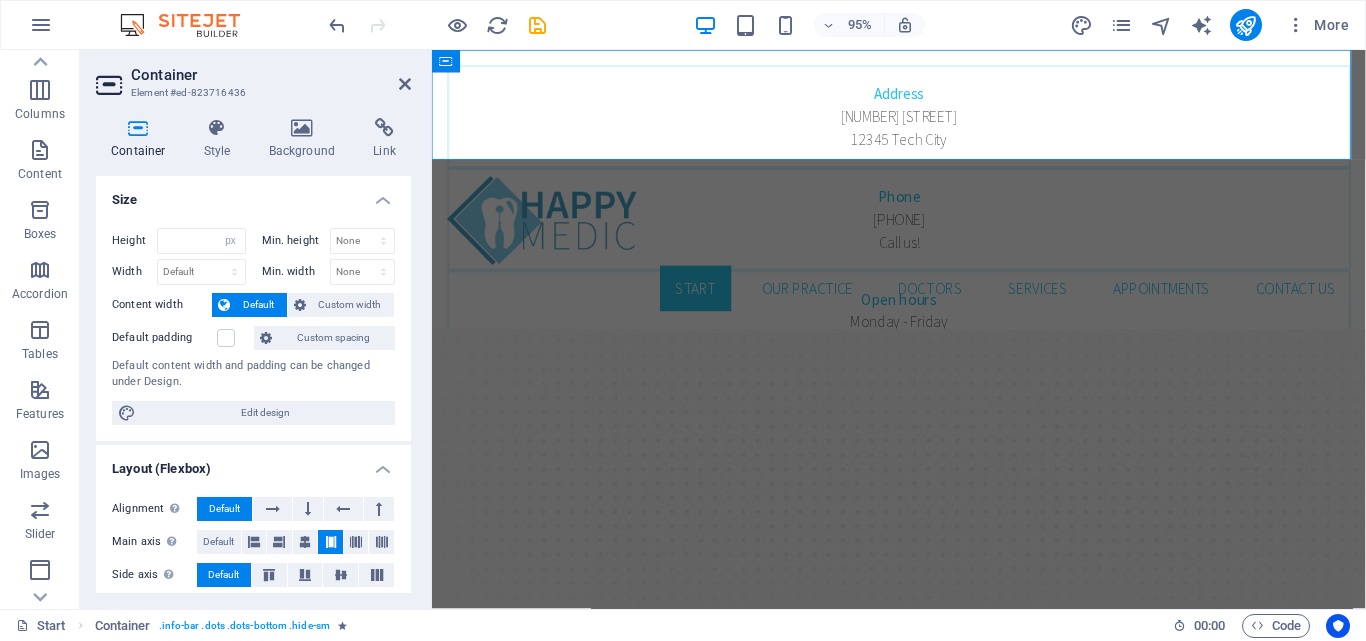 click on "Size" at bounding box center (253, 194) 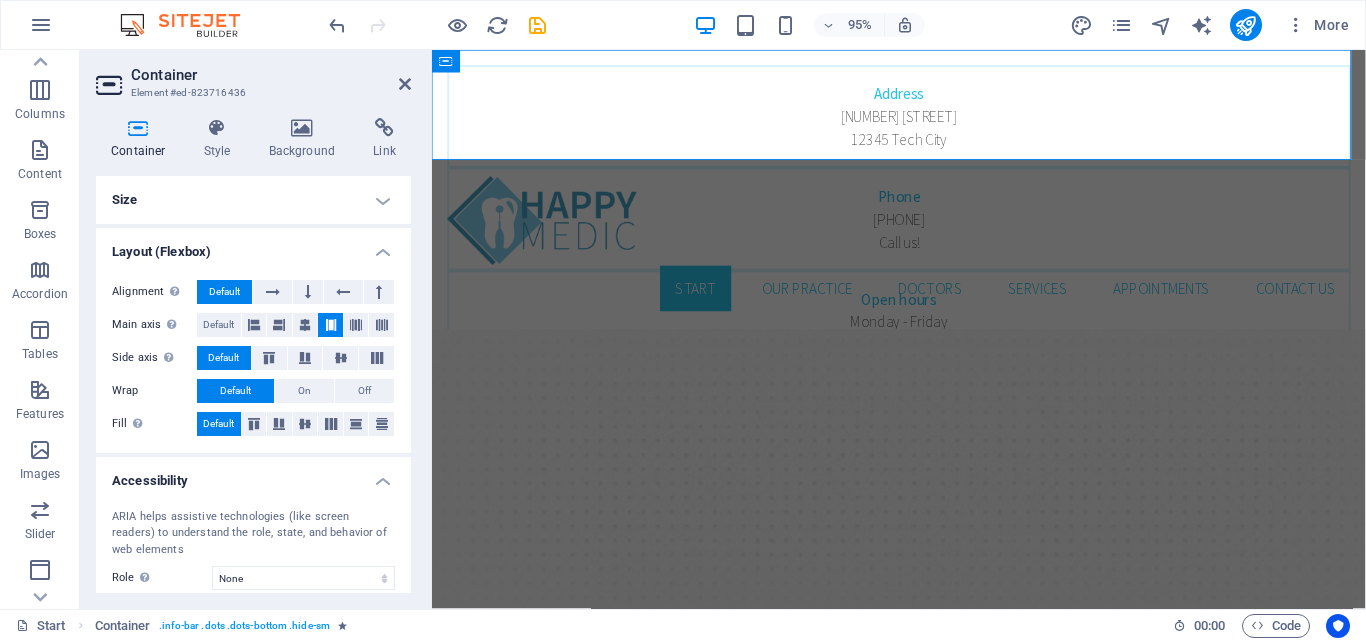 click at bounding box center [138, 128] 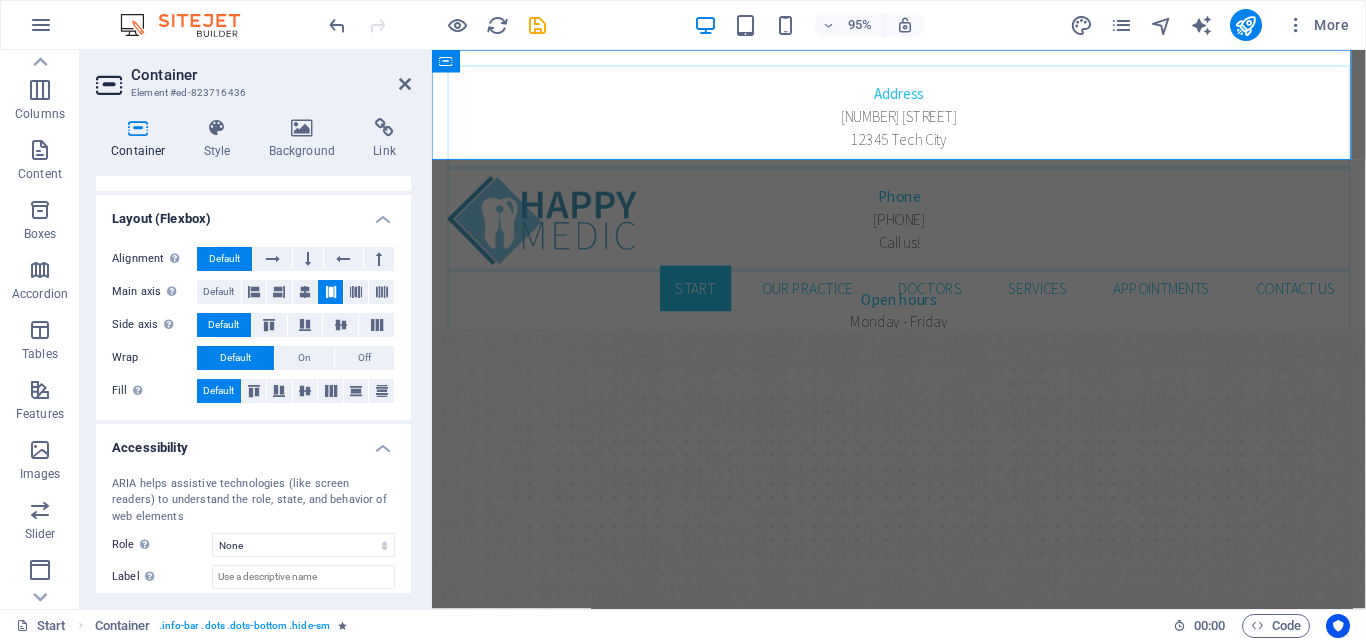scroll, scrollTop: 0, scrollLeft: 0, axis: both 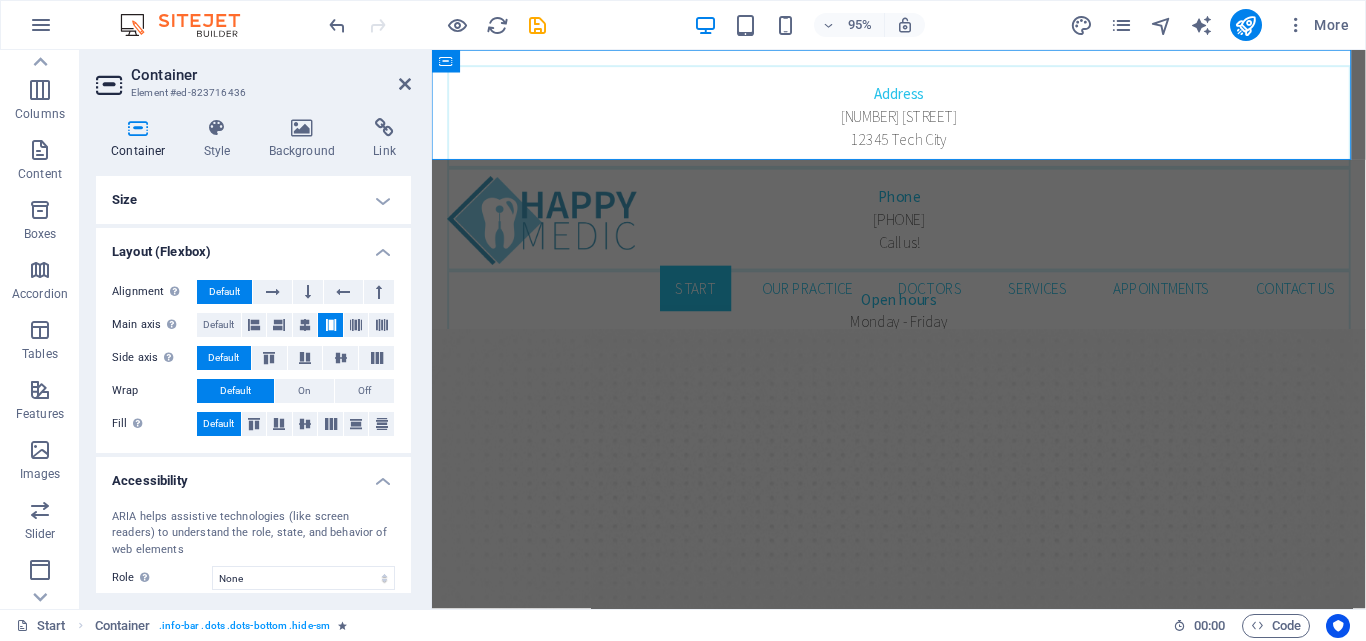 click on "Size" at bounding box center (253, 200) 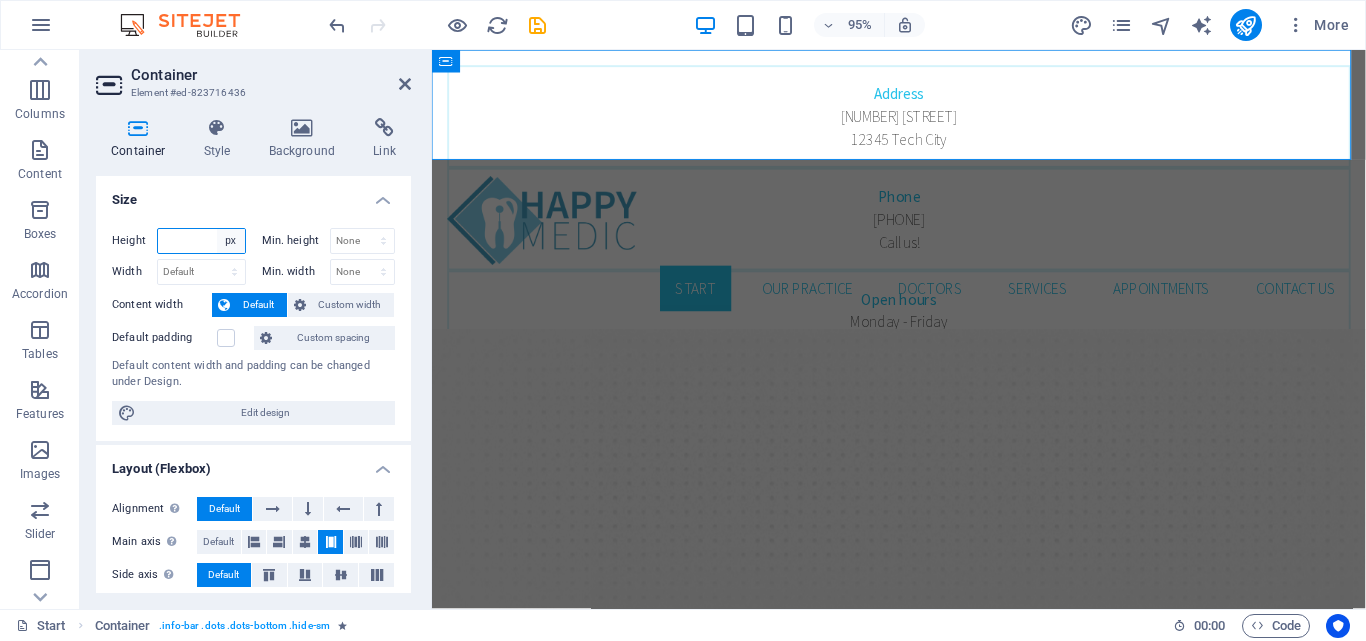 click on "Default px rem % vh vw" at bounding box center [231, 241] 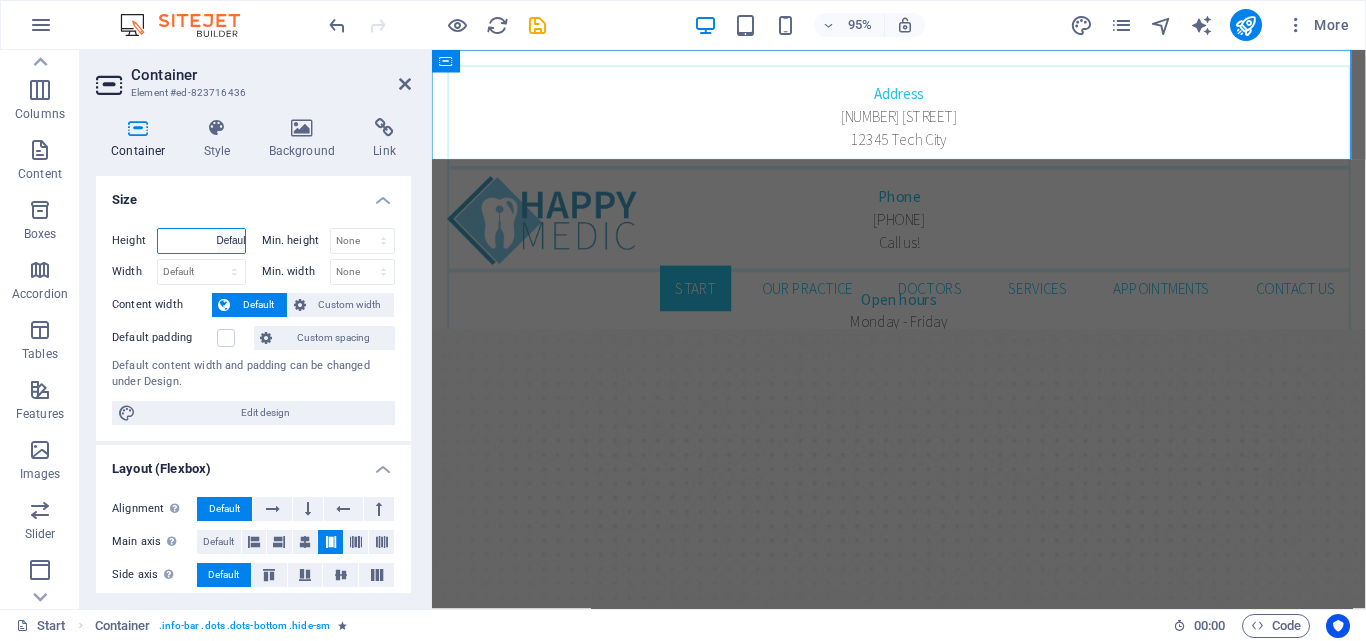 click on "Default px rem % vh vw" at bounding box center [231, 241] 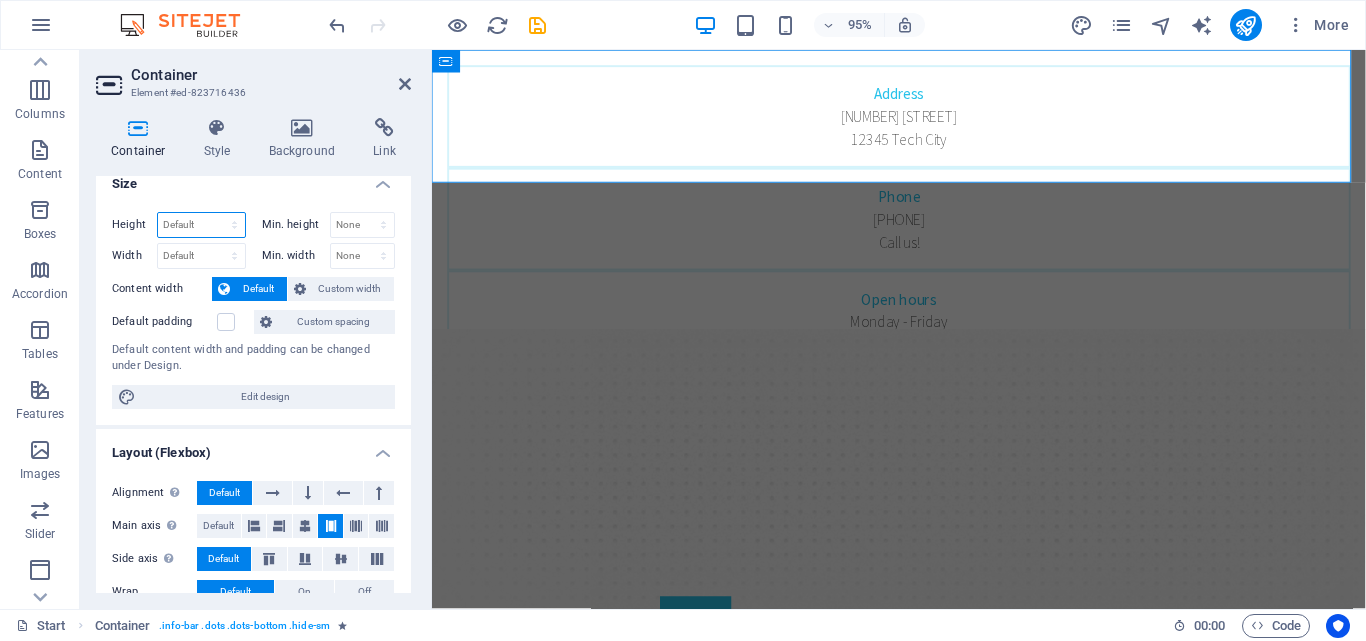 scroll, scrollTop: 0, scrollLeft: 0, axis: both 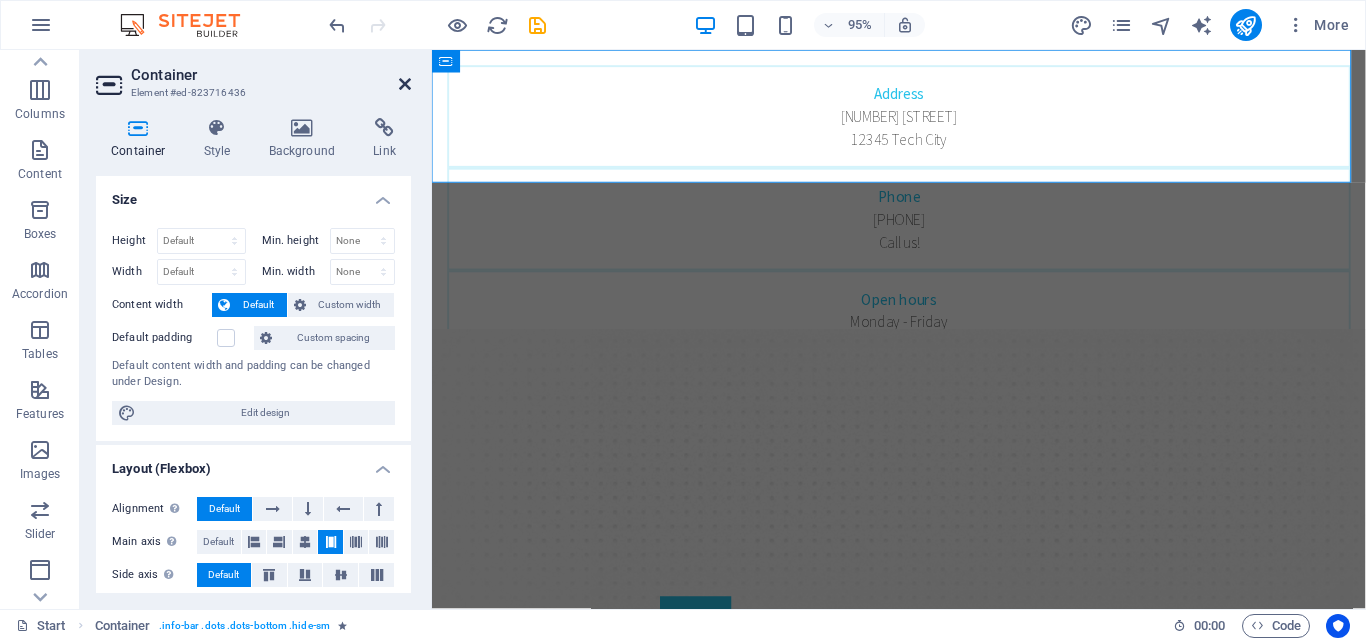 click at bounding box center [405, 84] 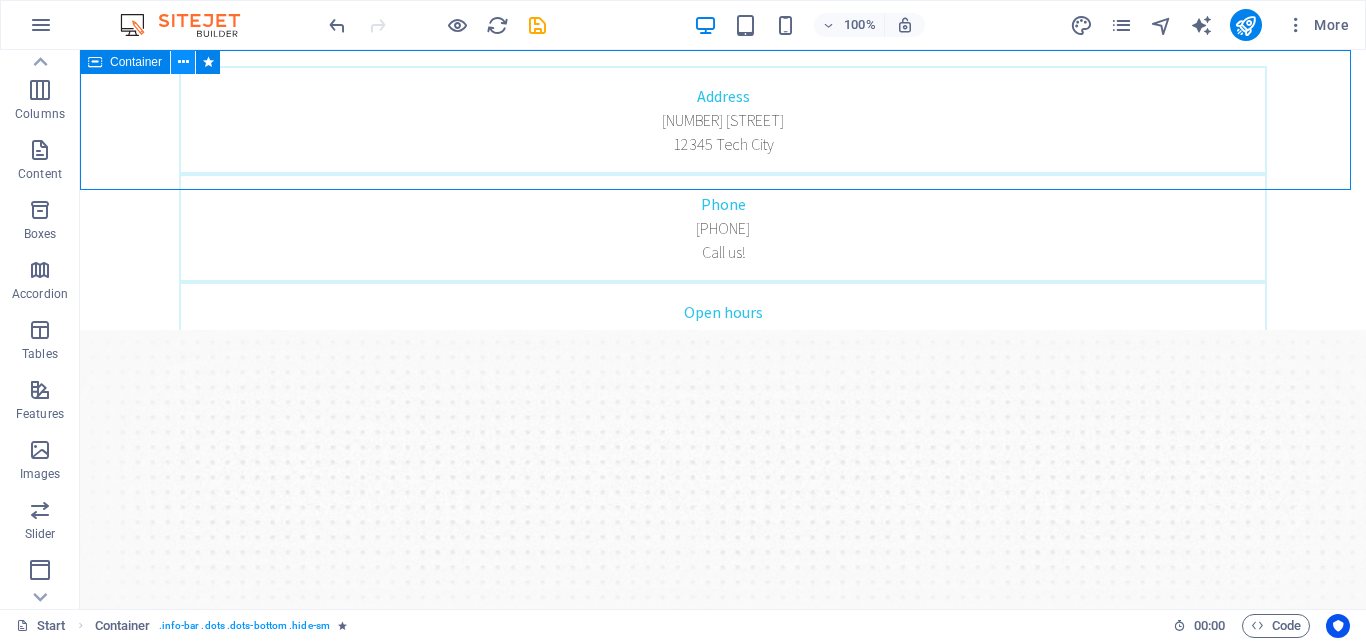 click at bounding box center (183, 62) 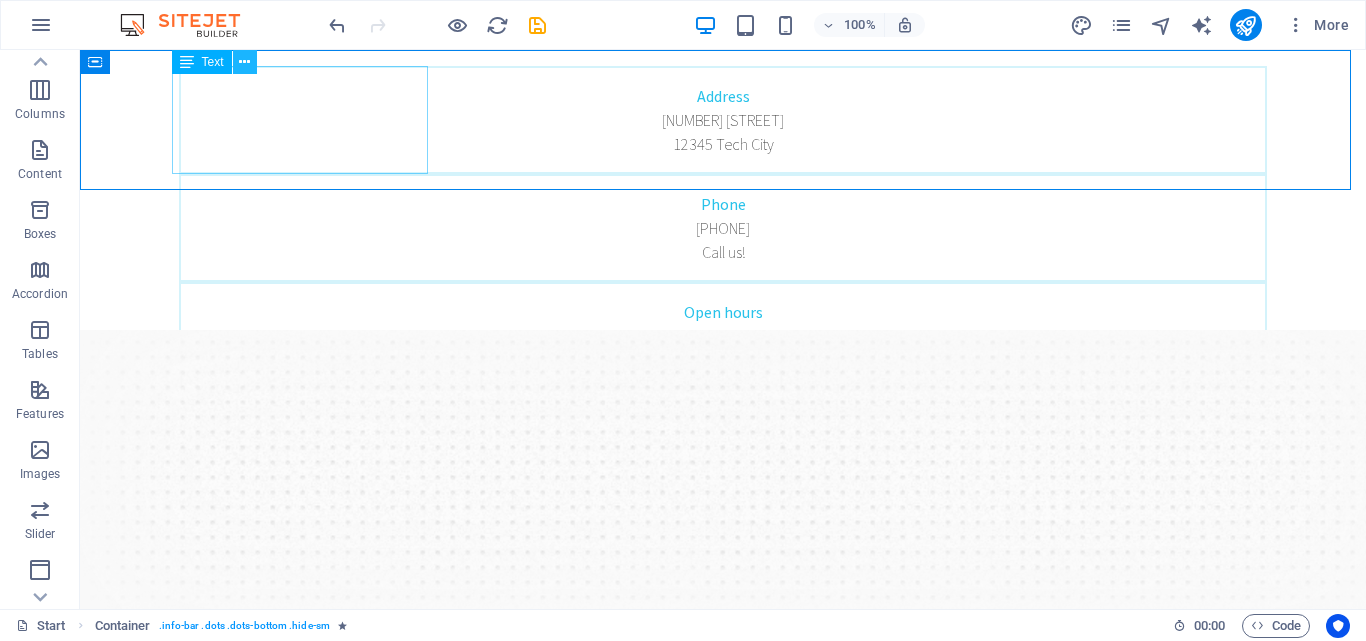 click at bounding box center [244, 62] 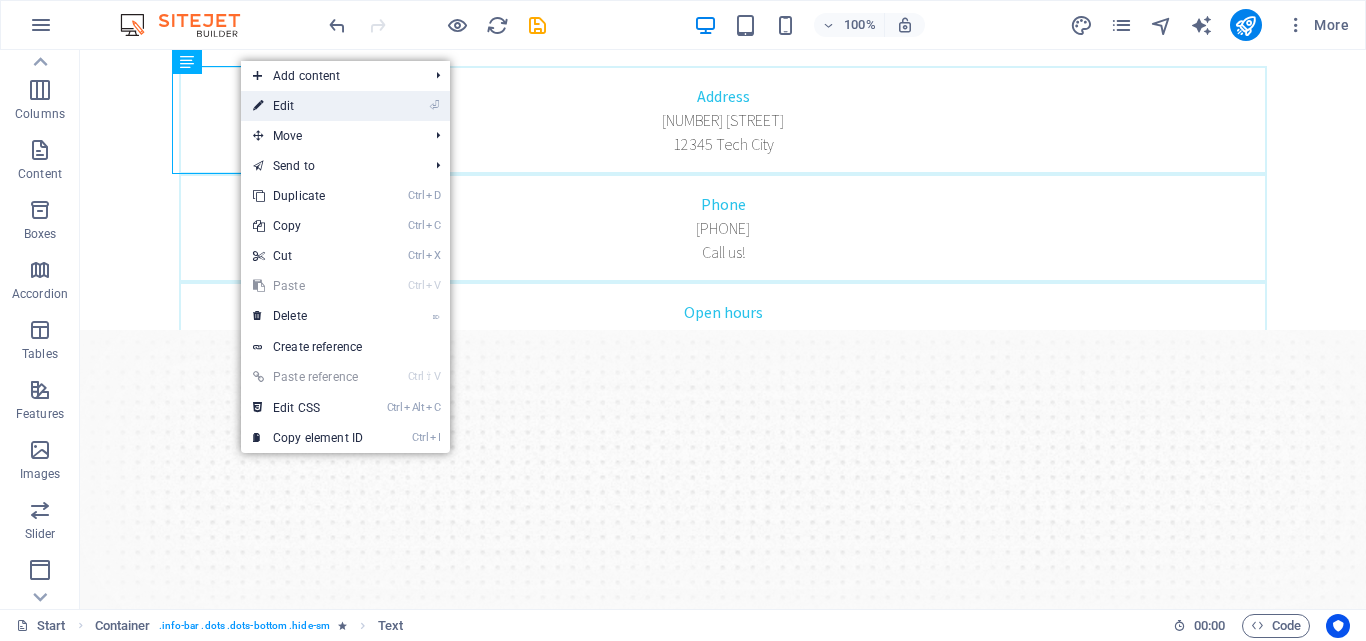 click on "⏎  Edit" at bounding box center [345, 106] 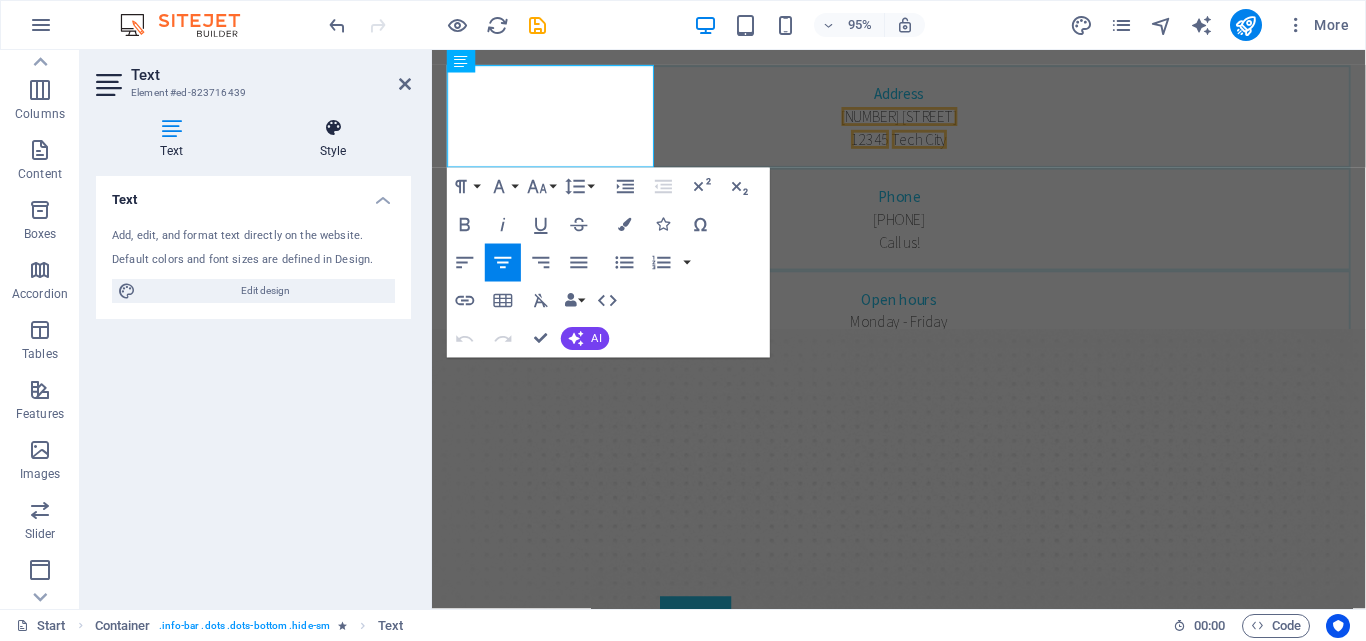 click on "Style" at bounding box center [333, 139] 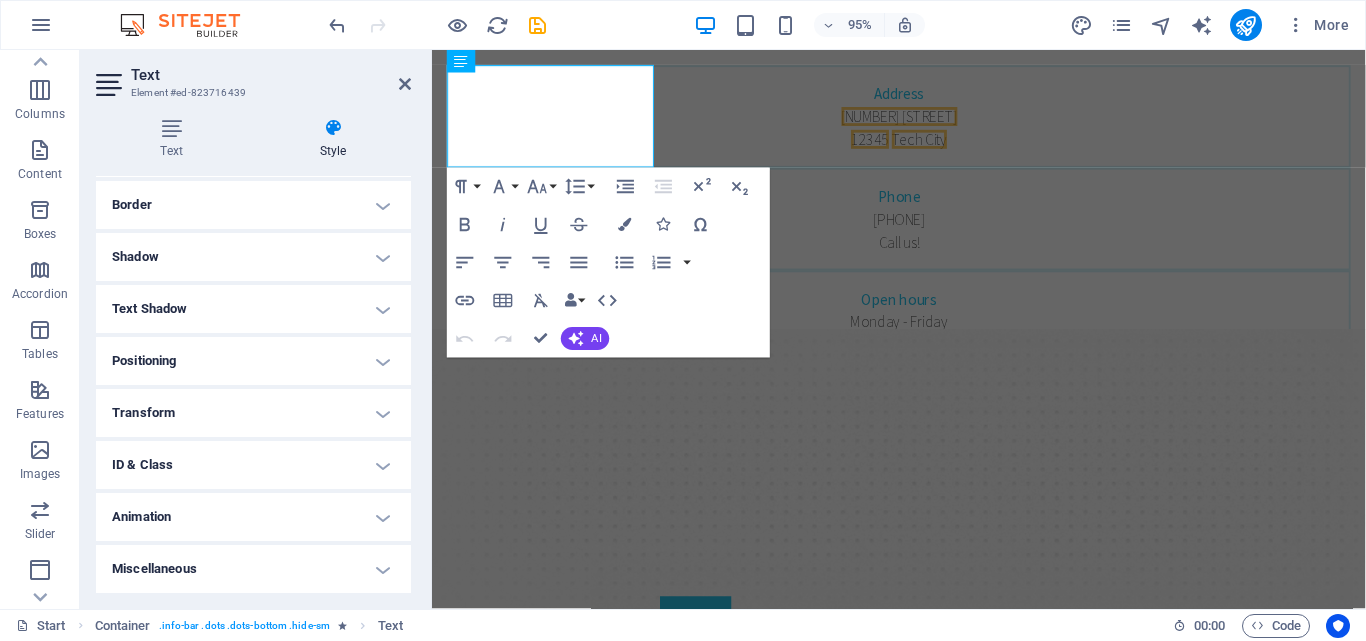 scroll, scrollTop: 0, scrollLeft: 0, axis: both 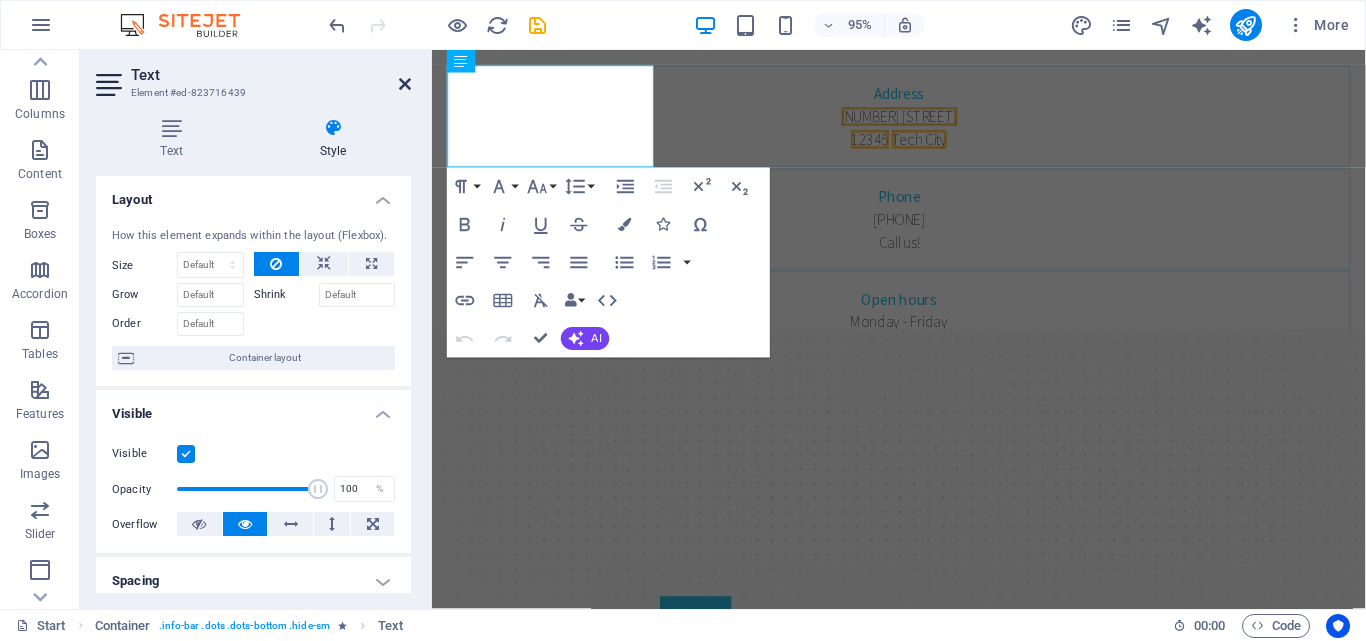click at bounding box center [405, 84] 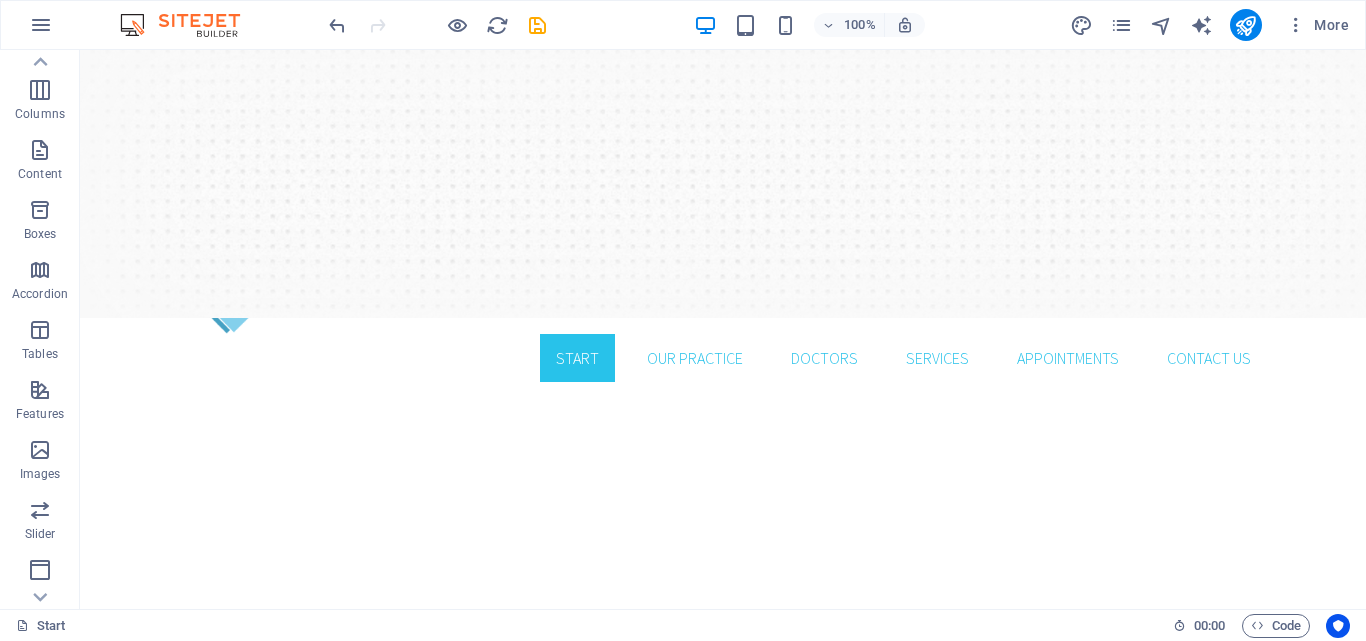 scroll, scrollTop: 0, scrollLeft: 0, axis: both 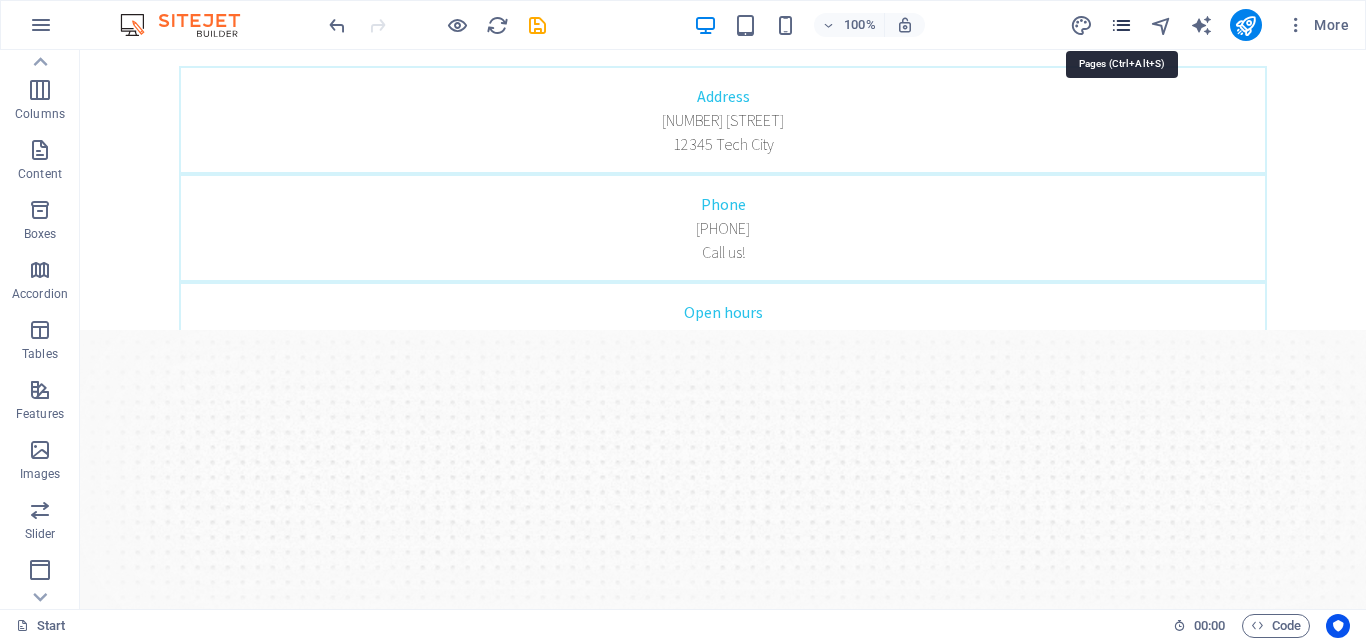 click at bounding box center [1121, 25] 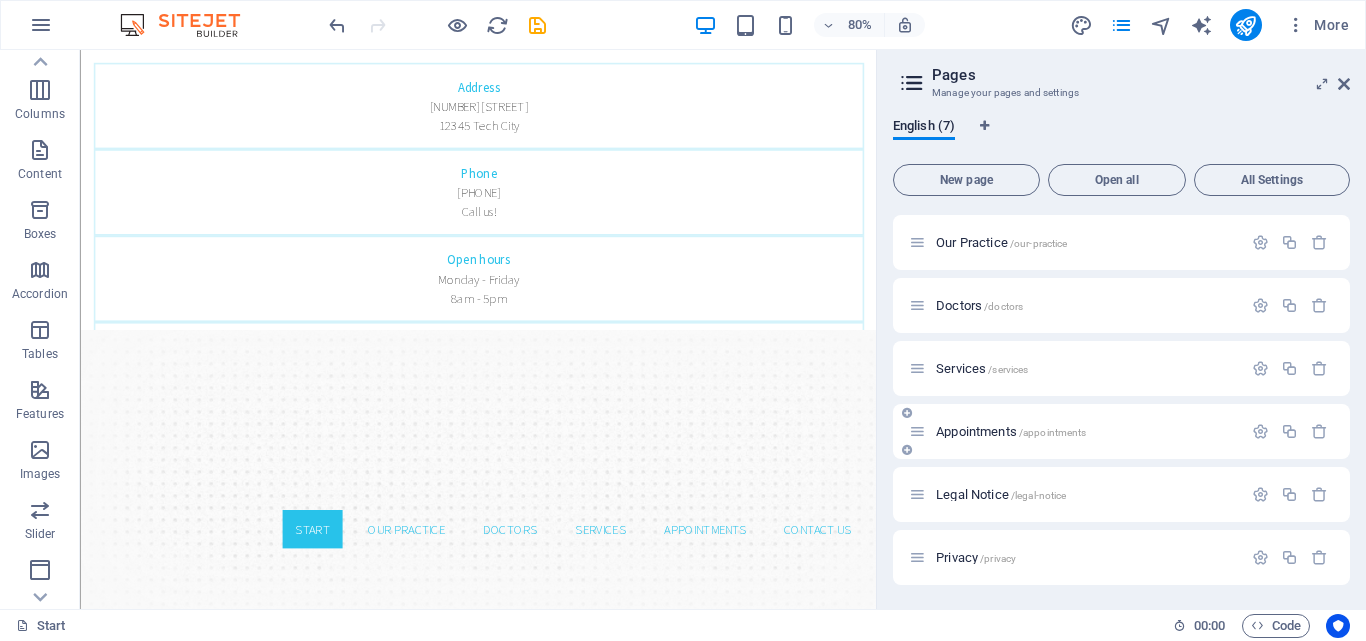 scroll, scrollTop: 0, scrollLeft: 0, axis: both 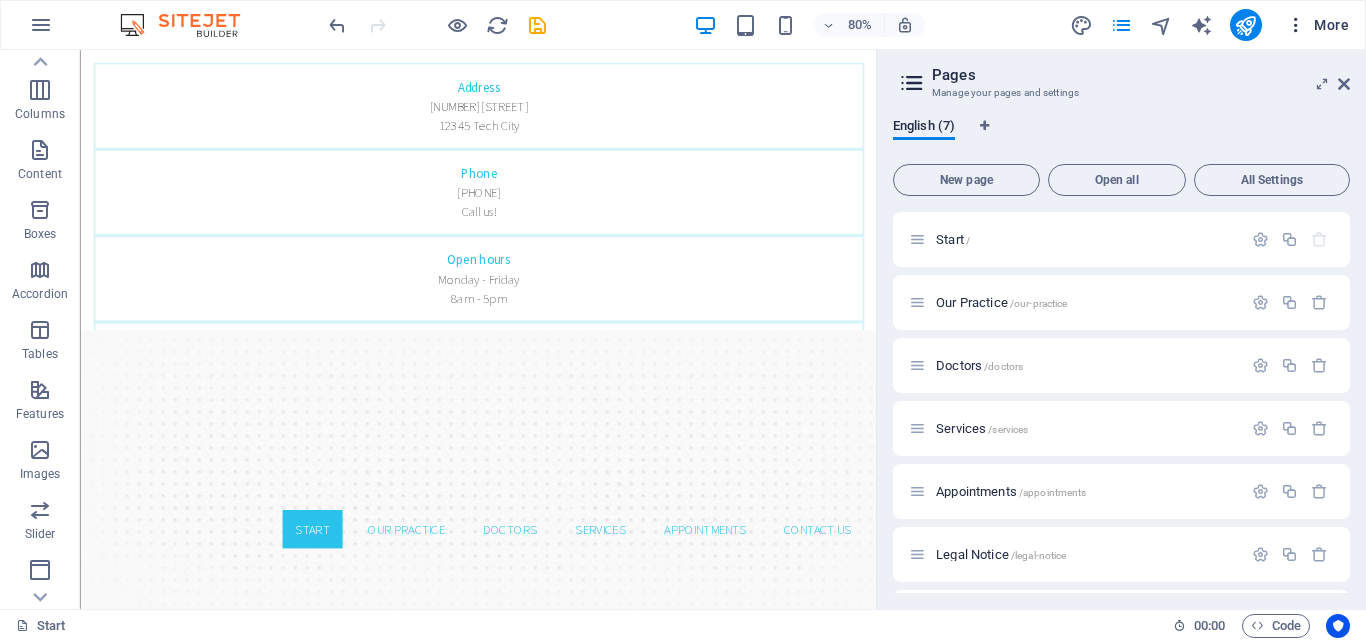 click at bounding box center [1296, 25] 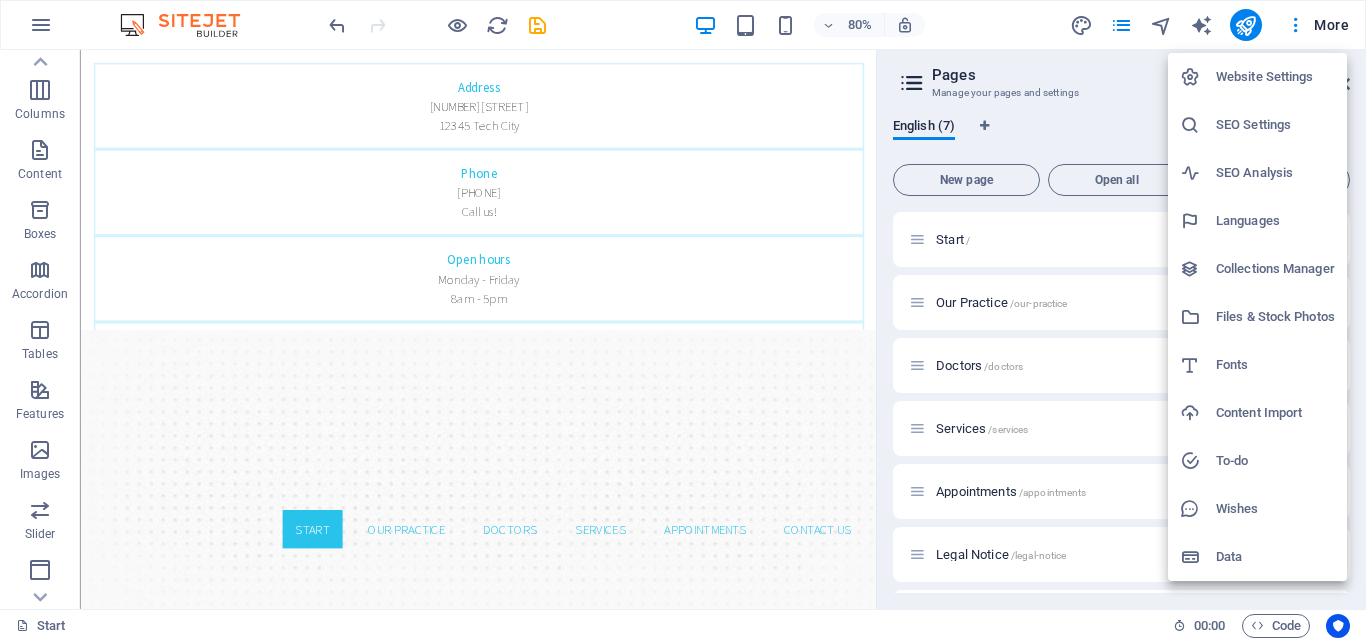 click at bounding box center (683, 320) 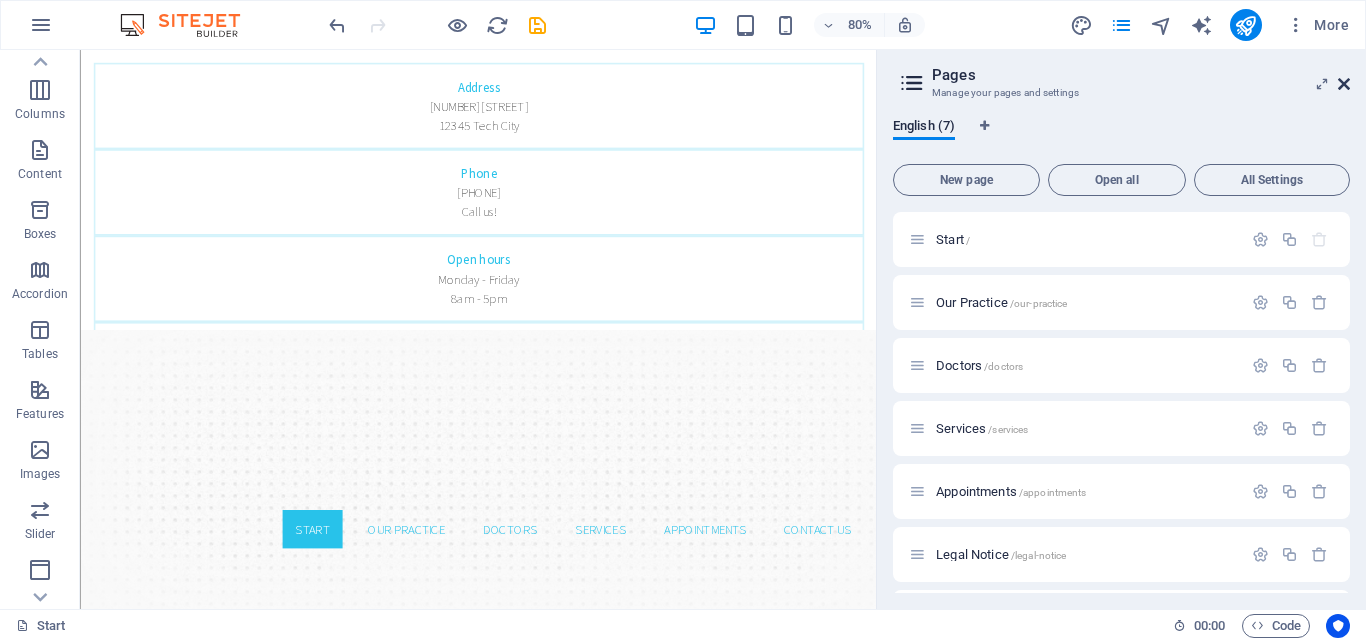drag, startPoint x: 1346, startPoint y: 79, endPoint x: 1108, endPoint y: 98, distance: 238.7572 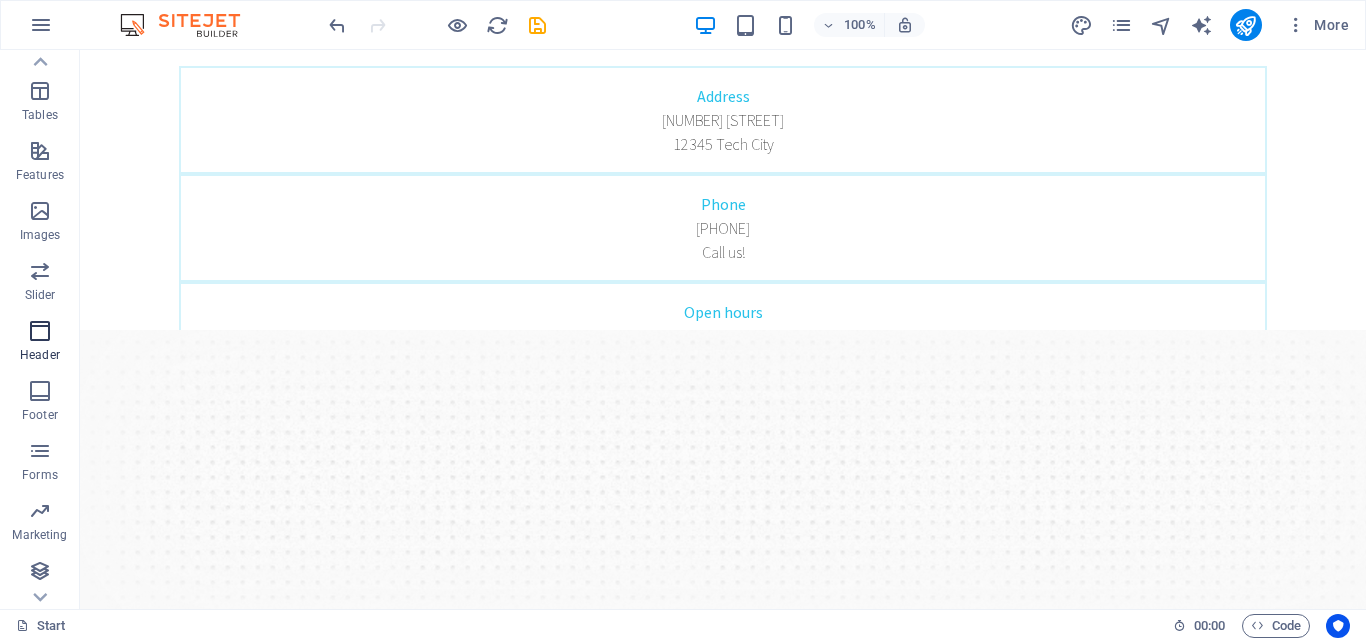 scroll, scrollTop: 341, scrollLeft: 0, axis: vertical 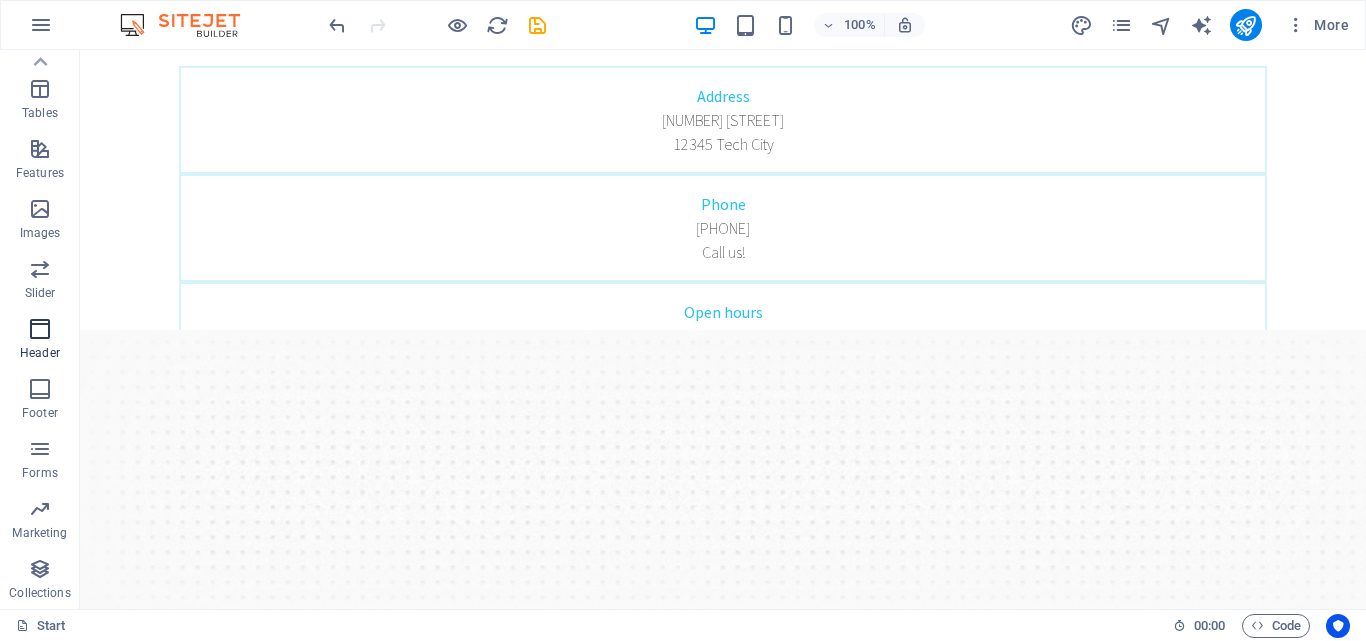 click on "Header" at bounding box center (40, 341) 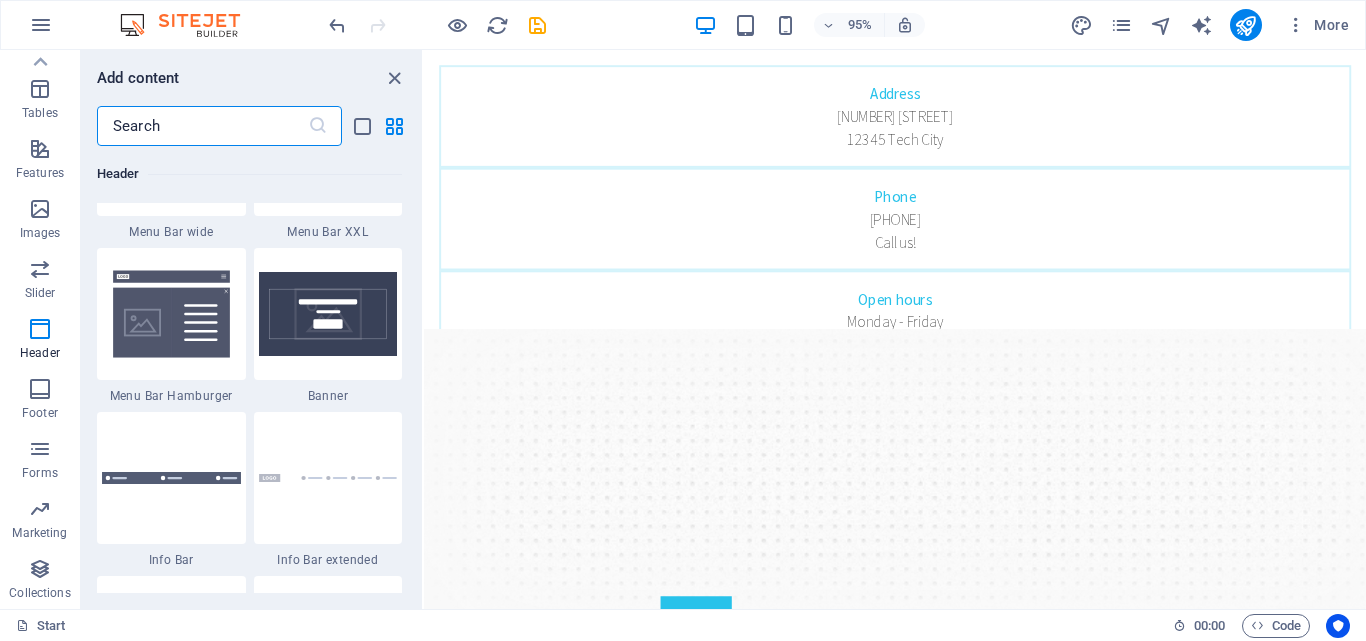 scroll, scrollTop: 12742, scrollLeft: 0, axis: vertical 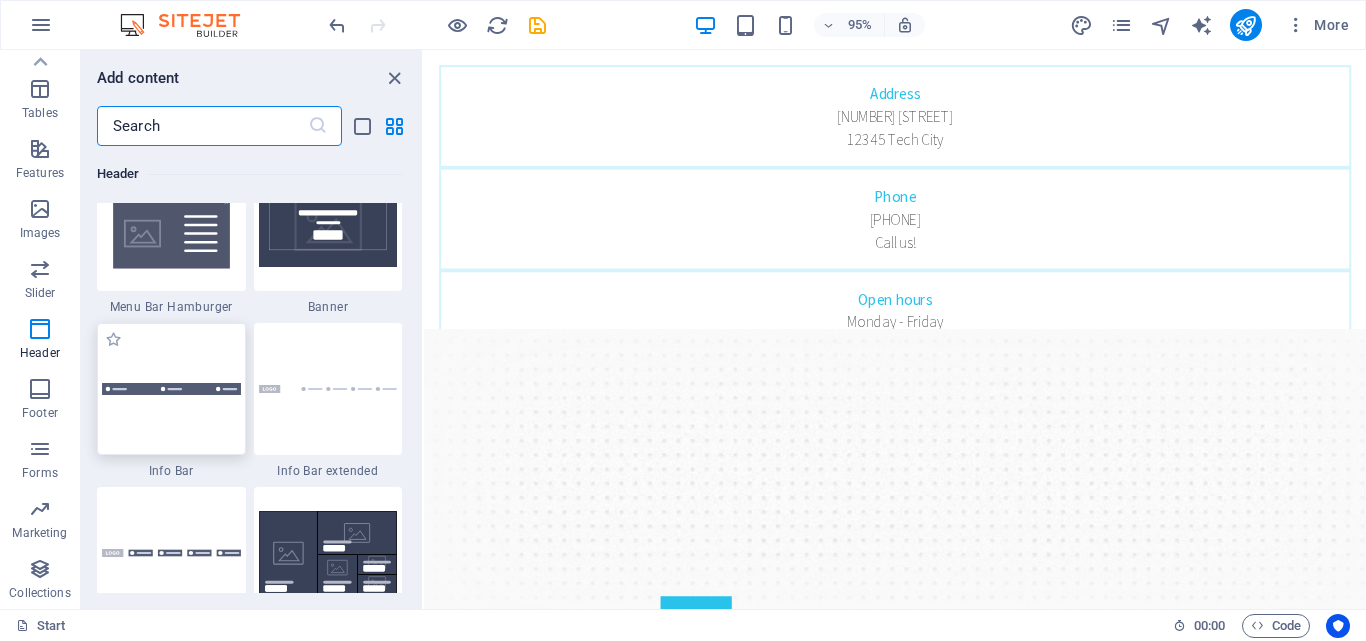 click at bounding box center (171, 389) 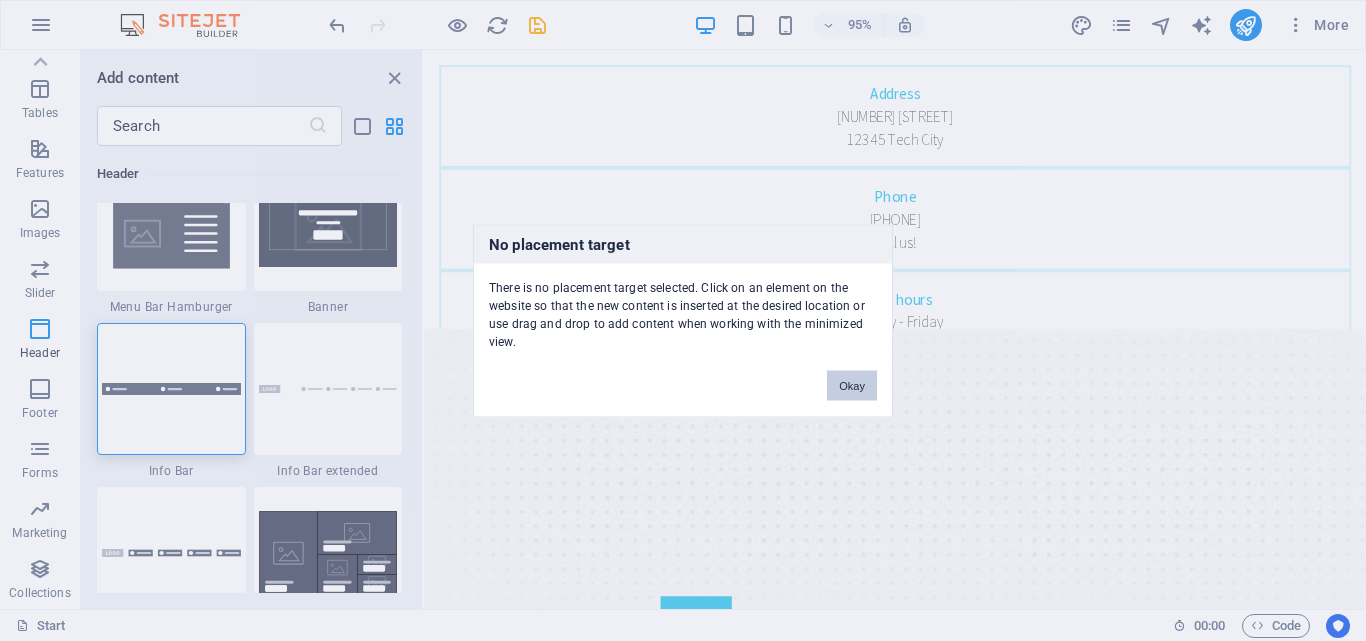 click on "Okay" at bounding box center (852, 385) 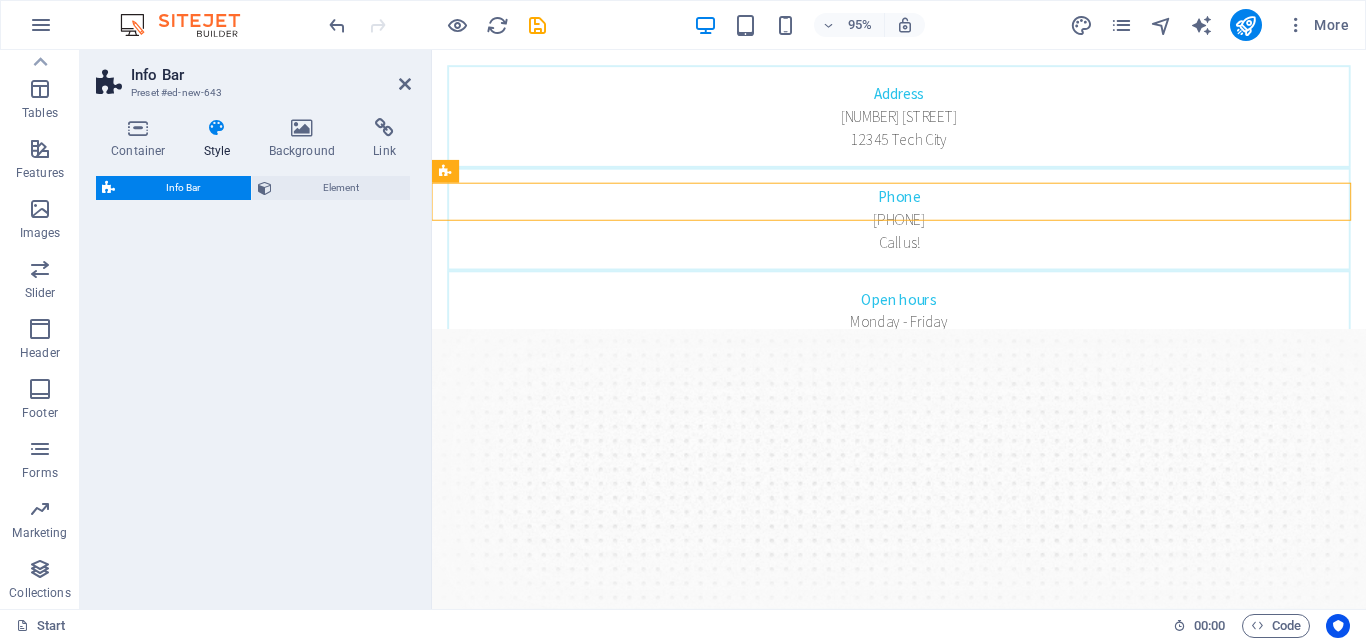 select on "rem" 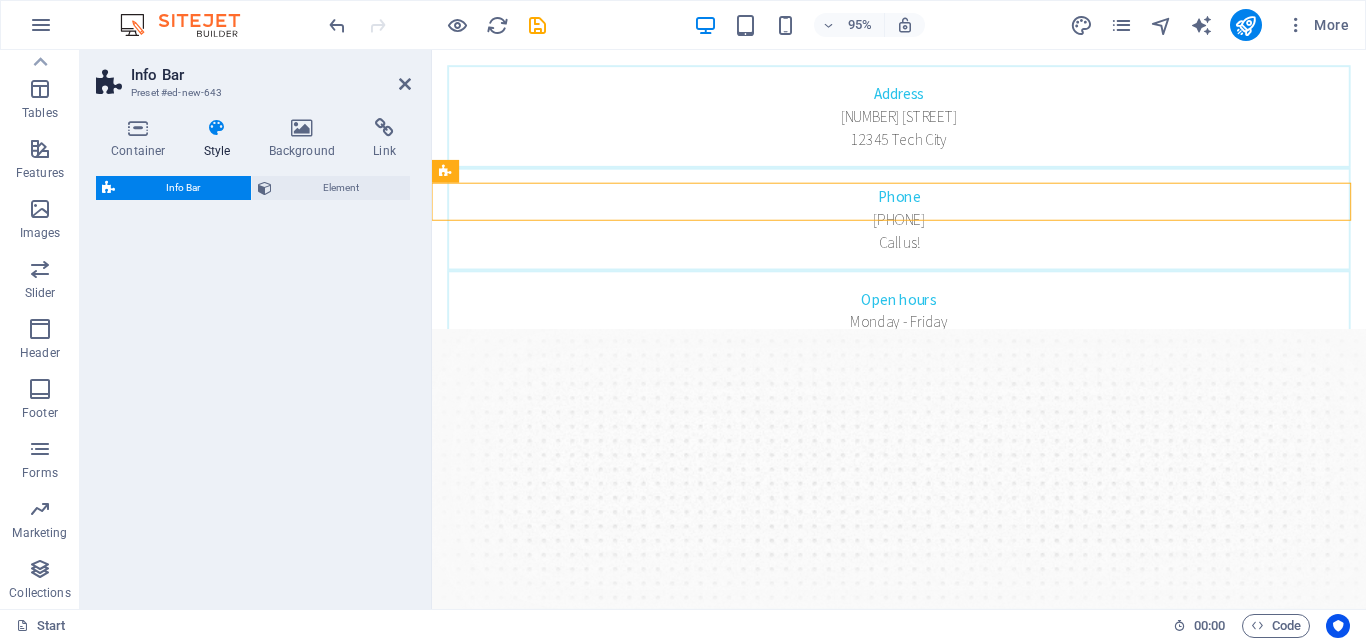 select on "rem" 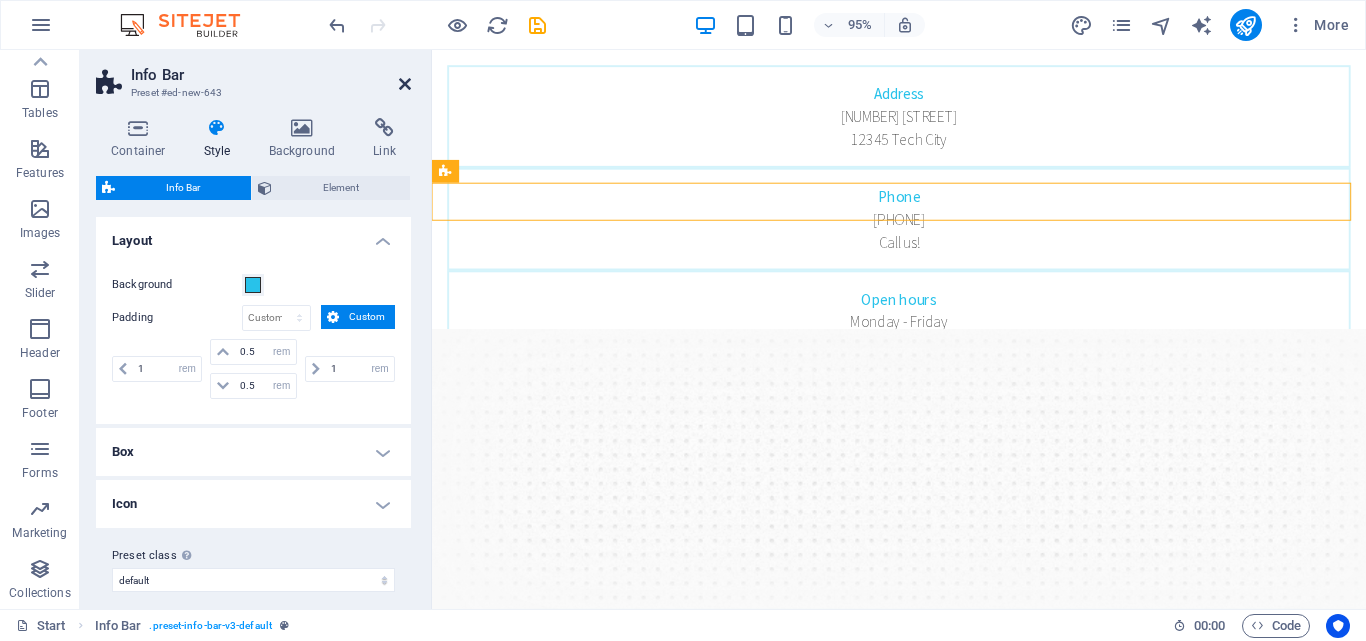click at bounding box center [405, 84] 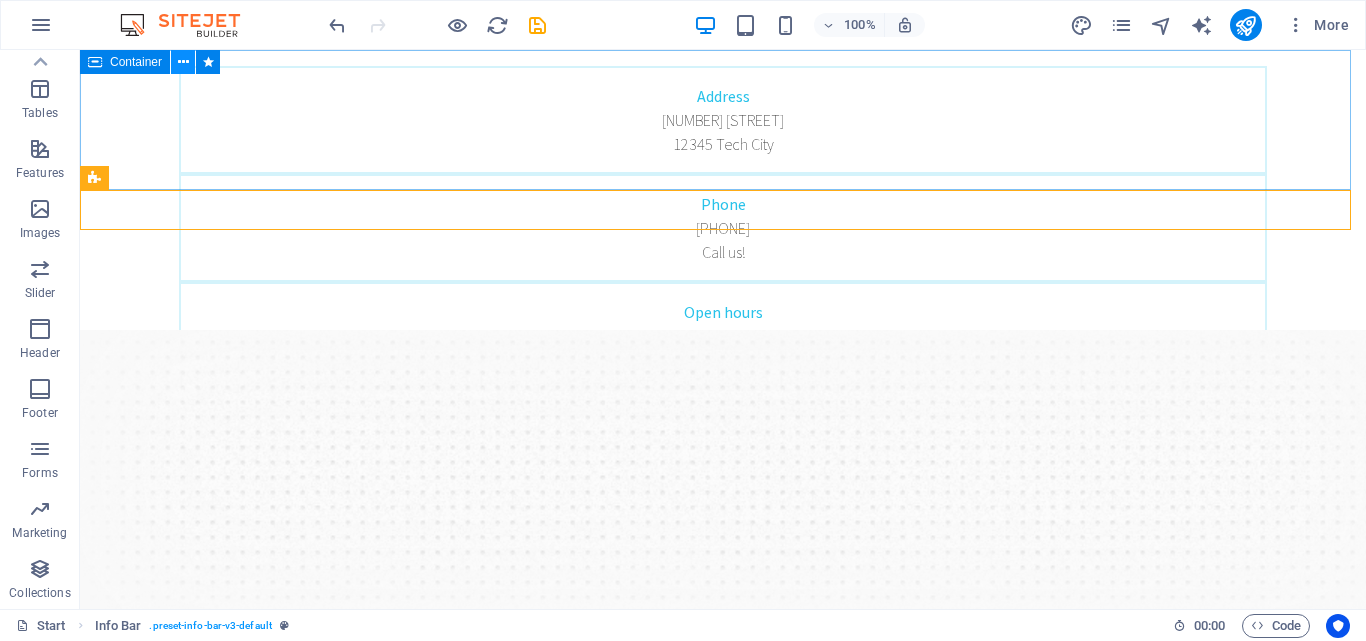 click at bounding box center (183, 62) 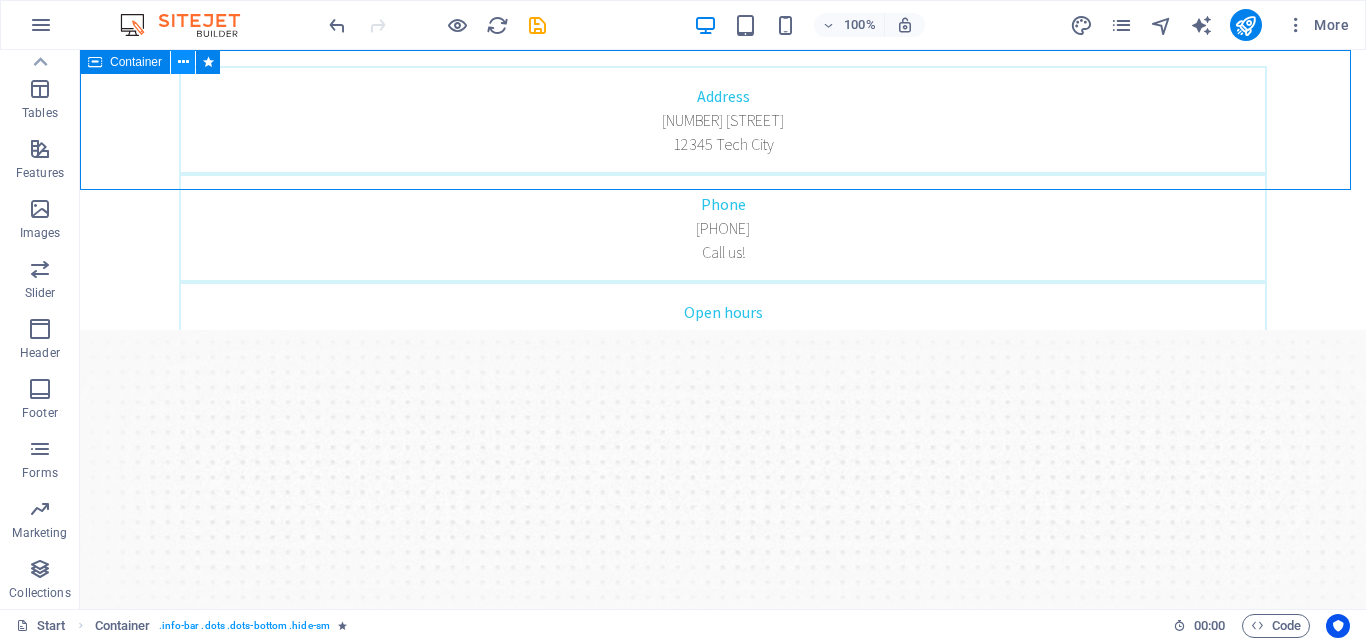 click at bounding box center (183, 62) 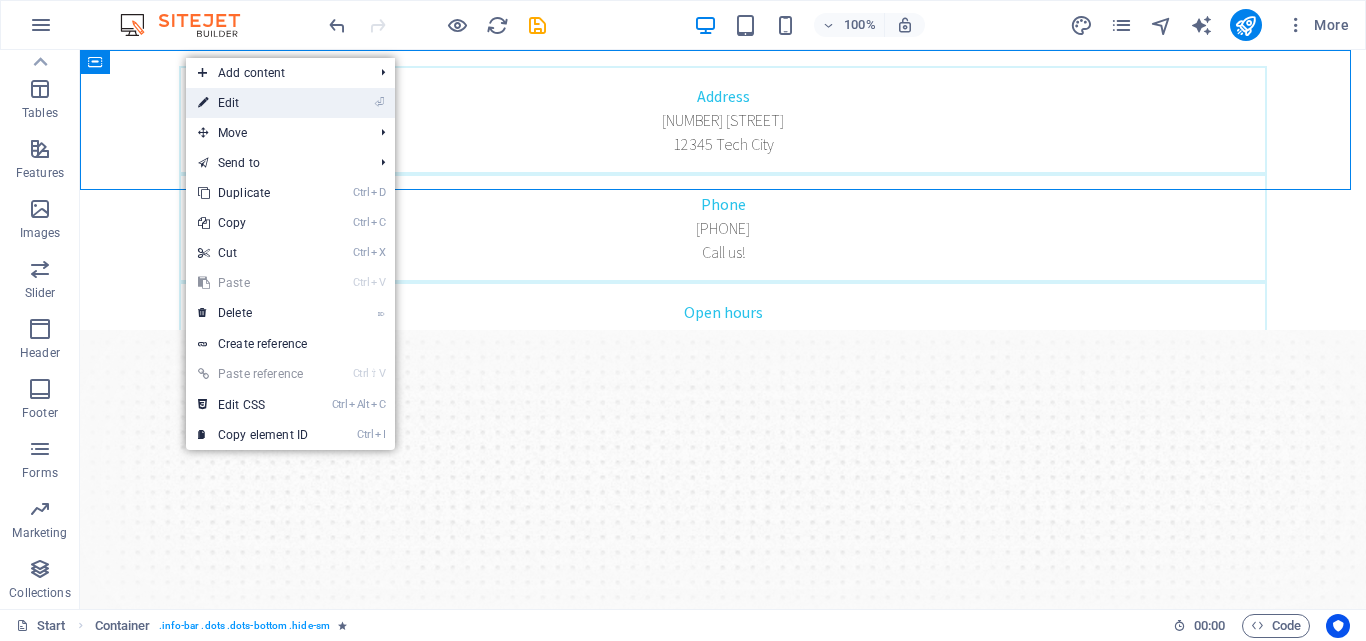 click on "⏎  Edit" at bounding box center (253, 103) 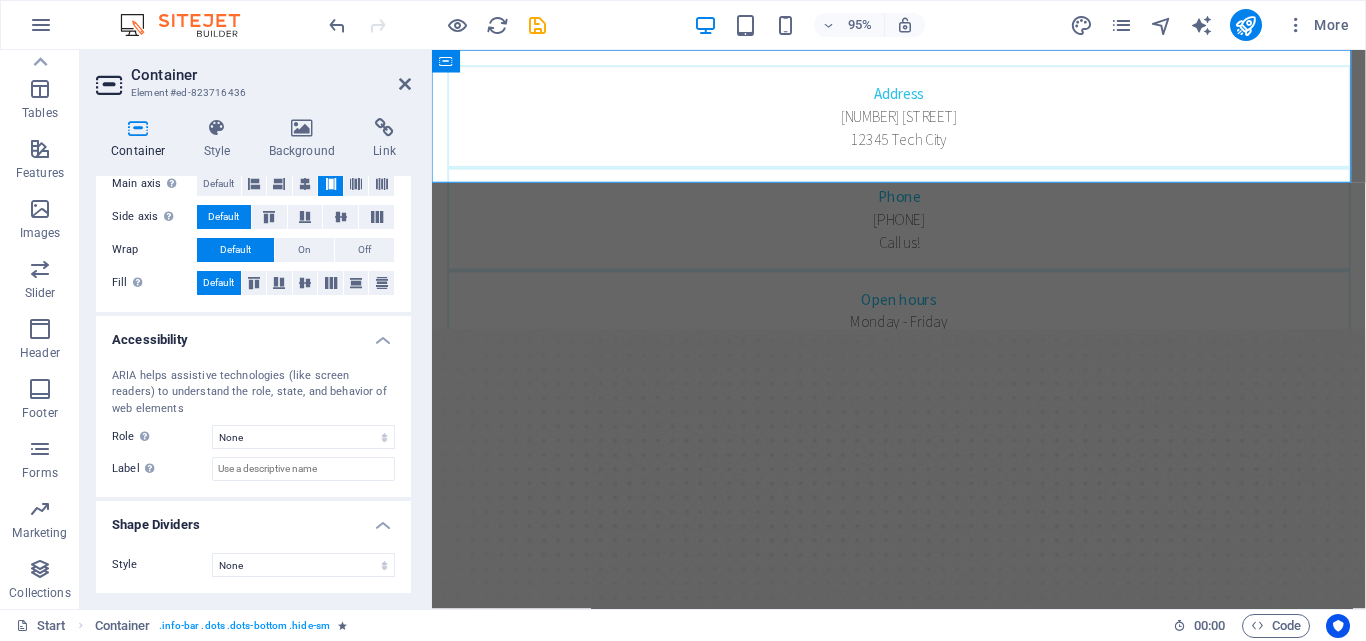 scroll, scrollTop: 0, scrollLeft: 0, axis: both 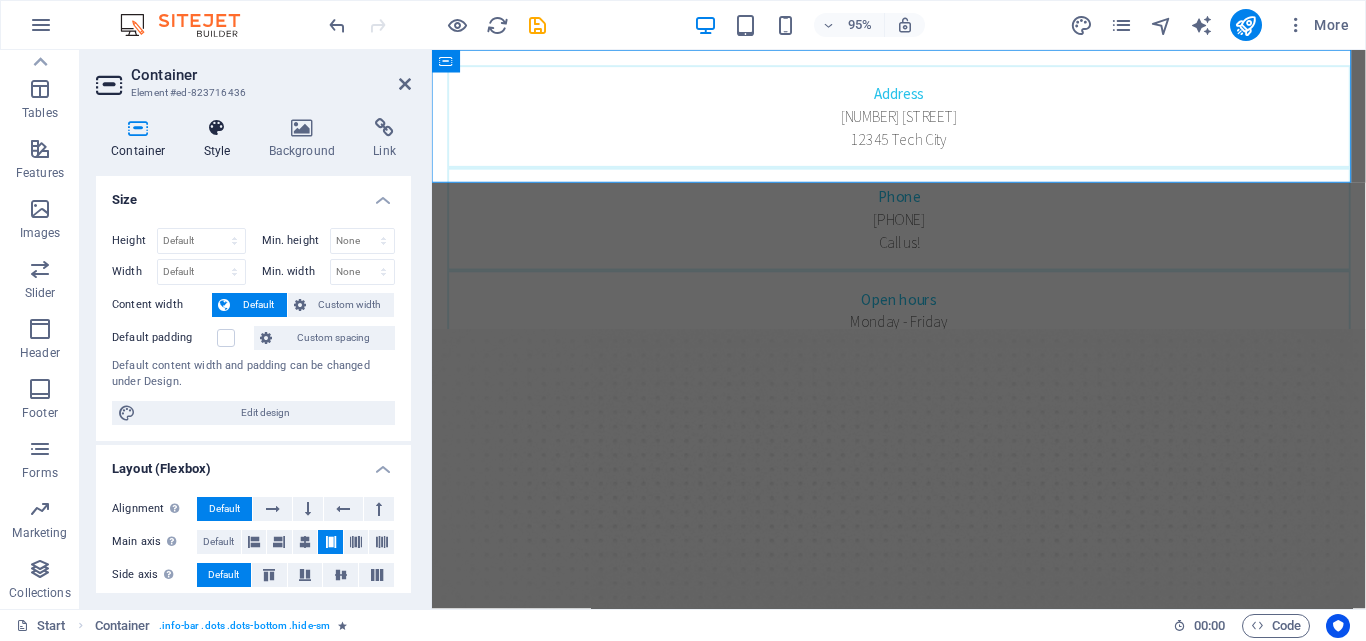 click at bounding box center [217, 128] 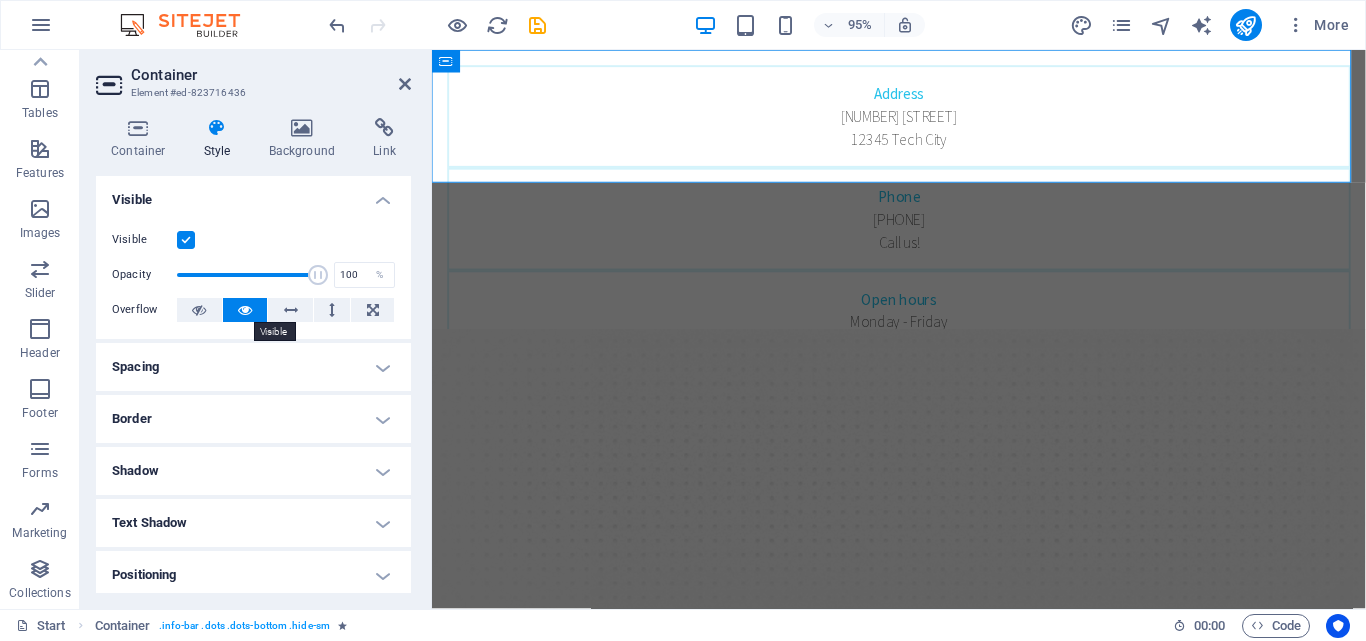 click at bounding box center [245, 310] 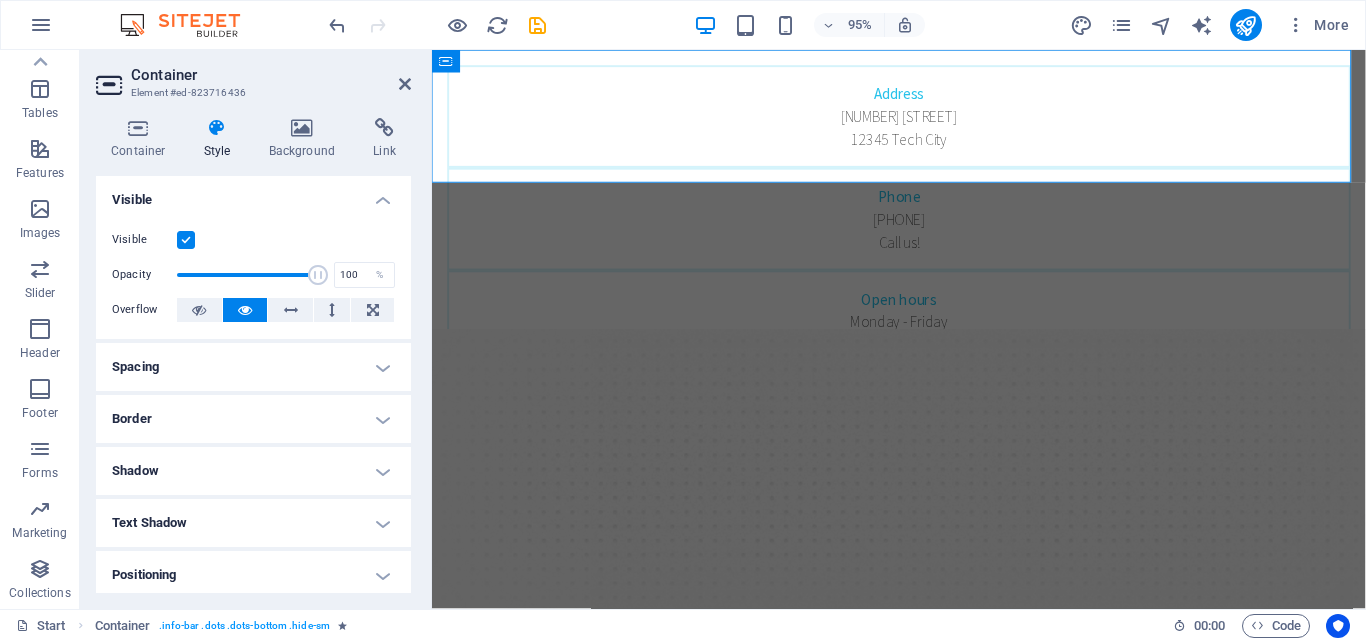 click at bounding box center (245, 310) 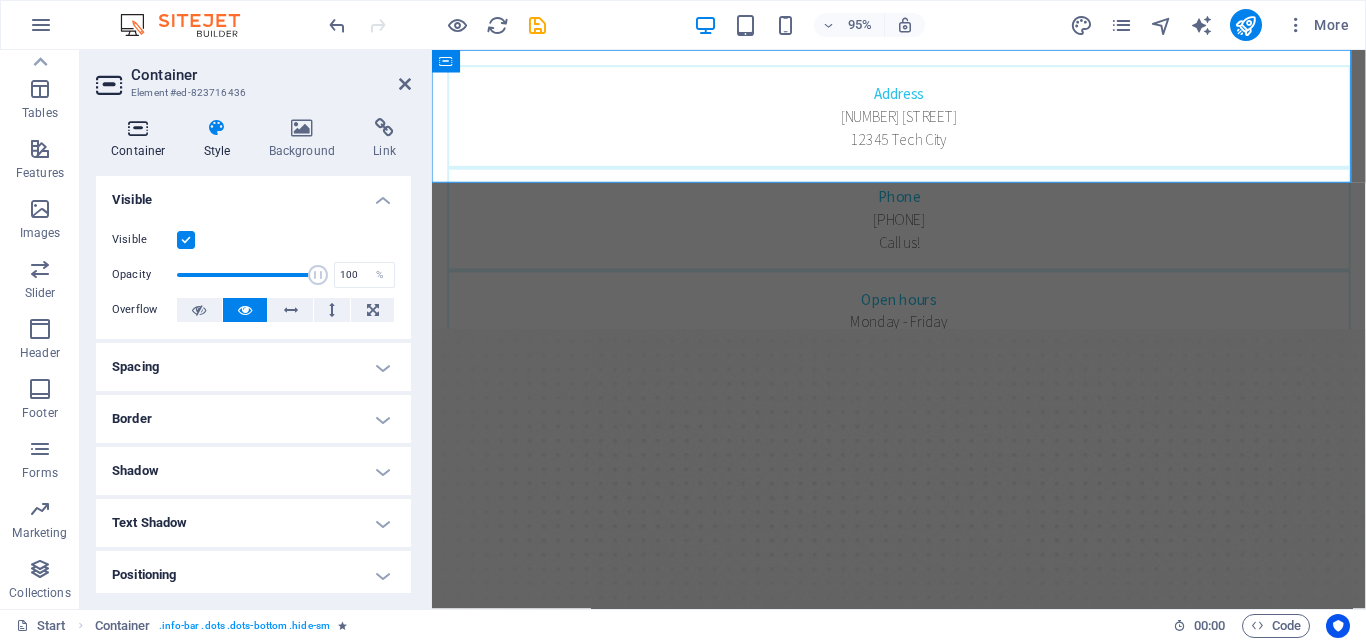 click at bounding box center (138, 128) 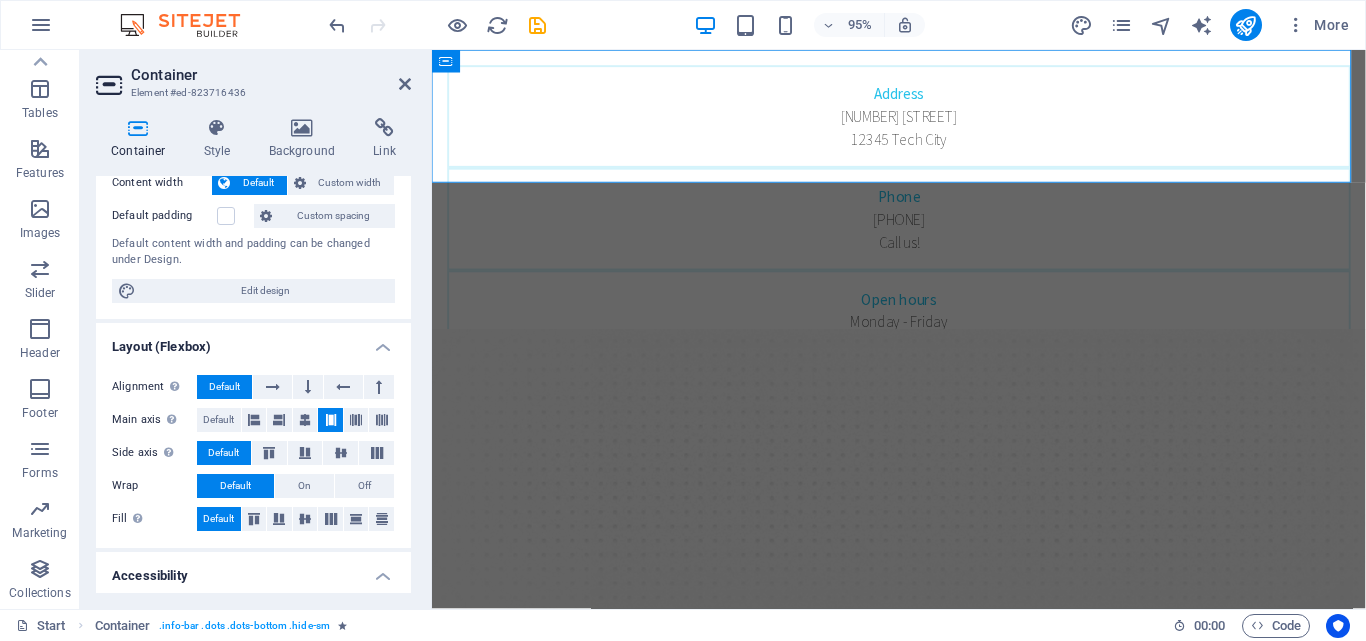 scroll, scrollTop: 0, scrollLeft: 0, axis: both 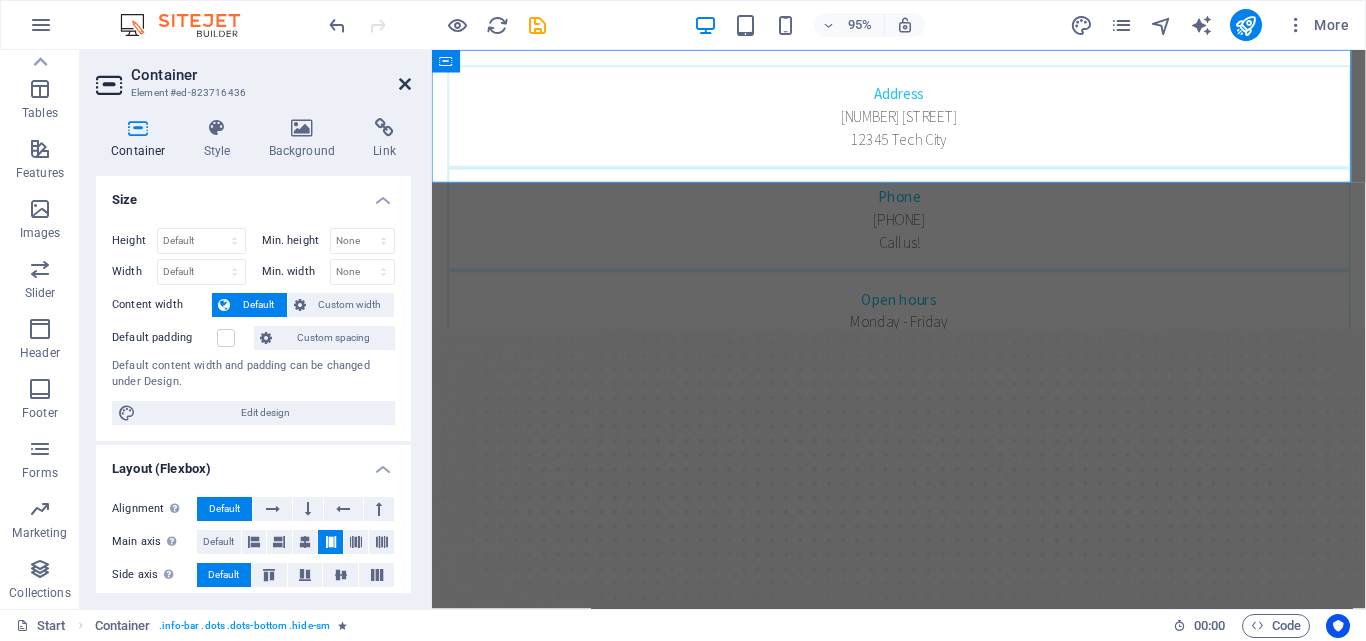 click at bounding box center (405, 84) 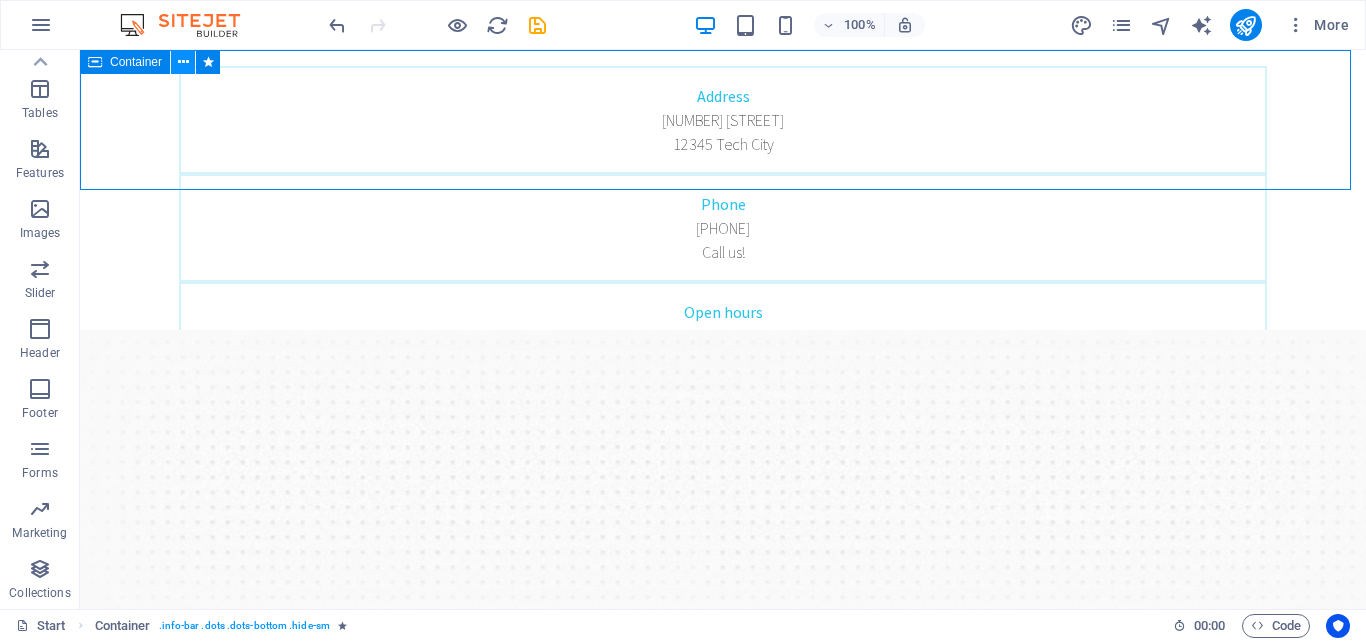 click at bounding box center (183, 62) 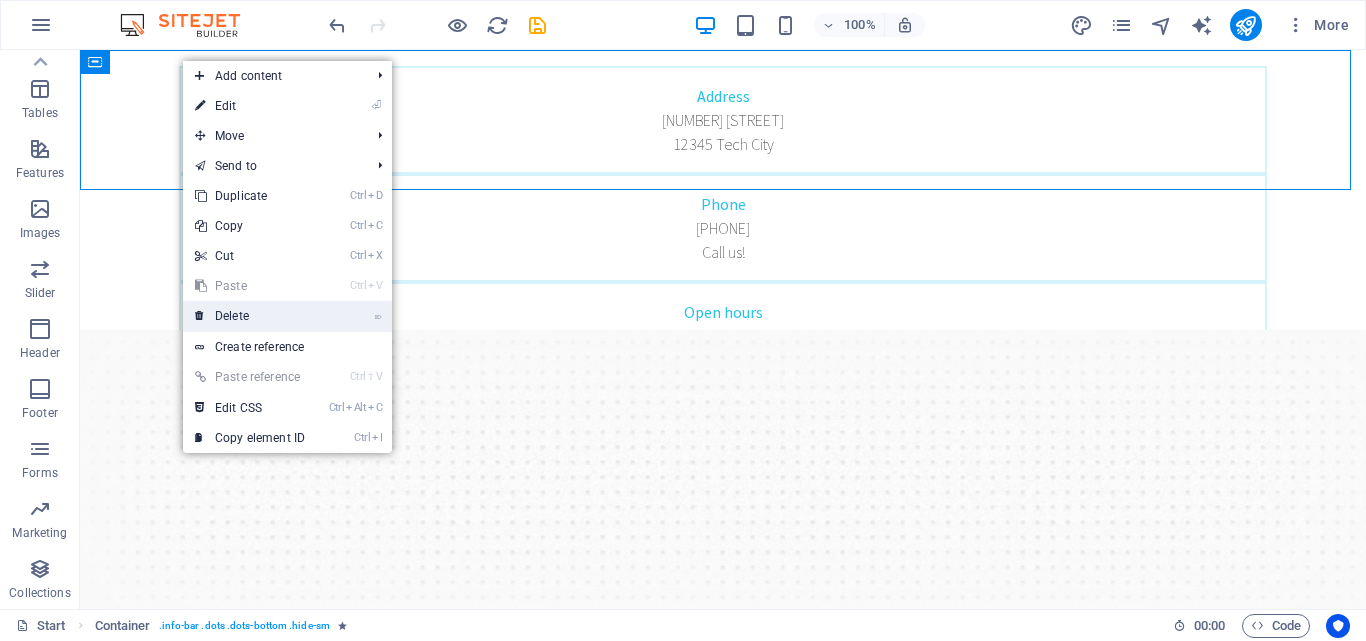 click on "⌦  Delete" at bounding box center (287, 316) 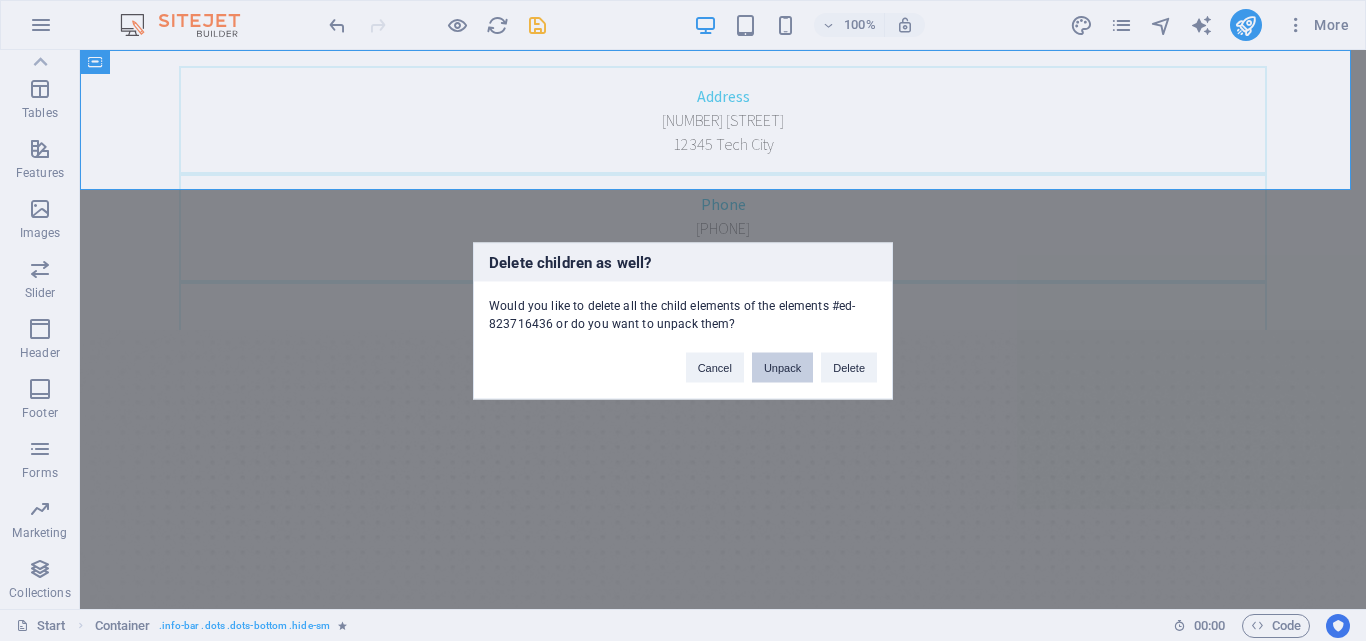 click on "Unpack" at bounding box center [782, 367] 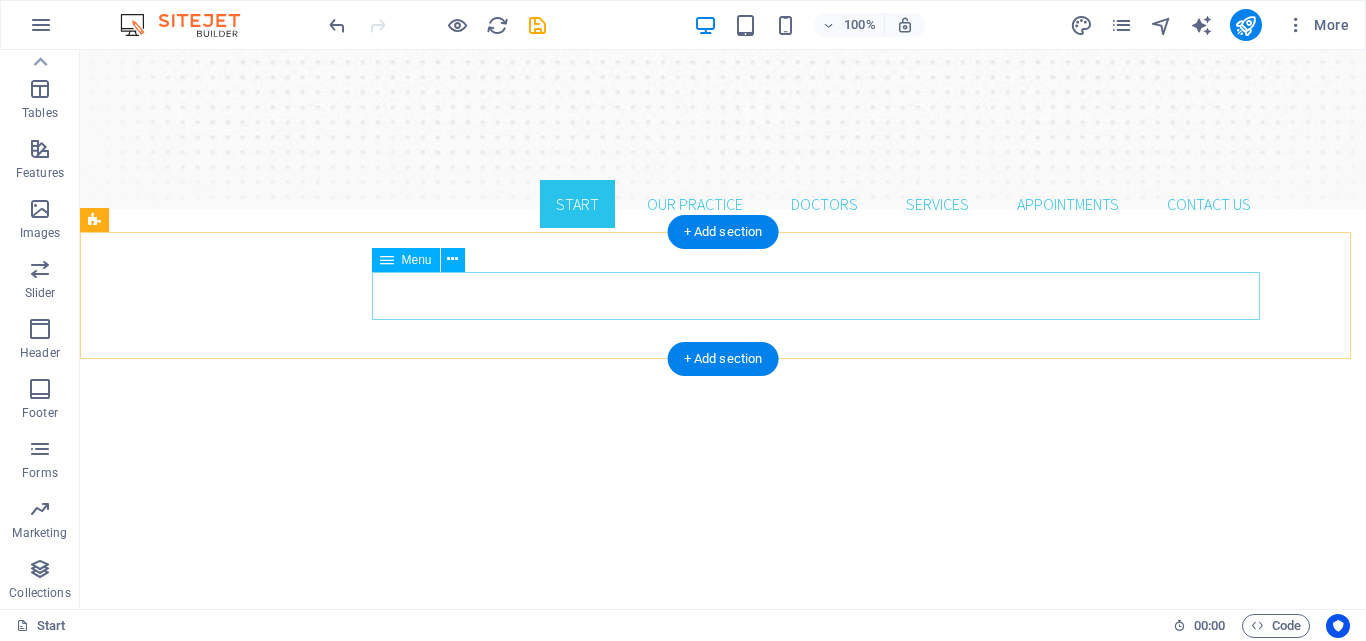 scroll, scrollTop: 0, scrollLeft: 0, axis: both 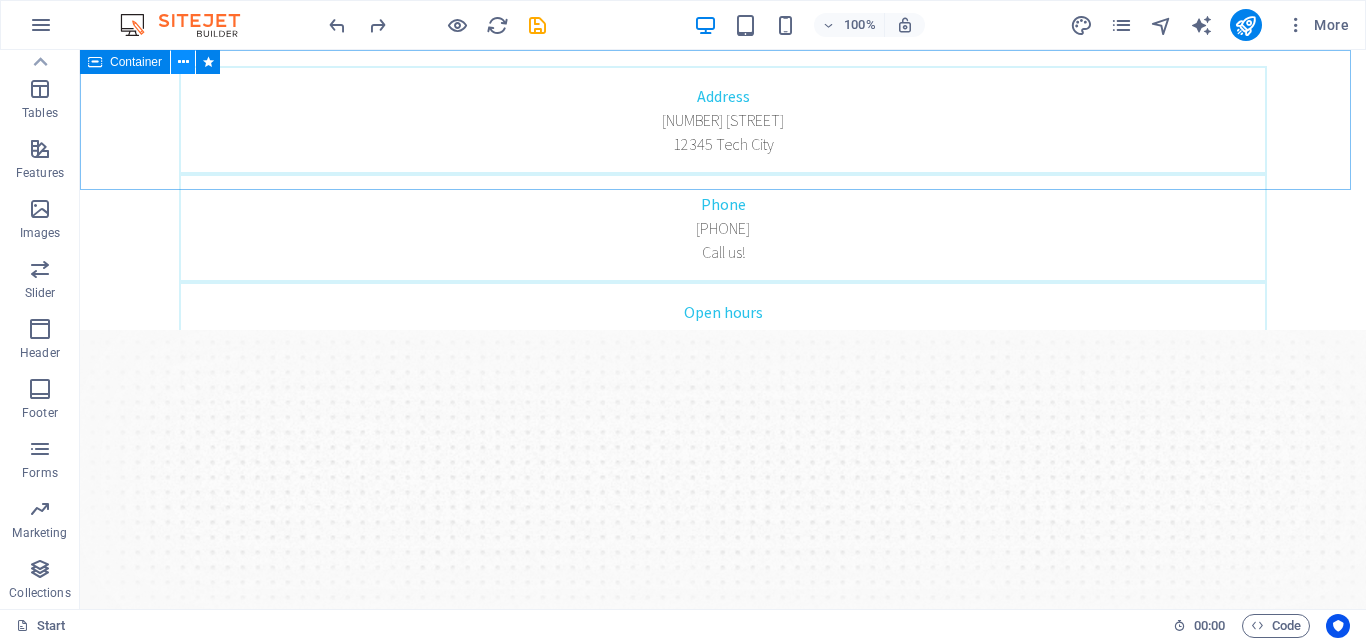 click at bounding box center [183, 62] 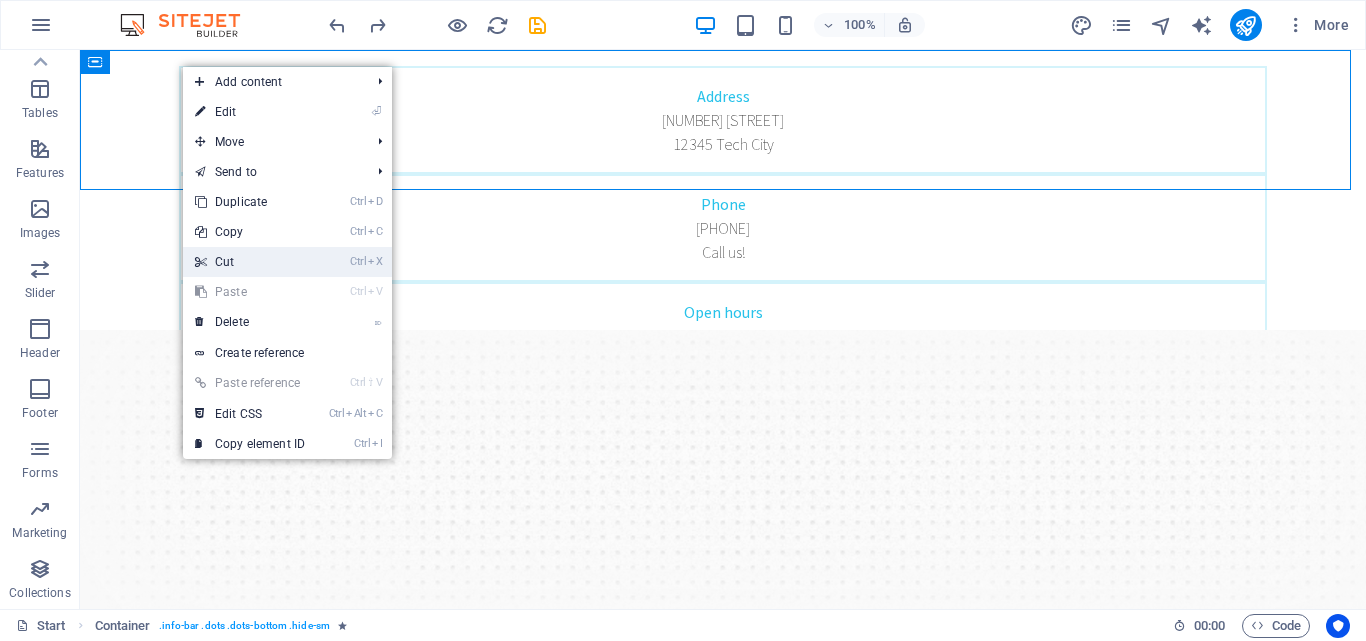 click on "Ctrl X  Cut" at bounding box center (287, 262) 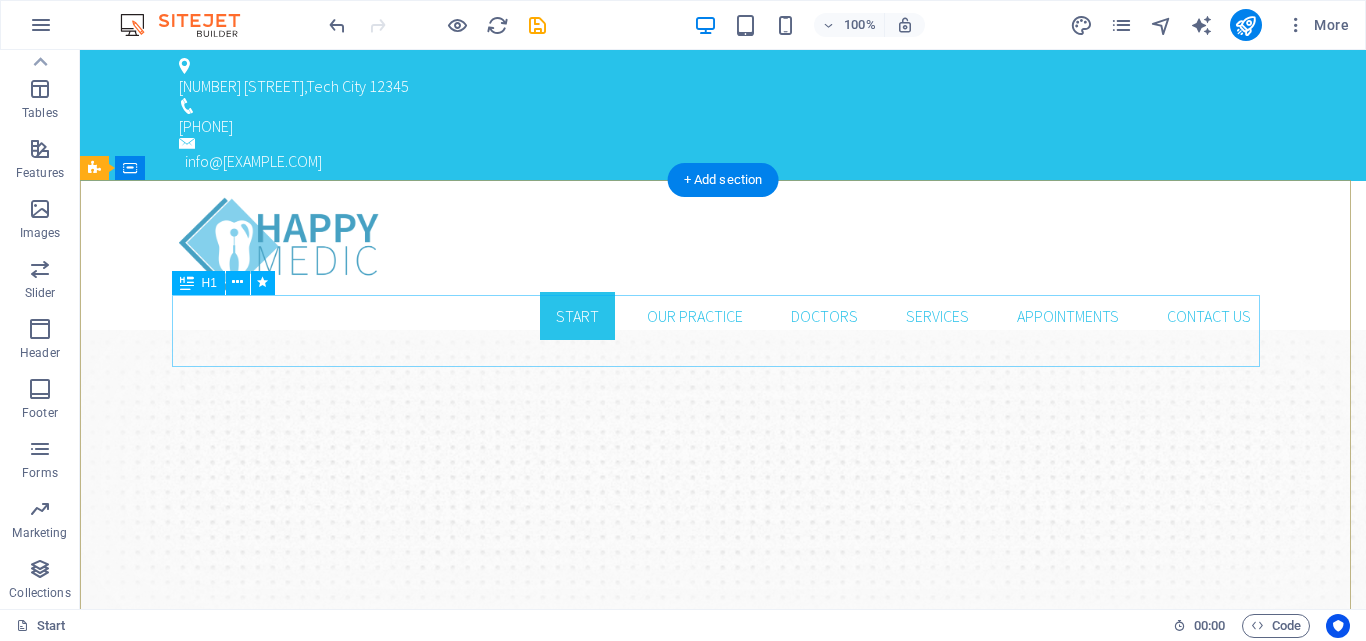 scroll, scrollTop: 100, scrollLeft: 0, axis: vertical 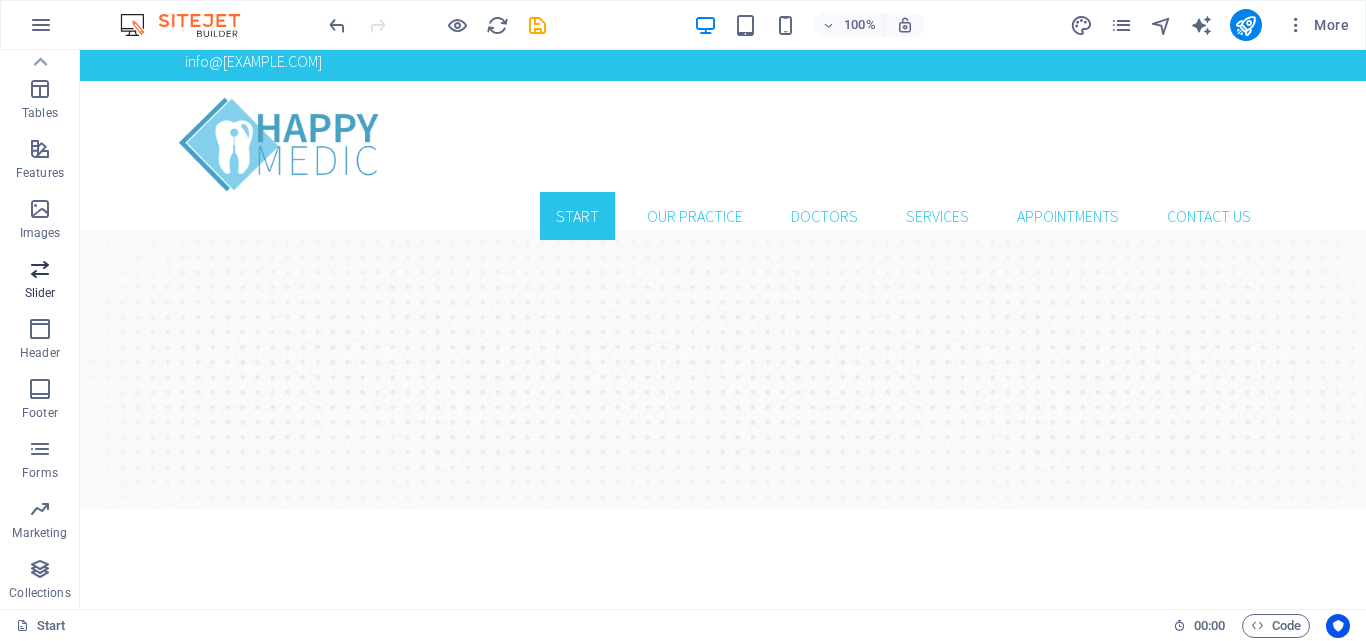 click at bounding box center [40, 269] 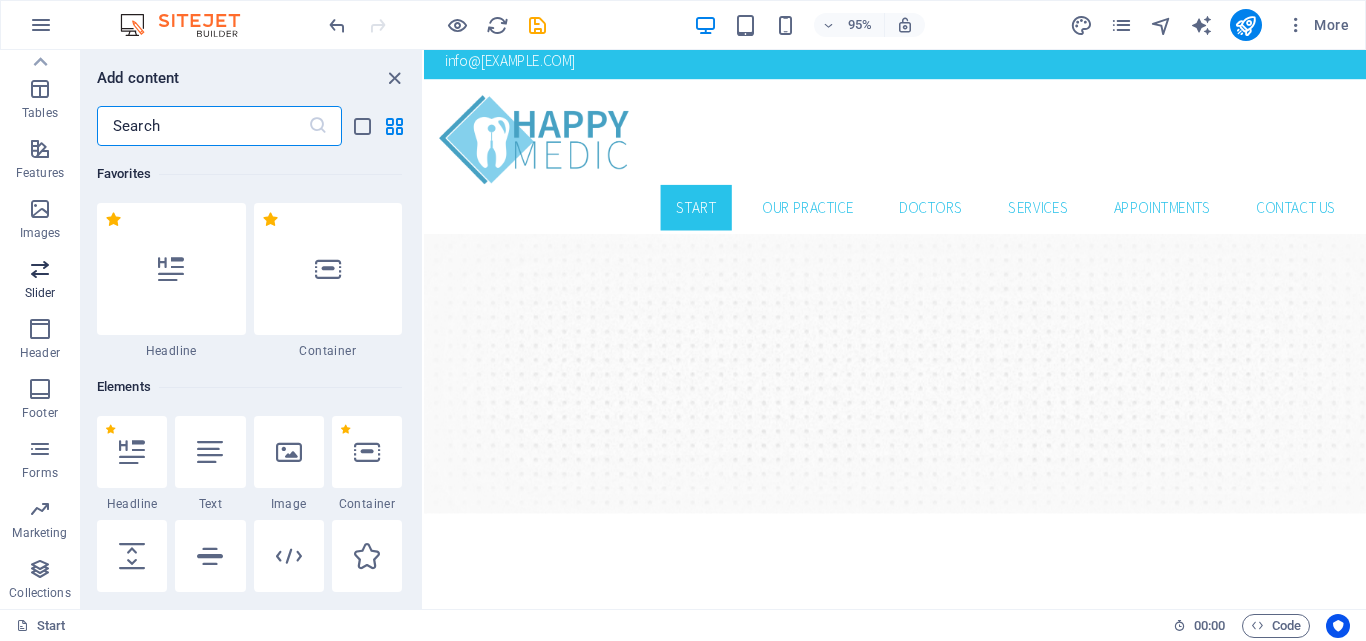 scroll, scrollTop: 11337, scrollLeft: 0, axis: vertical 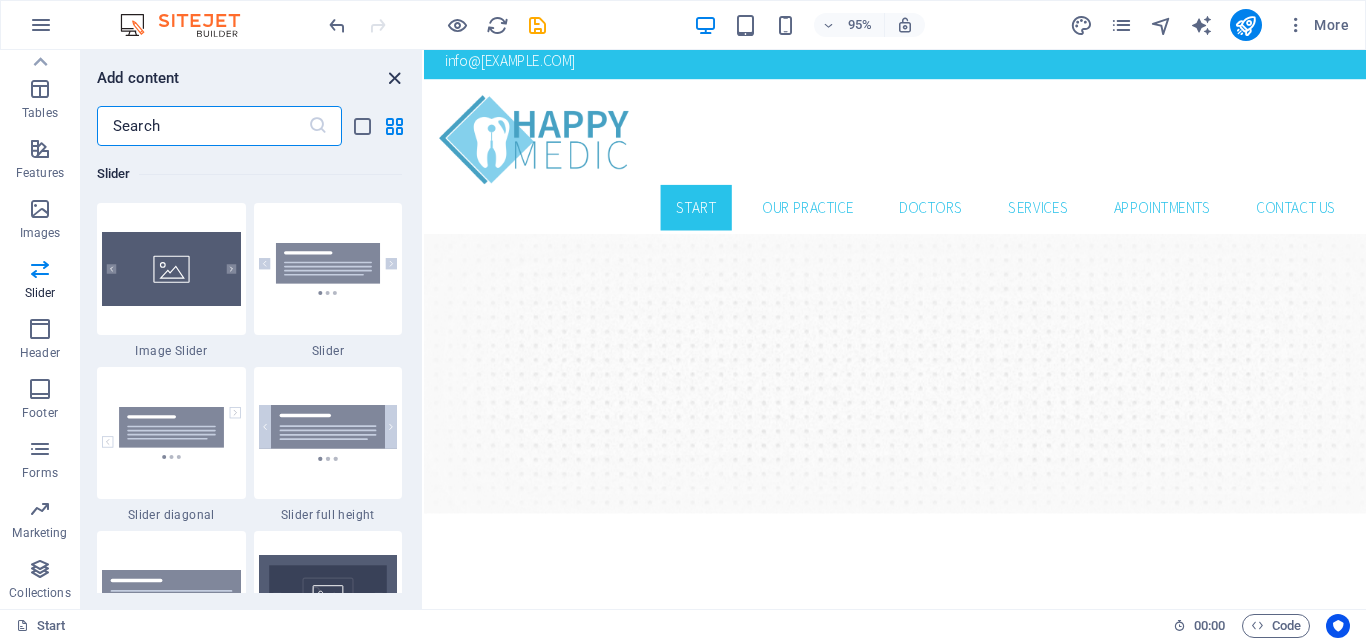 click at bounding box center [394, 78] 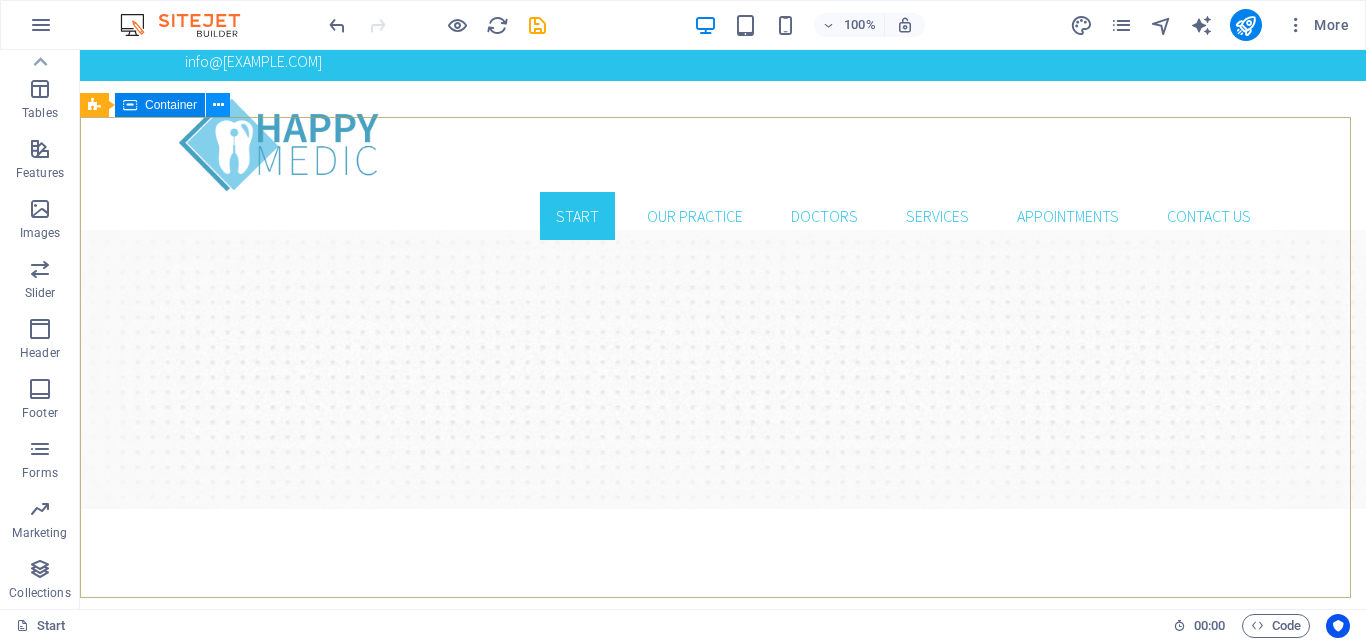 click at bounding box center [218, 105] 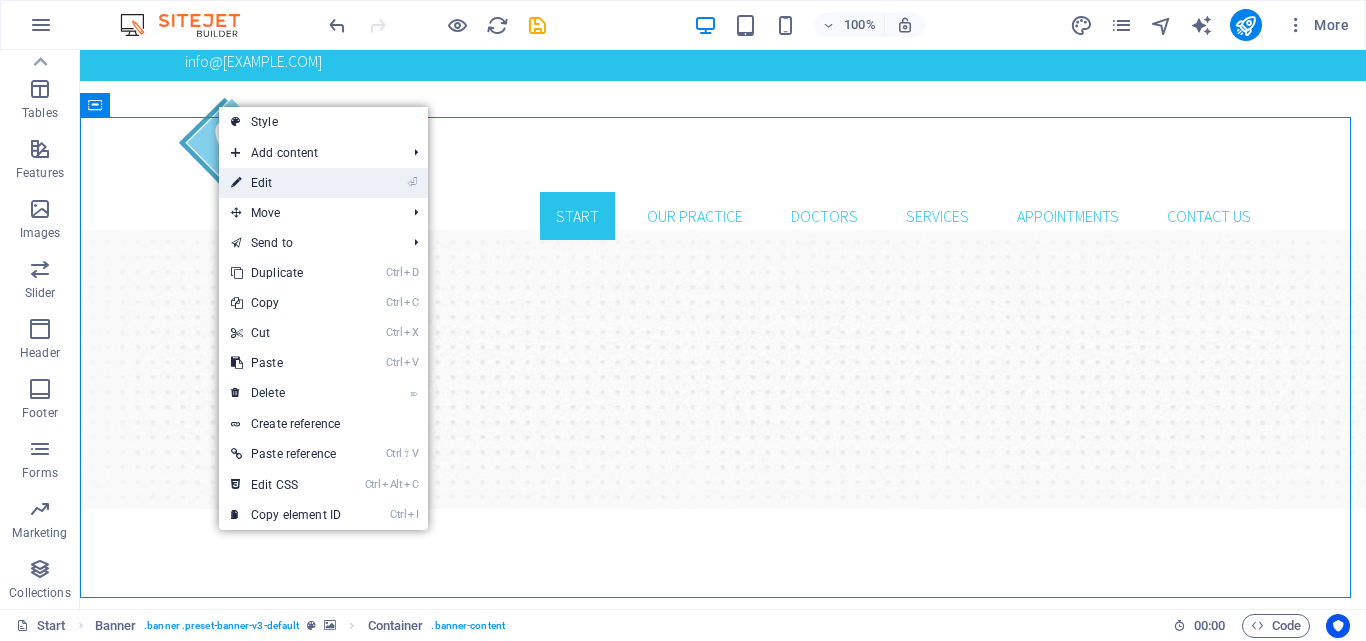 click on "⏎  Edit" at bounding box center (286, 183) 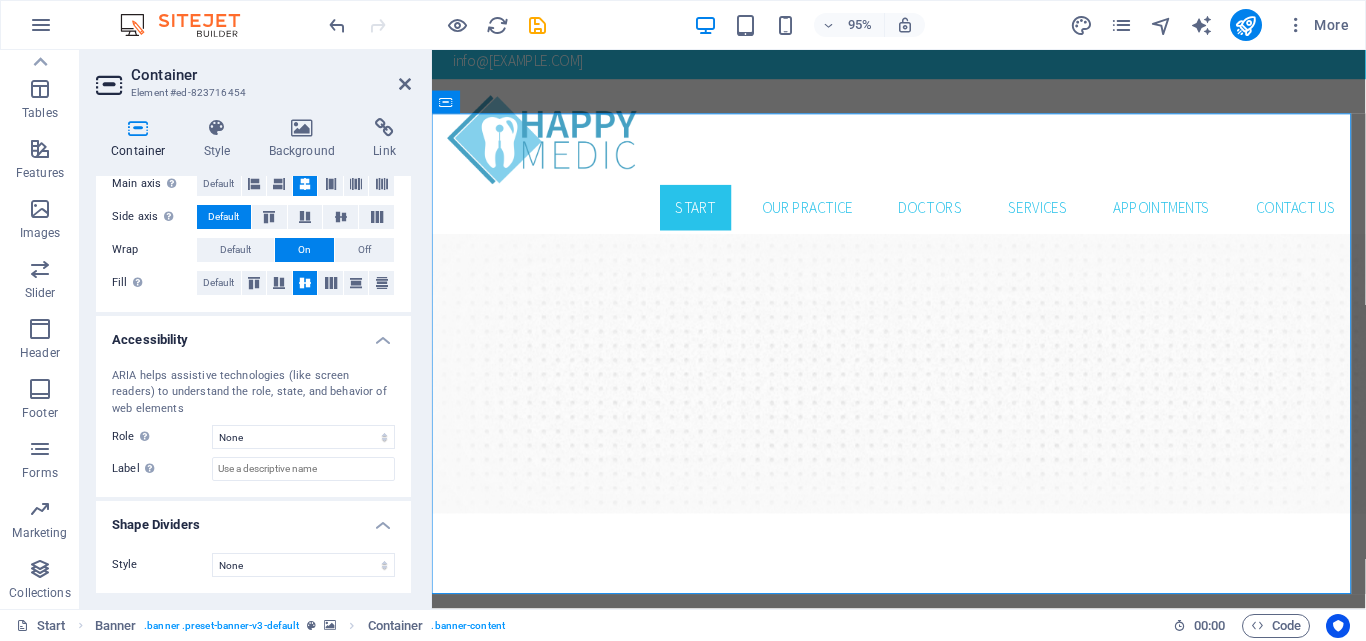 scroll, scrollTop: 0, scrollLeft: 0, axis: both 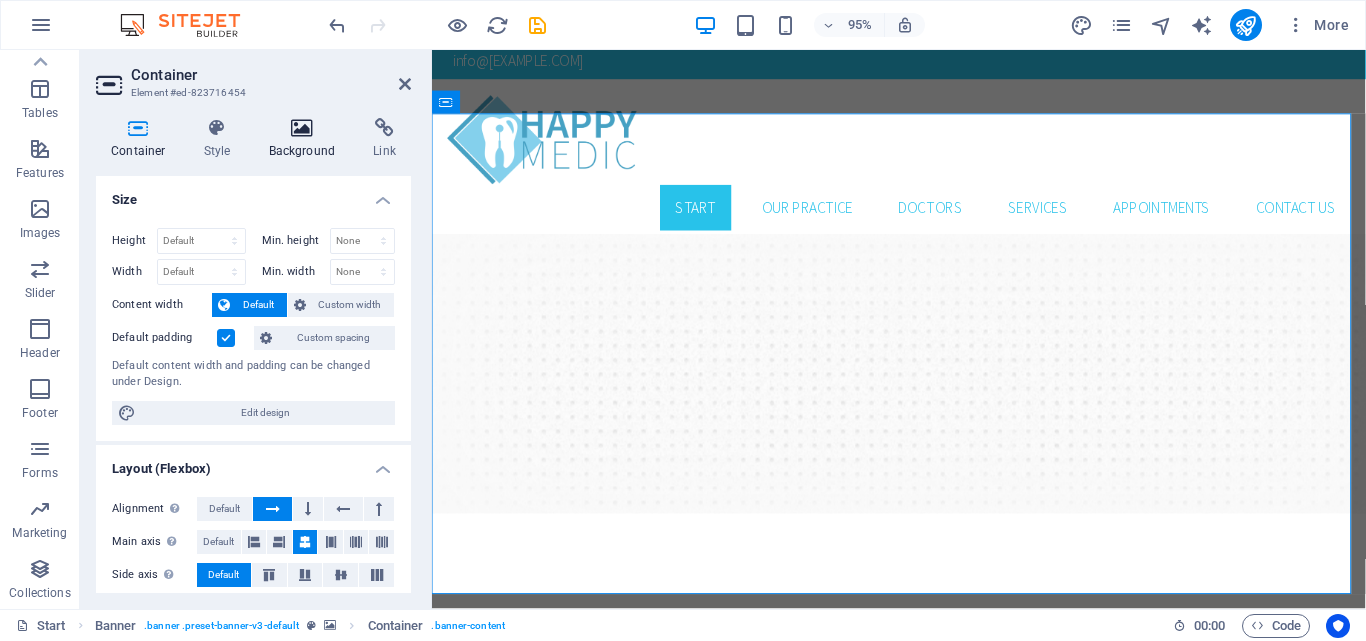 click at bounding box center [302, 128] 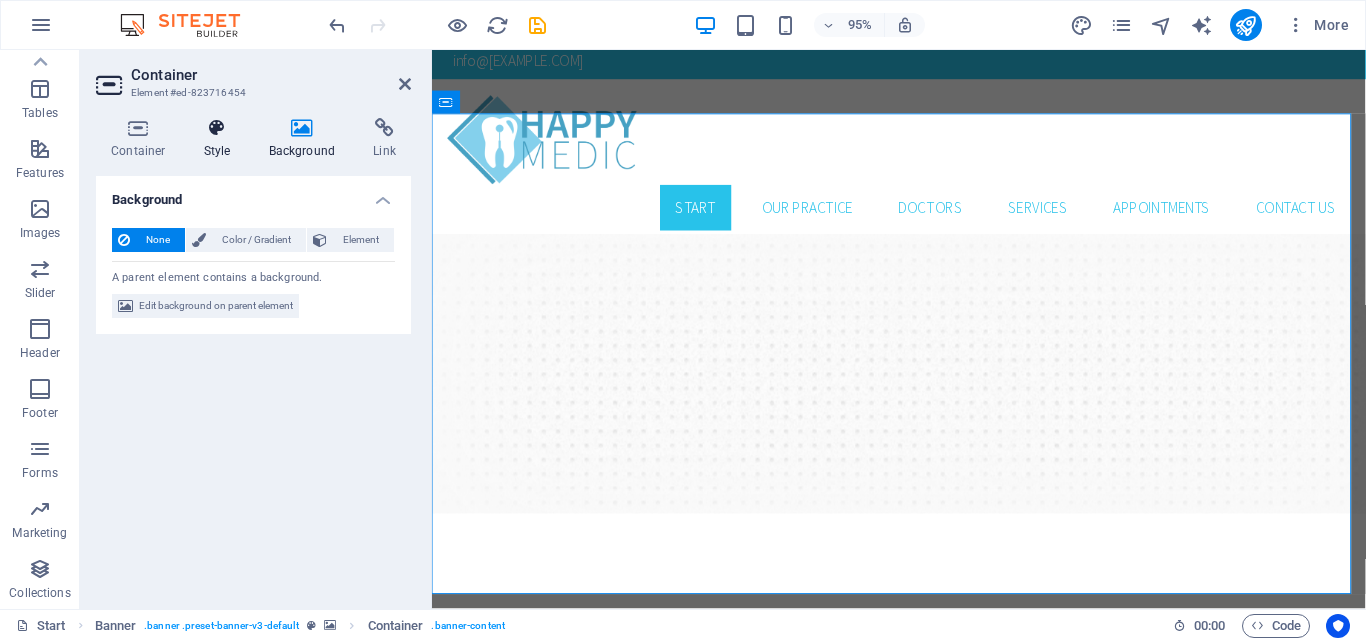 click at bounding box center [217, 128] 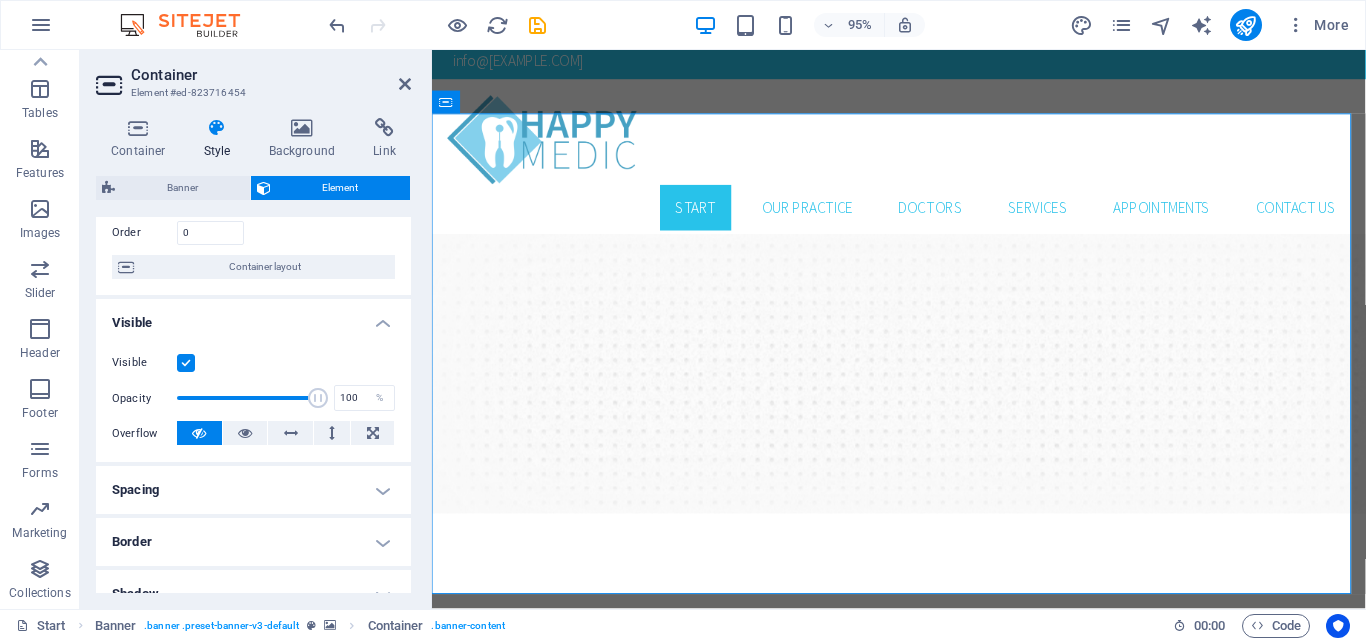 scroll, scrollTop: 0, scrollLeft: 0, axis: both 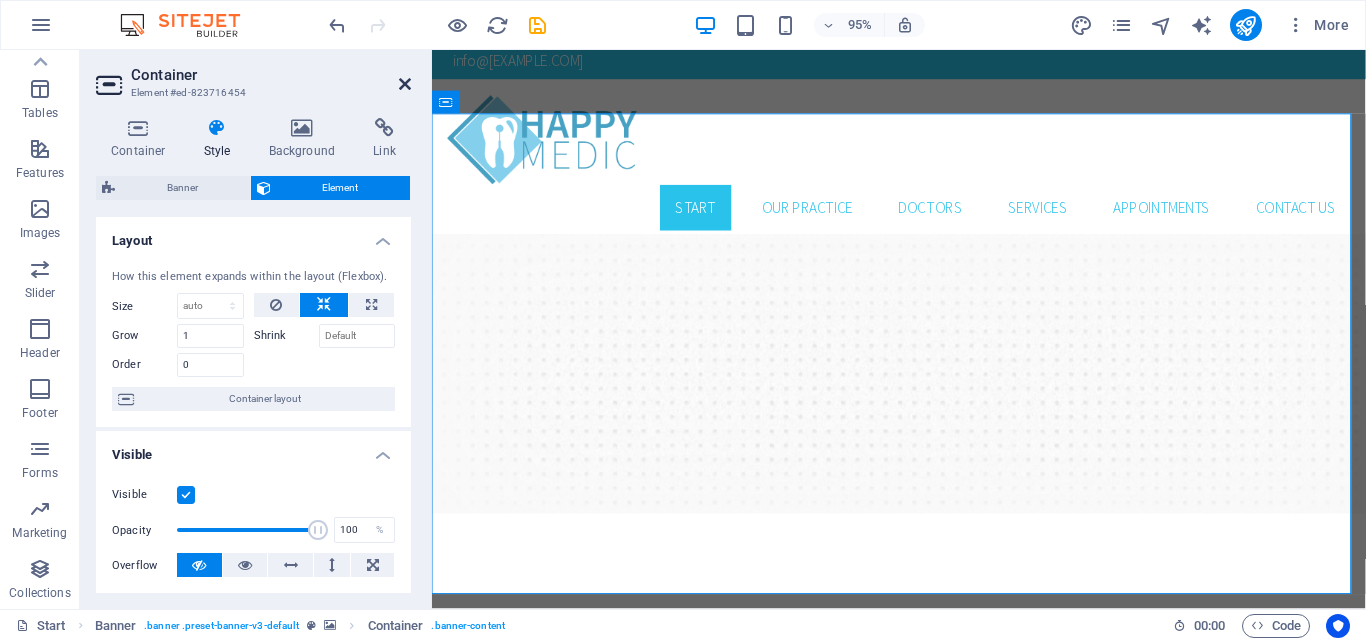 click at bounding box center (405, 84) 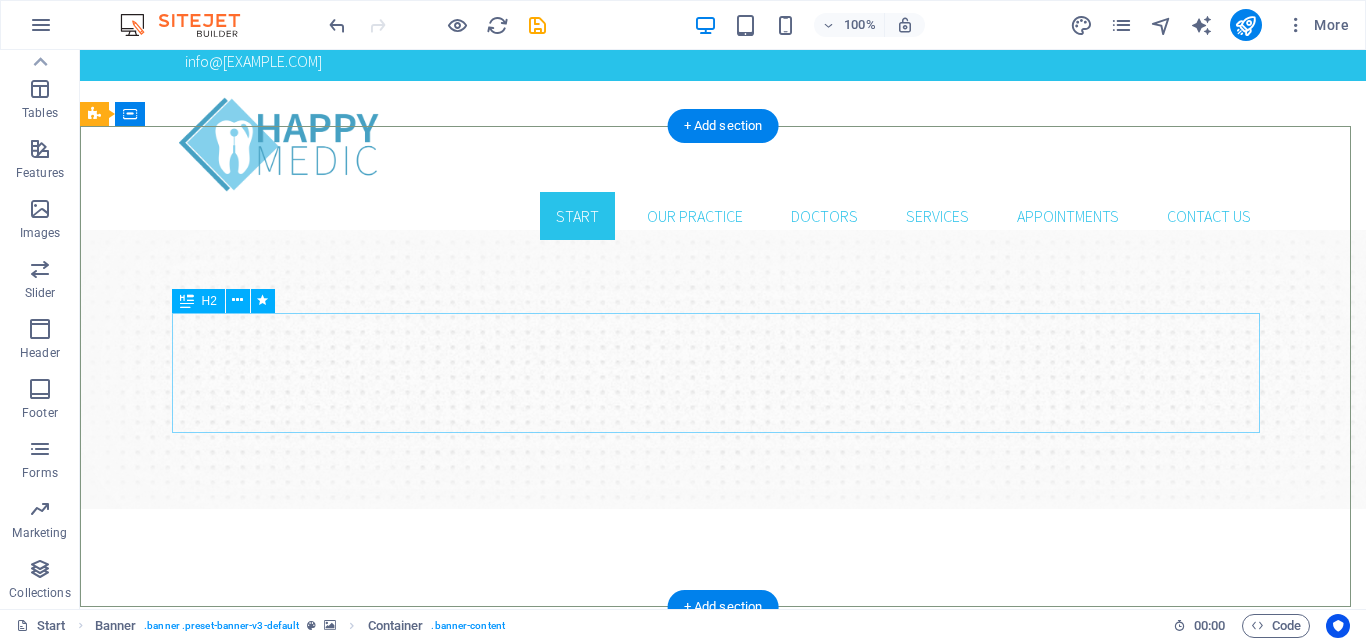 scroll, scrollTop: 0, scrollLeft: 0, axis: both 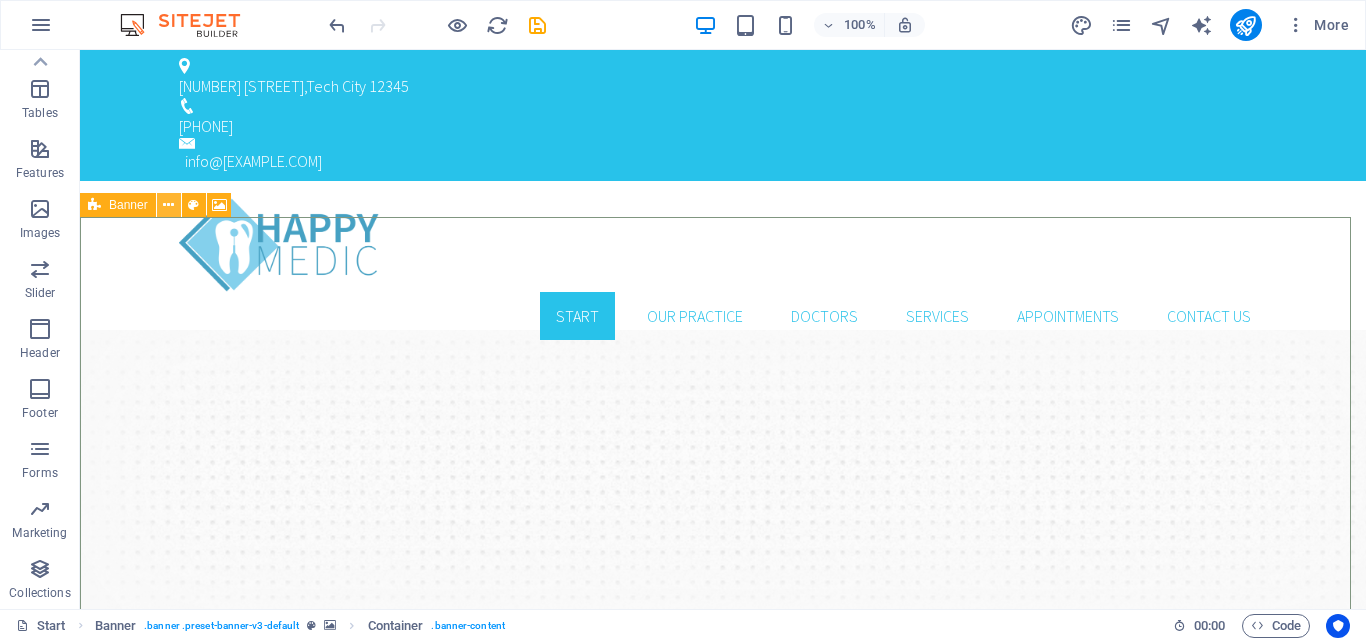 click at bounding box center (168, 205) 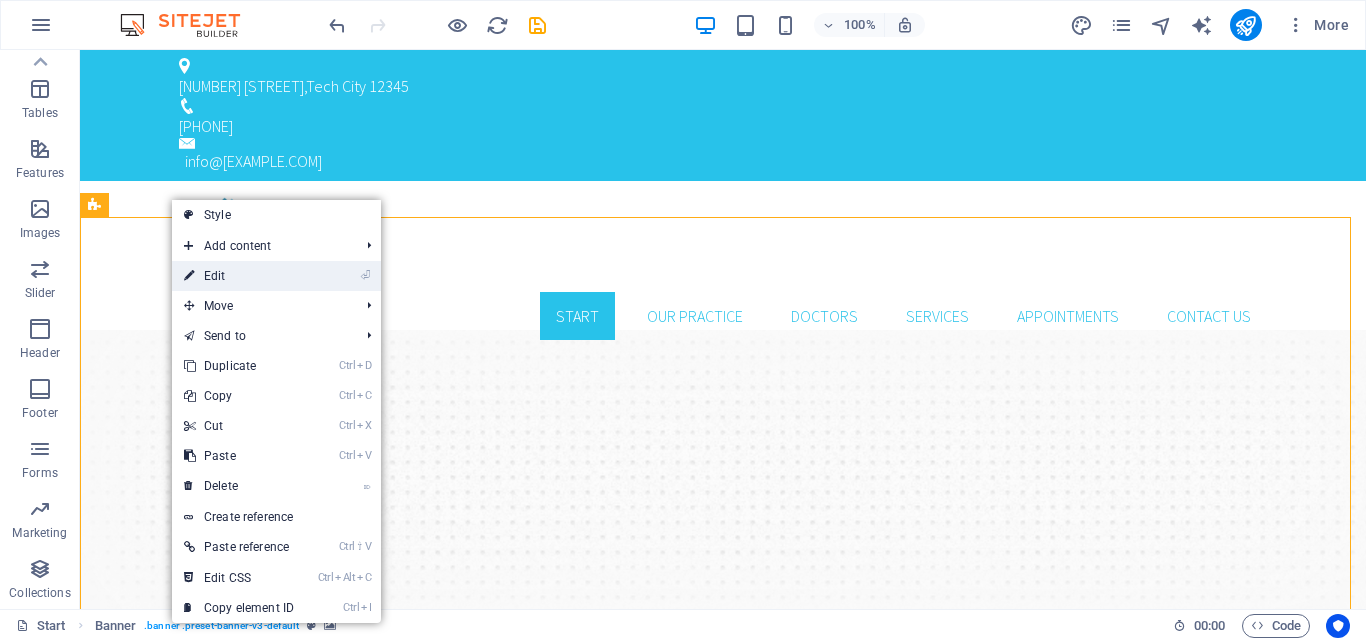 click on "⏎  Edit" at bounding box center (239, 276) 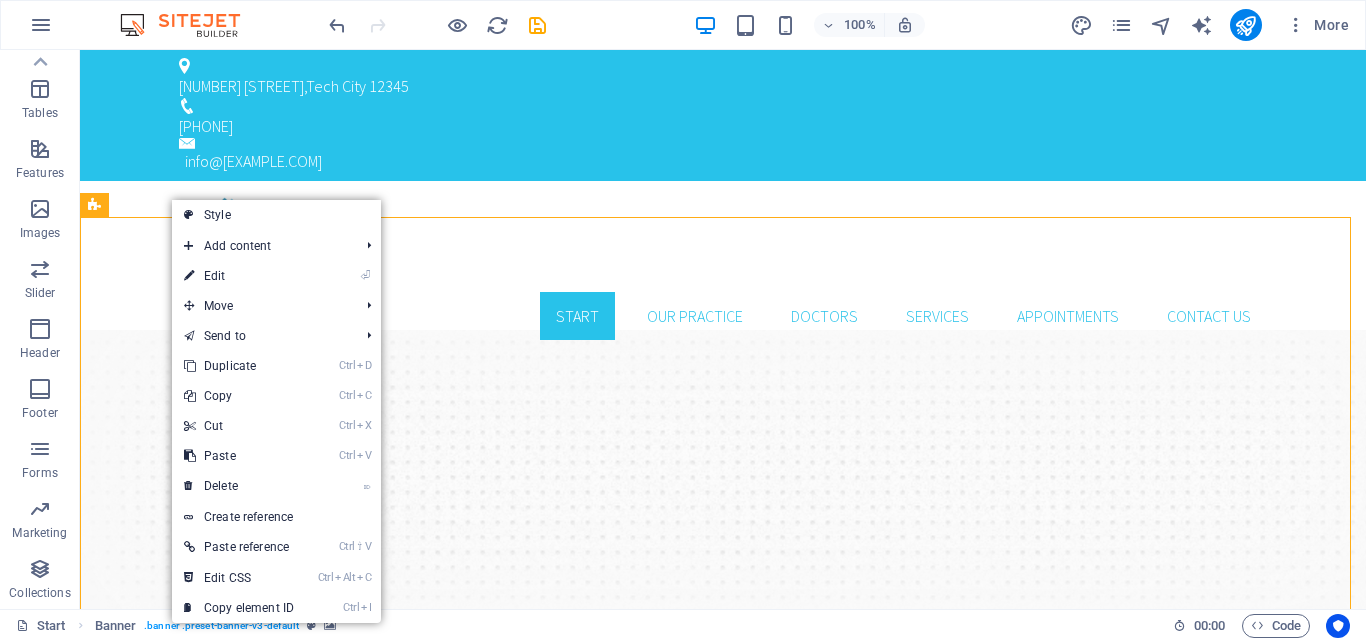 select on "ms" 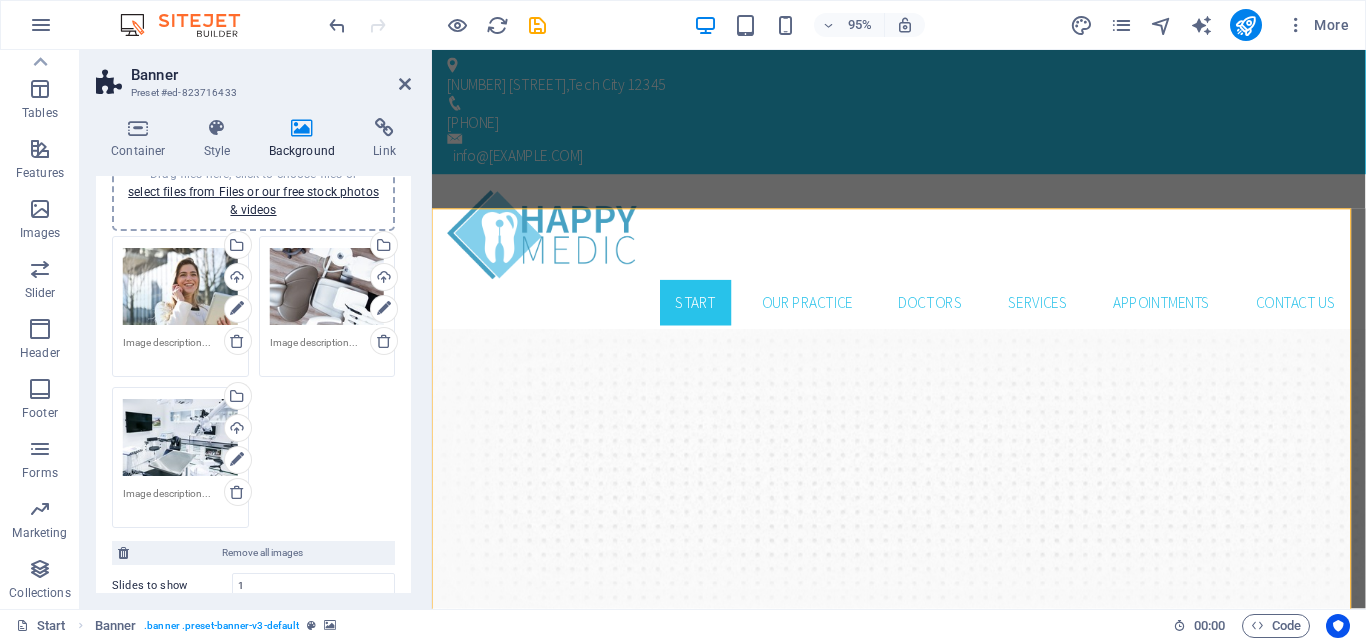 scroll, scrollTop: 0, scrollLeft: 0, axis: both 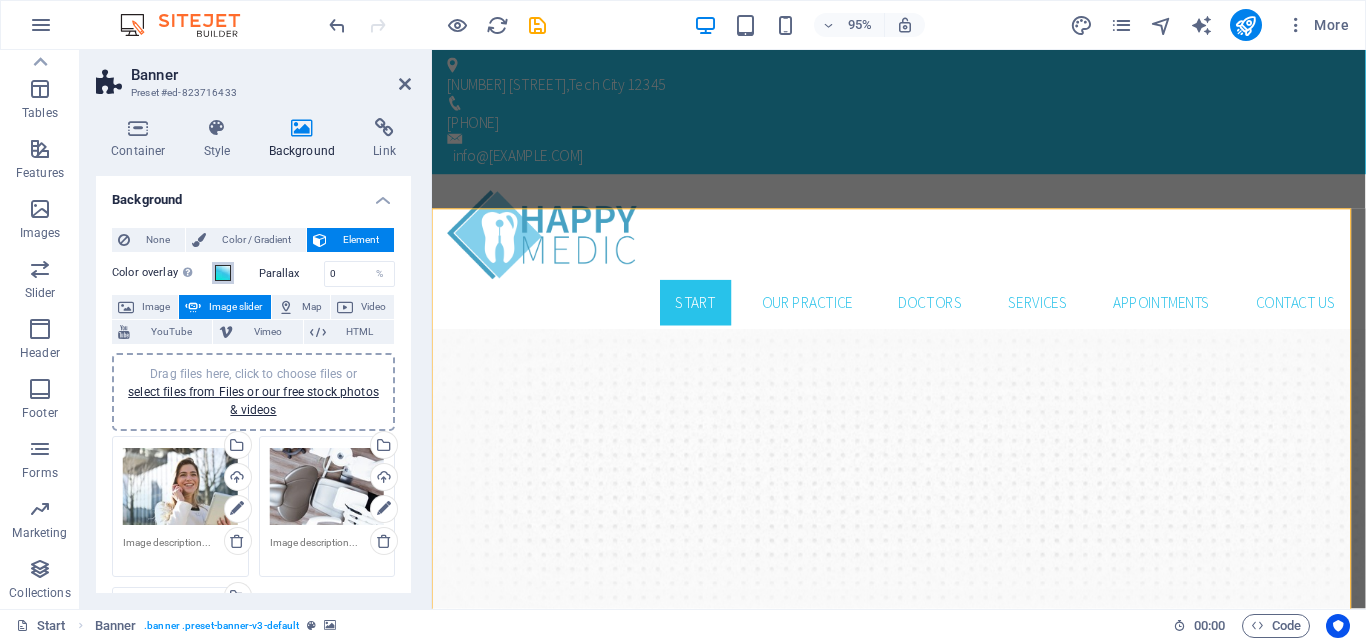 click at bounding box center [223, 273] 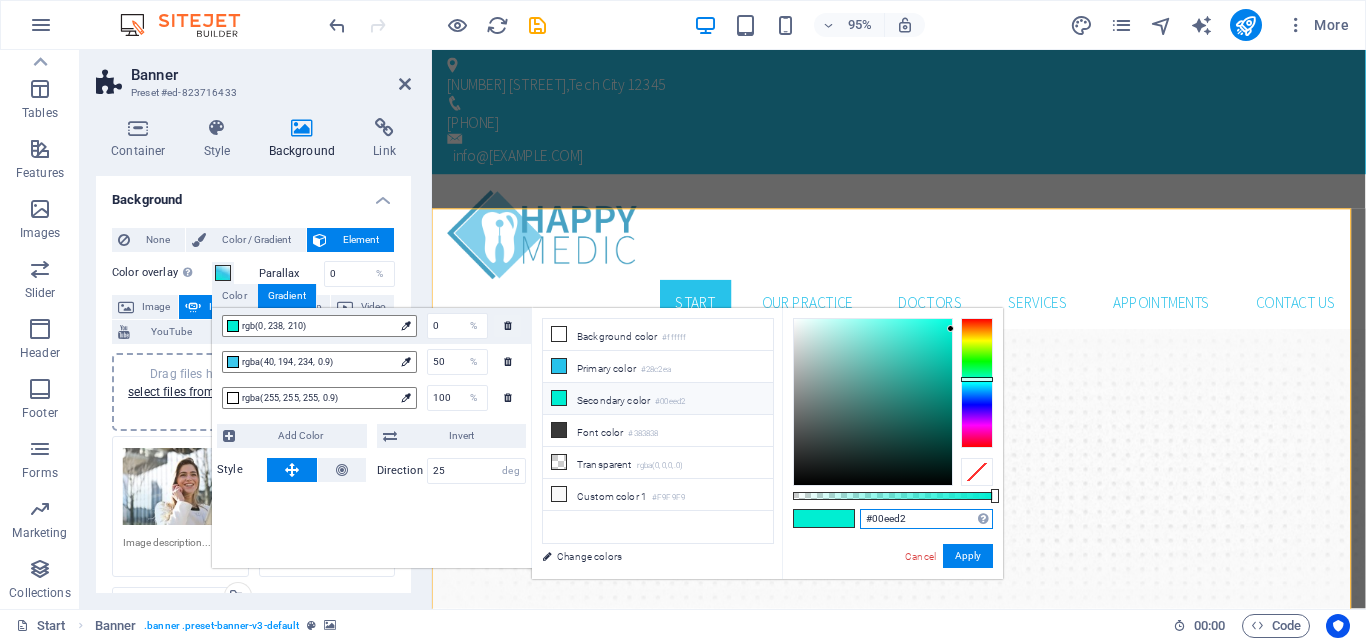 drag, startPoint x: 910, startPoint y: 520, endPoint x: 860, endPoint y: 520, distance: 50 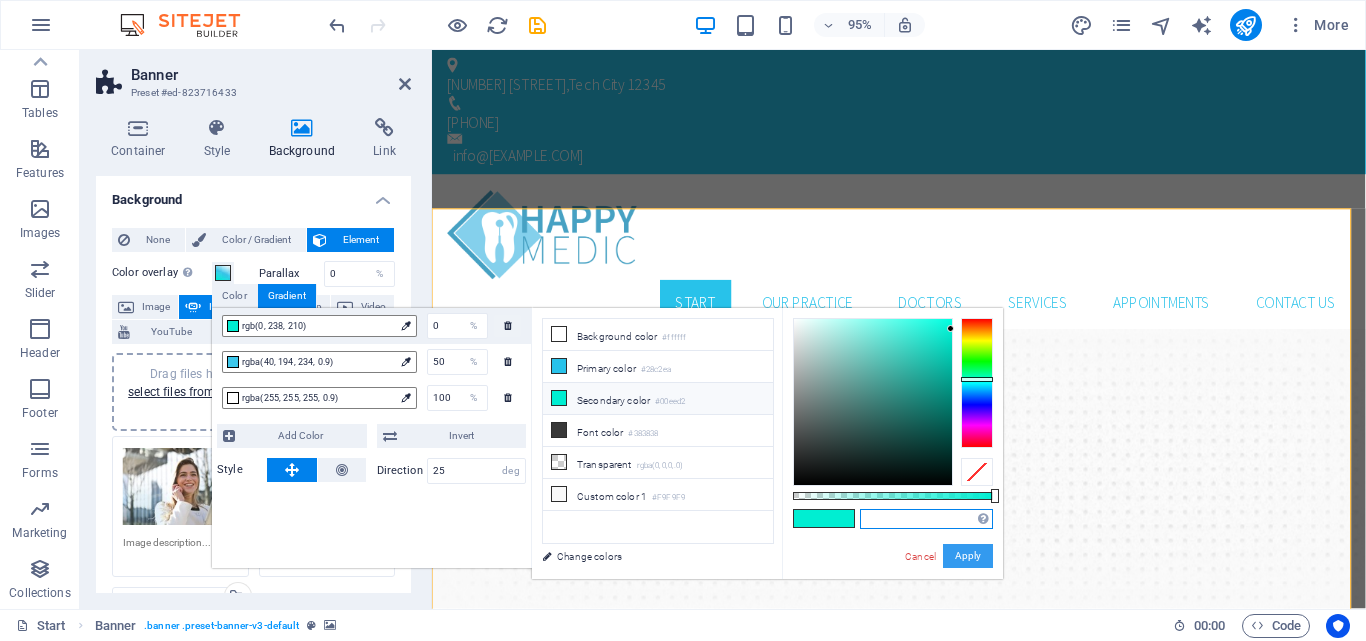 type 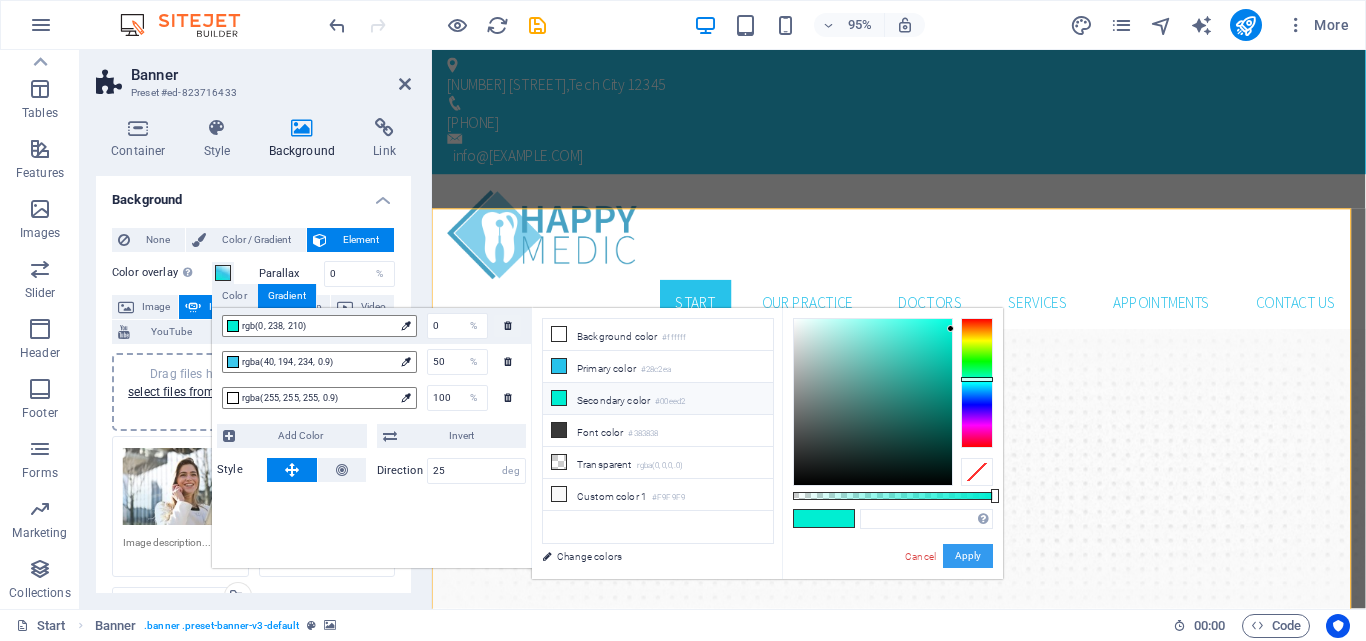 click on "Apply" at bounding box center (968, 556) 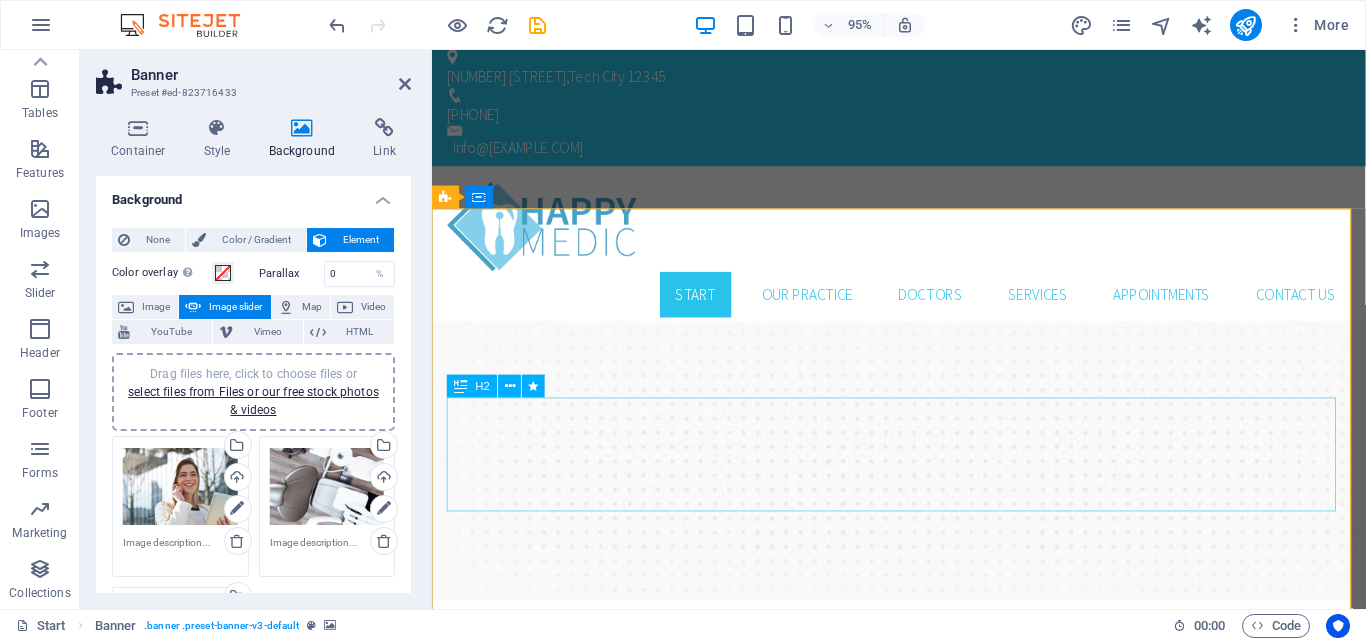 scroll, scrollTop: 0, scrollLeft: 0, axis: both 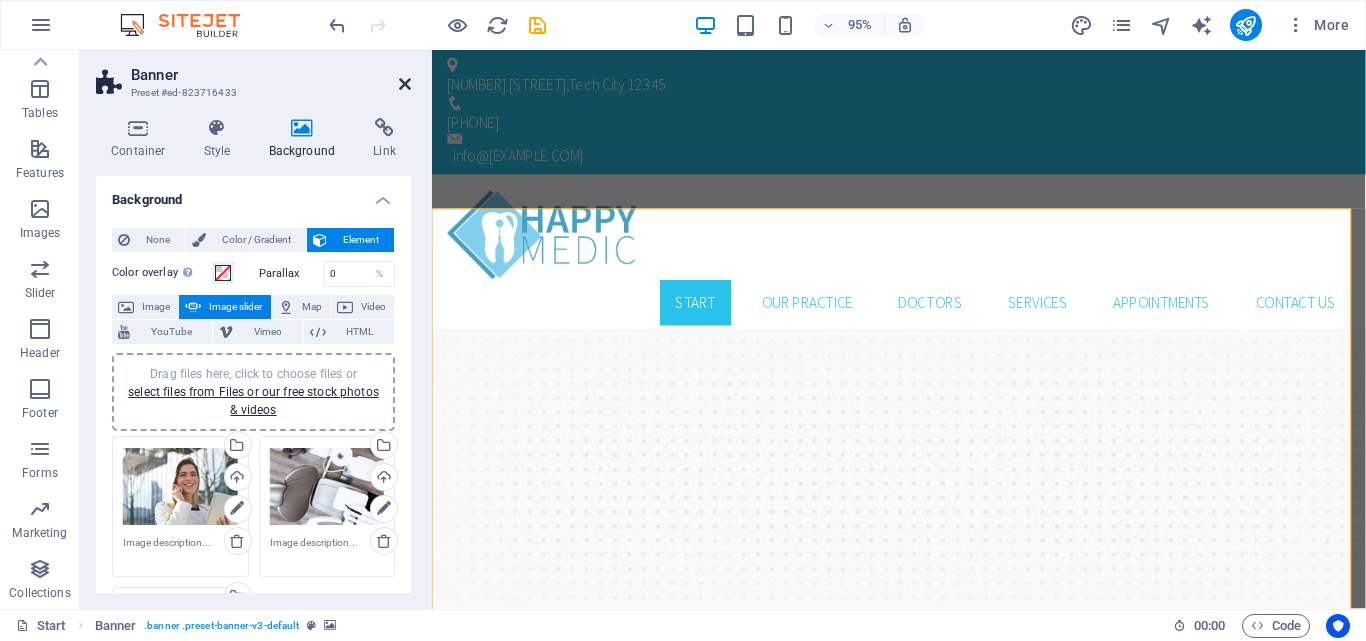 click at bounding box center [405, 84] 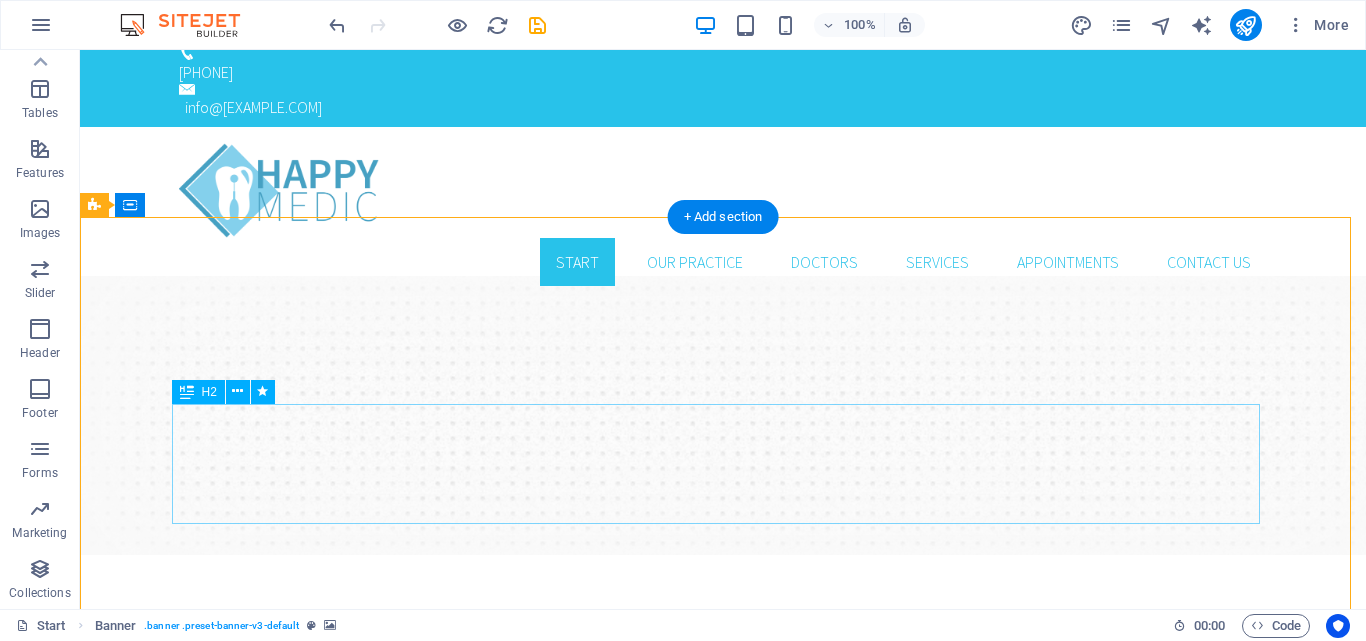scroll, scrollTop: 0, scrollLeft: 0, axis: both 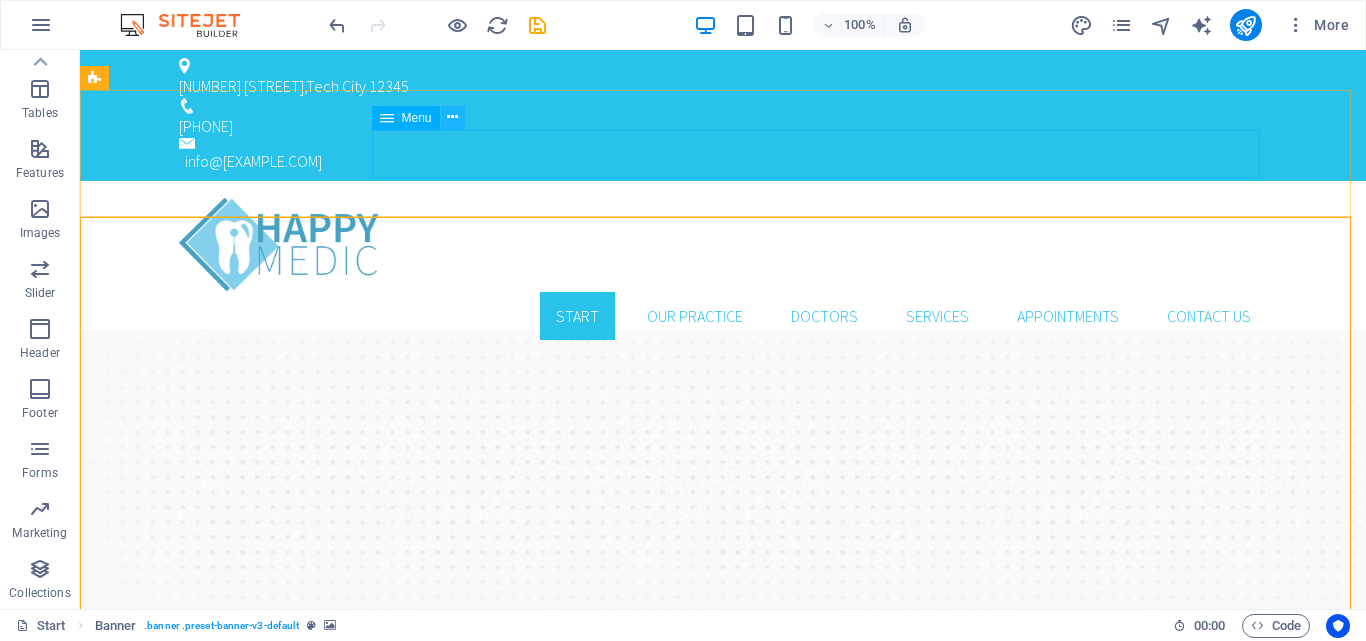click at bounding box center (452, 117) 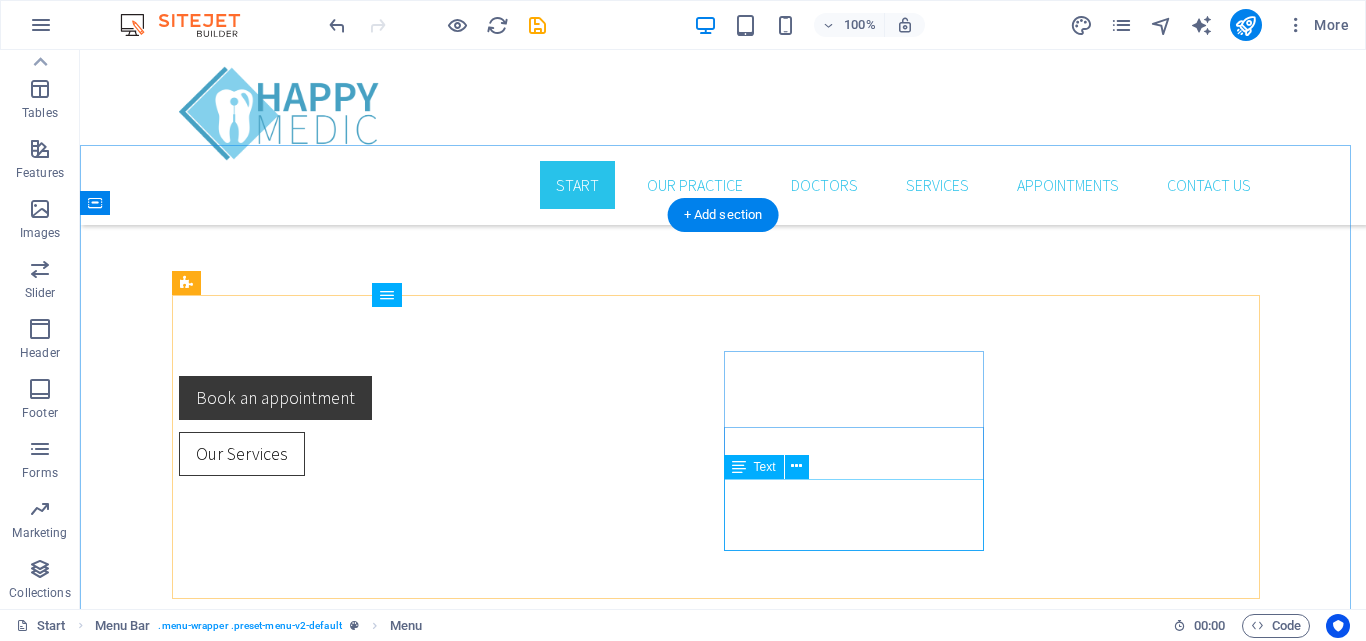 scroll, scrollTop: 0, scrollLeft: 0, axis: both 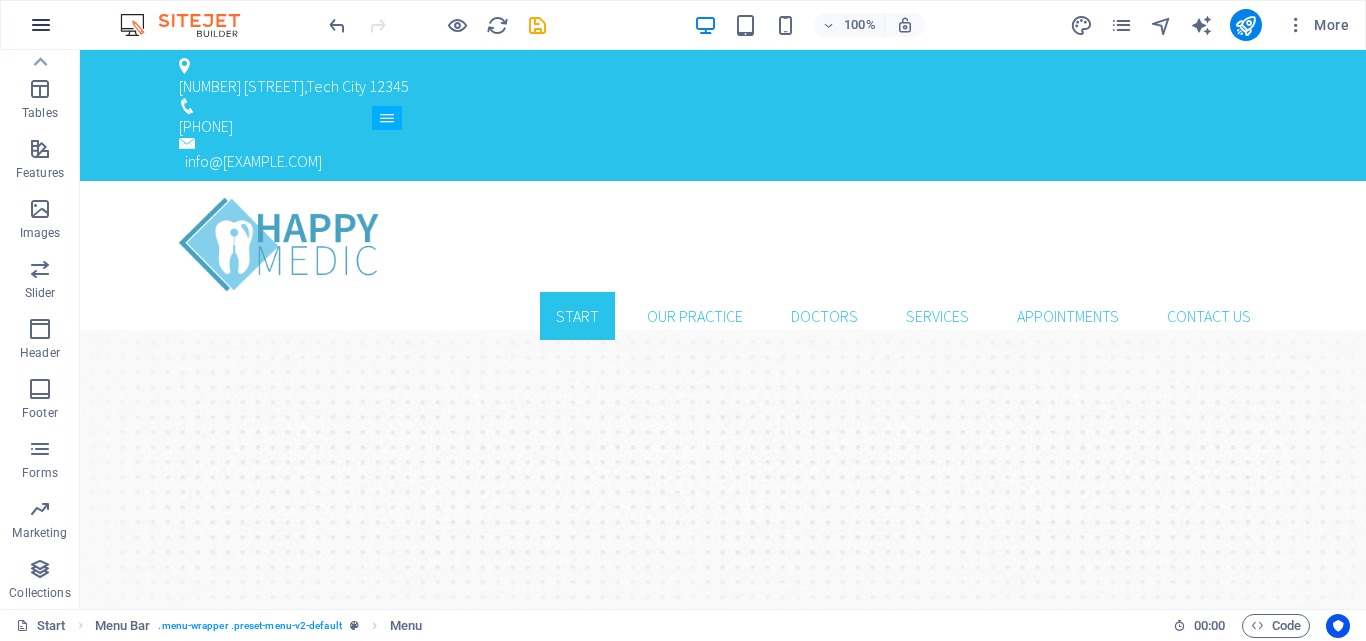 click at bounding box center [41, 25] 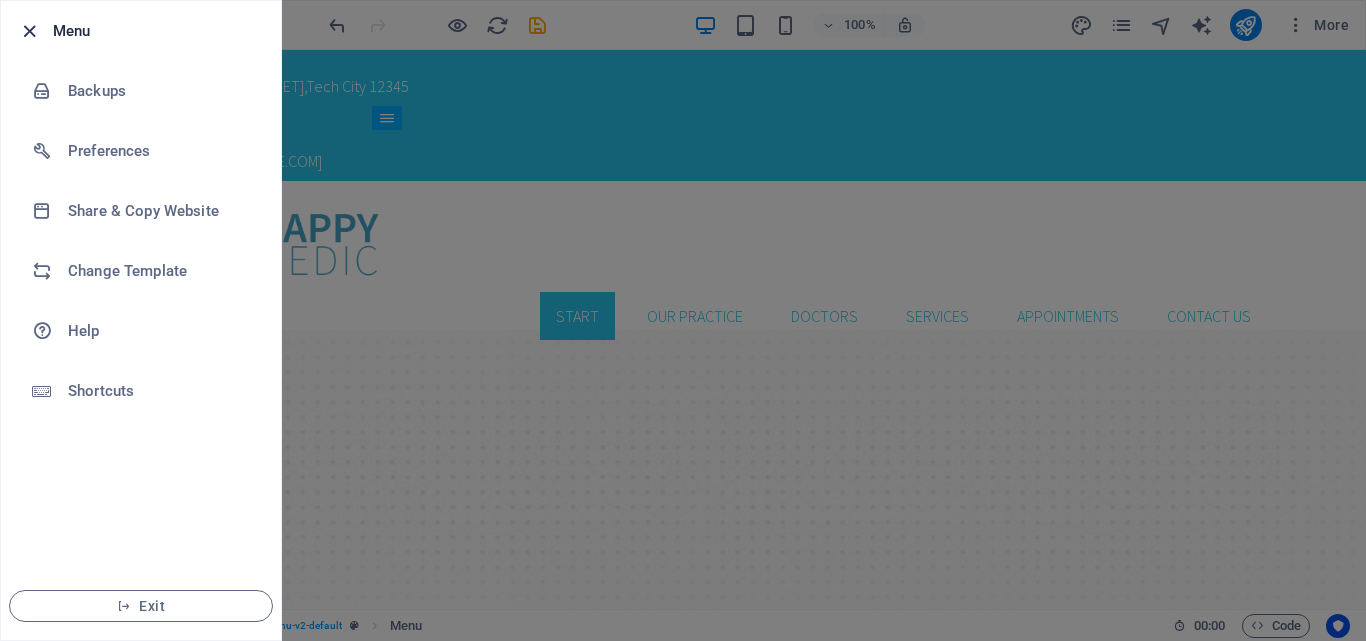 click at bounding box center [29, 31] 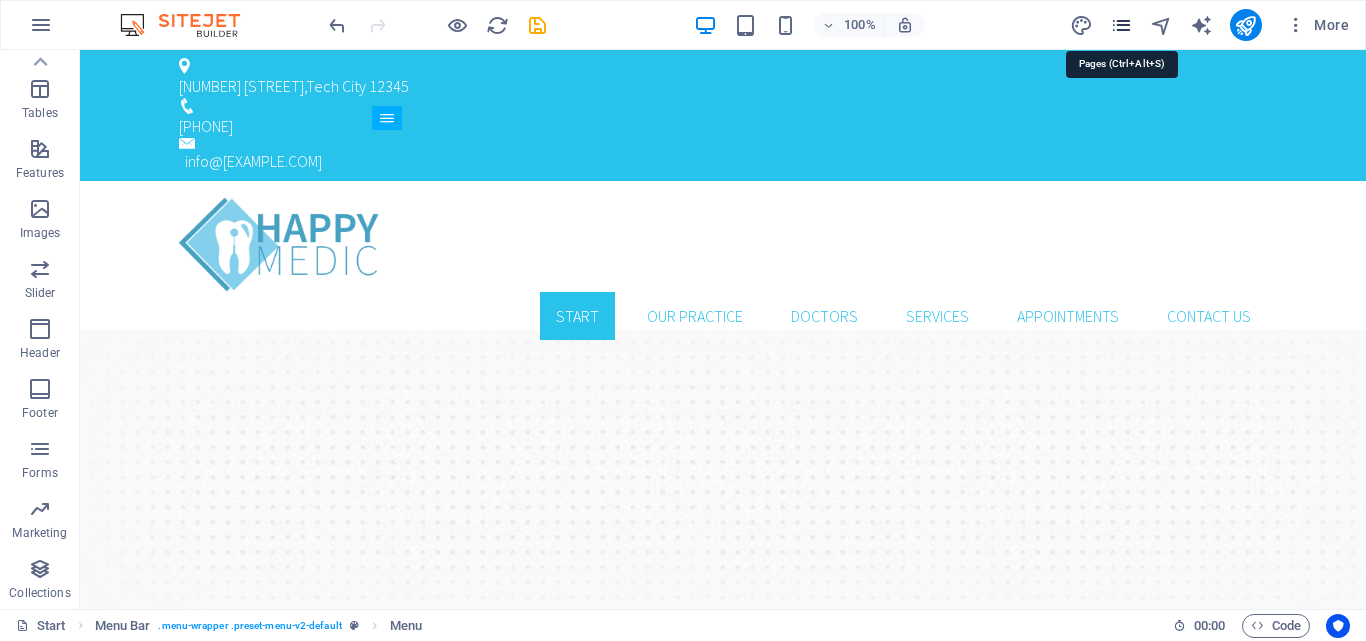 click at bounding box center (1121, 25) 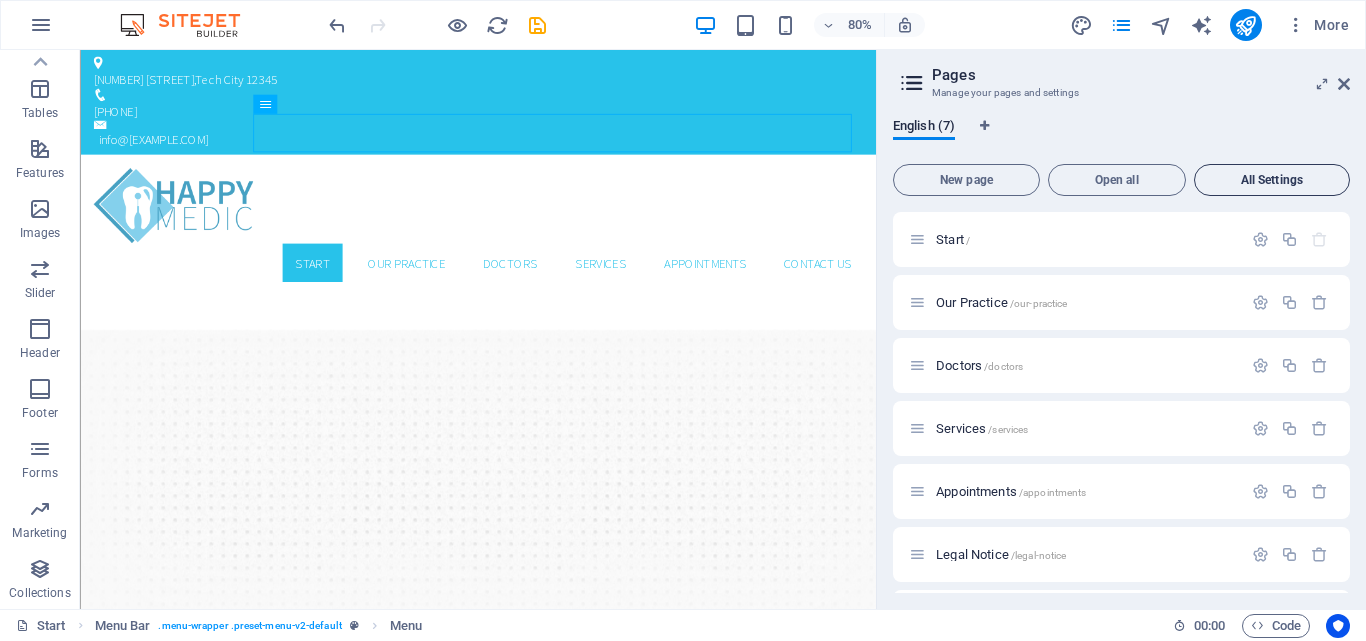 click on "All Settings" at bounding box center (1272, 180) 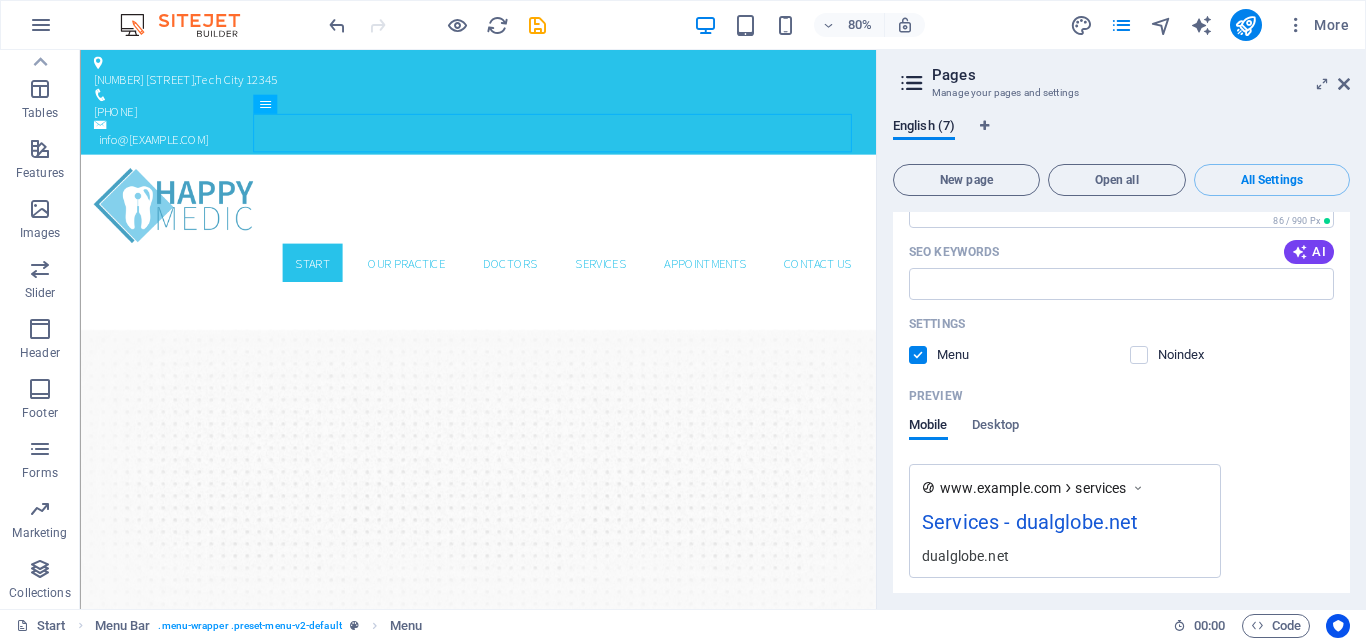 scroll, scrollTop: 2378, scrollLeft: 0, axis: vertical 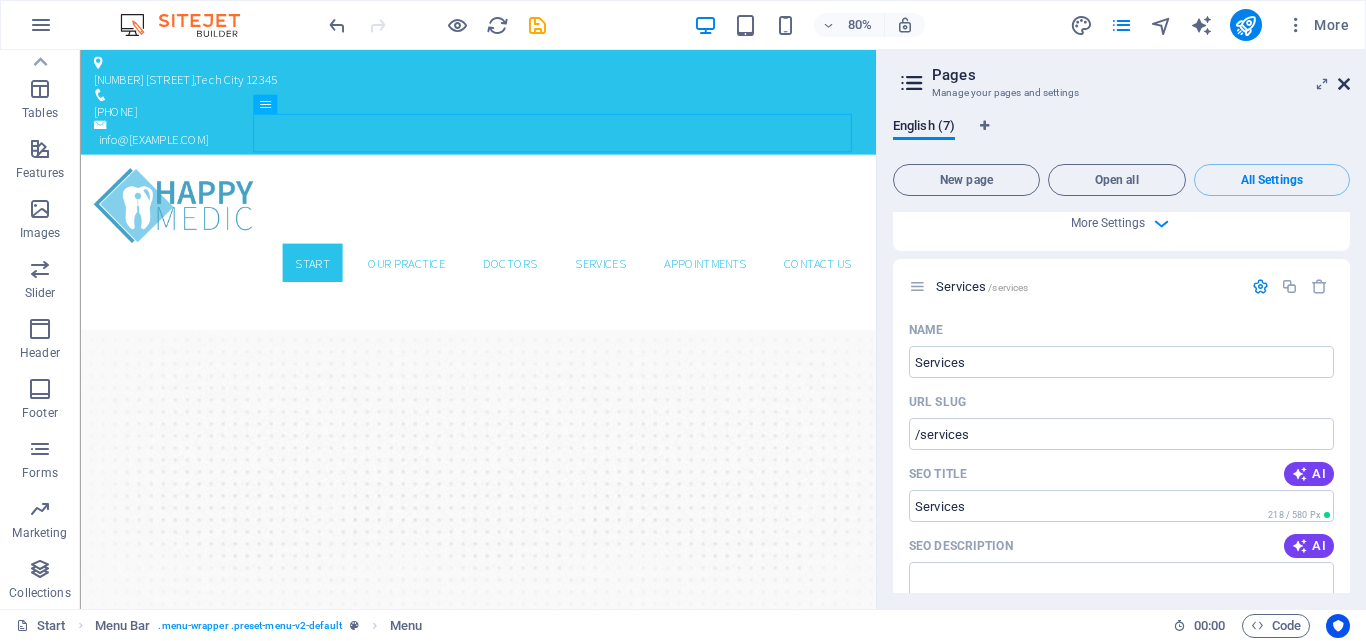 click at bounding box center [1344, 84] 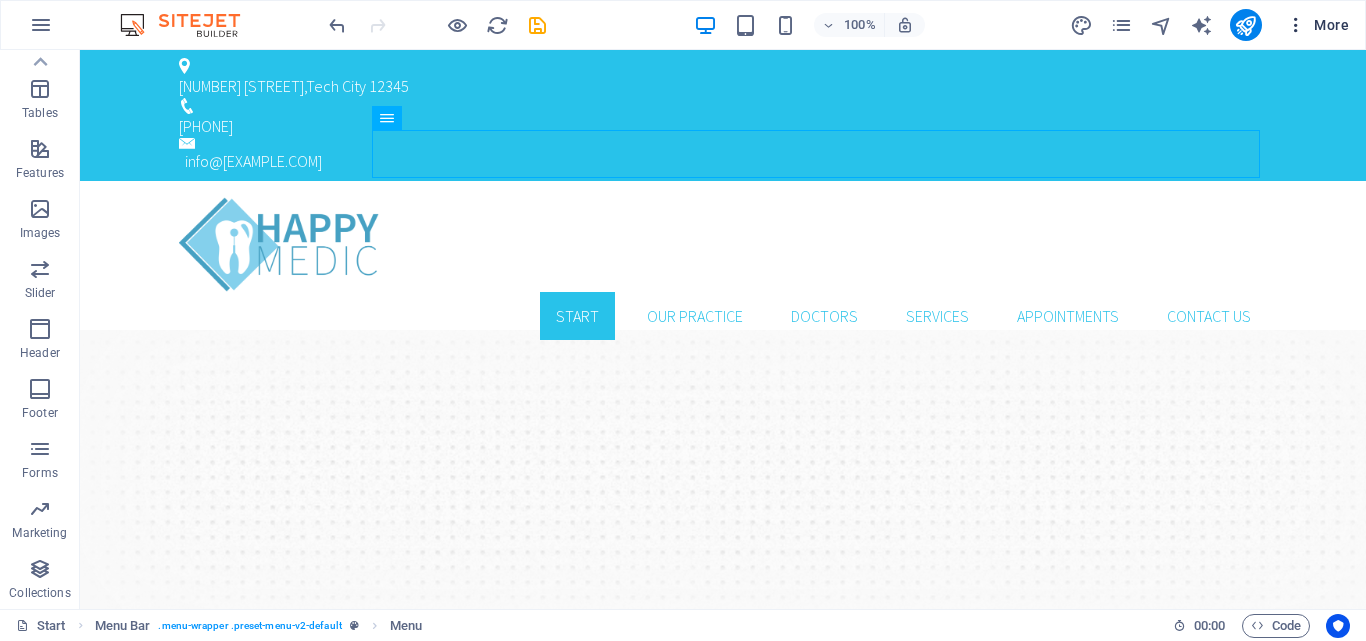 click at bounding box center [1296, 25] 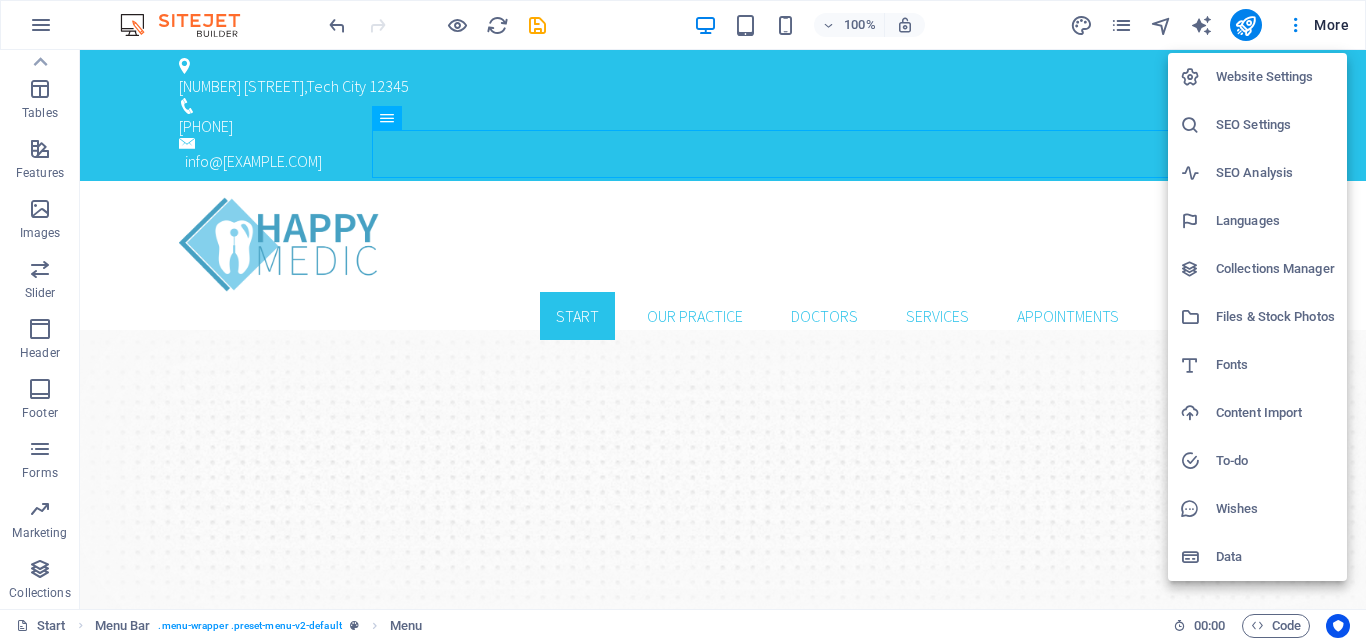 click on "Website Settings" at bounding box center (1275, 77) 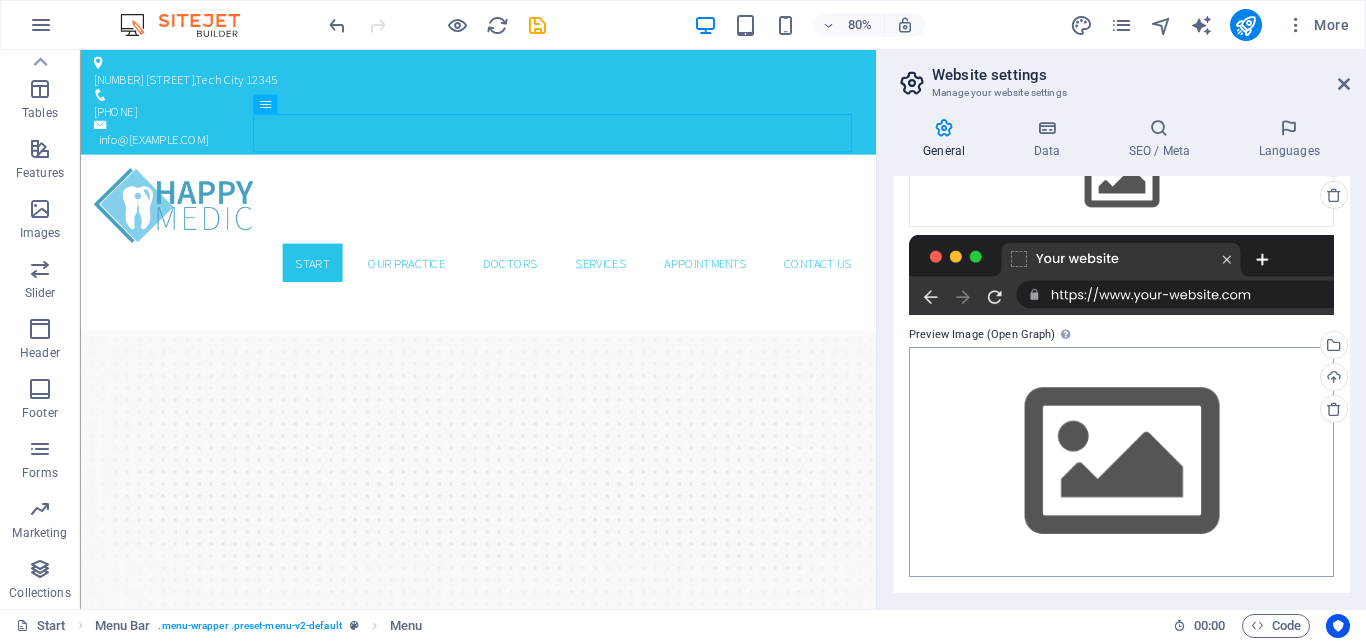 scroll, scrollTop: 0, scrollLeft: 0, axis: both 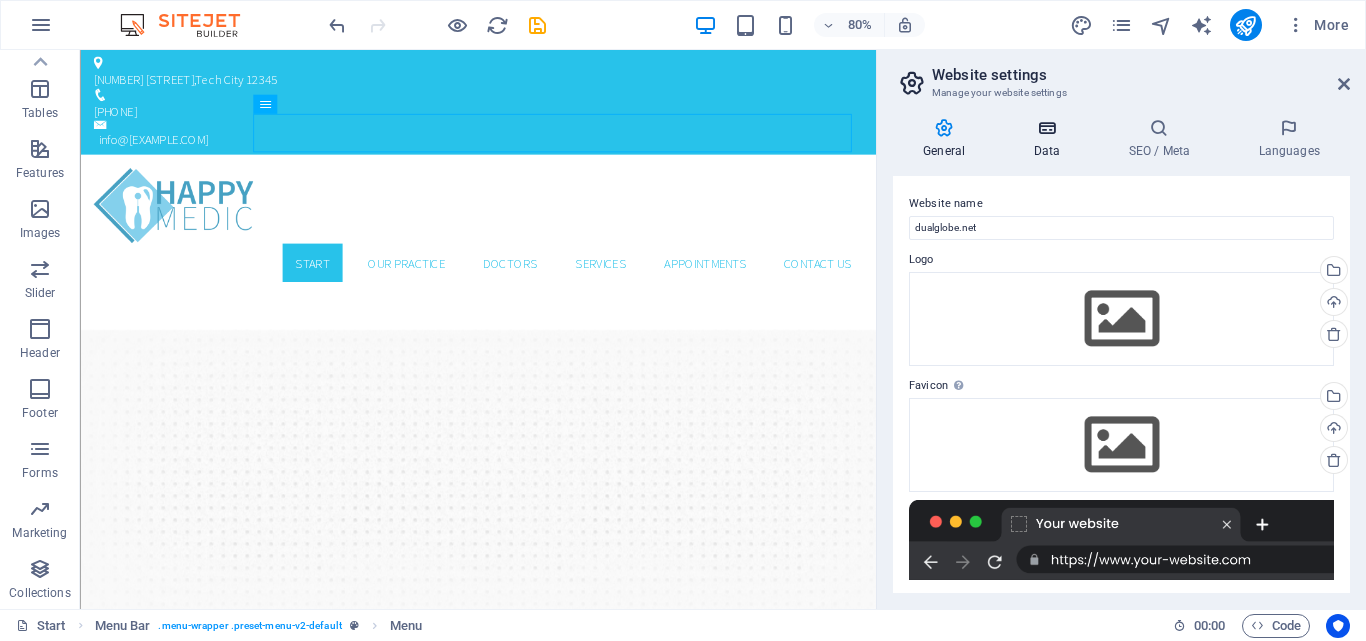 click on "Data" at bounding box center [1050, 139] 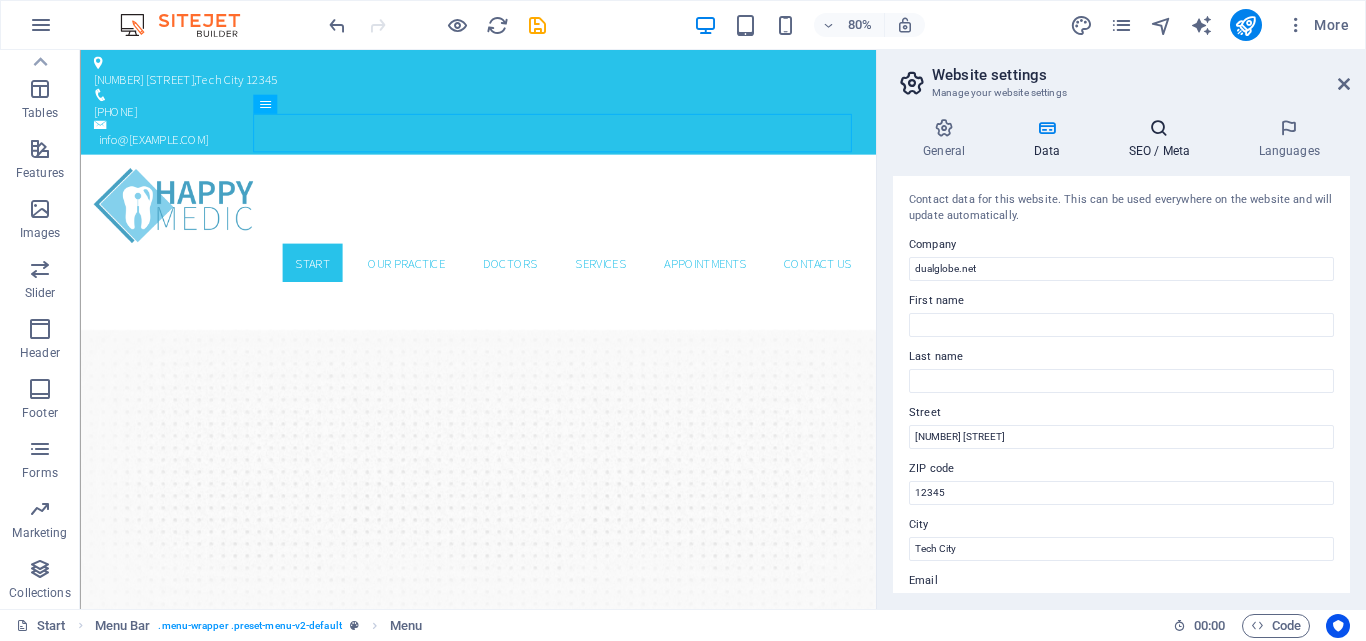 click at bounding box center [1159, 128] 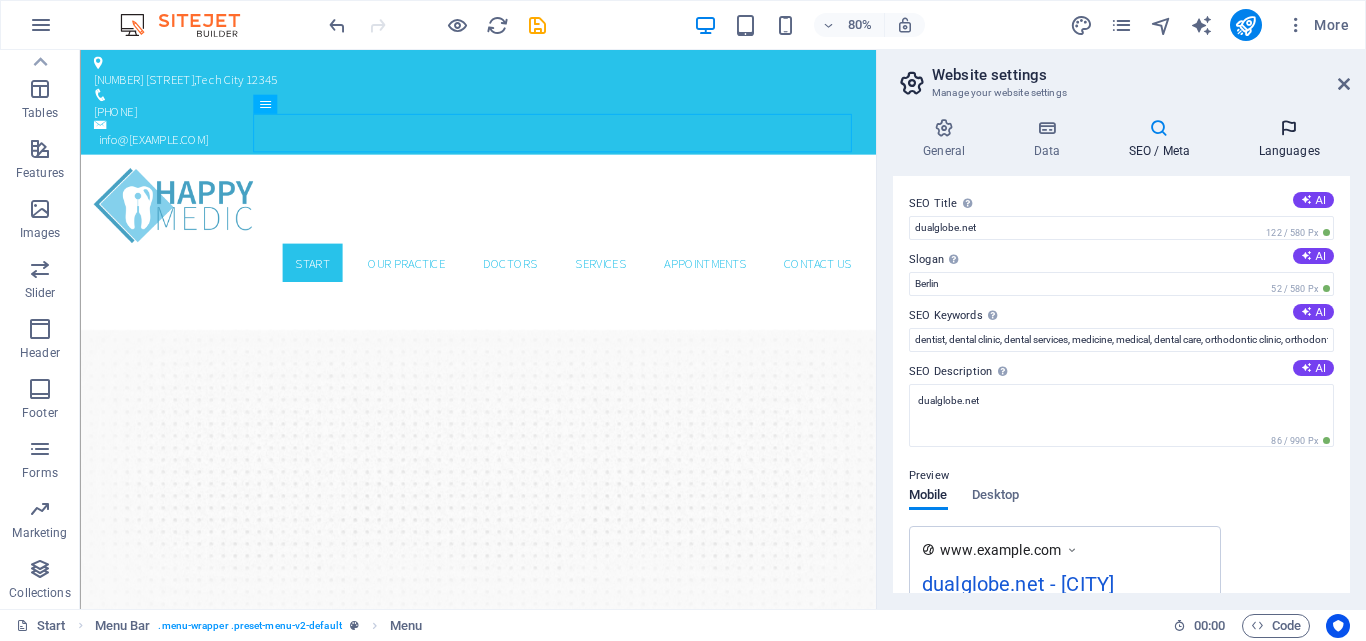 click on "Languages" at bounding box center [1289, 139] 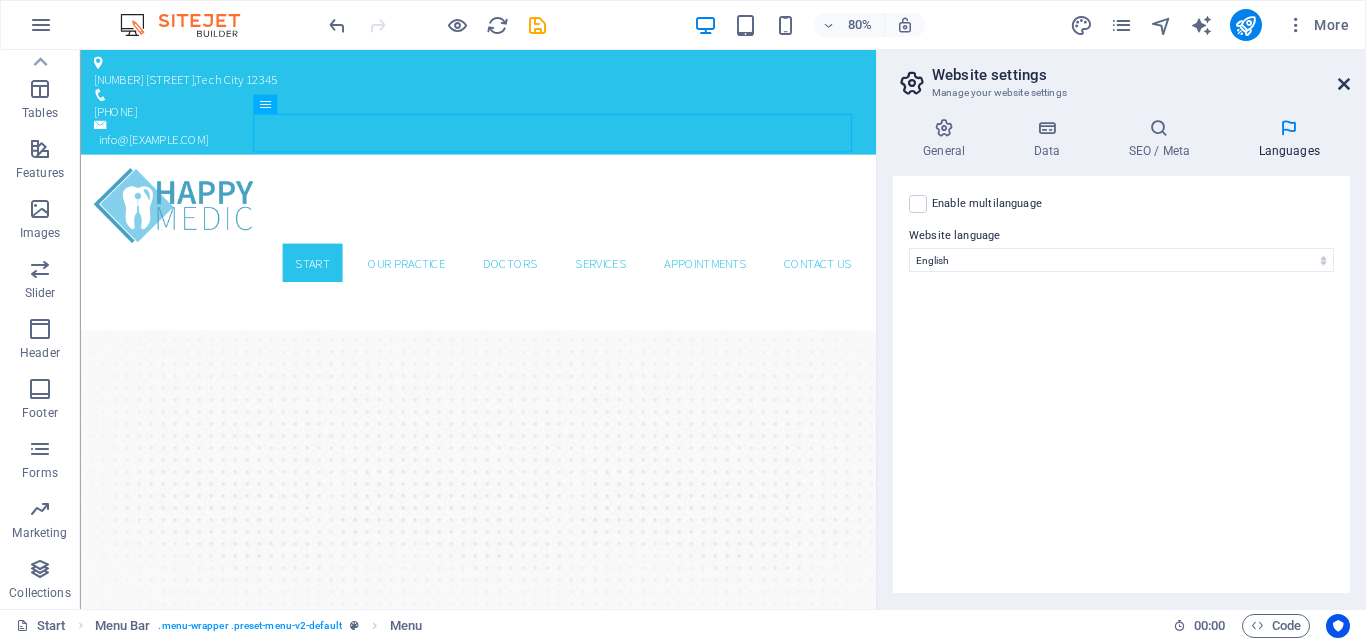 click at bounding box center [1344, 84] 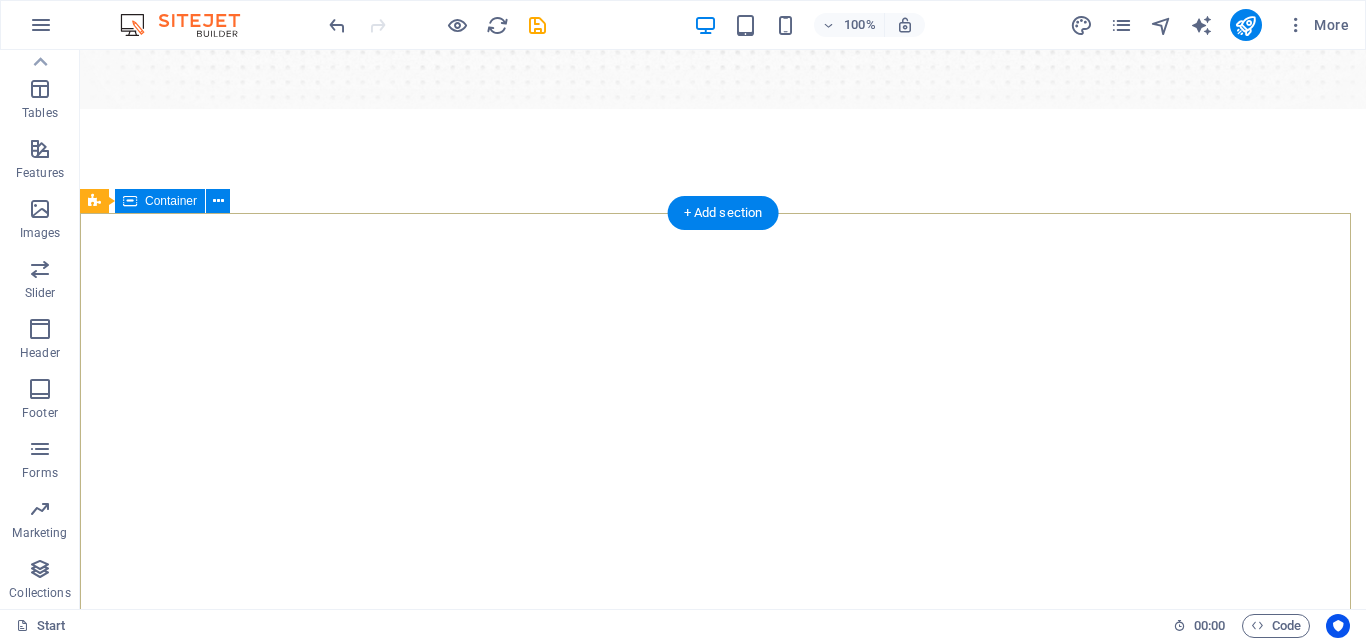 scroll, scrollTop: 0, scrollLeft: 0, axis: both 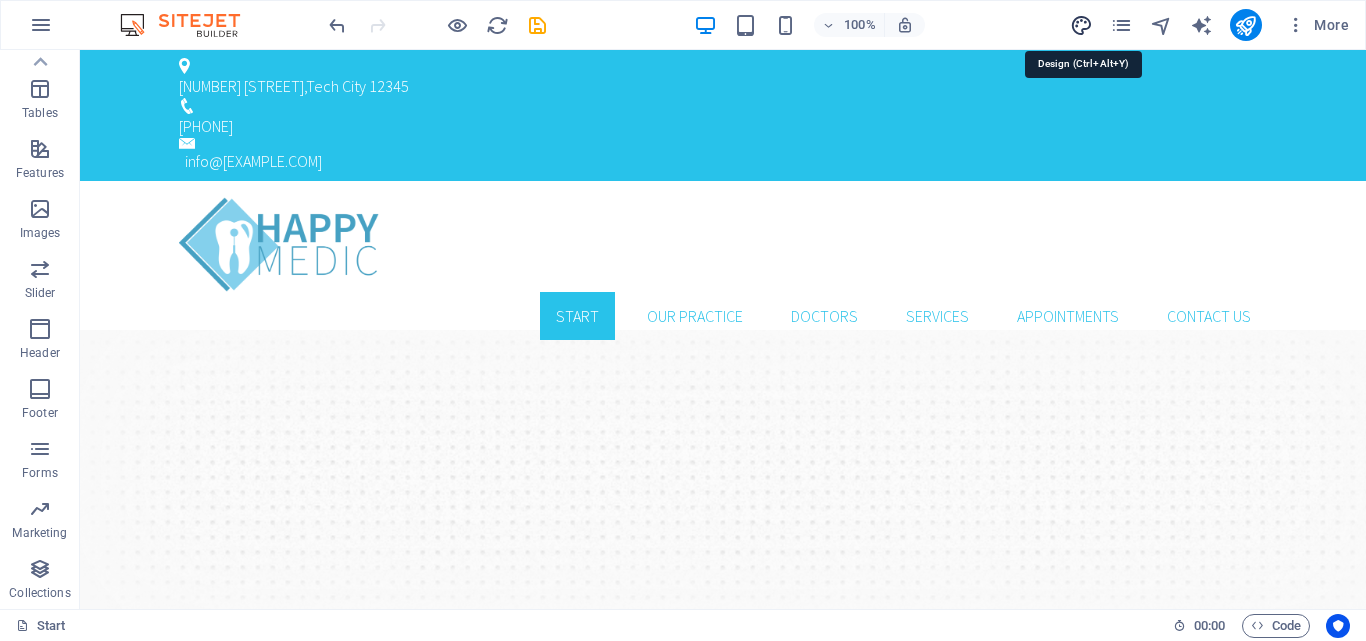 click at bounding box center [1081, 25] 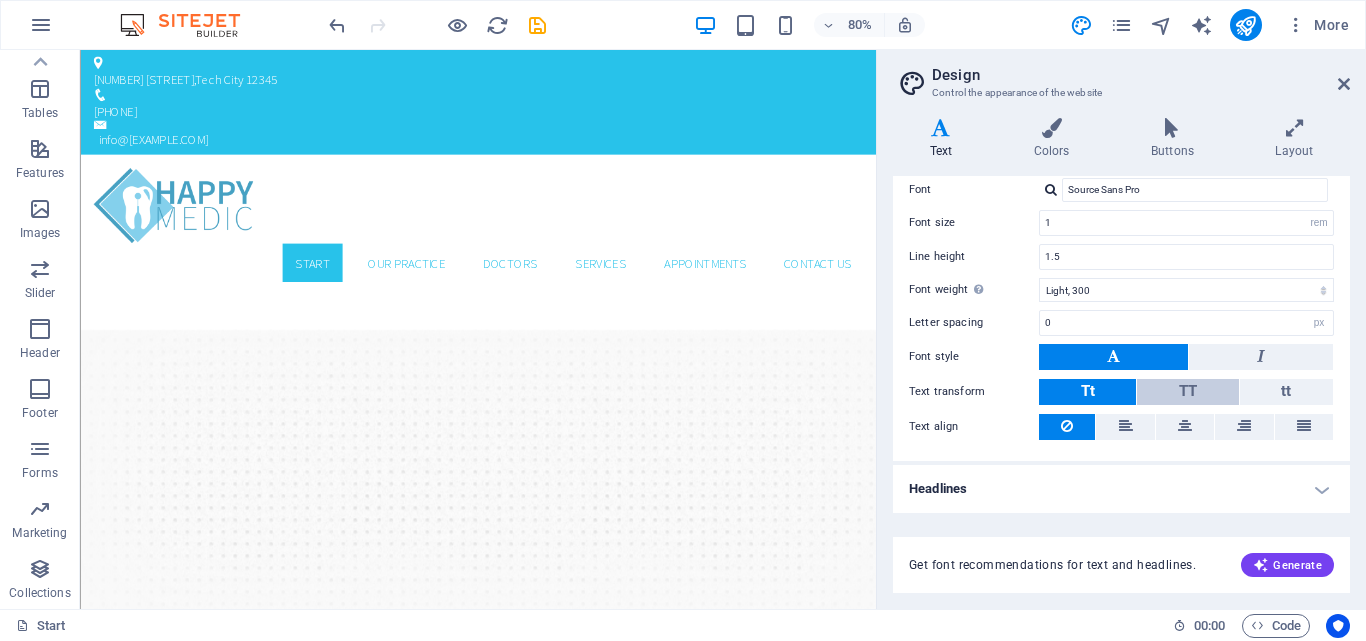 scroll, scrollTop: 0, scrollLeft: 0, axis: both 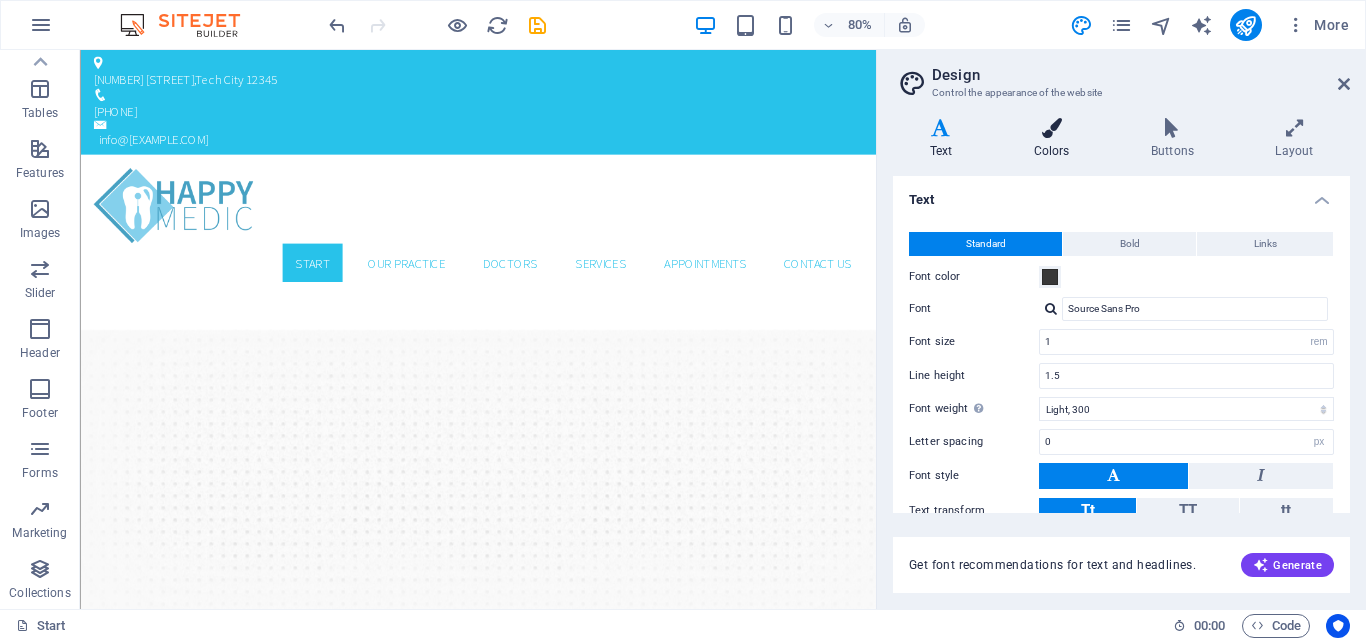 click on "Colors" at bounding box center [1055, 139] 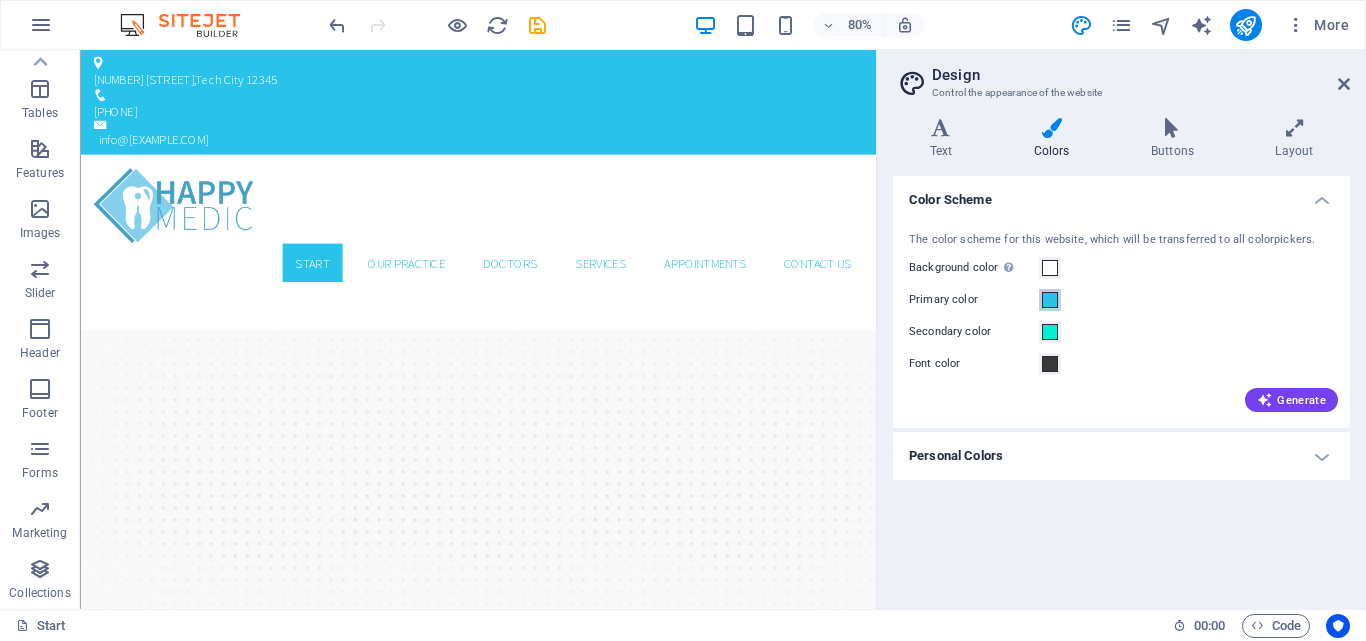 click at bounding box center [1050, 300] 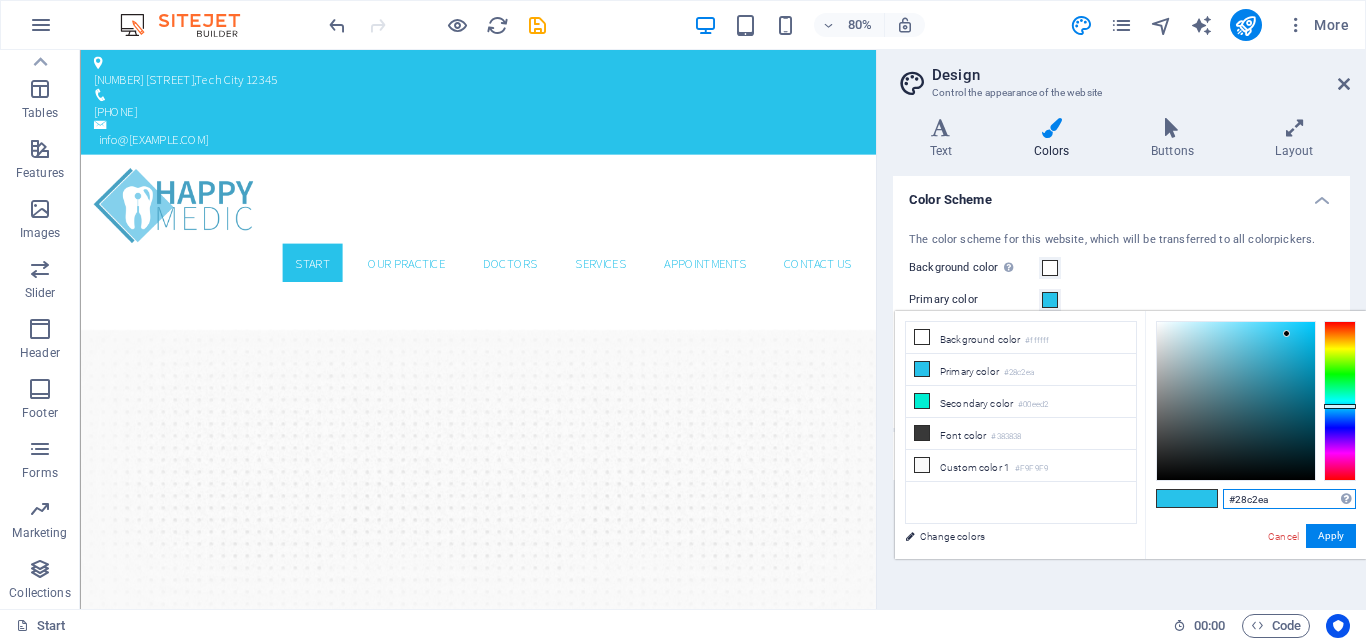 click on "#28c2ea" at bounding box center (1289, 499) 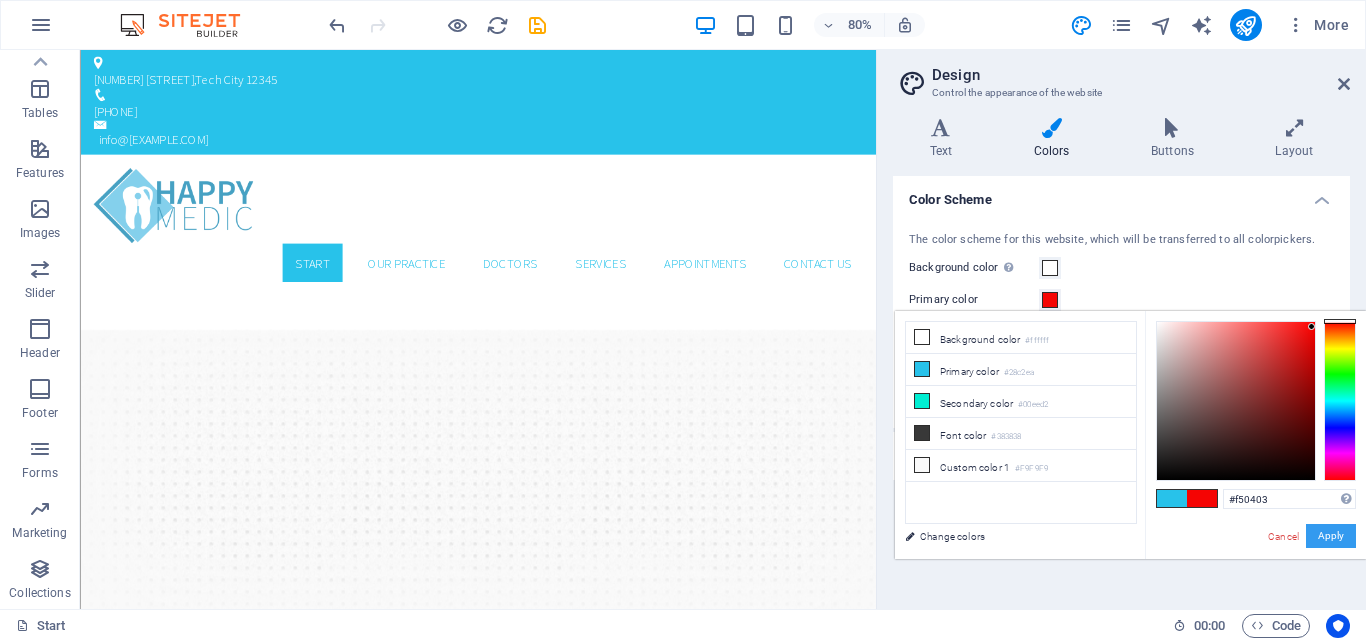 click on "Apply" at bounding box center (1331, 536) 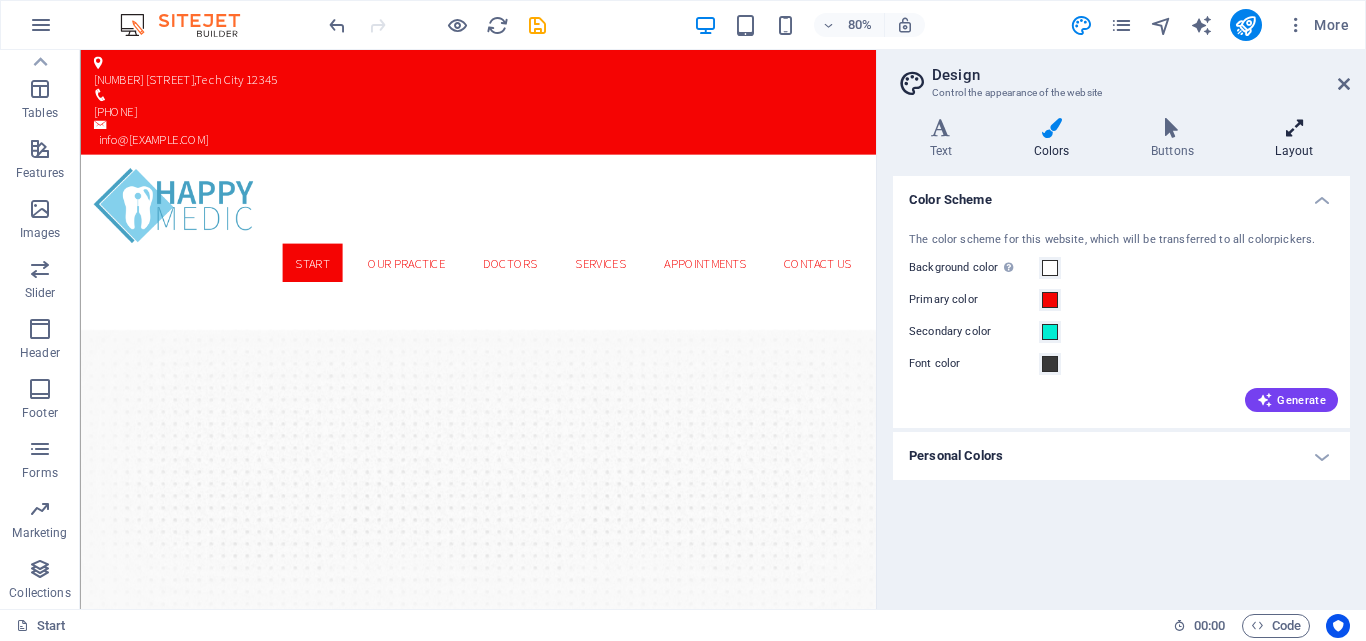 click at bounding box center (1294, 128) 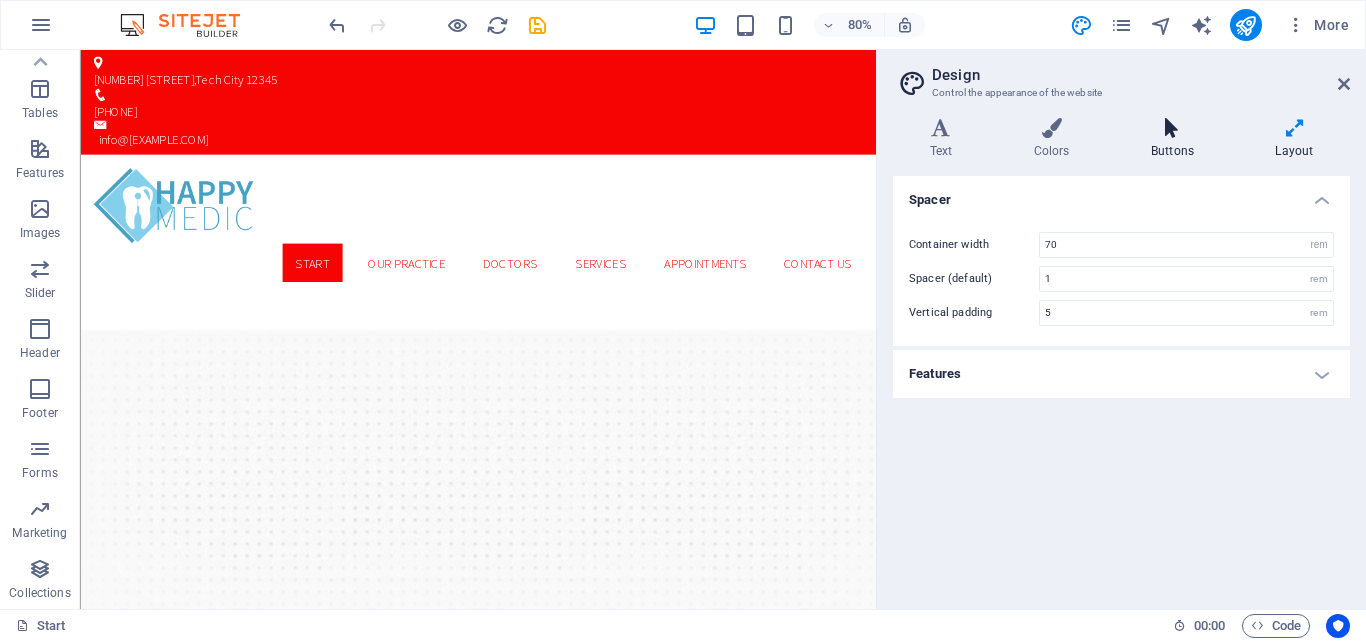 click on "Buttons" at bounding box center [1176, 139] 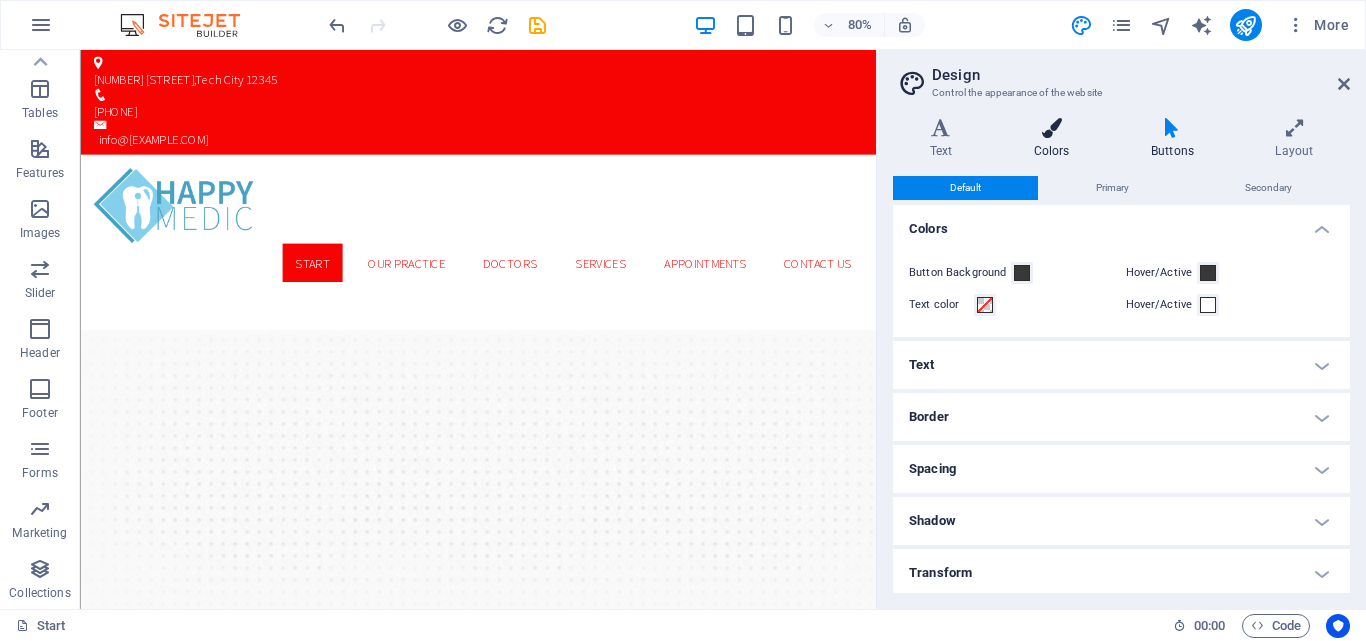 click on "Colors" at bounding box center (1055, 139) 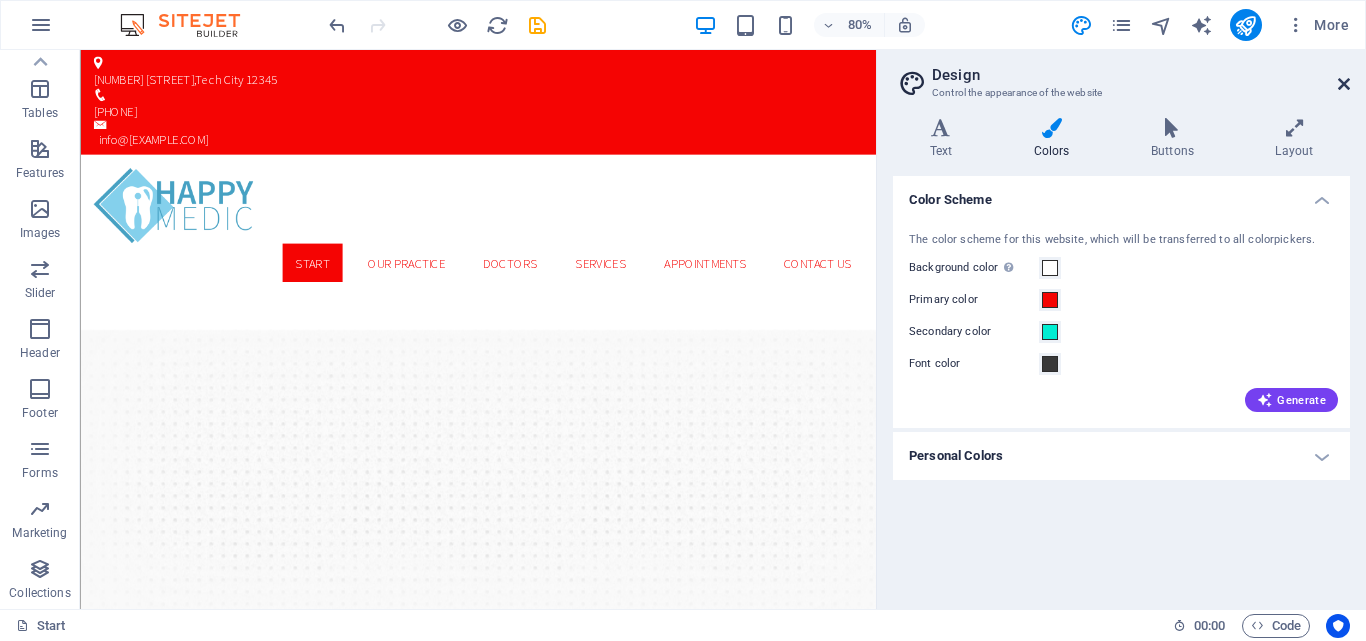 click at bounding box center (1344, 84) 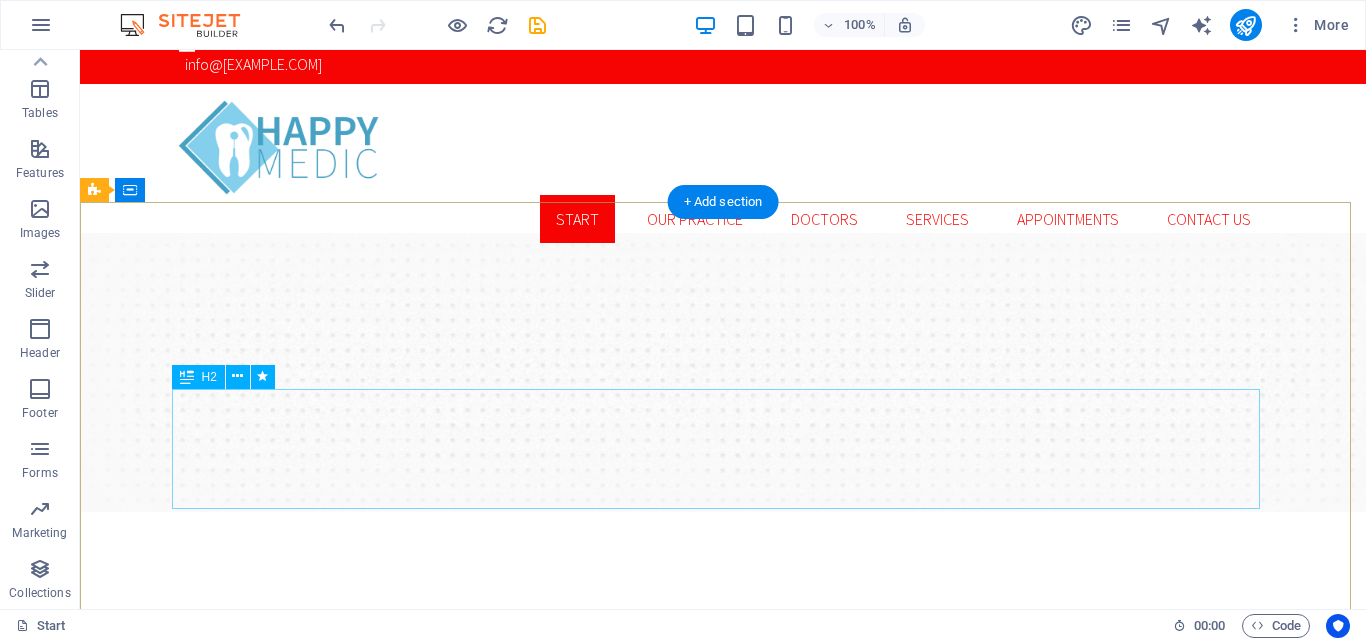 scroll, scrollTop: 0, scrollLeft: 0, axis: both 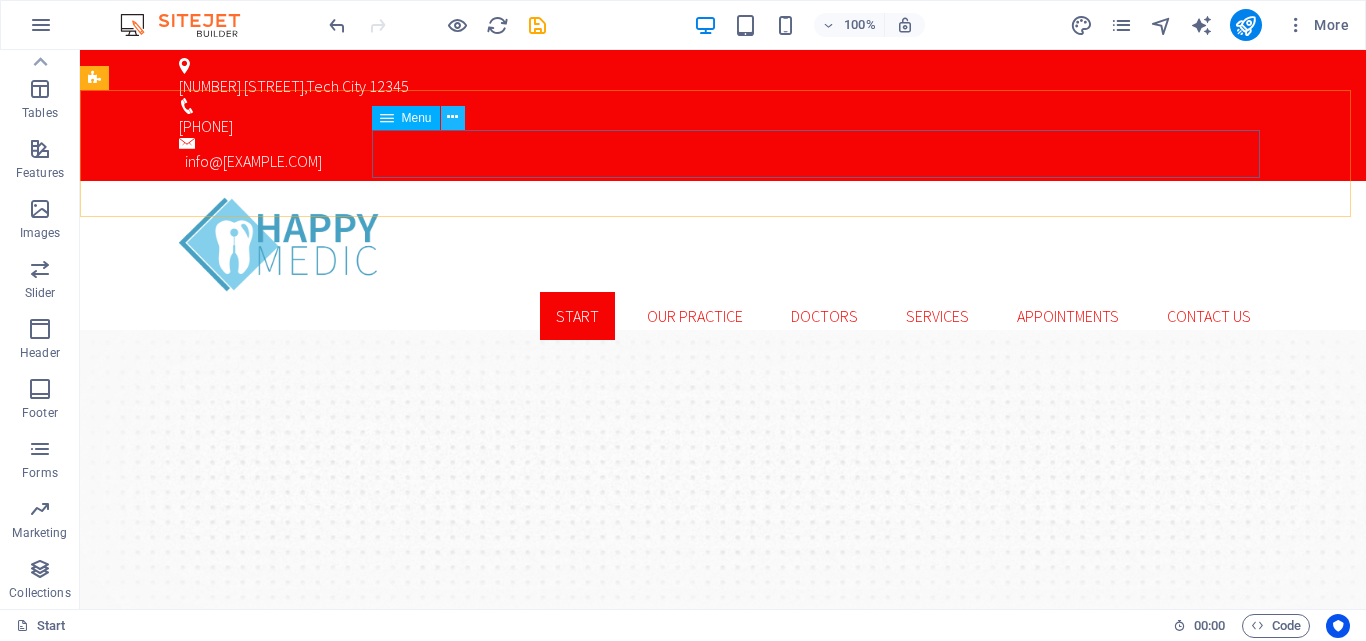 click at bounding box center (452, 117) 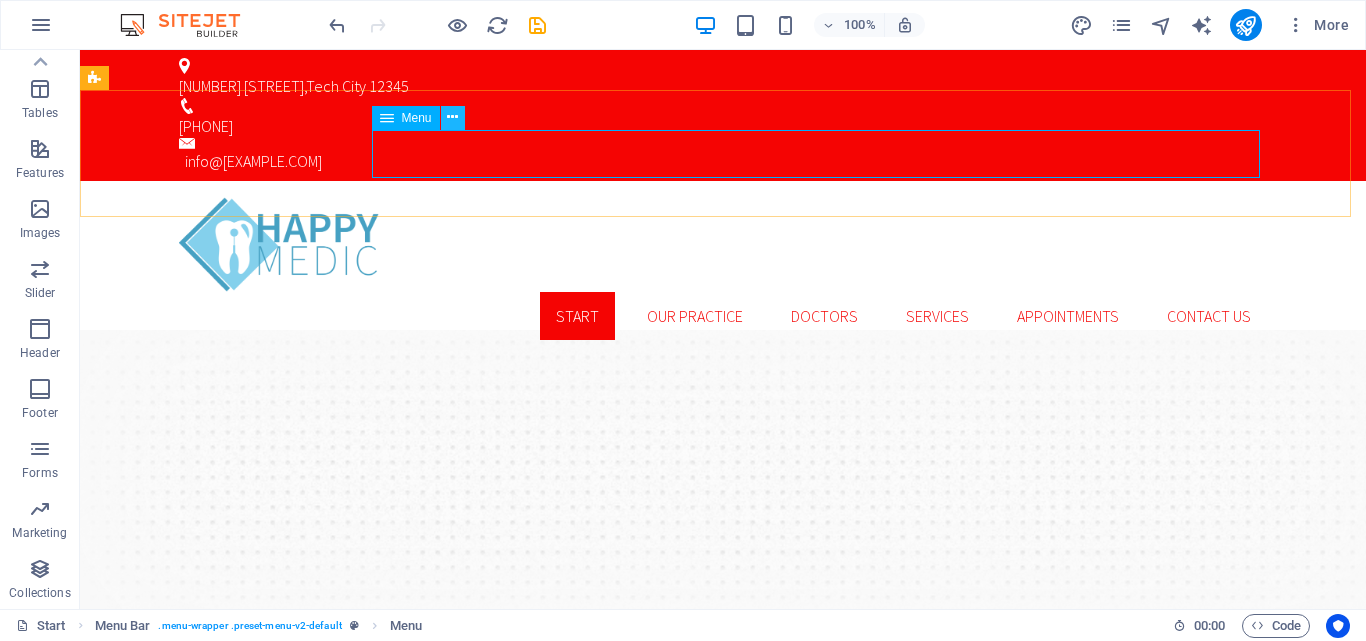 click at bounding box center [452, 117] 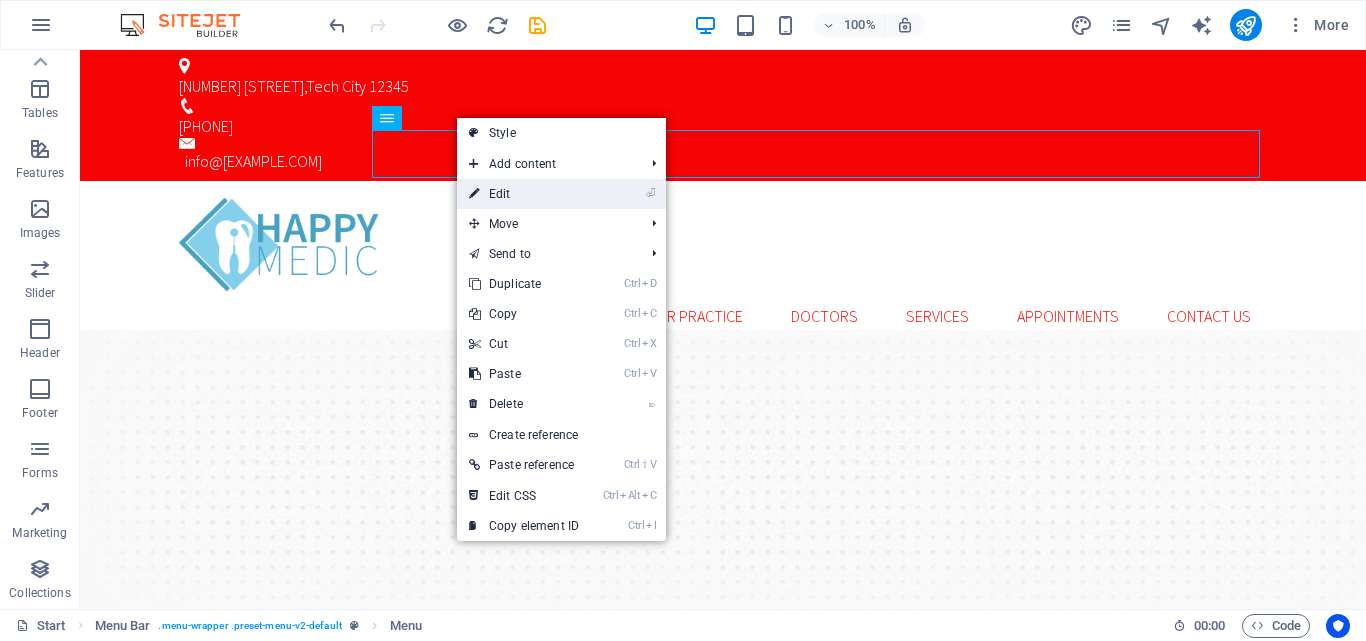 click on "⏎  Edit" at bounding box center [524, 194] 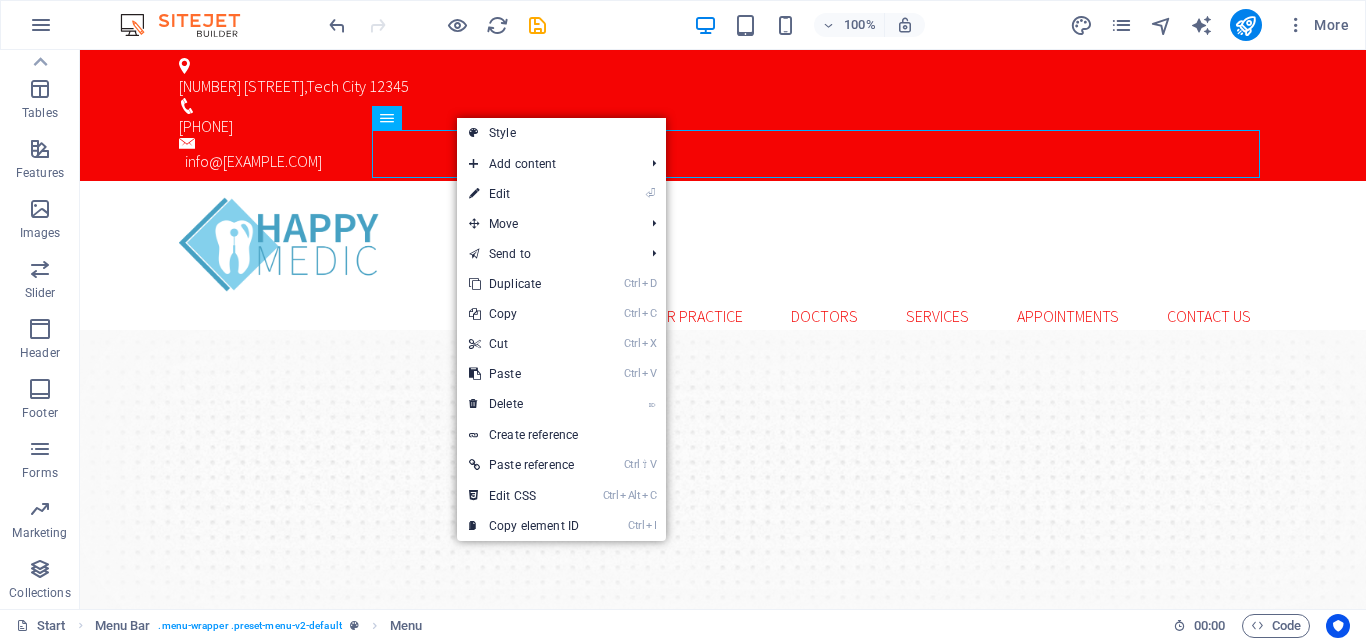 select 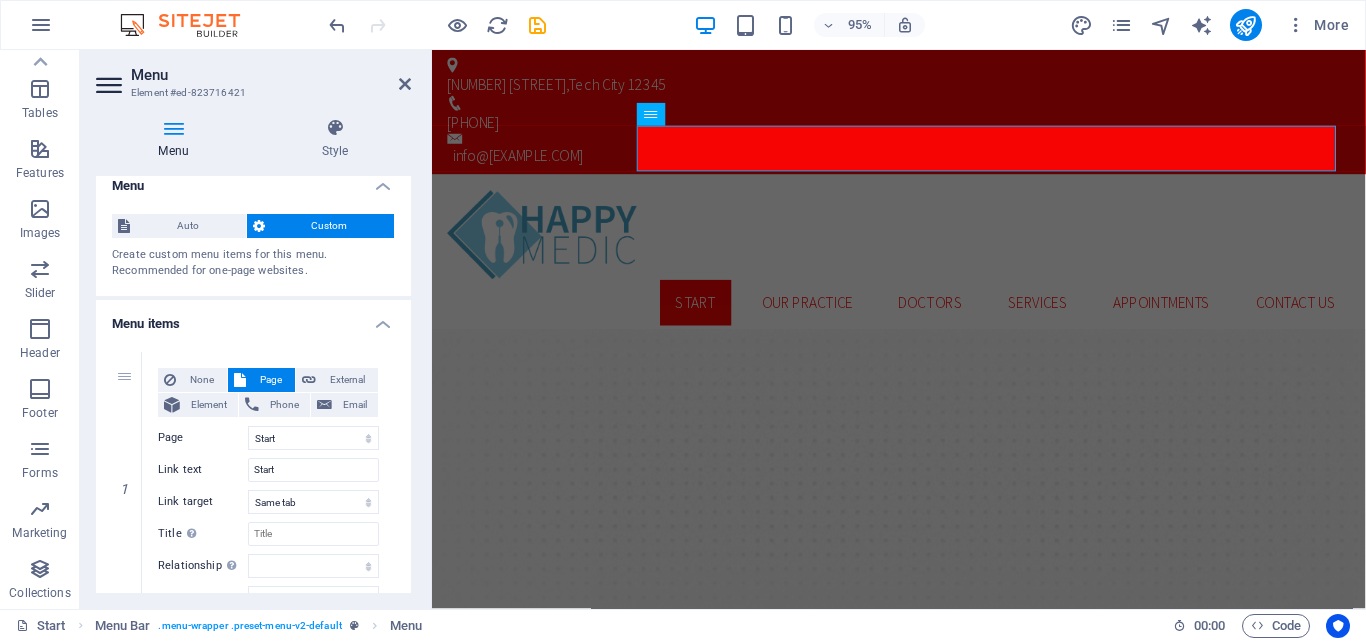 scroll, scrollTop: 0, scrollLeft: 0, axis: both 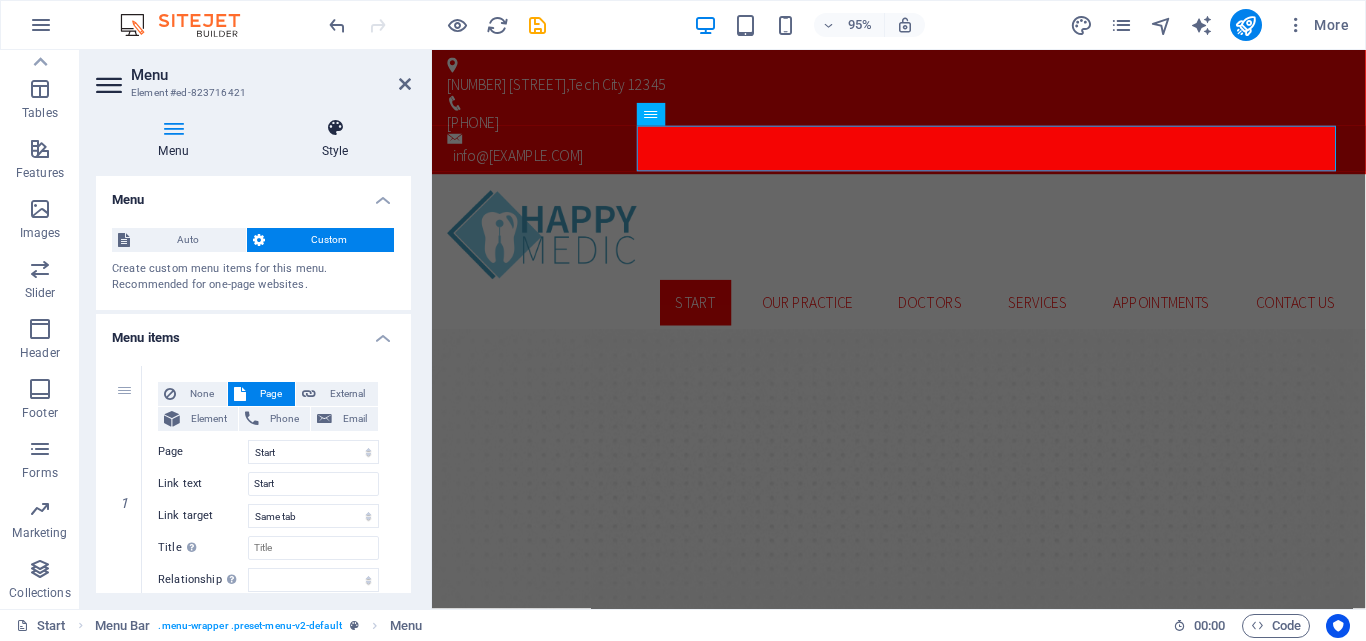 click at bounding box center [335, 128] 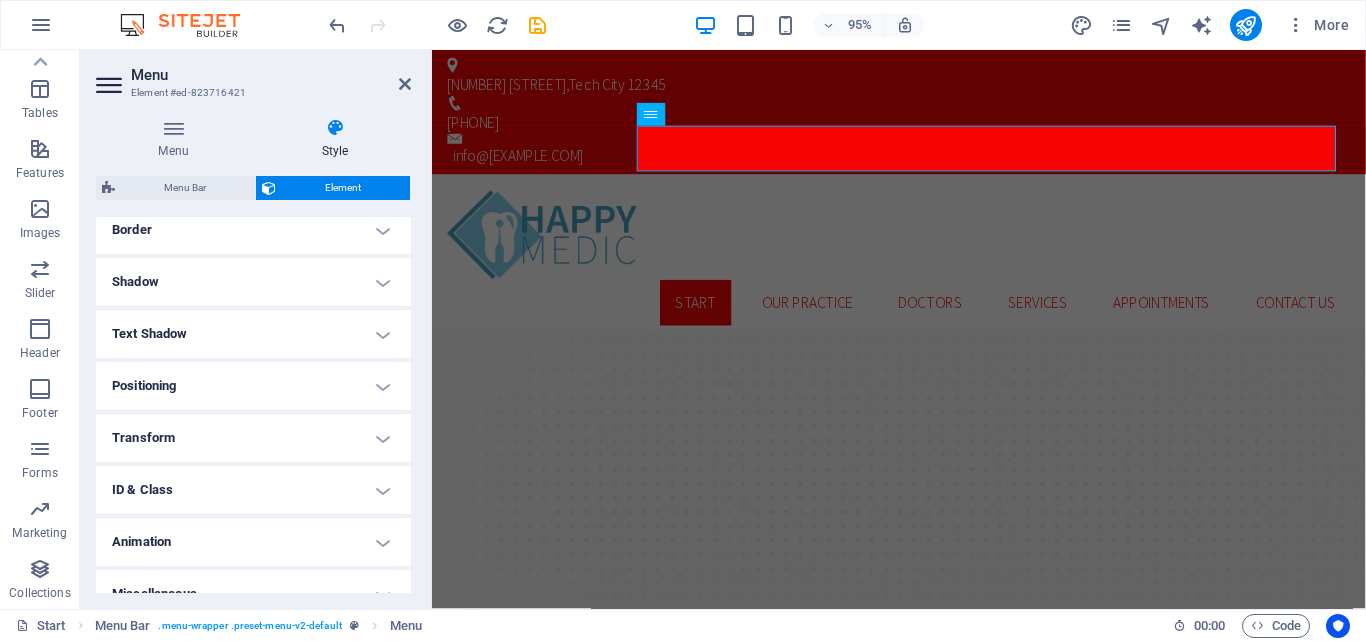 scroll, scrollTop: 469, scrollLeft: 0, axis: vertical 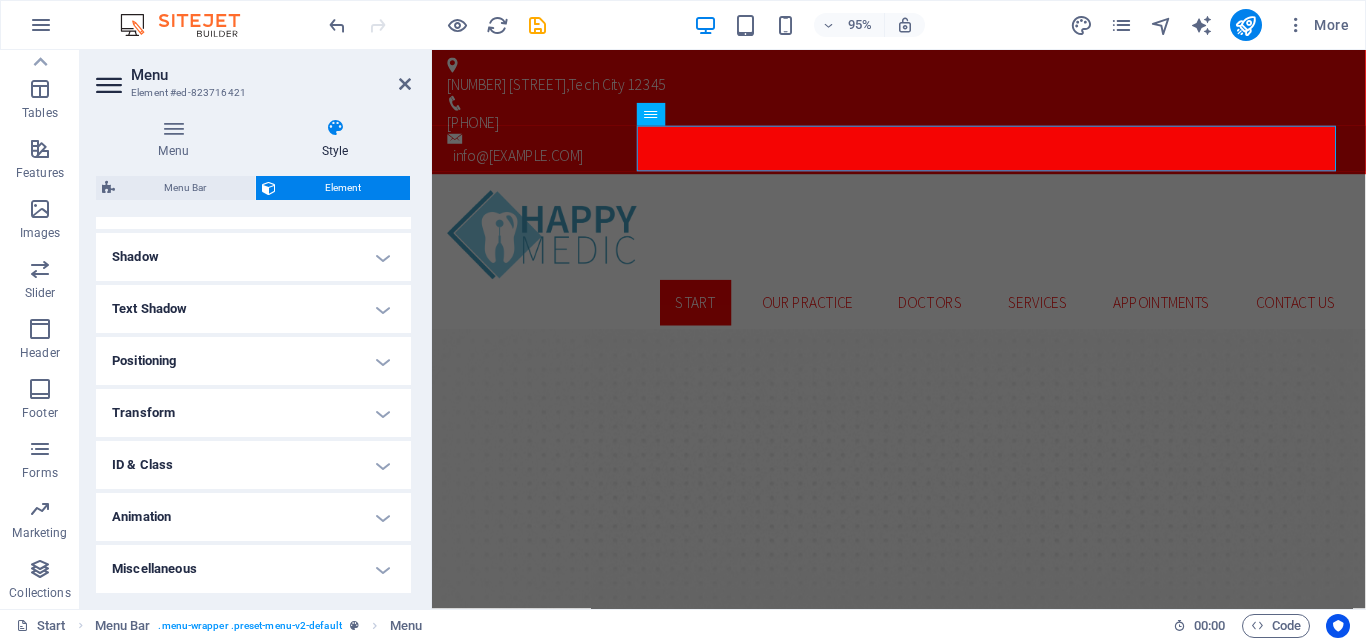 click on "Positioning" at bounding box center (253, 361) 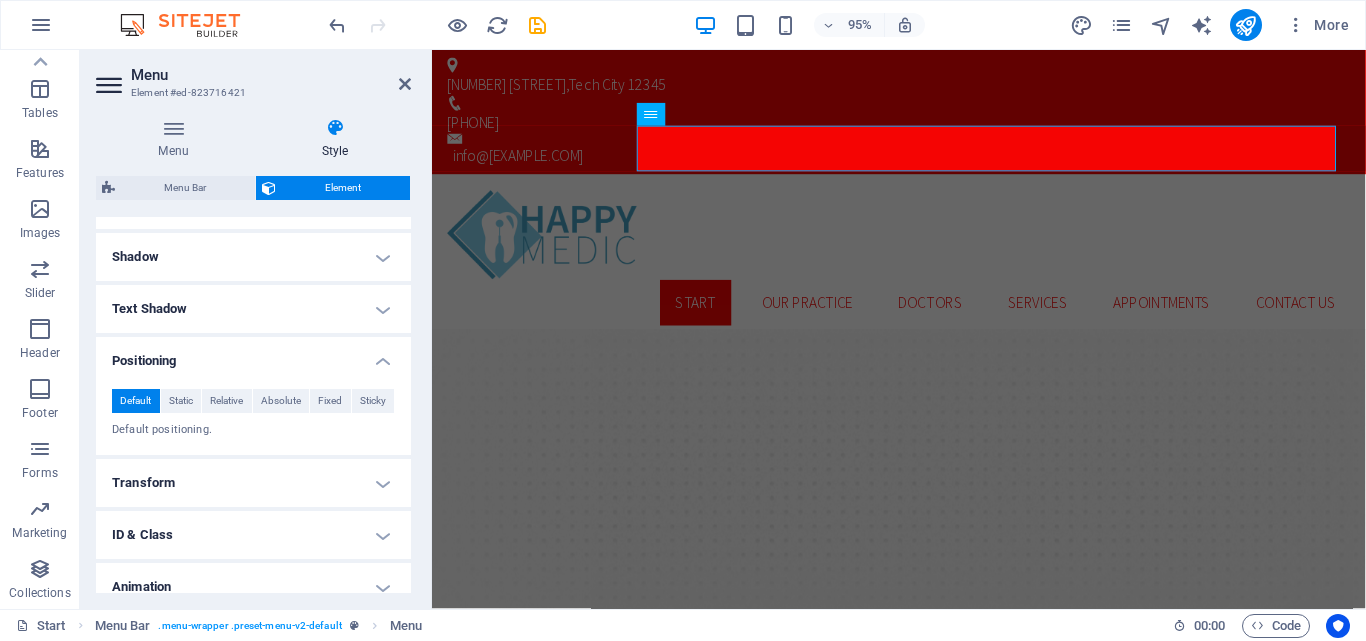 click on "Positioning" at bounding box center [253, 355] 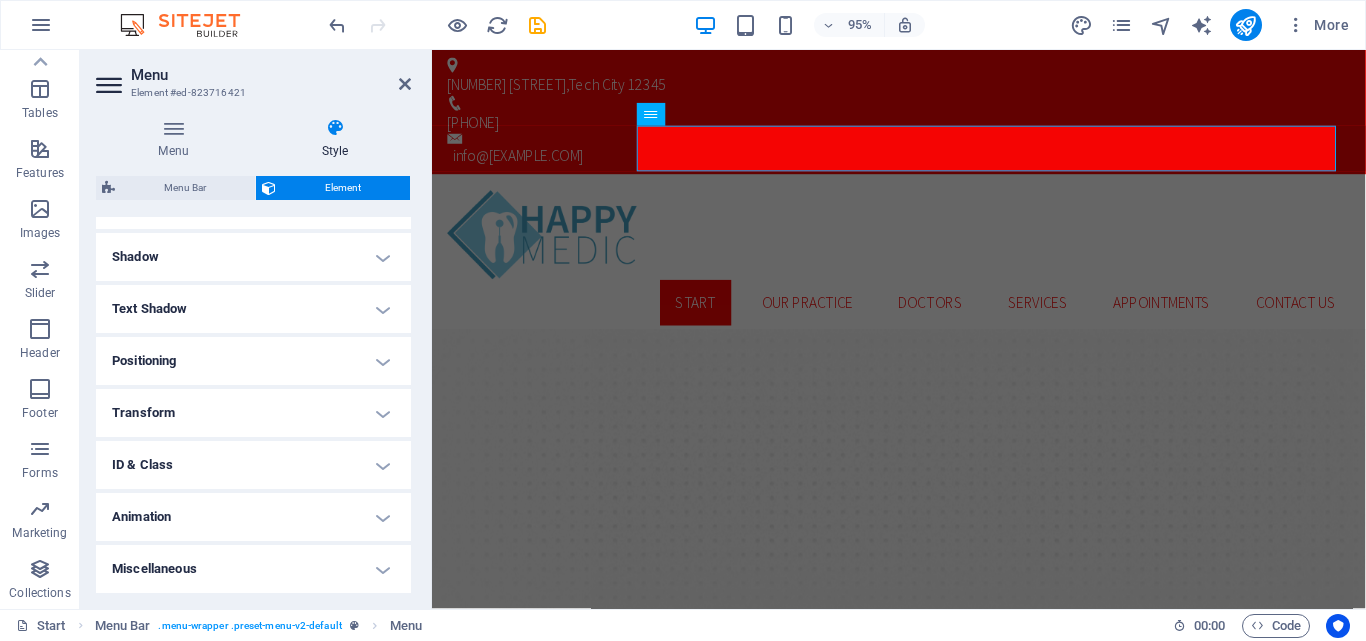 click on "Transform" at bounding box center (253, 413) 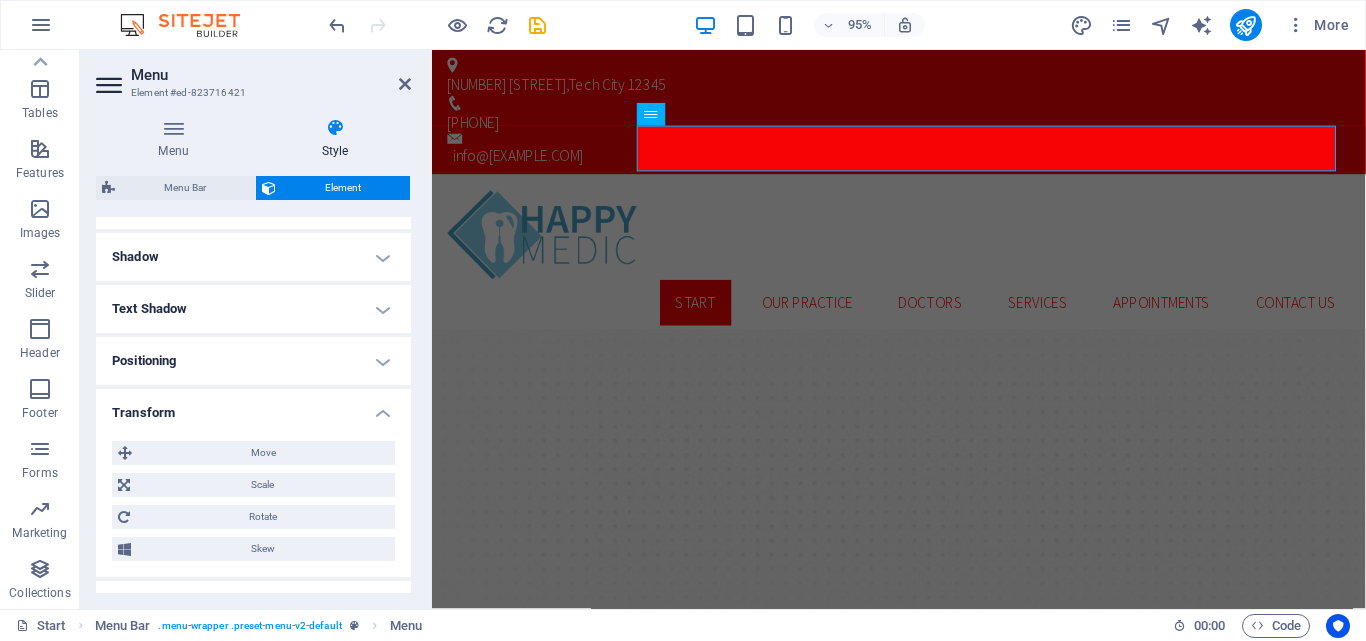 click on "Transform" at bounding box center [253, 407] 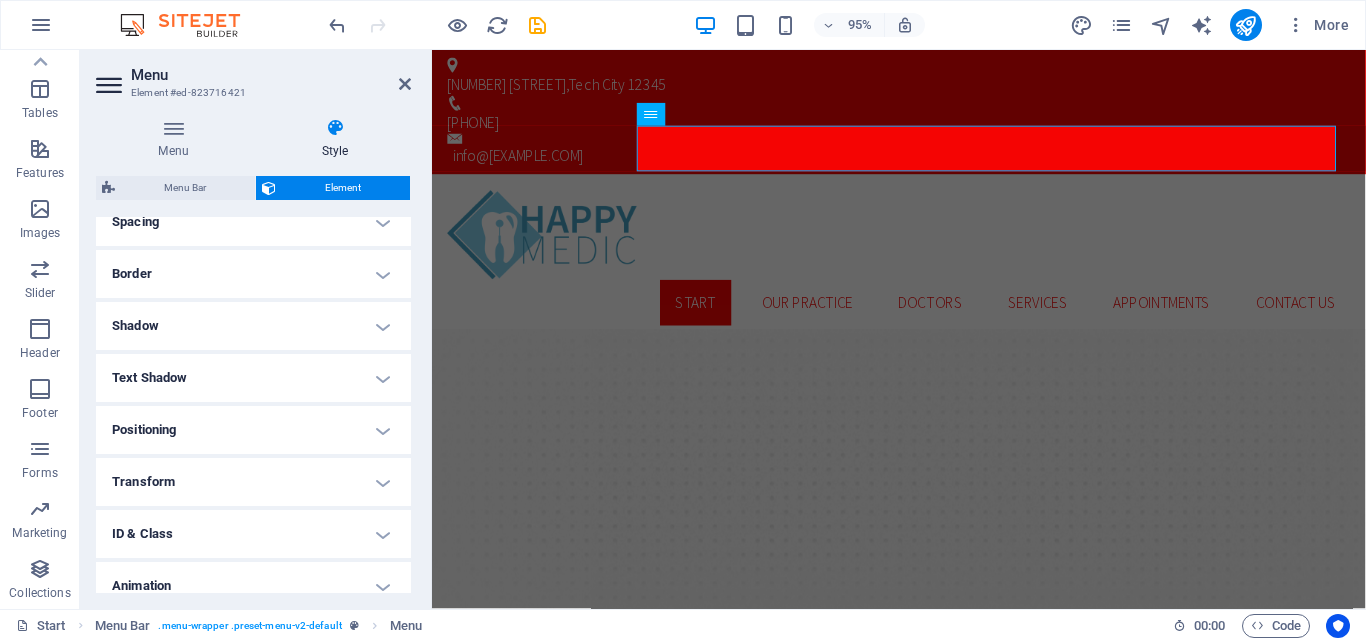 scroll, scrollTop: 369, scrollLeft: 0, axis: vertical 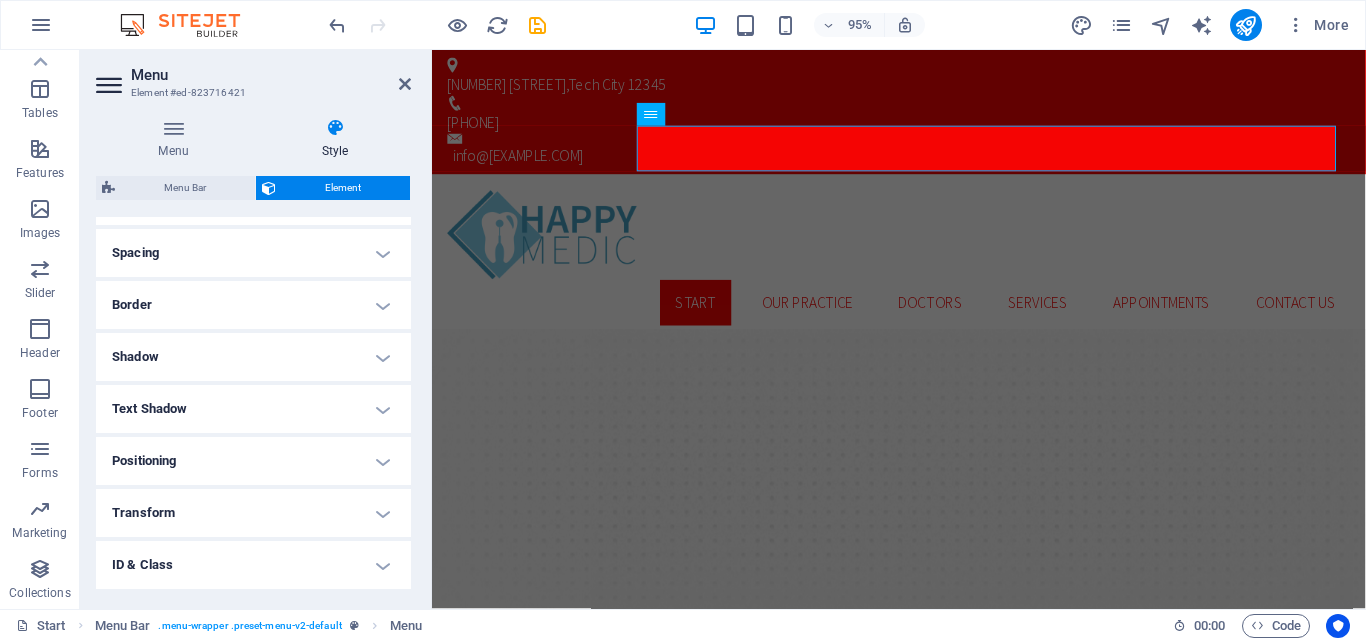 click on "Border" at bounding box center [253, 305] 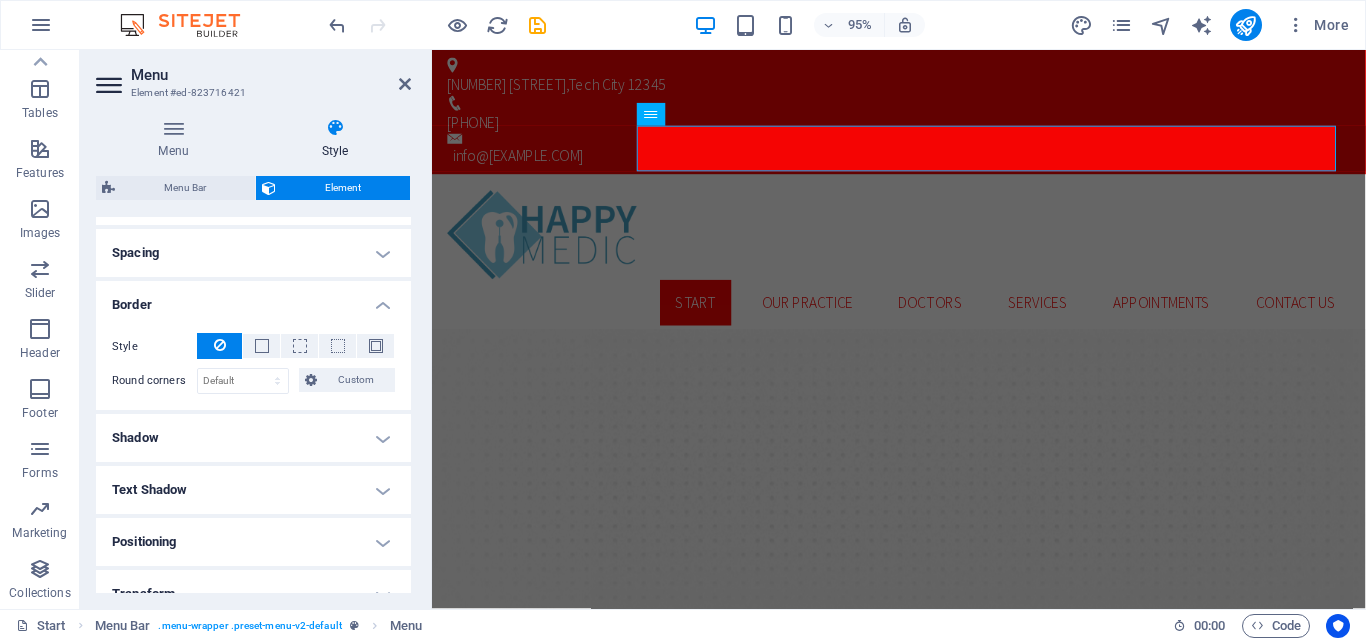 click on "Border" at bounding box center [253, 299] 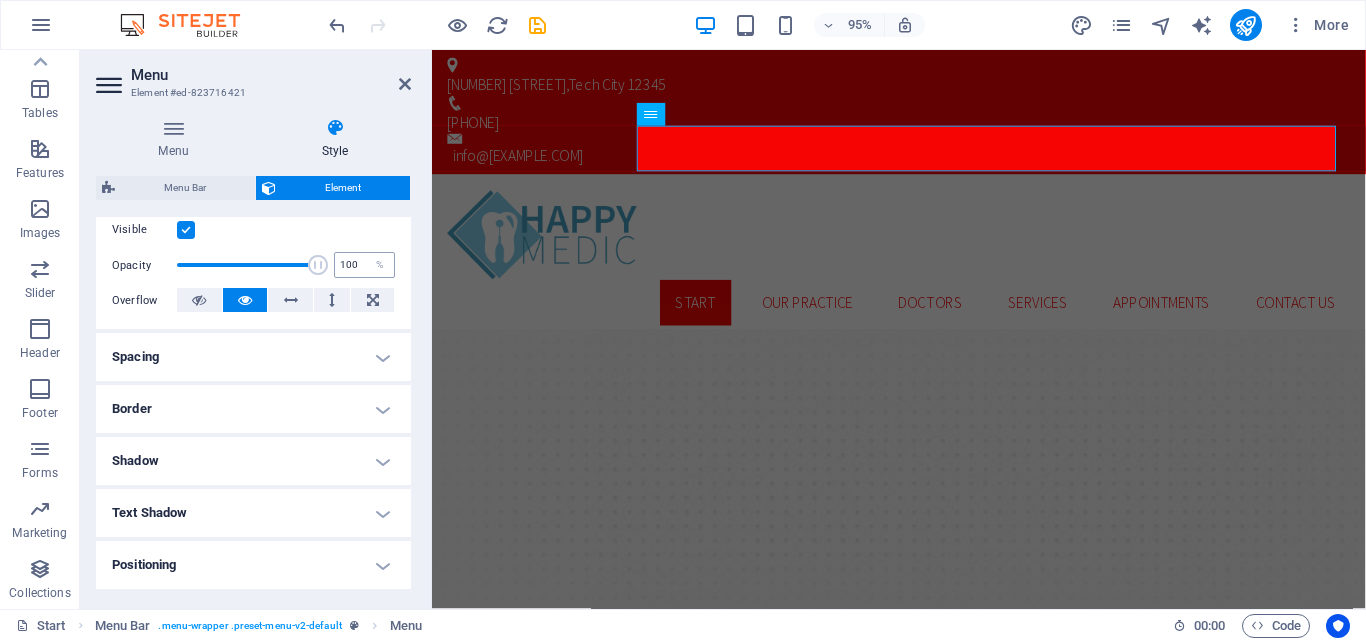 scroll, scrollTop: 269, scrollLeft: 0, axis: vertical 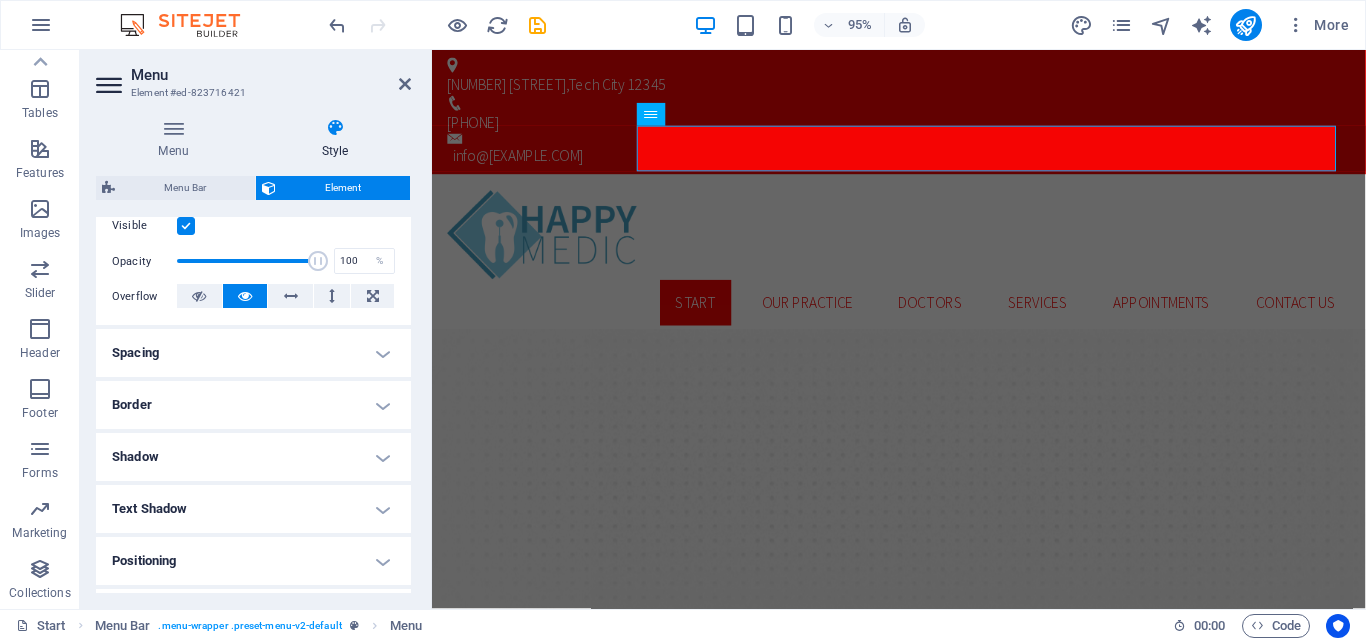 click on "Spacing" at bounding box center (253, 353) 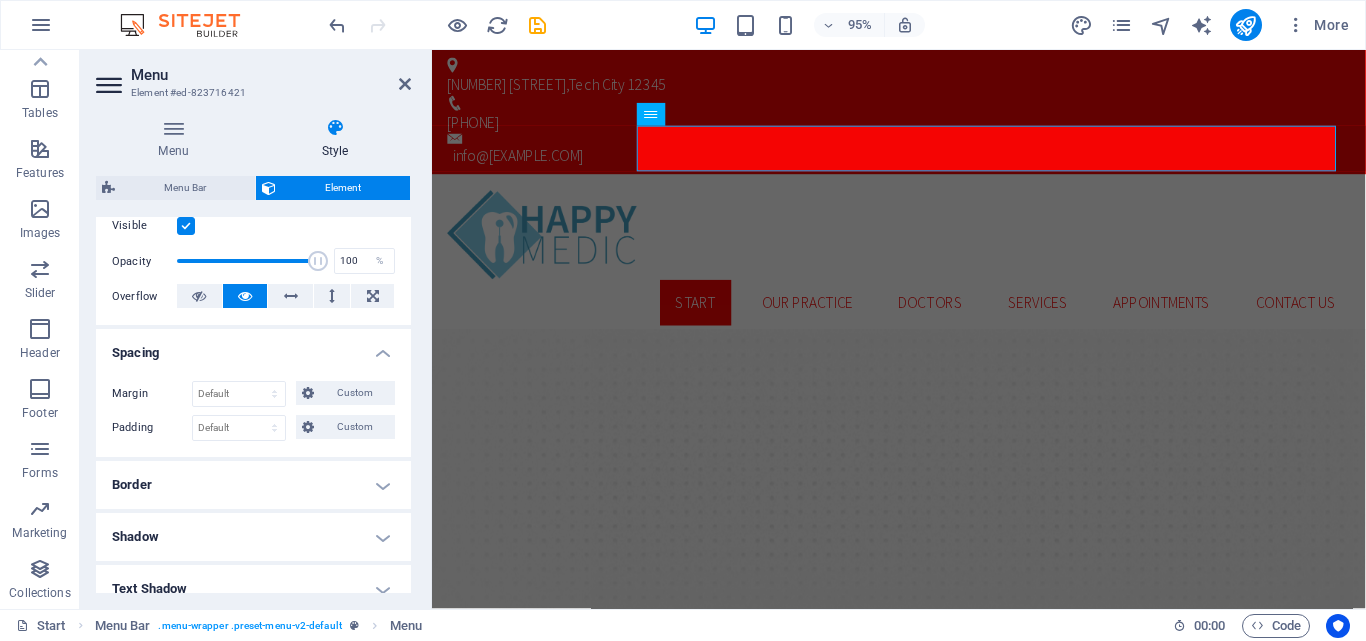 click on "Spacing" at bounding box center (253, 347) 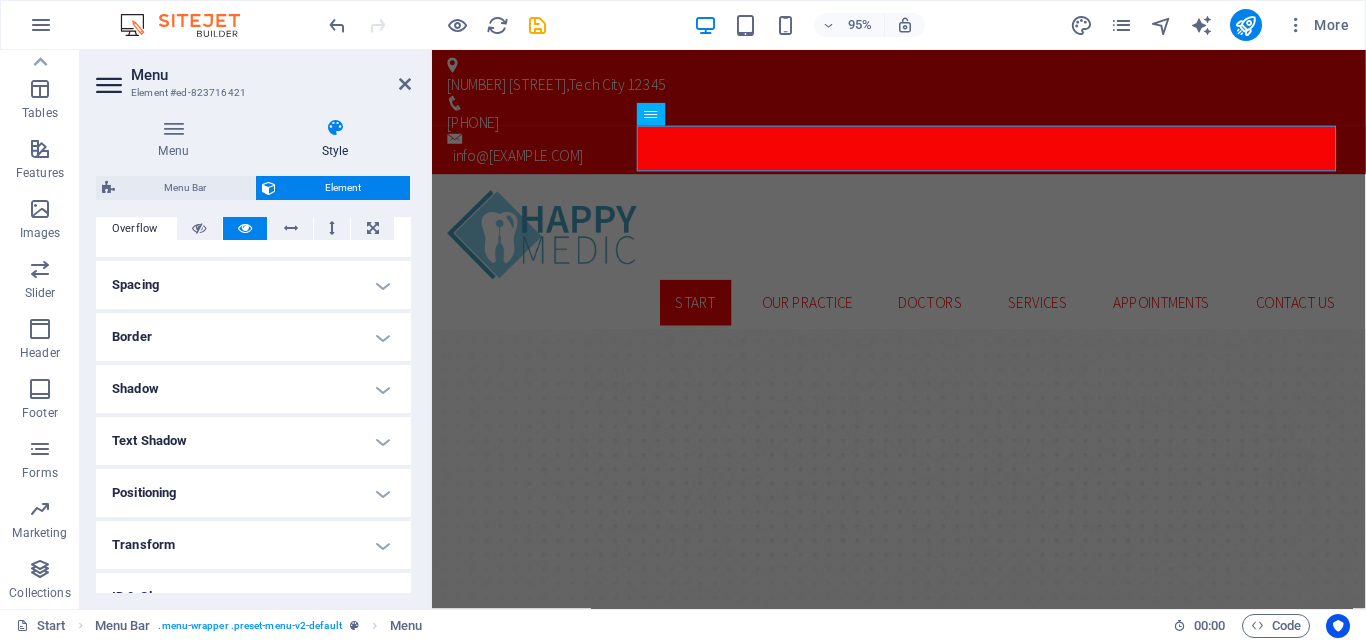 scroll, scrollTop: 369, scrollLeft: 0, axis: vertical 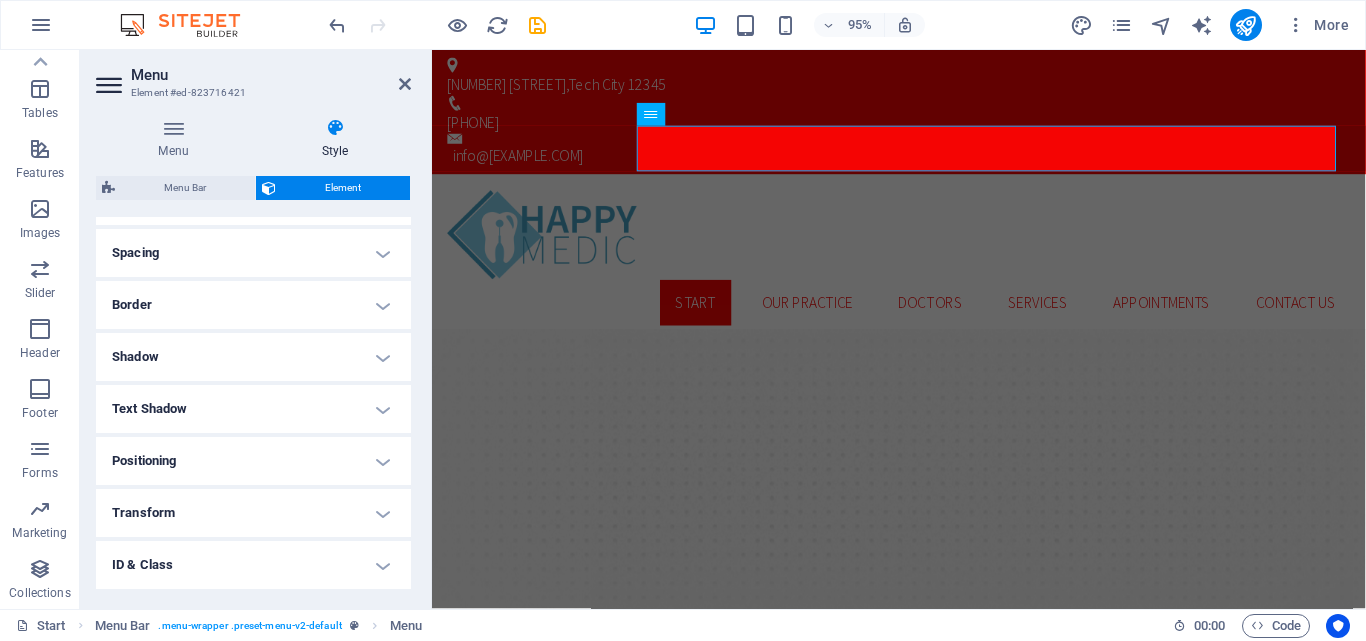 click on "Text Shadow" at bounding box center [253, 409] 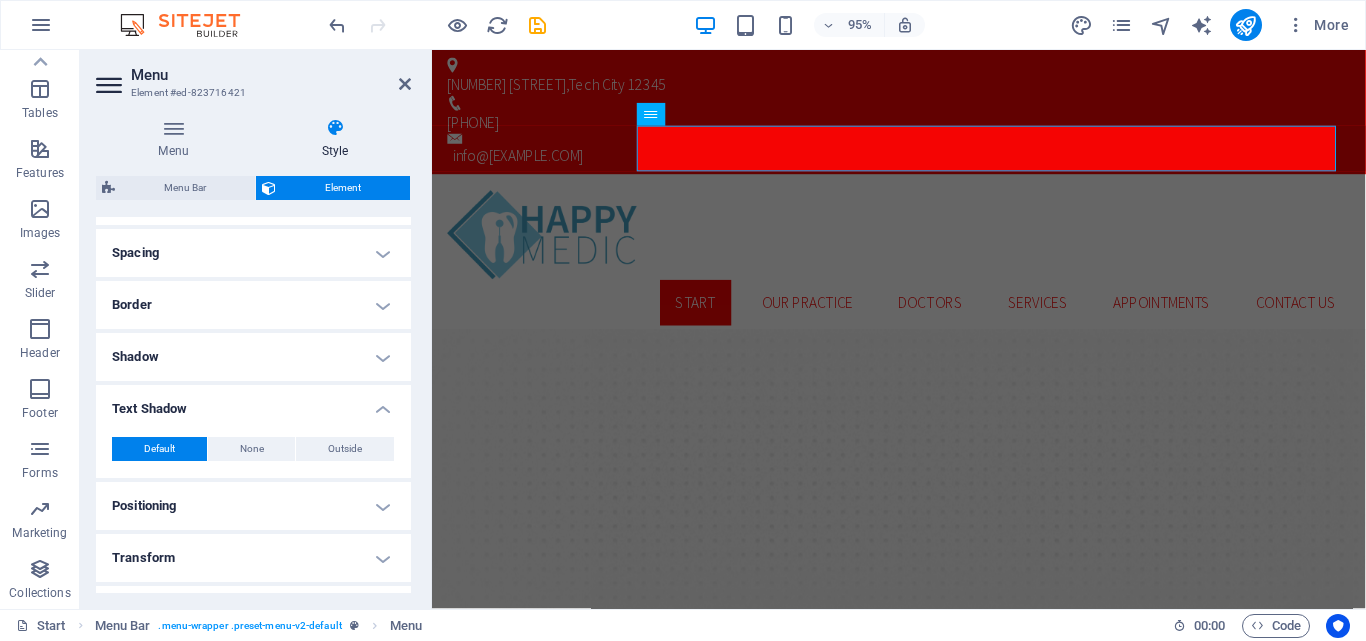 click on "Text Shadow" at bounding box center [253, 403] 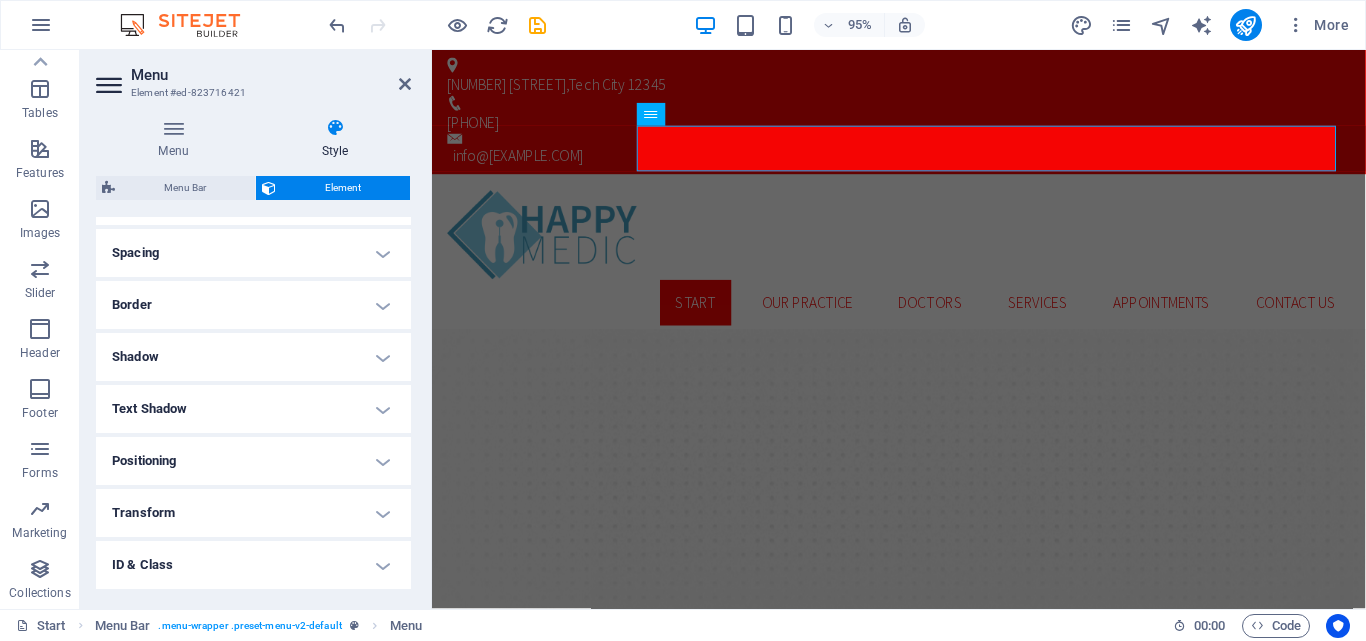 click on "Positioning" at bounding box center (253, 461) 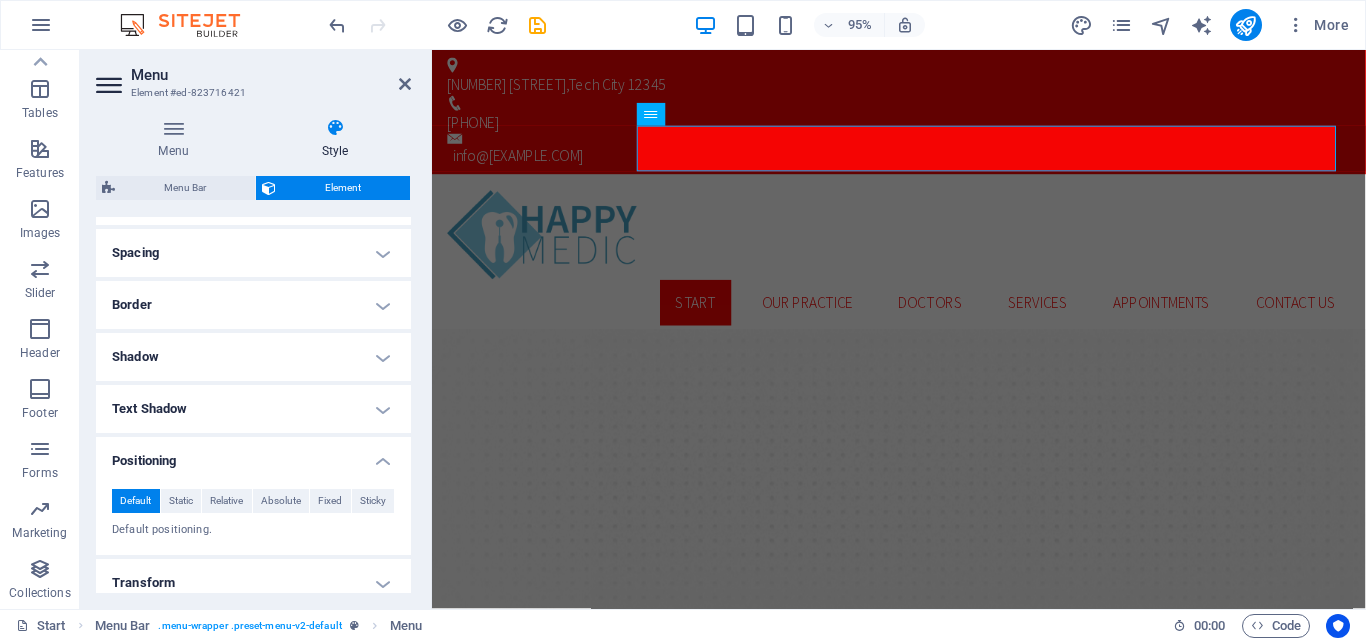 click on "Positioning" at bounding box center [253, 455] 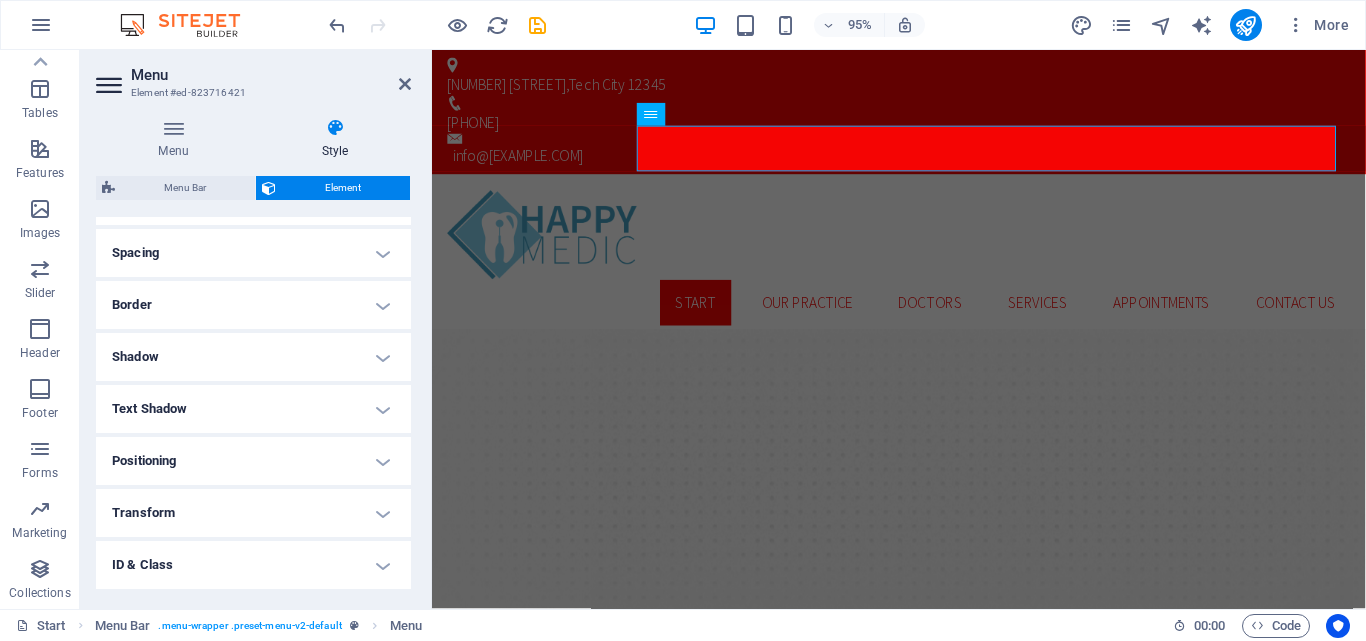 scroll, scrollTop: 469, scrollLeft: 0, axis: vertical 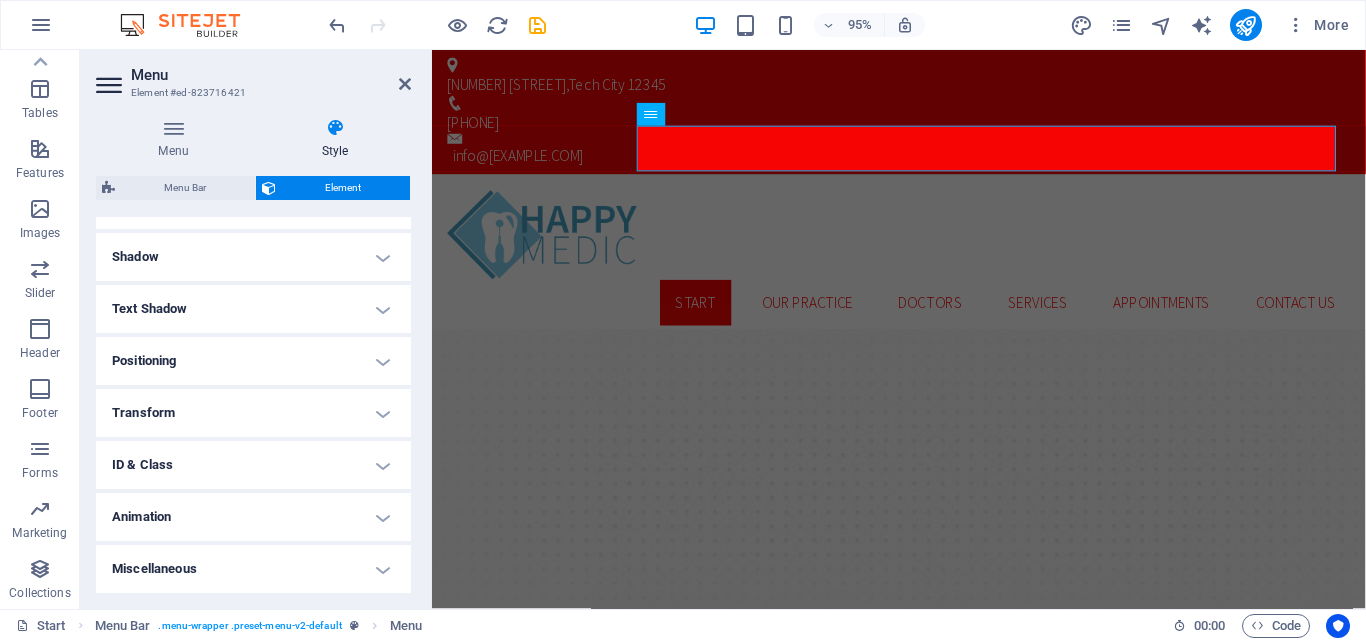 click on "Transform" at bounding box center (253, 413) 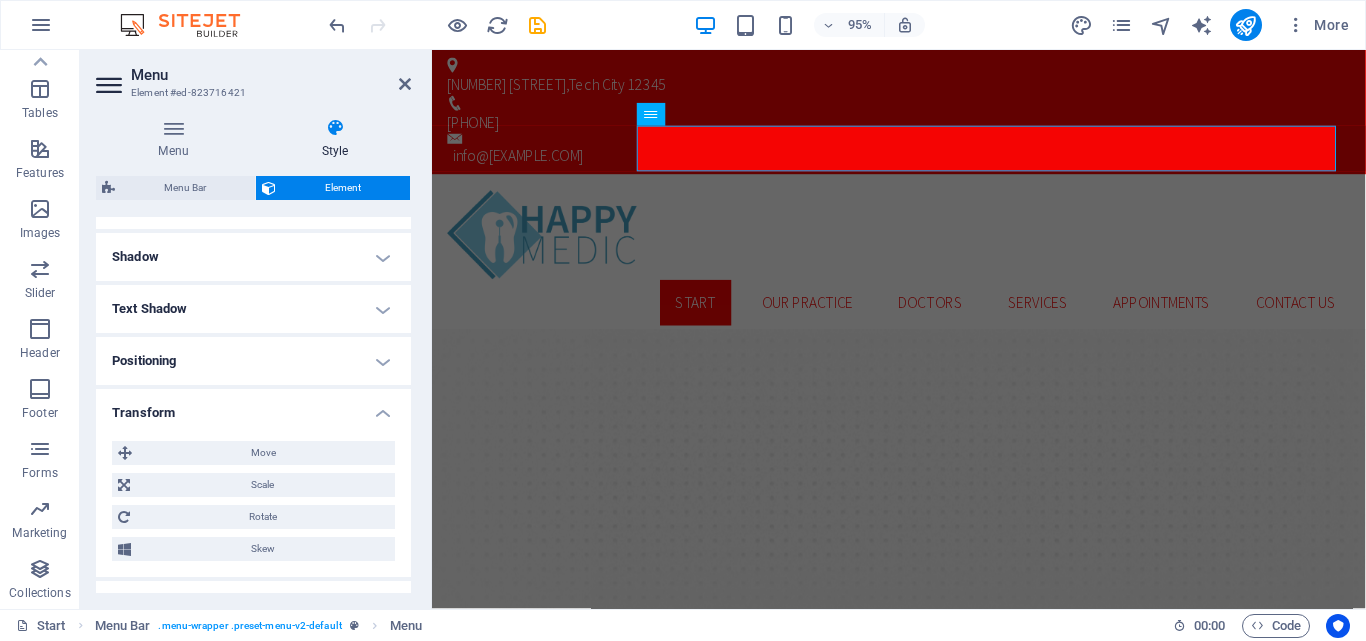 click on "Transform" at bounding box center (253, 407) 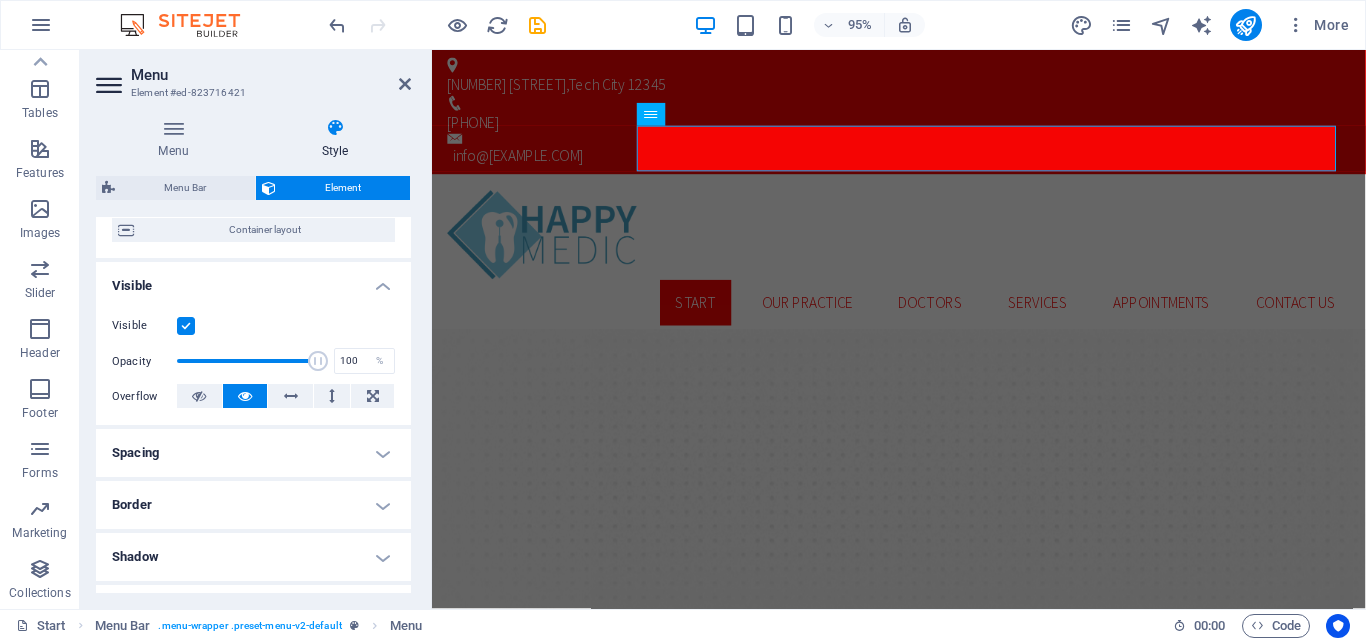 scroll, scrollTop: 0, scrollLeft: 0, axis: both 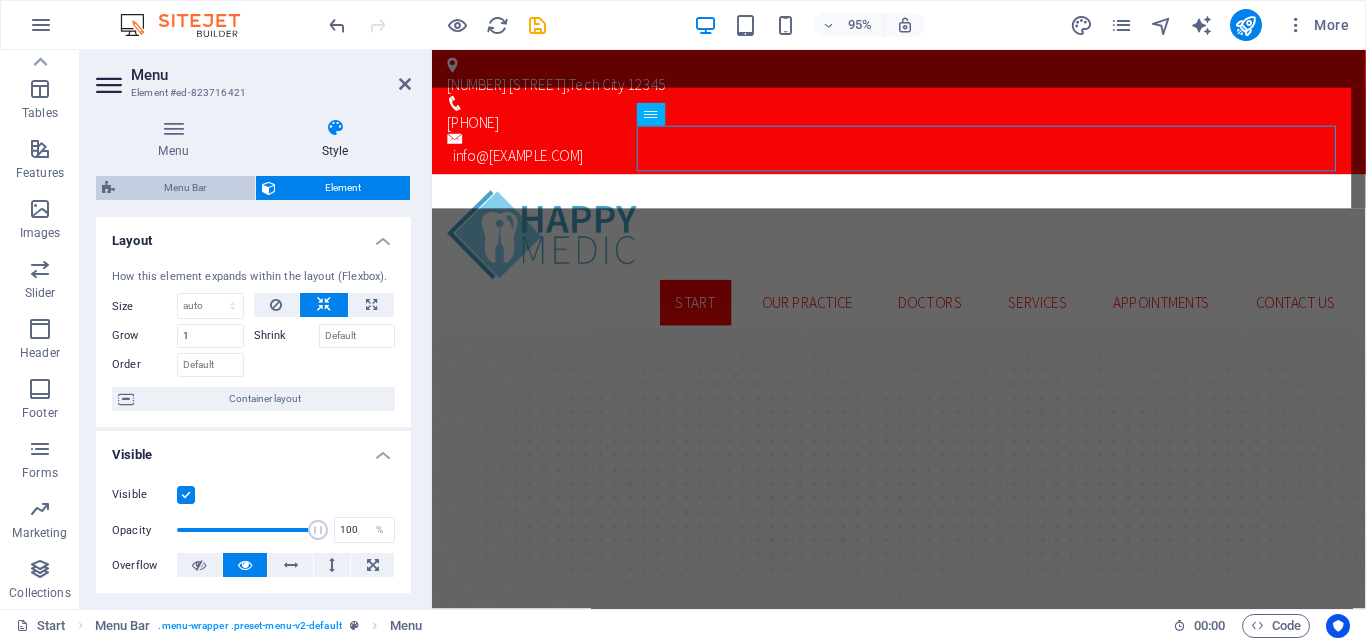 click on "Menu Bar" at bounding box center [185, 188] 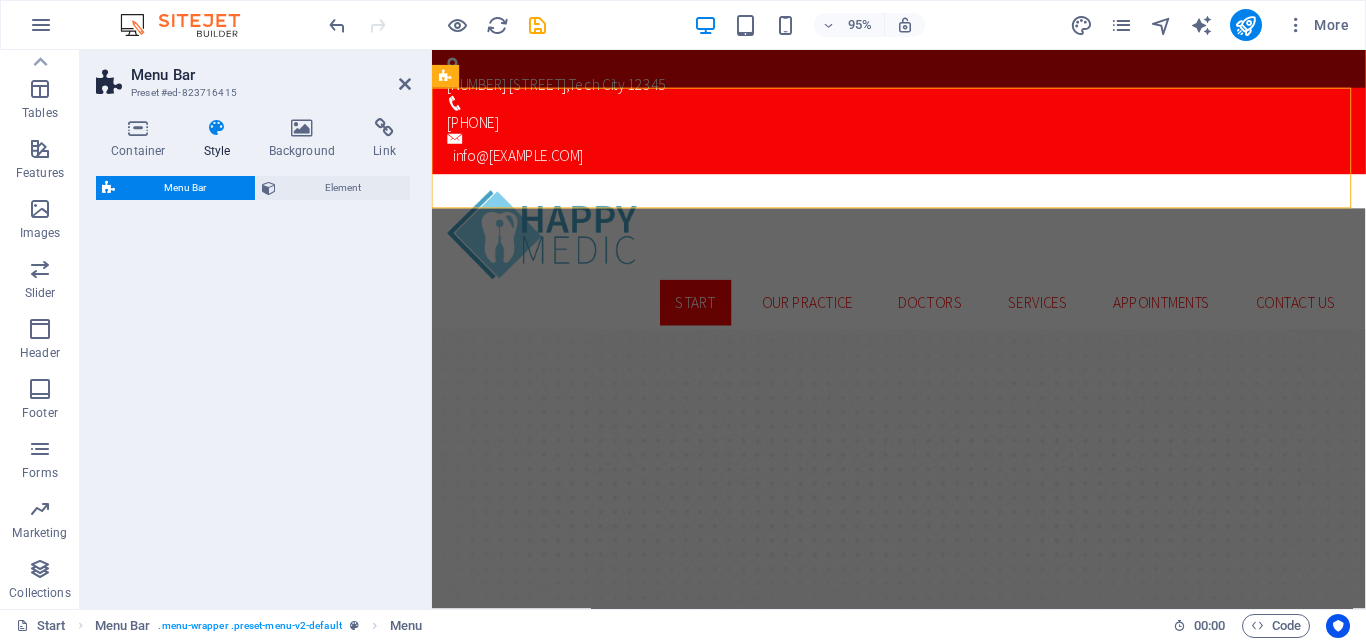select on "rem" 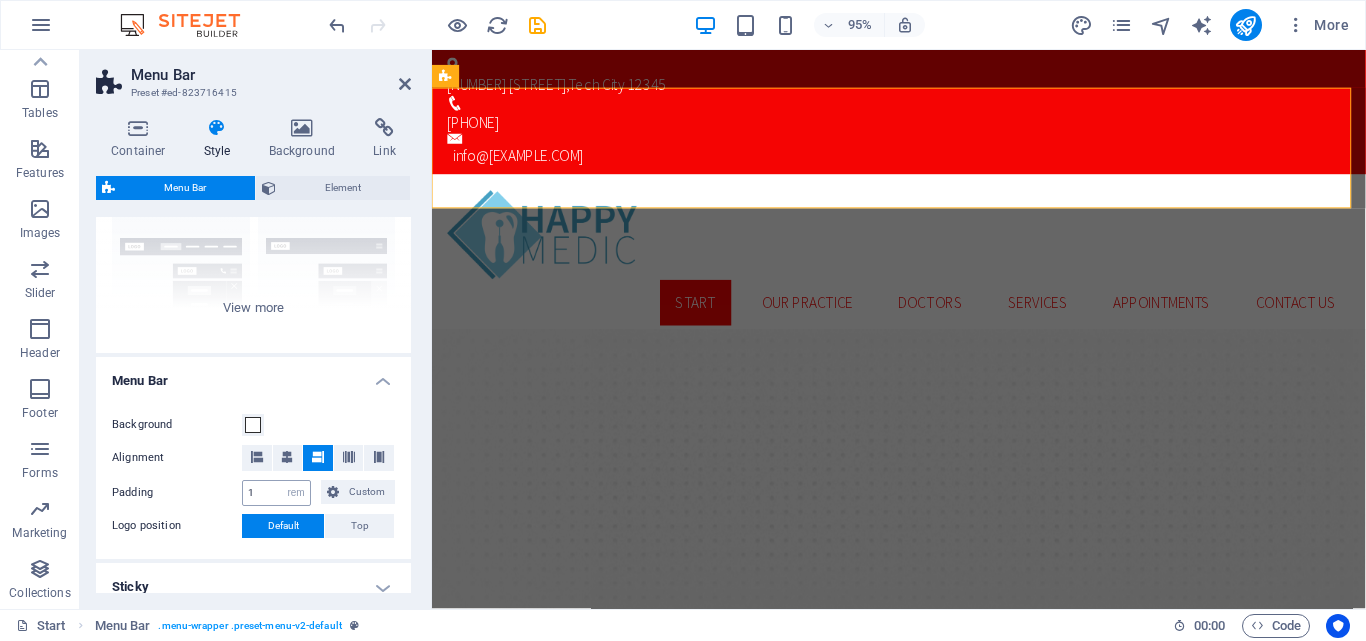 scroll, scrollTop: 0, scrollLeft: 0, axis: both 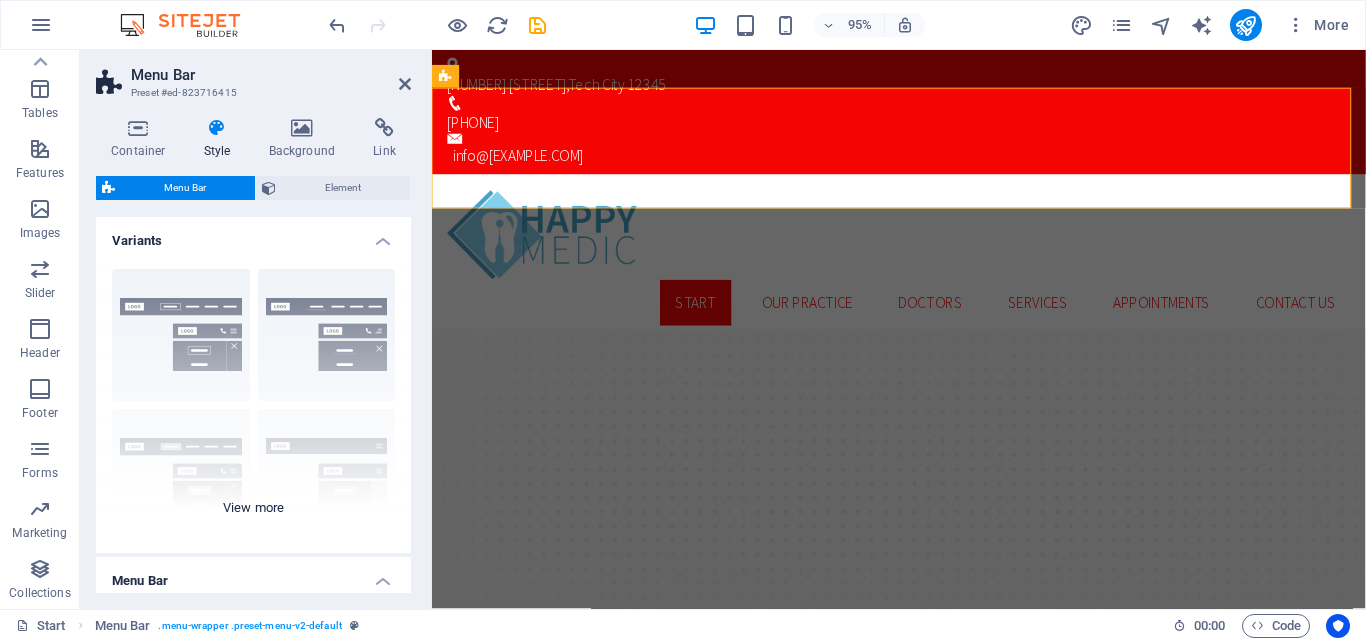 click on "Border Centered Default Fixed Loki Trigger Wide XXL" at bounding box center (253, 403) 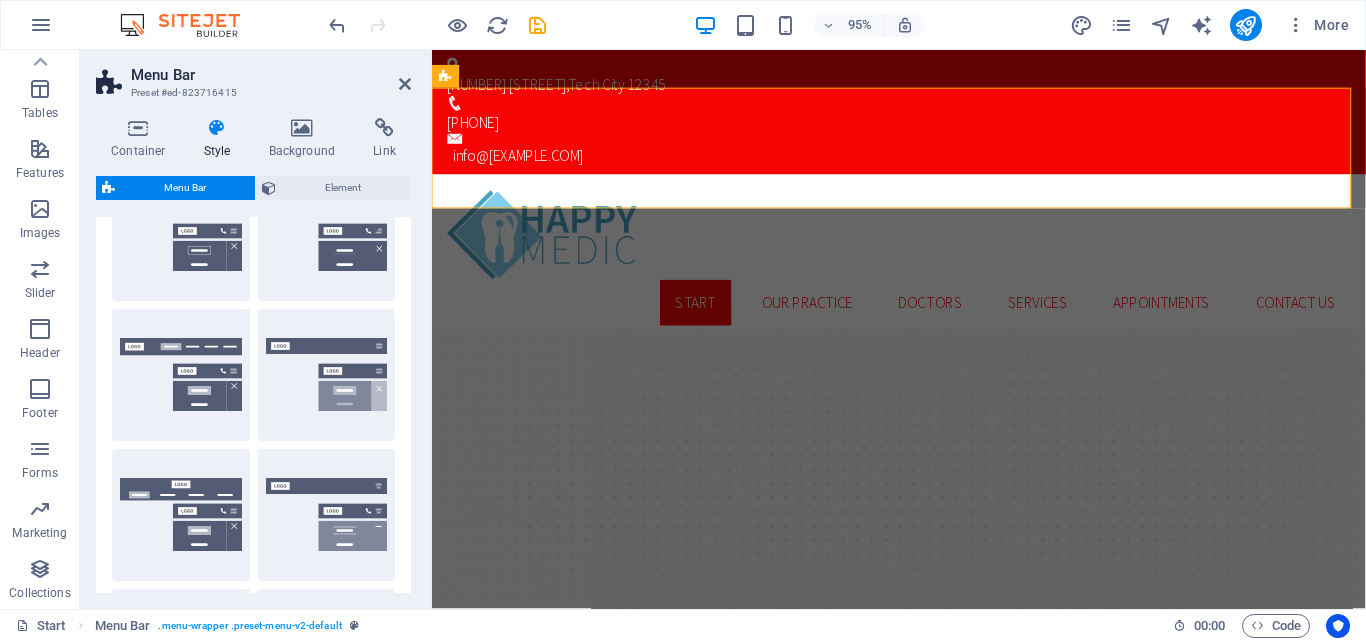 scroll, scrollTop: 0, scrollLeft: 0, axis: both 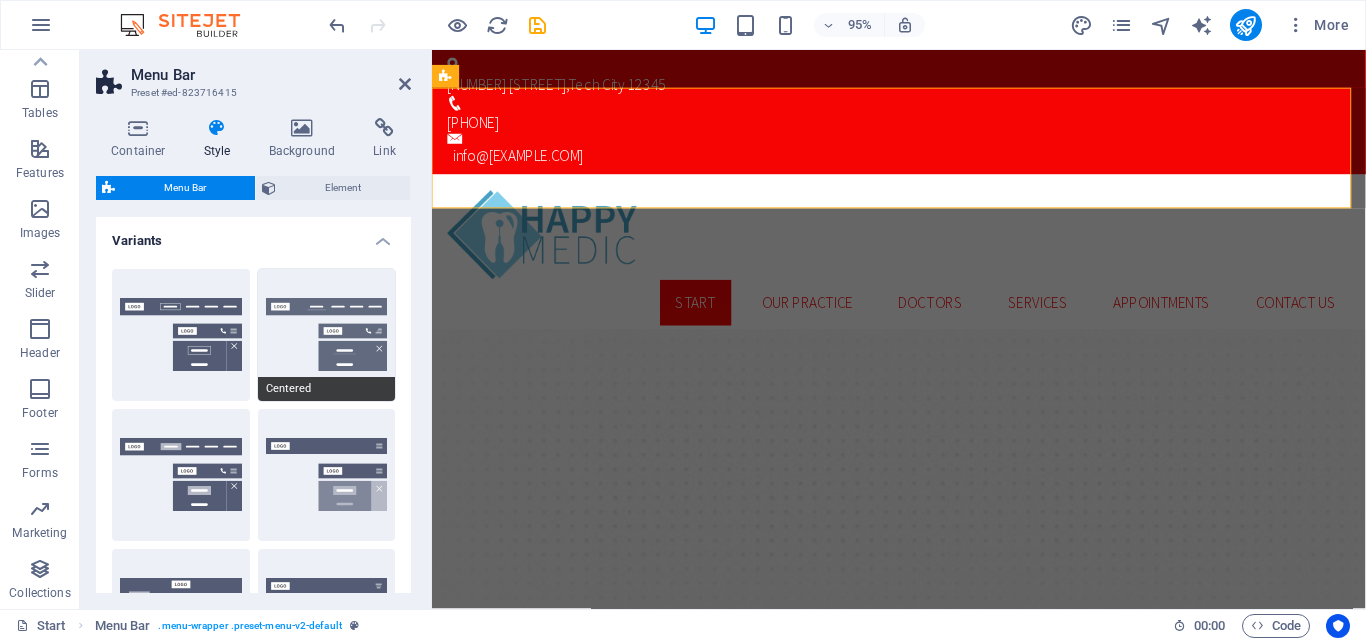click on "Centered" at bounding box center [327, 335] 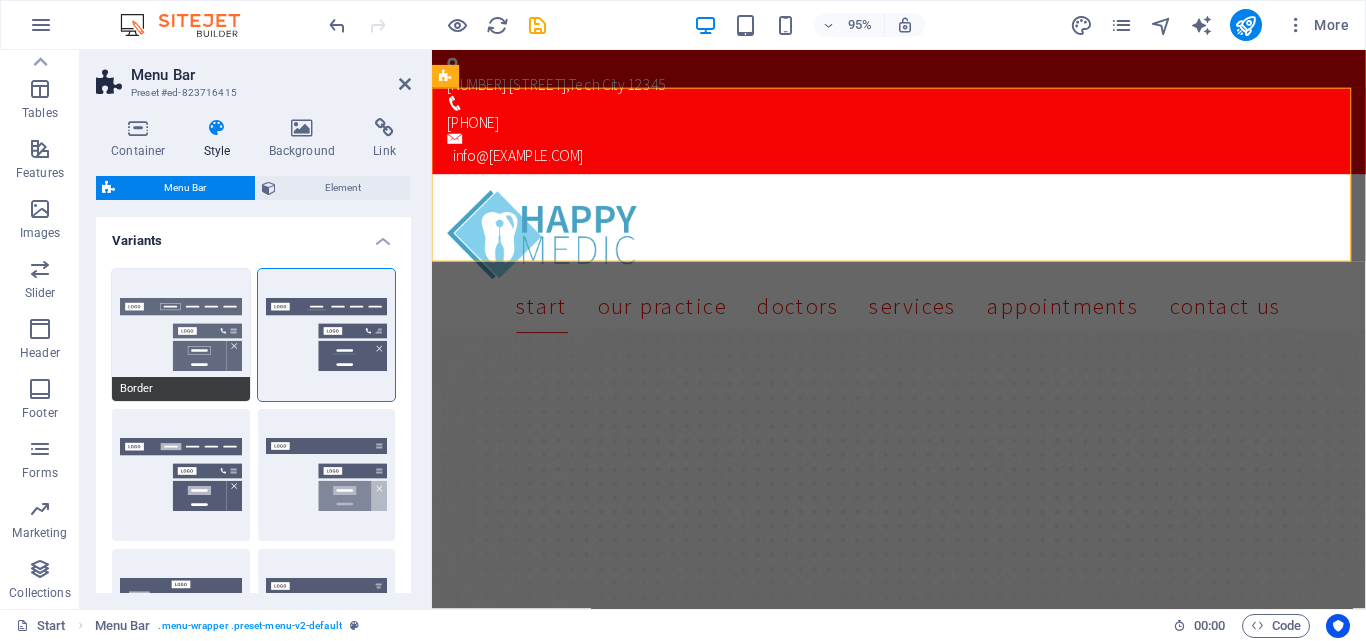 click on "Border" at bounding box center [181, 335] 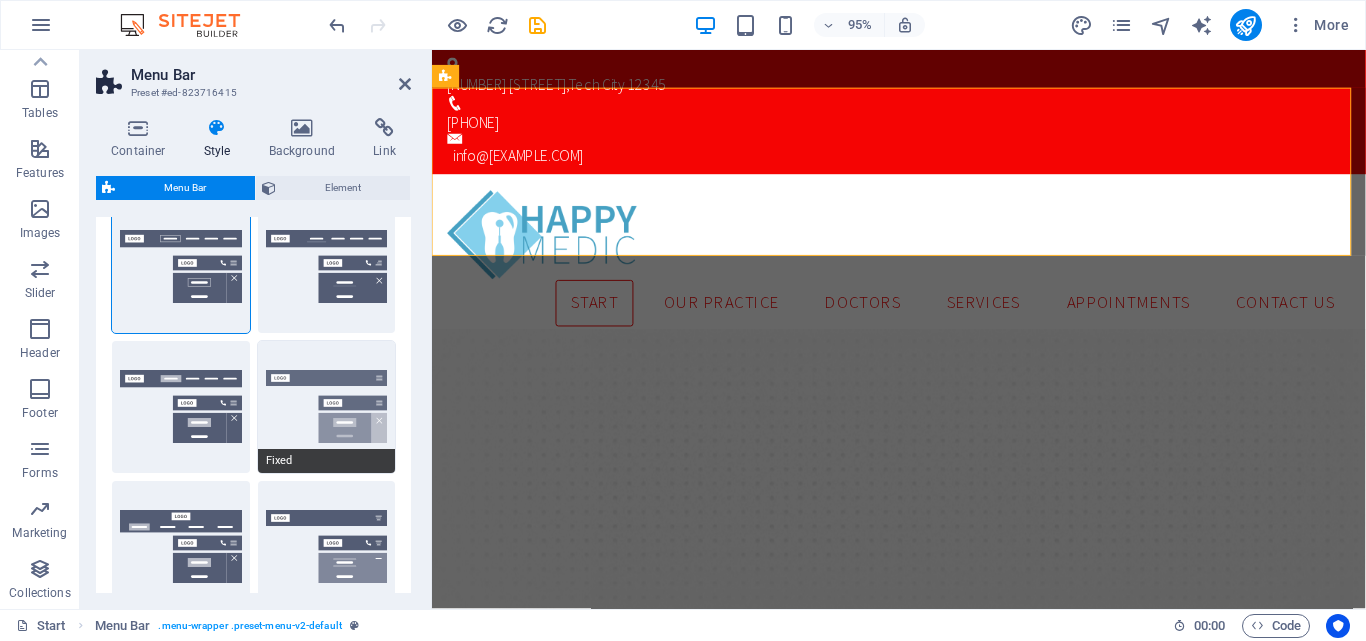 scroll, scrollTop: 100, scrollLeft: 0, axis: vertical 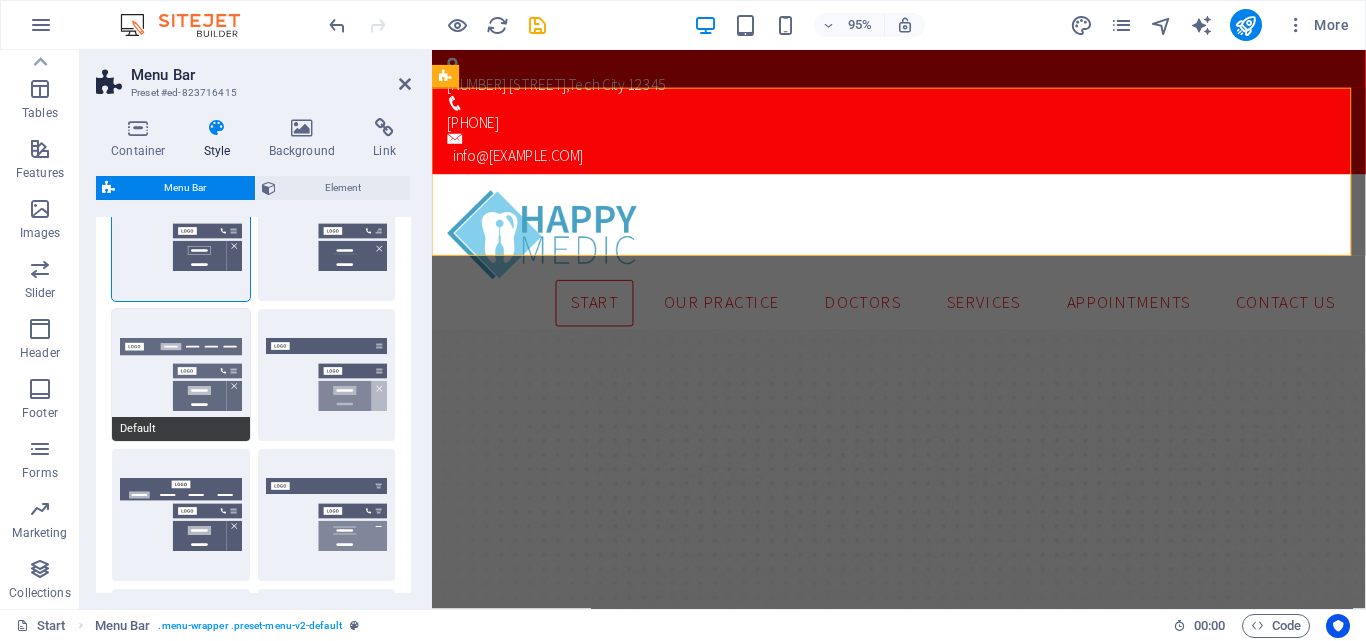 click on "Default" at bounding box center (181, 375) 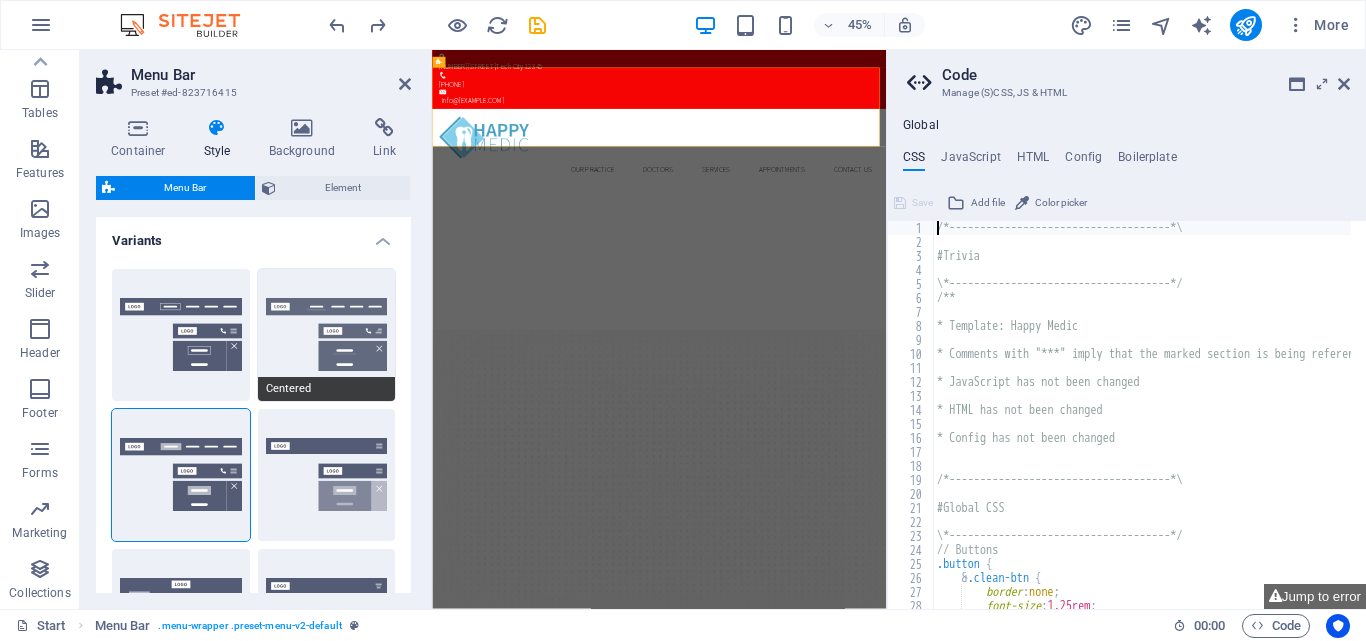 scroll, scrollTop: 200, scrollLeft: 0, axis: vertical 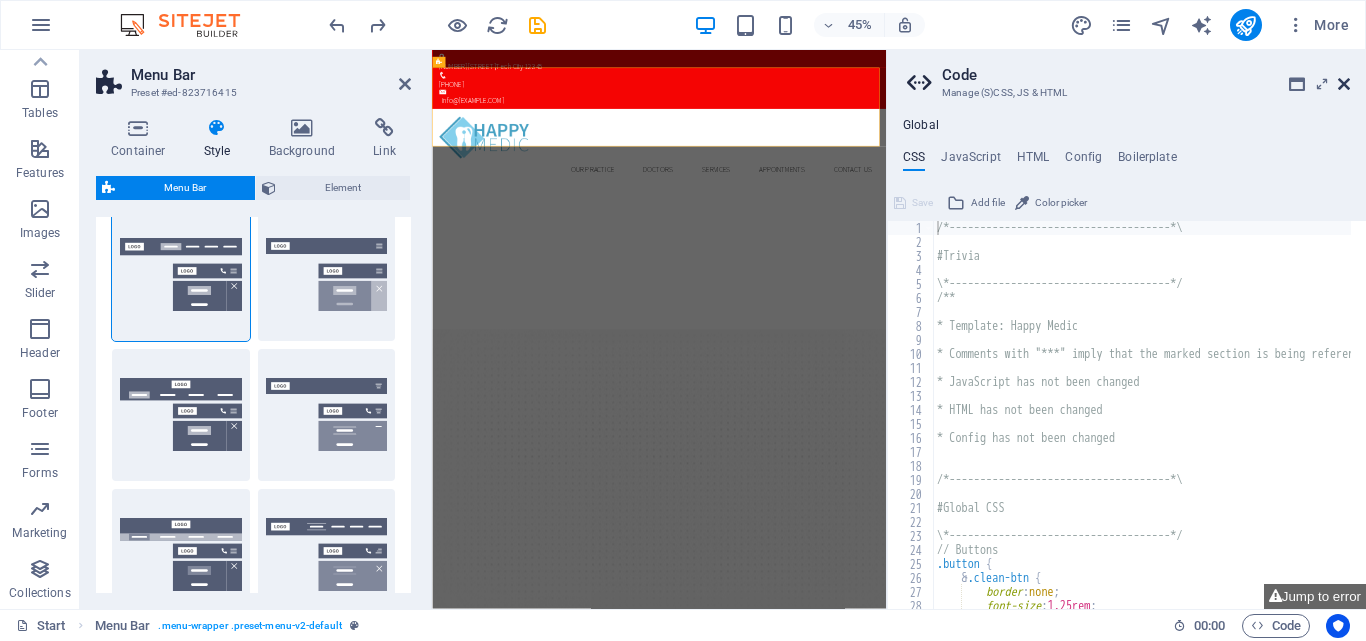 click at bounding box center (1344, 84) 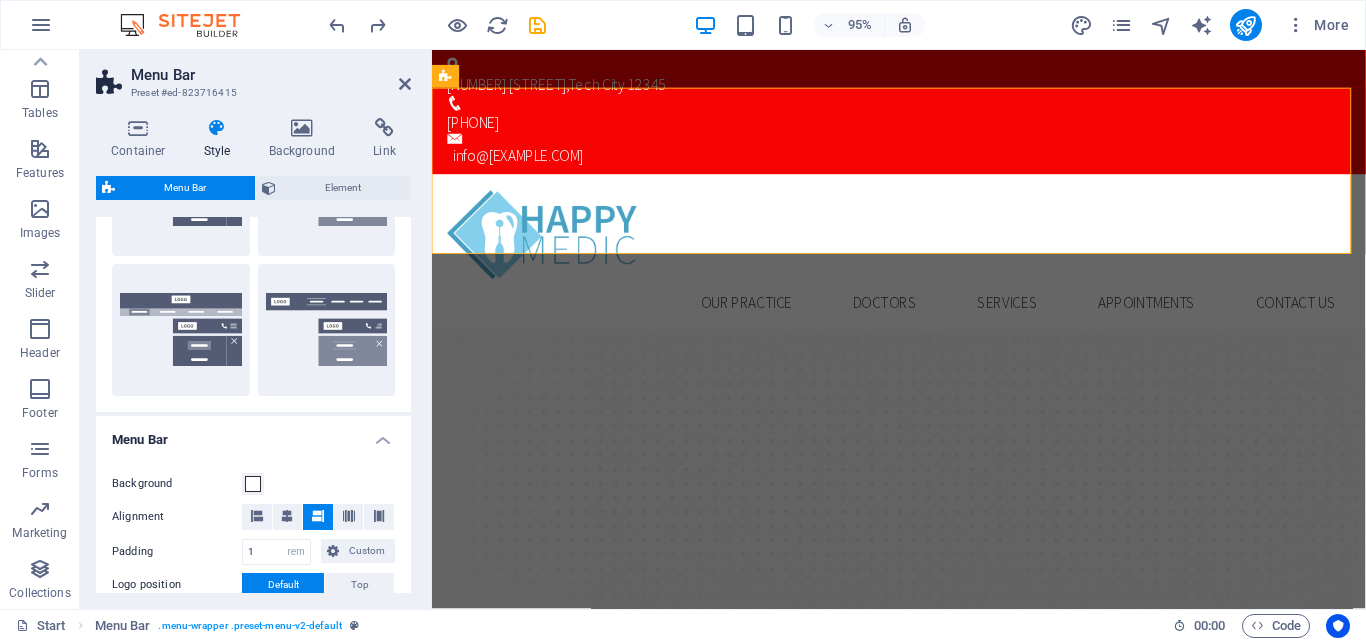 scroll, scrollTop: 300, scrollLeft: 0, axis: vertical 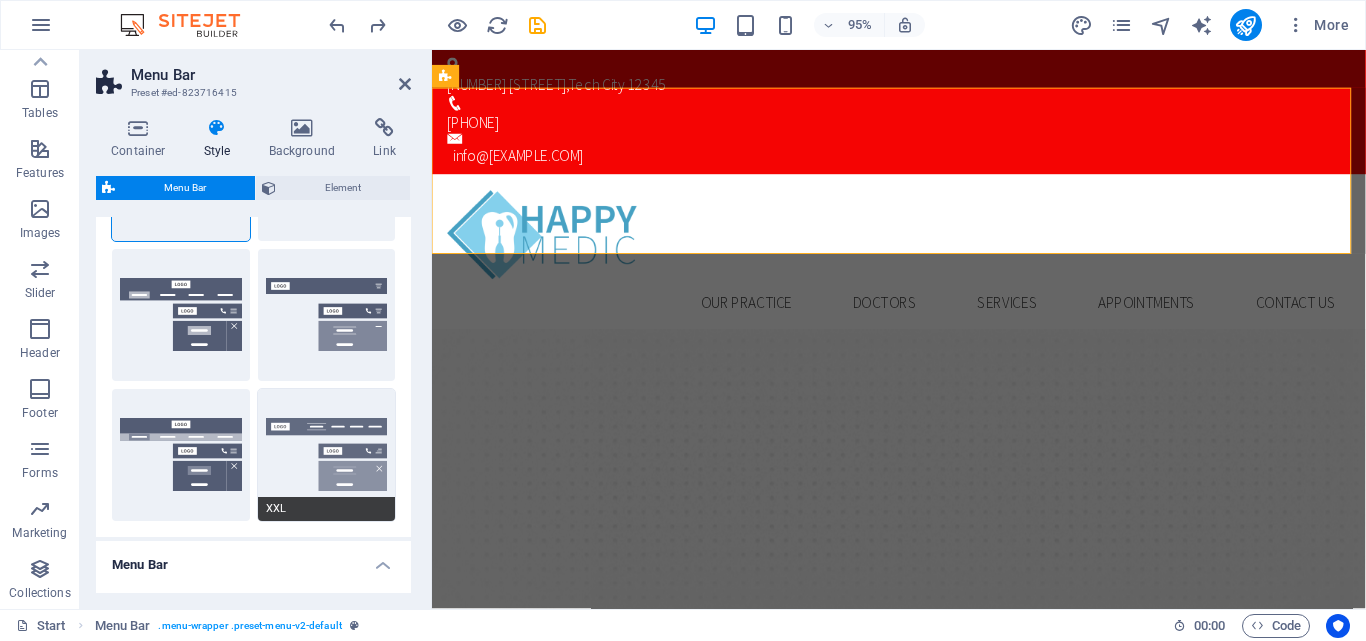 click on "XXL" at bounding box center (327, 455) 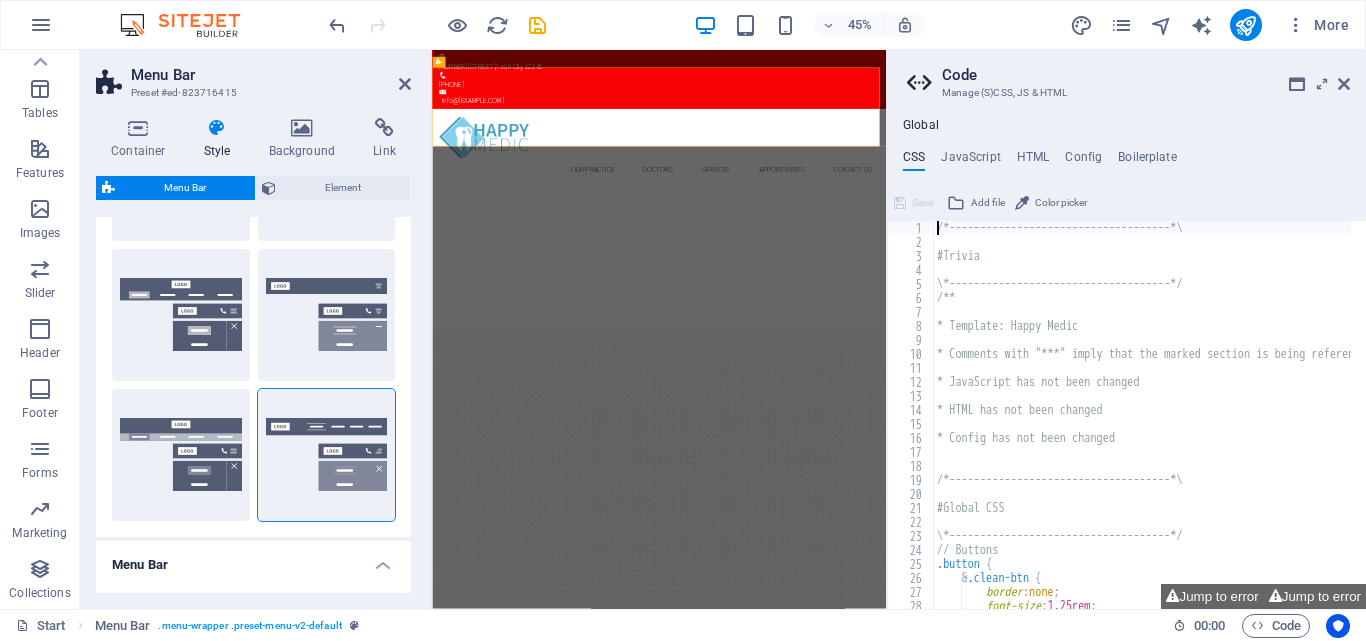 click on "Code Manage (S)CSS, JS & HTML Global CSS JavaScript HTML Config Boilerplate /*------------------------------------*\ 1 2 3 4 5 6 7 8 9 10 11 12 13 14 15 16 17 18 19 20 21 22 23 24 25 26 27 28 29 30 /*------------------------------------*\     #Trivia \*------------------------------------*/ /**   * Template: Happy Medic   * Comments with "***" imply that the marked section is being referenced somewhere else   * JavaScript has not been changed   * HTML has not been changed   * Config has not been changed /*------------------------------------*\     #Global CSS \*------------------------------------*/ // Buttons  .button   {      & .clean-btn   {           border :  none ;           font-size :  1.25rem ;     XXXXXXXXXXXXXXXXXXXXXXXXXXXXXXXXXXXXXXXXXXXXXXXXXXXXXXXXXXXXXXXXXXXXXXXXXXXXXXXXXXXXXXXXXXXXXXXXXXXXXXXXXXXXXXXXXXXXXXXXXXXXXXXXXXXXXXXXXXXXXXXXXXXXXXXXXXXXXXXXXXXXXXXXXXXXXXXXXXXXXXXXXXXXXXXXXXXXXXXXXXXXXXXXXXXXXXXXXXXXXXXXXXXXXXXXXXXXXXXXXXXXXXXXXXXXXXXX  Jump to error  Jump to error Save Add file" at bounding box center (1126, 329) 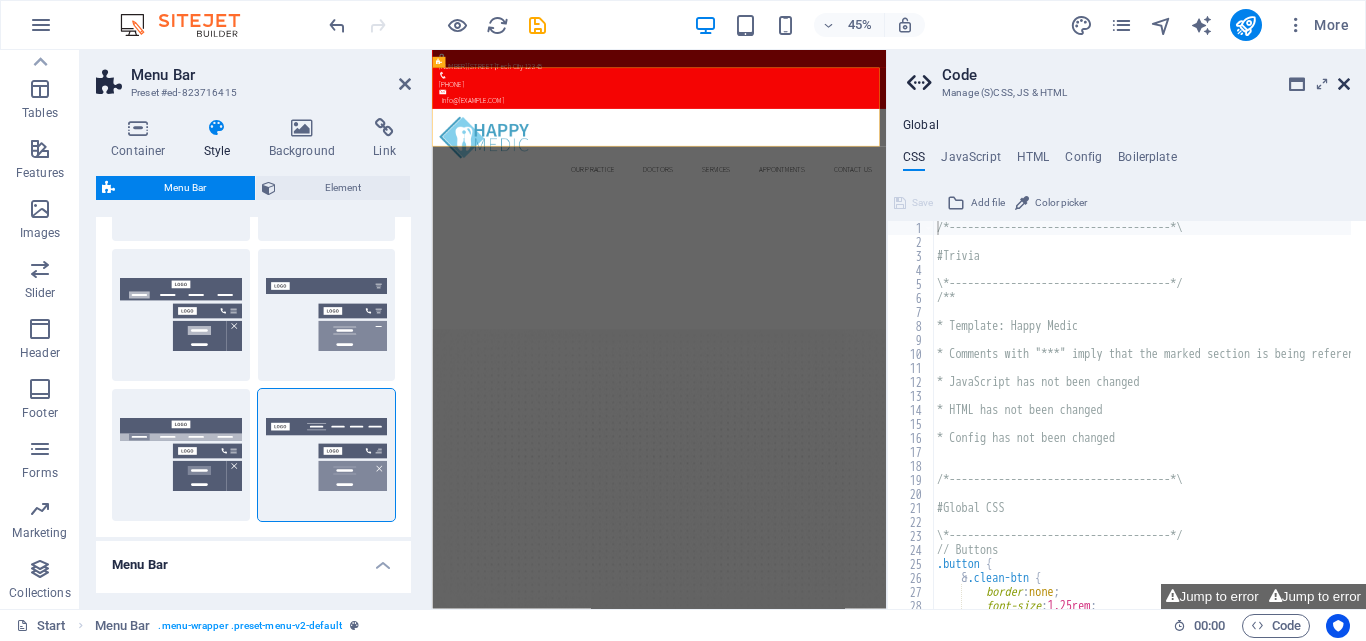 click at bounding box center (1344, 84) 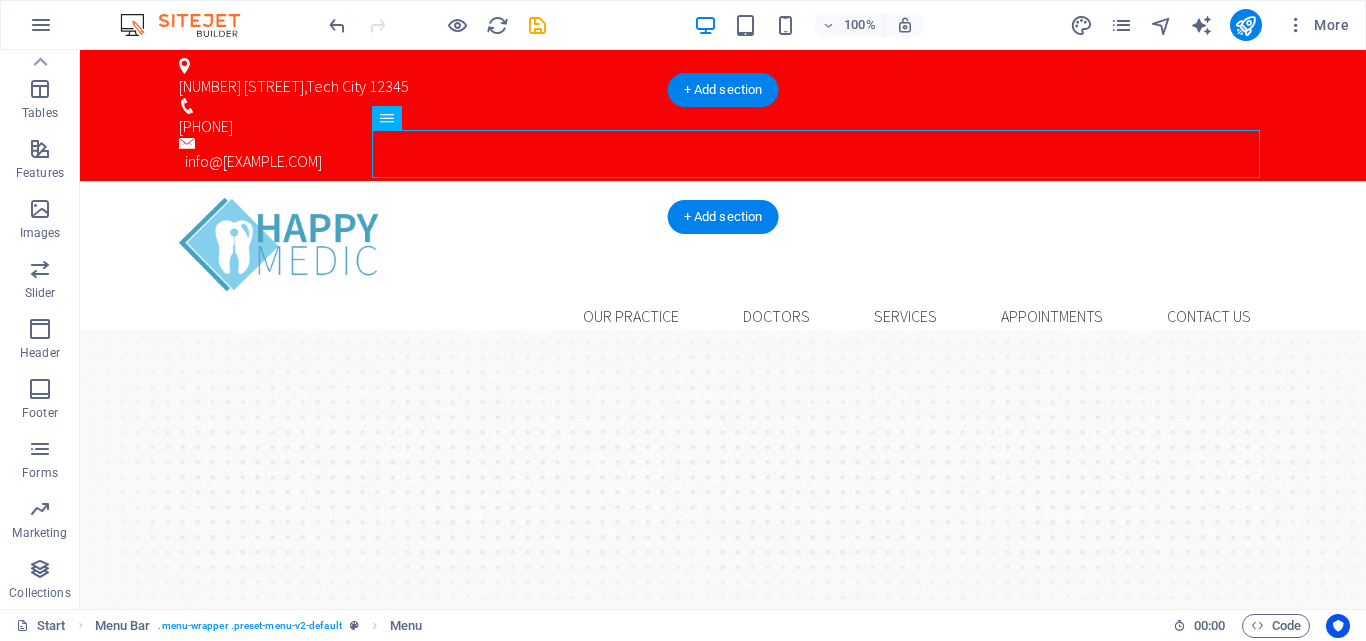 drag, startPoint x: 279, startPoint y: 224, endPoint x: 825, endPoint y: 158, distance: 549.97455 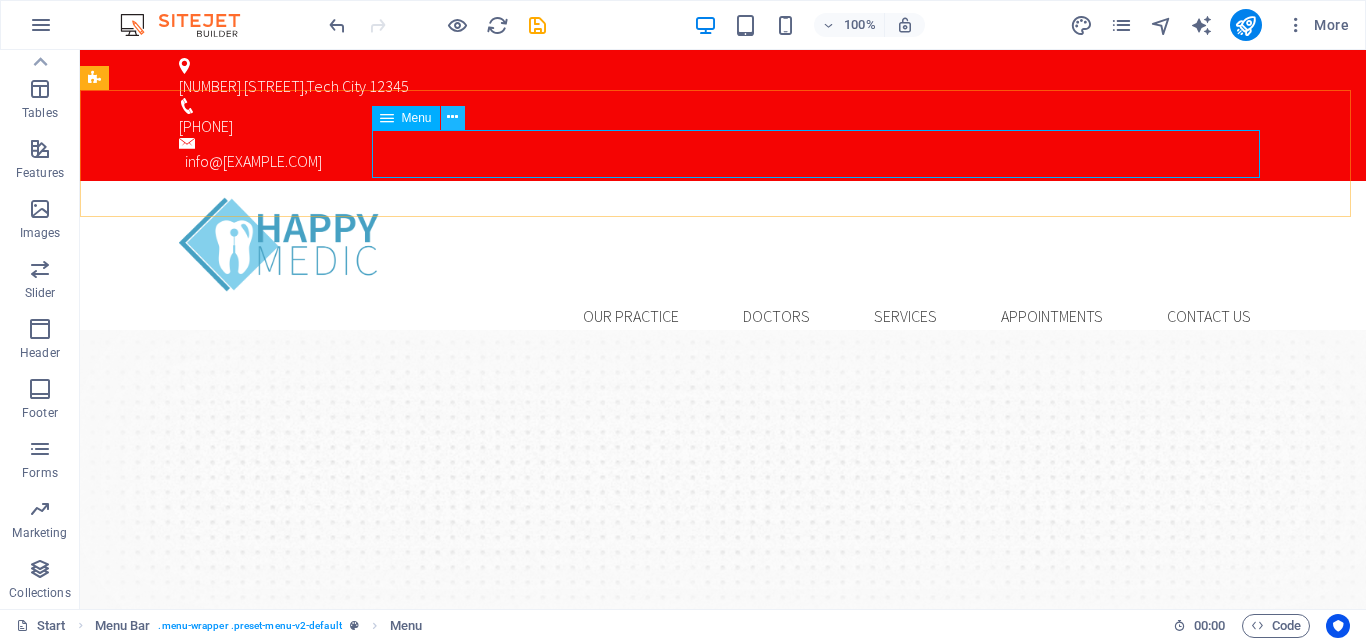 click at bounding box center [452, 117] 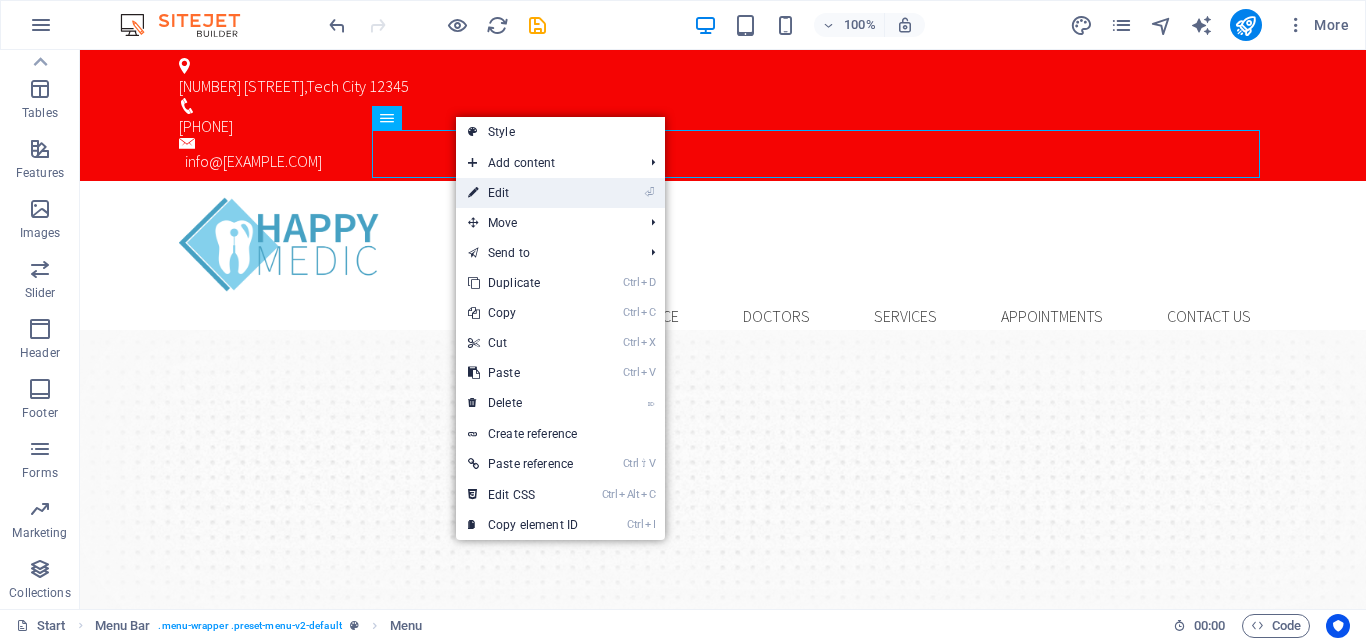 click on "⏎  Edit" at bounding box center [523, 193] 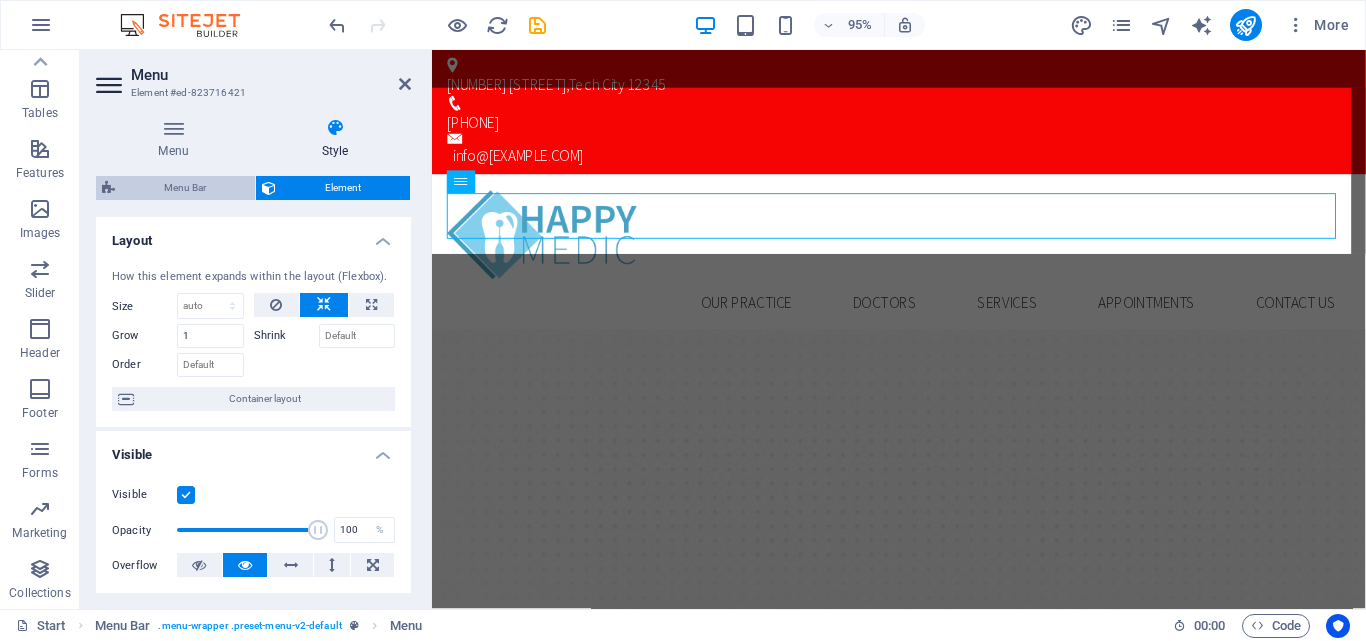click on "Menu Bar" at bounding box center (185, 188) 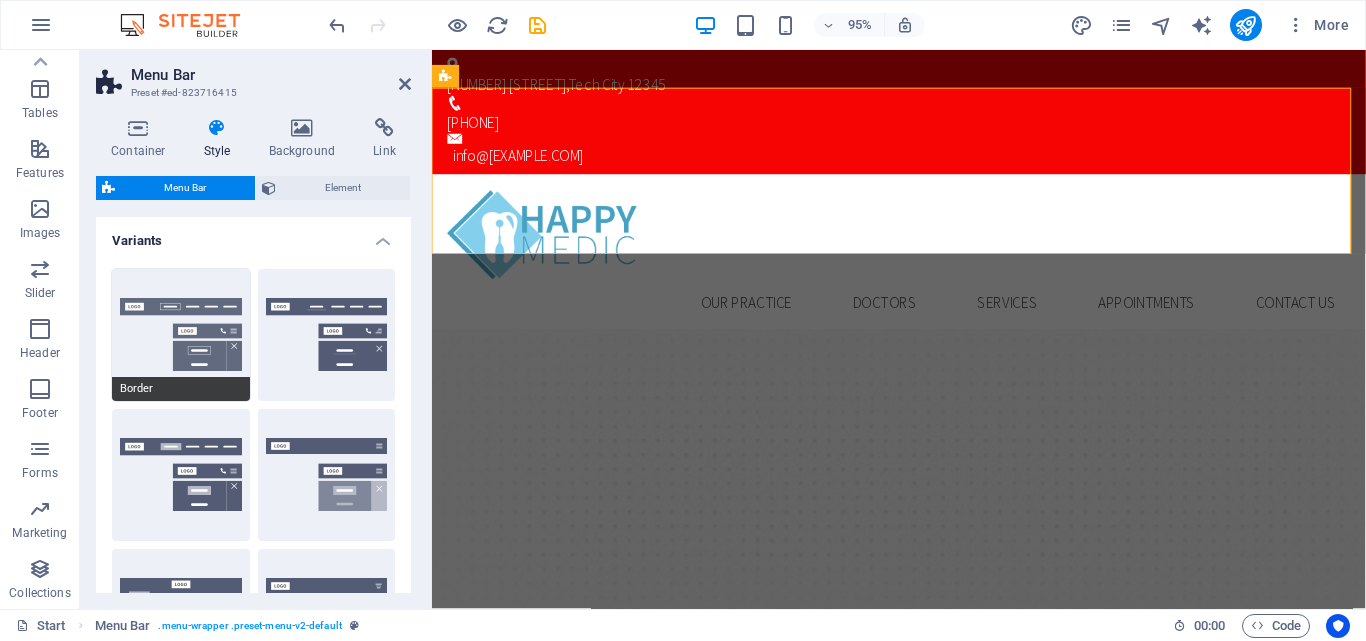 click on "Border" at bounding box center [181, 335] 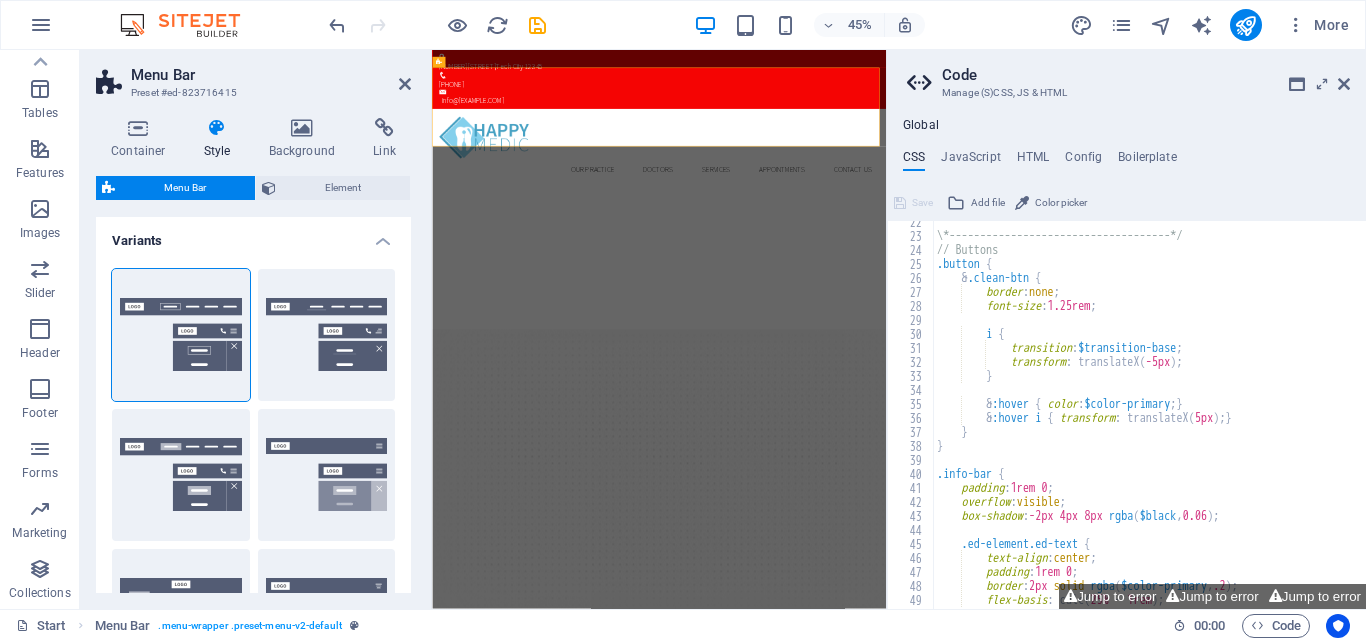 scroll, scrollTop: 600, scrollLeft: 0, axis: vertical 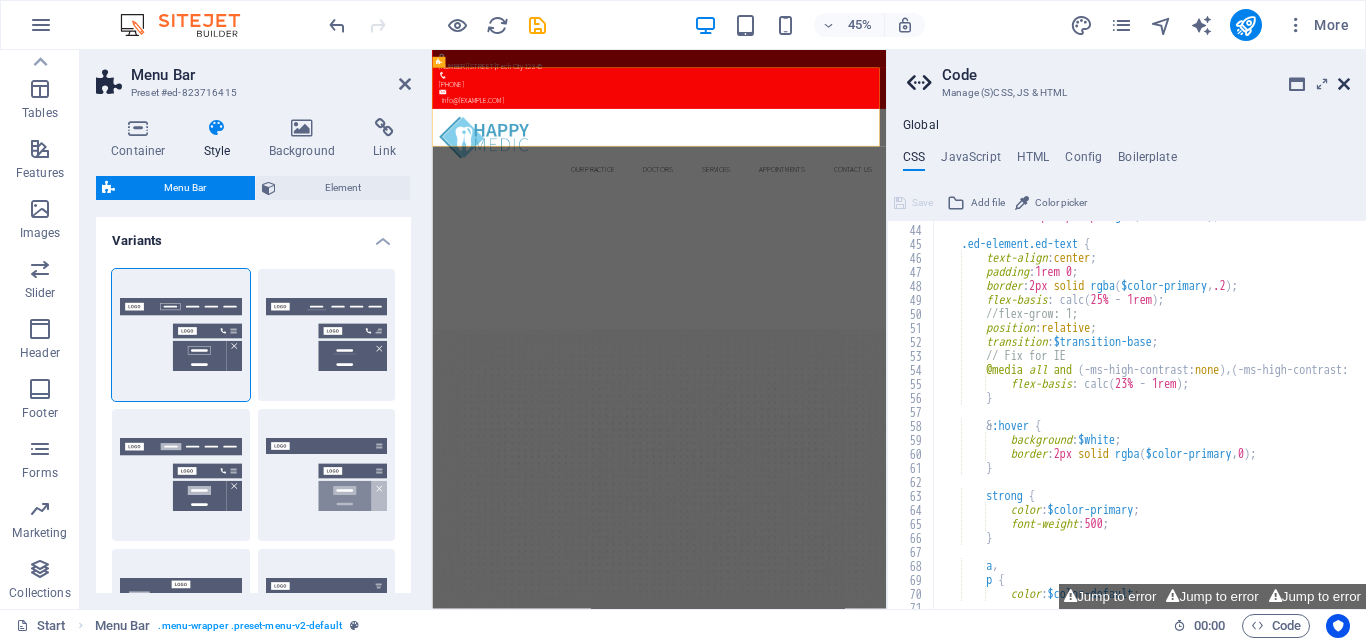drag, startPoint x: 1345, startPoint y: 85, endPoint x: 950, endPoint y: 69, distance: 395.3239 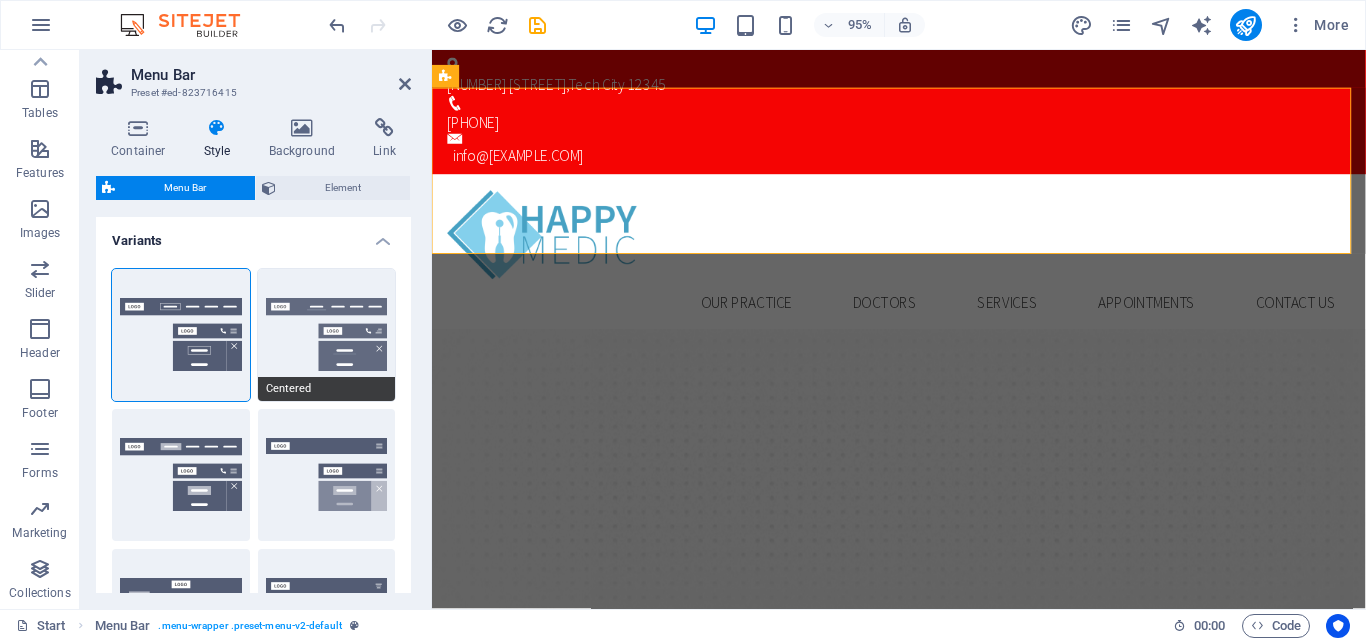 click on "Centered" at bounding box center [327, 335] 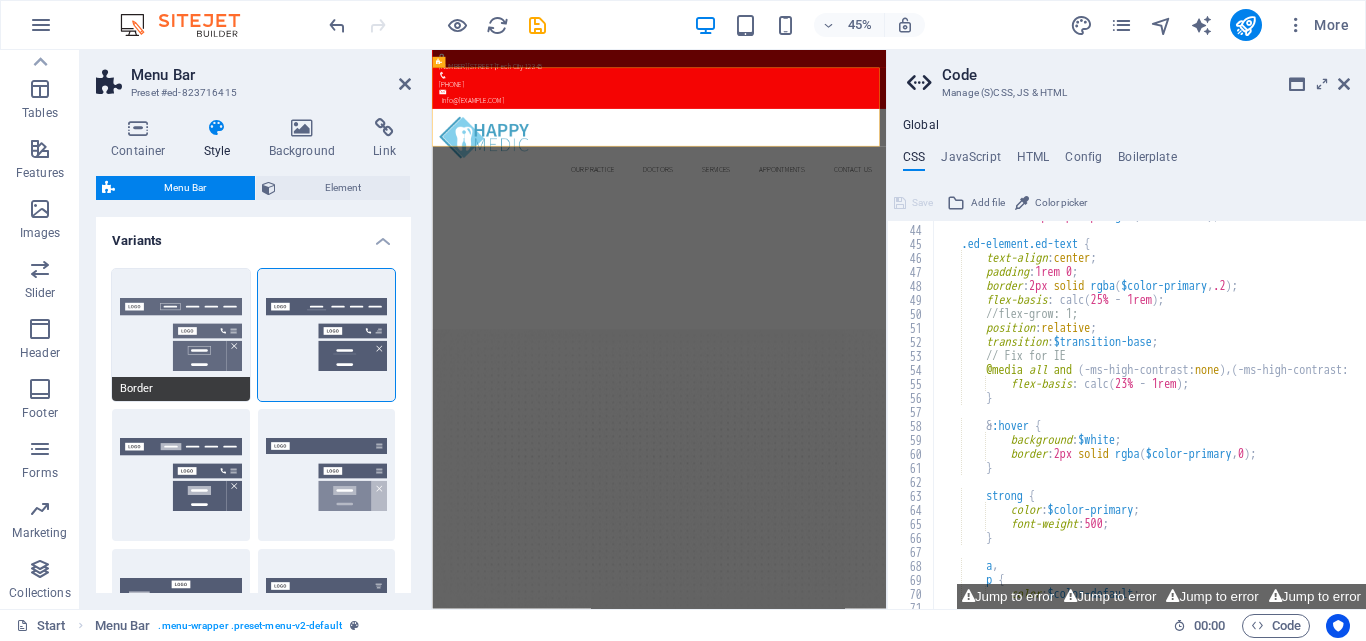scroll, scrollTop: 180, scrollLeft: 0, axis: vertical 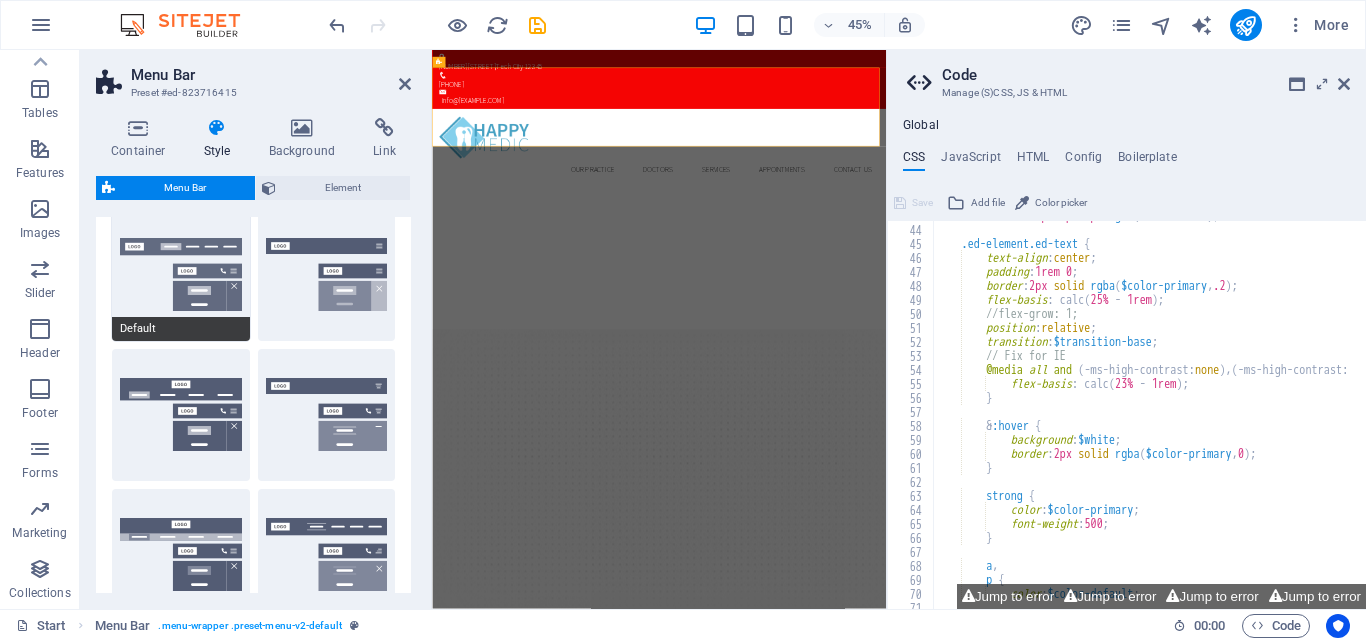 click on "Default" at bounding box center [181, 275] 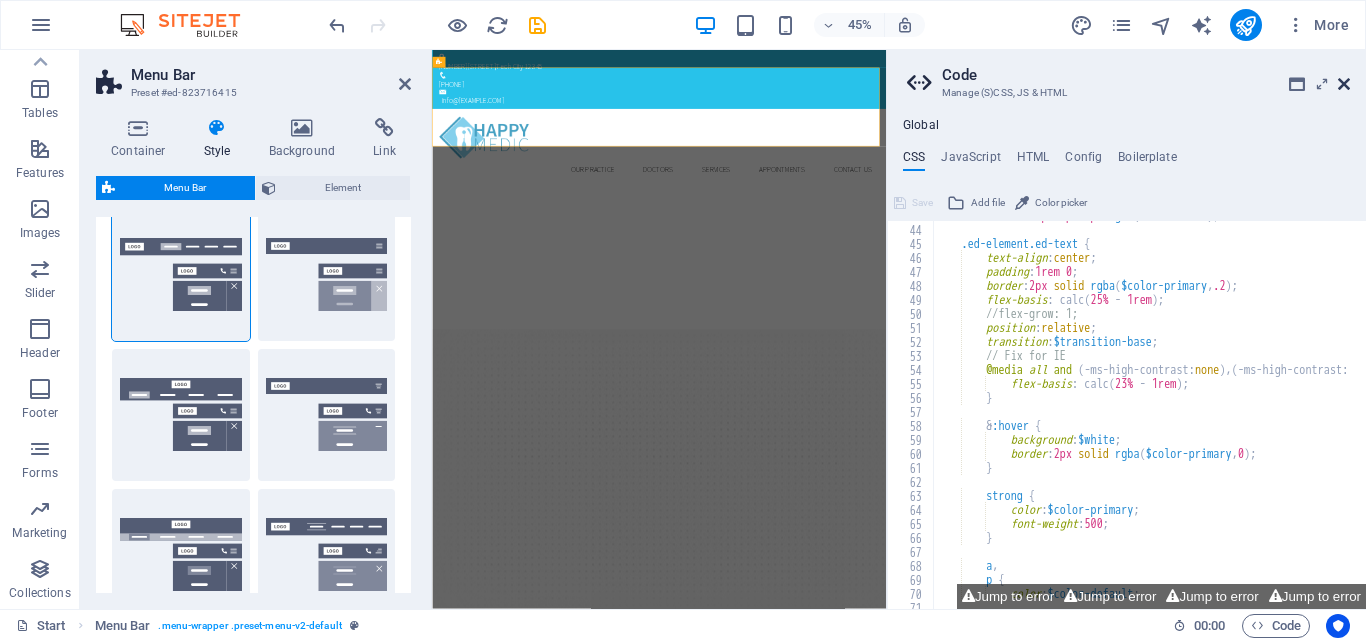 drag, startPoint x: 1344, startPoint y: 85, endPoint x: 959, endPoint y: 35, distance: 388.2332 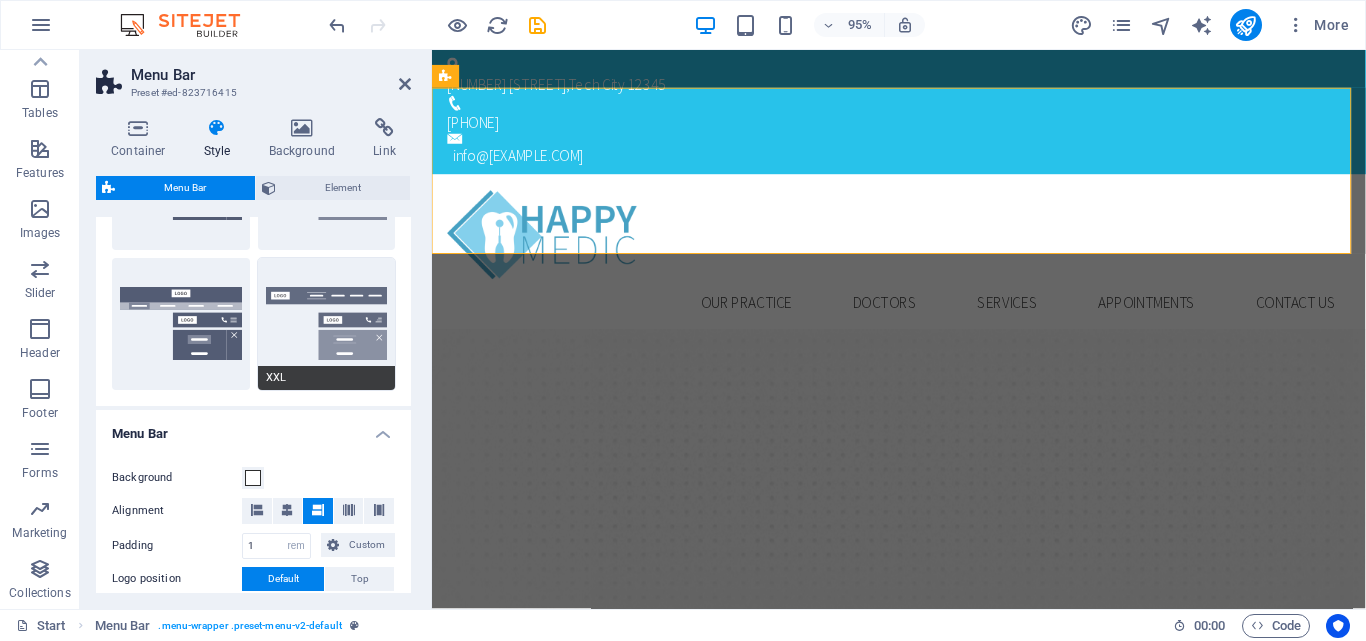 scroll, scrollTop: 400, scrollLeft: 0, axis: vertical 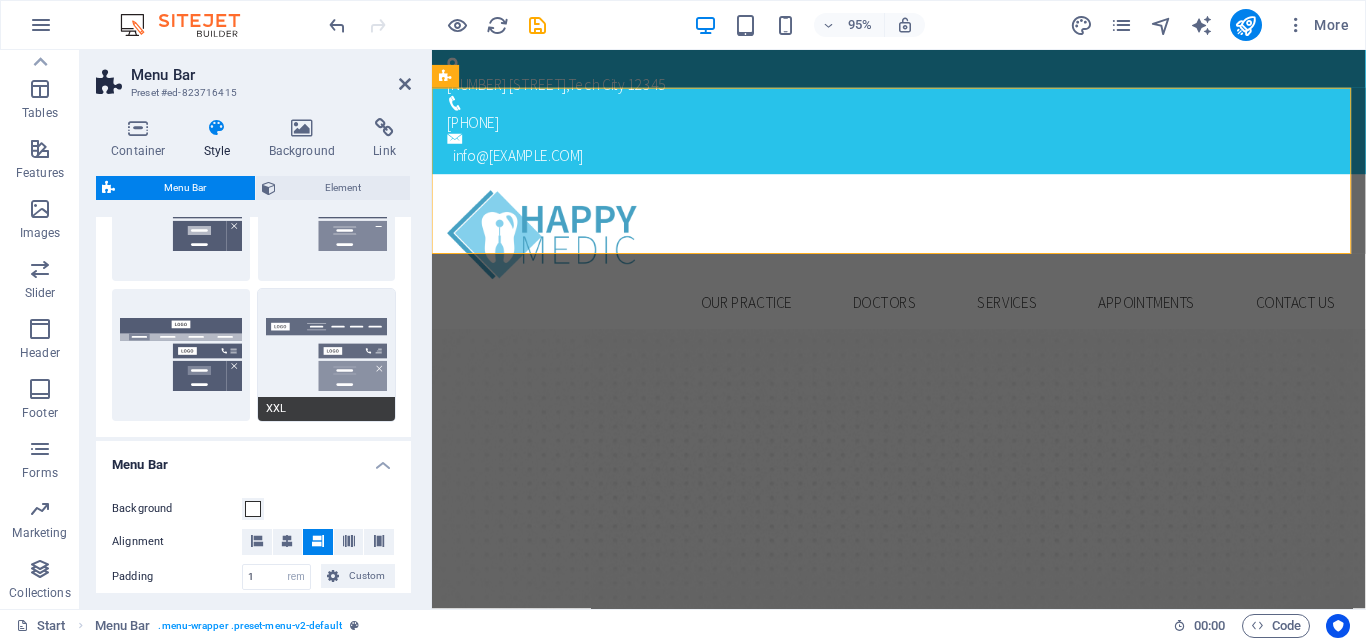 click on "XXL" at bounding box center (327, 355) 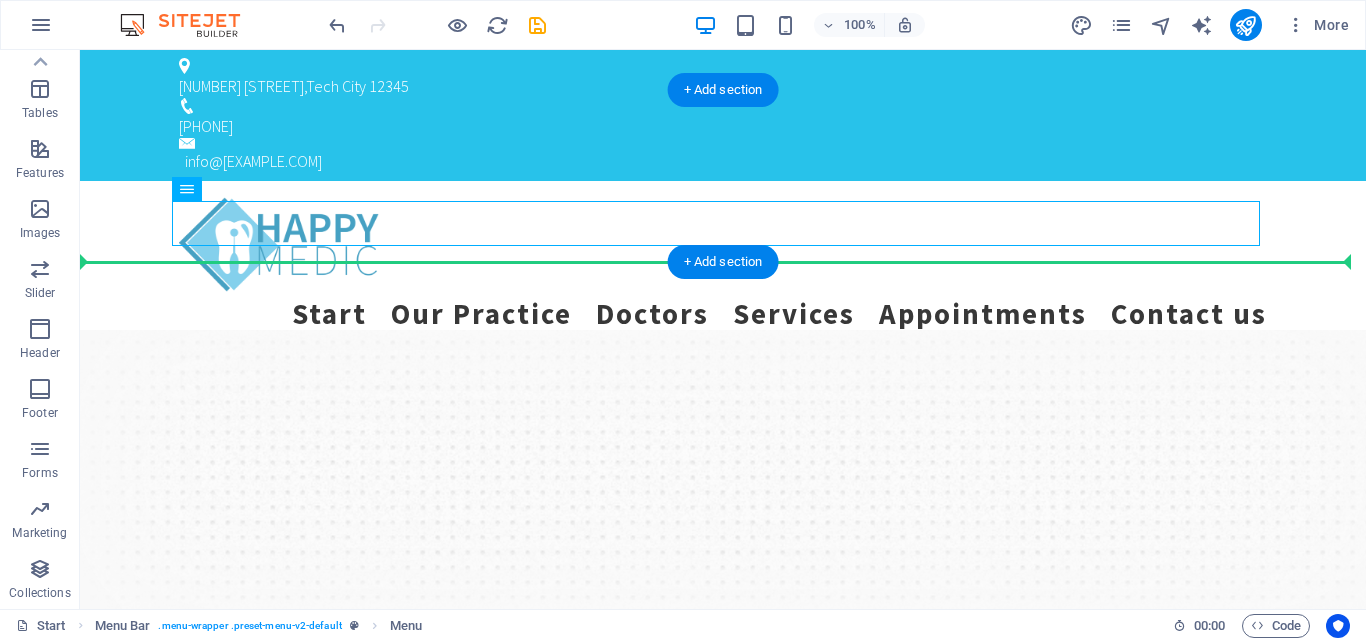 drag, startPoint x: 417, startPoint y: 231, endPoint x: 793, endPoint y: 189, distance: 378.33847 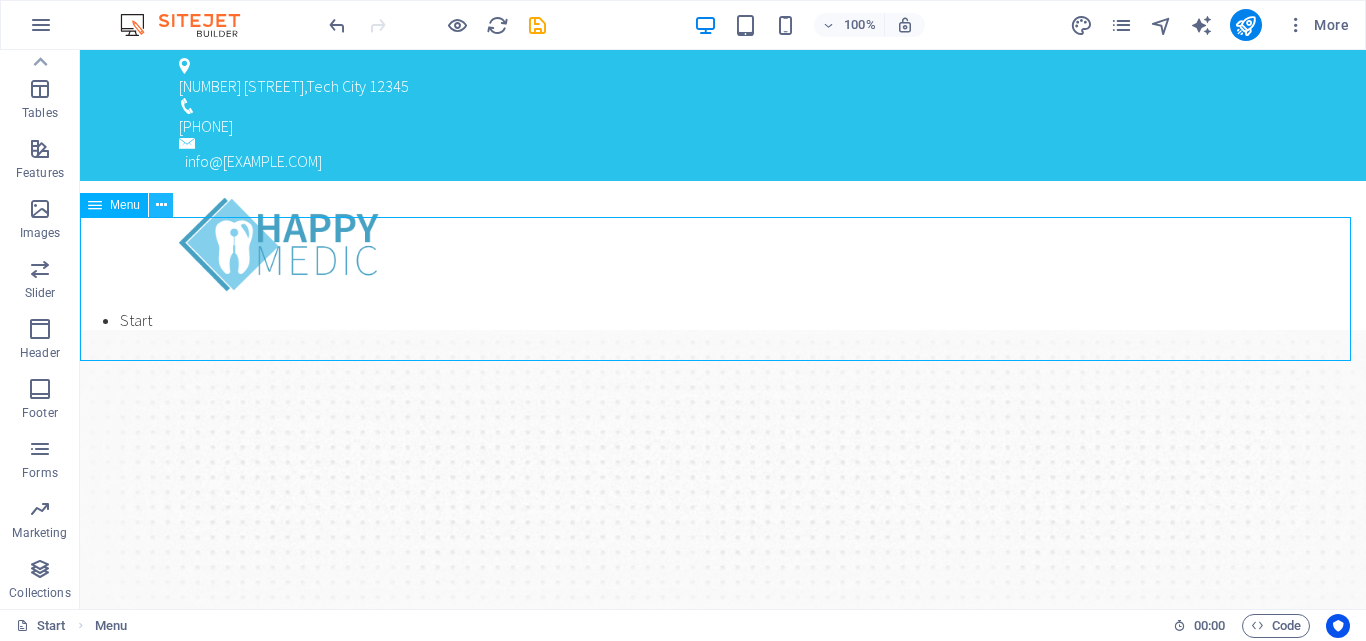click at bounding box center [161, 205] 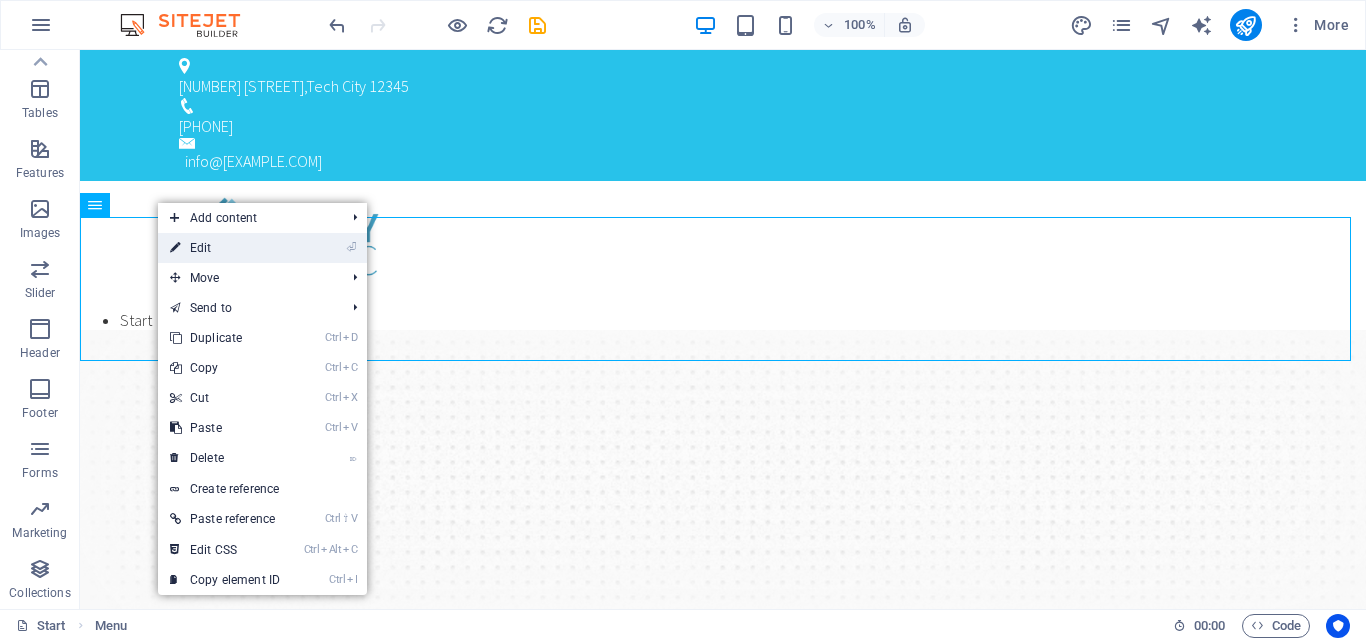 click on "⏎  Edit" at bounding box center (225, 248) 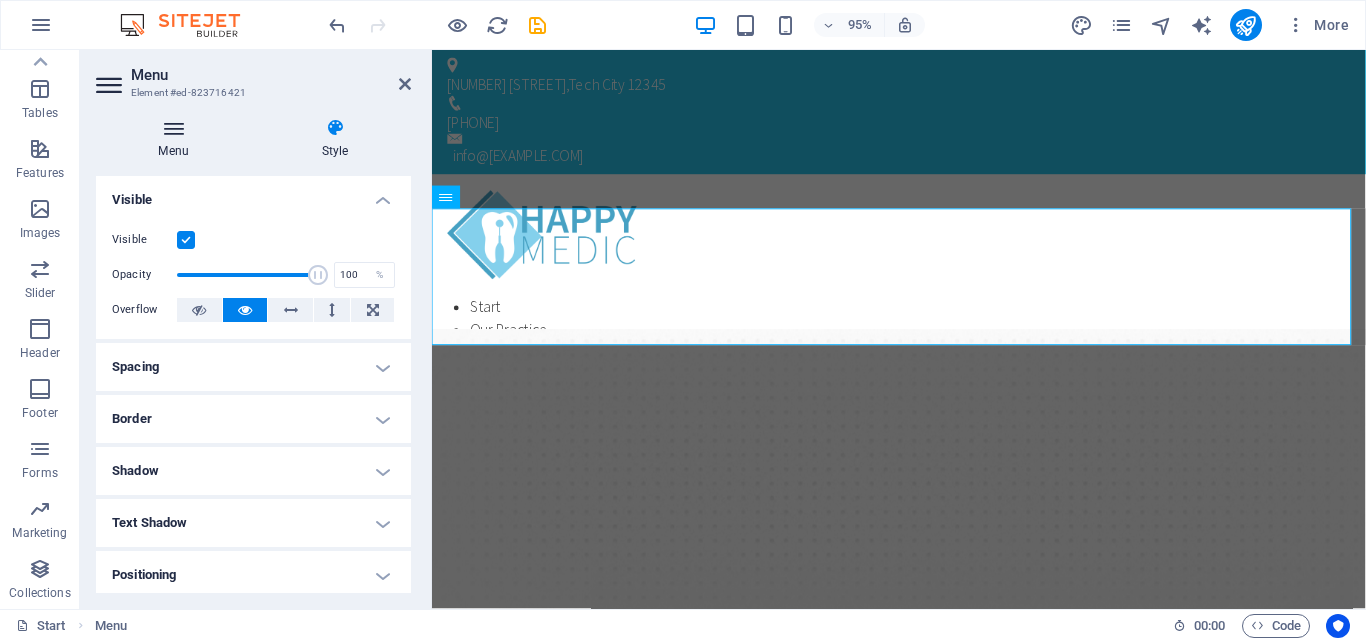 click at bounding box center [173, 128] 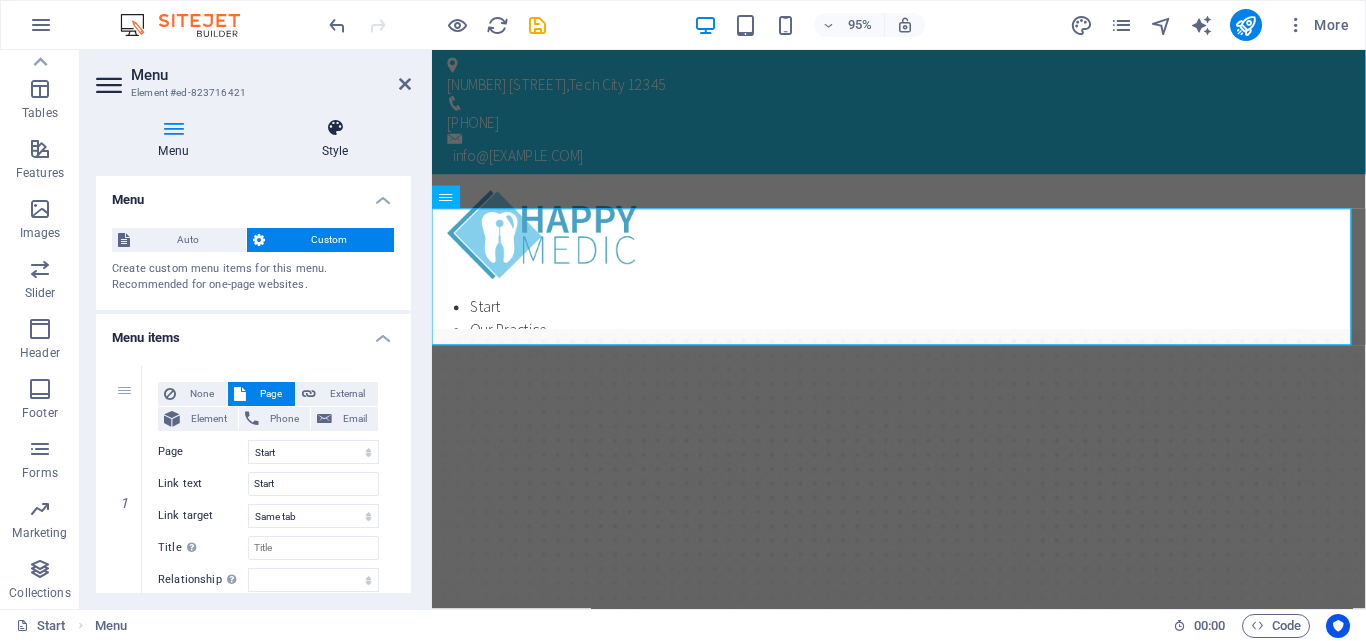 click at bounding box center [335, 128] 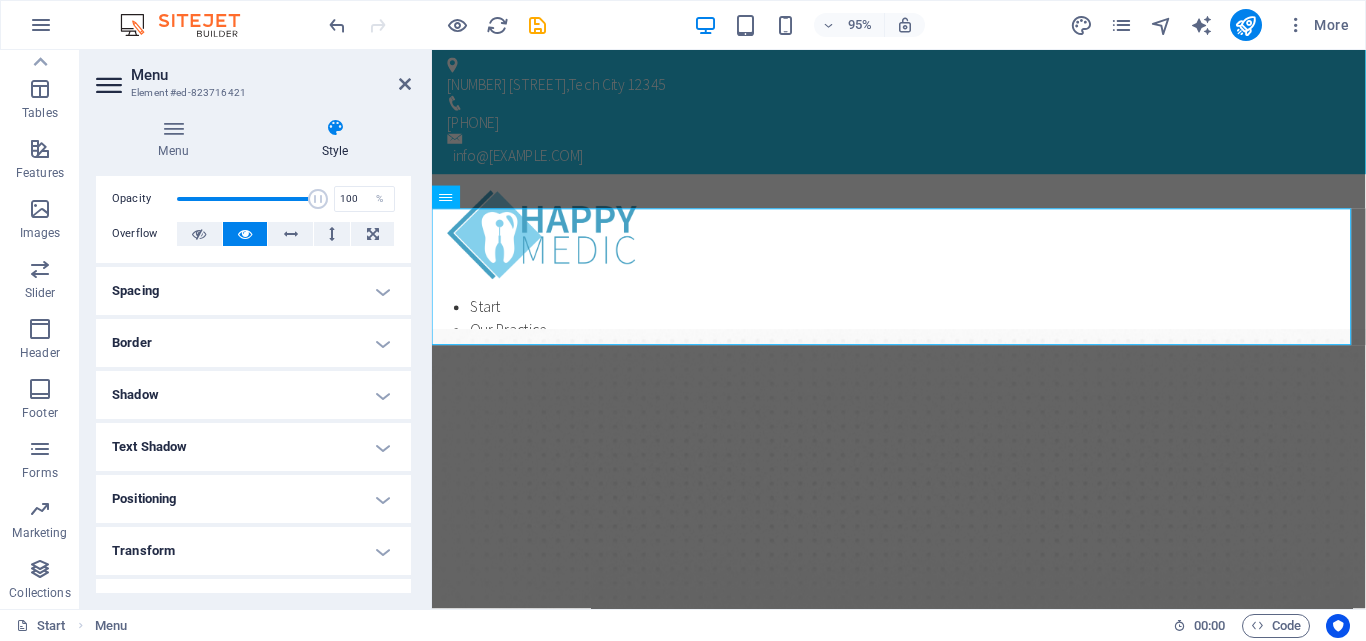 scroll, scrollTop: 0, scrollLeft: 0, axis: both 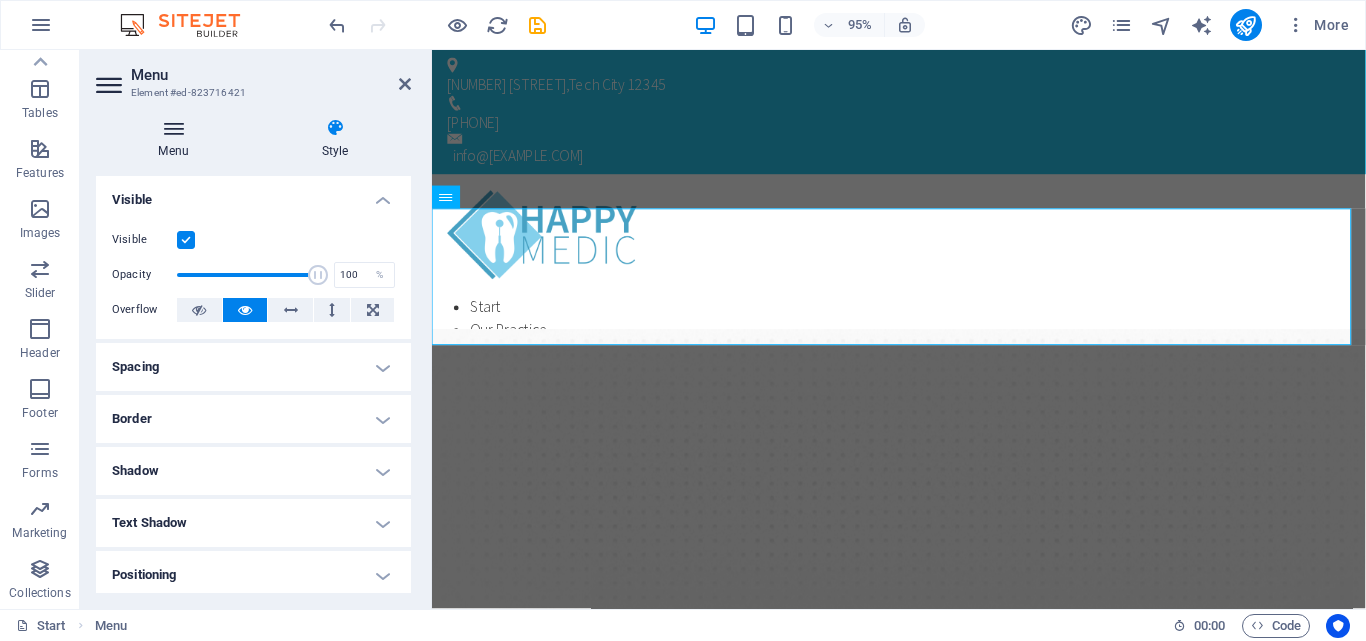 click on "Menu" at bounding box center (177, 139) 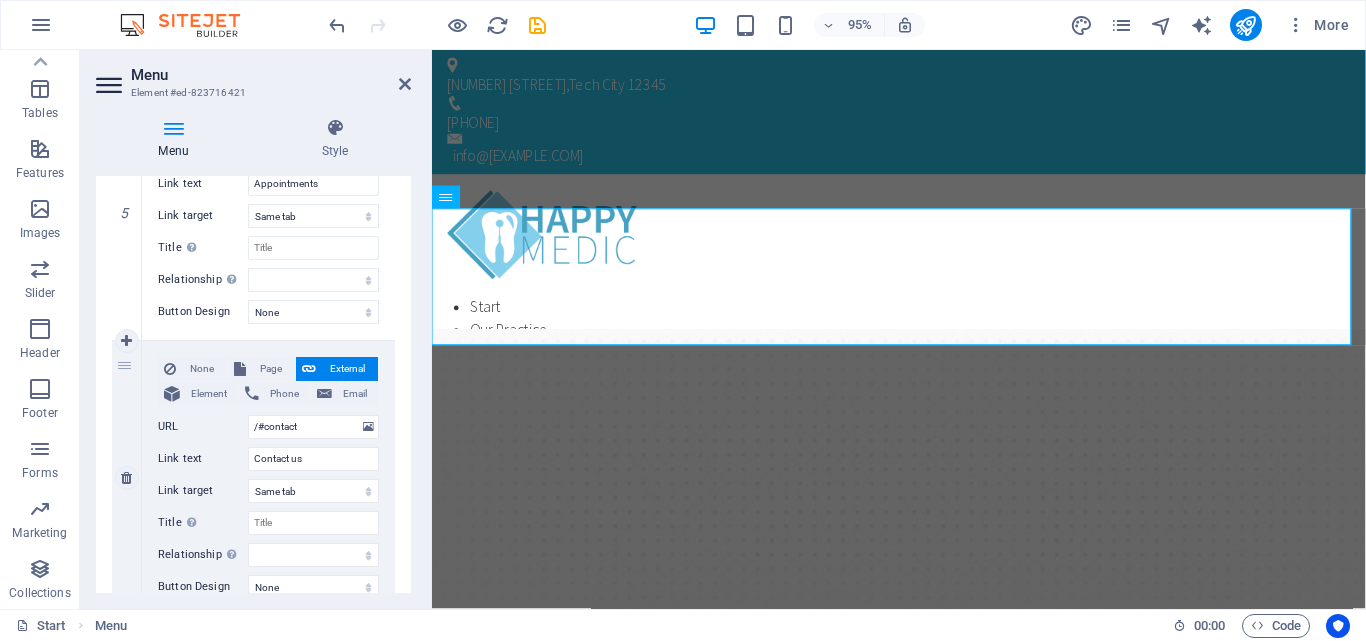 scroll, scrollTop: 1478, scrollLeft: 0, axis: vertical 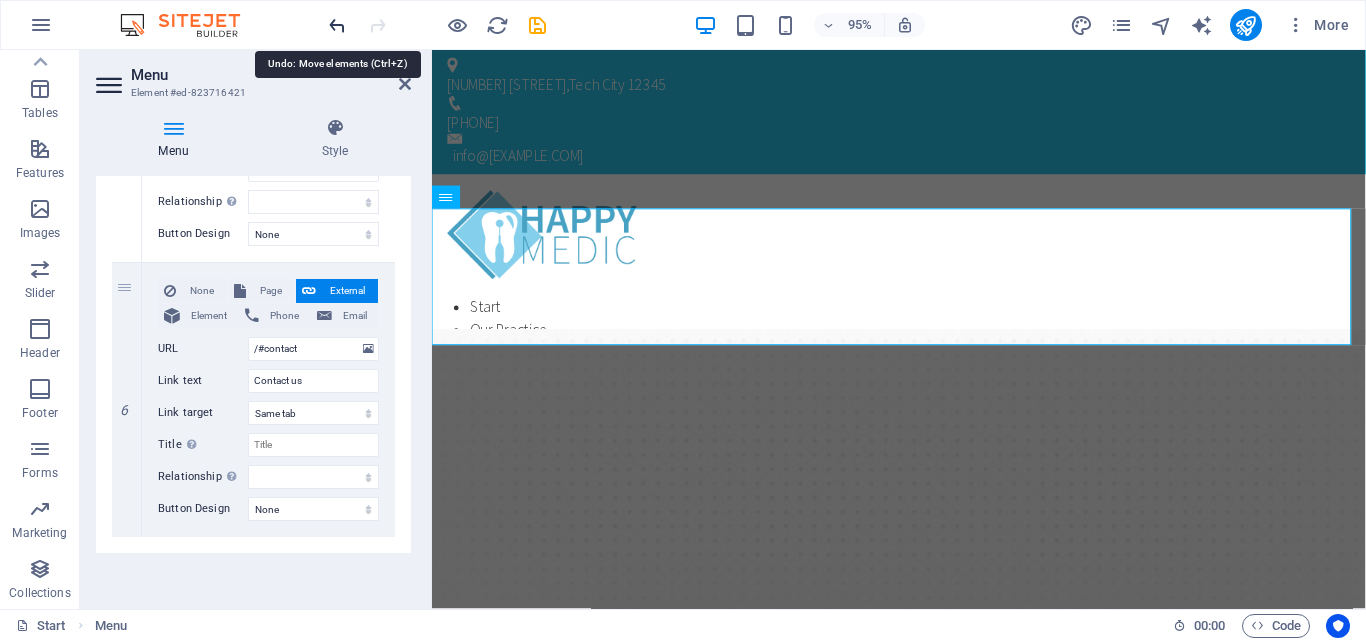click at bounding box center [337, 25] 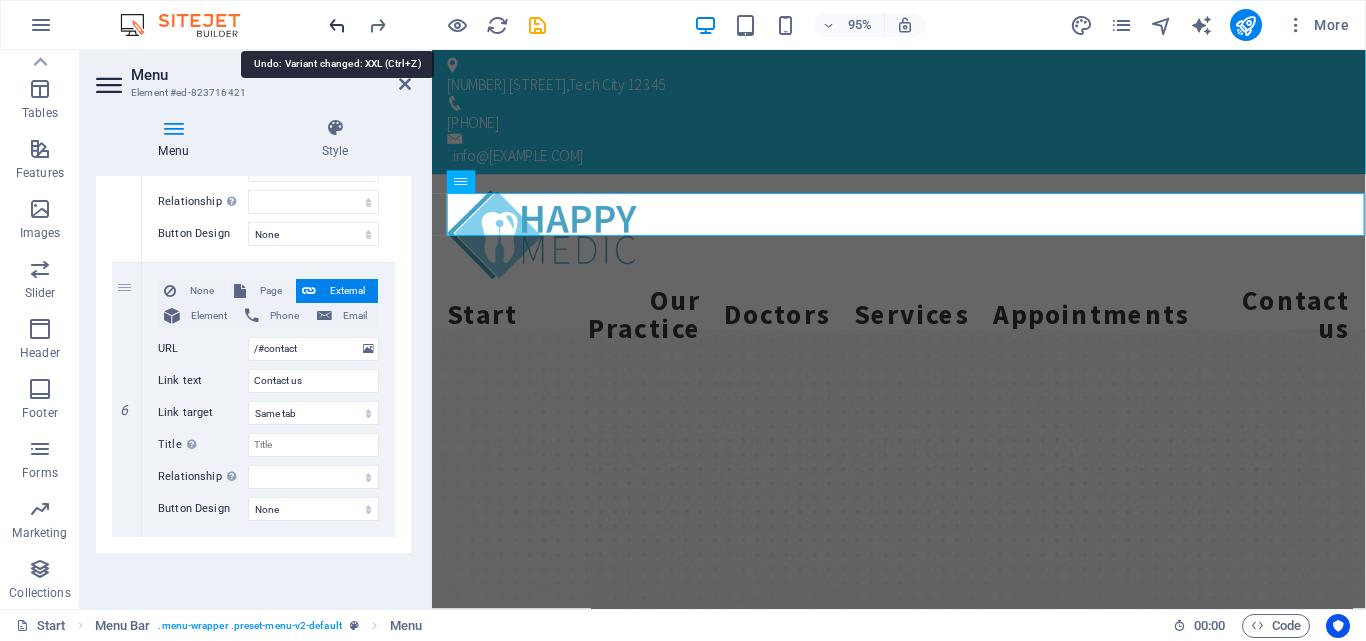 click at bounding box center (337, 25) 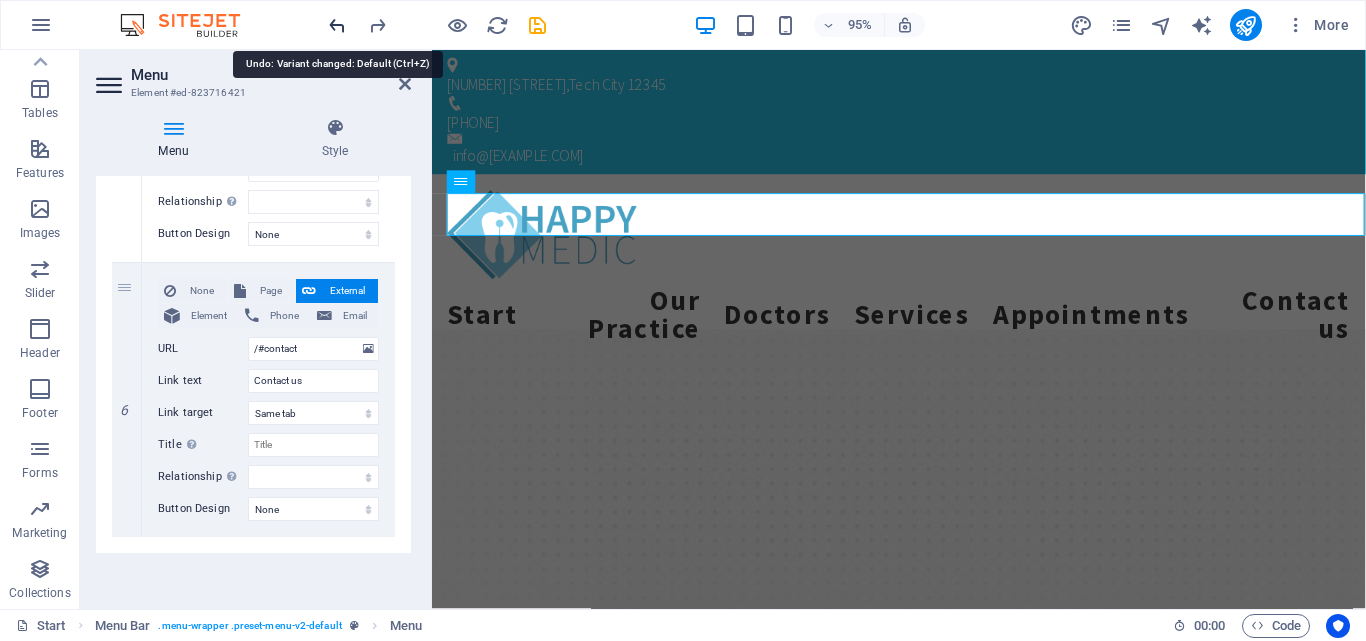 click at bounding box center (337, 25) 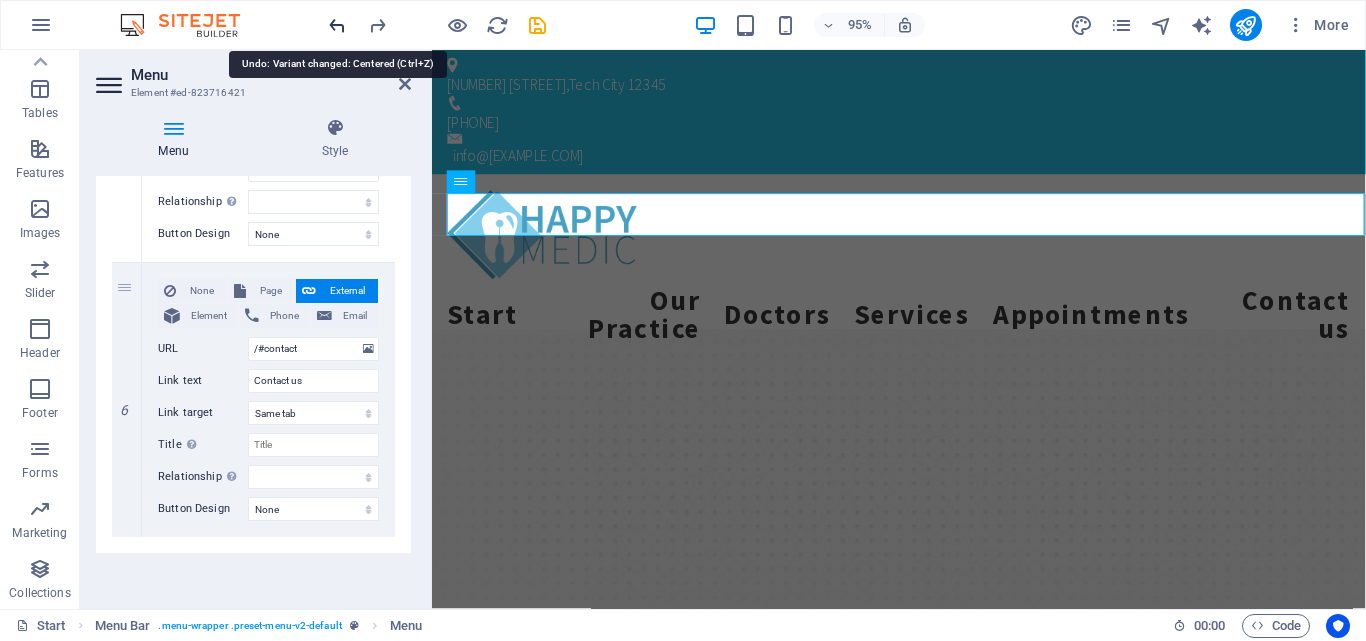 click at bounding box center [337, 25] 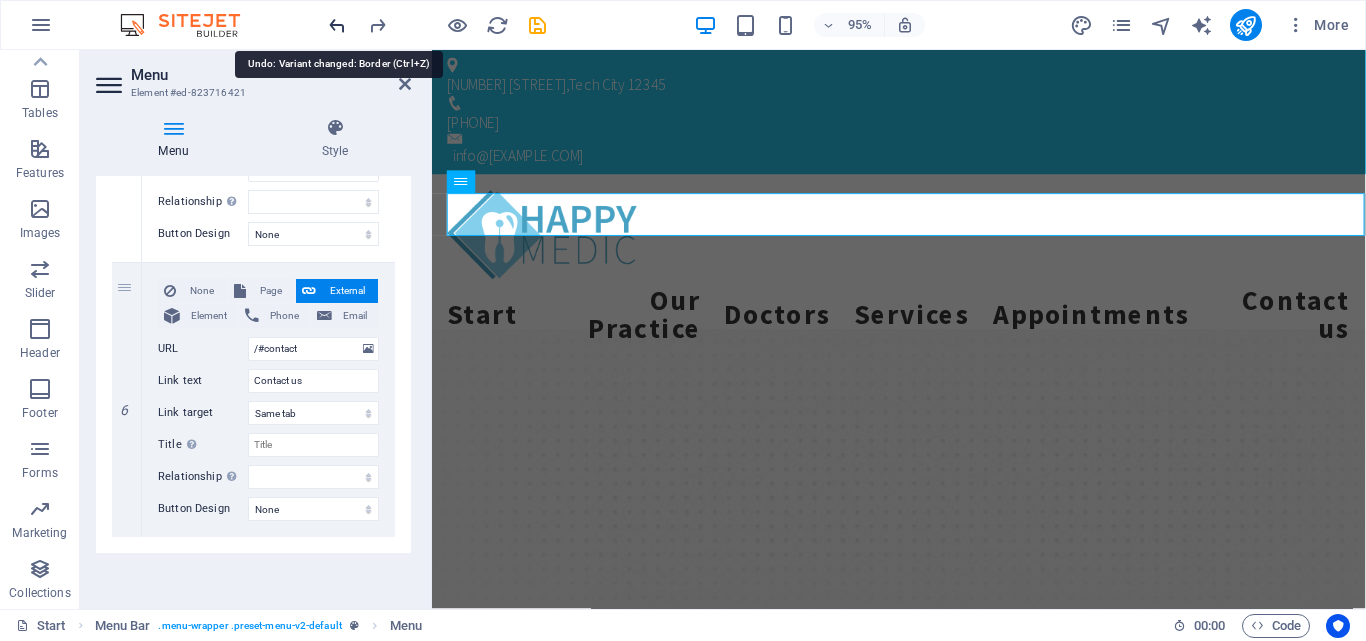 click at bounding box center [337, 25] 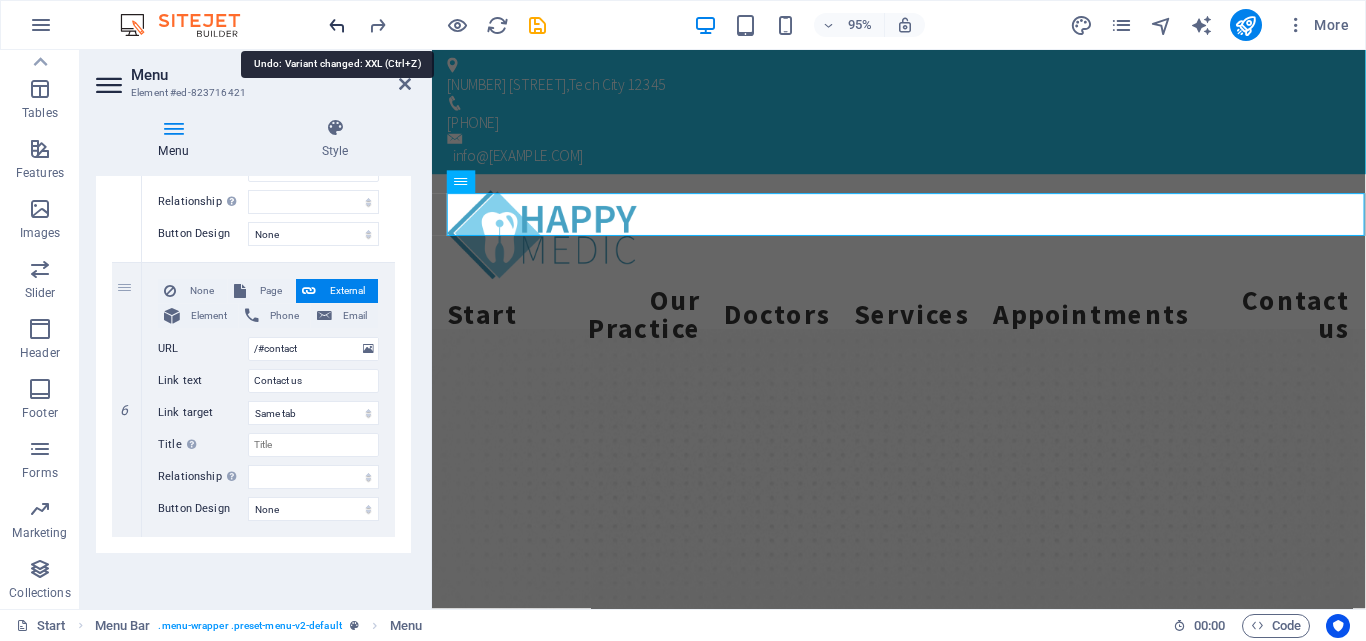 click at bounding box center [337, 25] 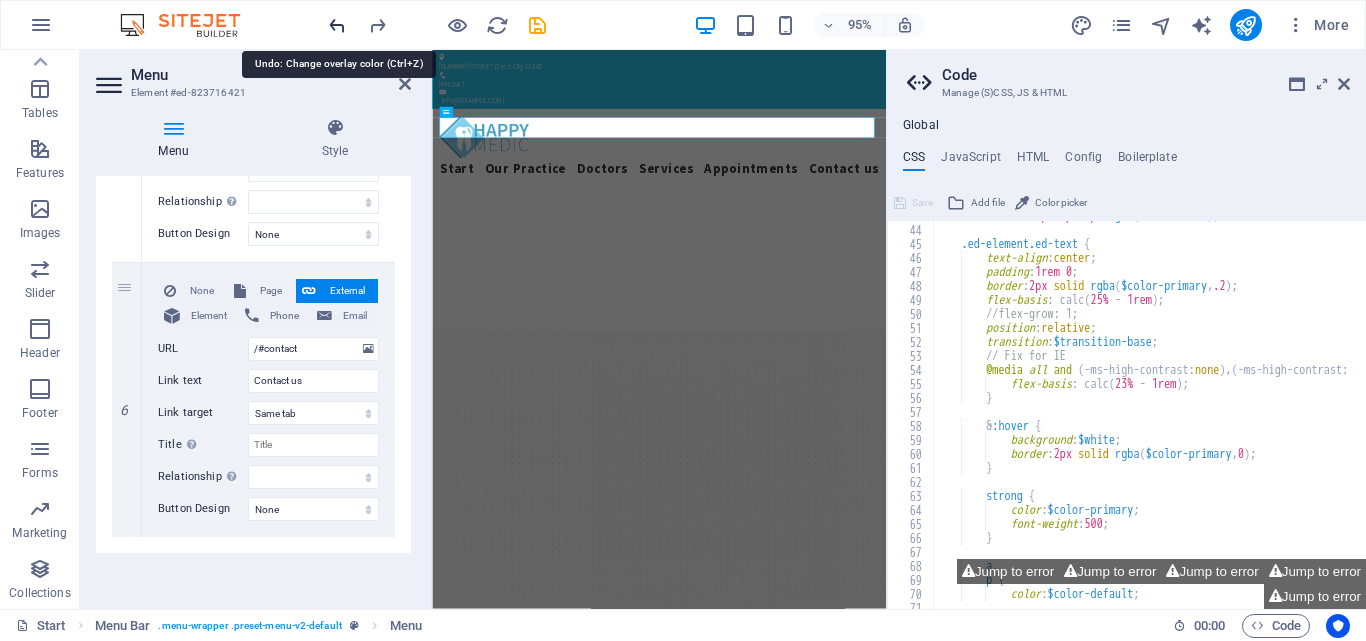 scroll, scrollTop: 600, scrollLeft: 0, axis: vertical 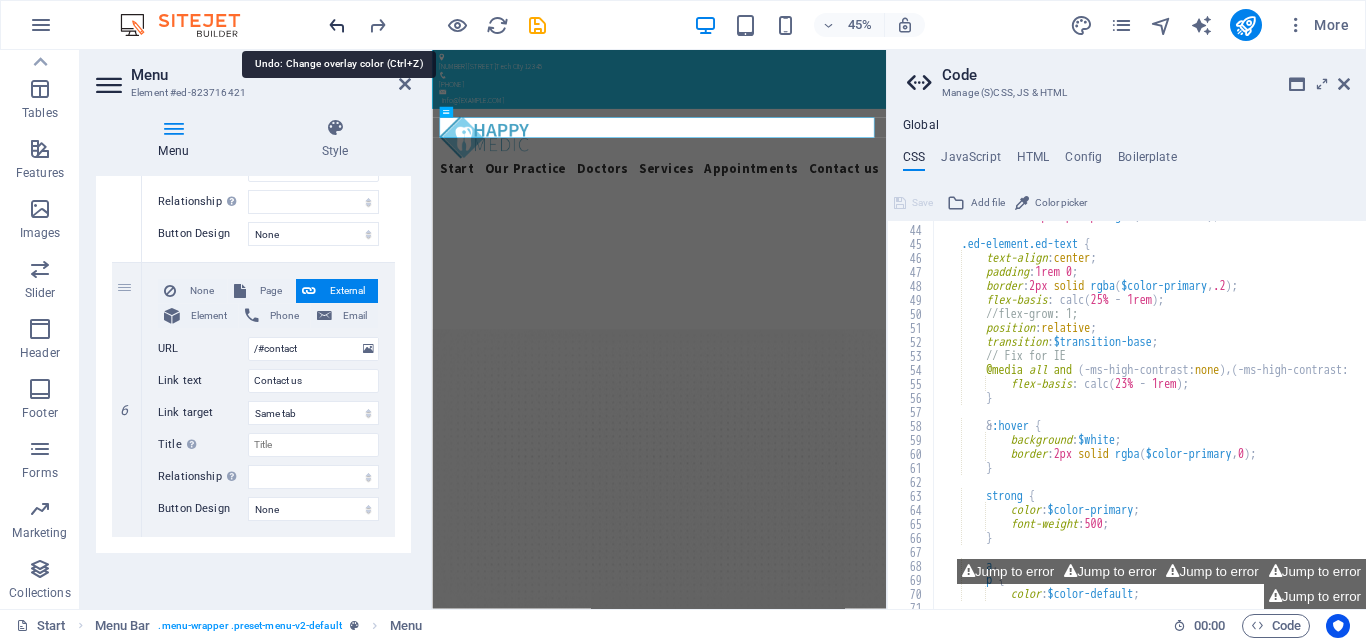 click at bounding box center [337, 25] 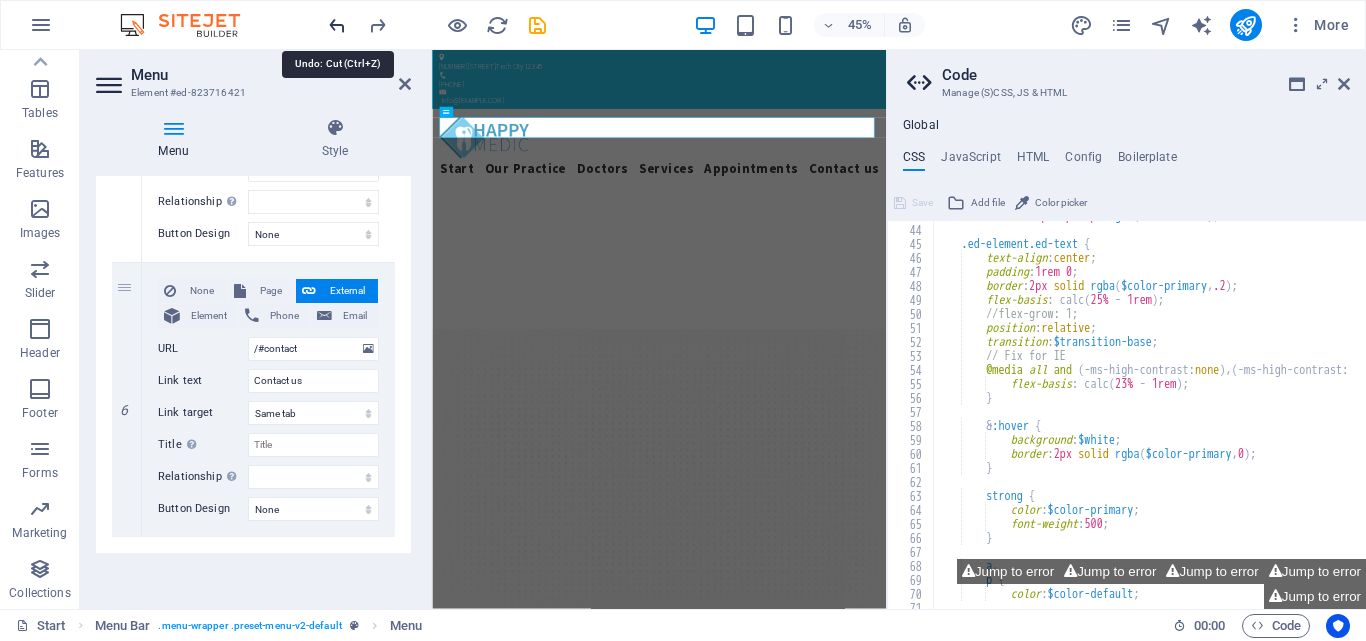 click at bounding box center (337, 25) 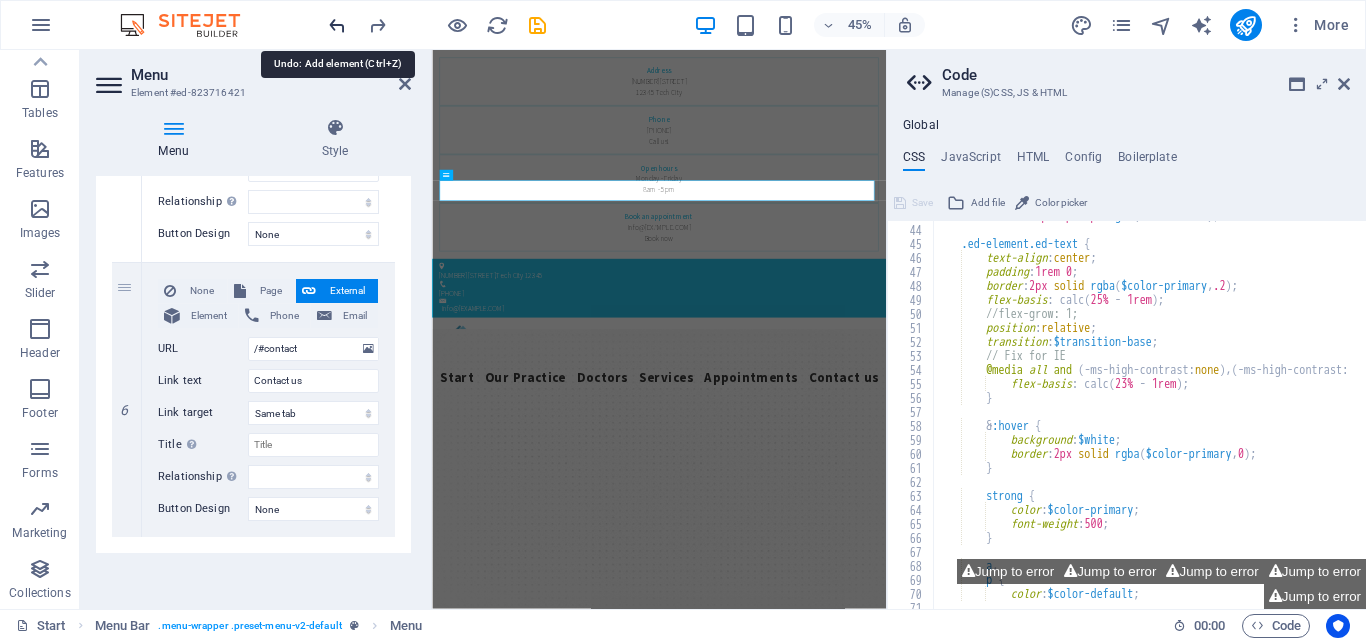 click at bounding box center [337, 25] 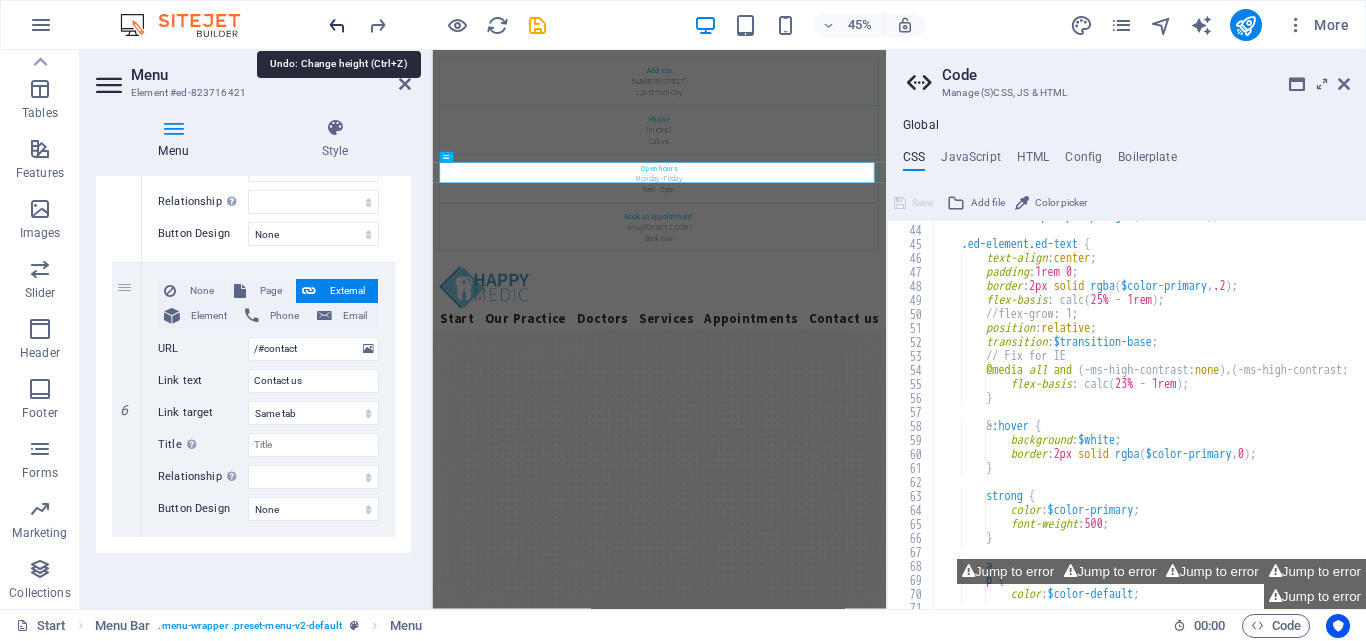 click at bounding box center (337, 25) 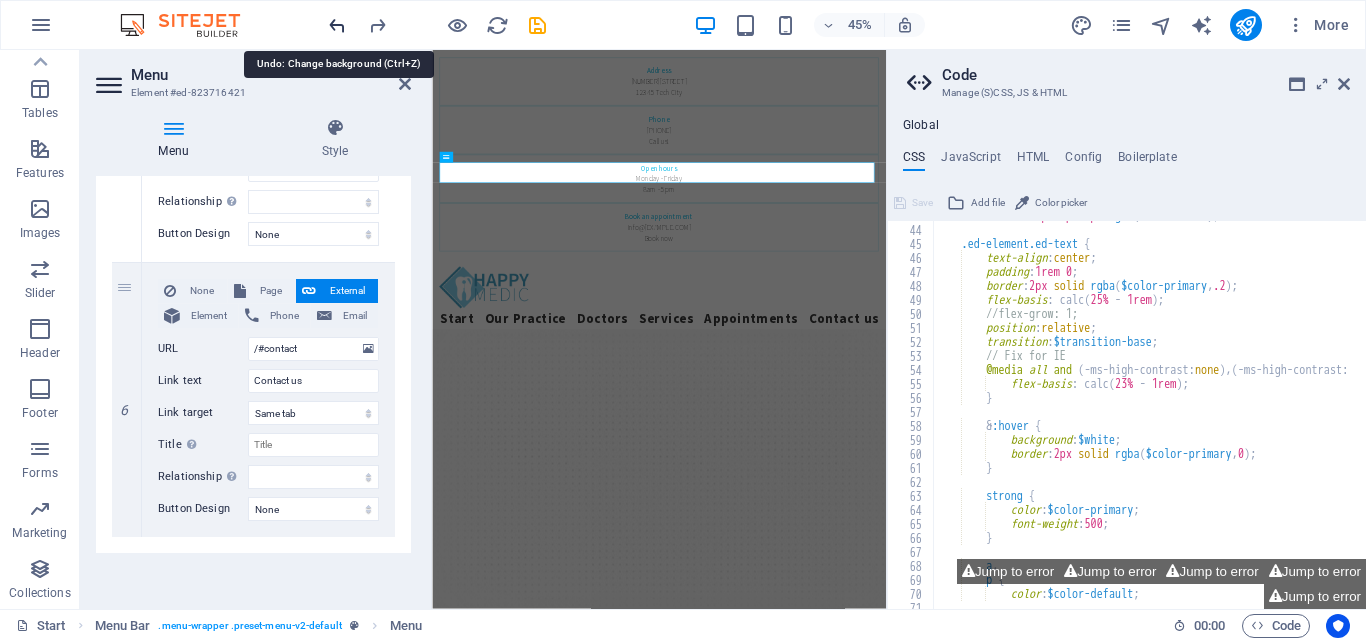 click at bounding box center [337, 25] 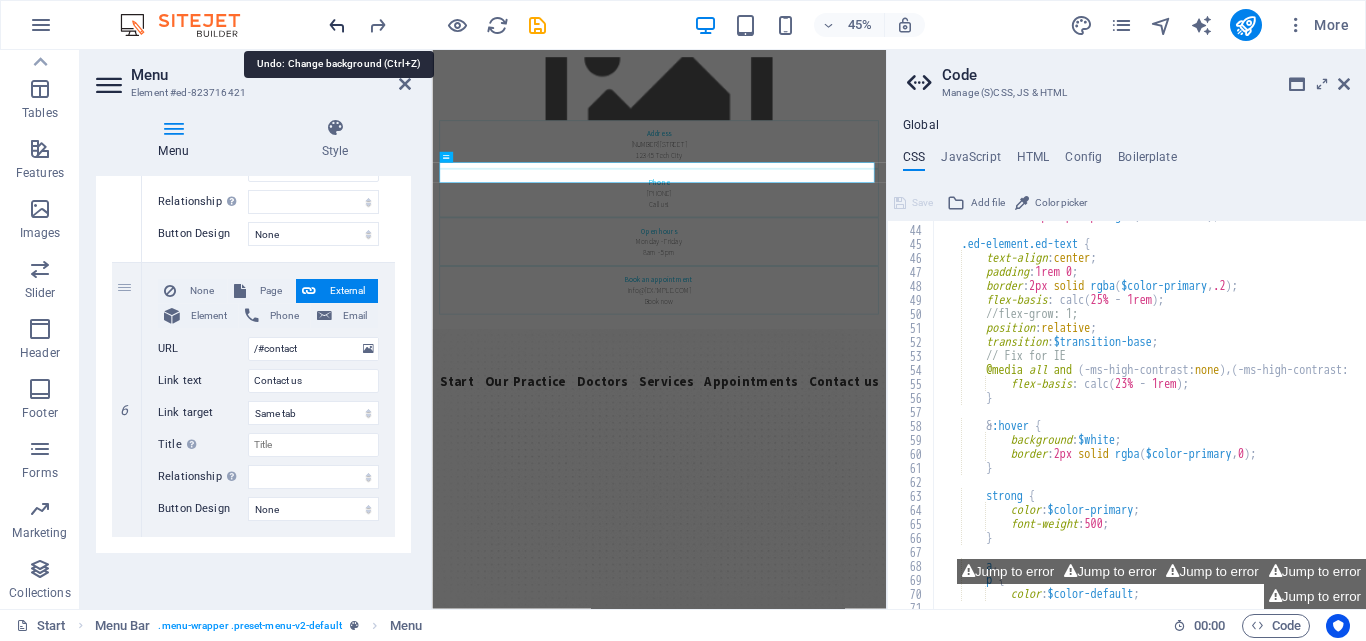 click at bounding box center (337, 25) 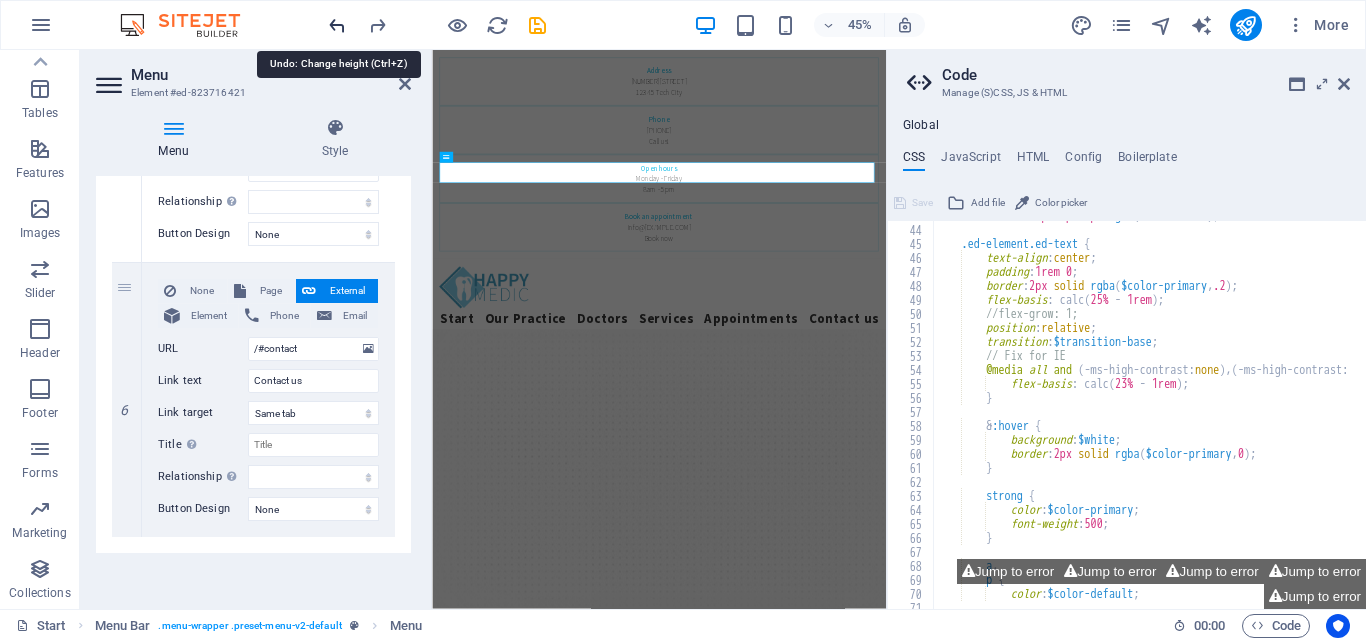 click at bounding box center [337, 25] 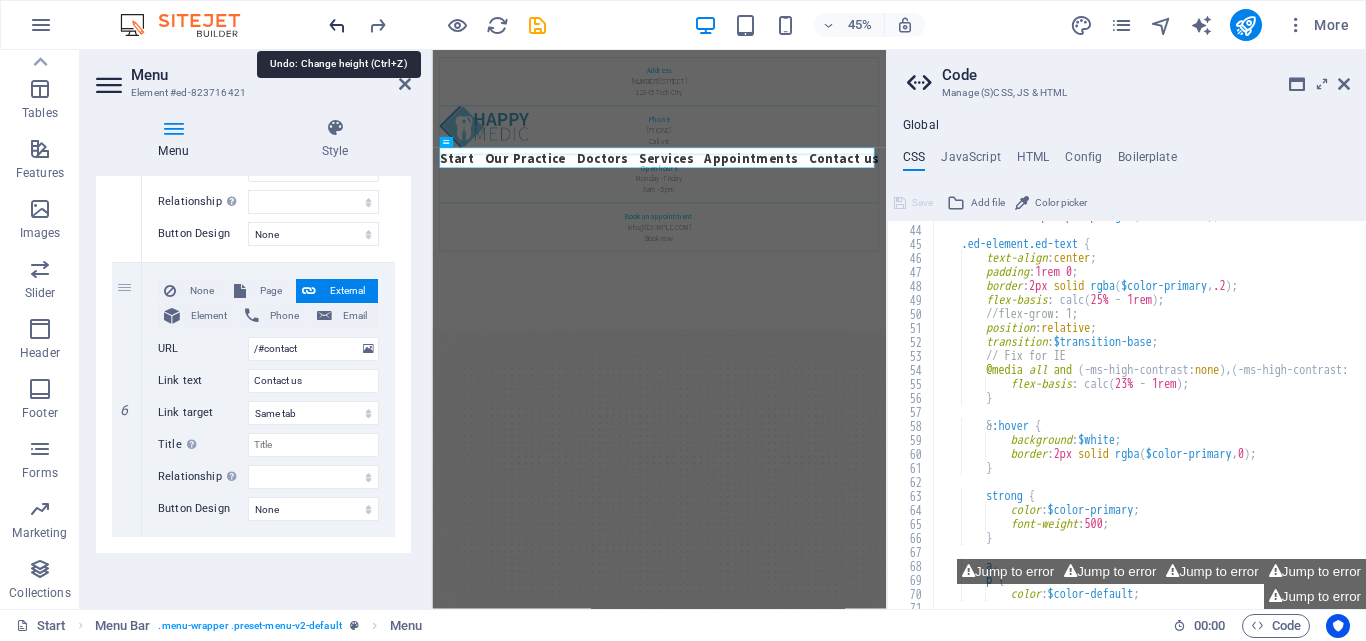 click at bounding box center [337, 25] 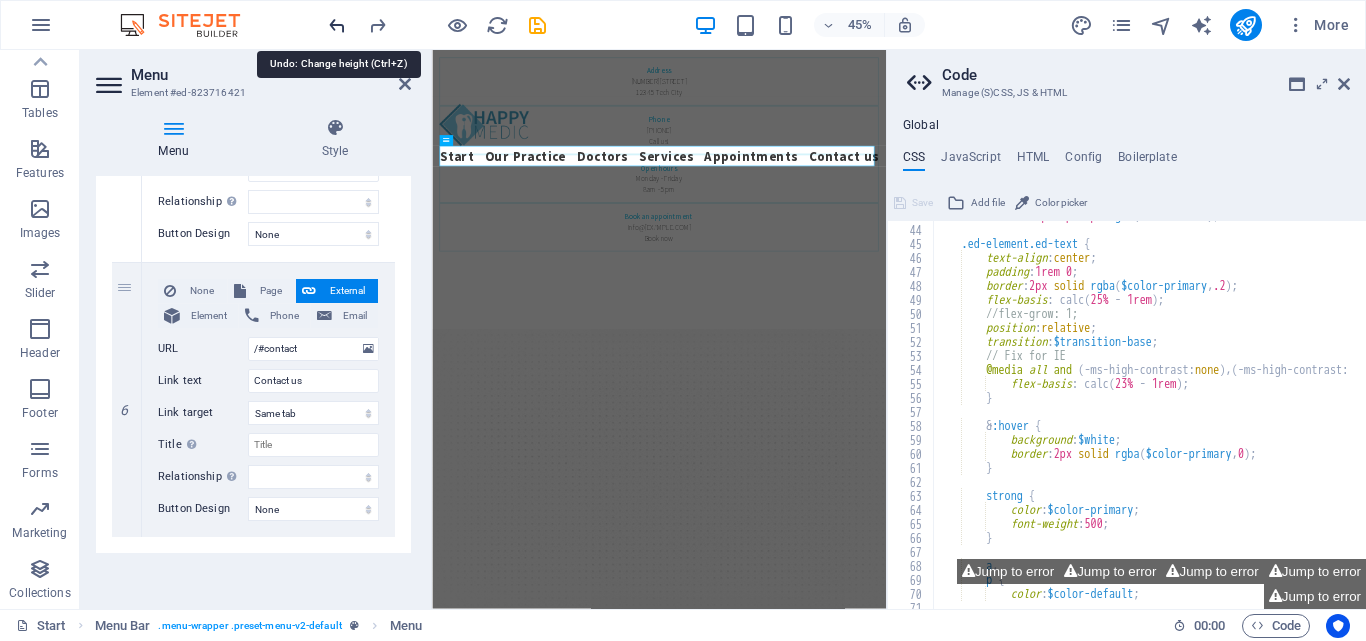 click at bounding box center [337, 25] 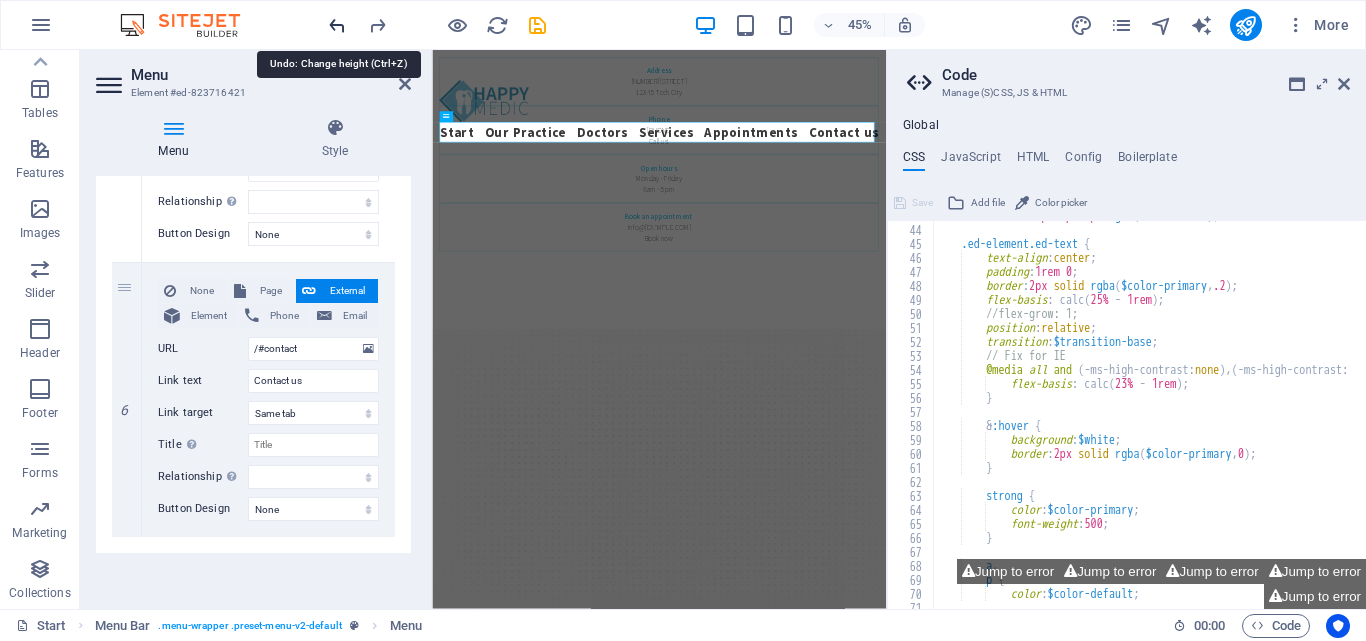 click at bounding box center (337, 25) 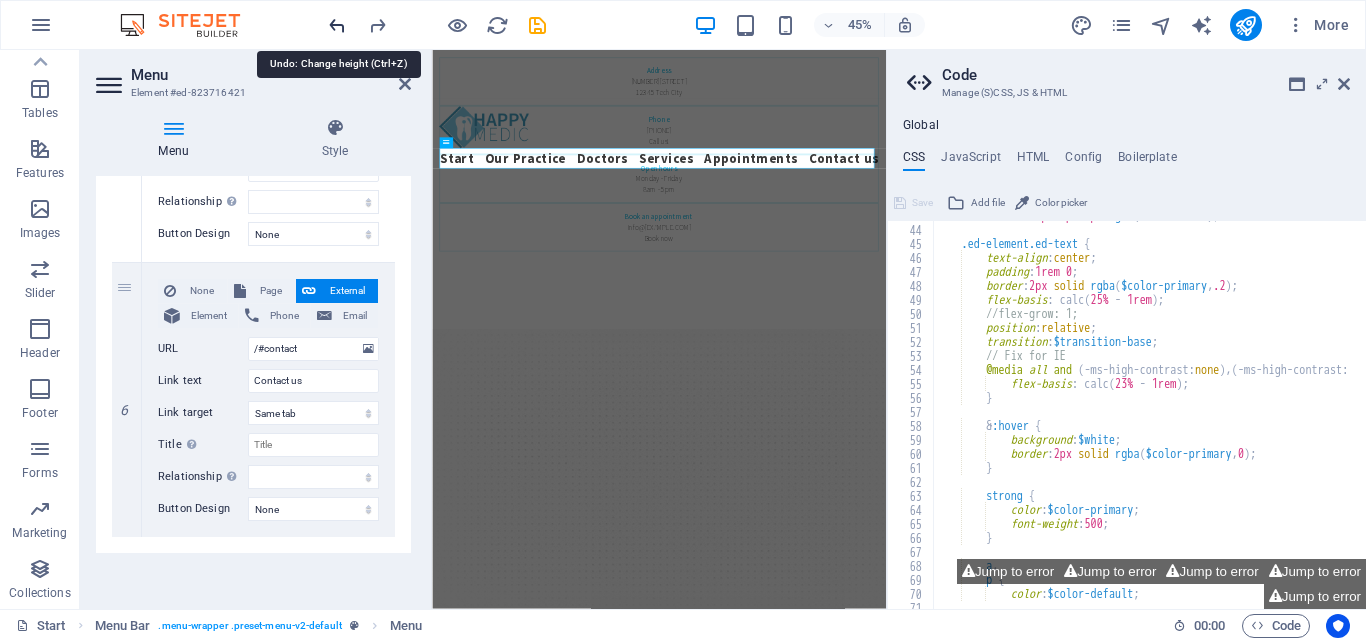 click at bounding box center [337, 25] 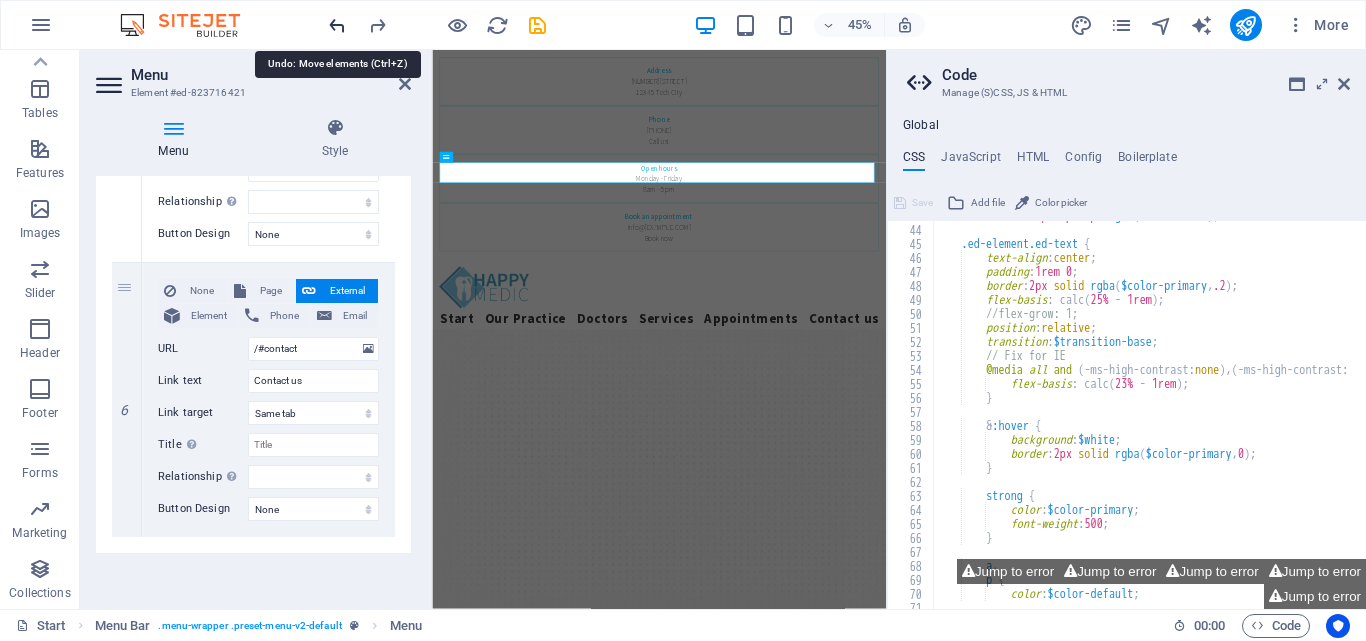 click at bounding box center (337, 25) 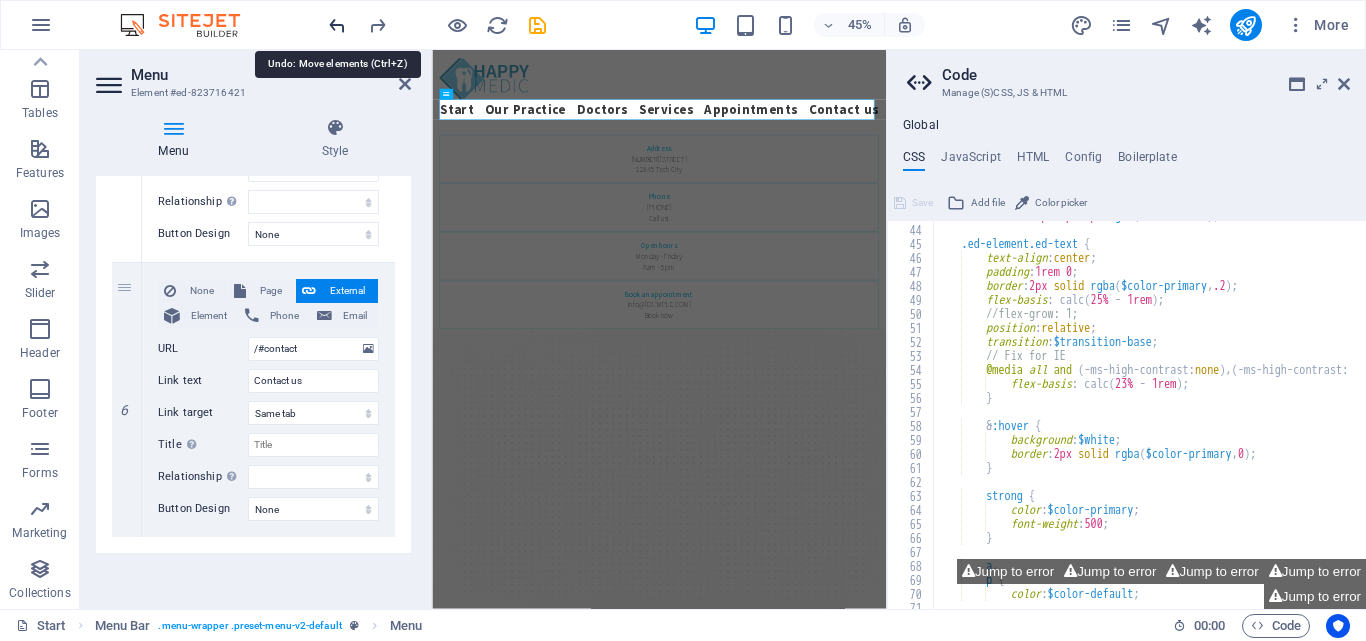 click at bounding box center (337, 25) 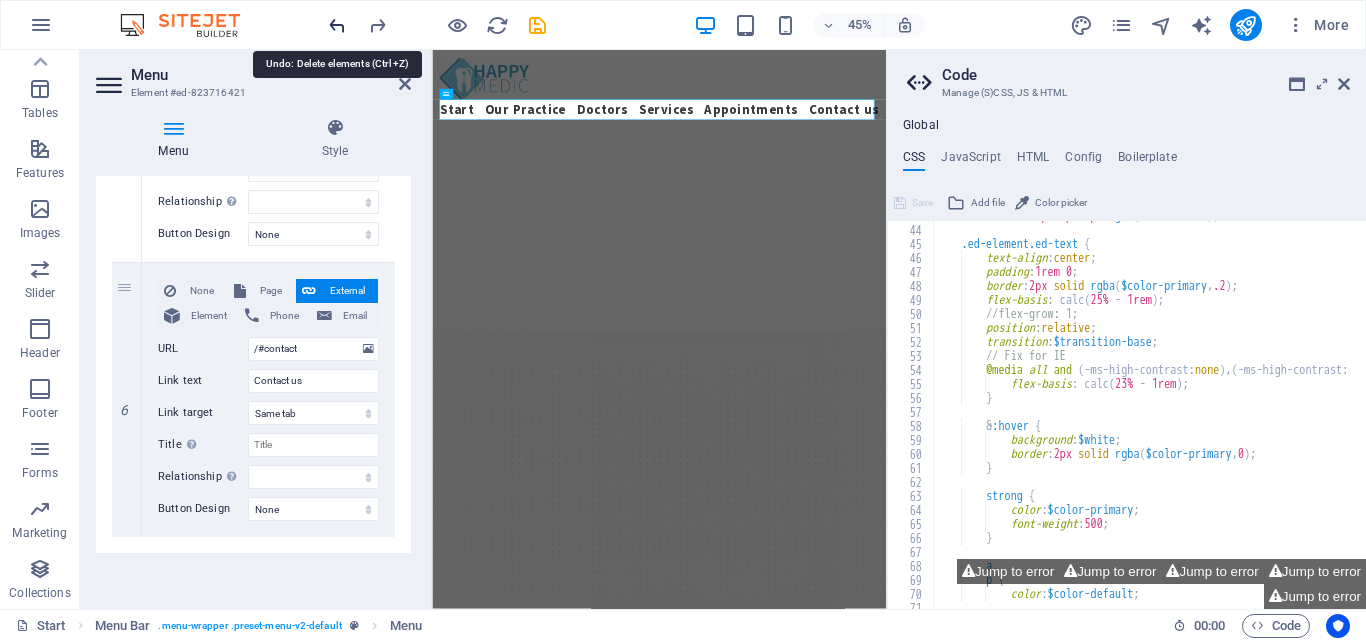 click at bounding box center [337, 25] 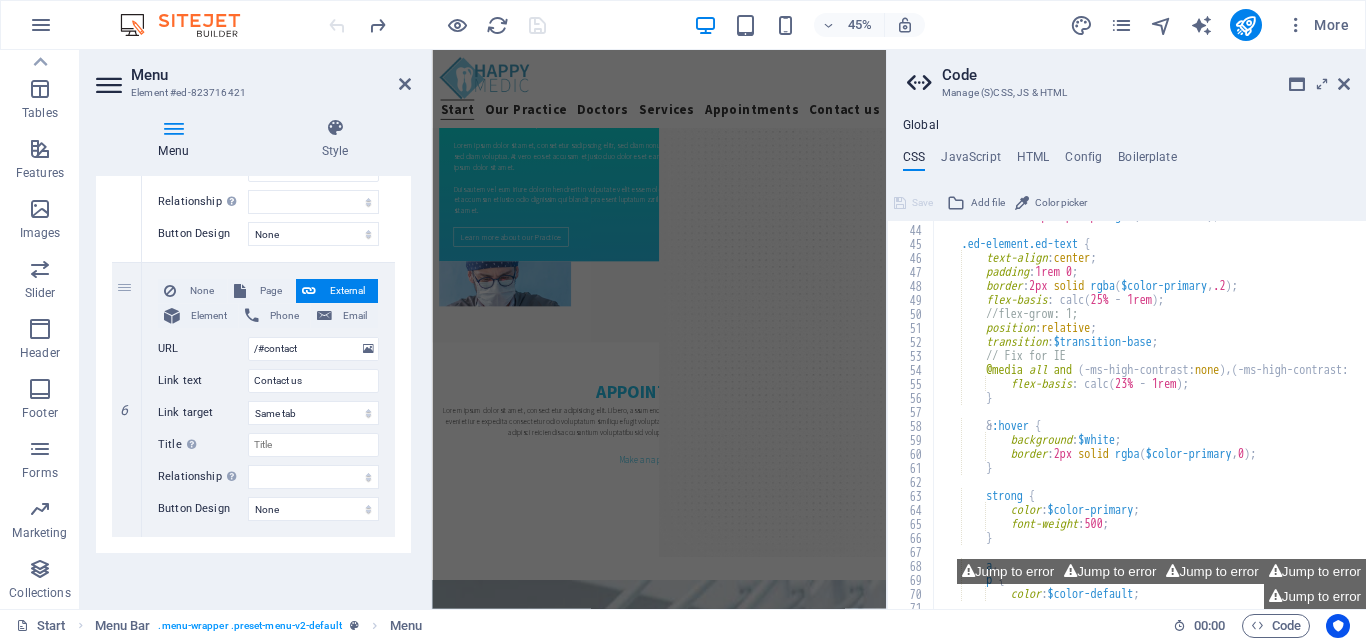 scroll, scrollTop: 5162, scrollLeft: 0, axis: vertical 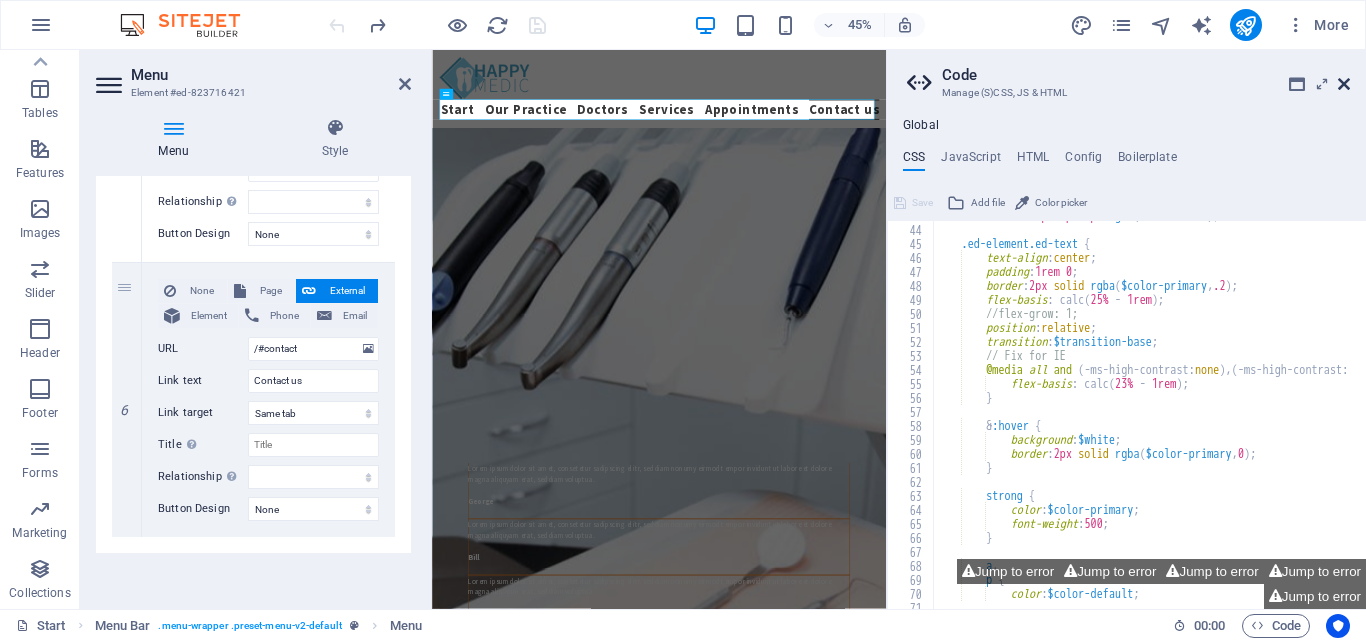 click at bounding box center [1344, 84] 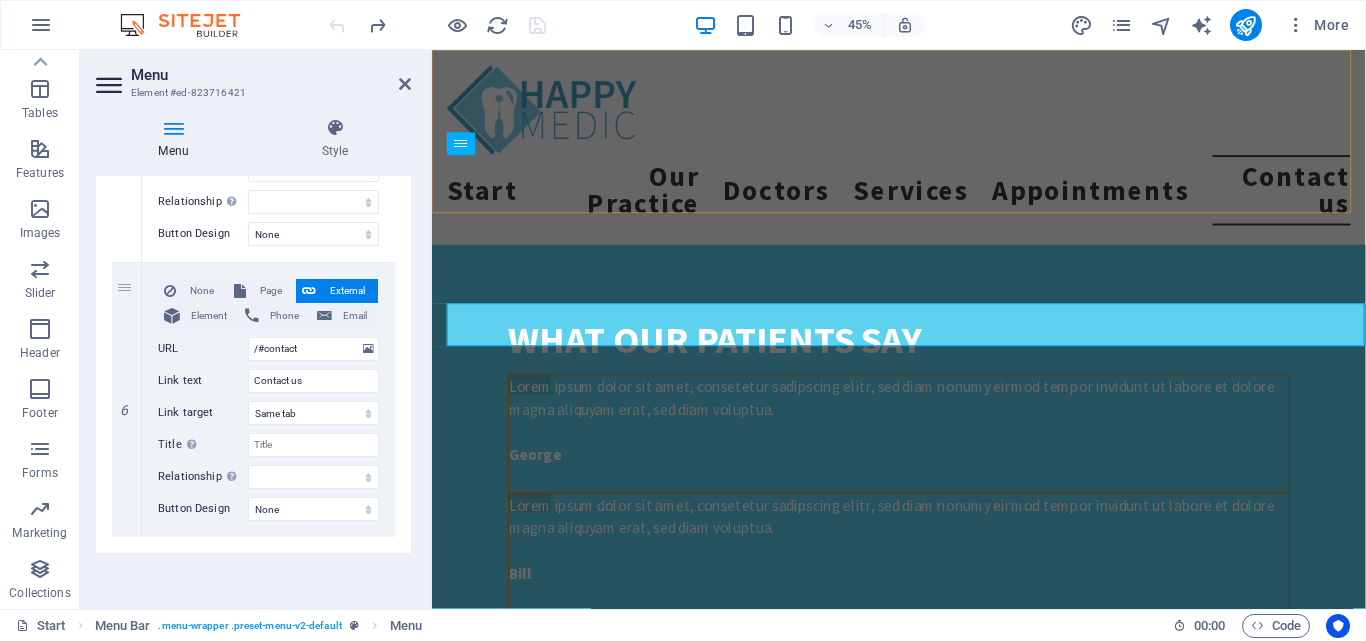 scroll, scrollTop: 5006, scrollLeft: 0, axis: vertical 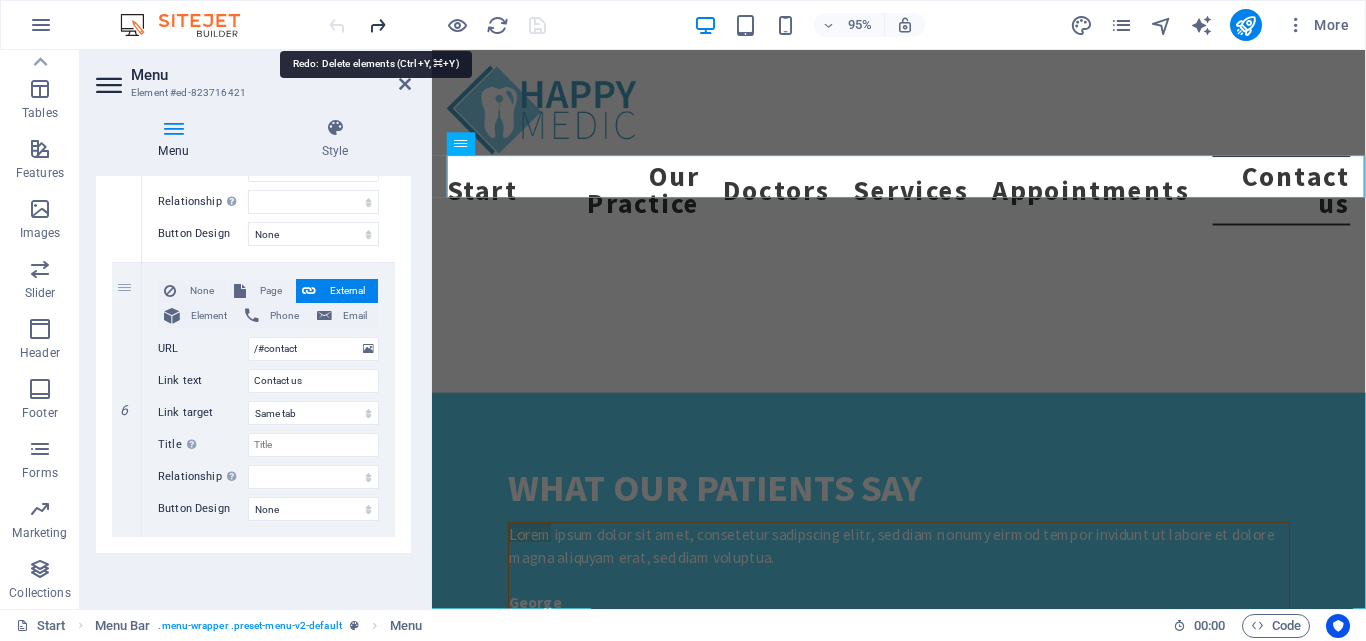 click at bounding box center [377, 25] 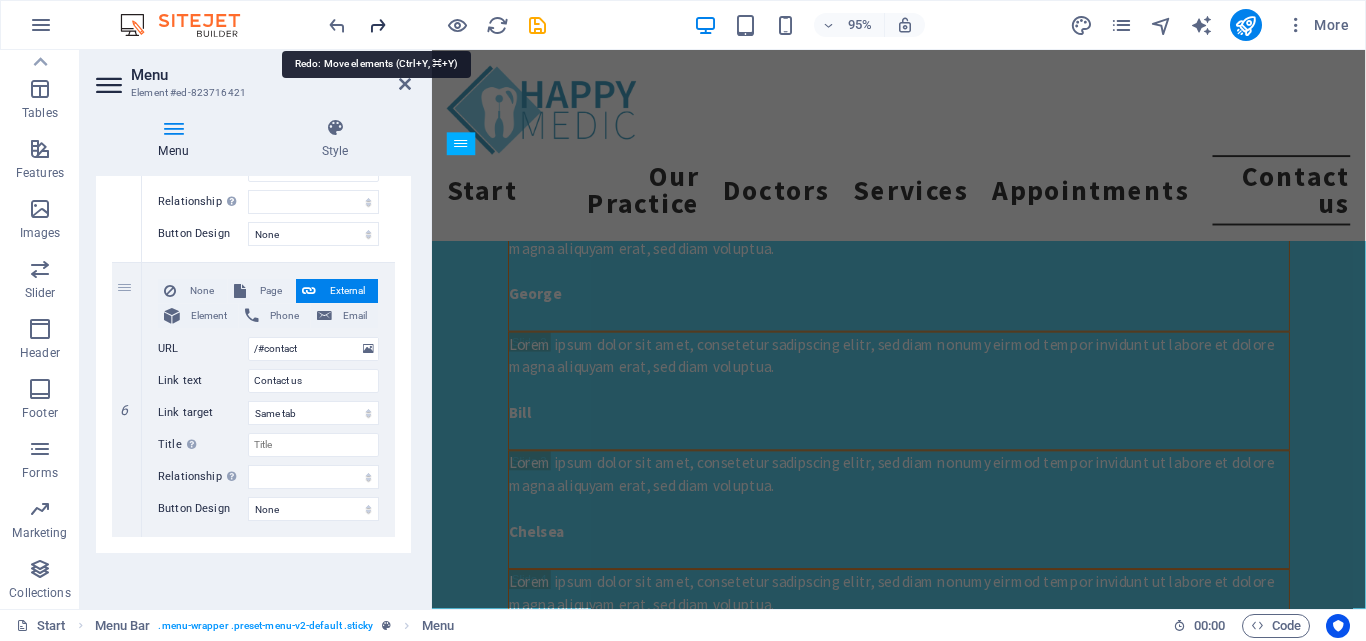 click at bounding box center [377, 25] 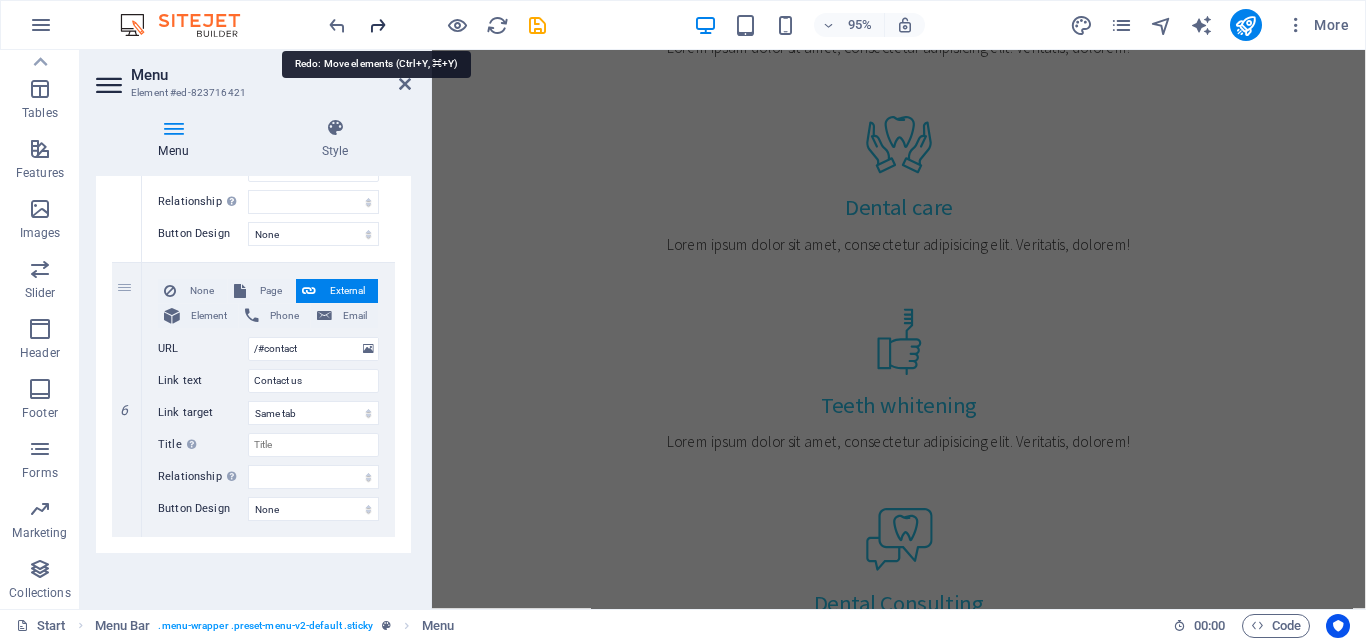scroll, scrollTop: 0, scrollLeft: 0, axis: both 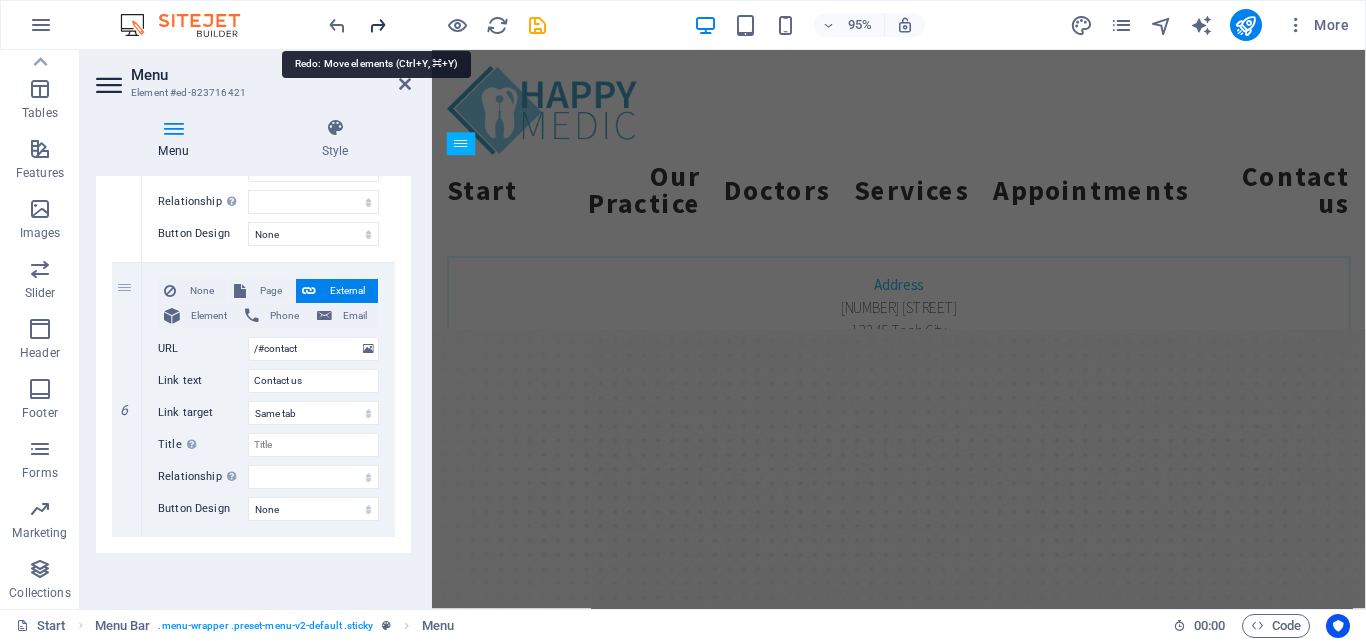 click at bounding box center [377, 25] 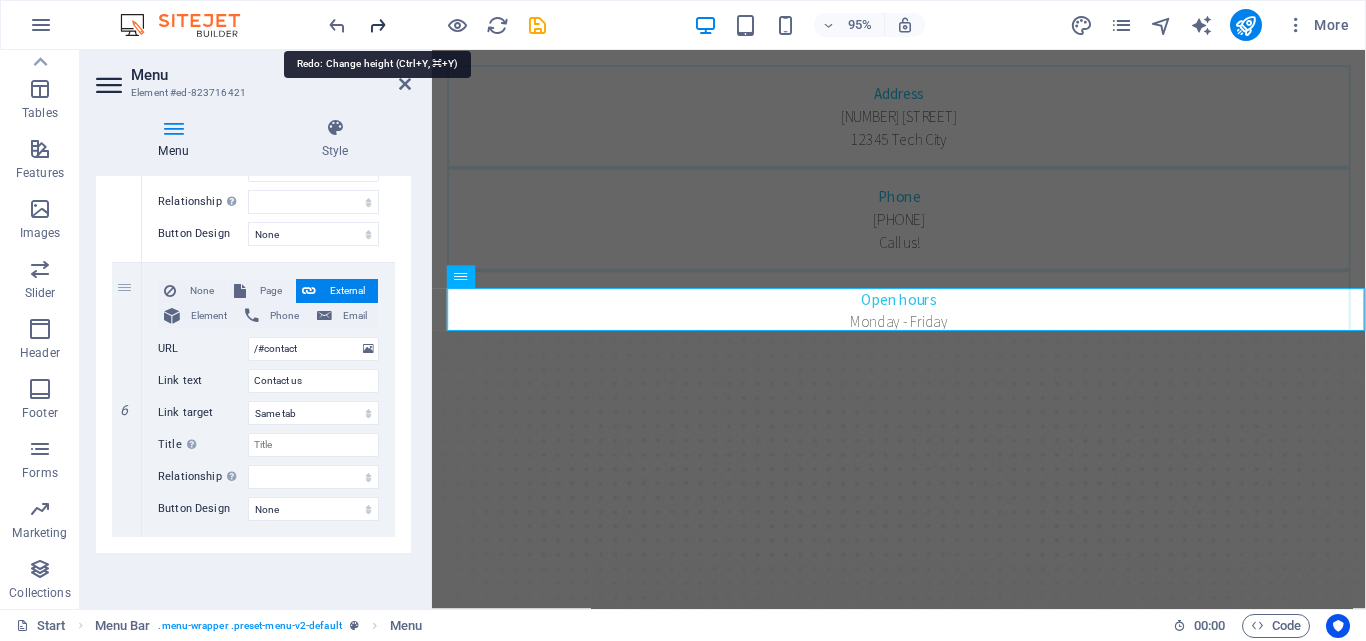 click at bounding box center (377, 25) 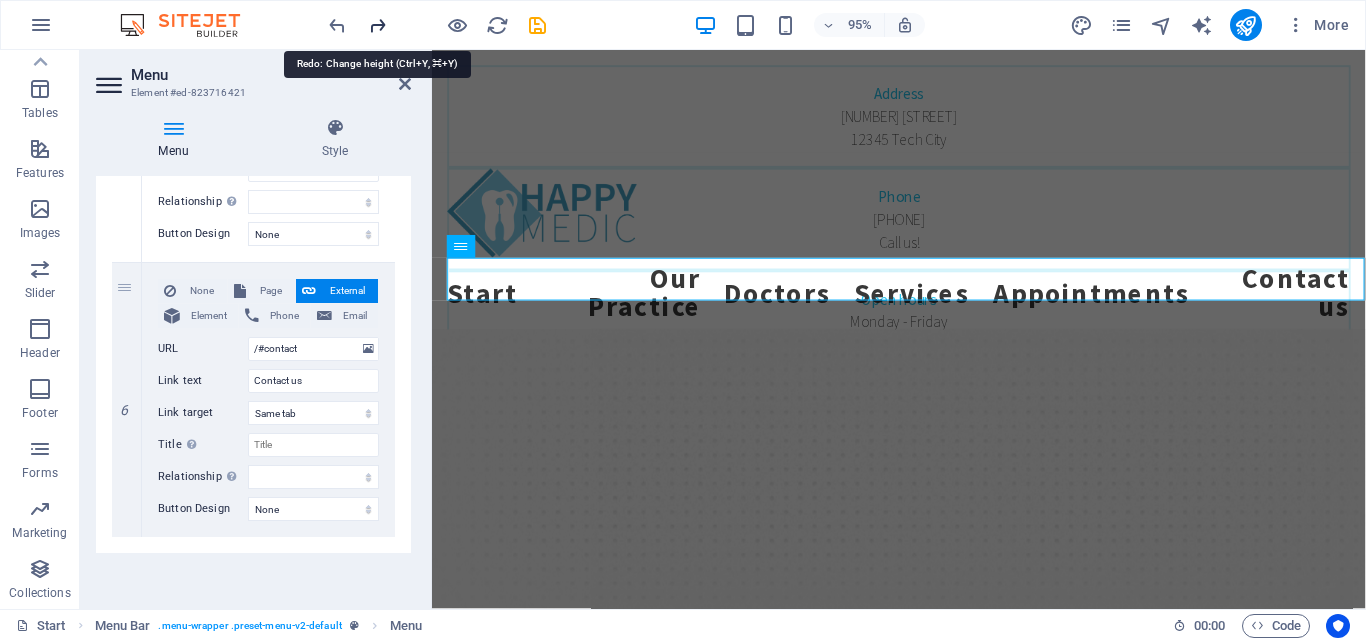 click at bounding box center (377, 25) 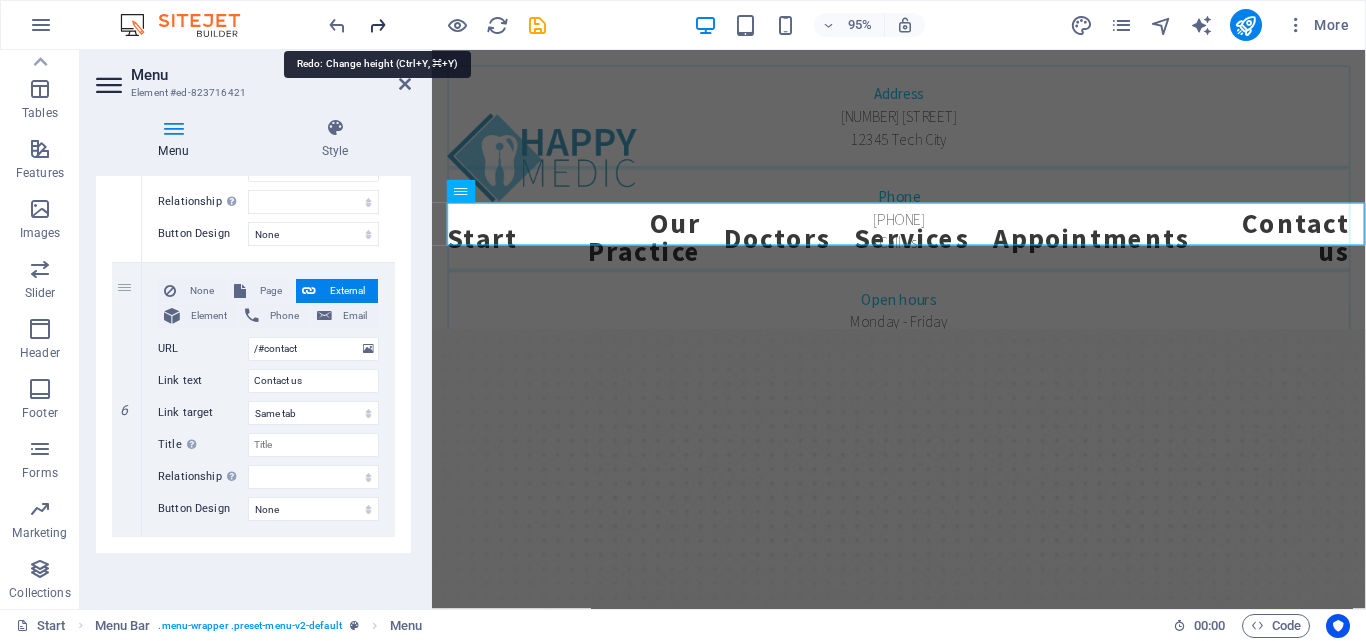 click at bounding box center [377, 25] 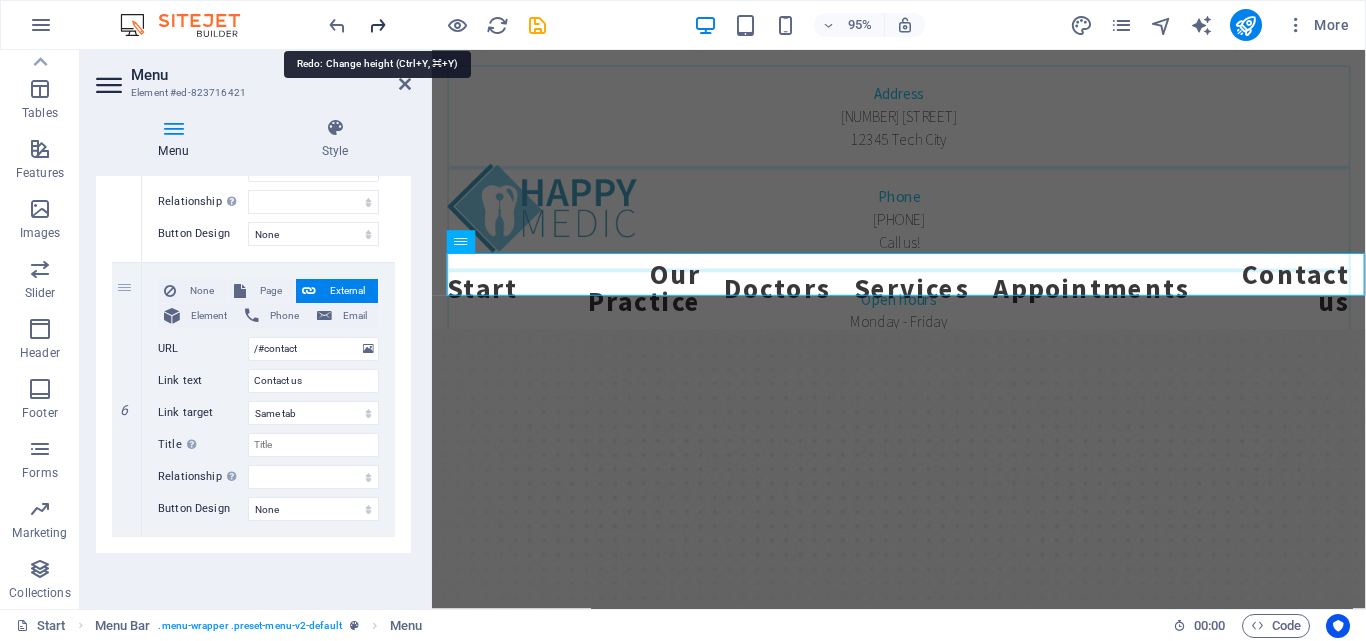 click at bounding box center (377, 25) 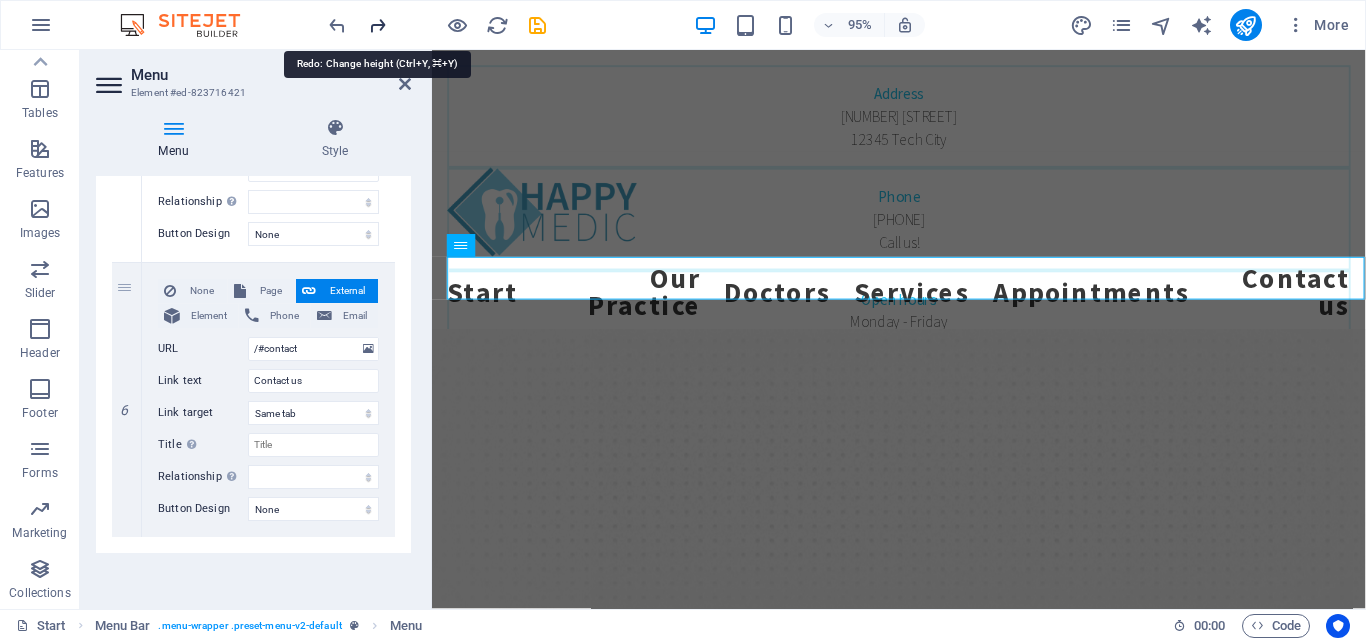 click at bounding box center [377, 25] 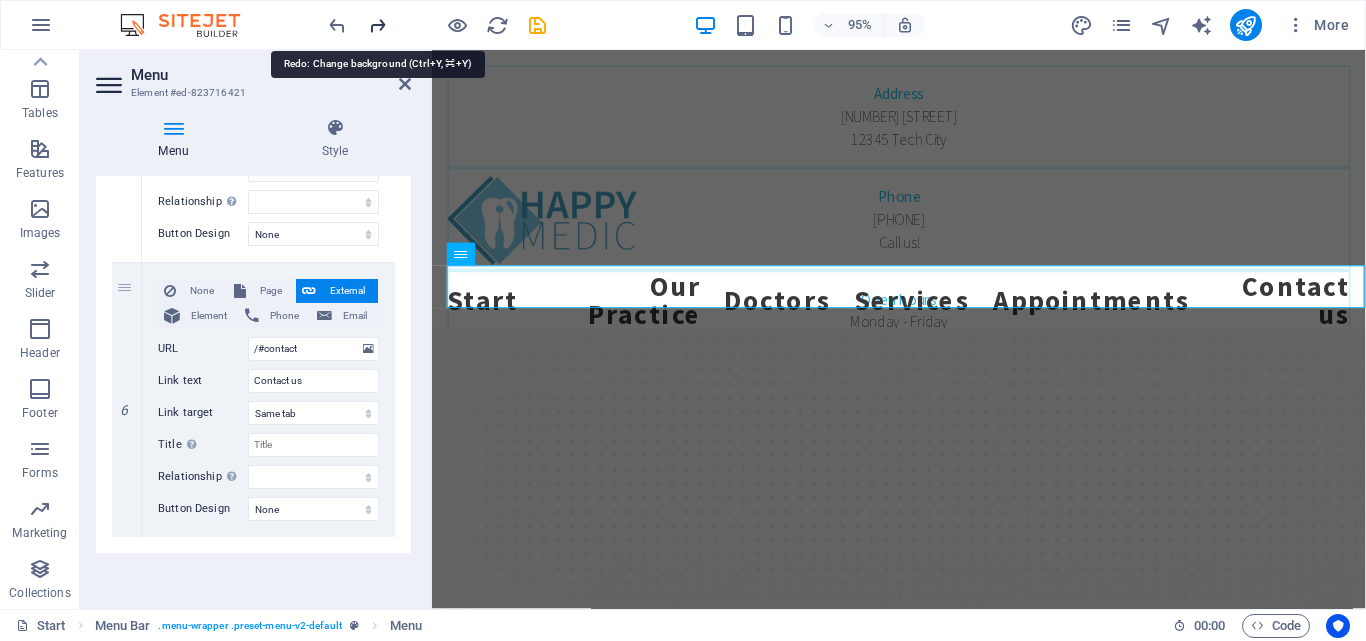 click at bounding box center (377, 25) 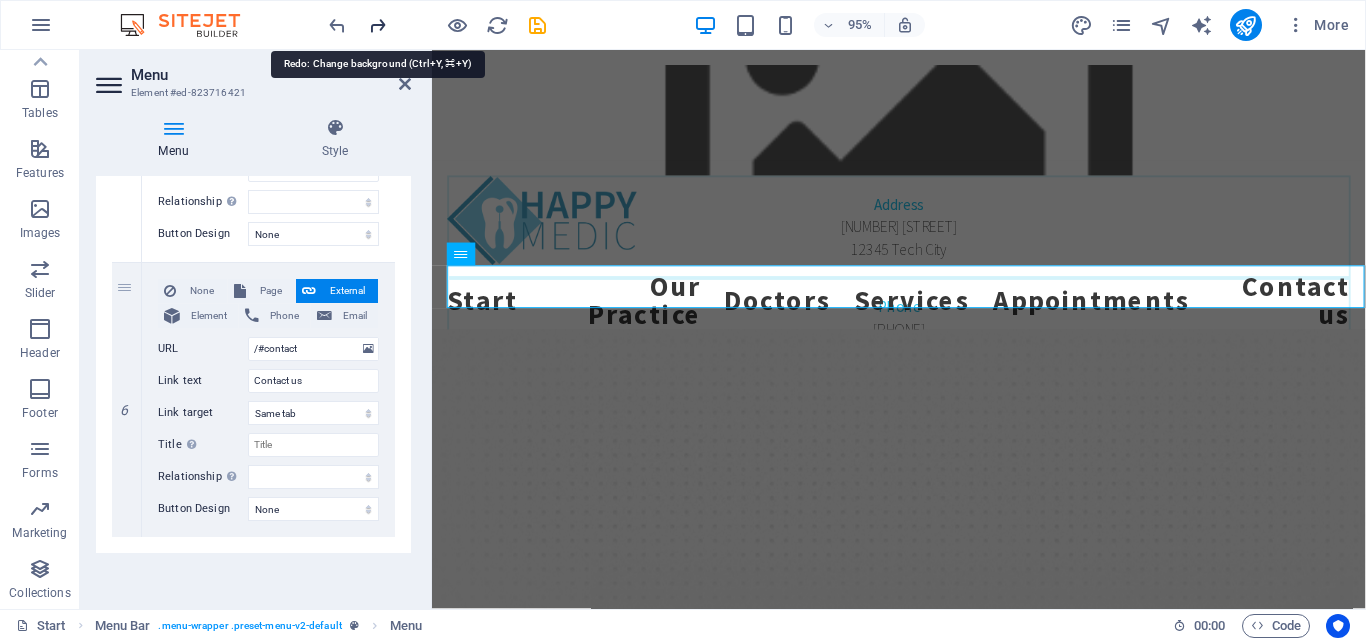 click at bounding box center [377, 25] 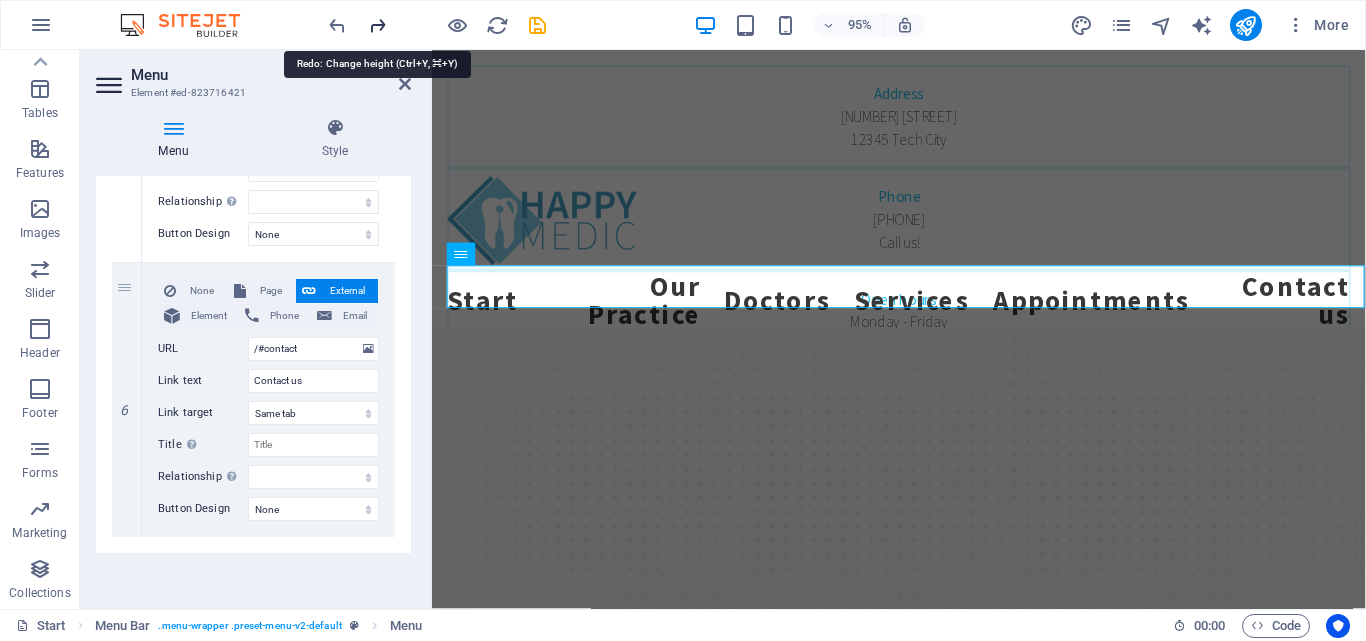 click at bounding box center (377, 25) 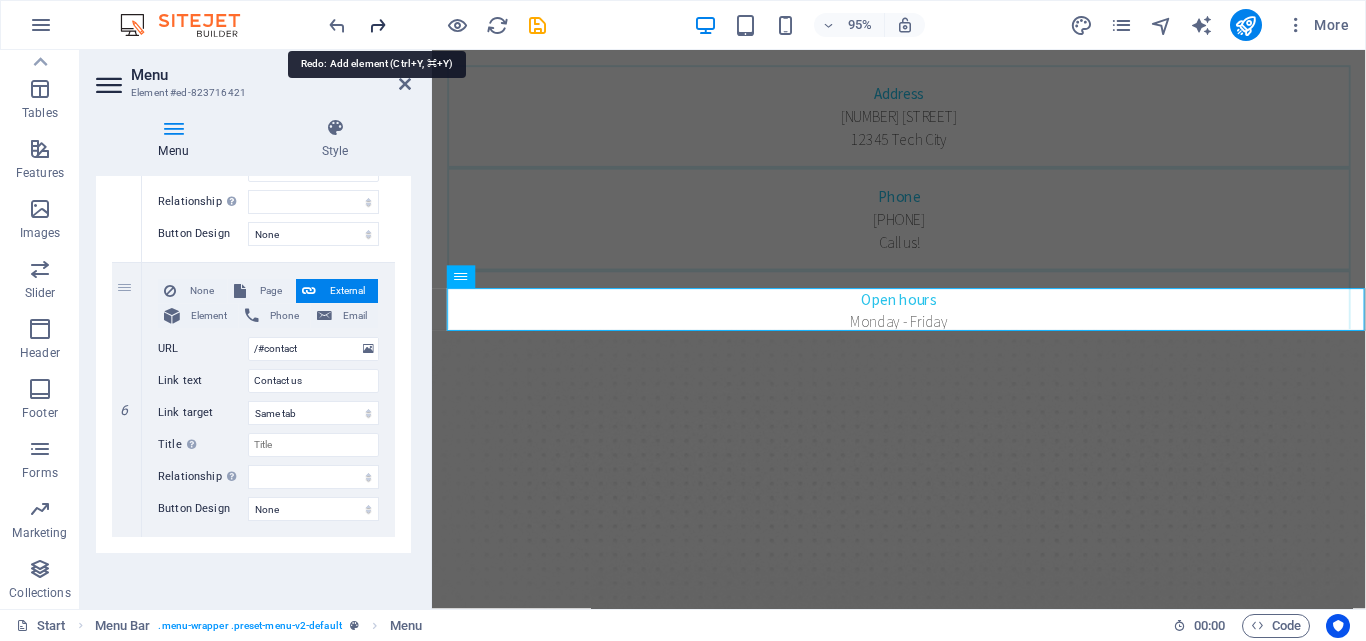 click at bounding box center (377, 25) 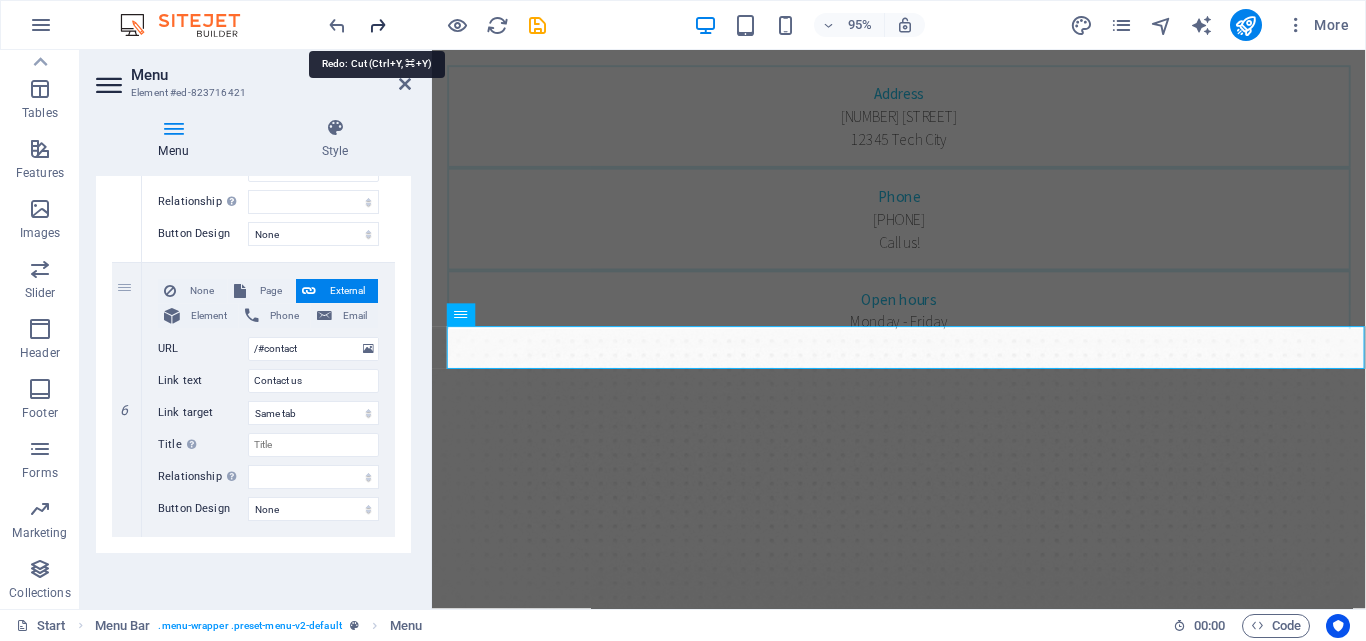 click at bounding box center (377, 25) 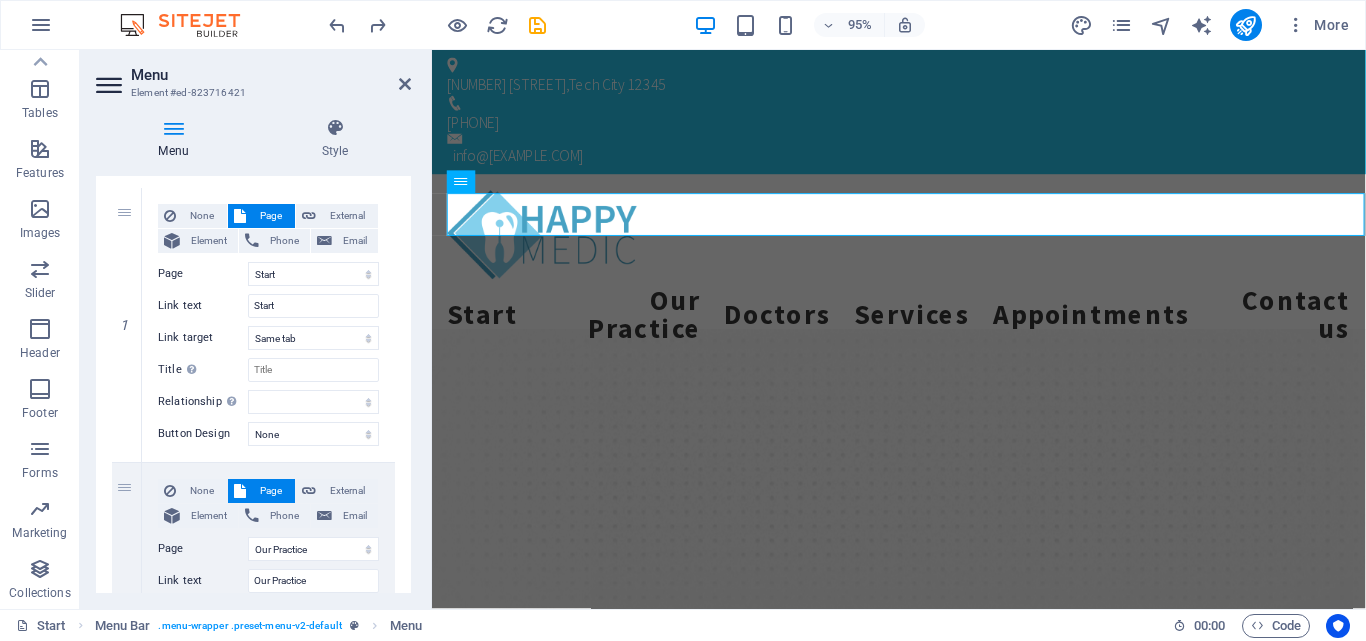 scroll, scrollTop: 0, scrollLeft: 0, axis: both 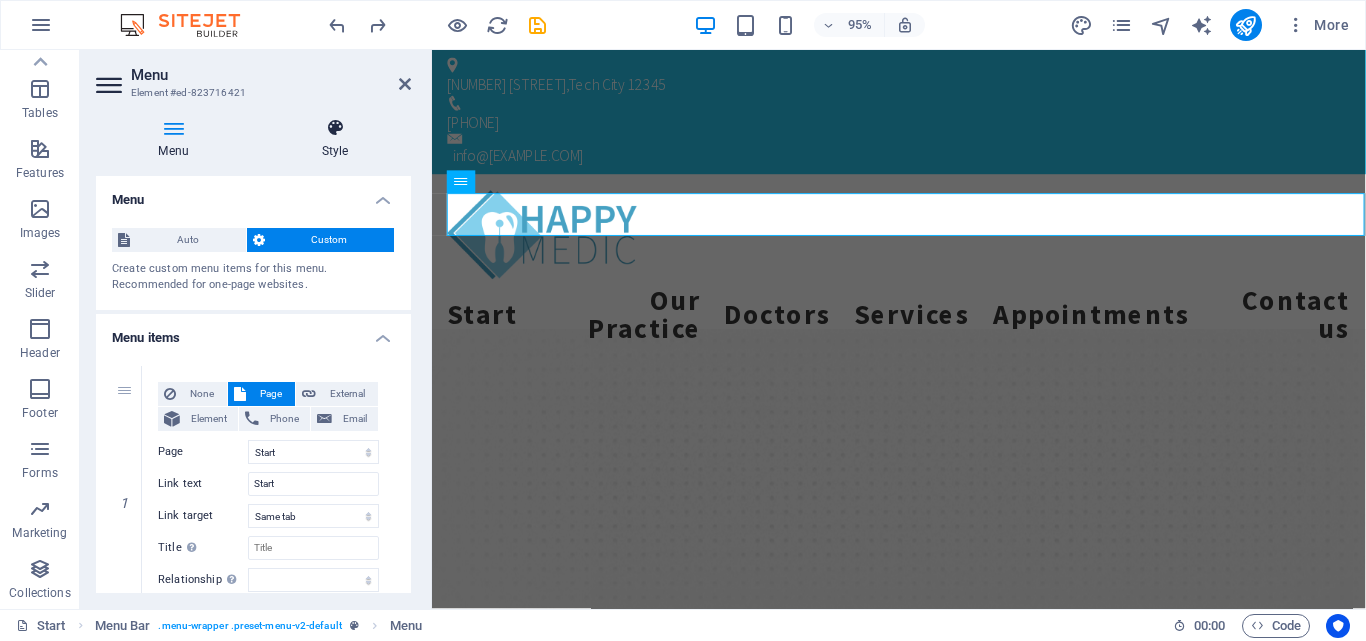 click at bounding box center [335, 128] 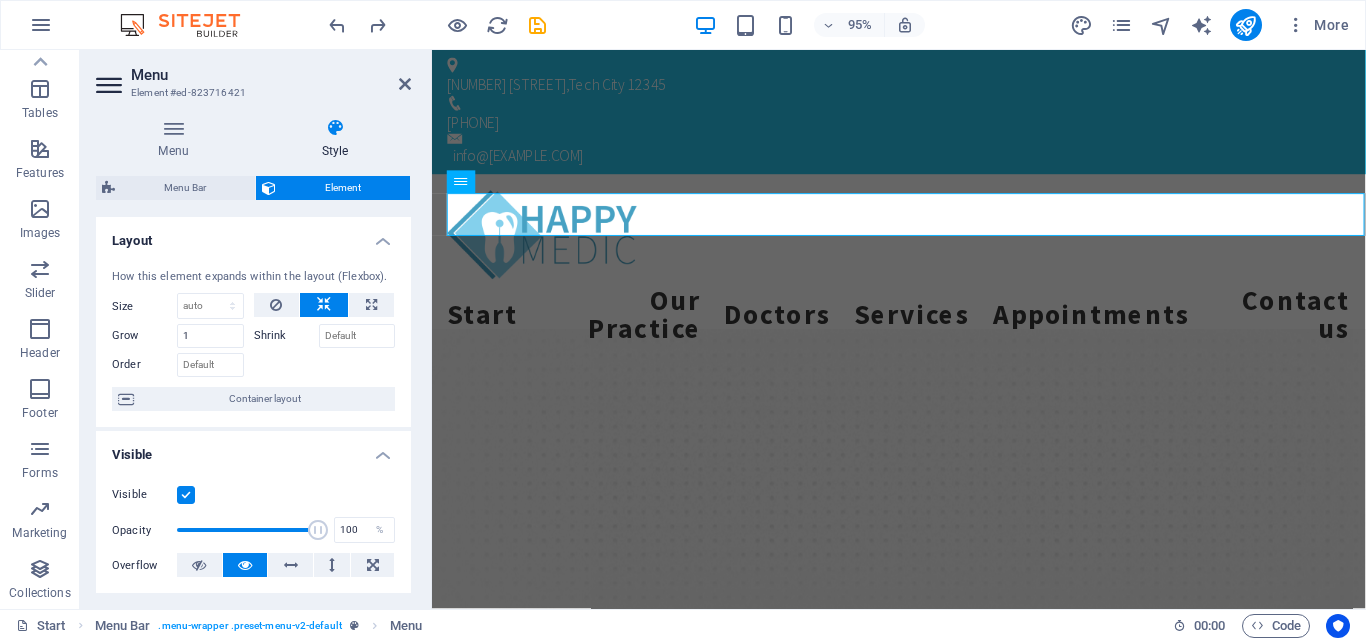 click on "Element" at bounding box center (343, 188) 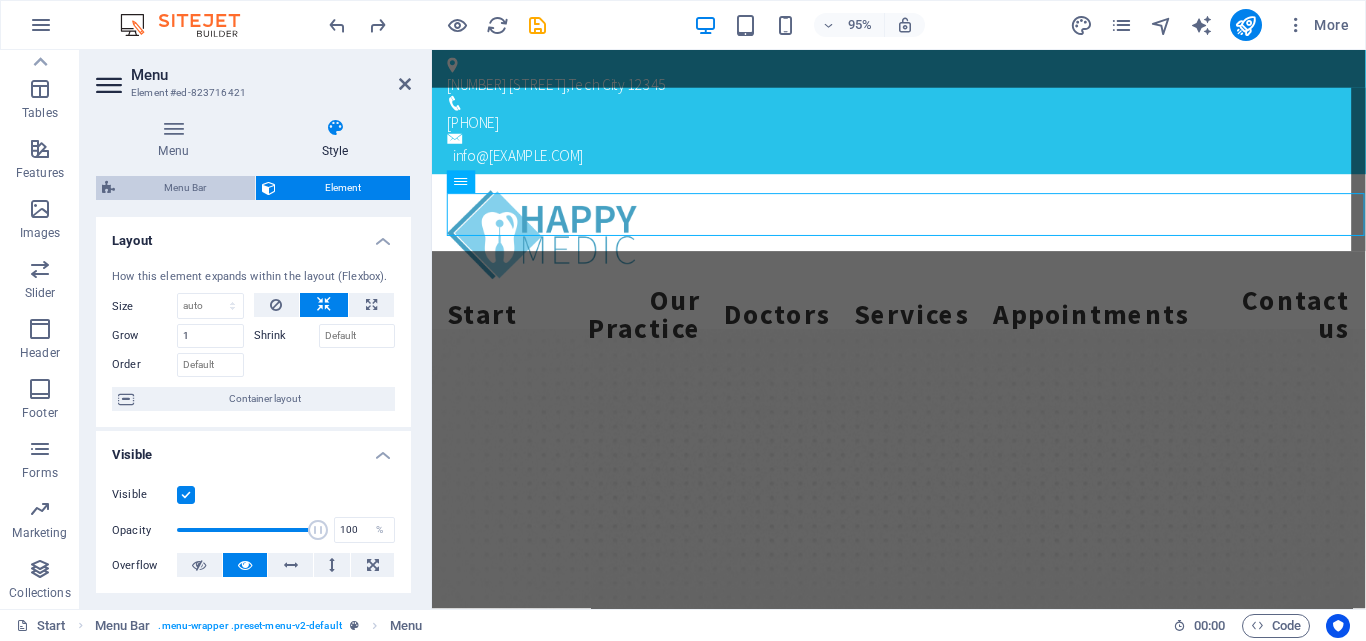 click on "Menu Bar" at bounding box center (185, 188) 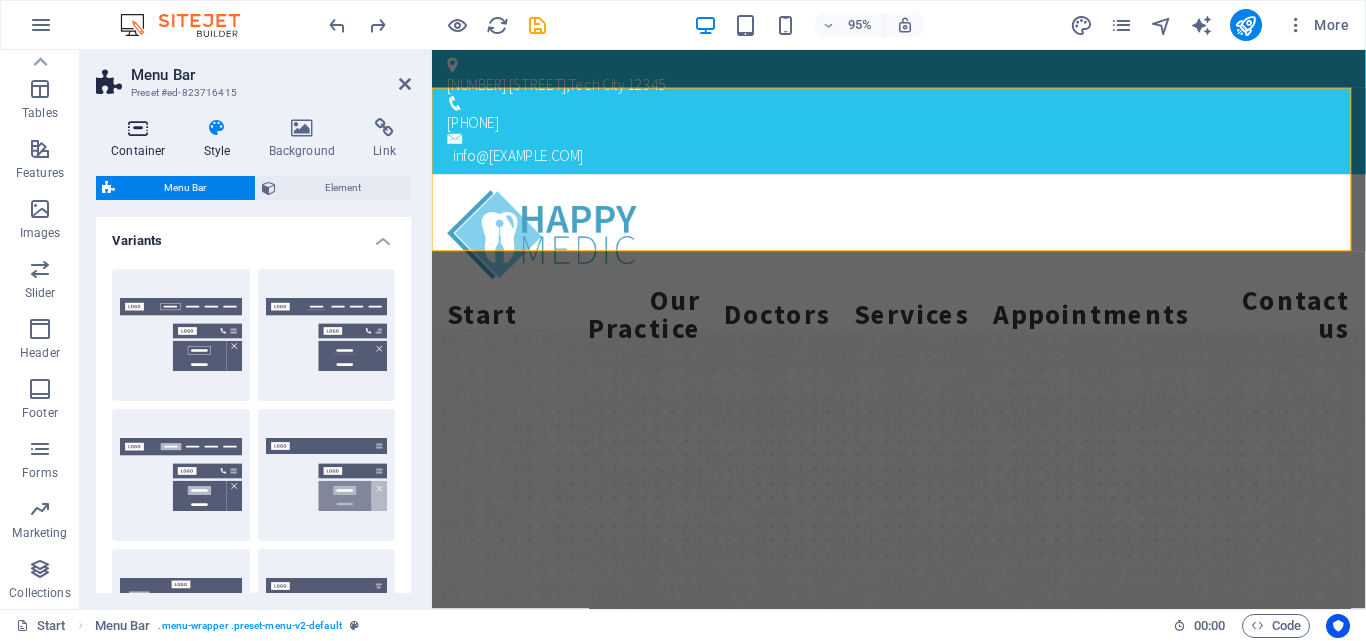 click at bounding box center (138, 128) 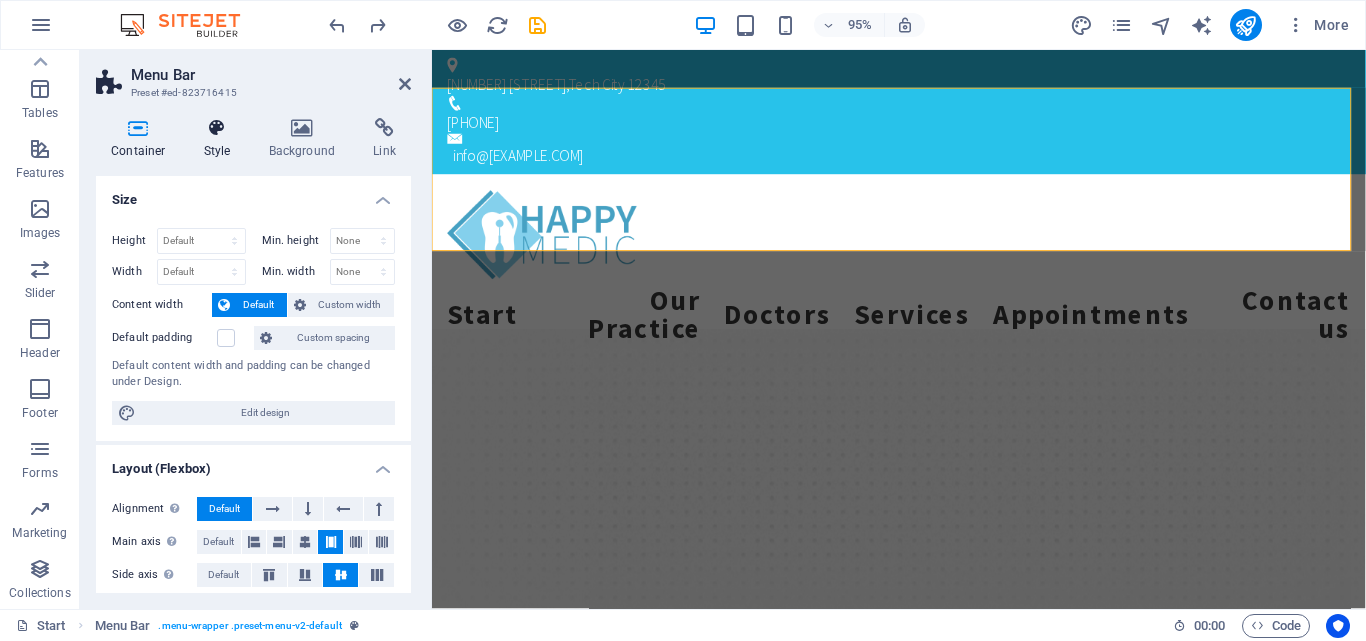 click at bounding box center [217, 128] 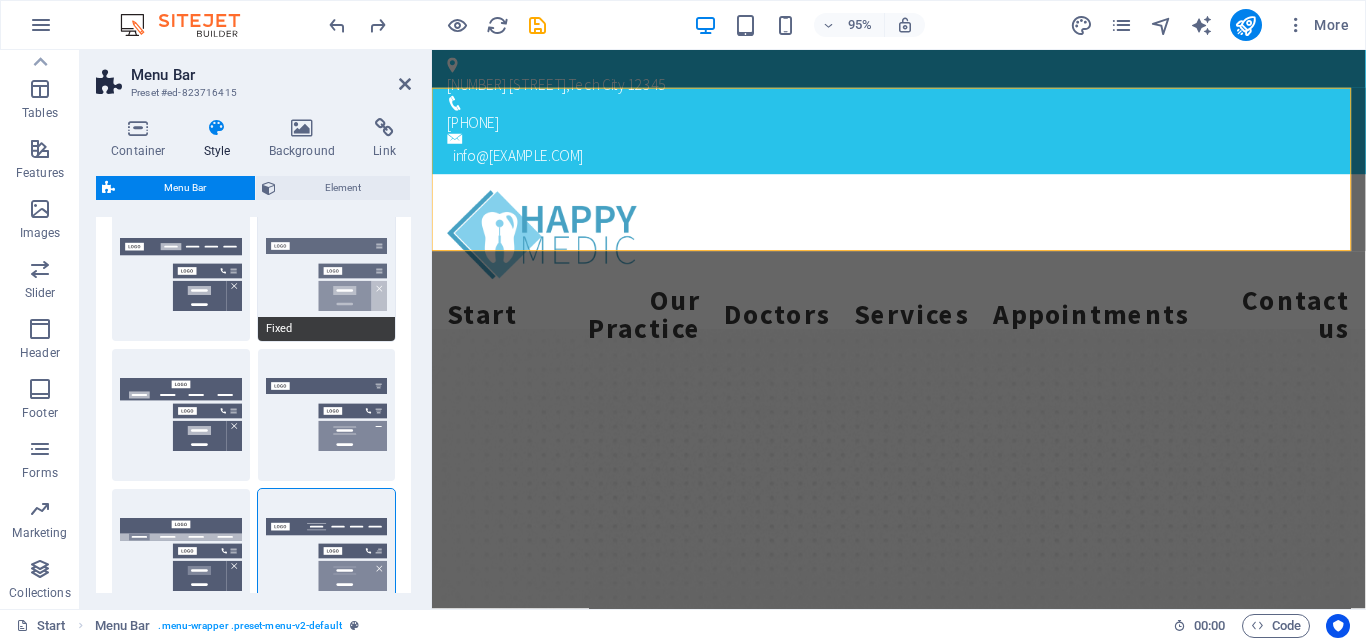 scroll, scrollTop: 400, scrollLeft: 0, axis: vertical 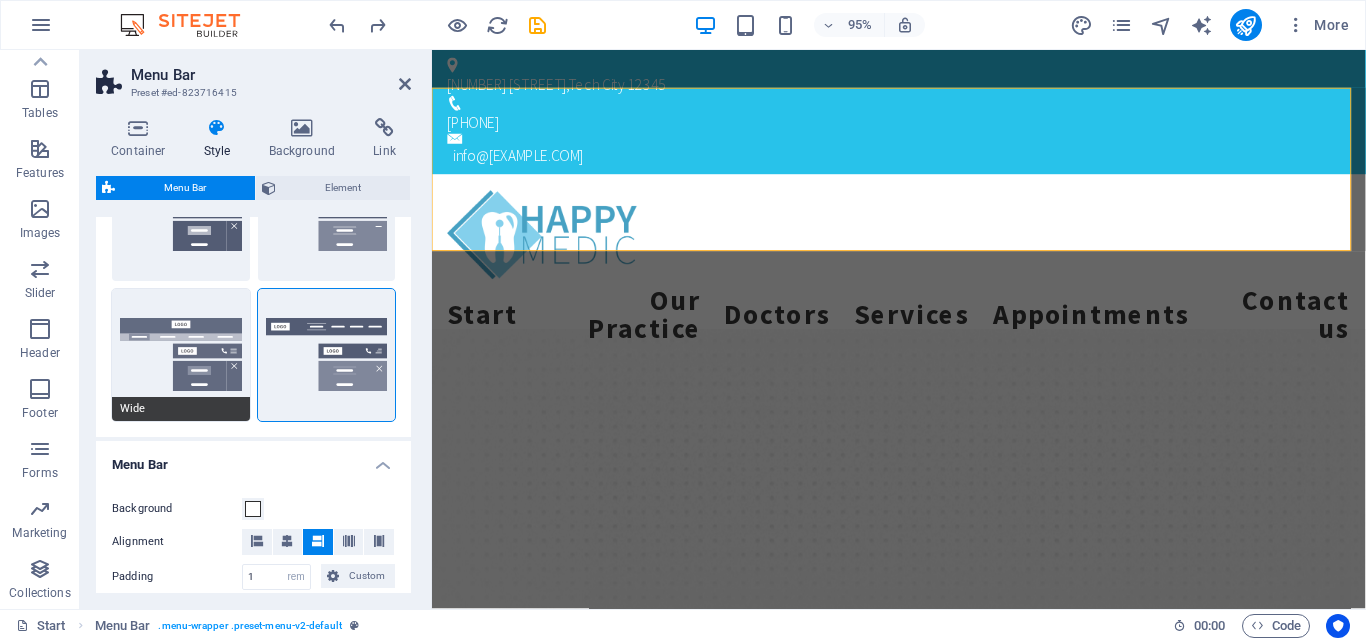 click on "Wide" at bounding box center [181, 355] 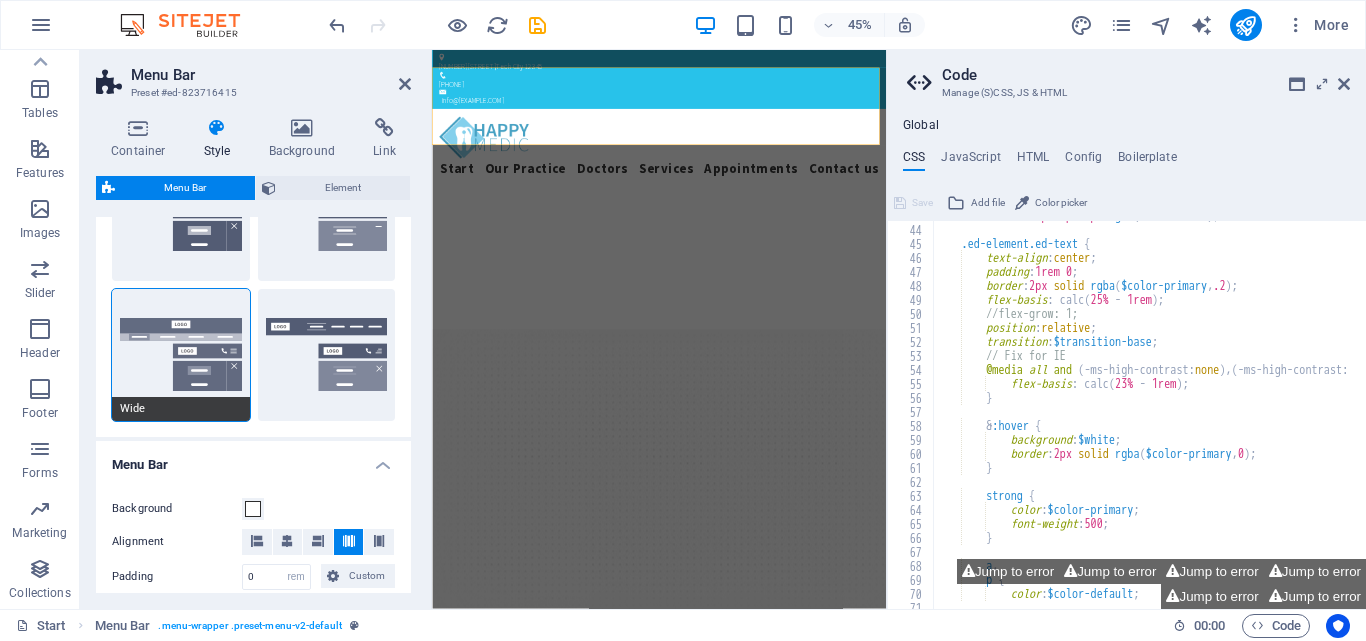 scroll, scrollTop: 600, scrollLeft: 0, axis: vertical 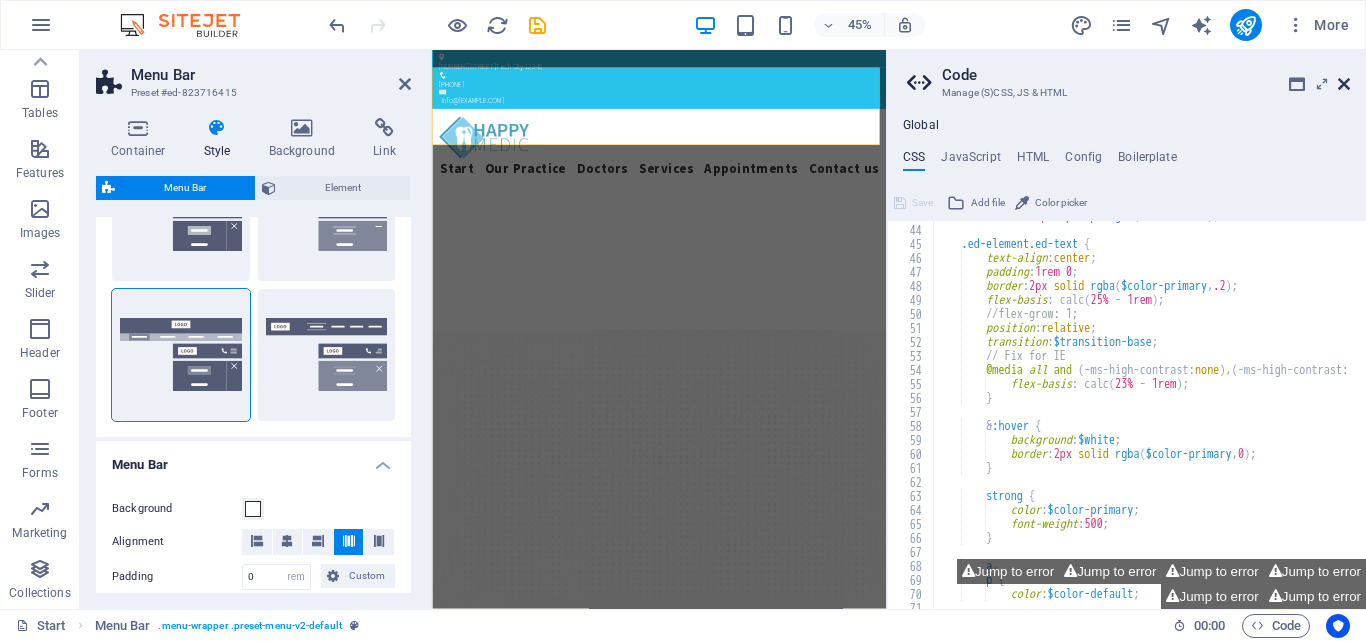 click at bounding box center [1344, 84] 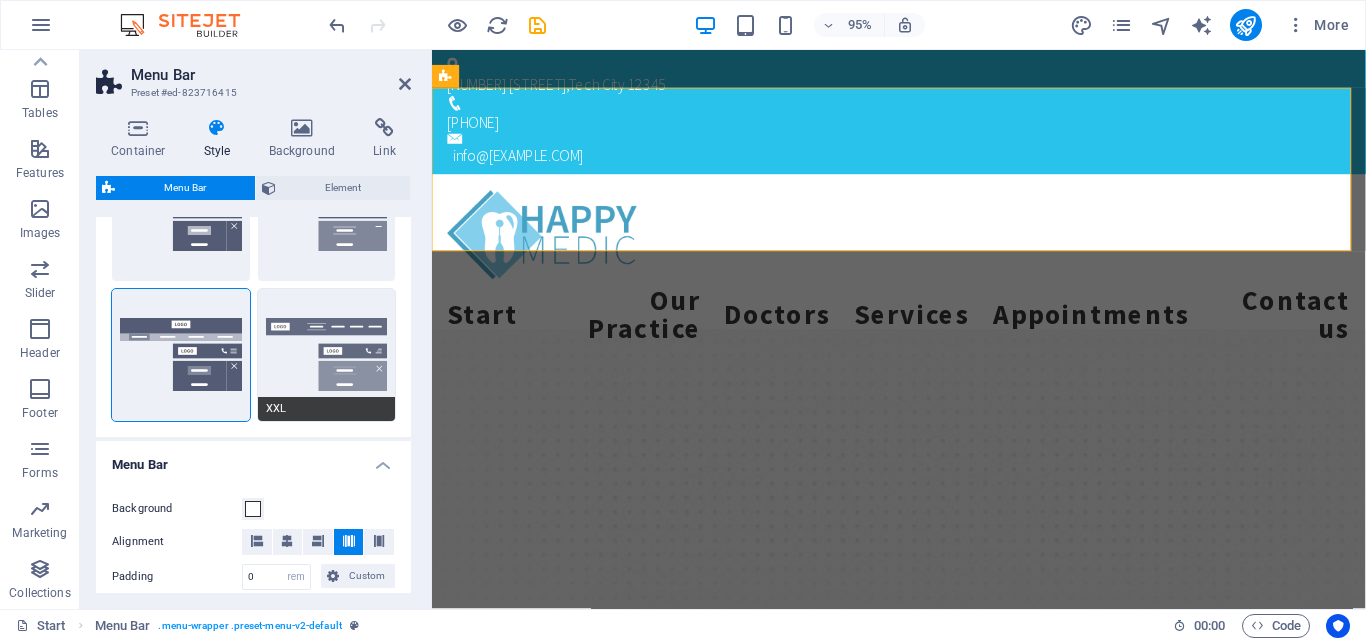 click on "XXL" at bounding box center [327, 355] 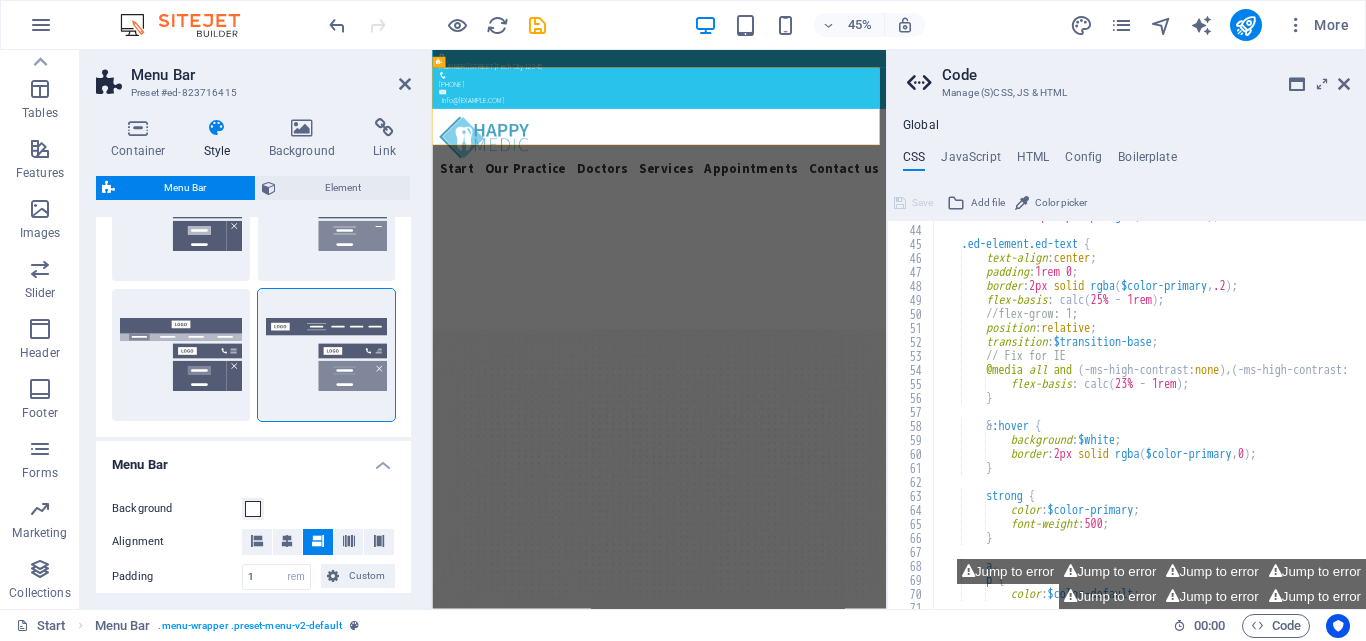 scroll, scrollTop: 420, scrollLeft: 0, axis: vertical 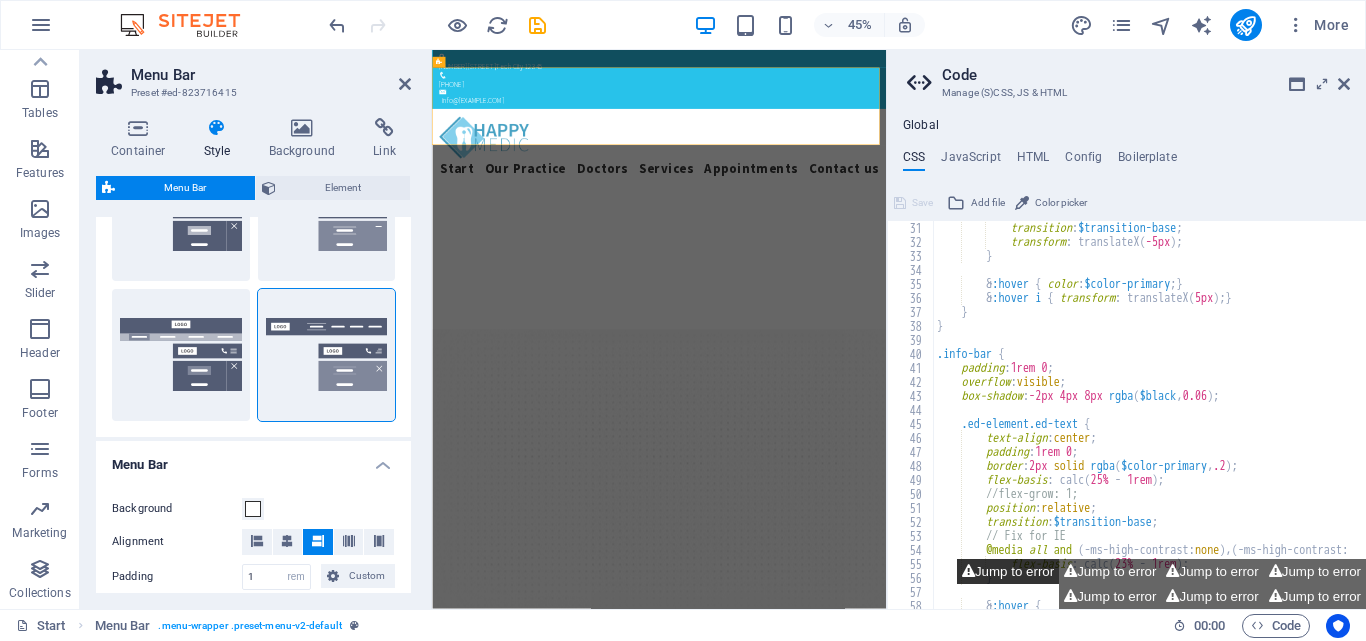 click on "Jump to error" at bounding box center [1008, 571] 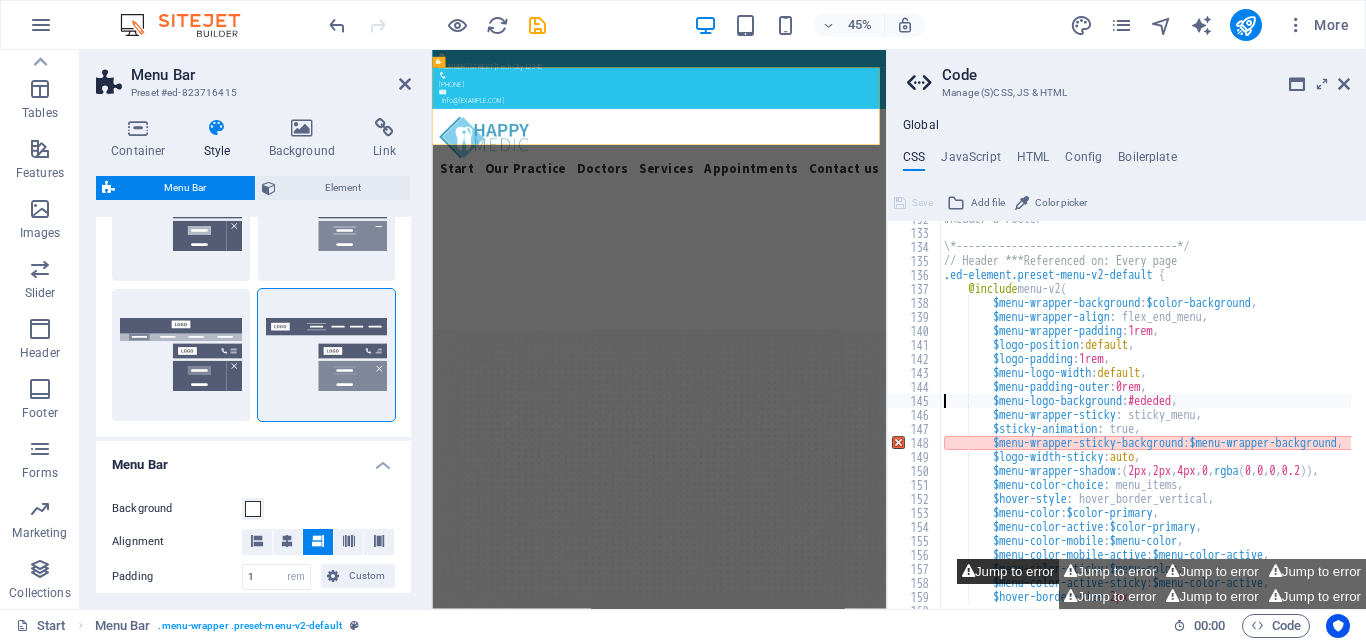 type on "$menu-logo-background: #ededed," 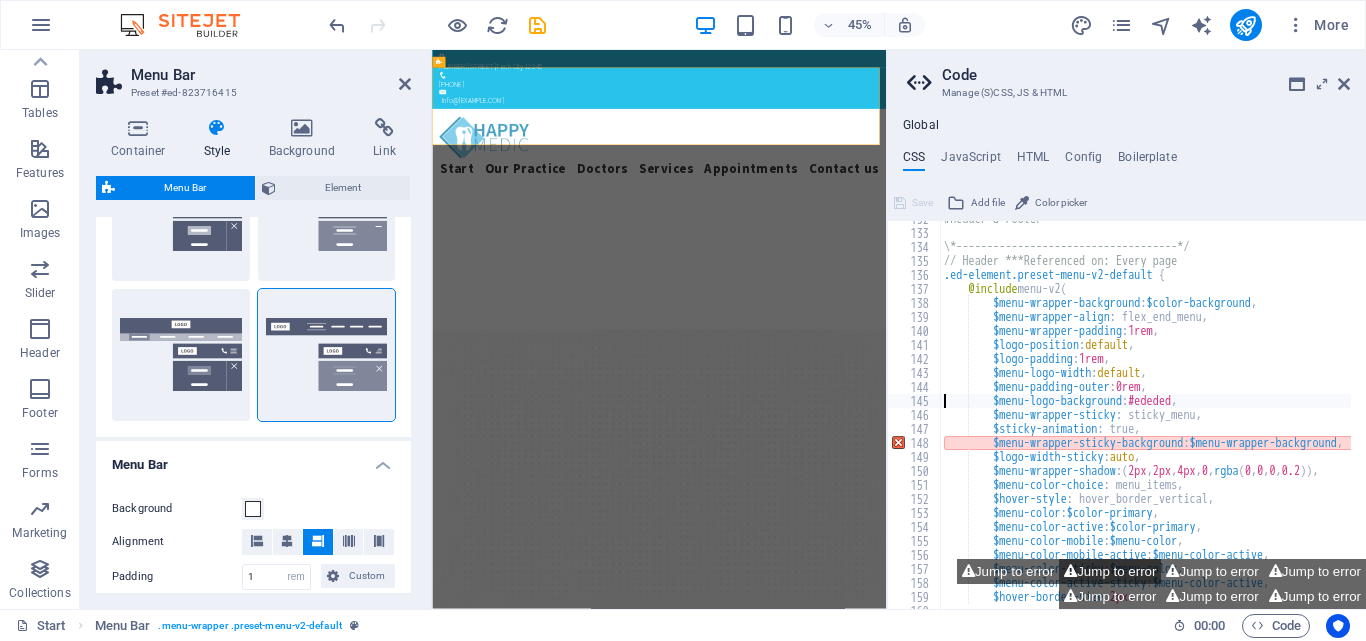 click on "Jump to error" at bounding box center (1110, 571) 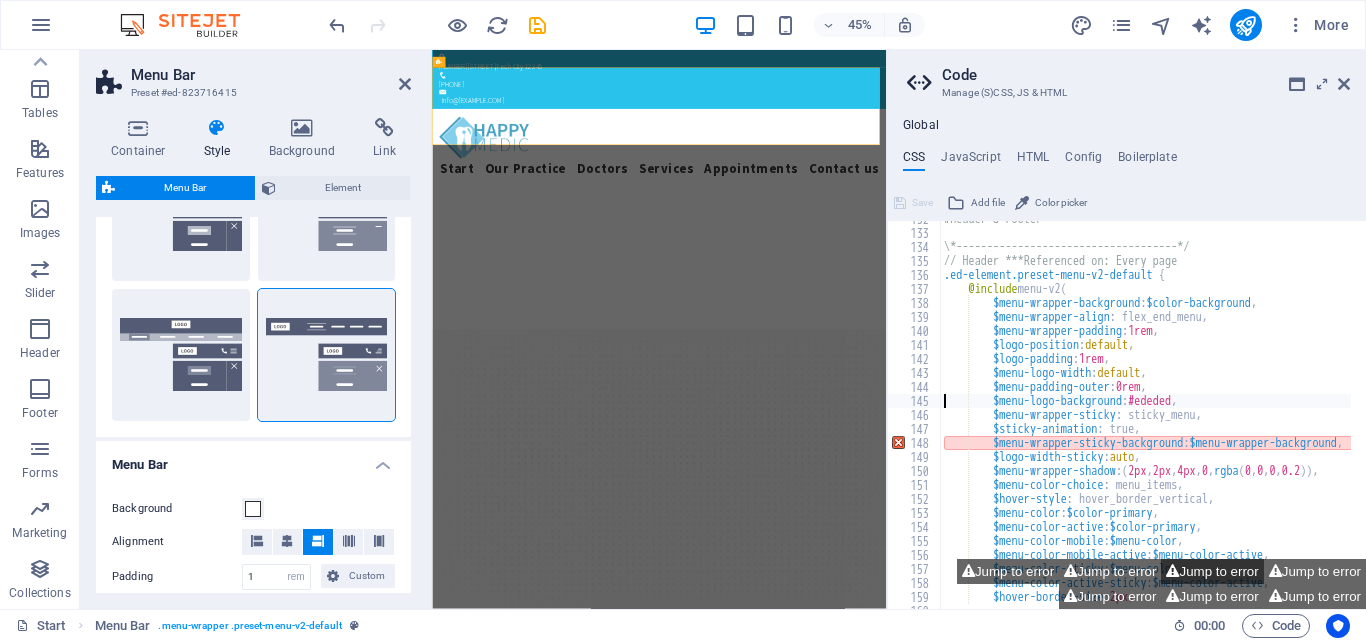 click on "Jump to error" at bounding box center (1212, 571) 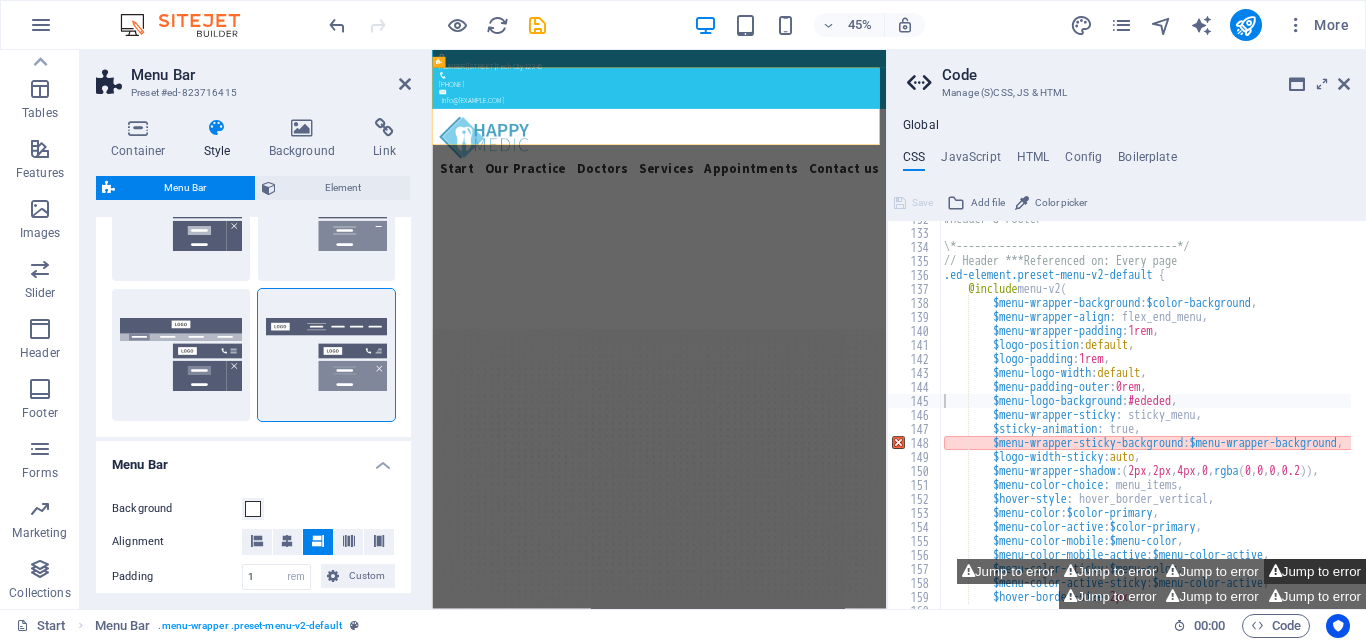 click on "Jump to error" at bounding box center (1315, 571) 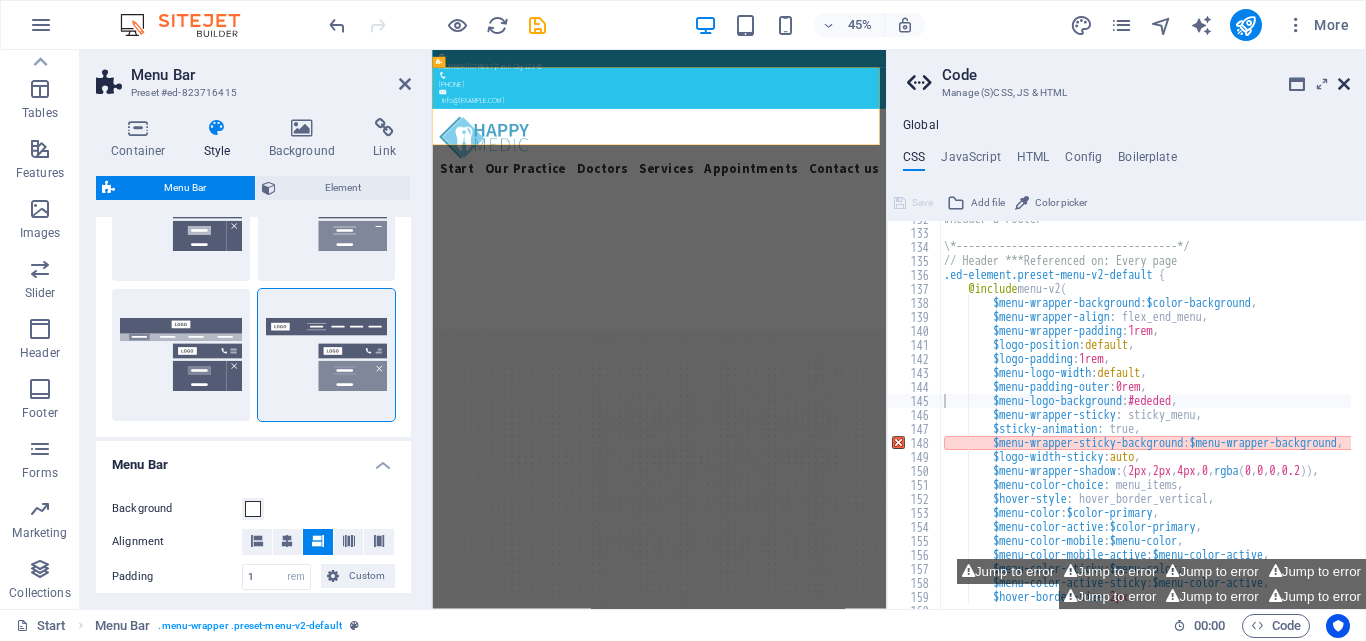 drag, startPoint x: 1340, startPoint y: 83, endPoint x: 982, endPoint y: 173, distance: 369.13953 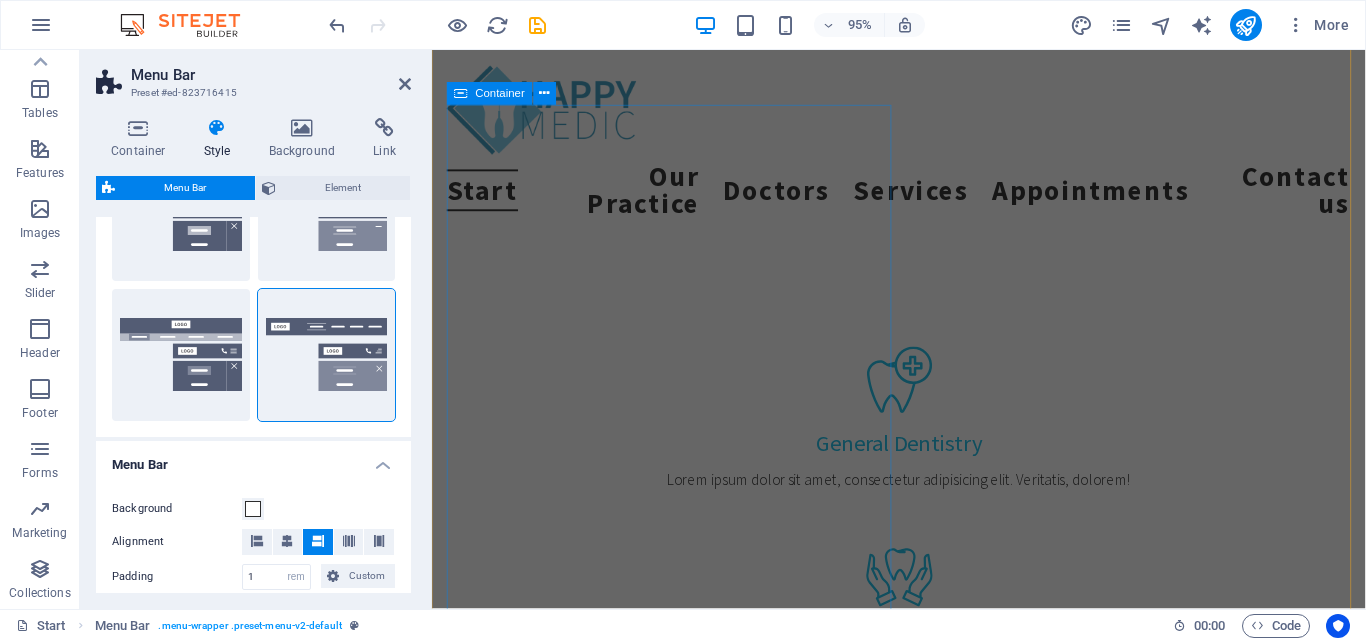 scroll, scrollTop: 1600, scrollLeft: 0, axis: vertical 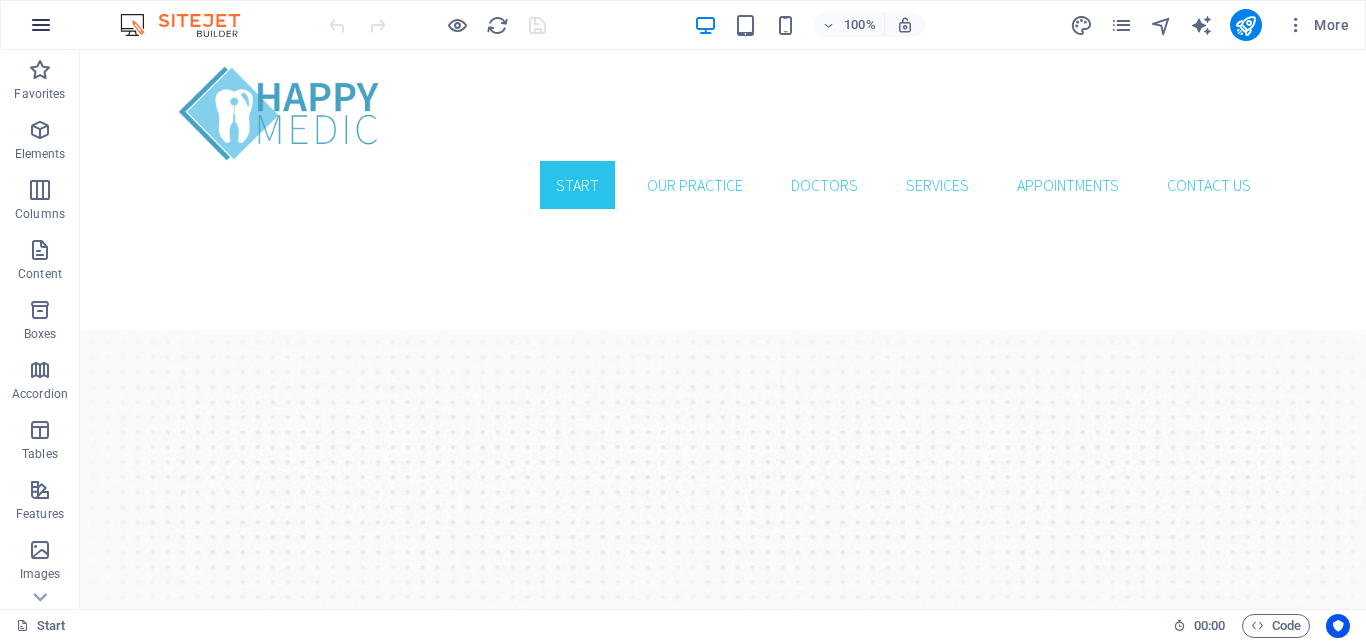 click at bounding box center (41, 25) 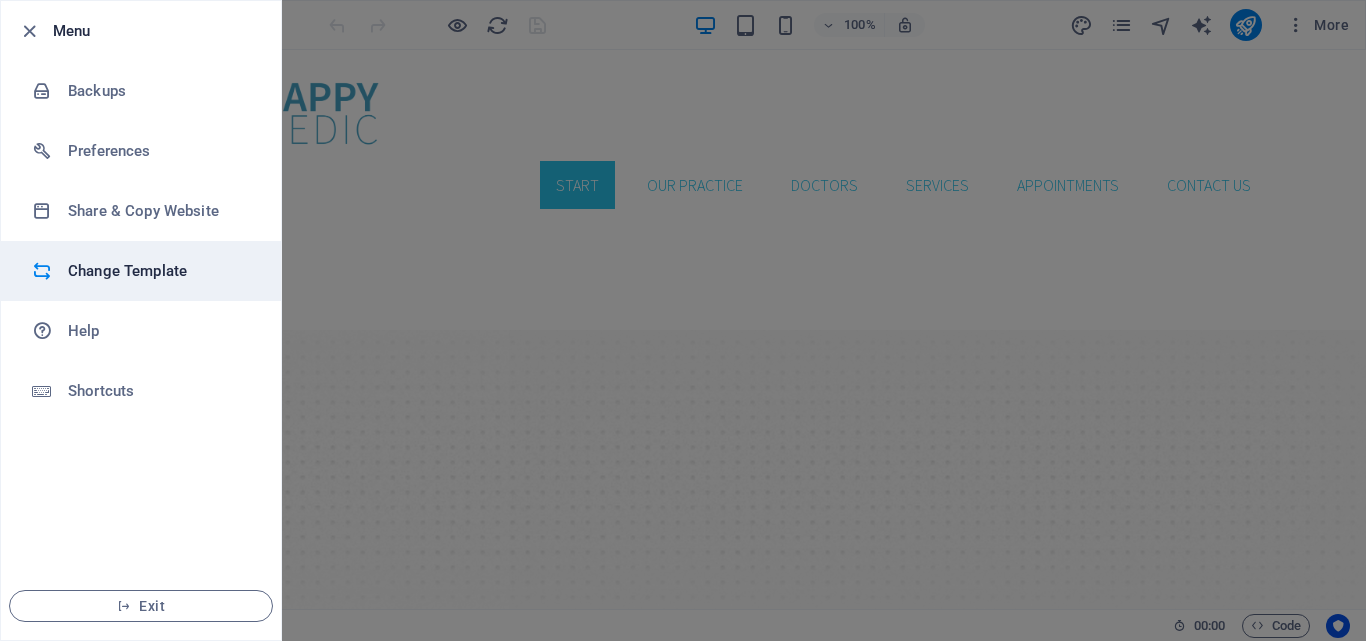 click on "Change Template" at bounding box center (160, 271) 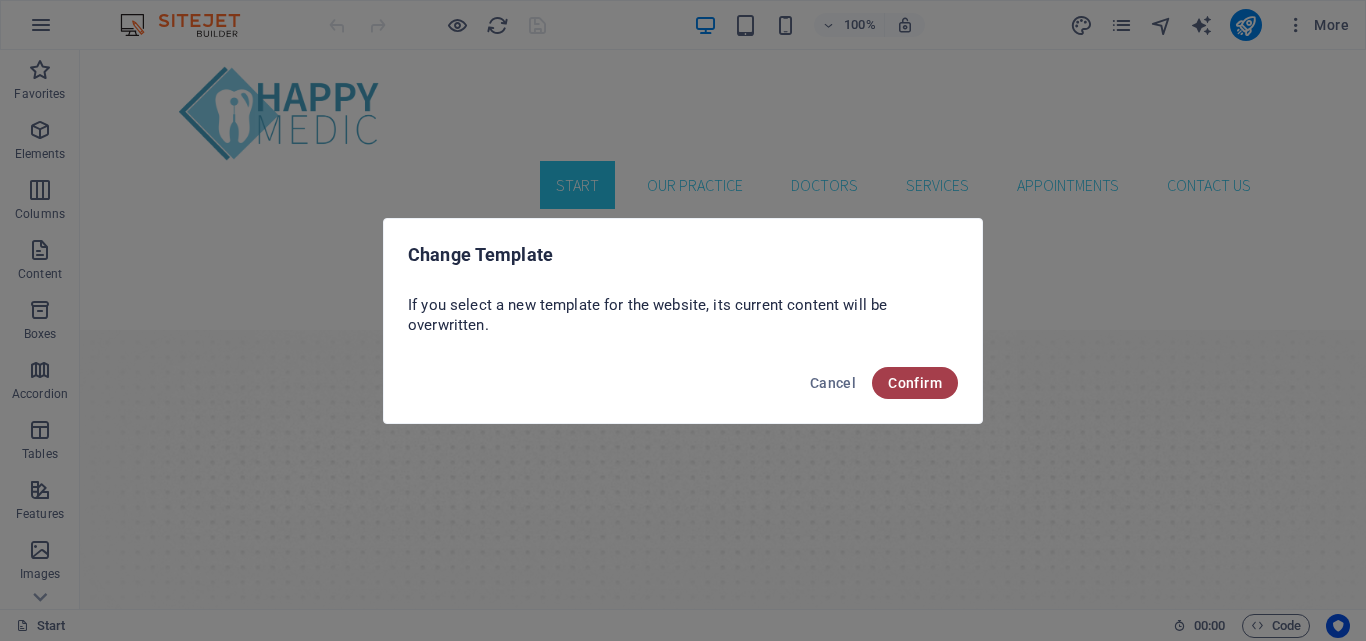 click on "Confirm" at bounding box center [915, 383] 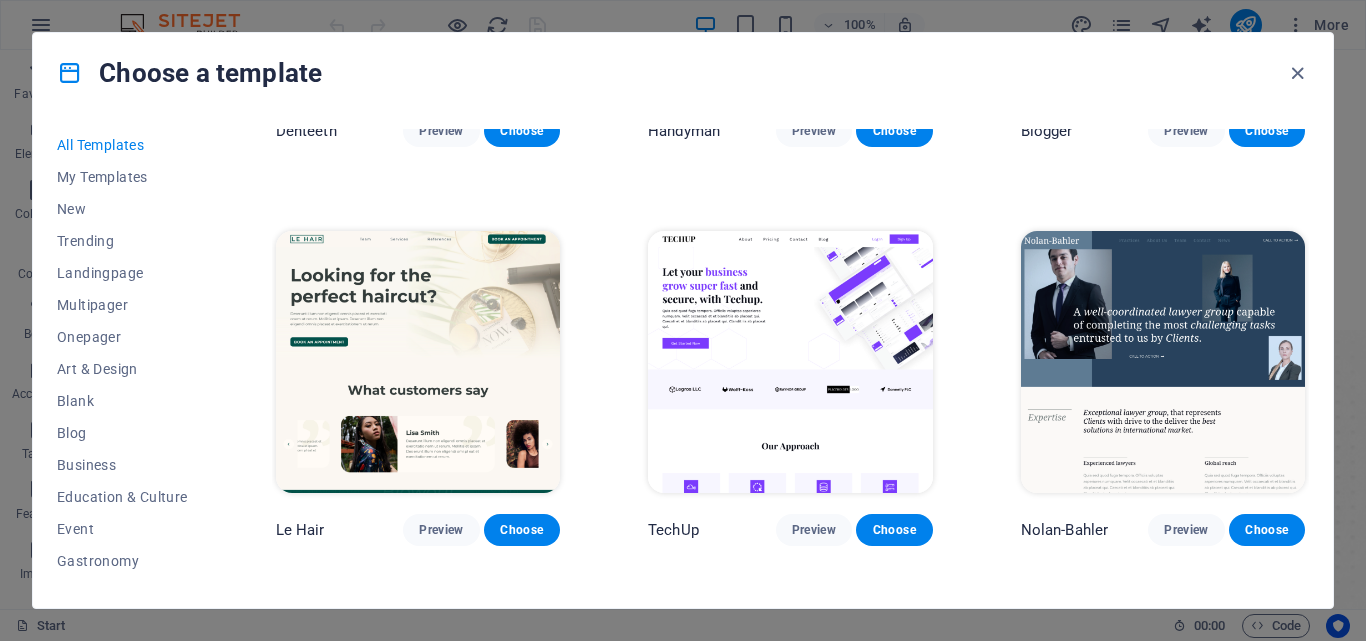 scroll, scrollTop: 5500, scrollLeft: 0, axis: vertical 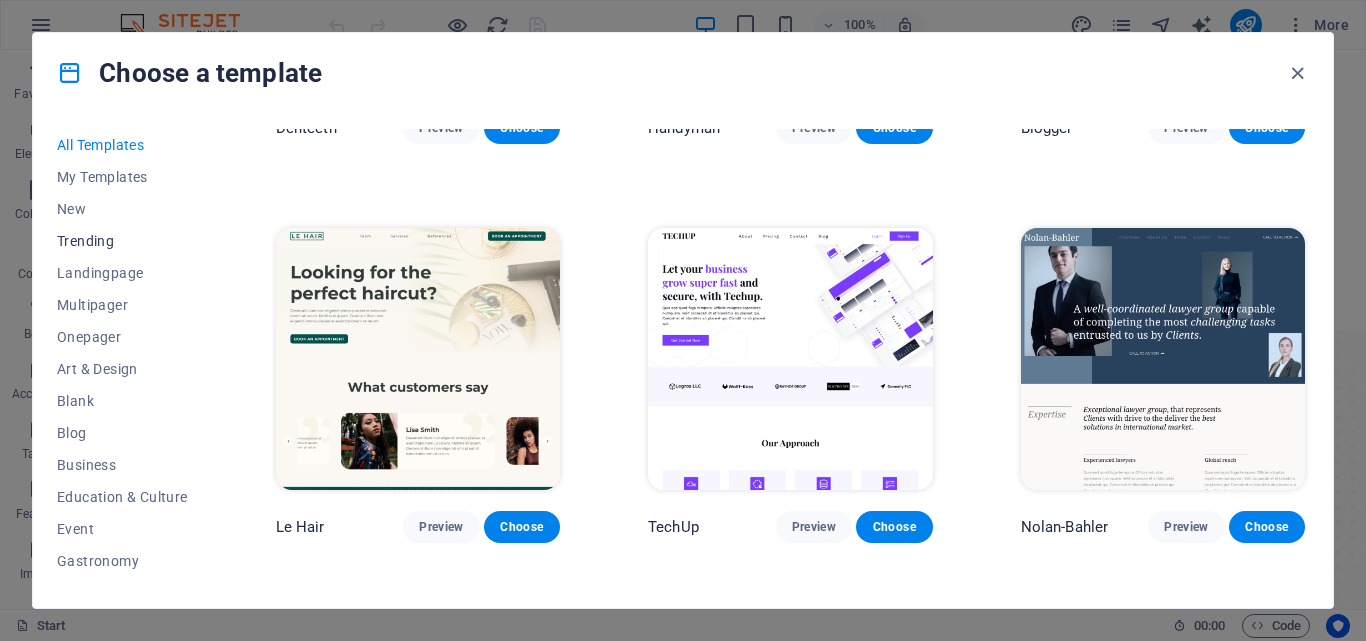 click on "Trending" at bounding box center (122, 241) 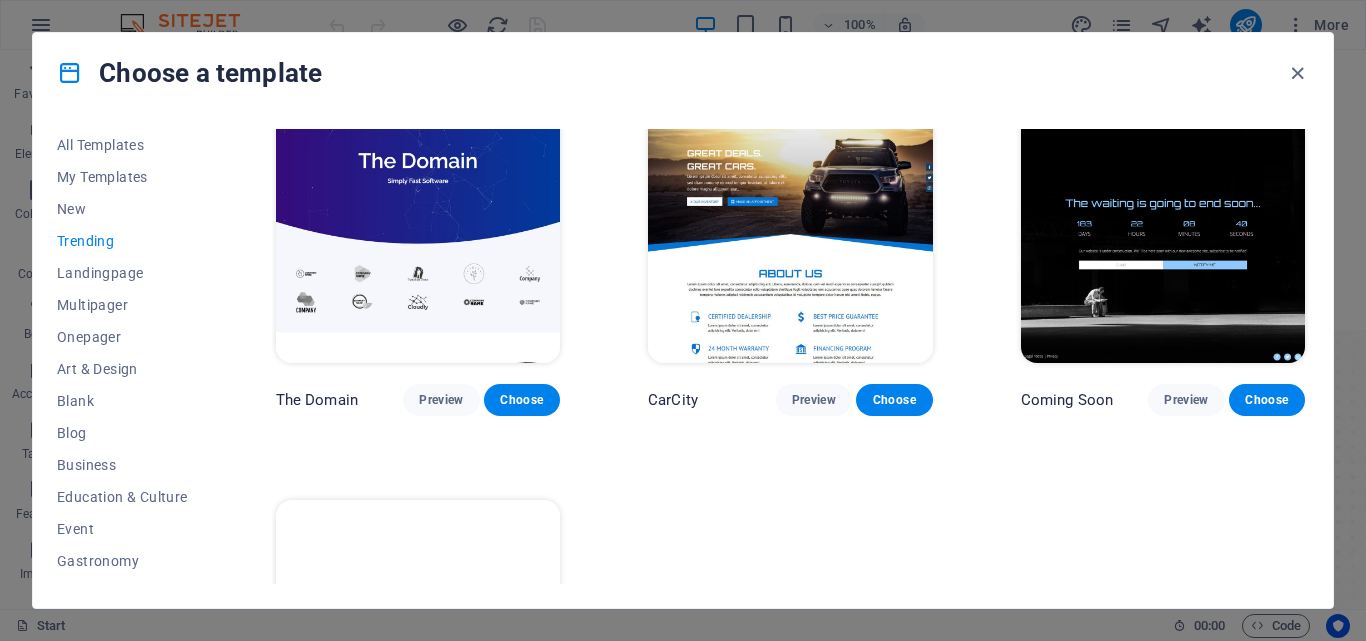 scroll, scrollTop: 1546, scrollLeft: 0, axis: vertical 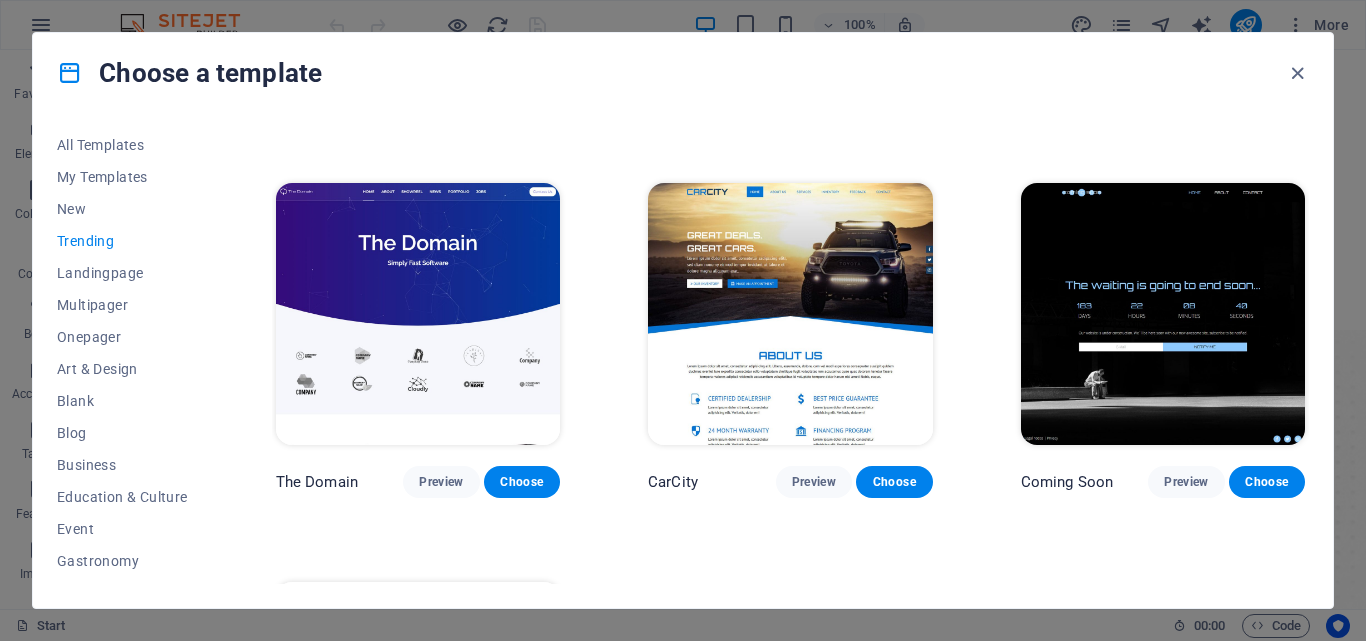 click at bounding box center [418, 314] 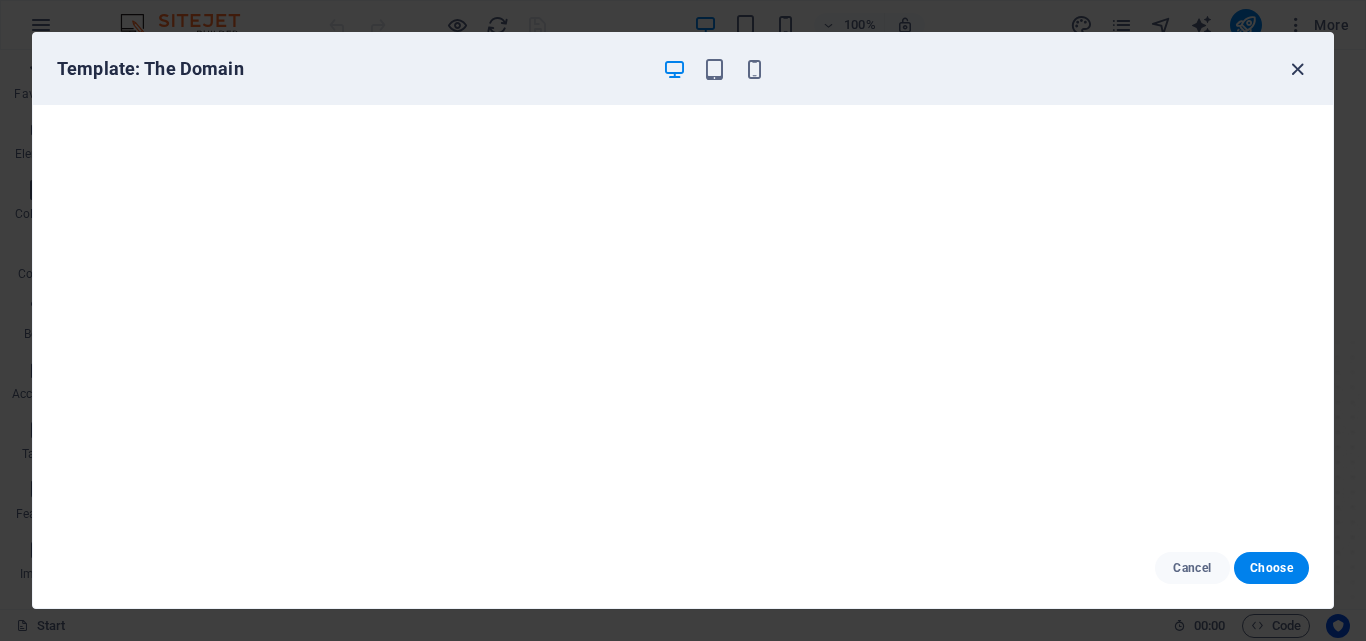 click at bounding box center [1297, 69] 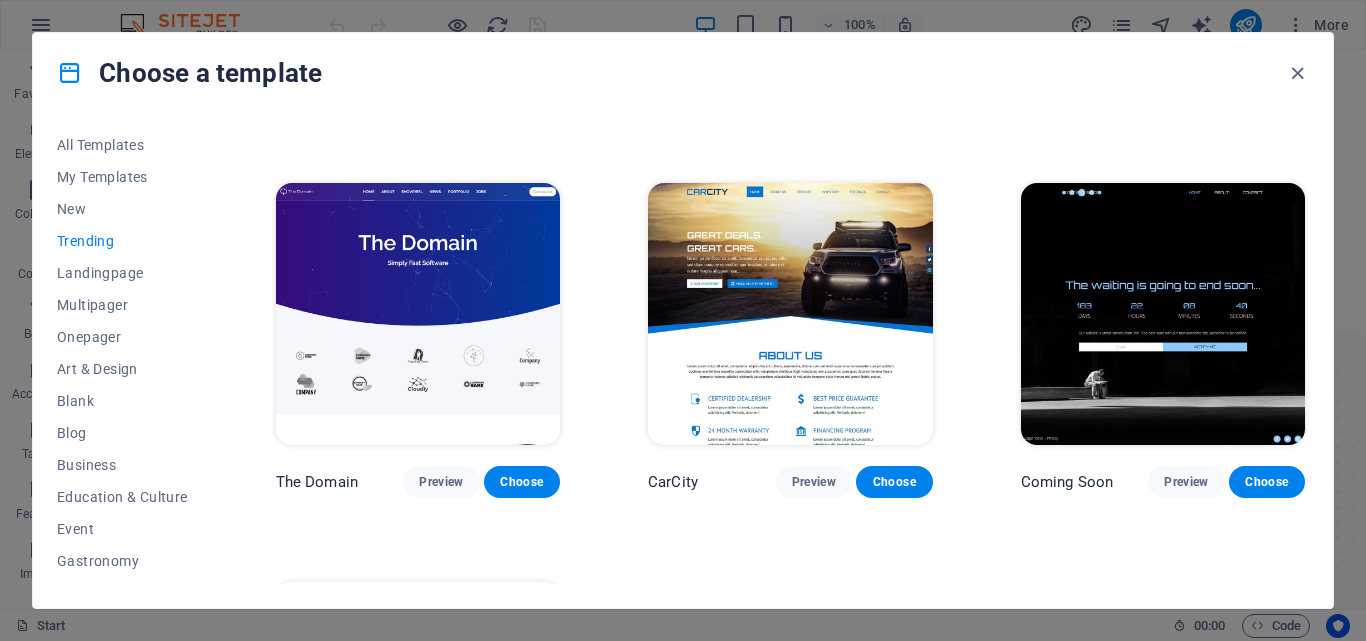 click at bounding box center (790, 314) 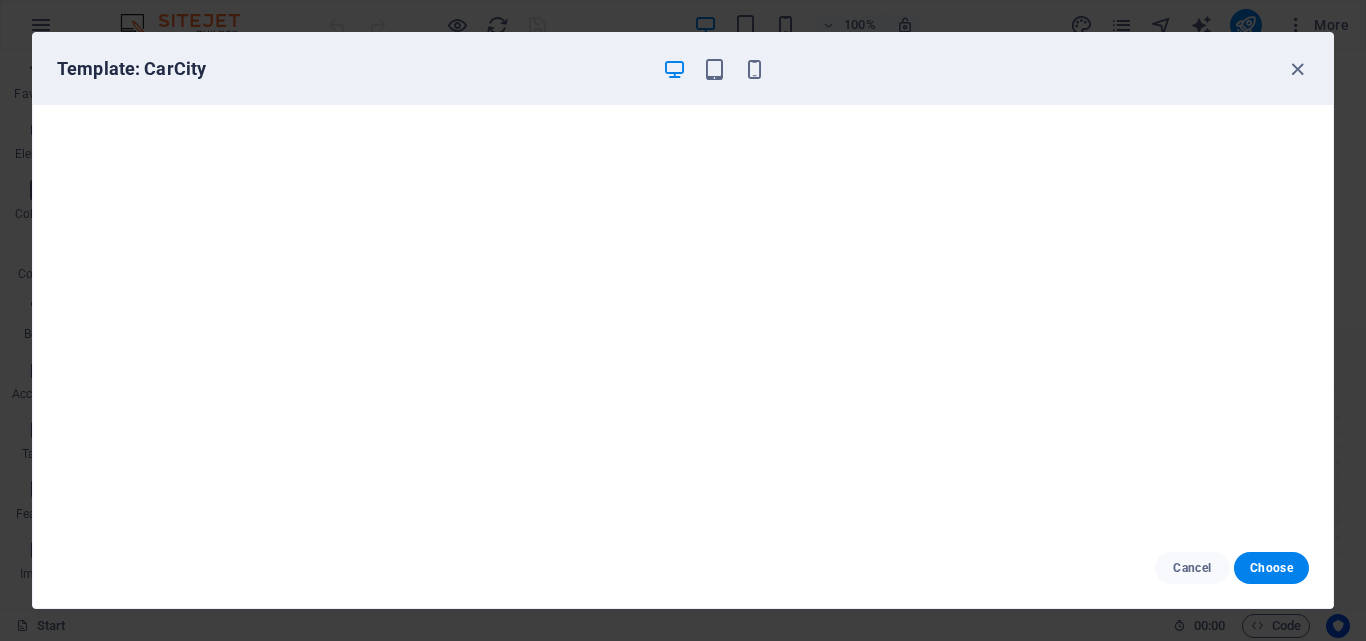 scroll, scrollTop: 5, scrollLeft: 0, axis: vertical 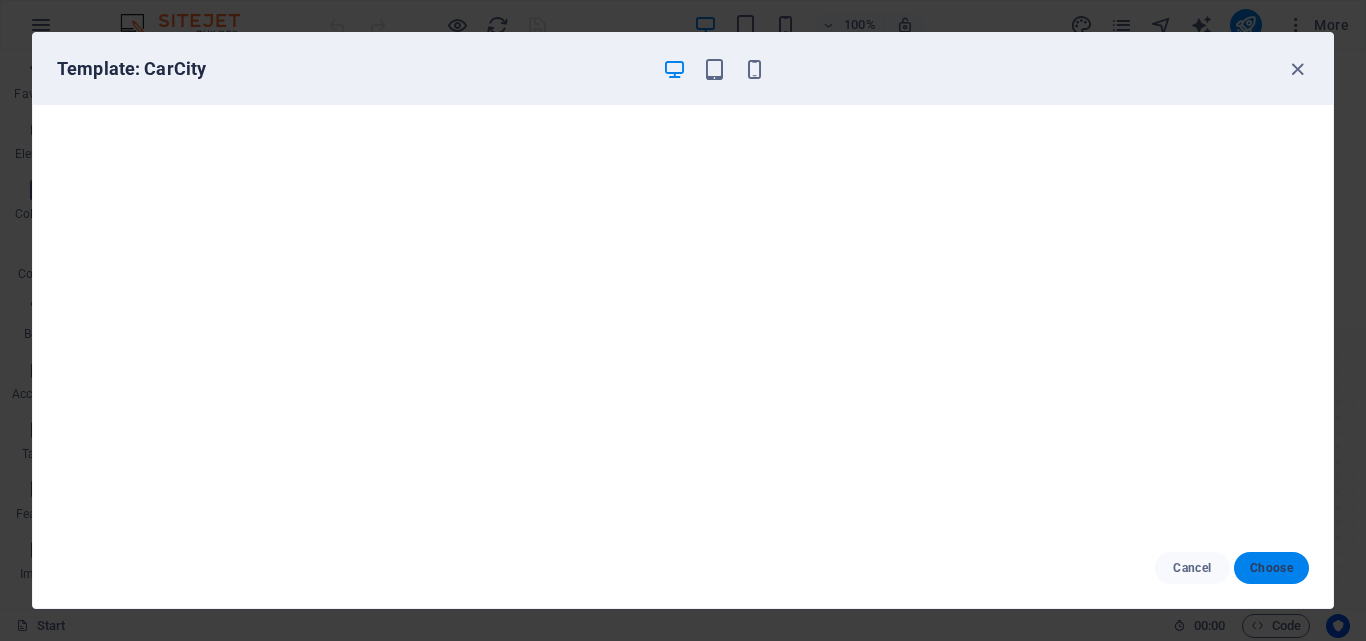 click on "Choose" at bounding box center [1271, 568] 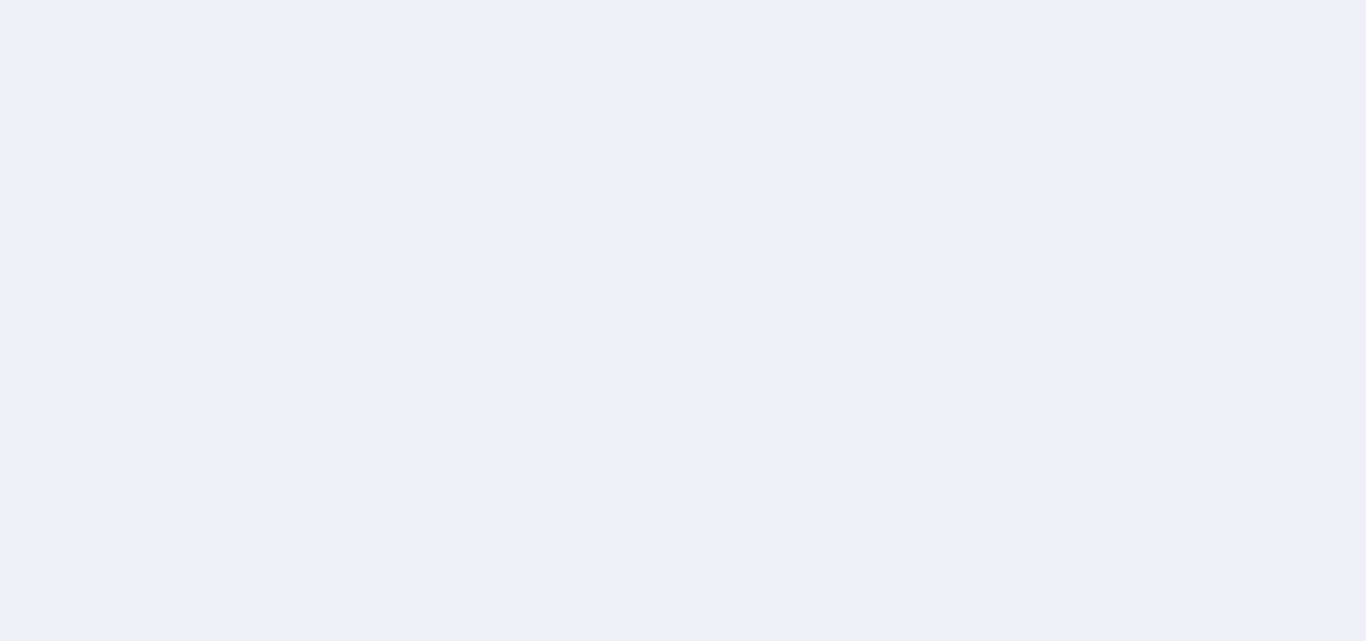 scroll, scrollTop: 0, scrollLeft: 0, axis: both 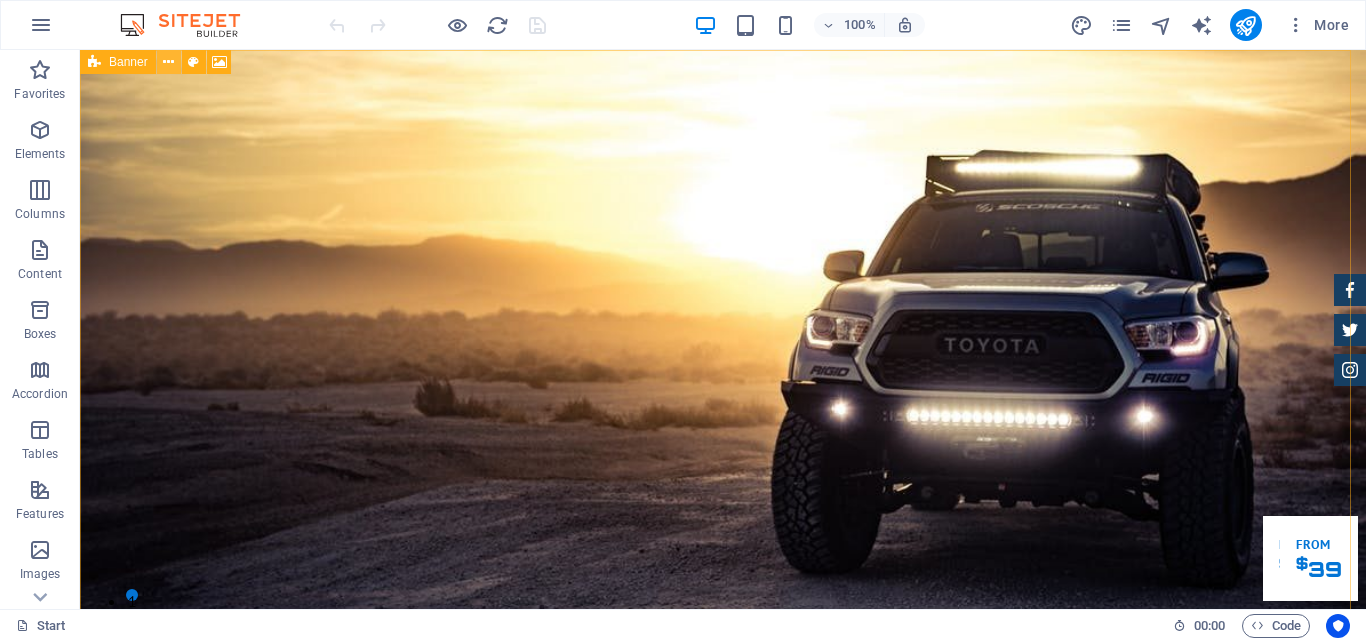 click at bounding box center (168, 62) 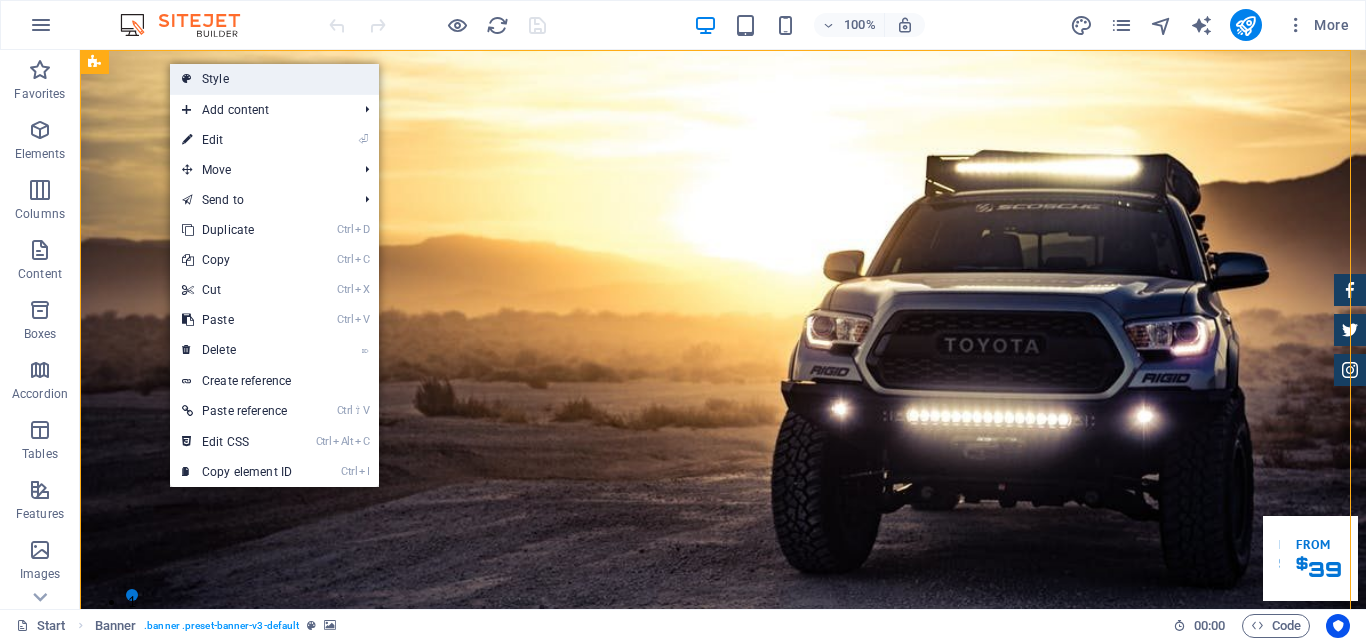click on "Style" at bounding box center (274, 79) 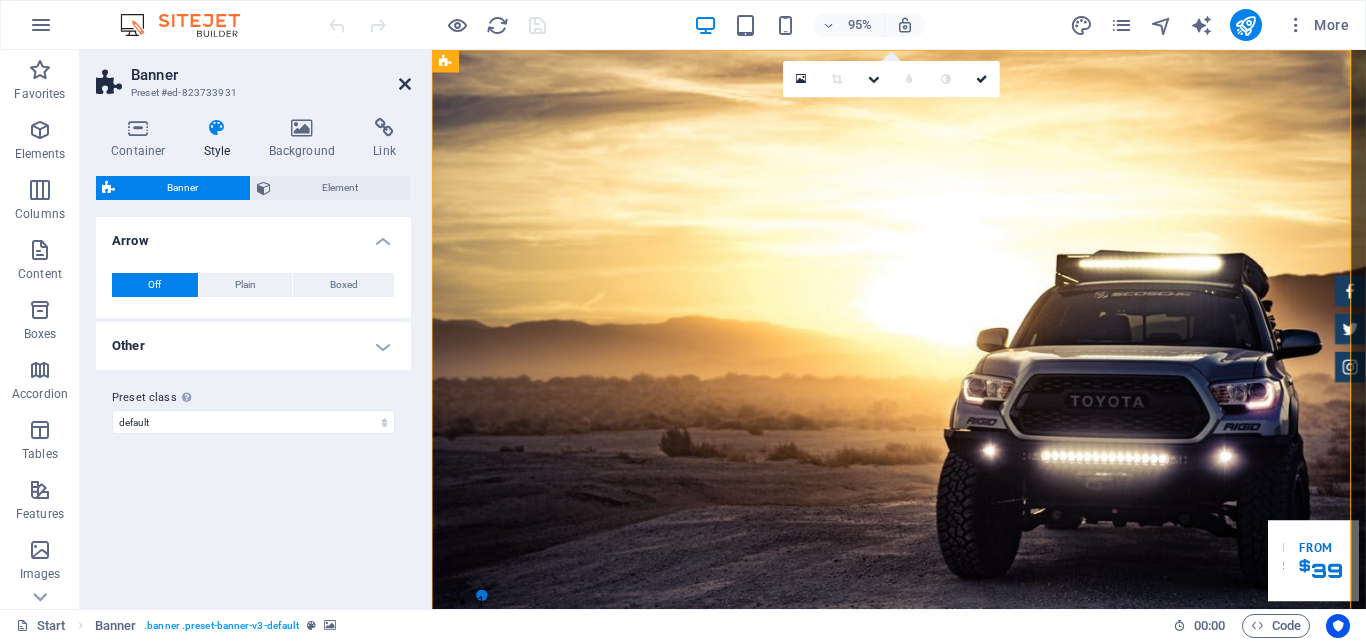 click at bounding box center (405, 84) 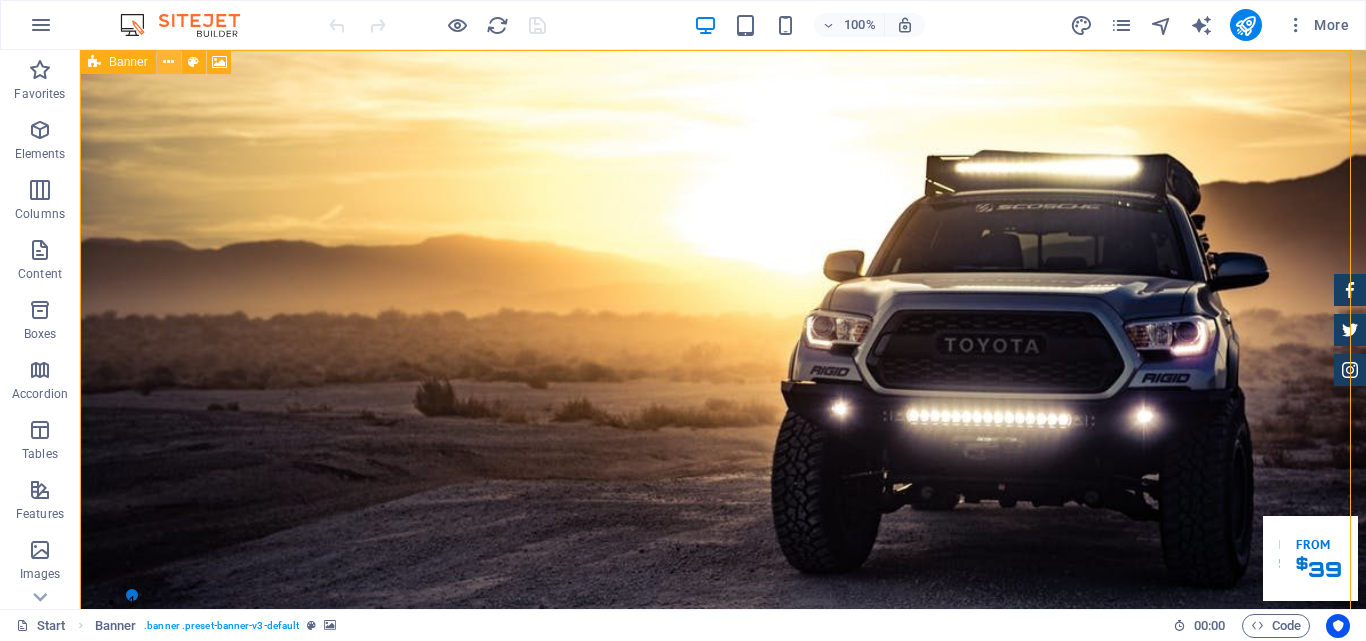 click at bounding box center [168, 62] 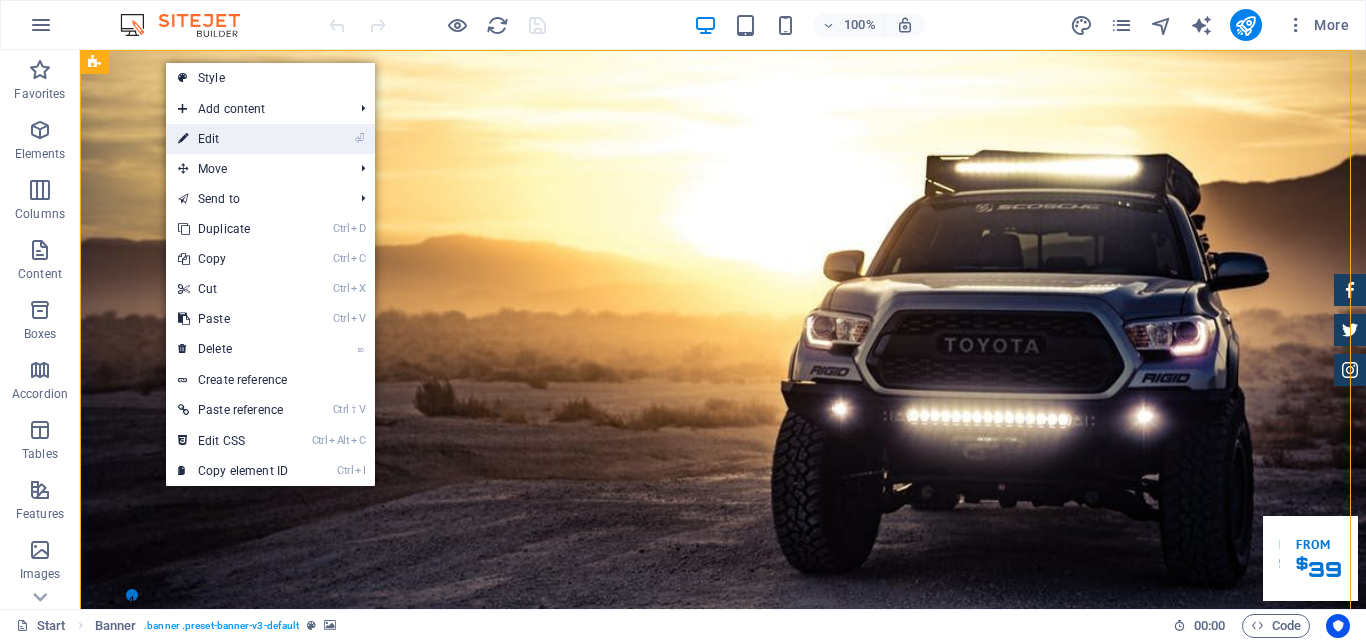 click on "⏎  Edit" at bounding box center (233, 139) 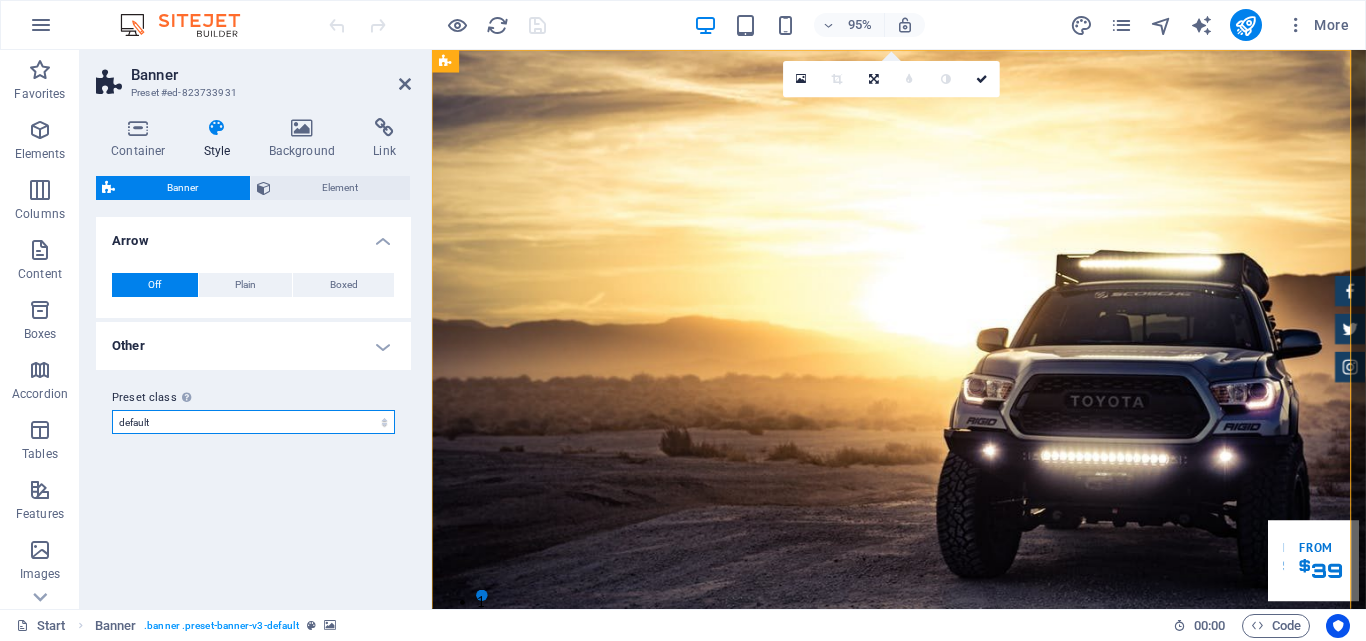 click on "default Add preset class" at bounding box center [253, 422] 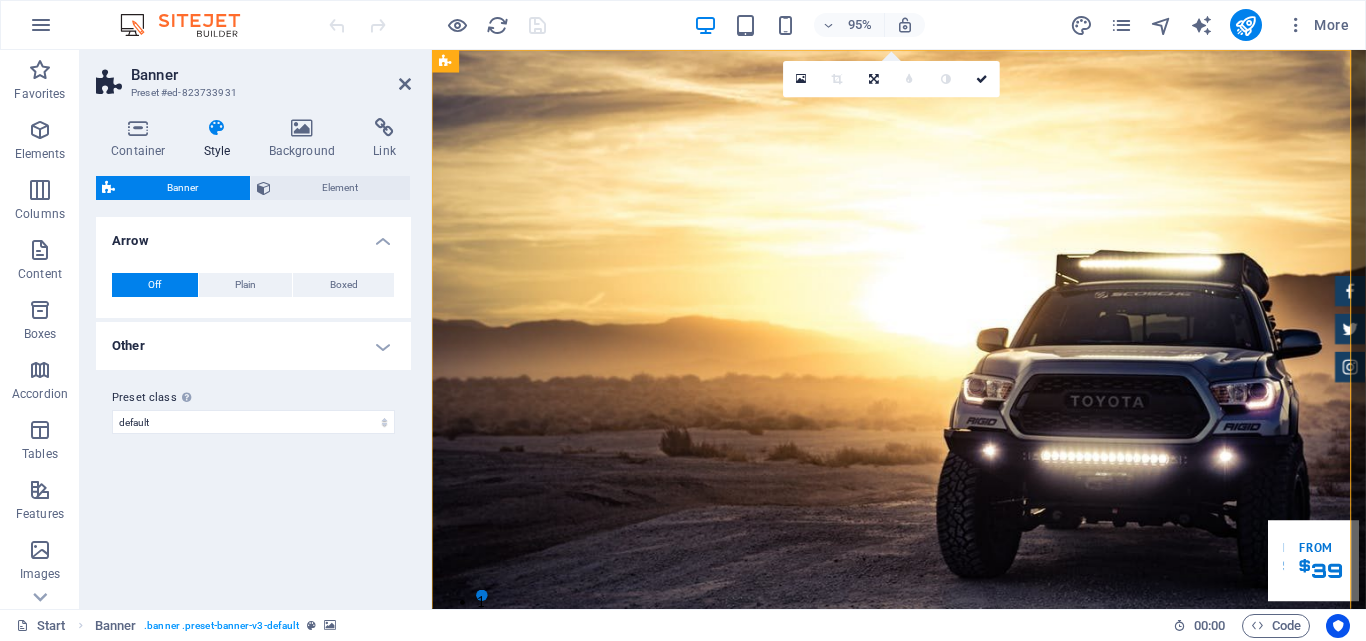 drag, startPoint x: 243, startPoint y: 383, endPoint x: 243, endPoint y: 364, distance: 19 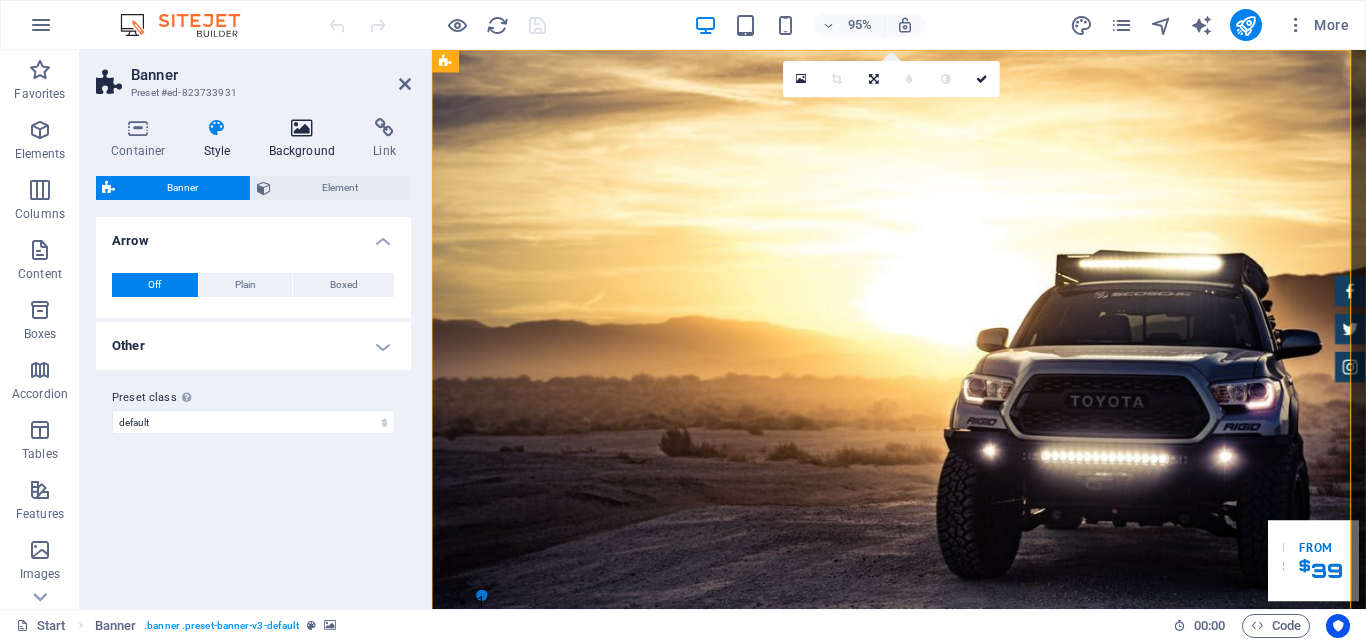 click on "Background" at bounding box center [306, 139] 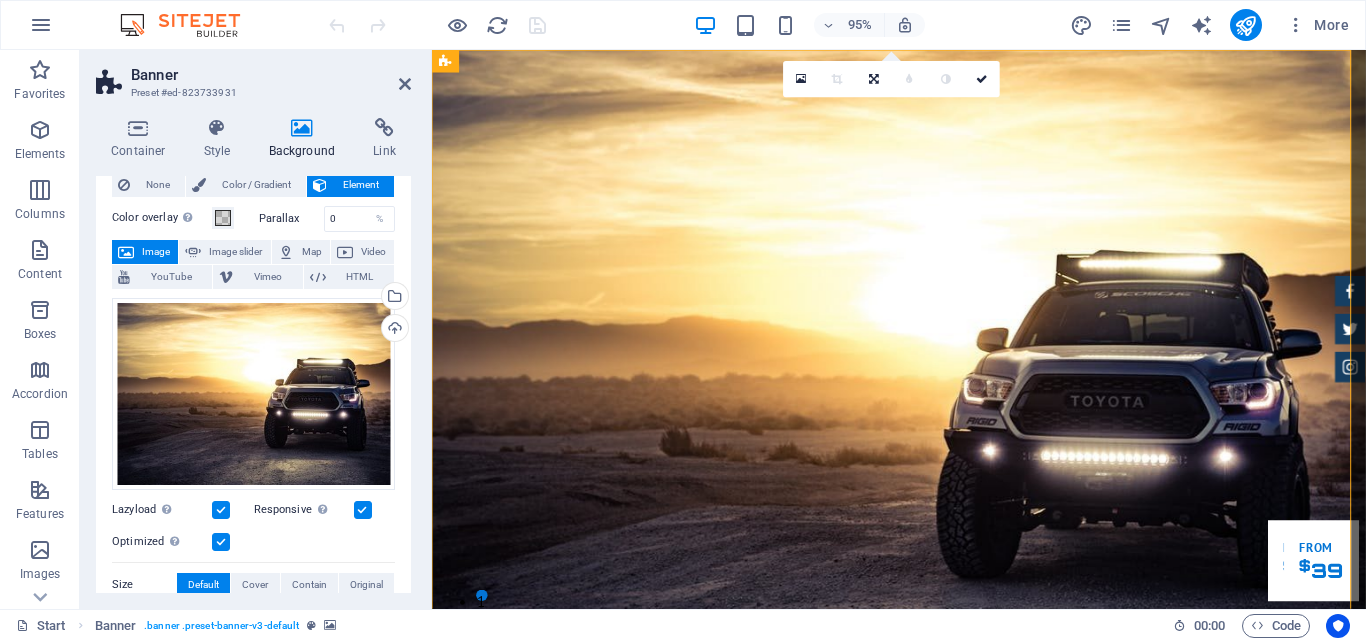 scroll, scrollTop: 0, scrollLeft: 0, axis: both 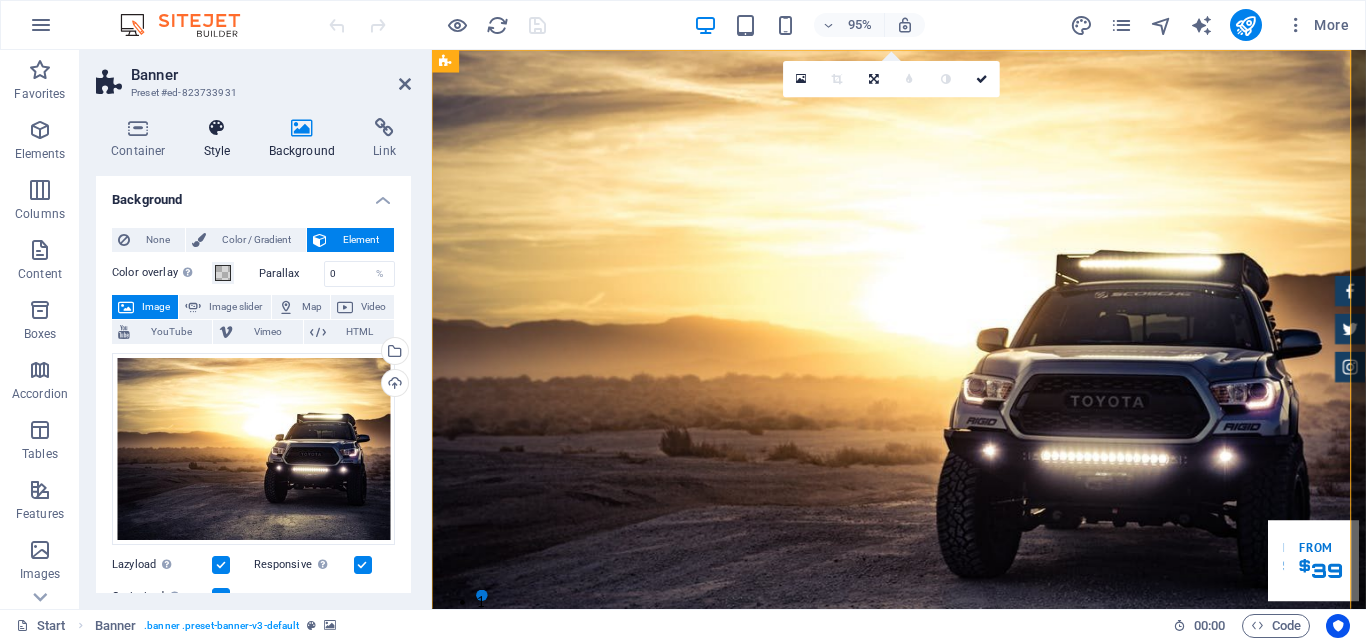 click on "Style" at bounding box center (221, 139) 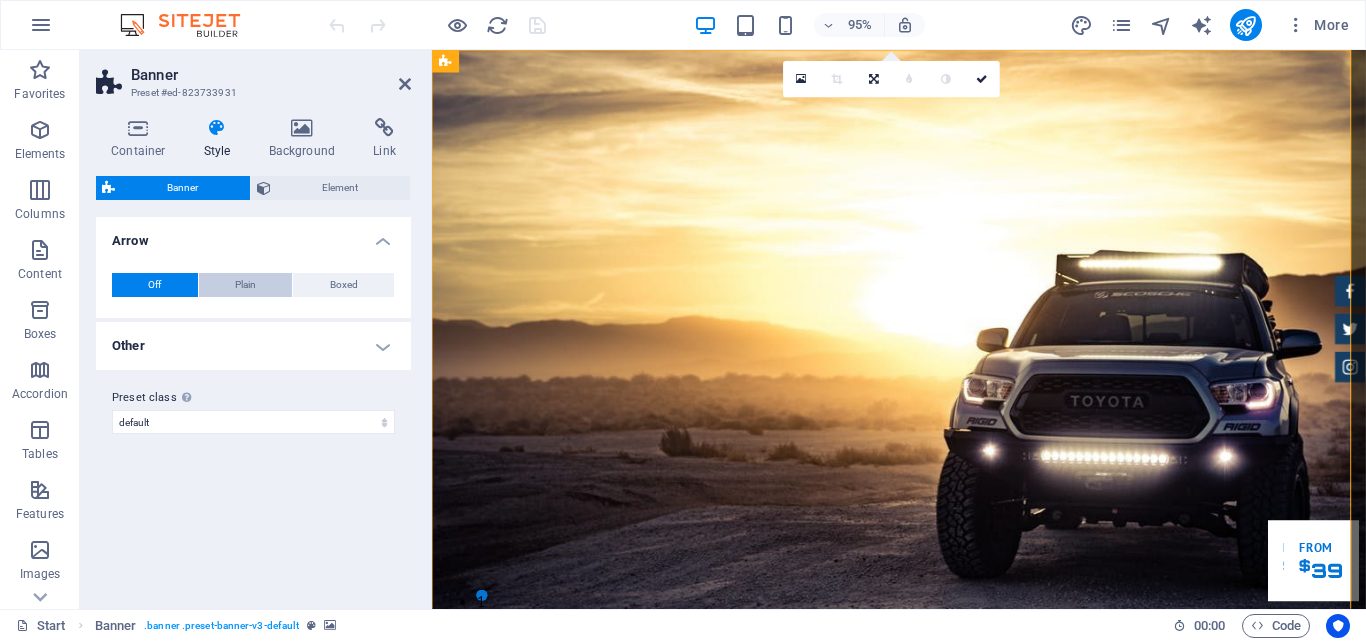 click on "Plain" at bounding box center (245, 285) 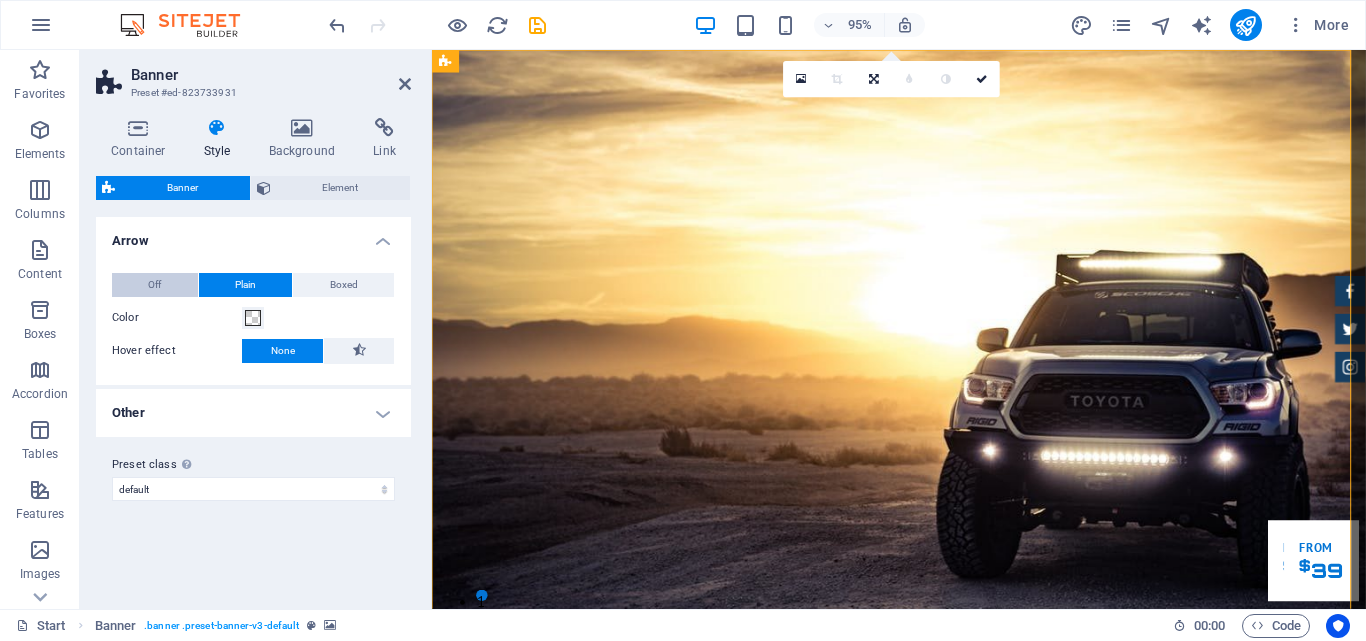 click on "Off" at bounding box center [154, 285] 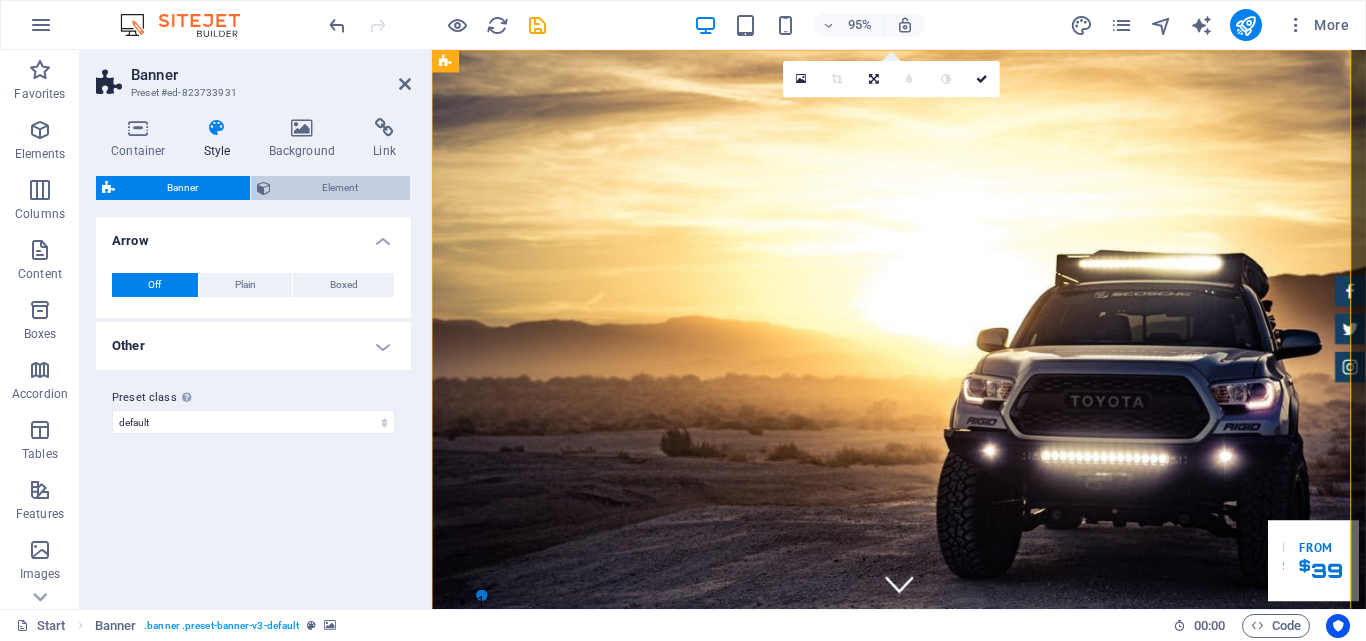 click on "Element" at bounding box center (341, 188) 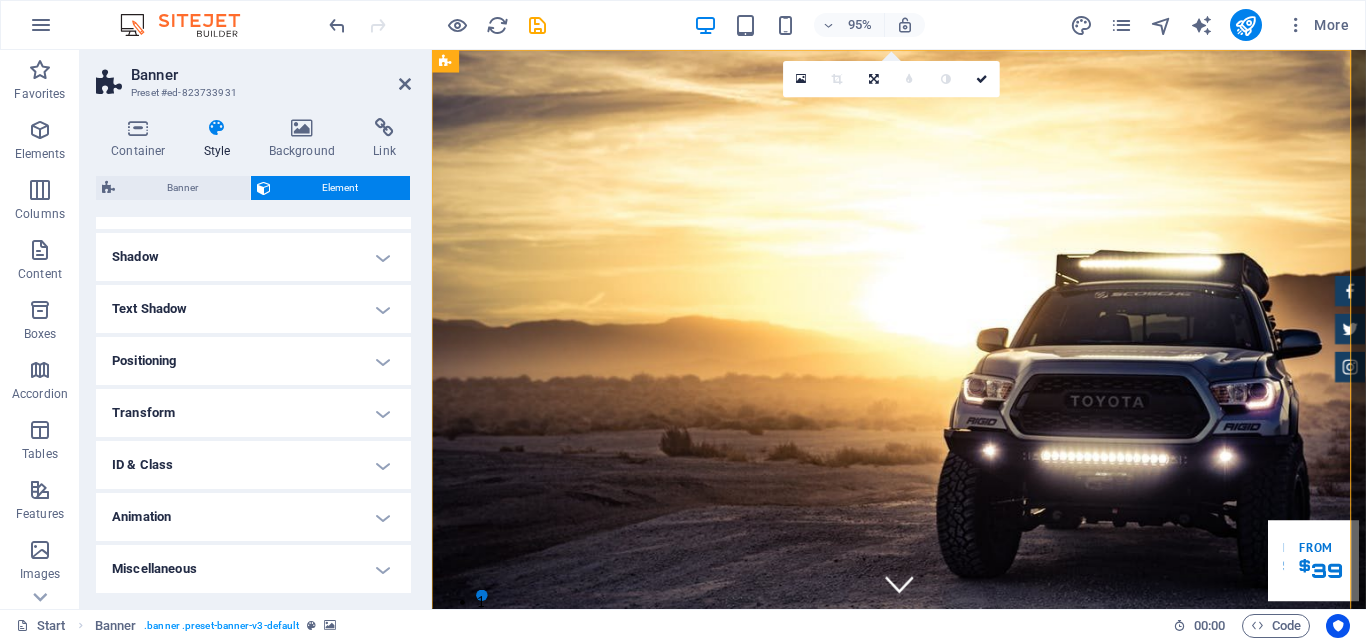 scroll, scrollTop: 0, scrollLeft: 0, axis: both 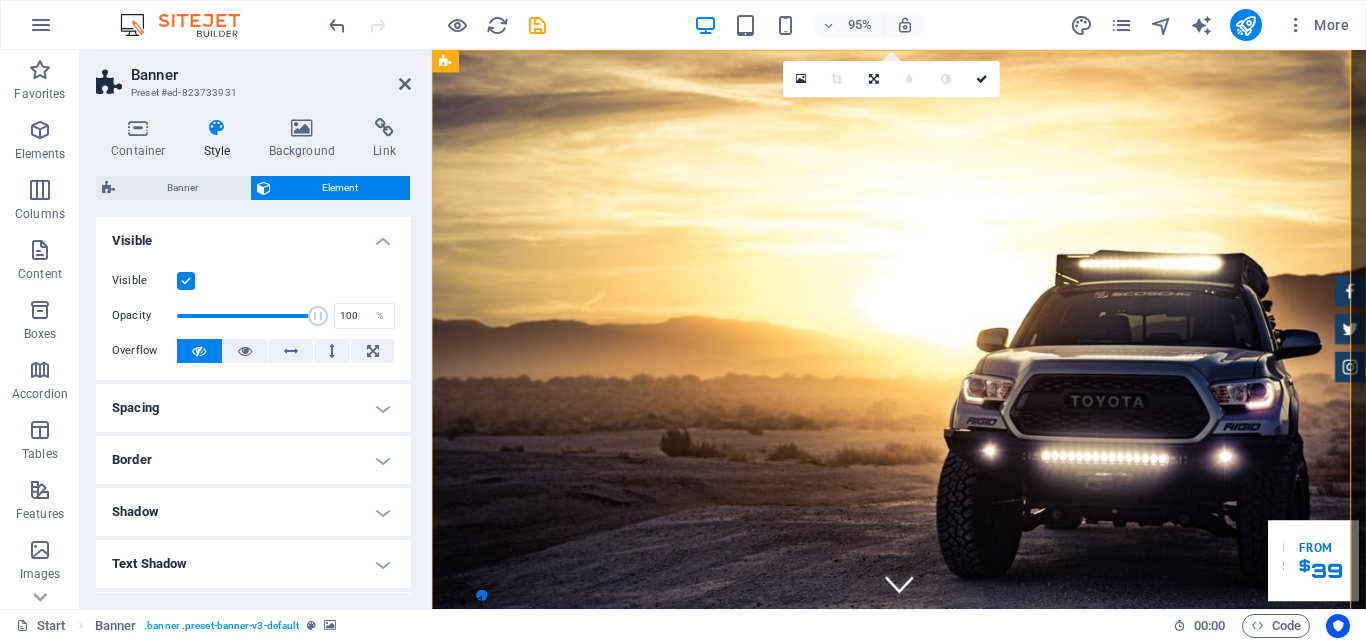 click on "Spacing" at bounding box center (253, 408) 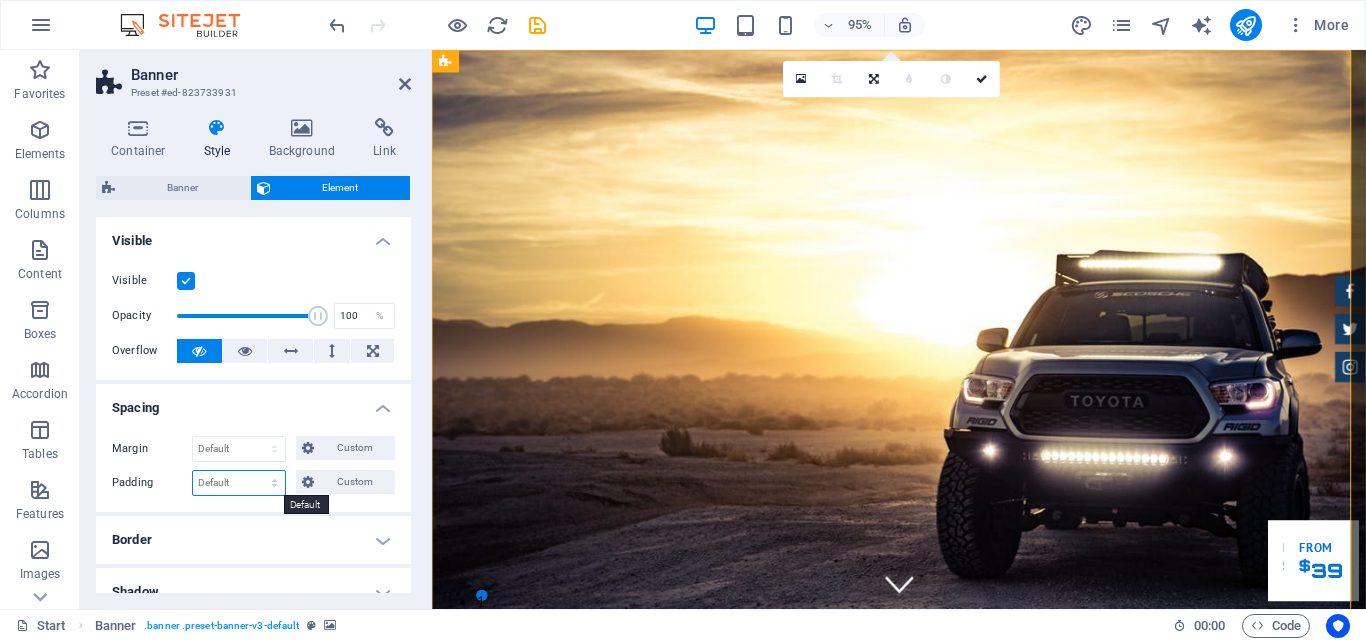 click on "Default px rem % vh vw Custom" at bounding box center [239, 483] 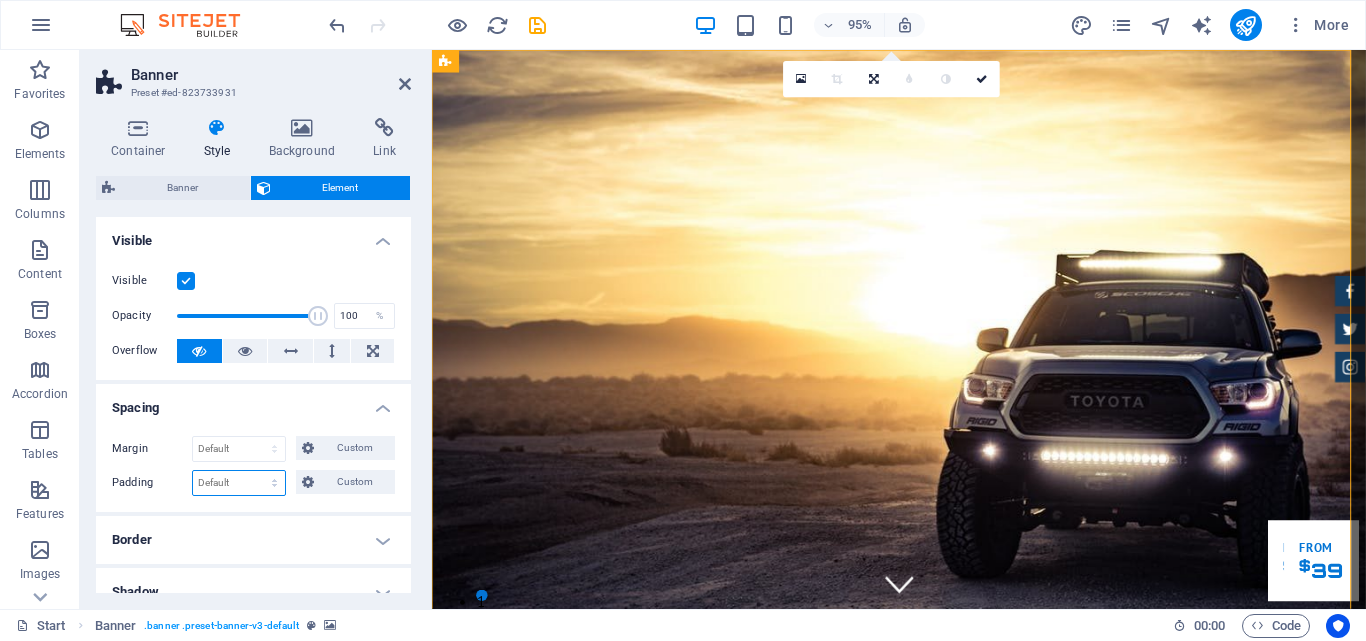 select on "px" 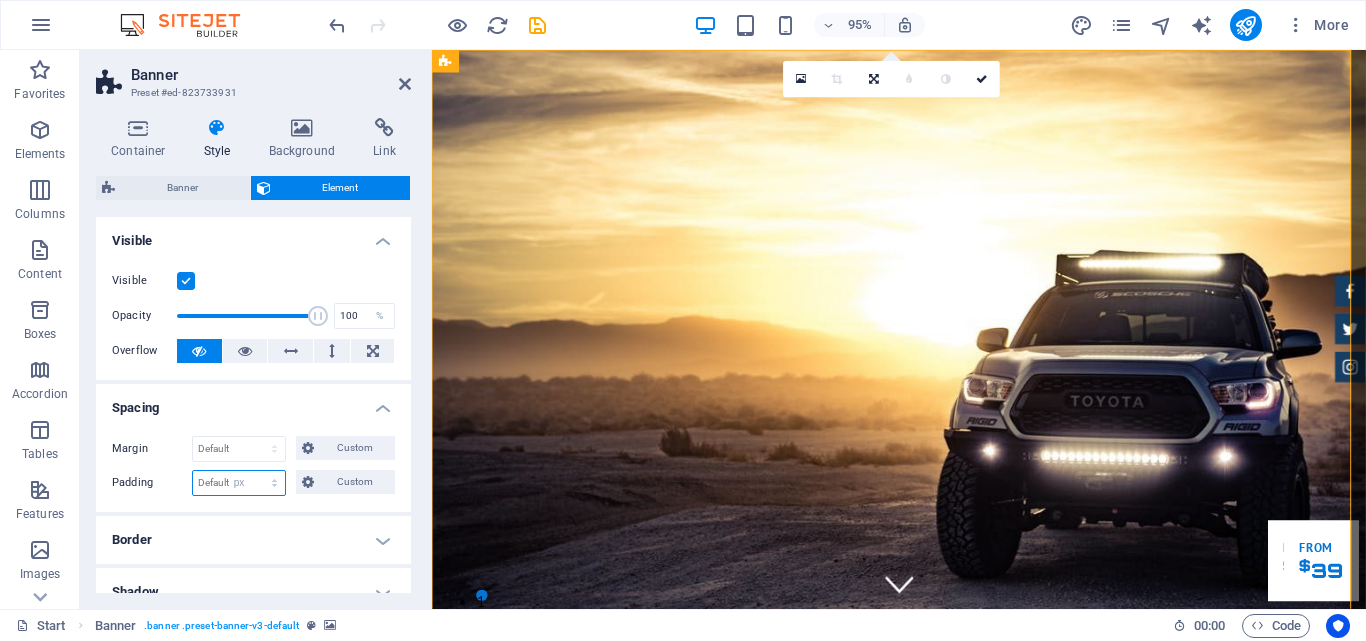 click on "Default px rem % vh vw Custom" at bounding box center [239, 483] 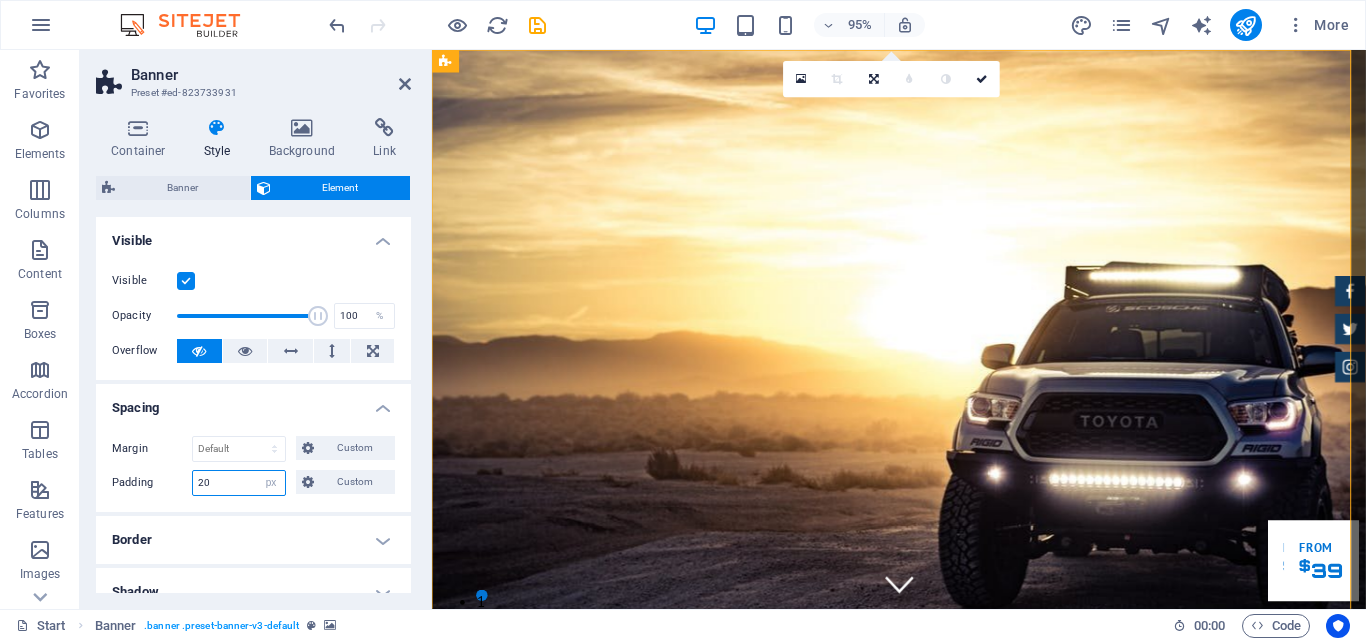 type on "2" 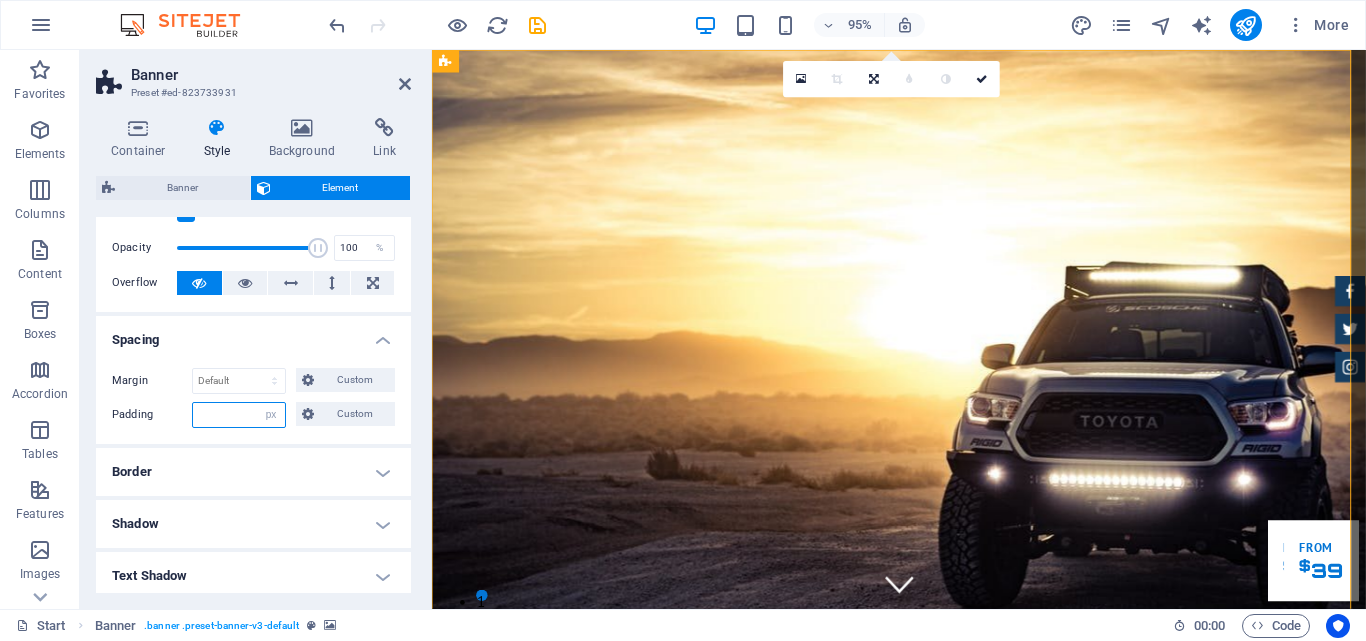 scroll, scrollTop: 100, scrollLeft: 0, axis: vertical 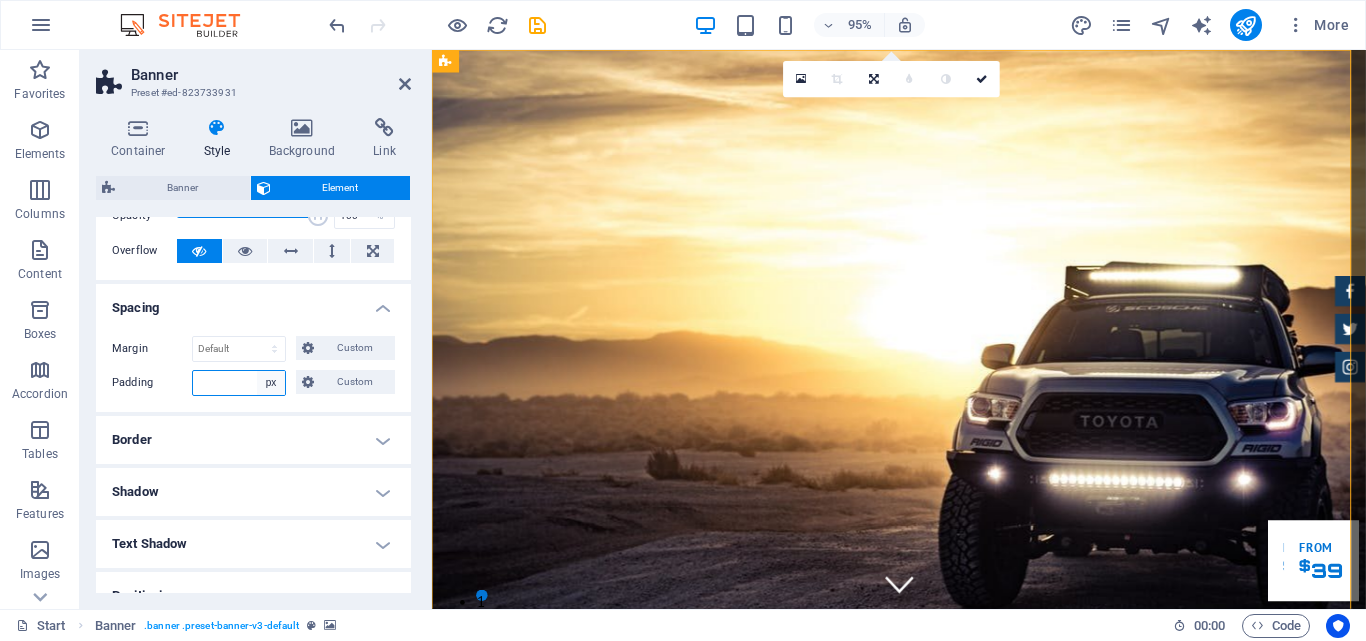type 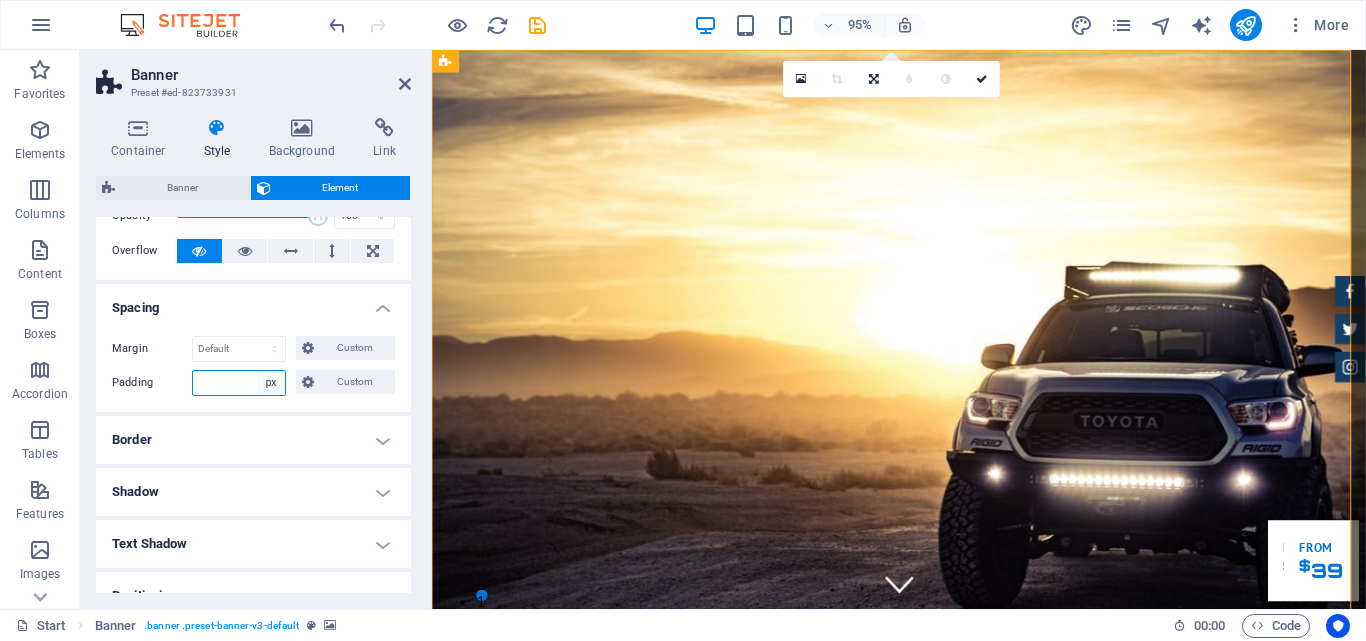 click on "Default px rem % vh vw Custom" at bounding box center (271, 383) 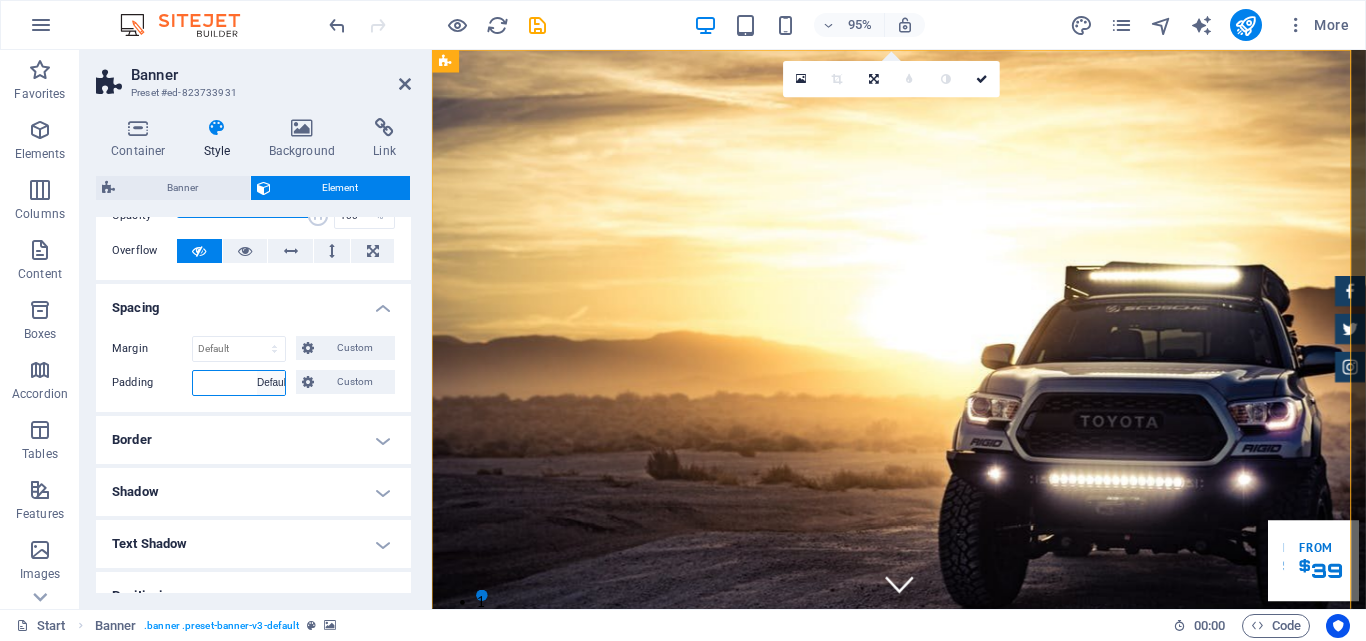 click on "Default px rem % vh vw Custom" at bounding box center [271, 383] 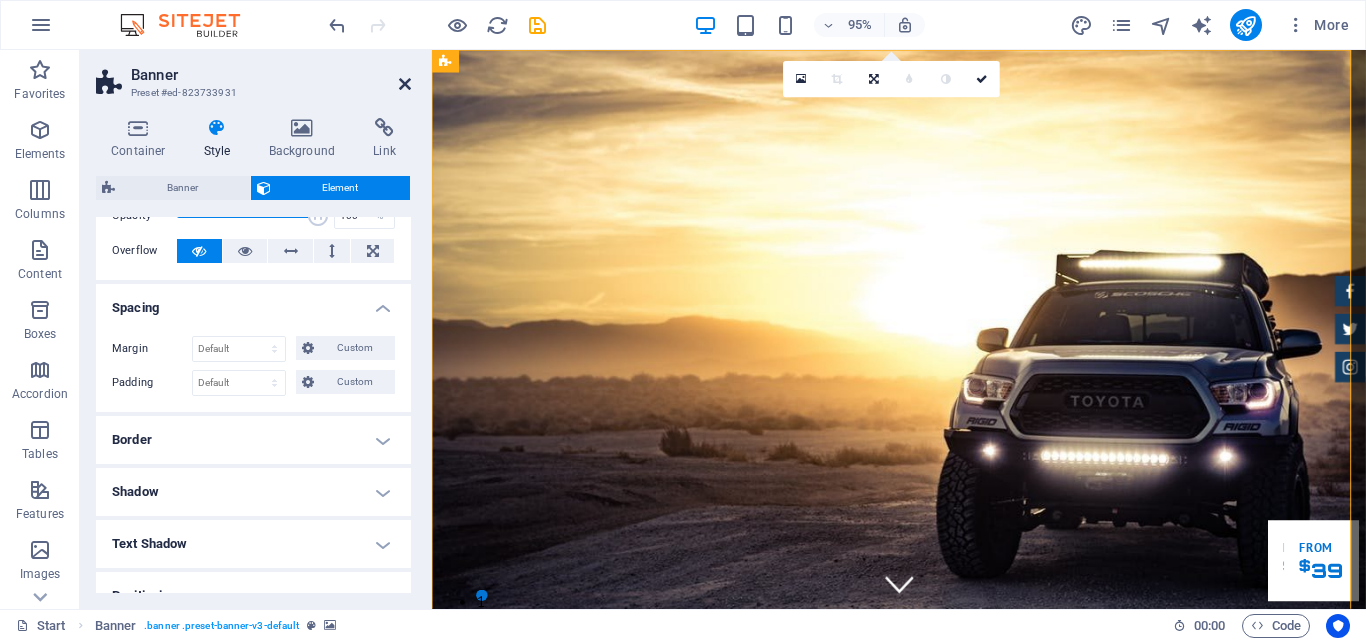 click at bounding box center (405, 84) 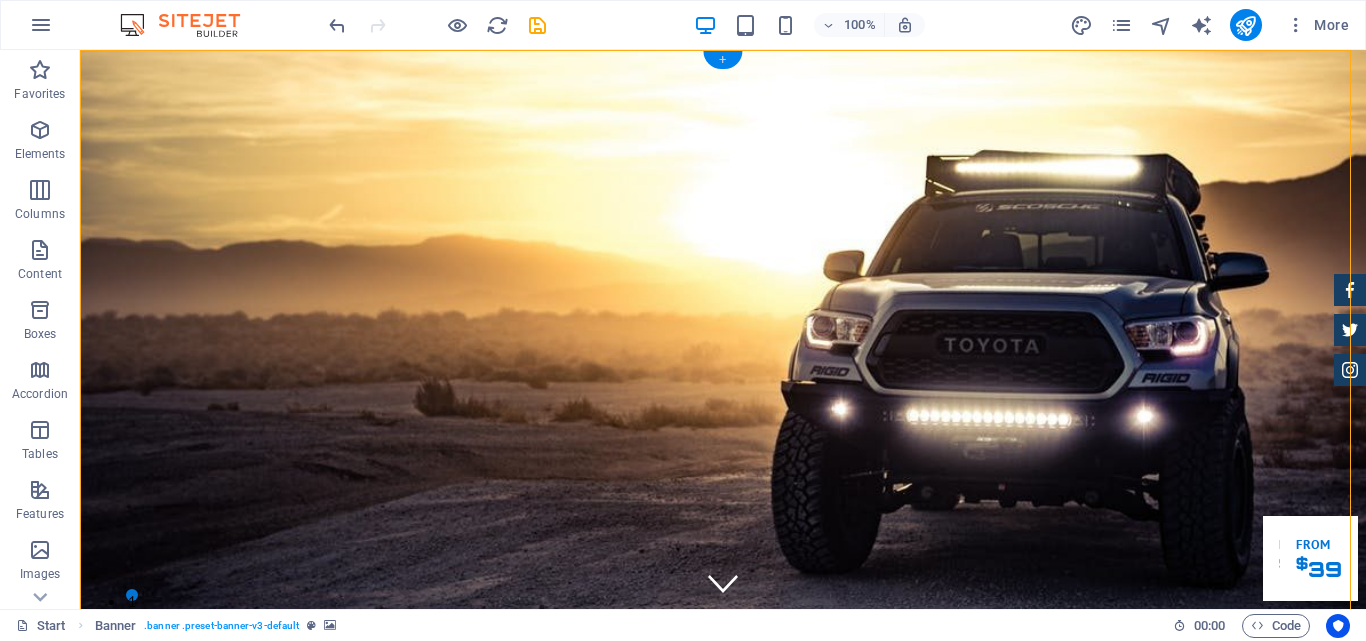 click on "+" at bounding box center [722, 60] 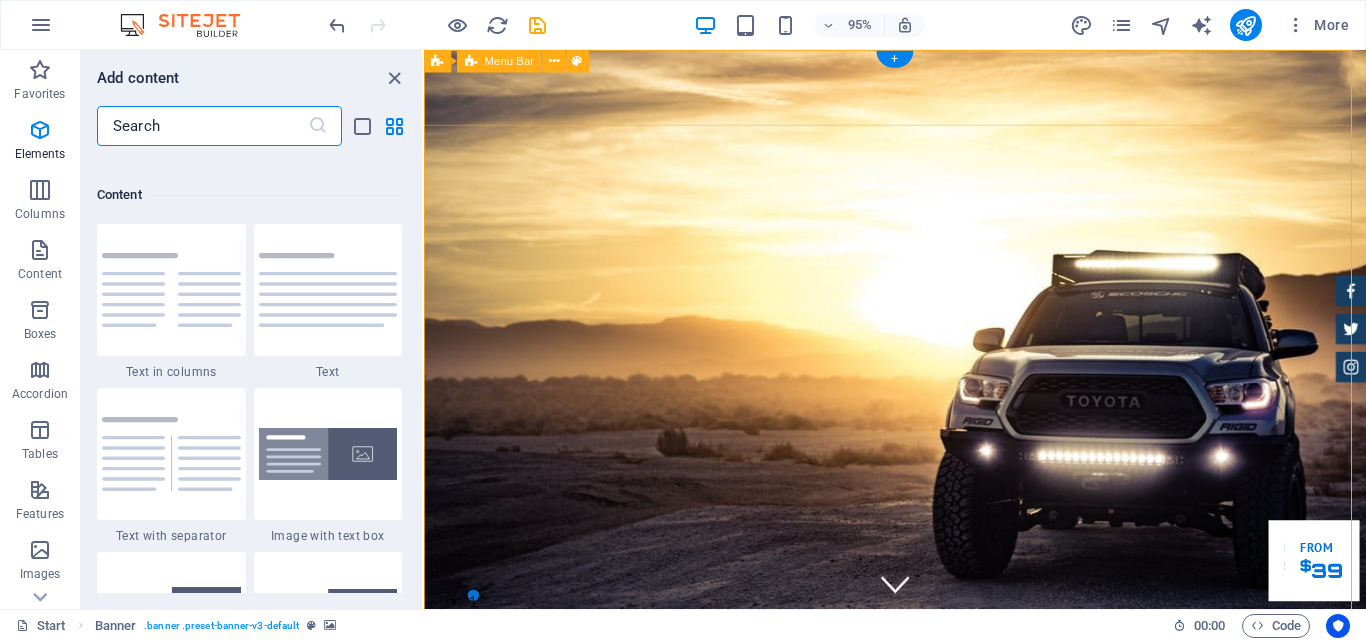 scroll, scrollTop: 3499, scrollLeft: 0, axis: vertical 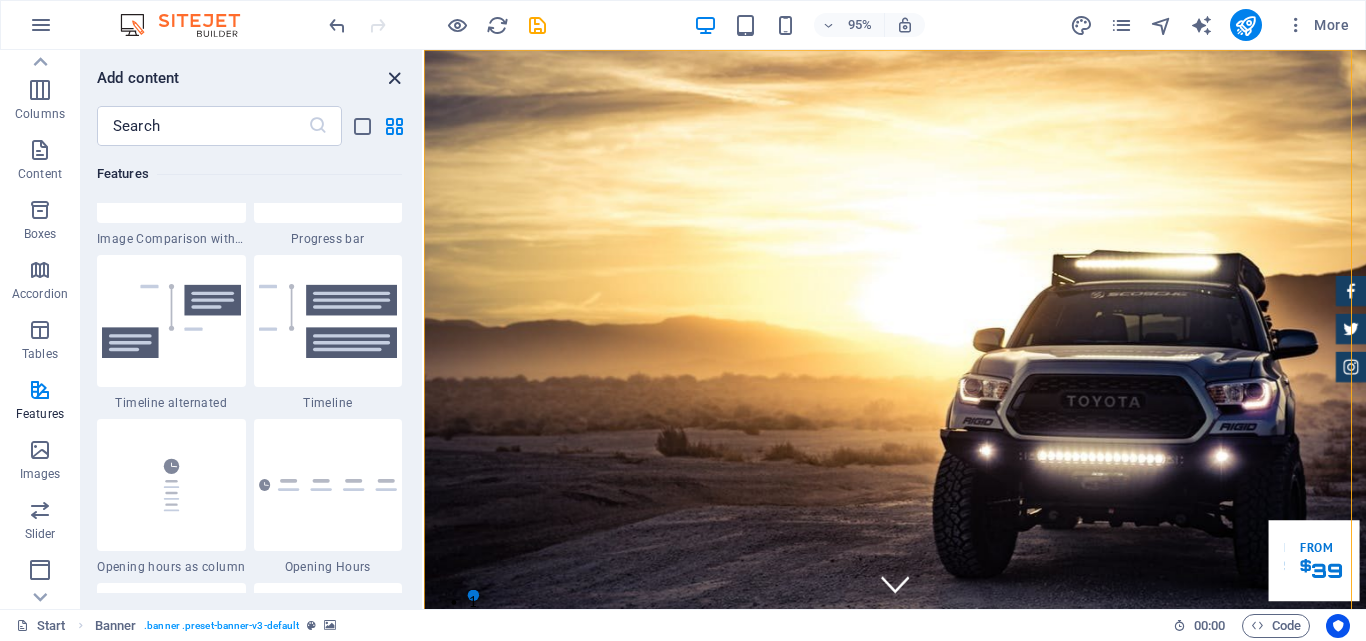 drag, startPoint x: 395, startPoint y: 73, endPoint x: 412, endPoint y: 22, distance: 53.75872 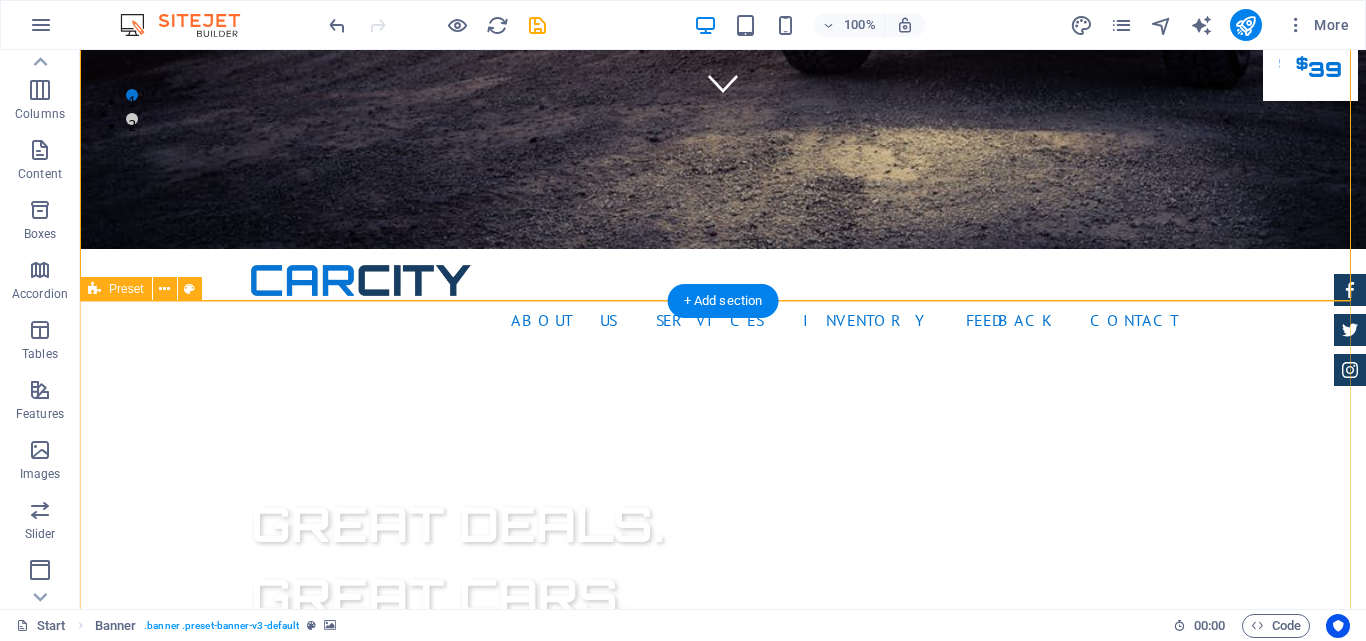 scroll, scrollTop: 0, scrollLeft: 0, axis: both 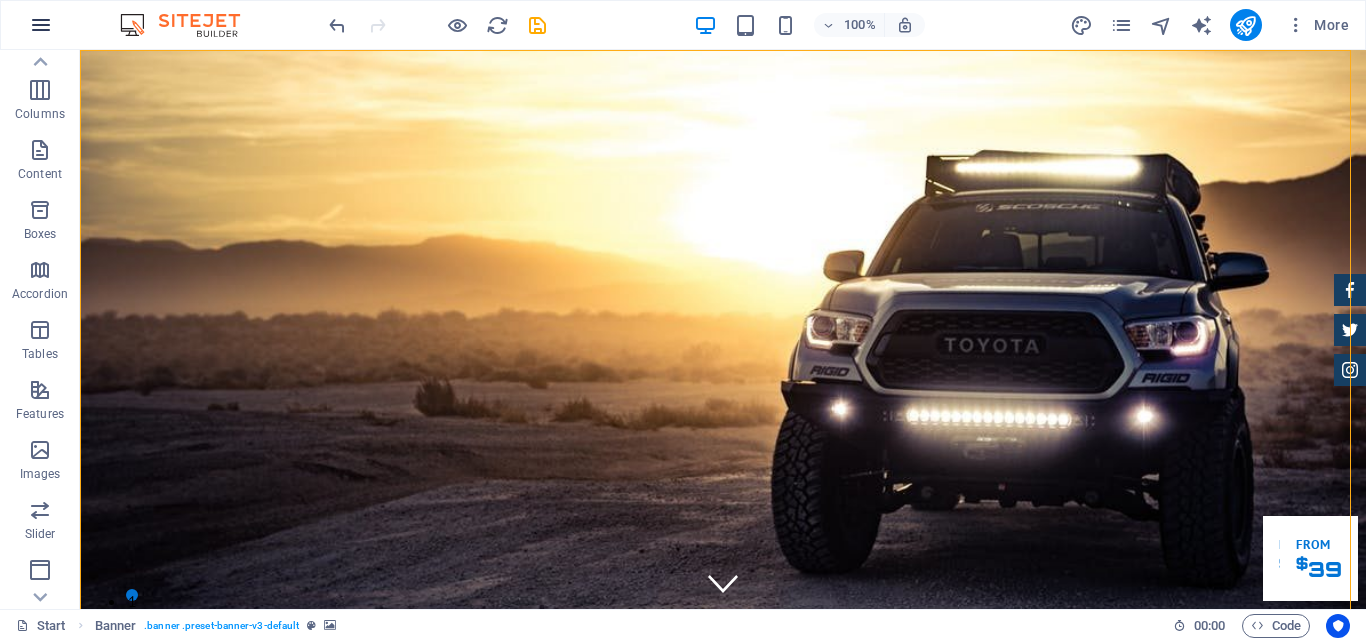 click at bounding box center (41, 25) 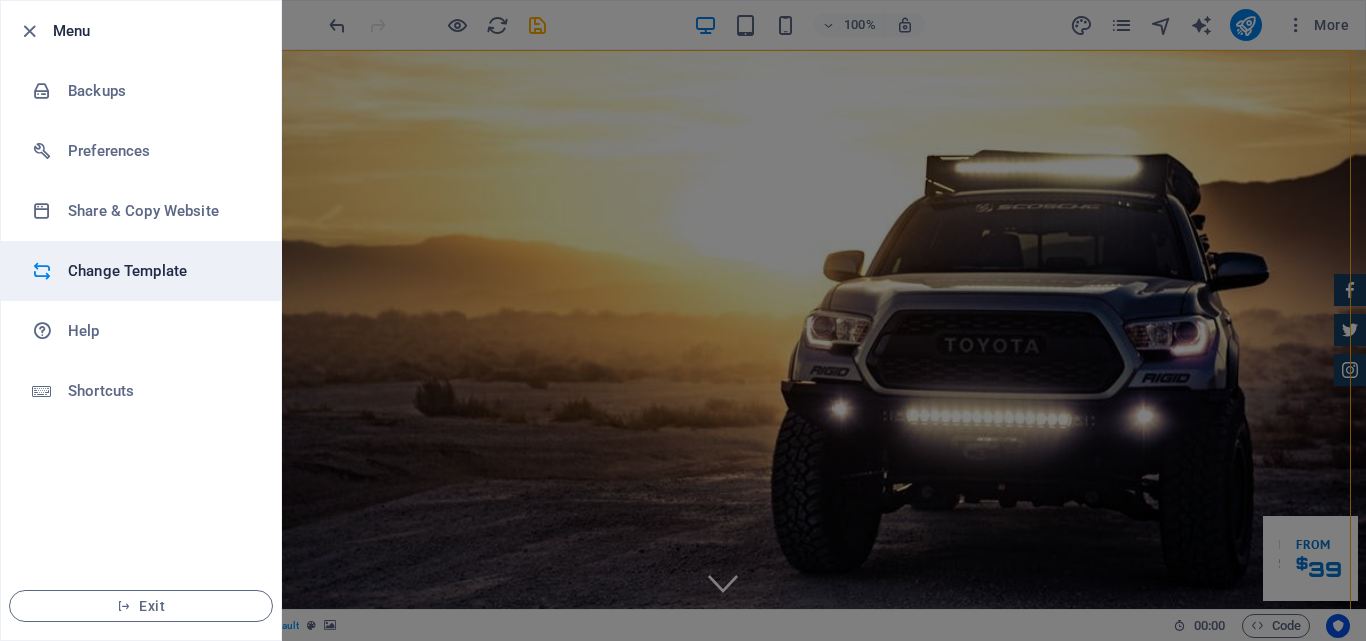 click on "Change Template" at bounding box center [160, 271] 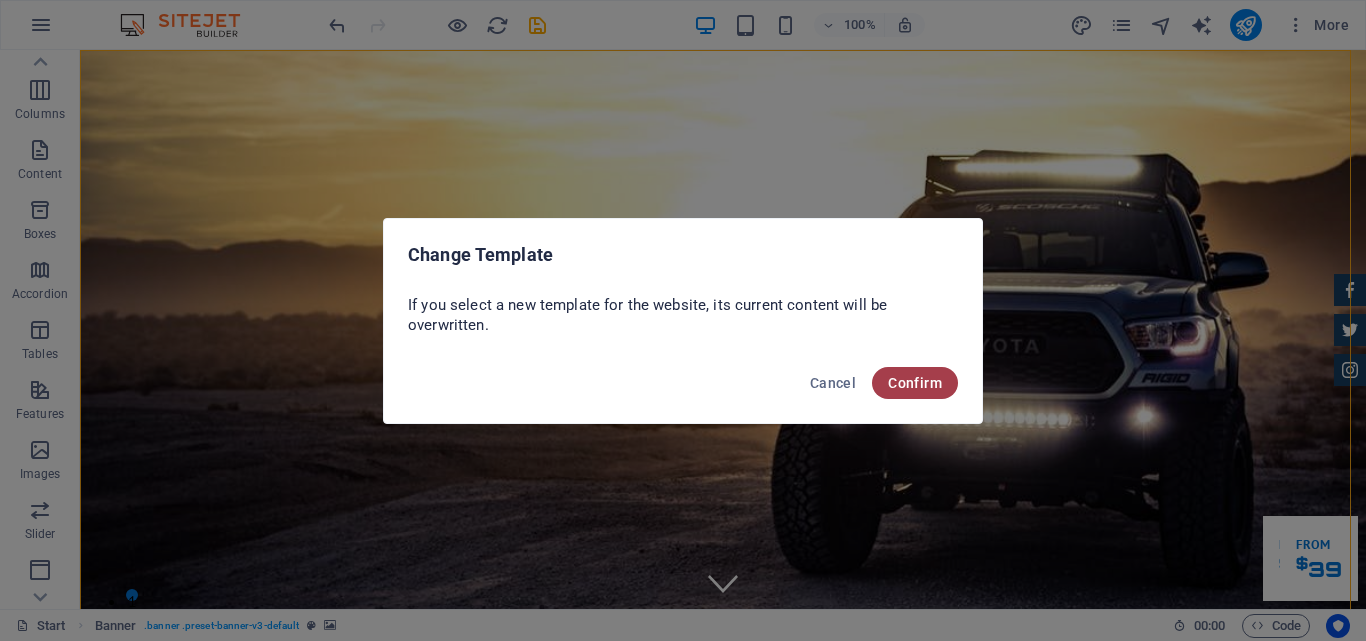 click on "Confirm" at bounding box center [915, 383] 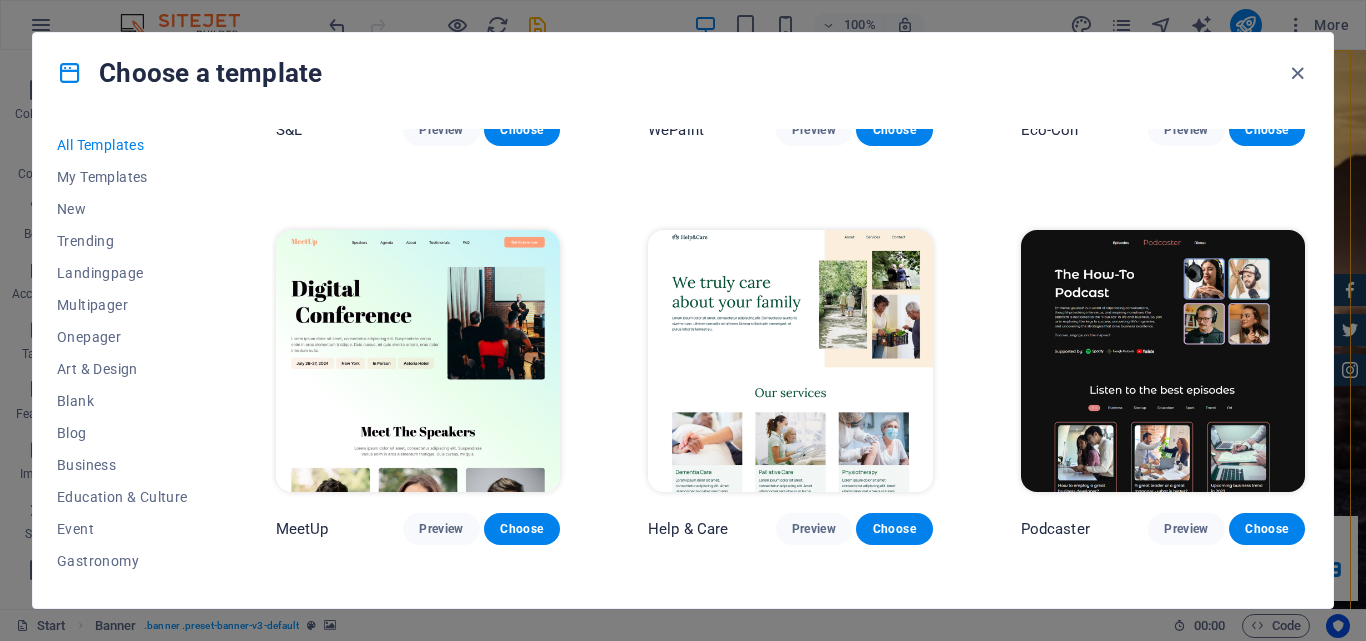 scroll, scrollTop: 1200, scrollLeft: 0, axis: vertical 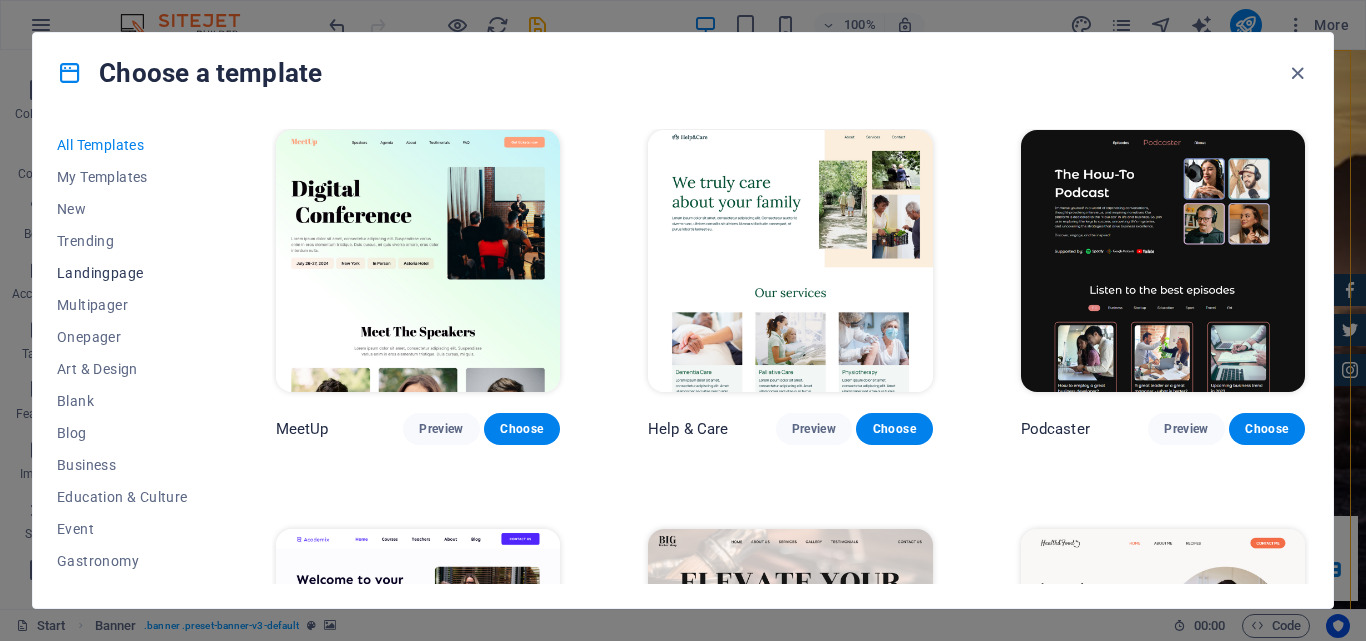 click on "Landingpage" at bounding box center [122, 273] 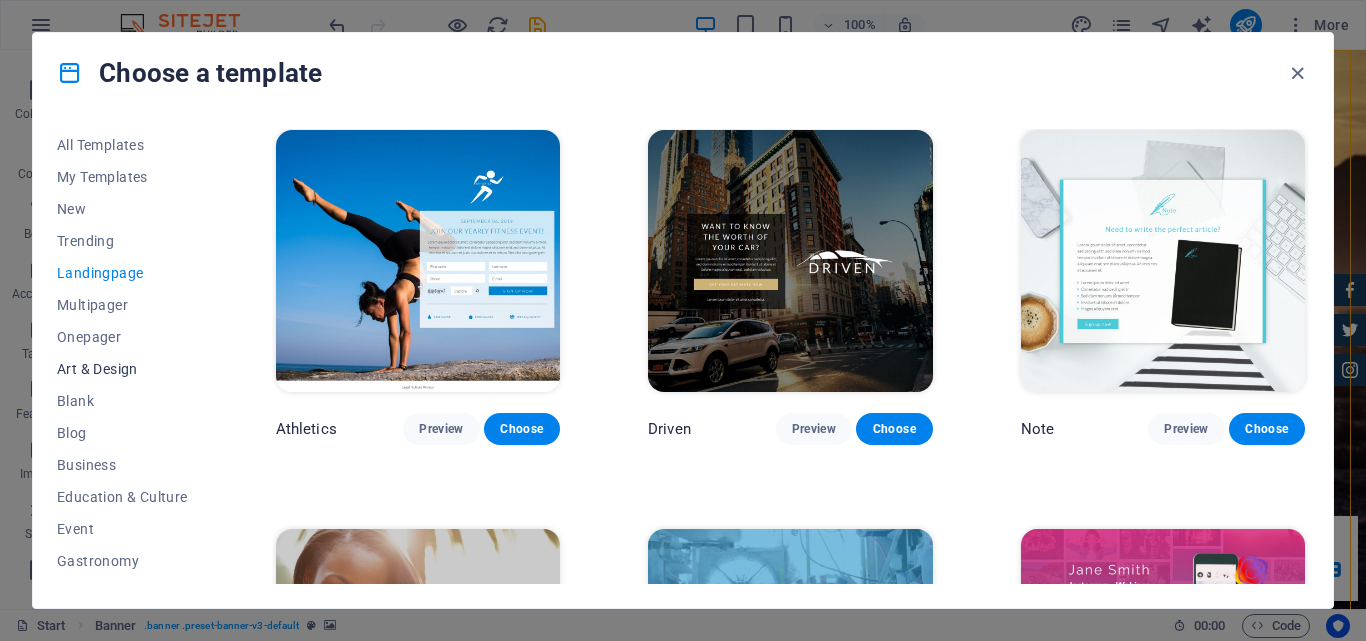 click on "Art & Design" at bounding box center [122, 369] 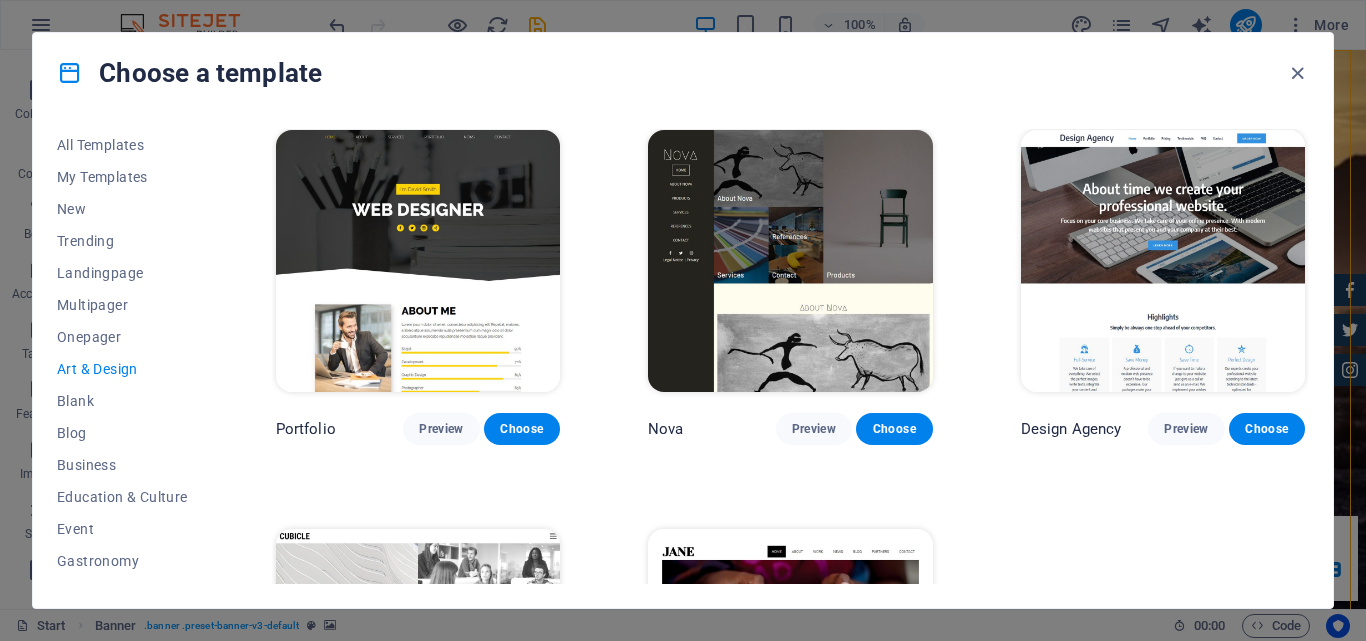 scroll, scrollTop: 1200, scrollLeft: 0, axis: vertical 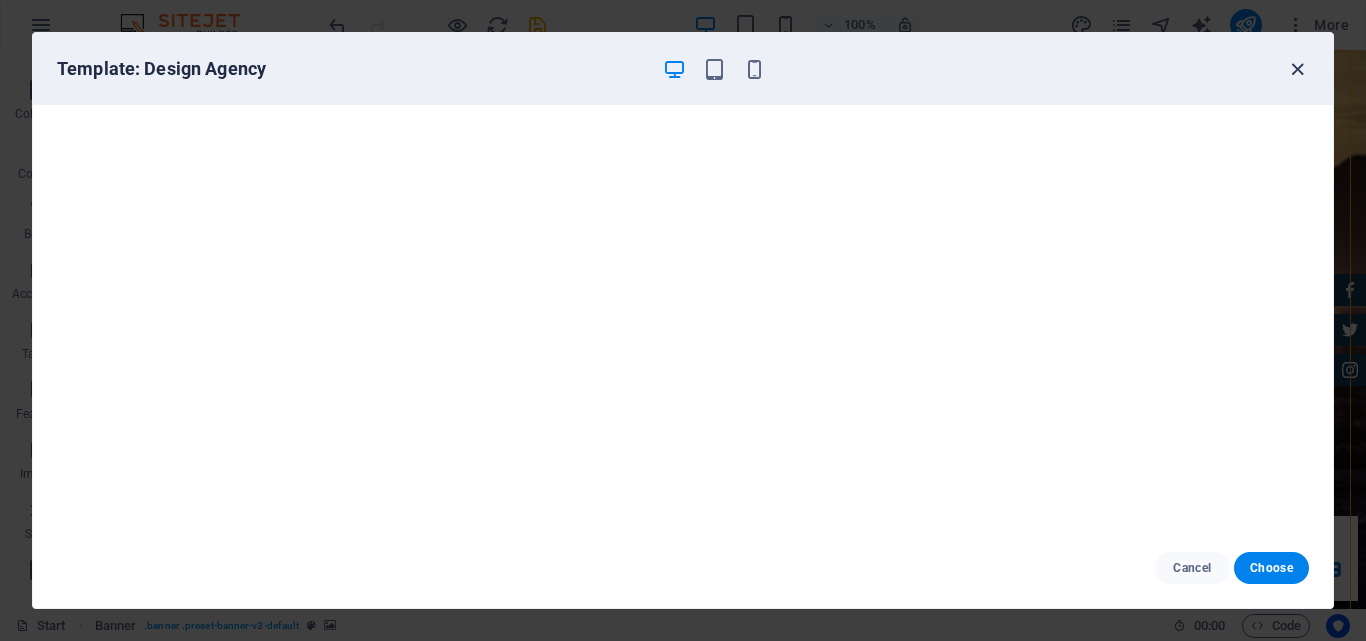click at bounding box center (1297, 69) 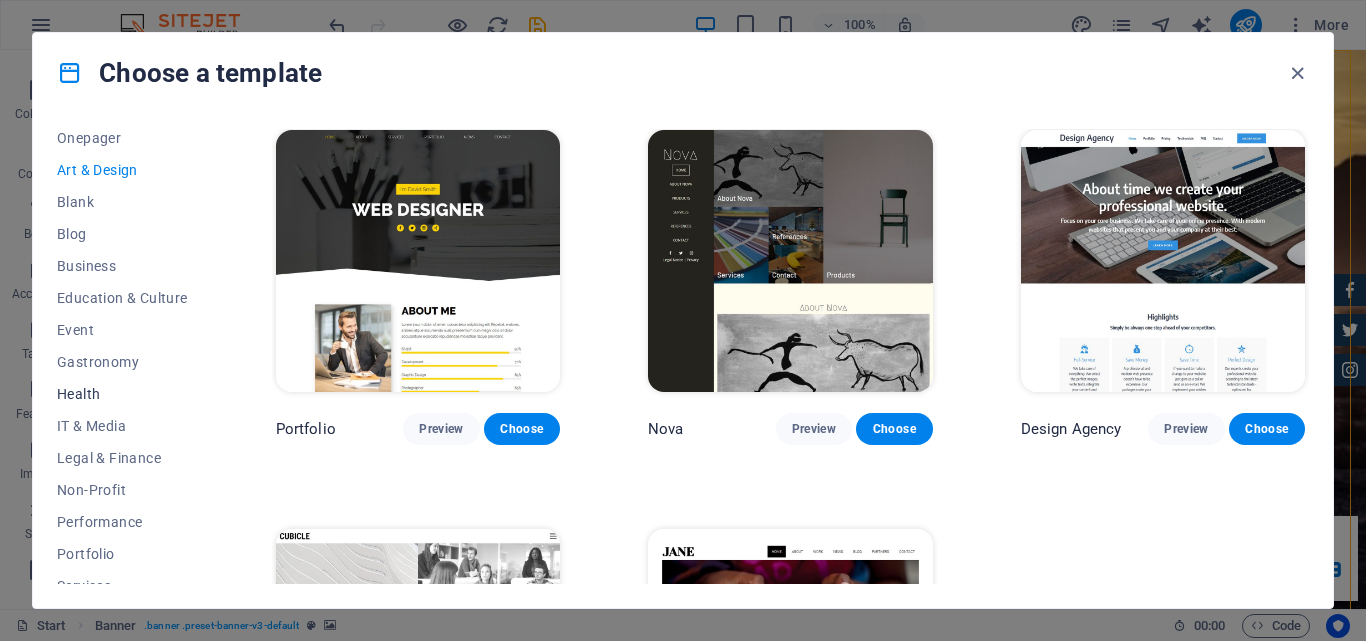 scroll, scrollTop: 200, scrollLeft: 0, axis: vertical 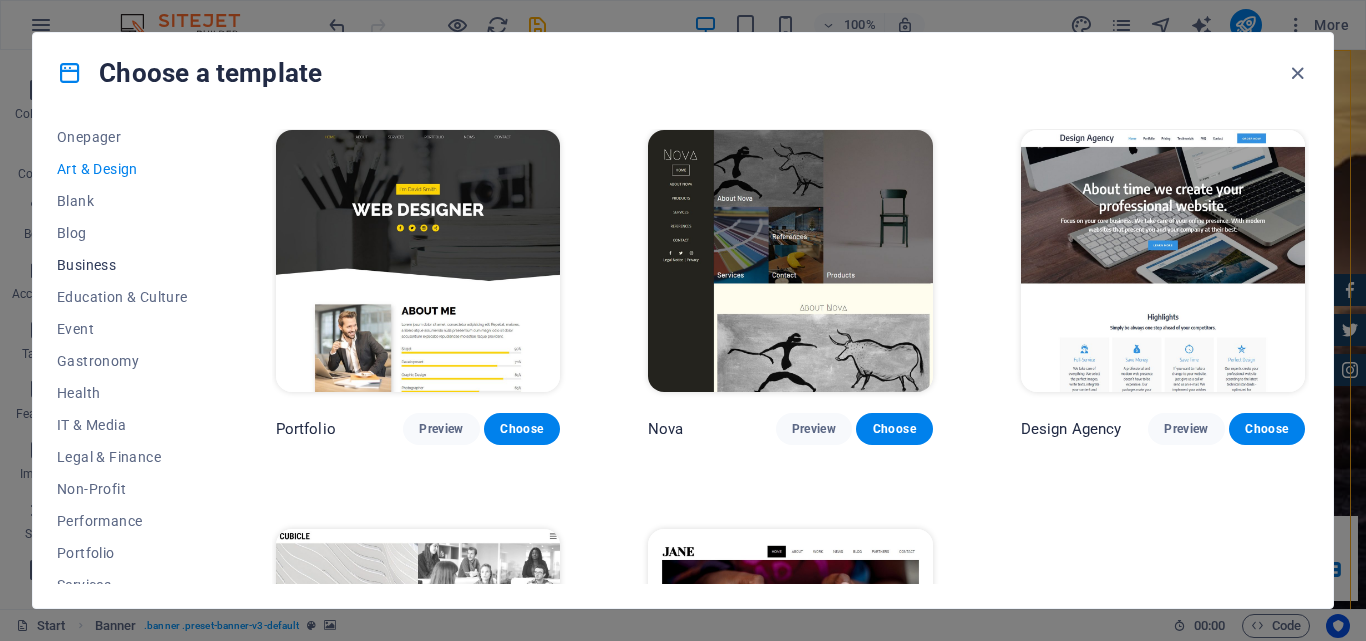 click on "Business" at bounding box center [122, 265] 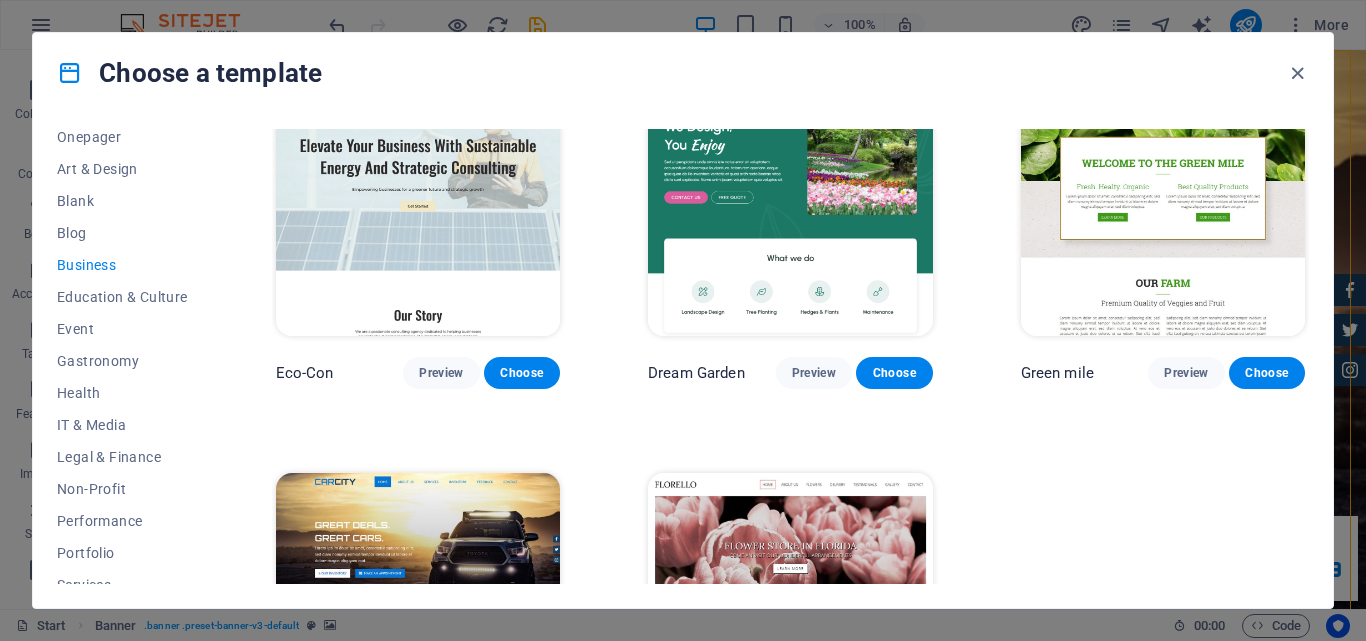scroll, scrollTop: 0, scrollLeft: 0, axis: both 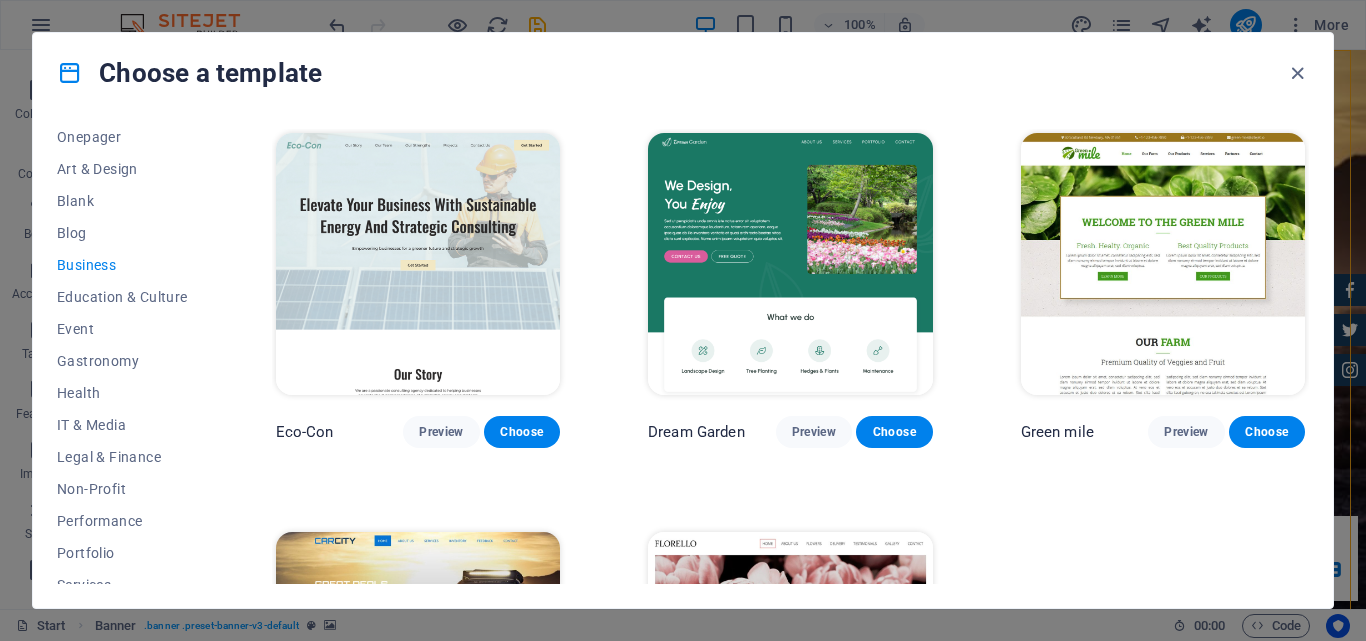 click at bounding box center [1163, 264] 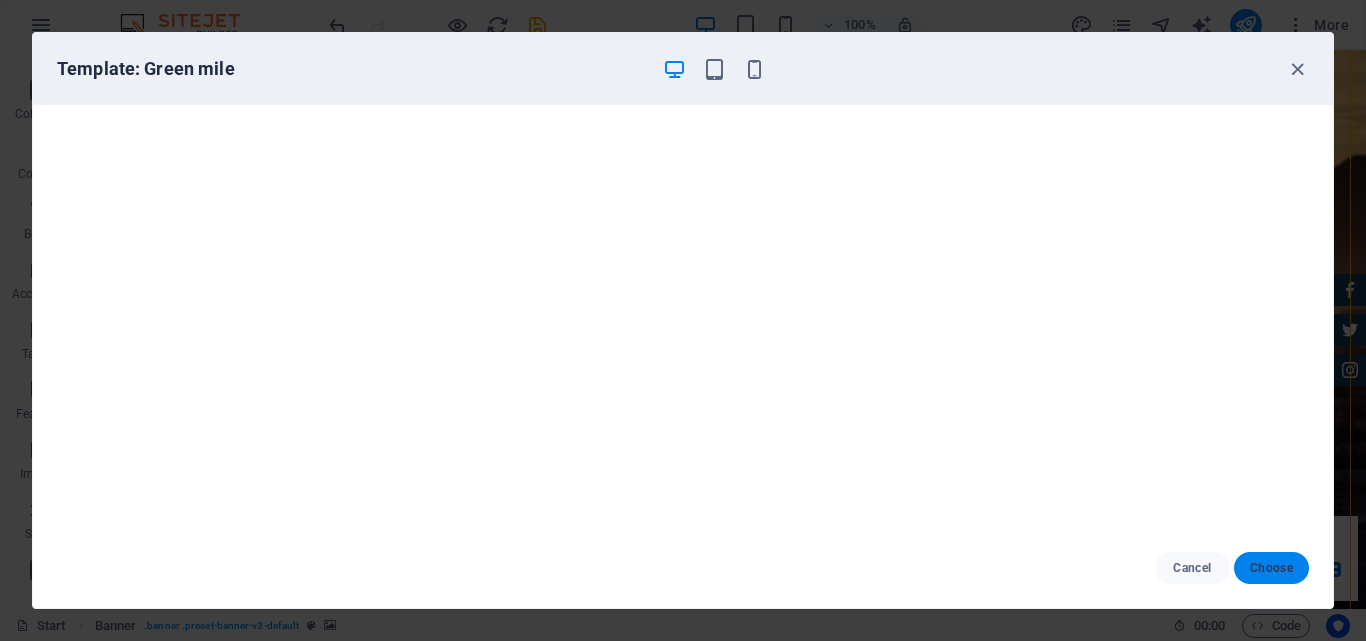 click on "Choose" at bounding box center (1271, 568) 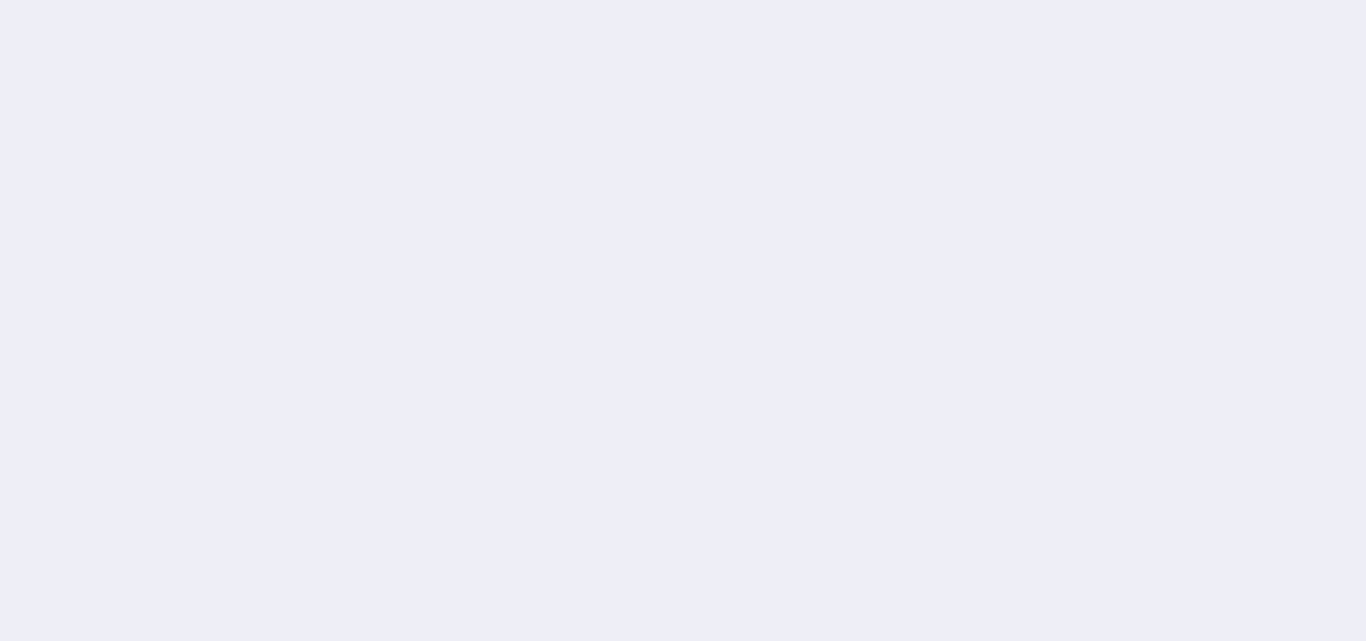 scroll, scrollTop: 0, scrollLeft: 0, axis: both 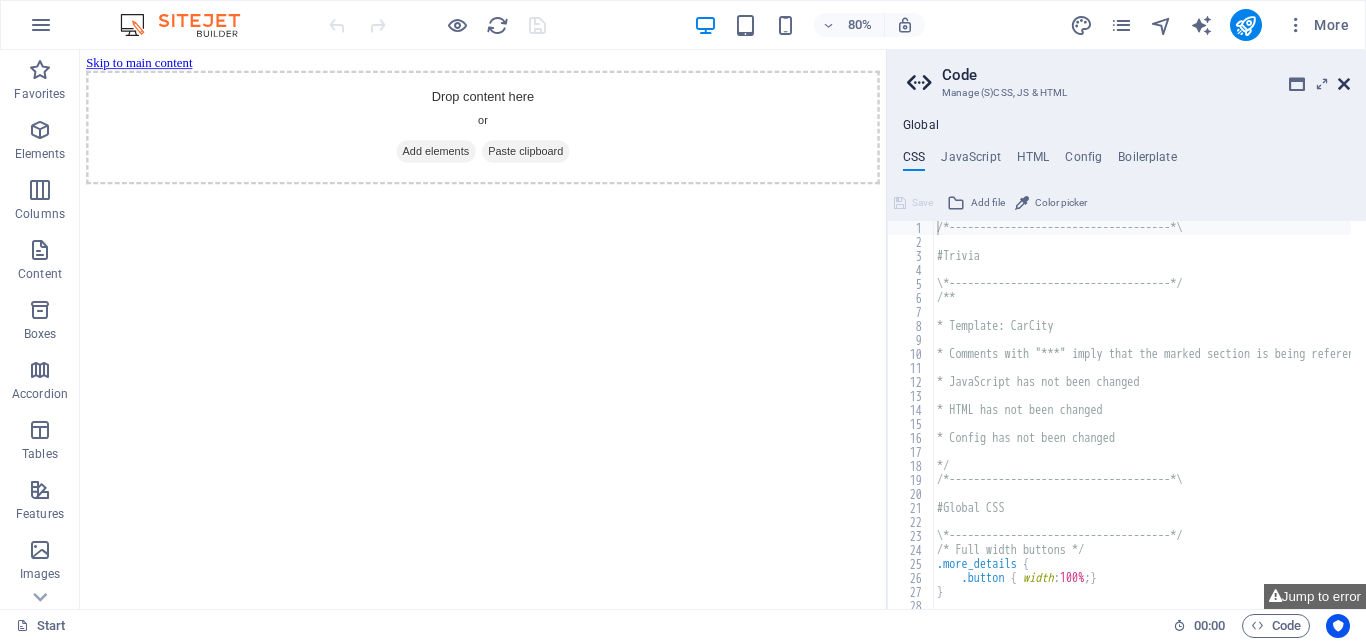 click at bounding box center (1344, 84) 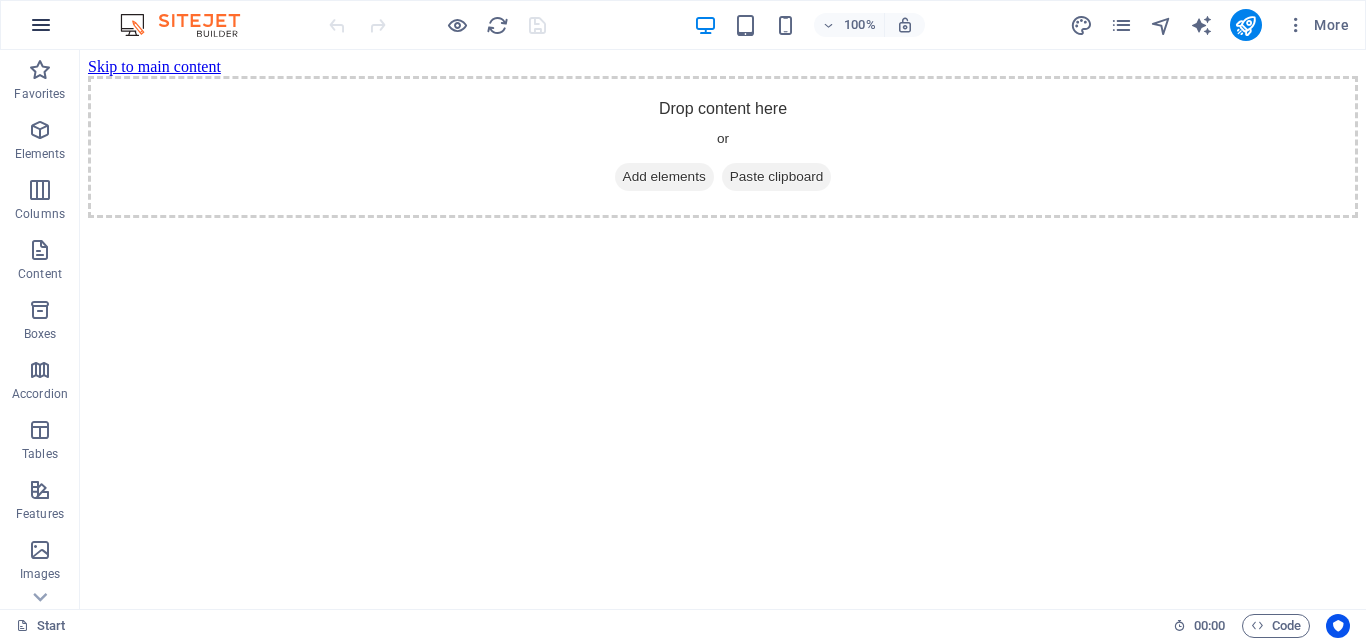 click at bounding box center (41, 25) 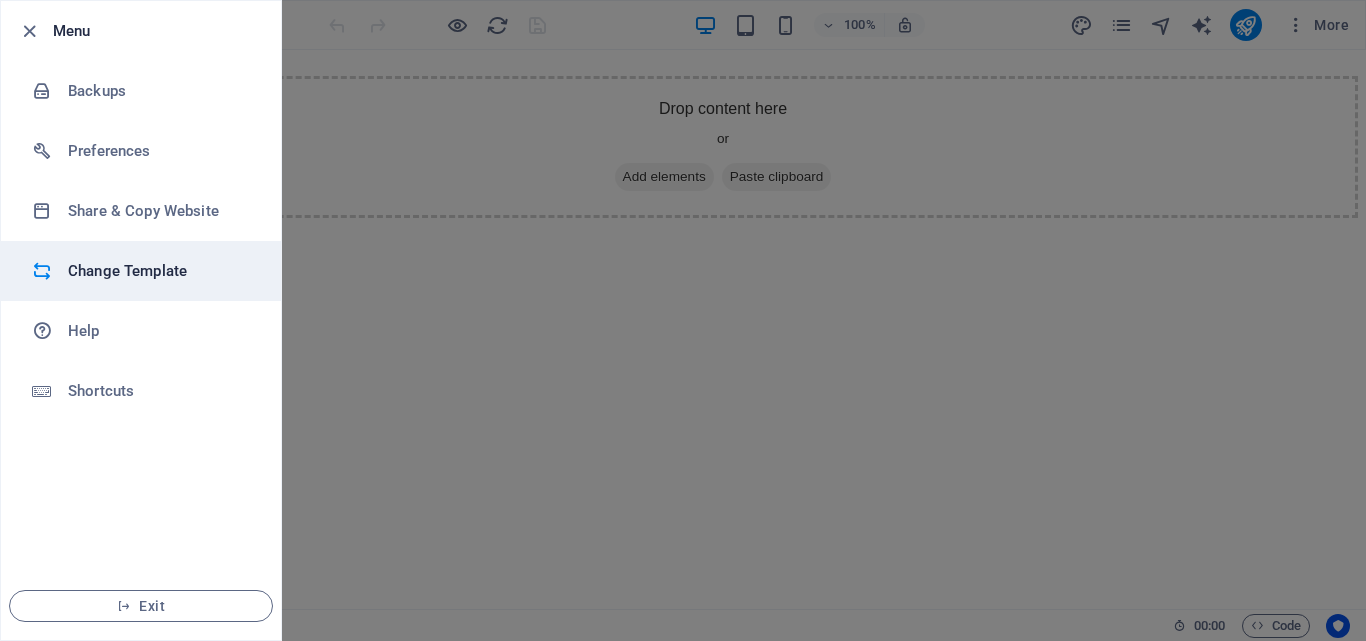 click on "Change Template" at bounding box center [160, 271] 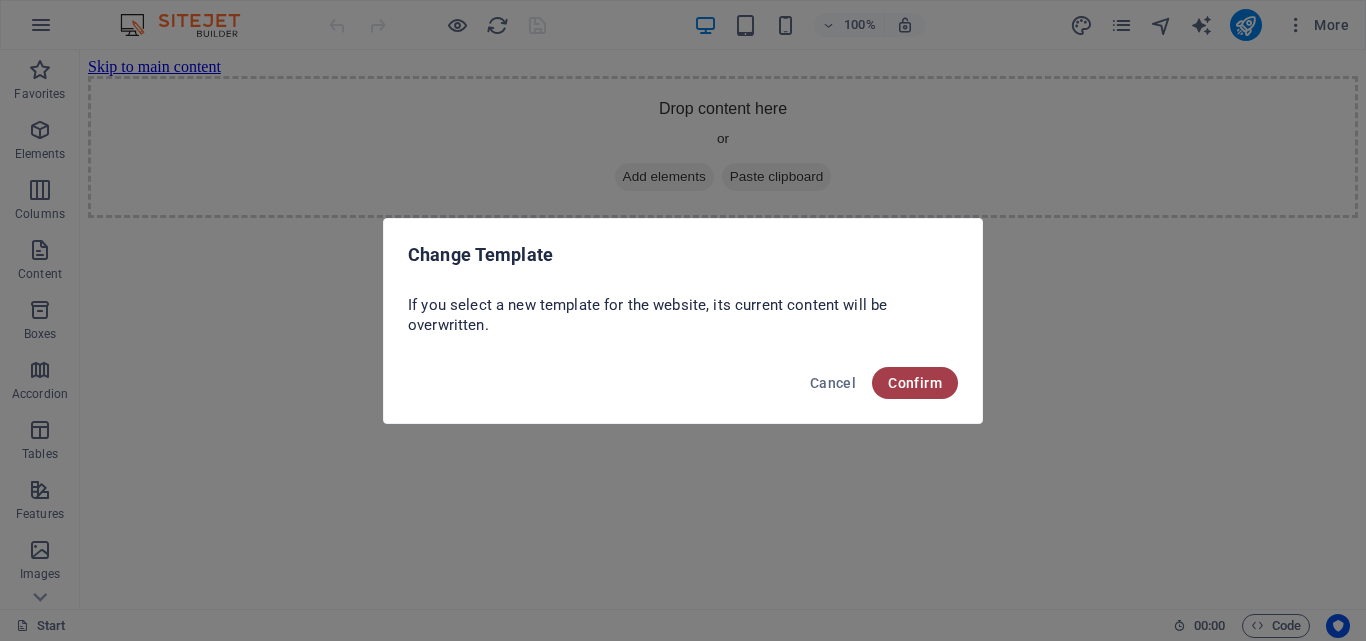 click on "Confirm" at bounding box center [915, 383] 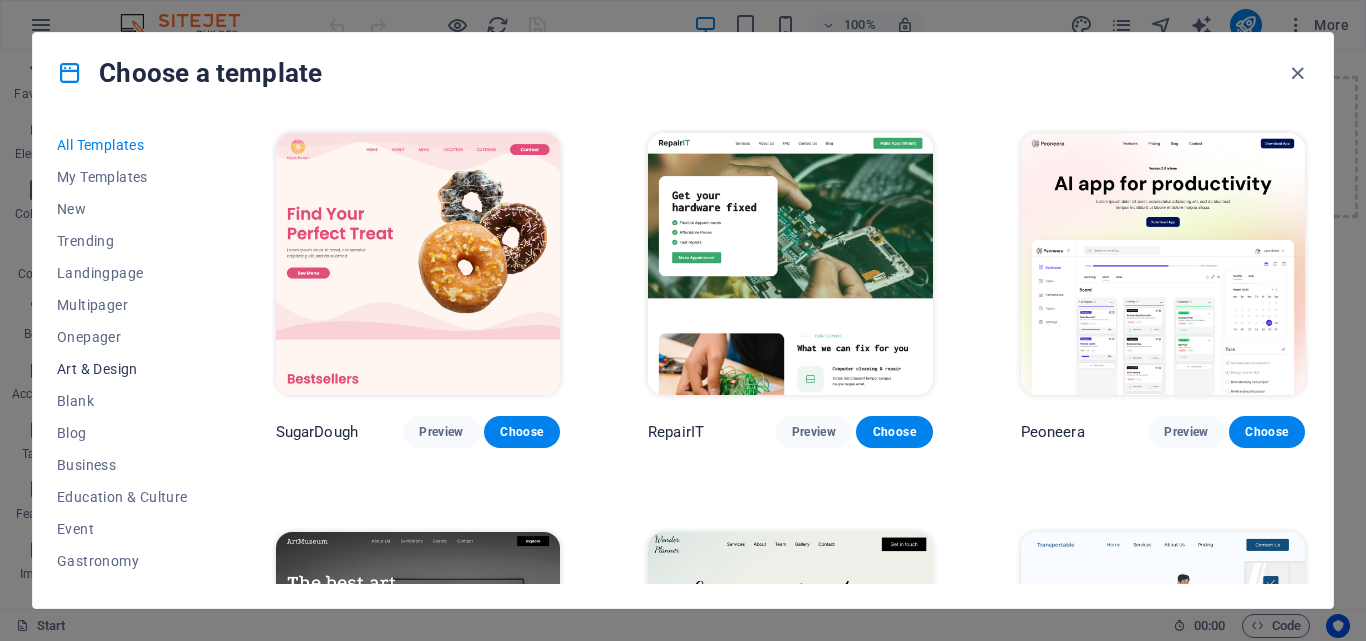 scroll, scrollTop: 200, scrollLeft: 0, axis: vertical 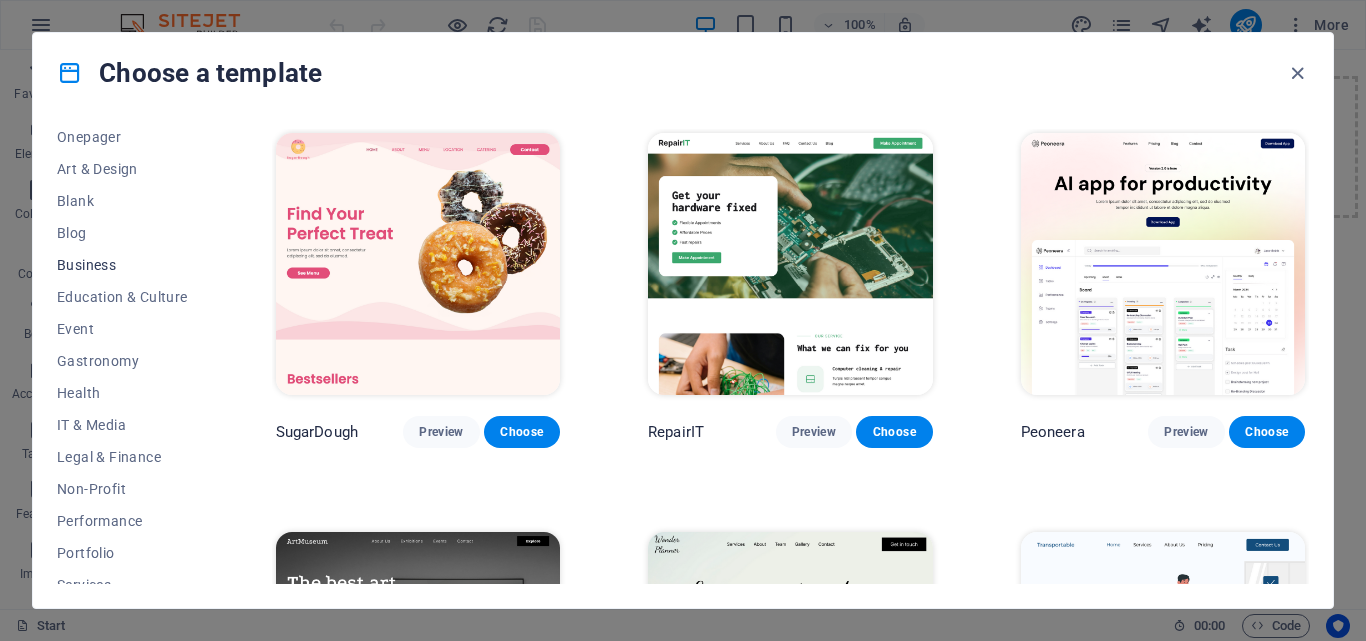 click on "Business" at bounding box center (122, 265) 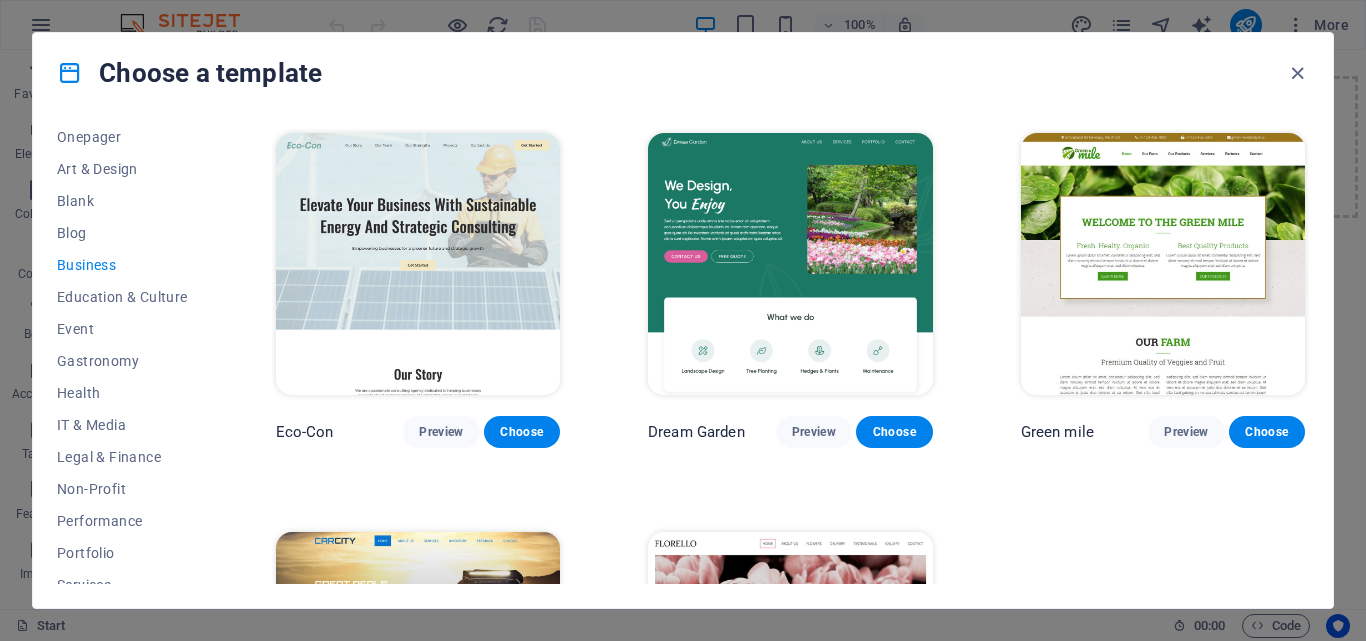 click at bounding box center [1163, 264] 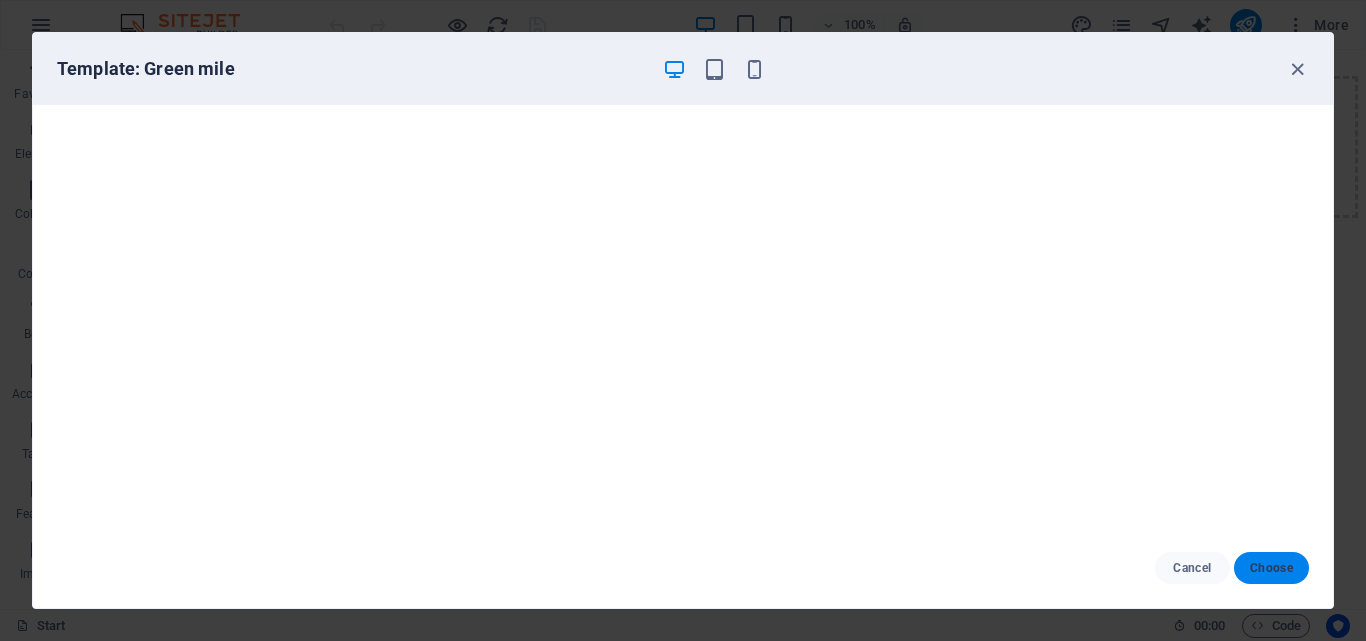 click on "Choose" at bounding box center [1271, 568] 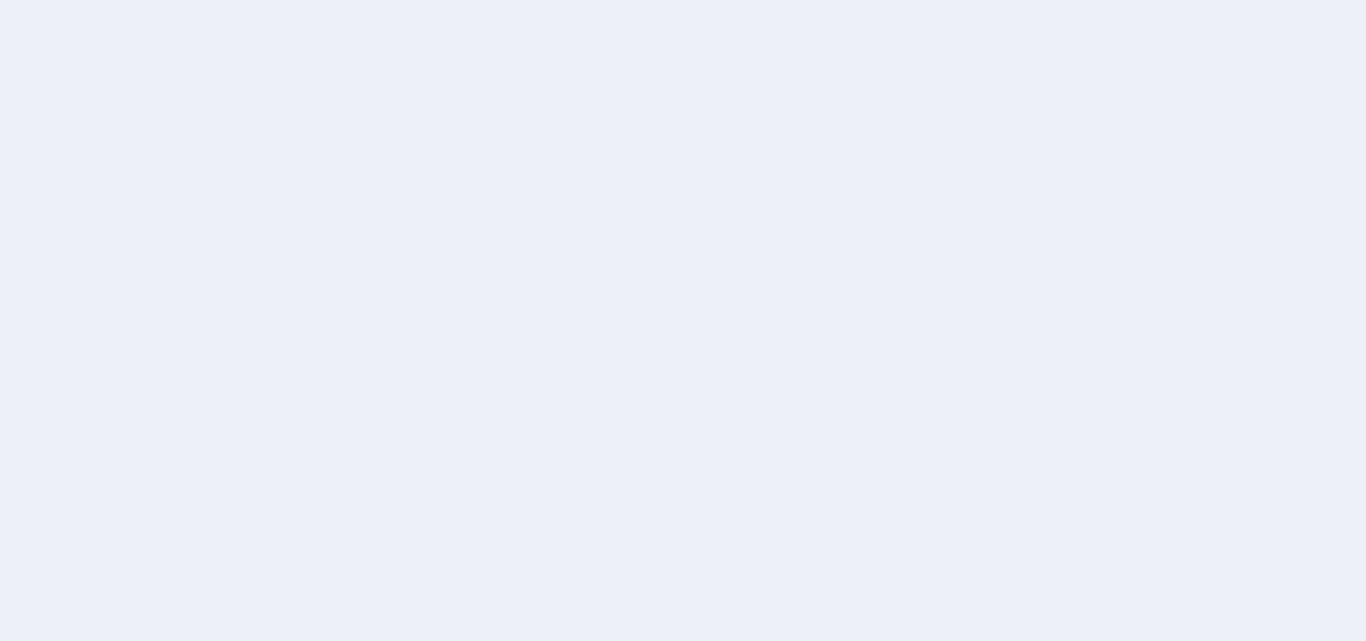 scroll, scrollTop: 0, scrollLeft: 0, axis: both 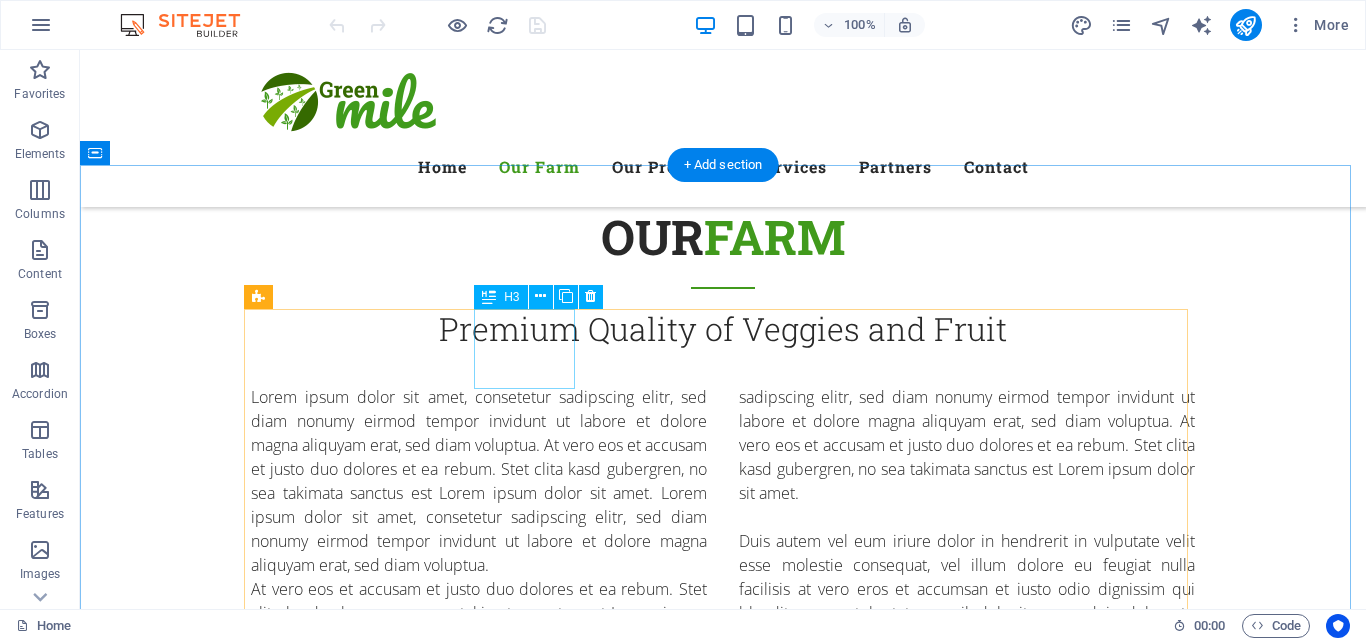 click on "2001" at bounding box center (531, 4934) 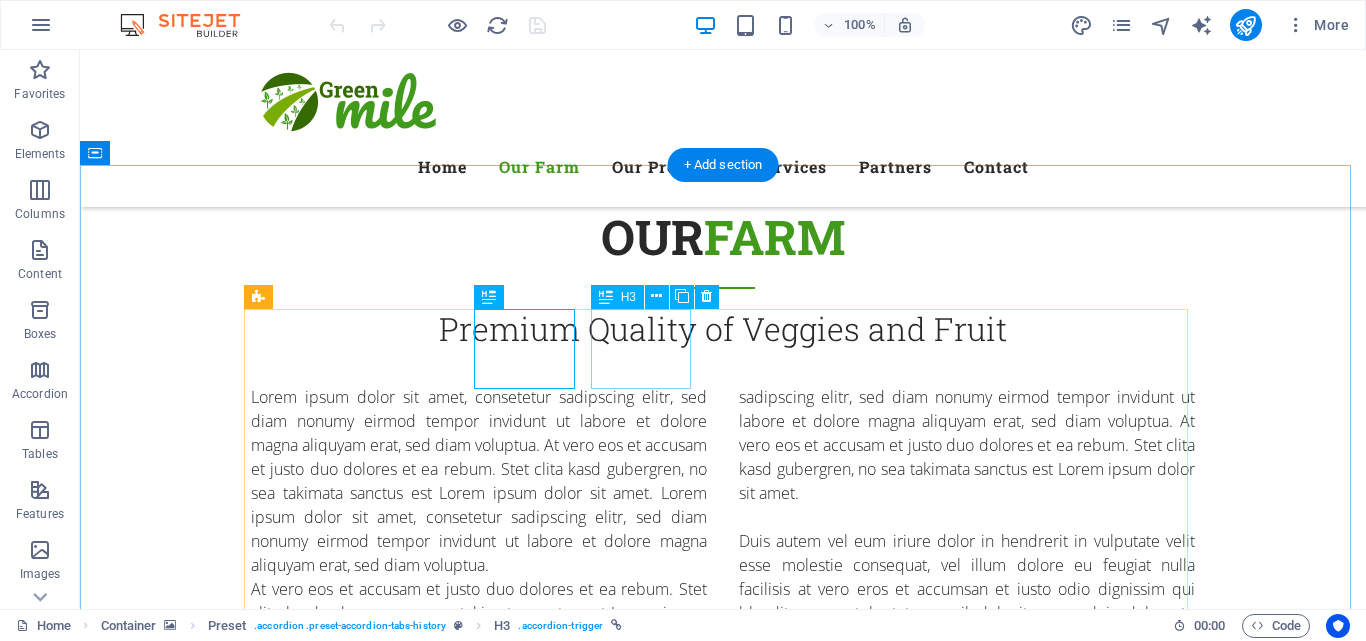 click on "2012" at bounding box center (647, 4934) 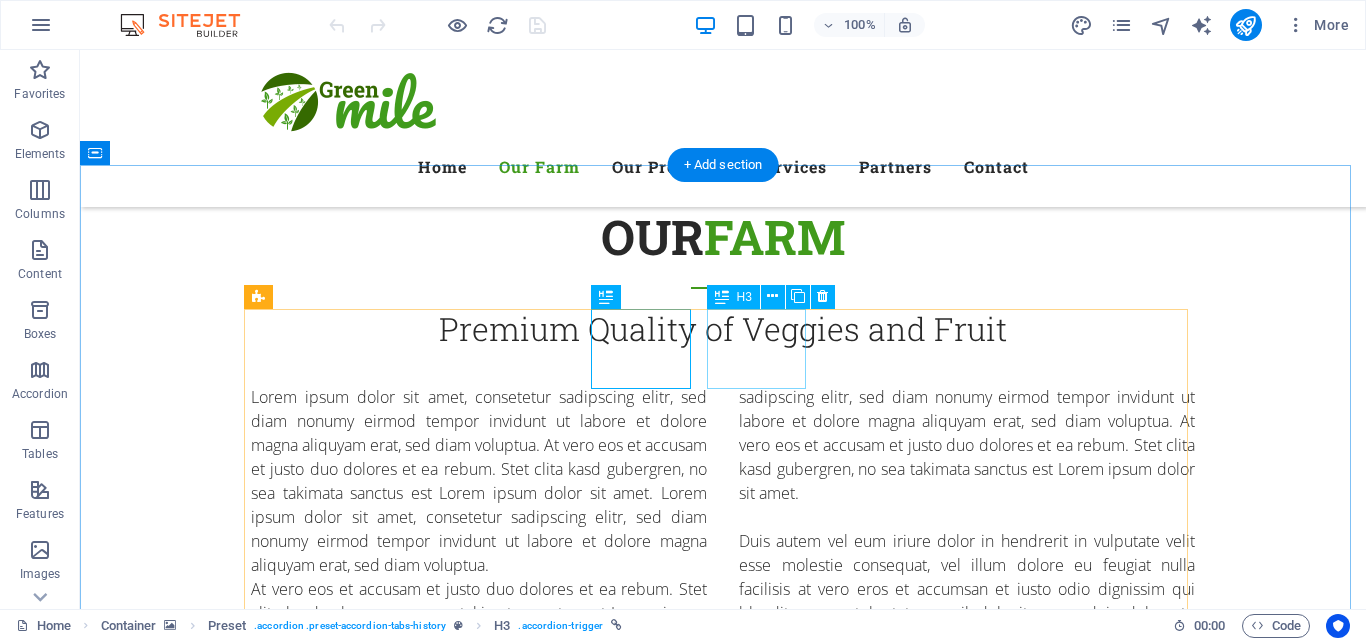 click on "2018" at bounding box center [762, 4934] 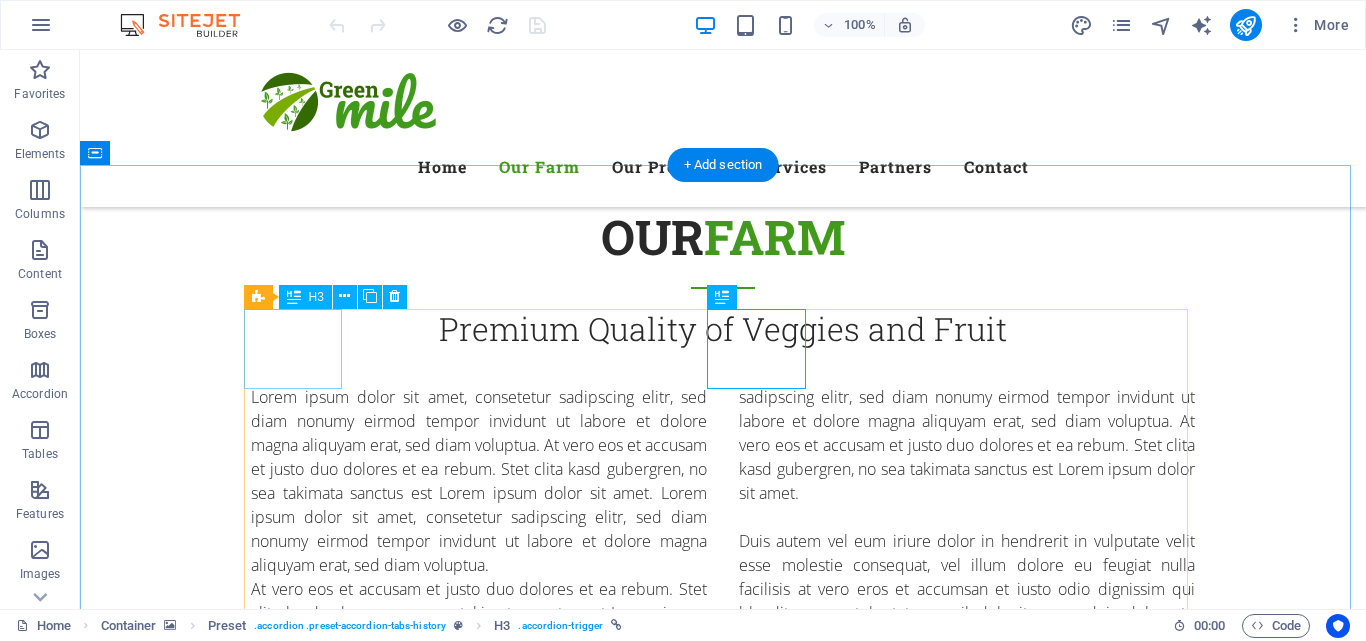 click on "1988" at bounding box center (300, 4934) 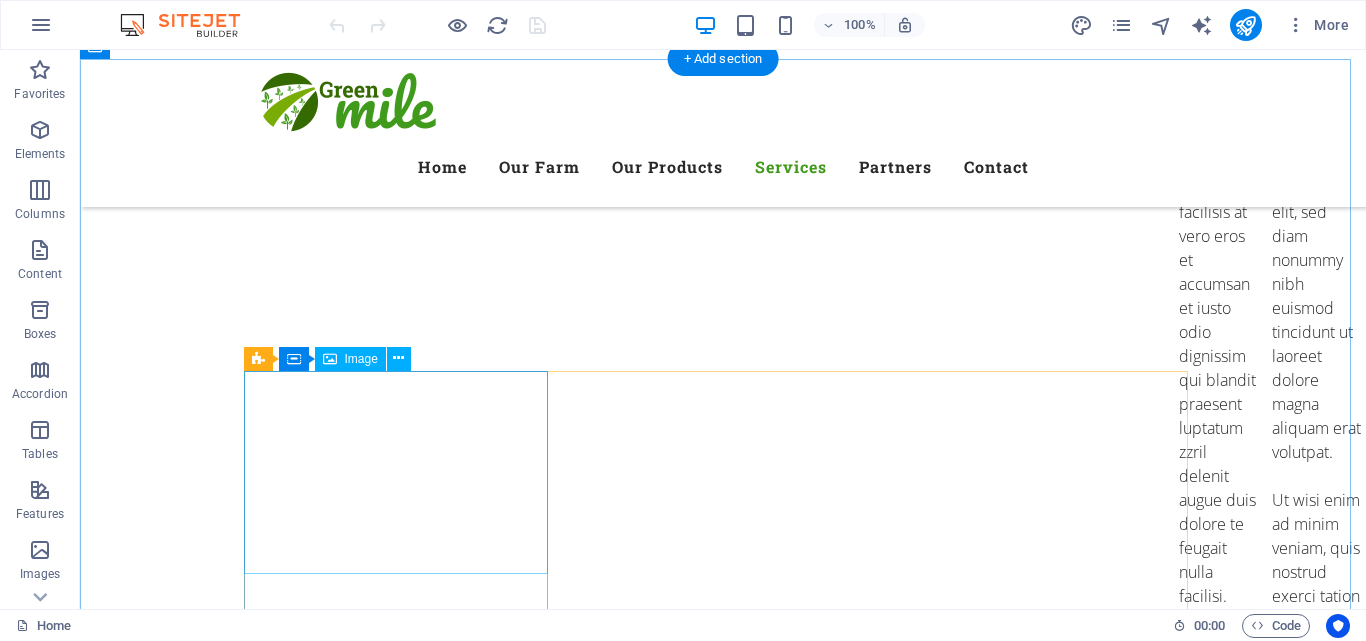 scroll, scrollTop: 7446, scrollLeft: 0, axis: vertical 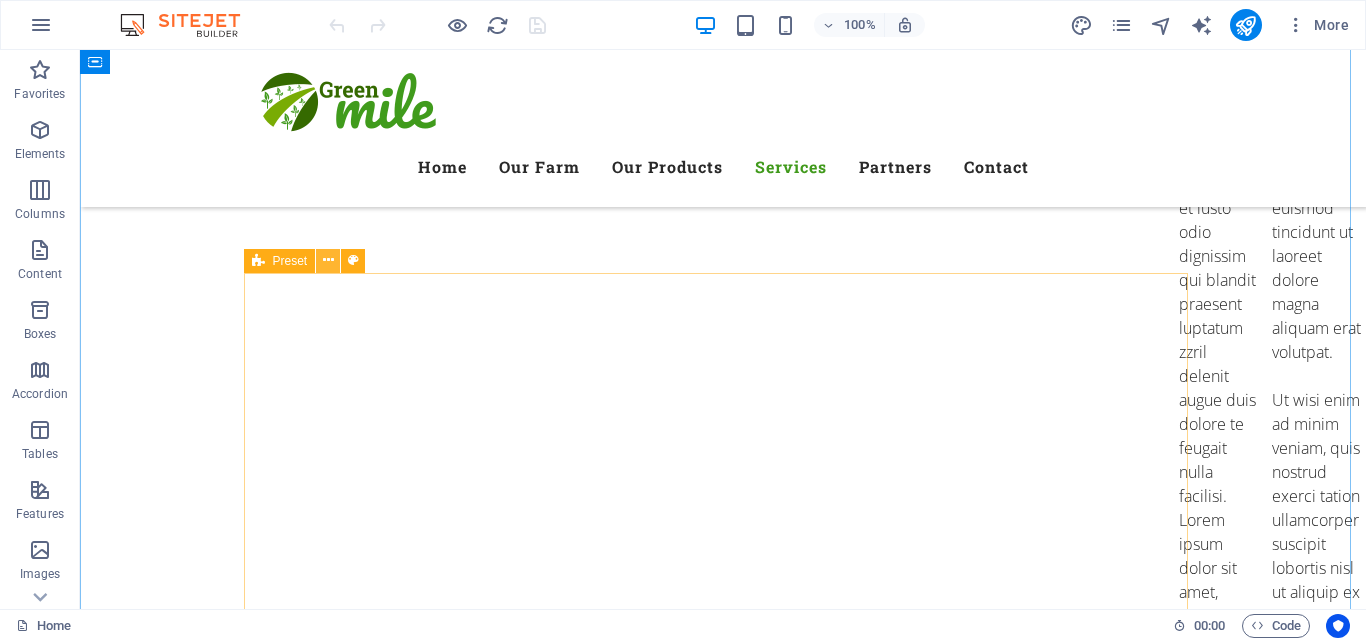 click at bounding box center (328, 260) 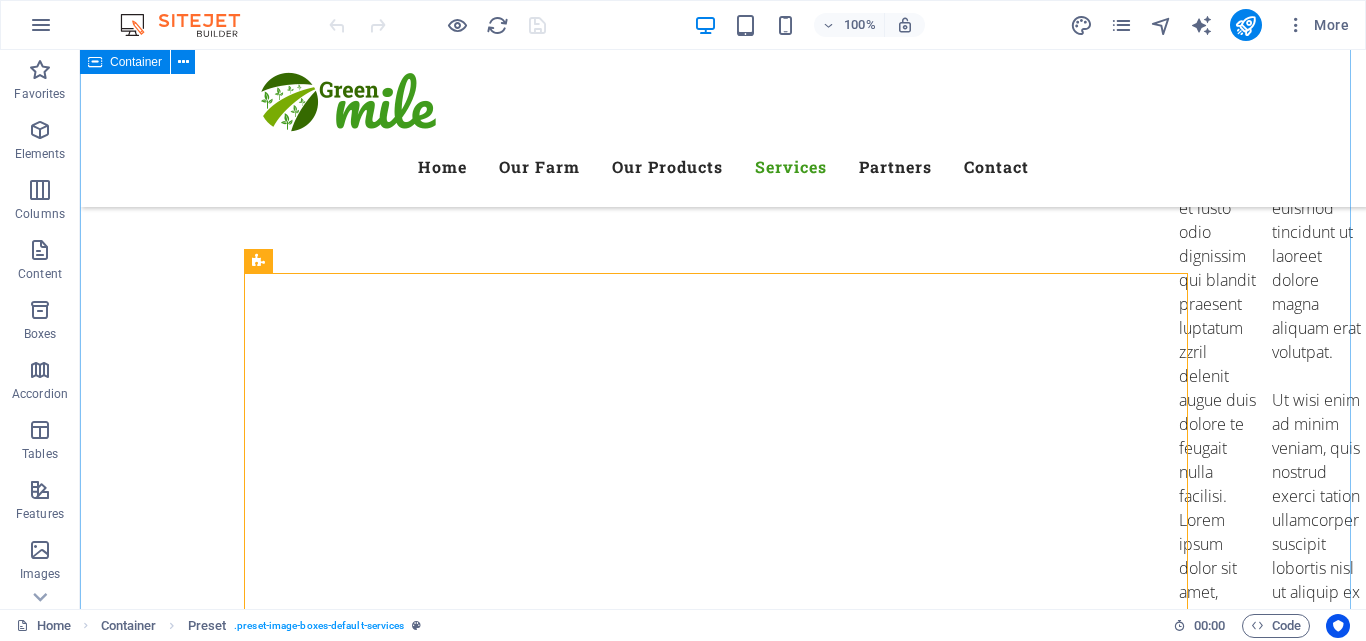 click on "Our  Services Best Services Worldwide Lorem ipsum dolor sit amet, consetetur sadipscing elitr, sed diam nonumy eirmod tempor invidunt ut labore et dolore magna aliquyam erat, sed diam voluptua.  Training Lorem ipsum dolor sit amet, consectetur adipisicing elit. Veritatis, dolorem! Get a quote Delivery Service Lorem ipsum dolor sit amet, consectetur adipisicing elit. Veritatis, dolorem! Get a quote Field Work Lorem ipsum dolor sit amet, consectetur adipisicing elit. Veritatis, dolorem! Get a quote" at bounding box center (723, 7212) 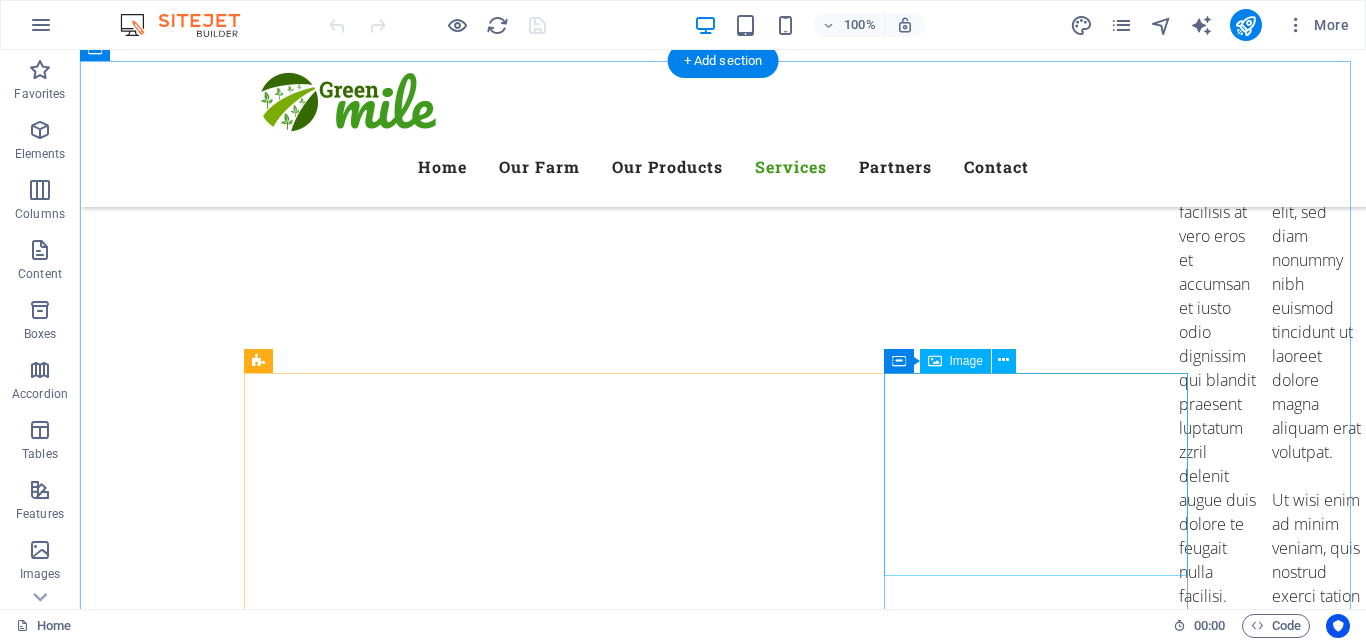 scroll, scrollTop: 6946, scrollLeft: 0, axis: vertical 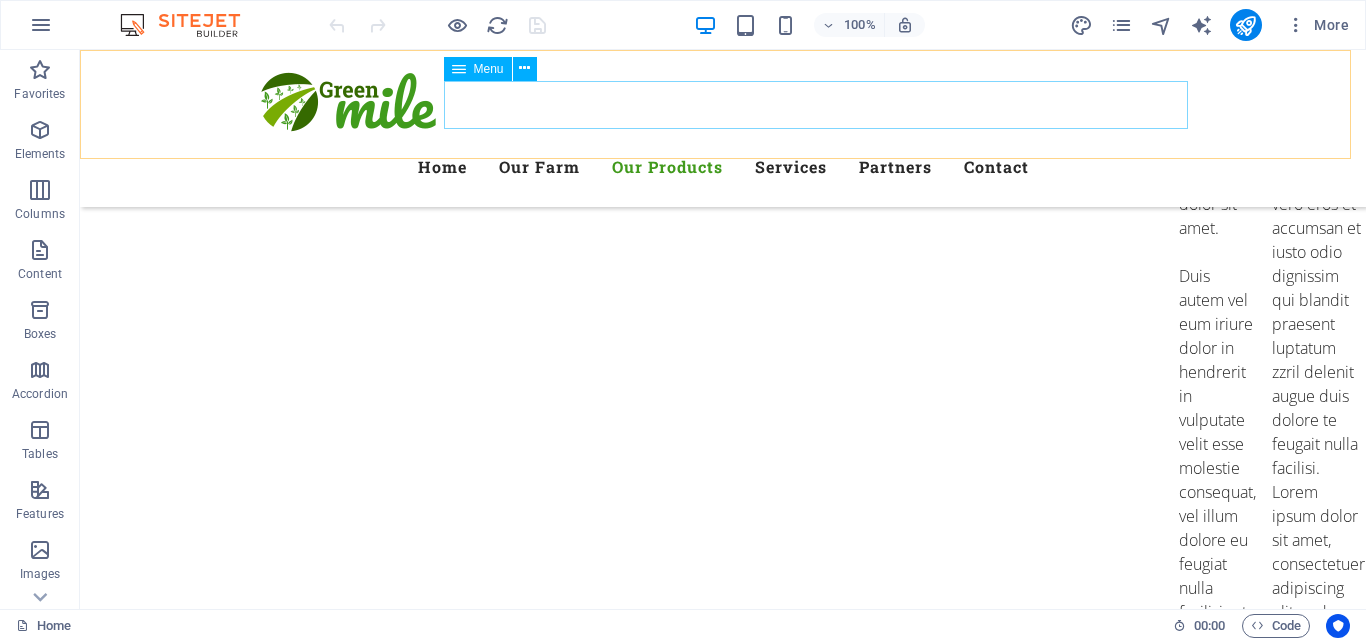 click on "Home Our Farm Our Products Services Partners Contact" at bounding box center (723, 167) 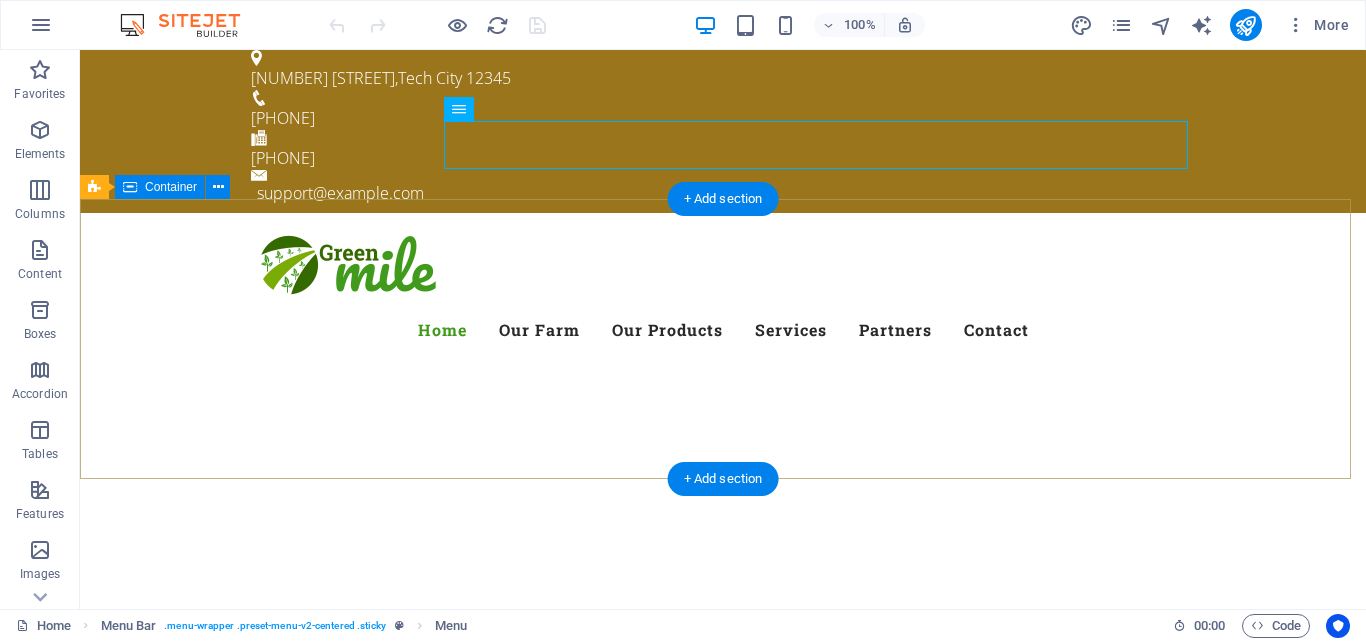 scroll, scrollTop: 0, scrollLeft: 0, axis: both 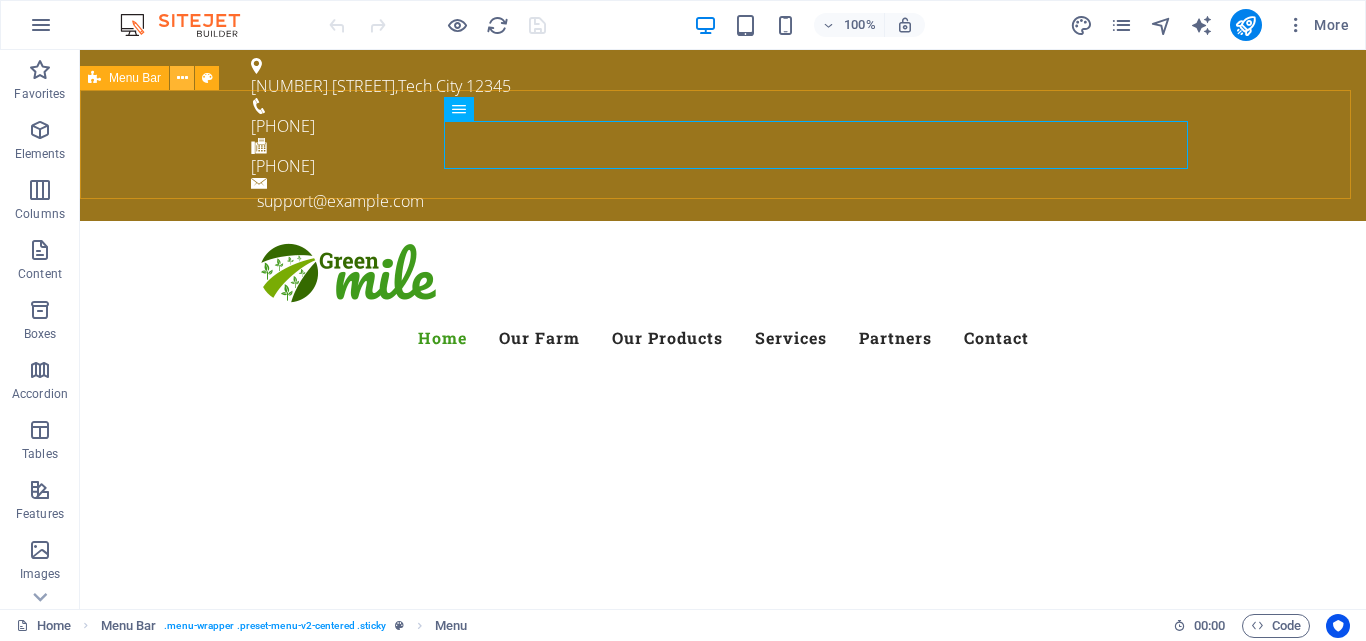 click at bounding box center [182, 78] 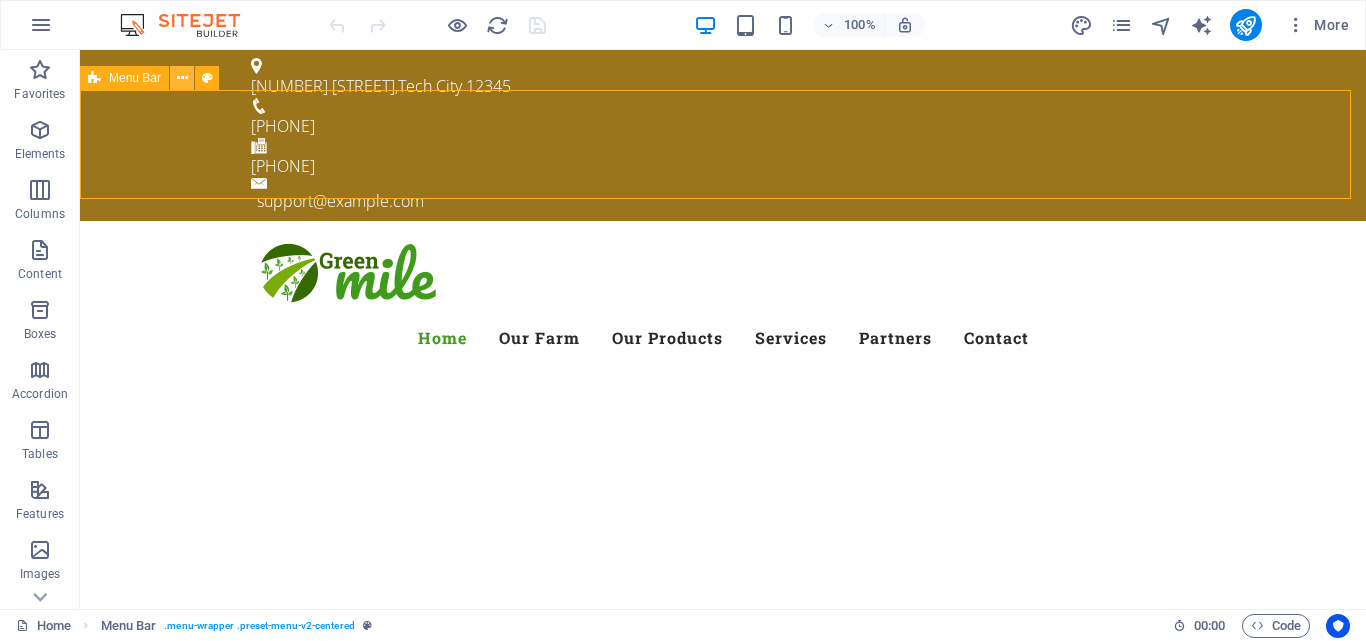click at bounding box center (182, 78) 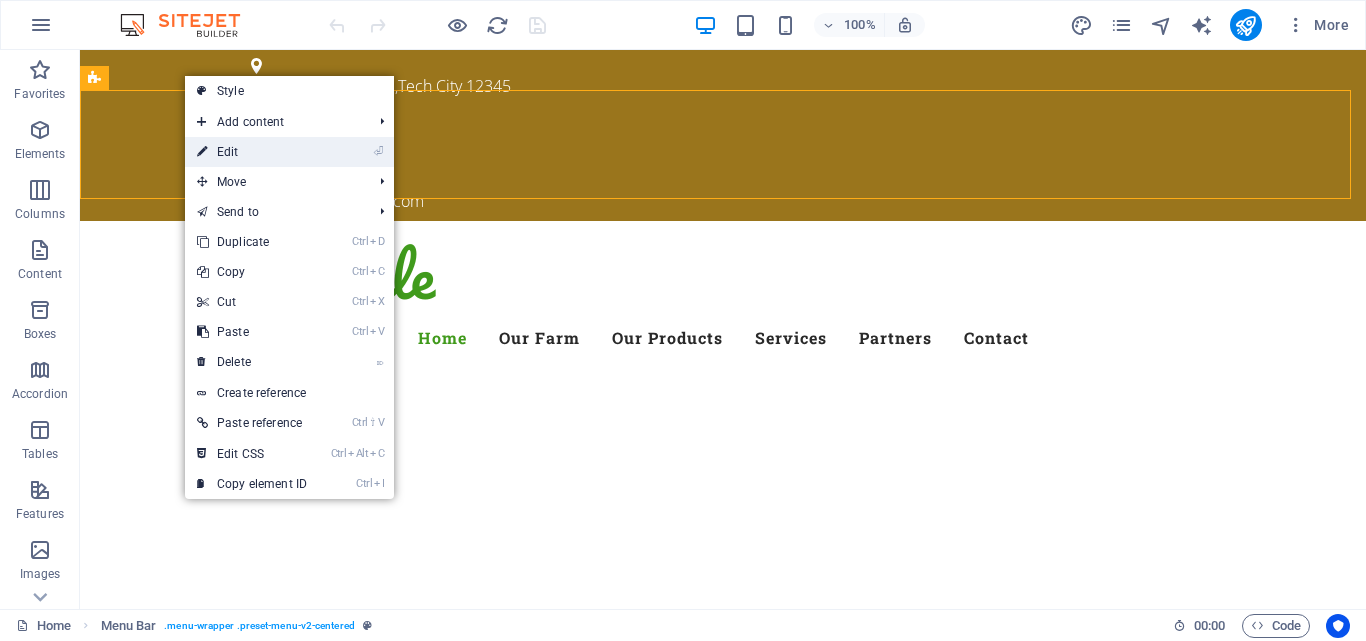 click on "⏎  Edit" at bounding box center (252, 152) 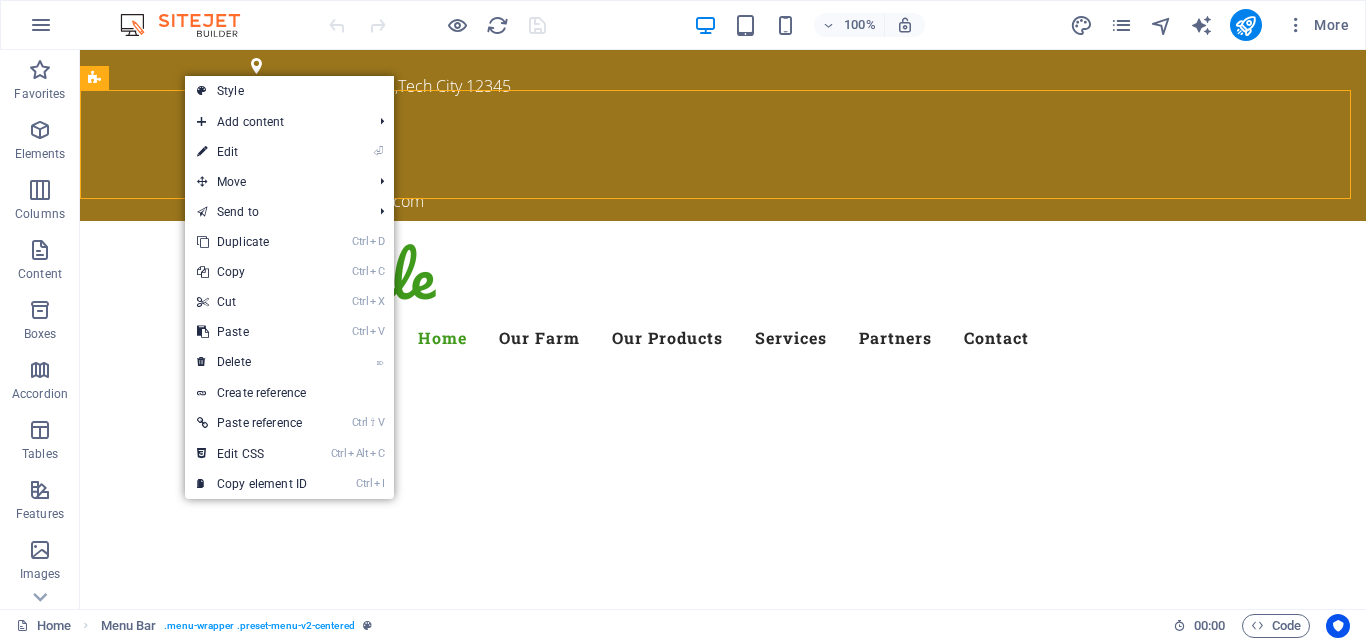 select on "header" 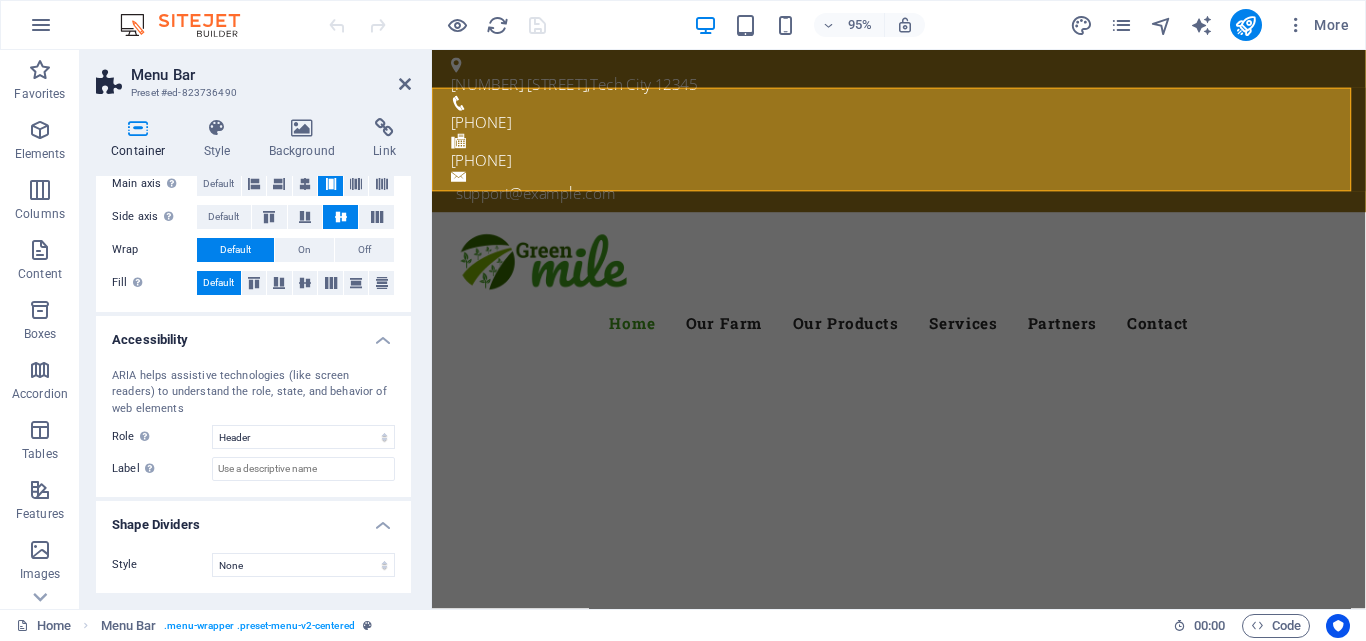 scroll, scrollTop: 0, scrollLeft: 0, axis: both 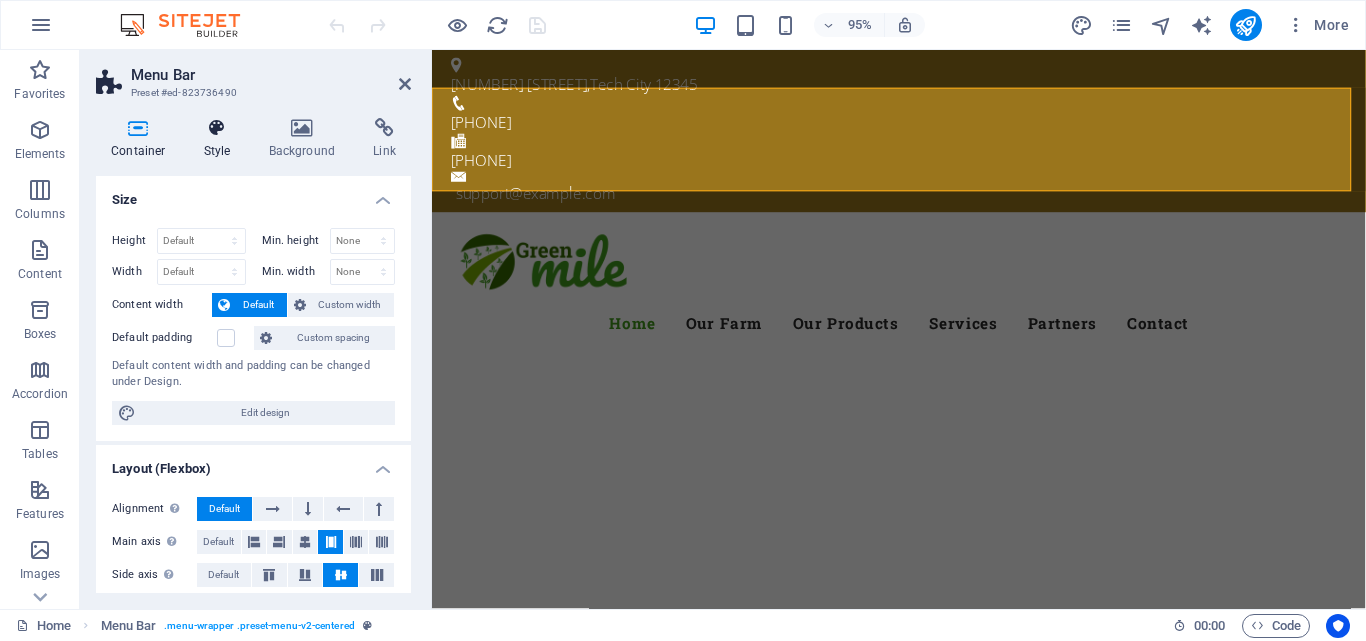 click at bounding box center [217, 128] 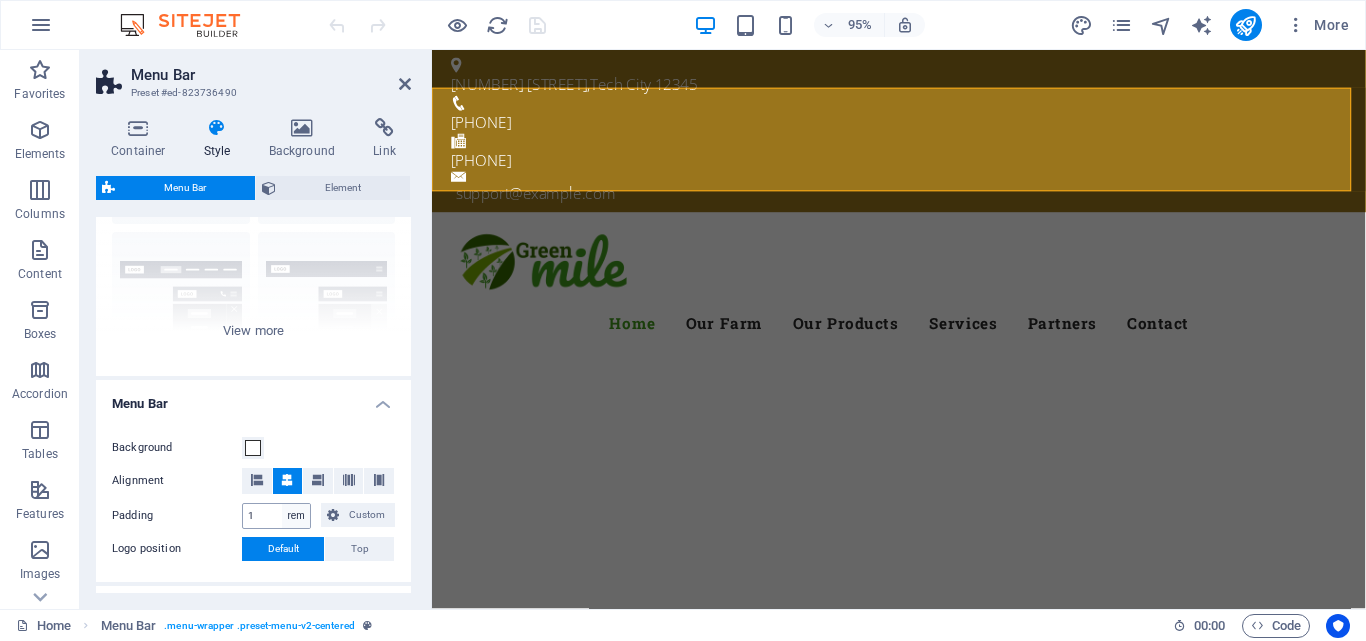 scroll, scrollTop: 100, scrollLeft: 0, axis: vertical 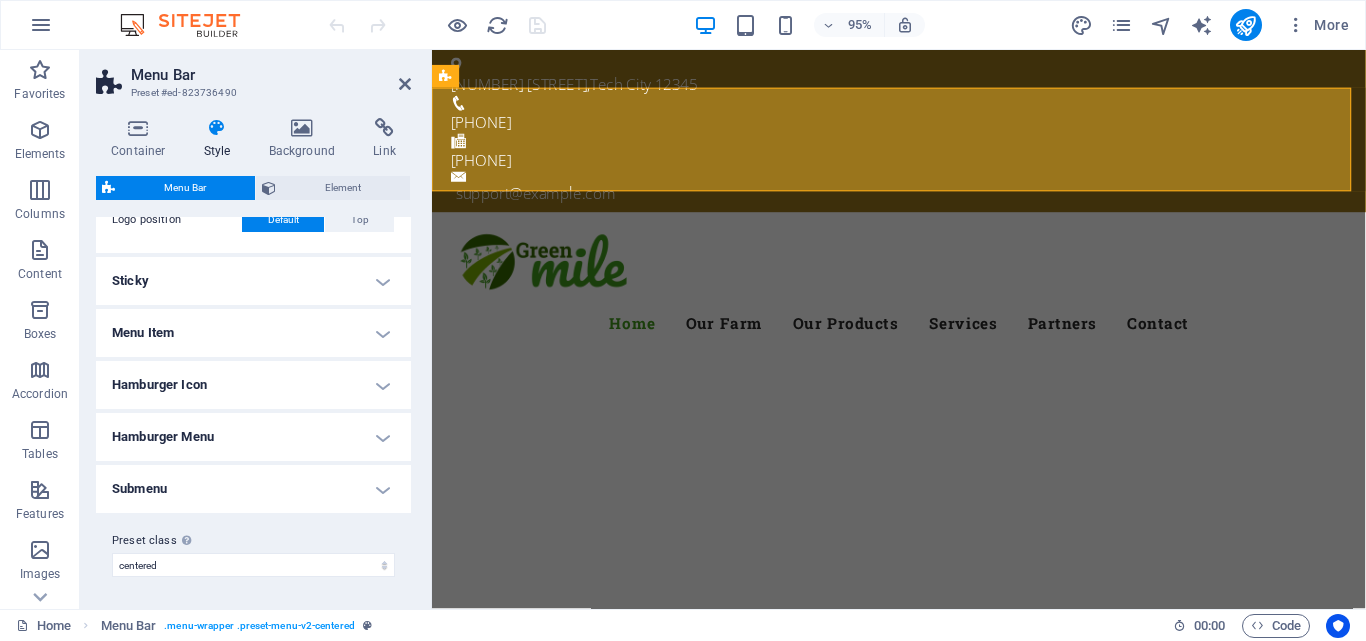 click on "Menu Item" at bounding box center [253, 333] 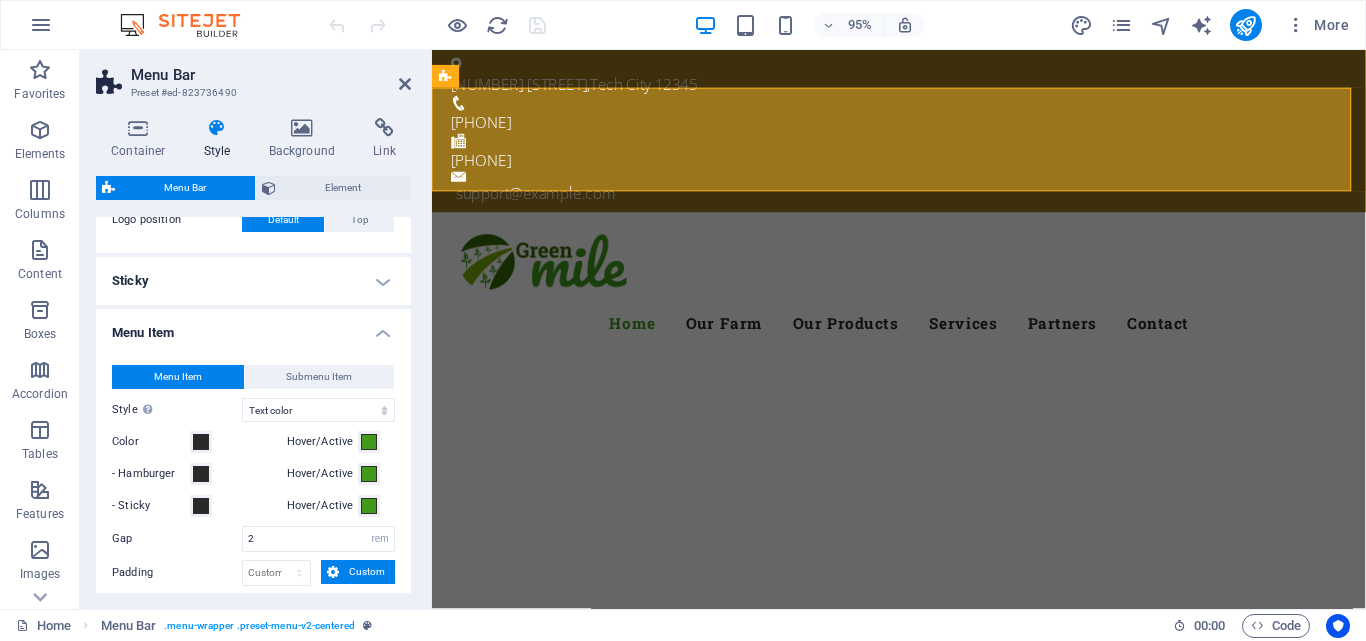 click on "Menu Item" at bounding box center (253, 327) 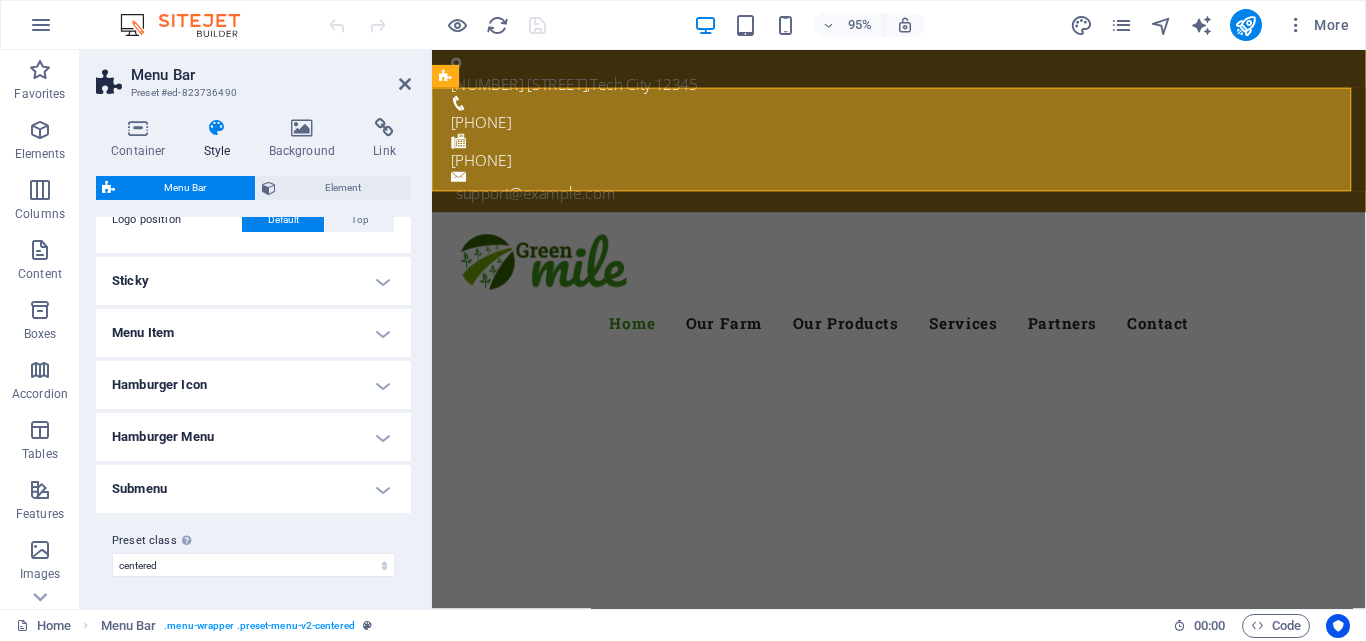 click on "Menu Item" at bounding box center [253, 333] 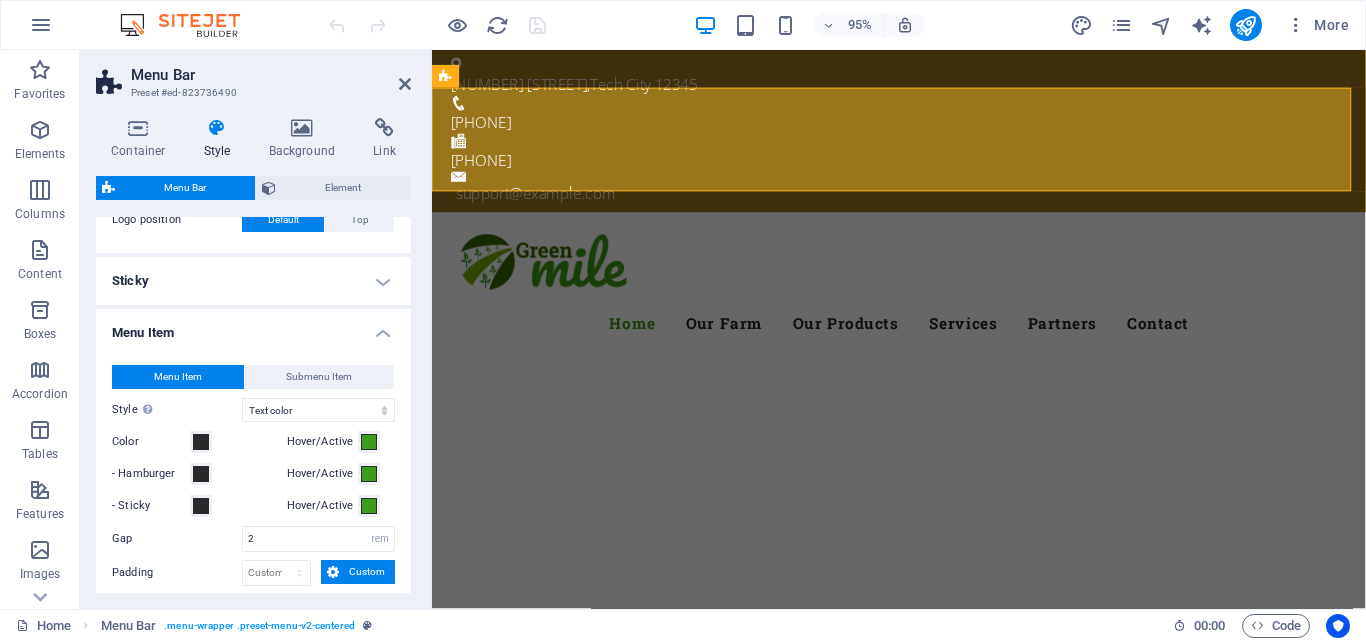 click on "Menu Item" at bounding box center (253, 327) 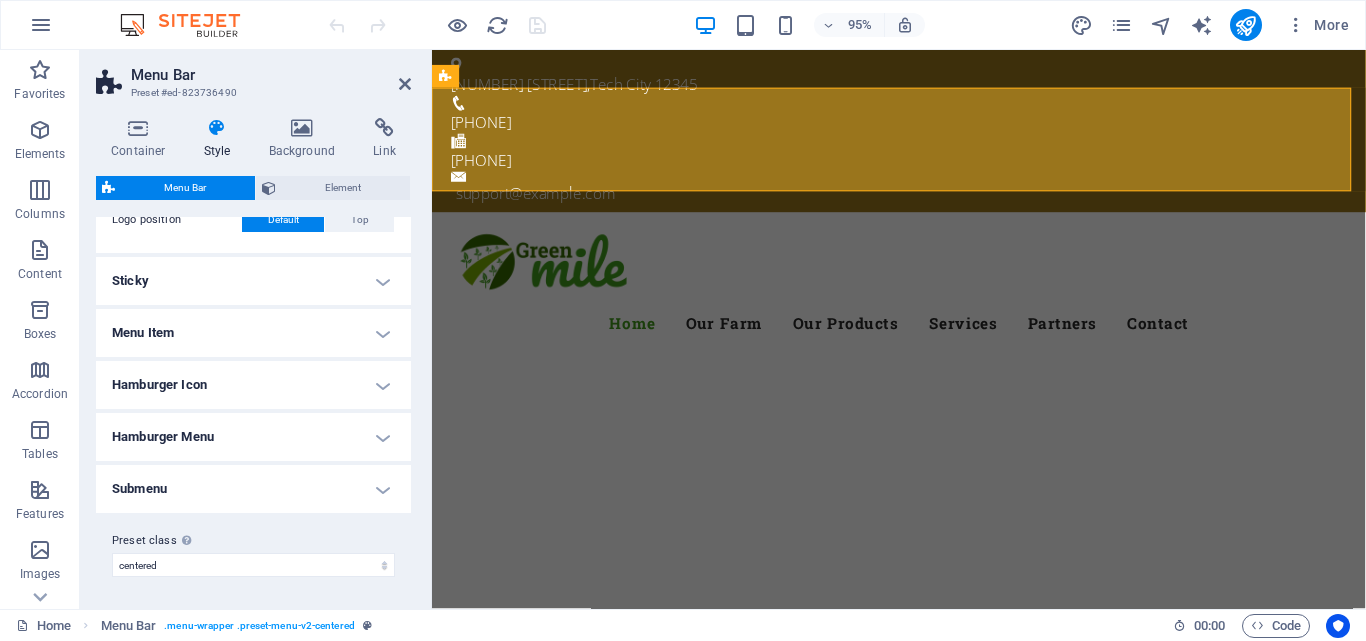 scroll, scrollTop: 306, scrollLeft: 0, axis: vertical 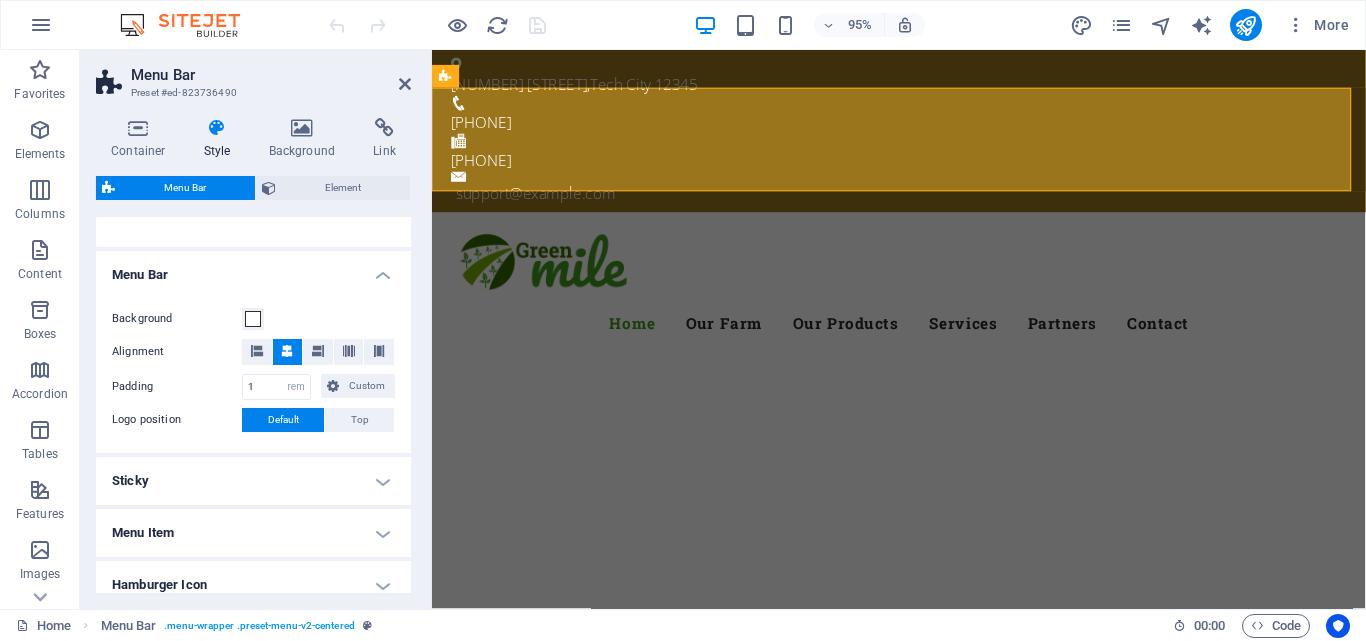 click on "Sticky" at bounding box center (253, 481) 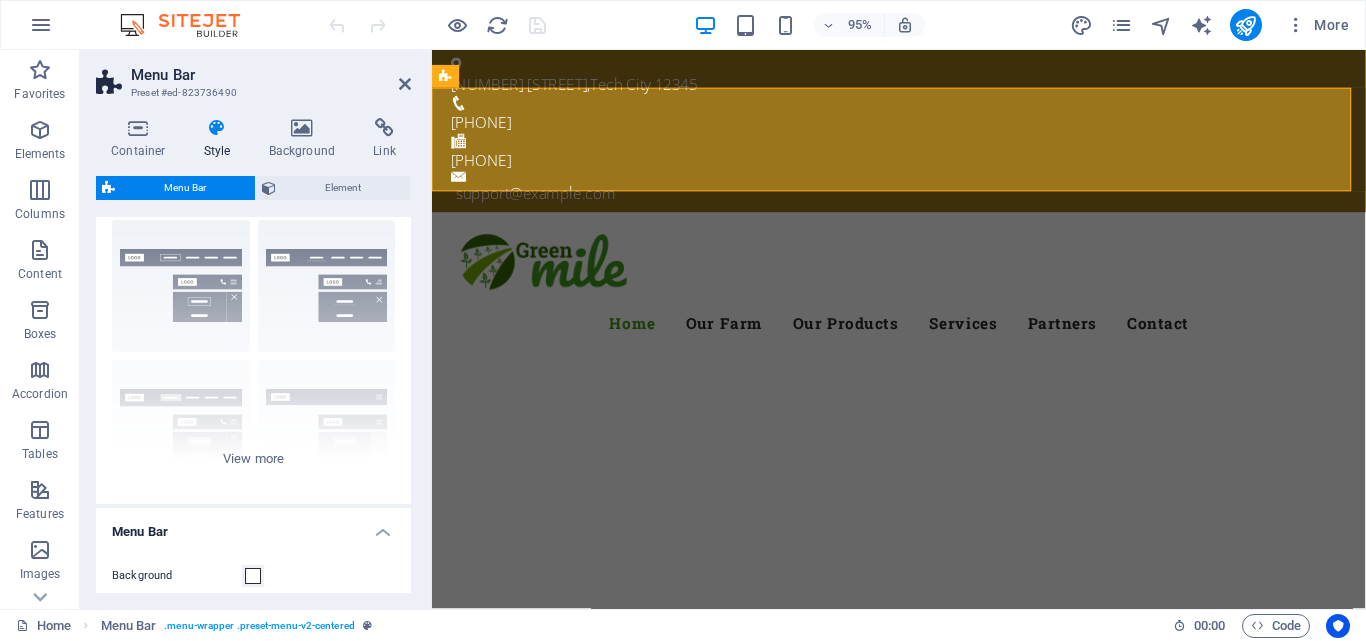 scroll, scrollTop: 0, scrollLeft: 0, axis: both 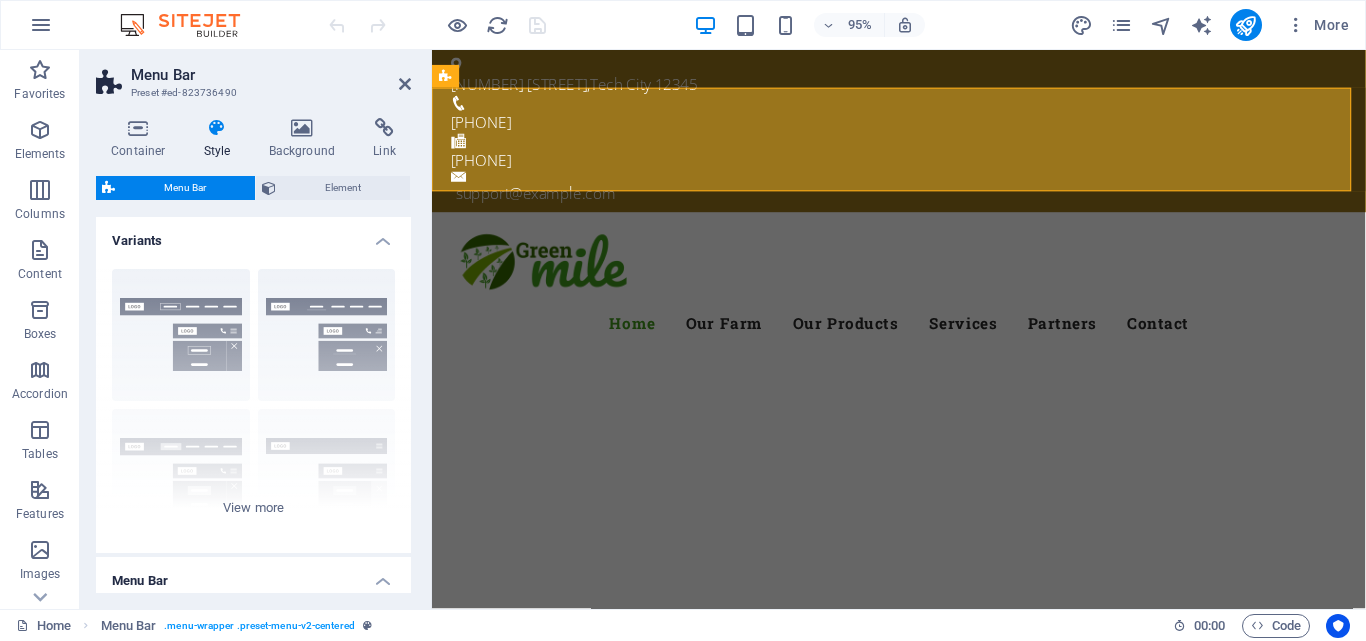 click on "Variants" at bounding box center (253, 235) 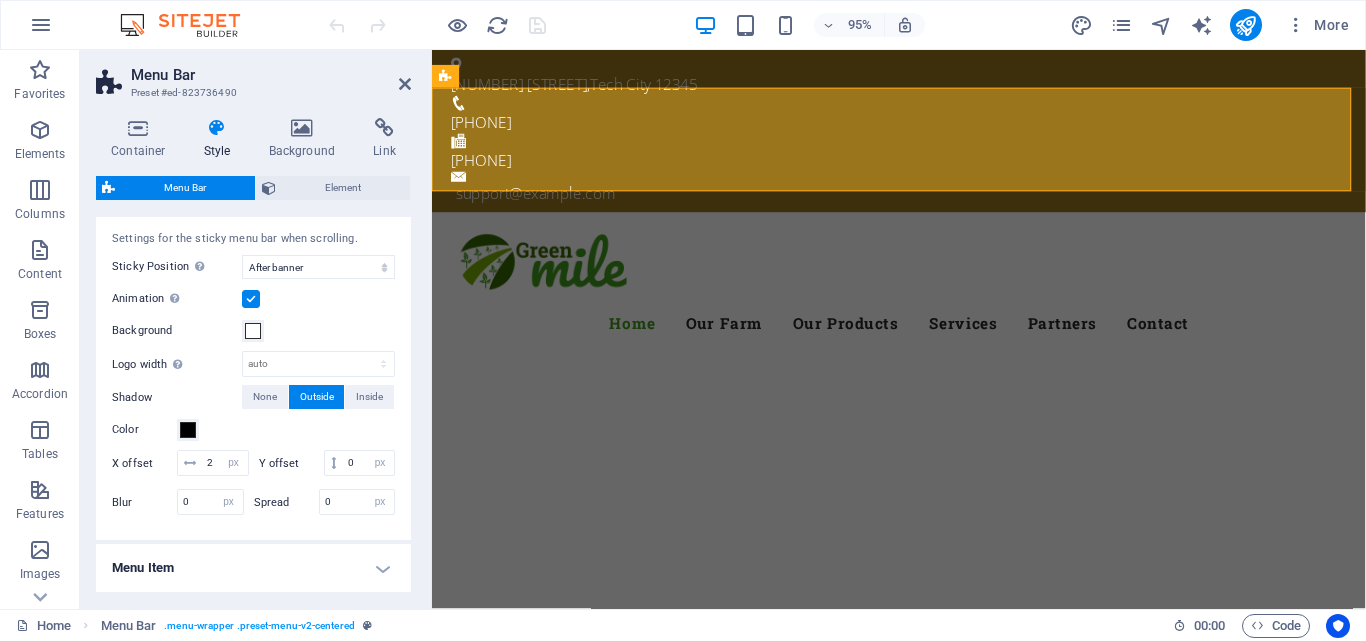 scroll, scrollTop: 561, scrollLeft: 0, axis: vertical 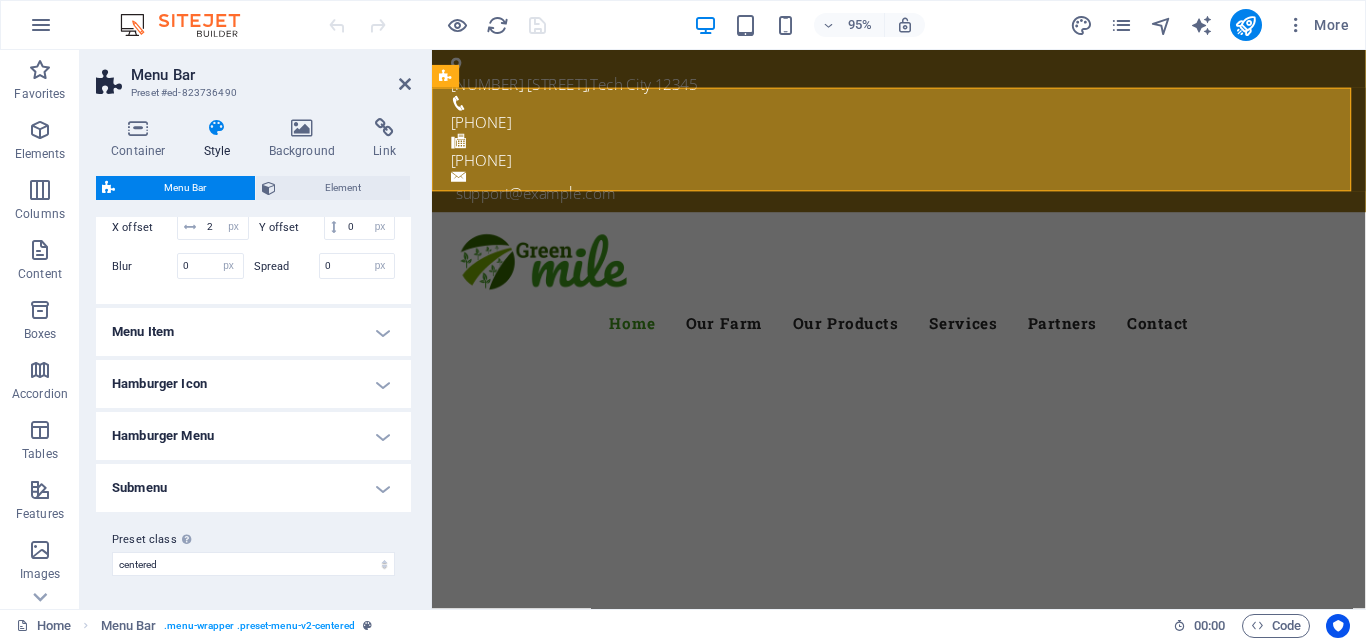 click on "Hamburger Menu" at bounding box center (253, 436) 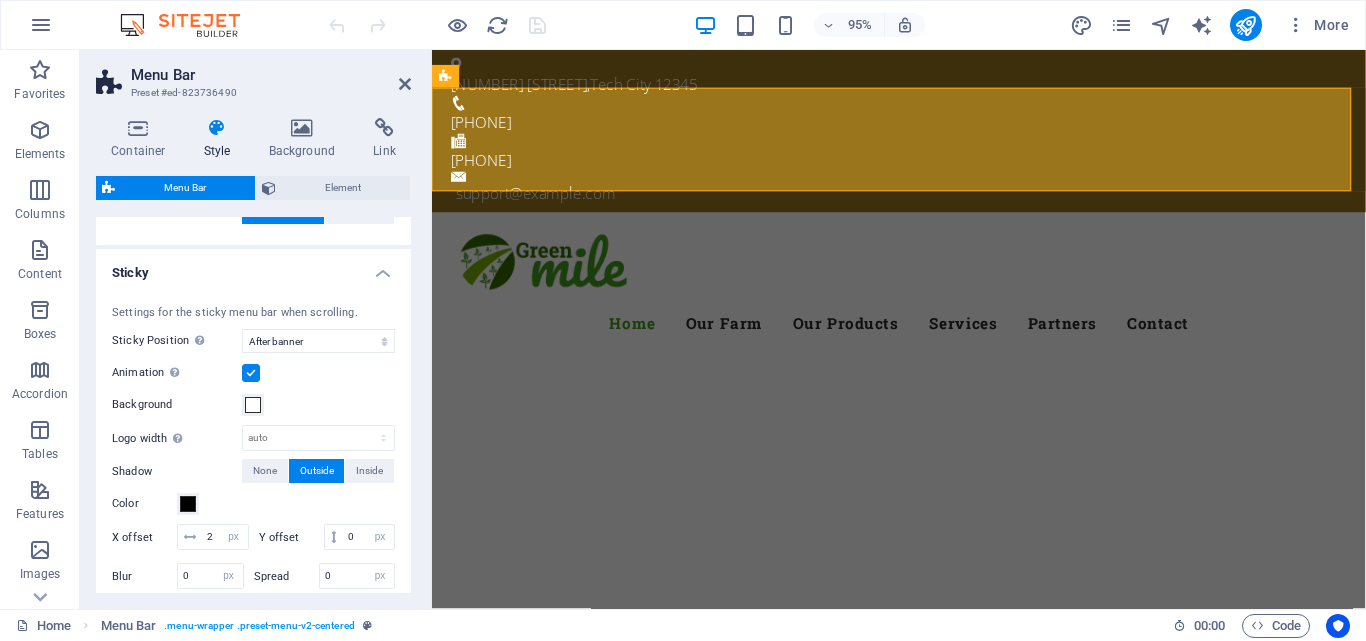 scroll, scrollTop: 0, scrollLeft: 0, axis: both 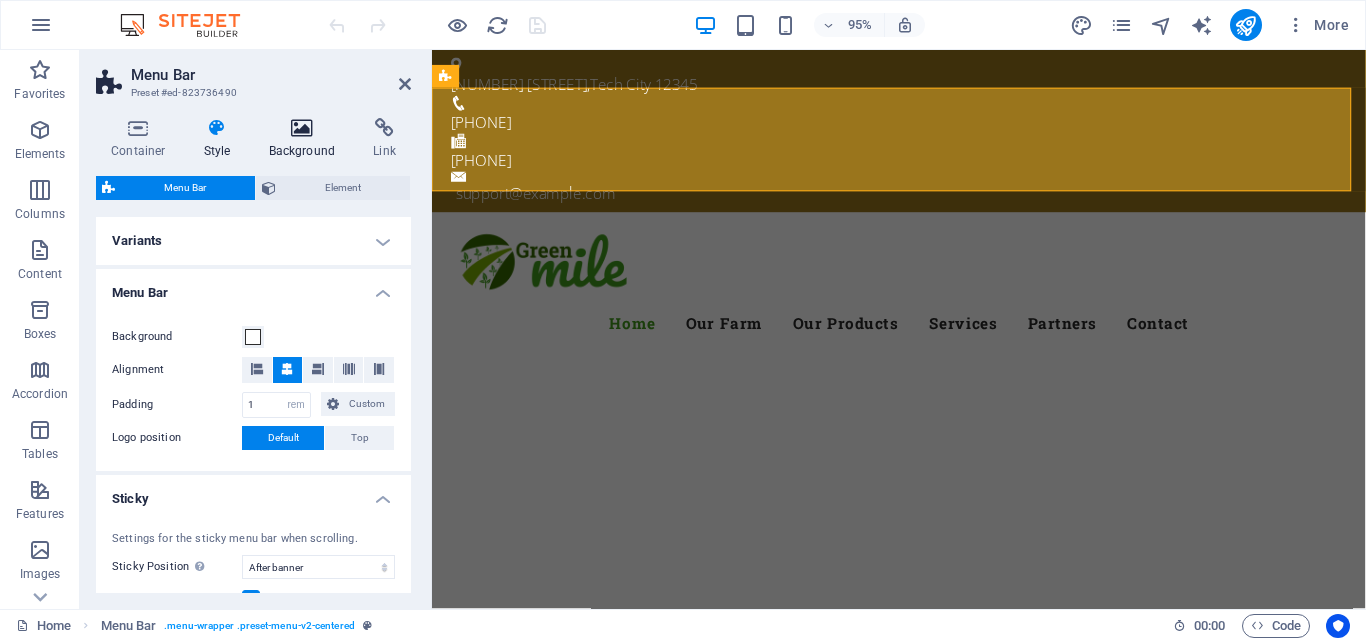click at bounding box center [302, 128] 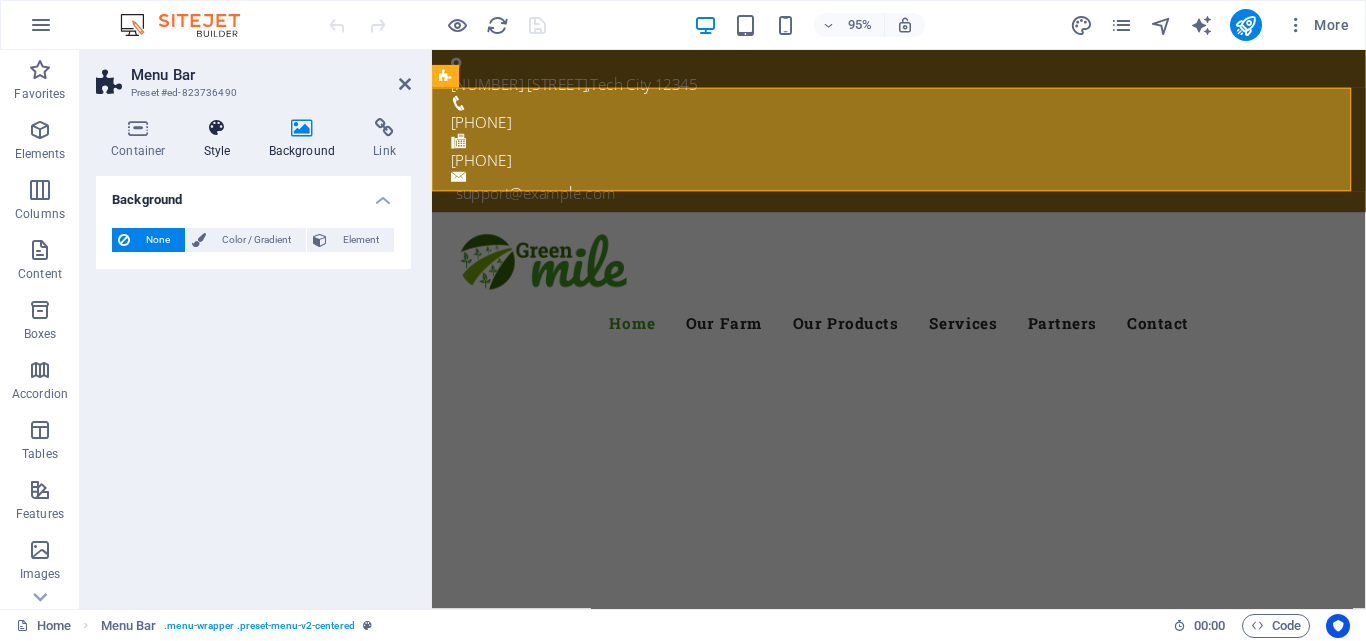 click at bounding box center (217, 128) 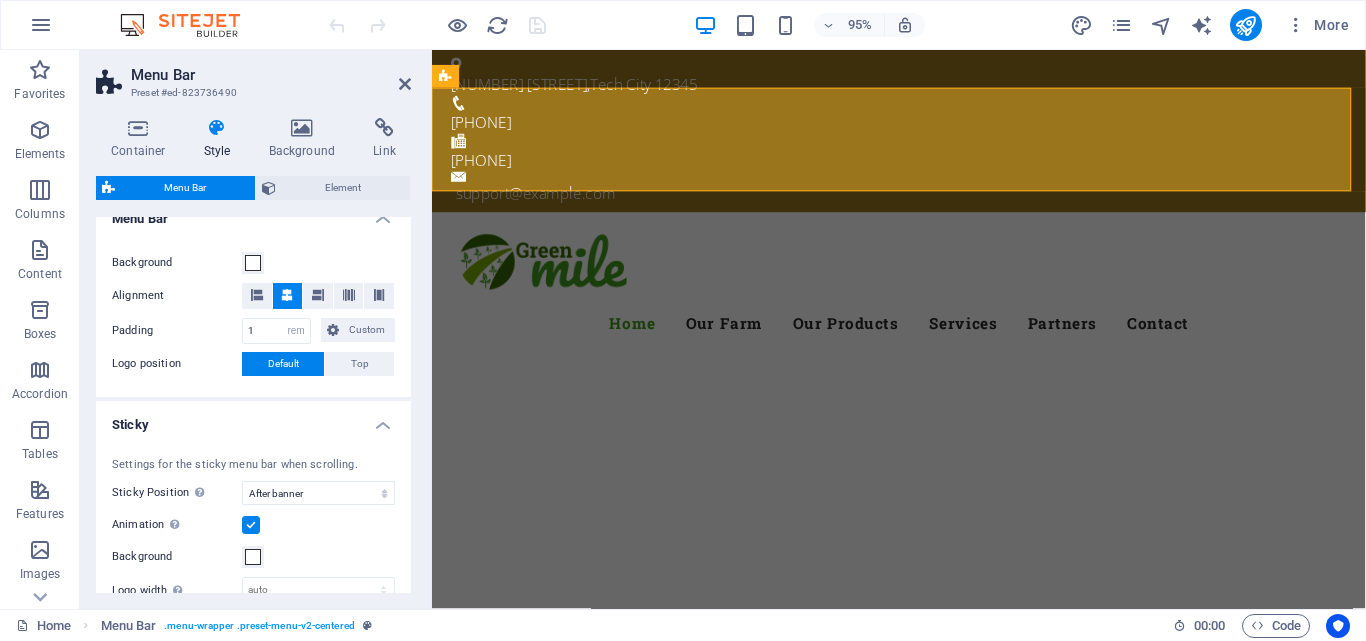 scroll, scrollTop: 0, scrollLeft: 0, axis: both 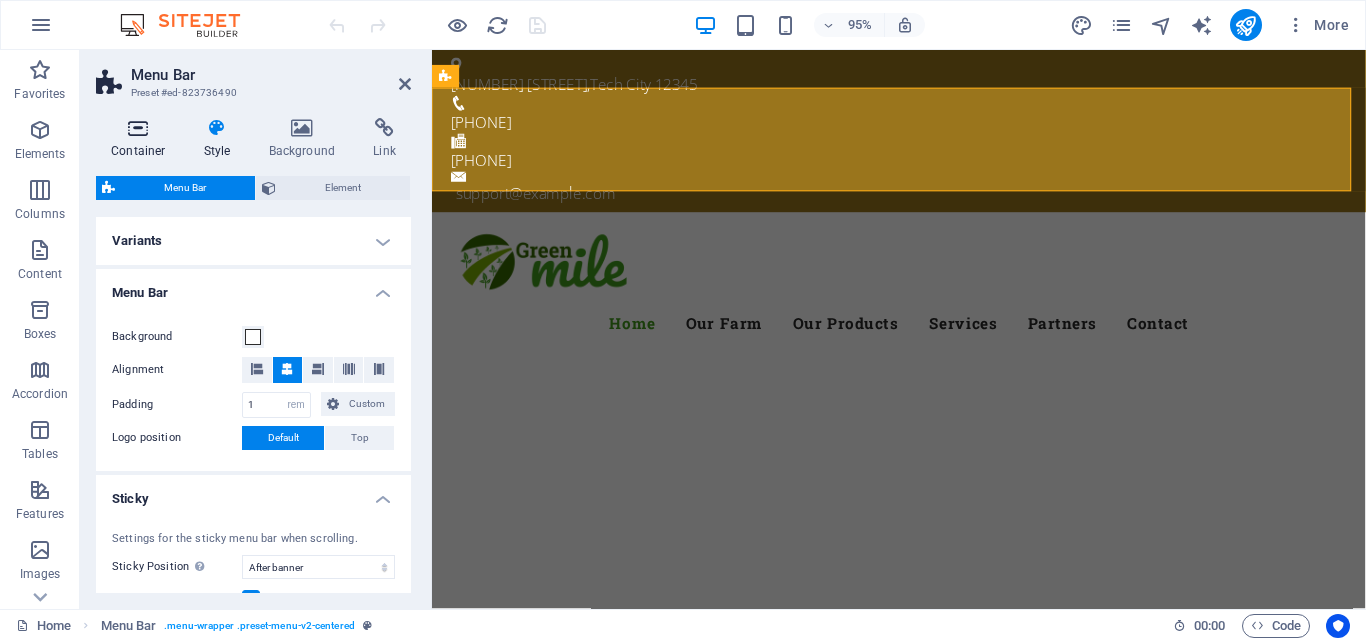 click at bounding box center (138, 128) 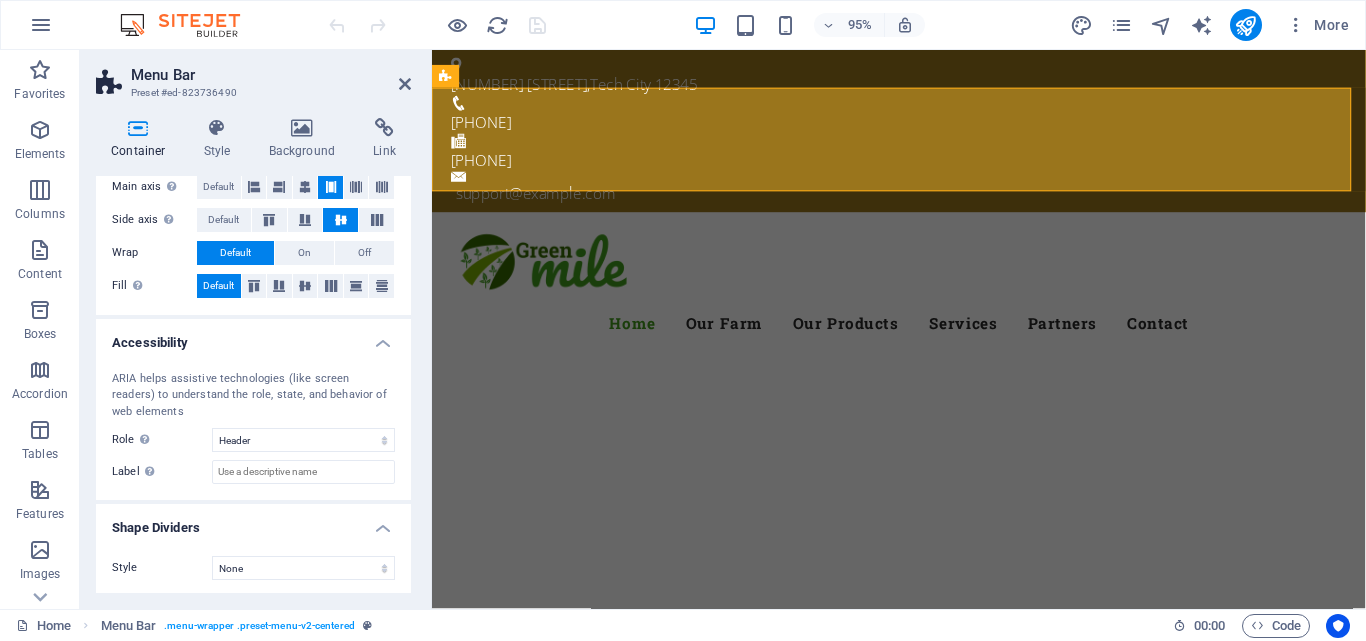 scroll, scrollTop: 358, scrollLeft: 0, axis: vertical 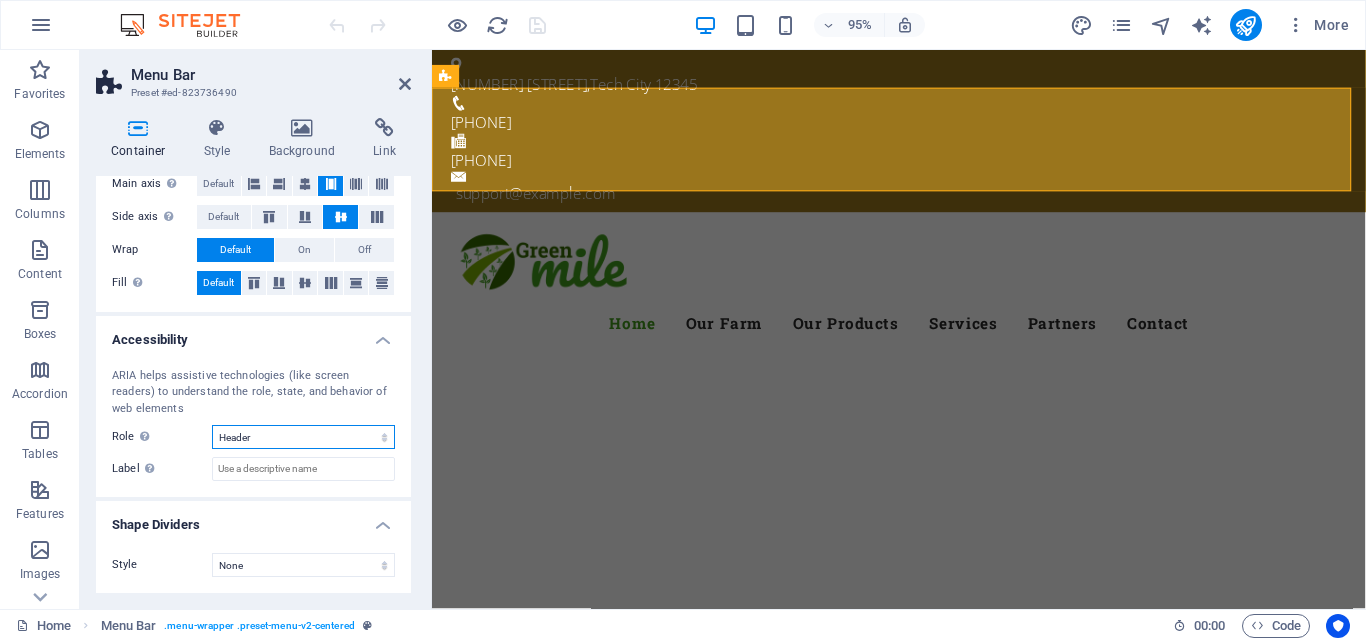 click on "None Alert Article Banner Comment Complementary Dialog Footer Header Marquee Presentation Region Section Separator Status Timer" at bounding box center (303, 437) 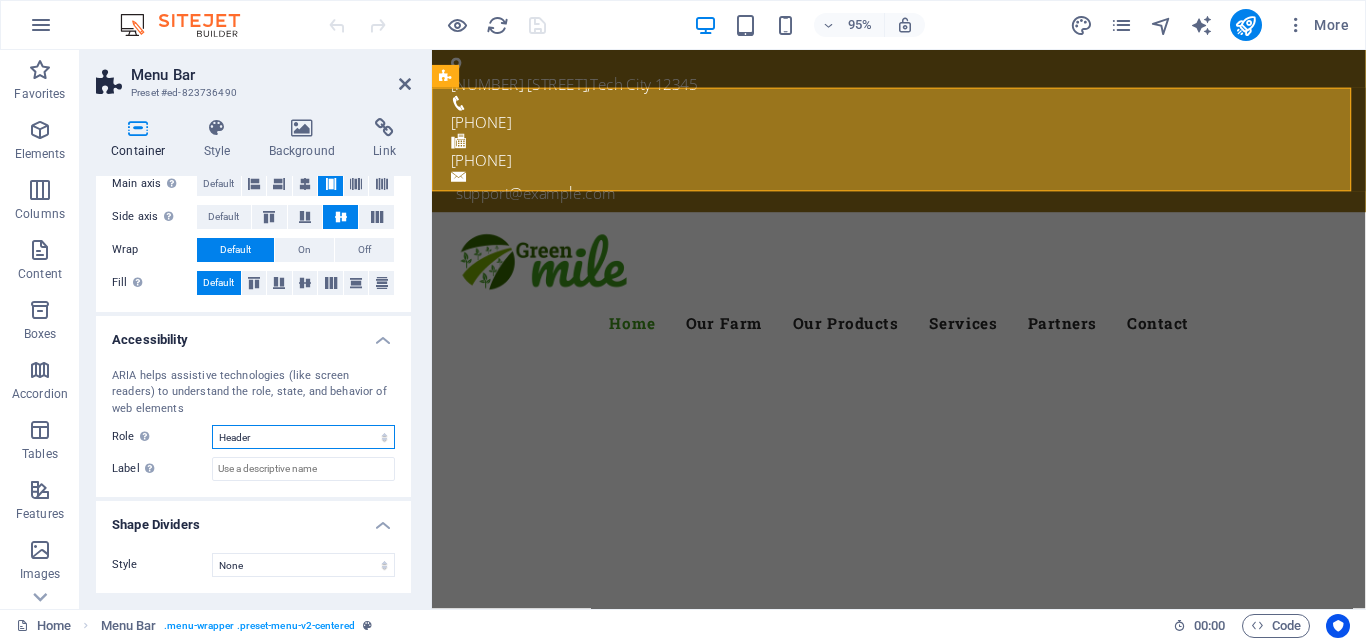 click on "None Alert Article Banner Comment Complementary Dialog Footer Header Marquee Presentation Region Section Separator Status Timer" at bounding box center [303, 437] 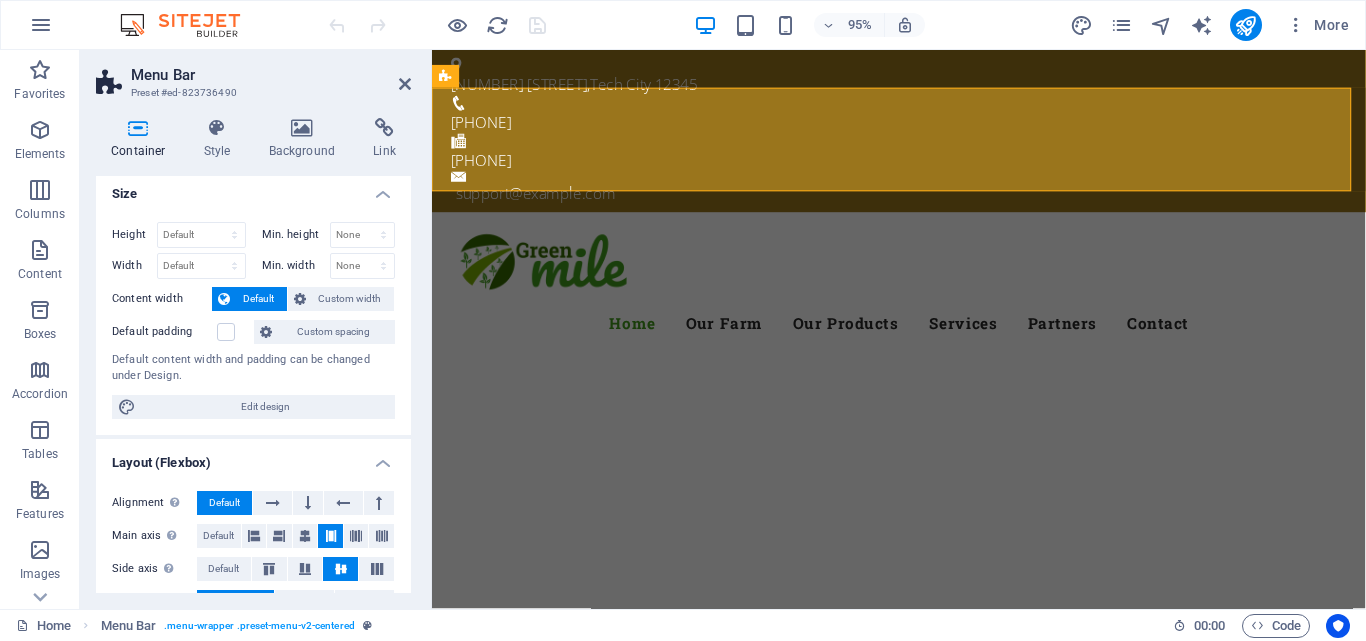 scroll, scrollTop: 0, scrollLeft: 0, axis: both 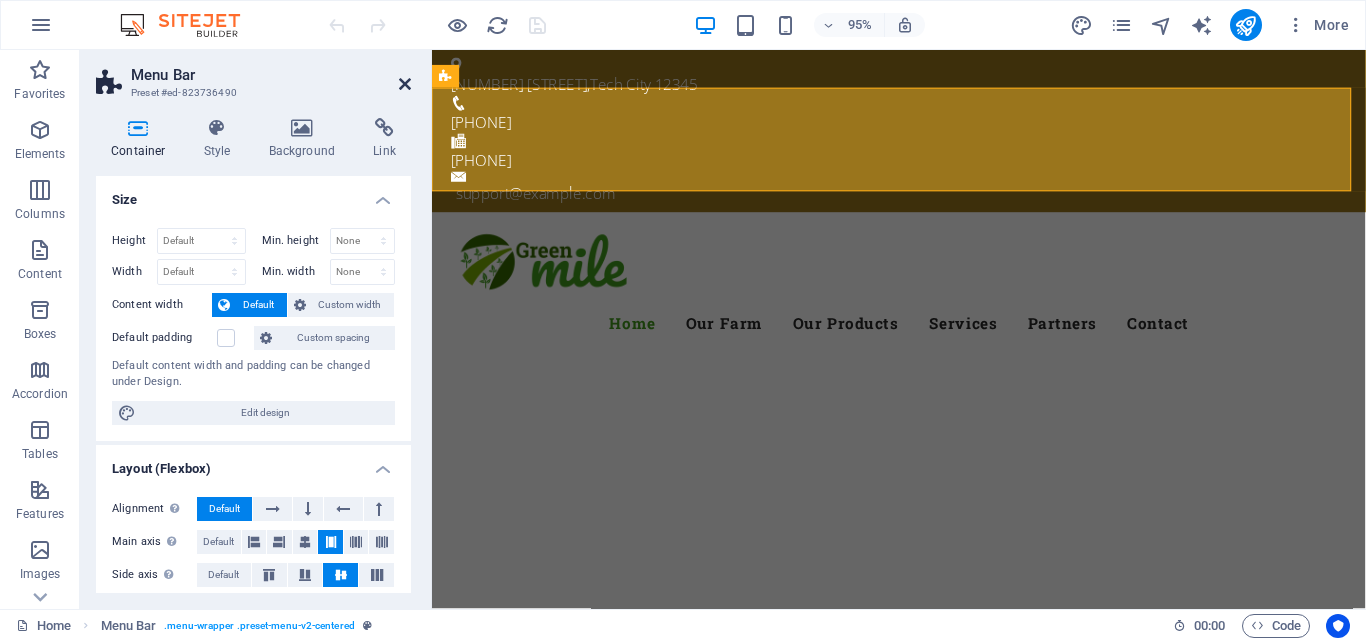 click at bounding box center (405, 84) 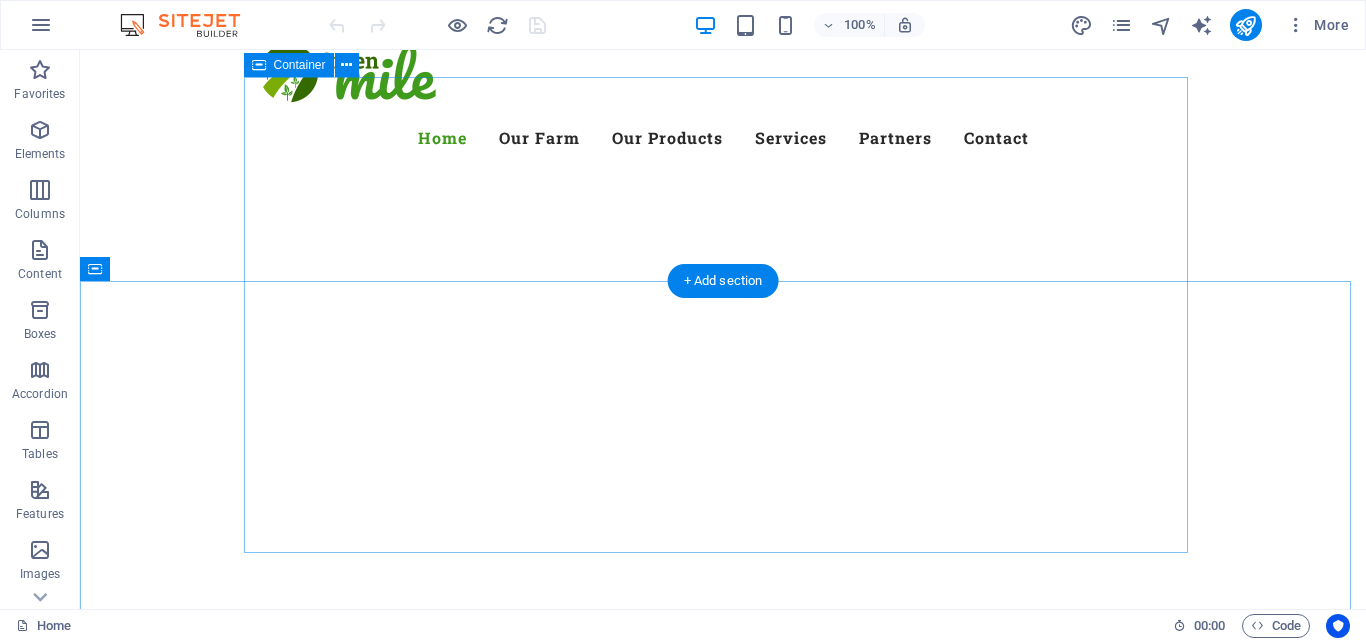 scroll, scrollTop: 0, scrollLeft: 0, axis: both 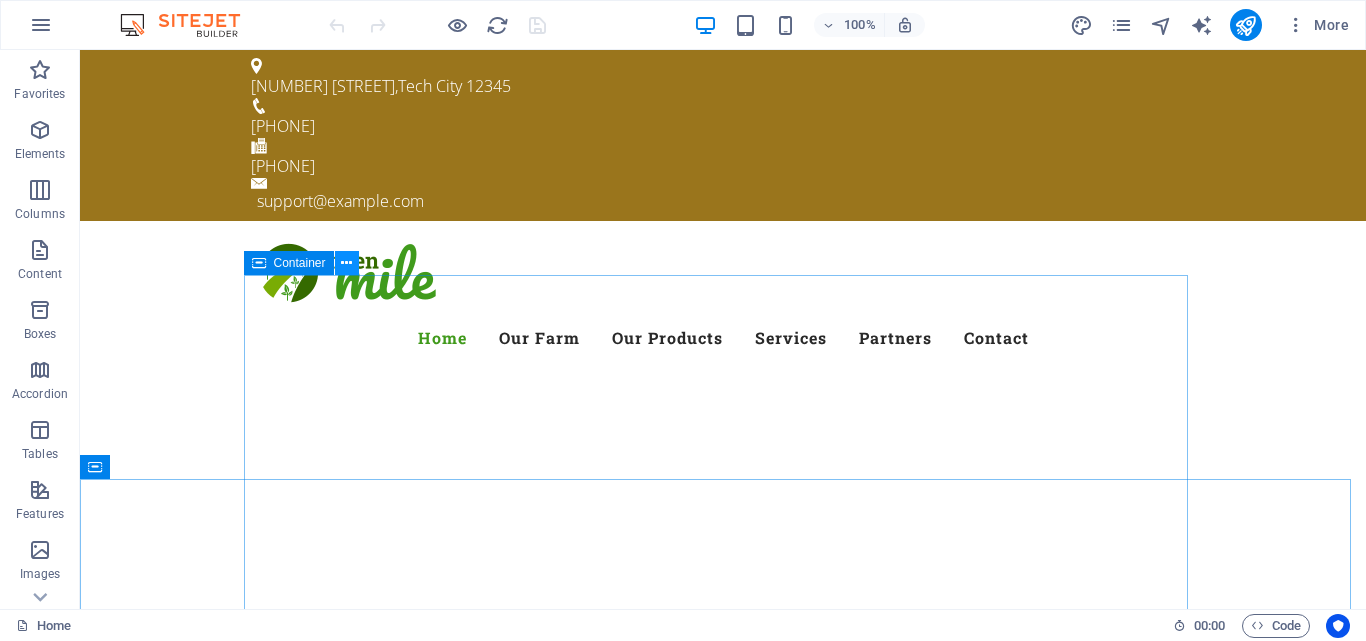 click at bounding box center (347, 263) 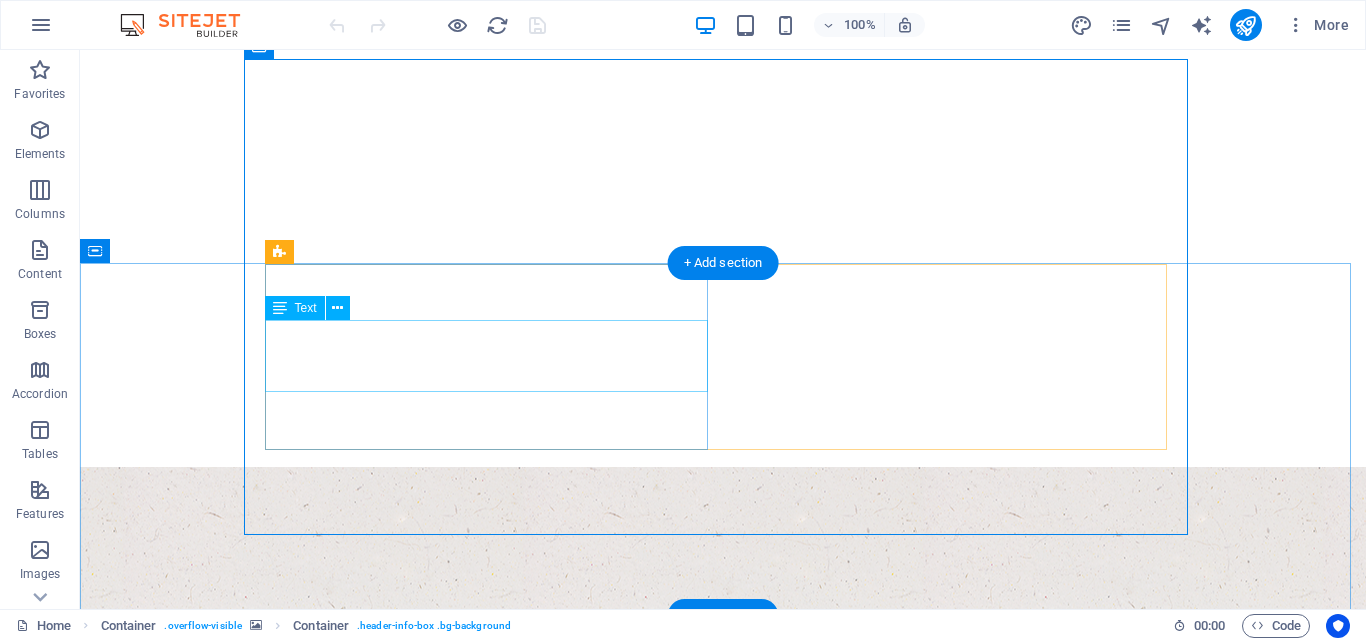 scroll, scrollTop: 200, scrollLeft: 0, axis: vertical 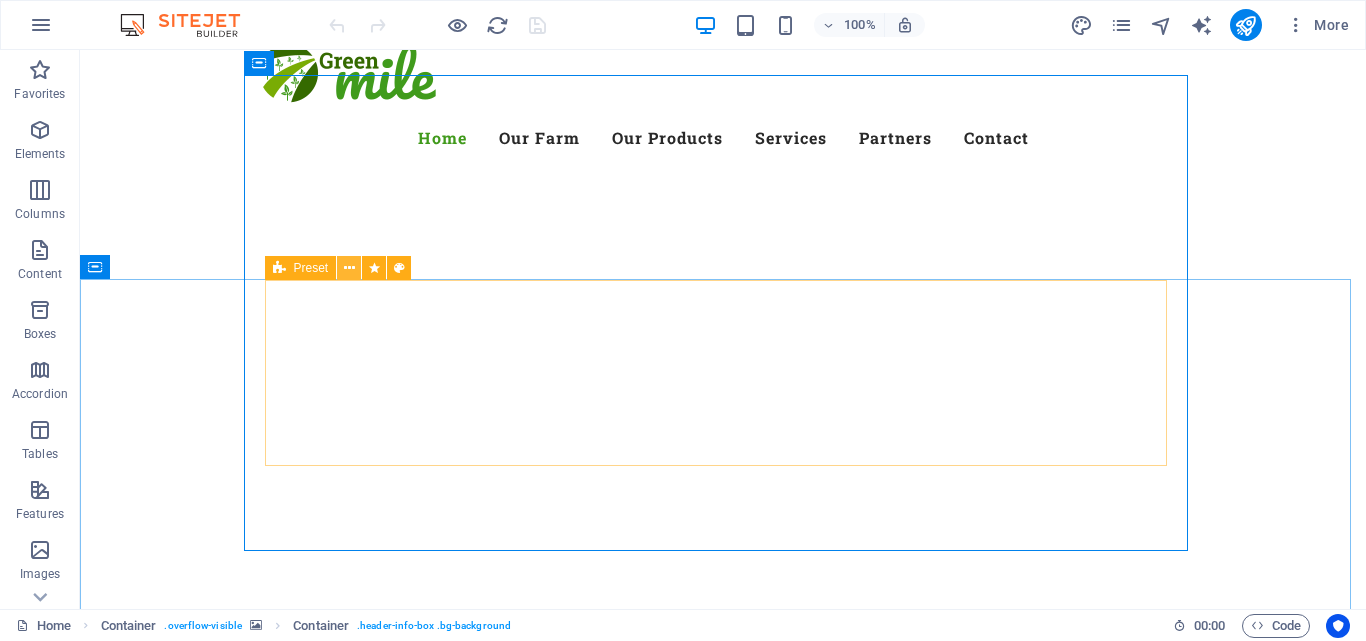 click at bounding box center (349, 268) 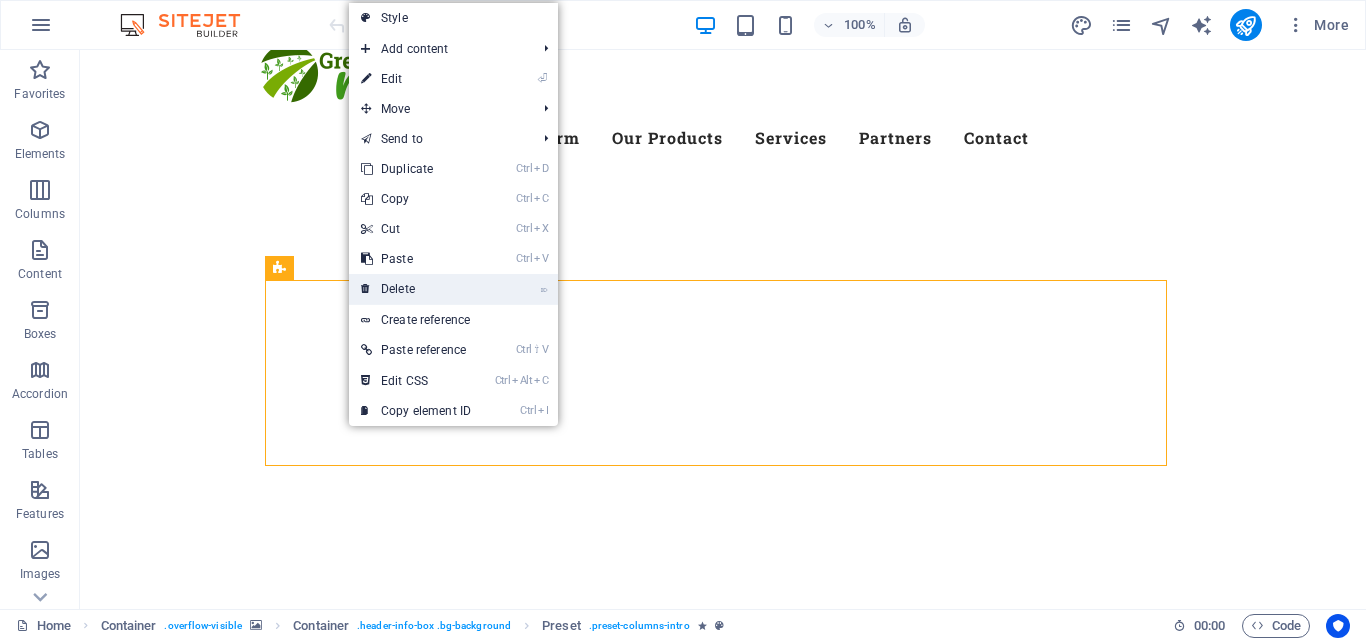 click on "⌦  Delete" at bounding box center (416, 289) 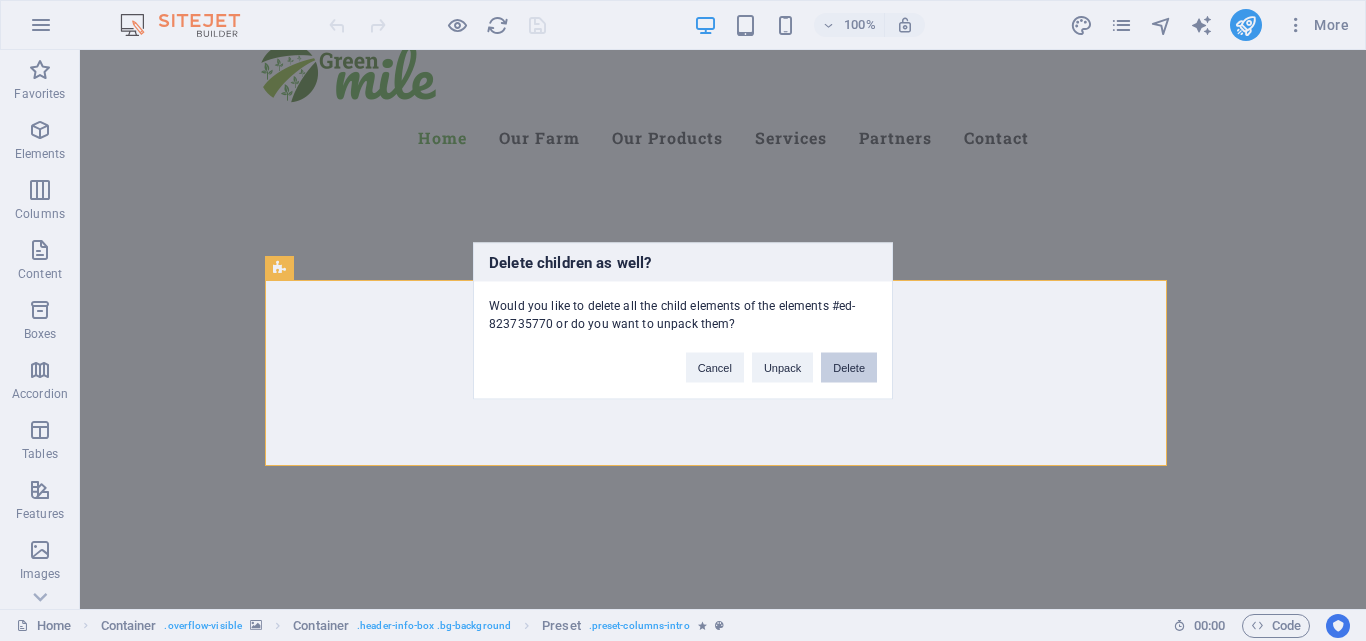 click on "Delete" at bounding box center [849, 367] 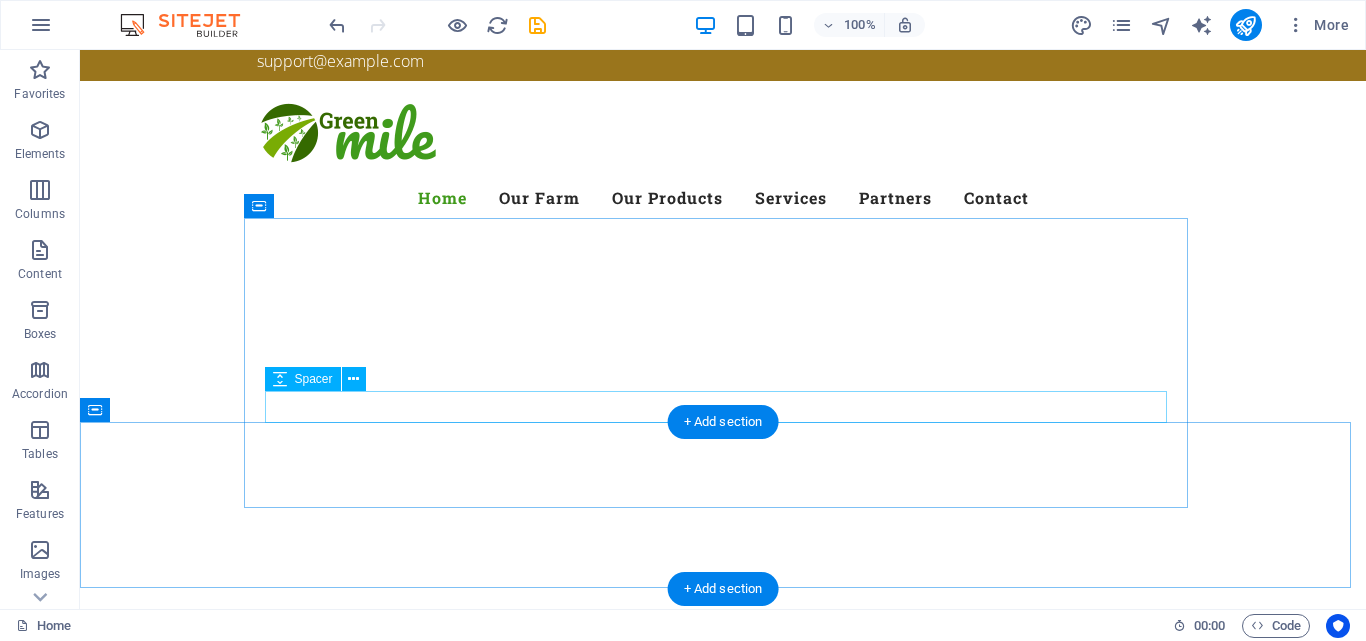 scroll, scrollTop: 0, scrollLeft: 0, axis: both 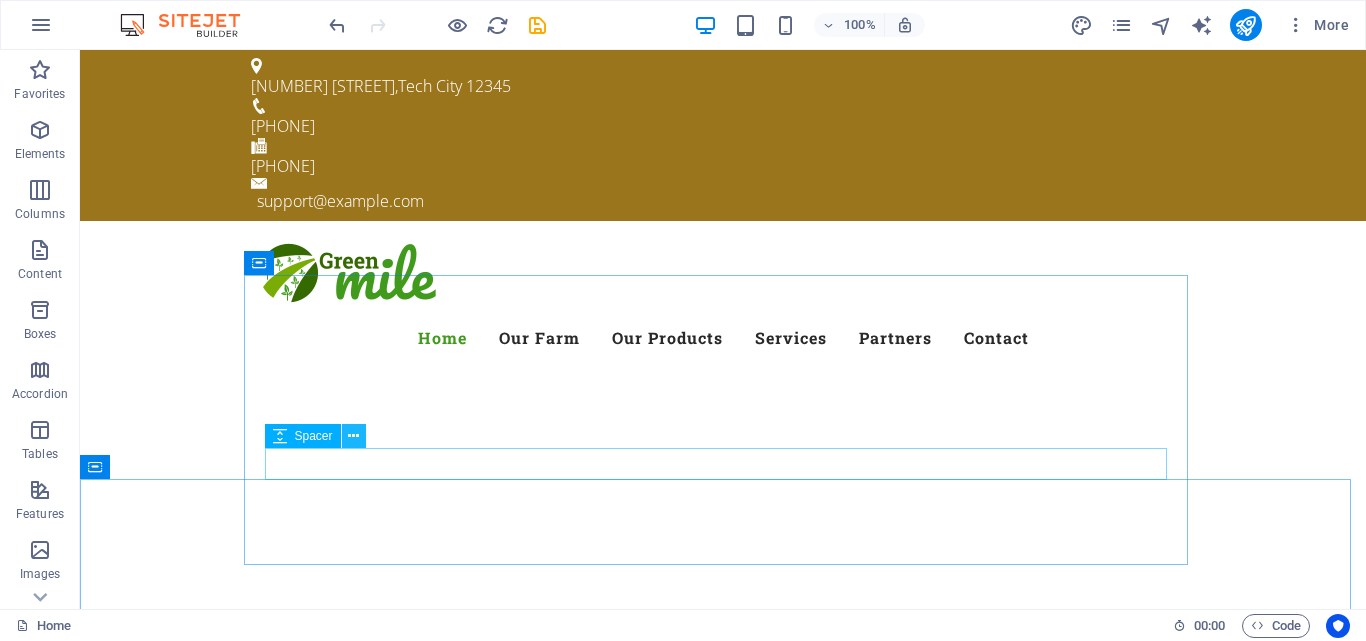 click at bounding box center (353, 436) 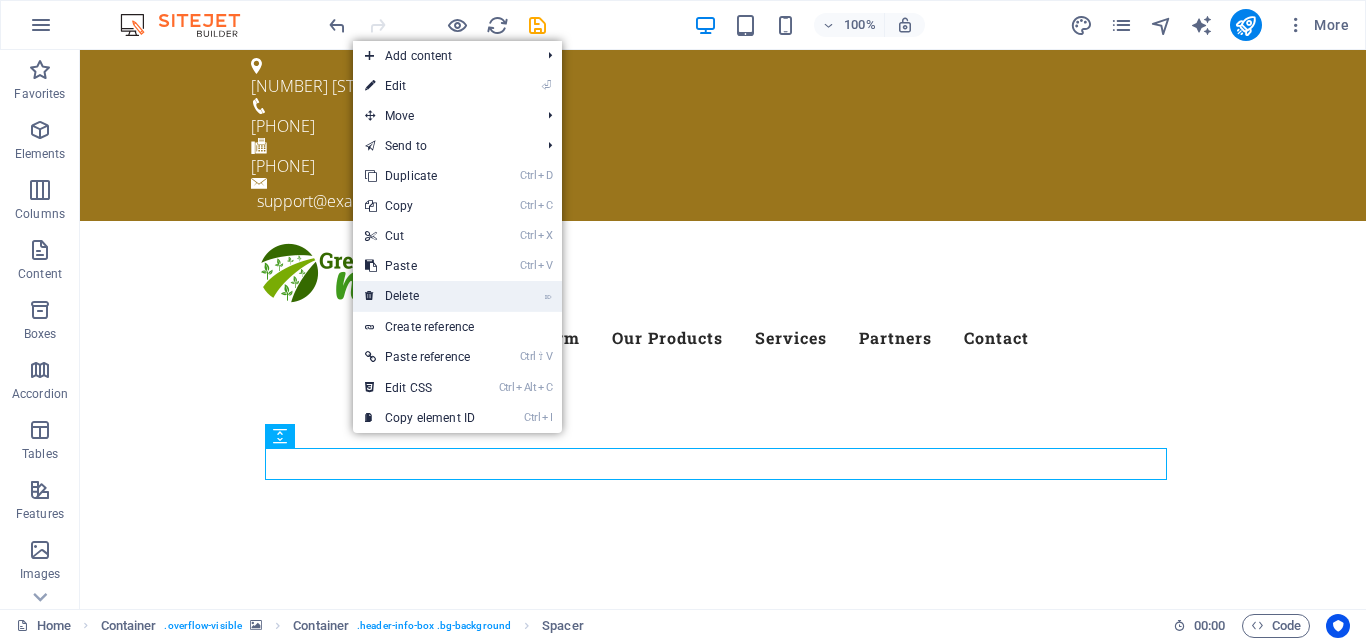 click on "⌦  Delete" at bounding box center (420, 296) 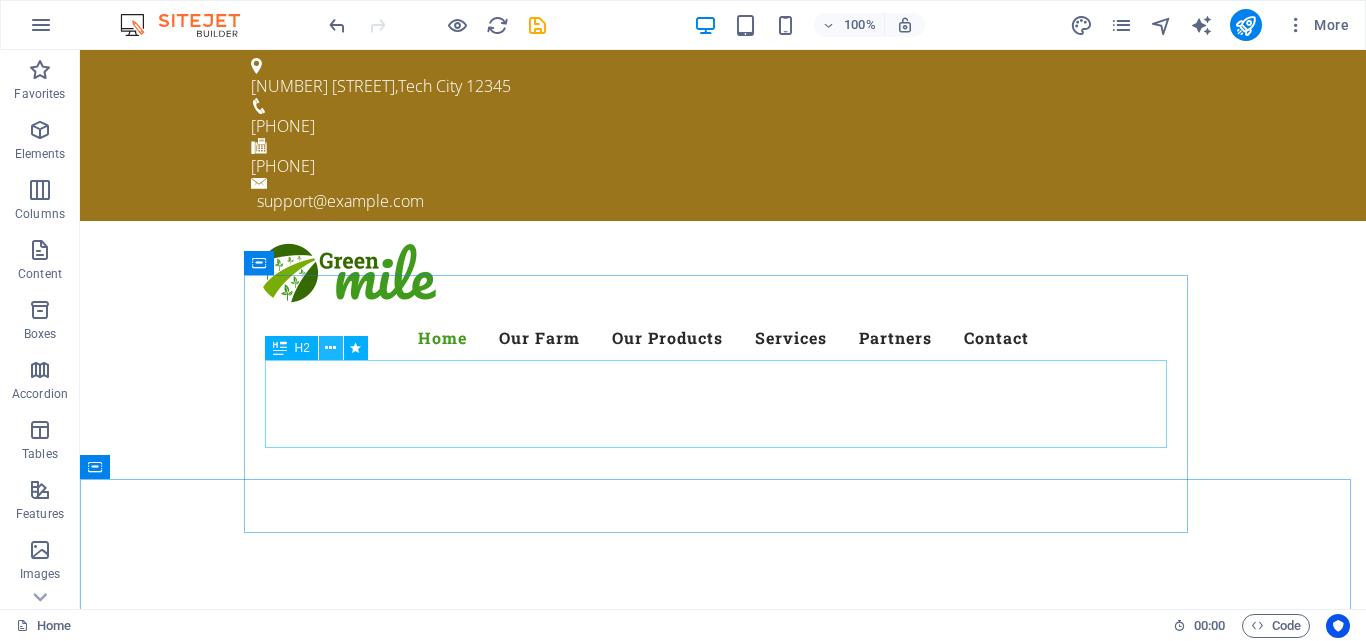 click at bounding box center (330, 348) 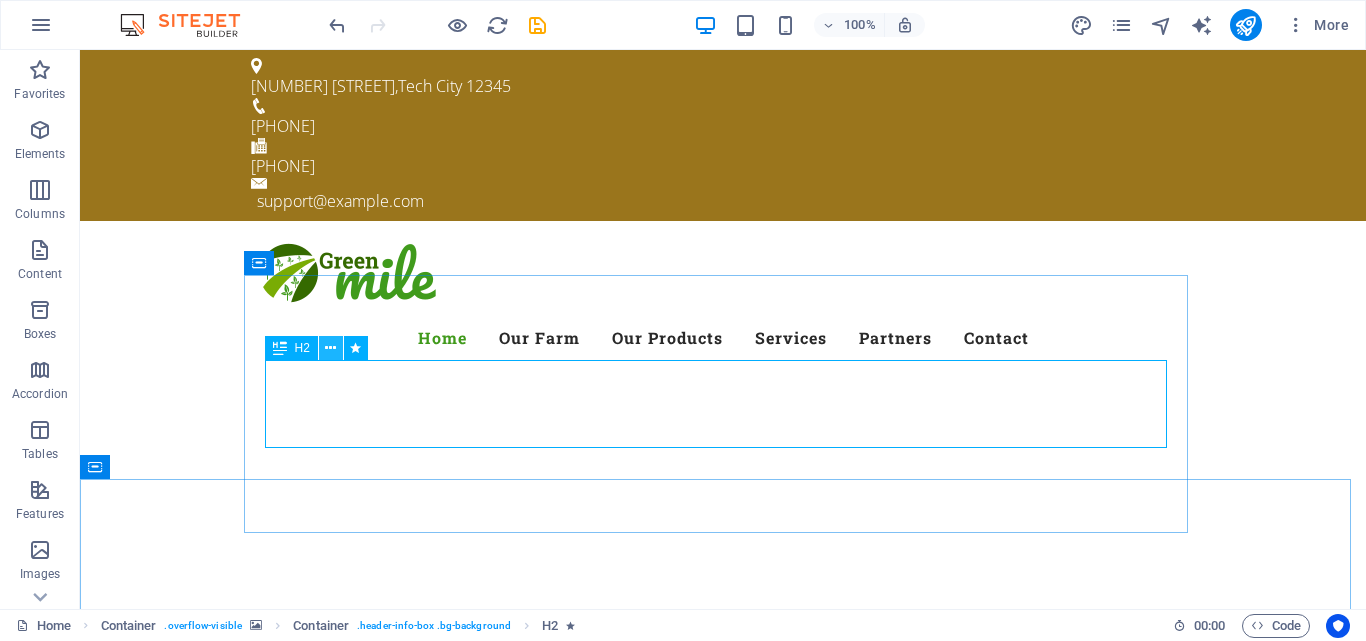 click at bounding box center [330, 348] 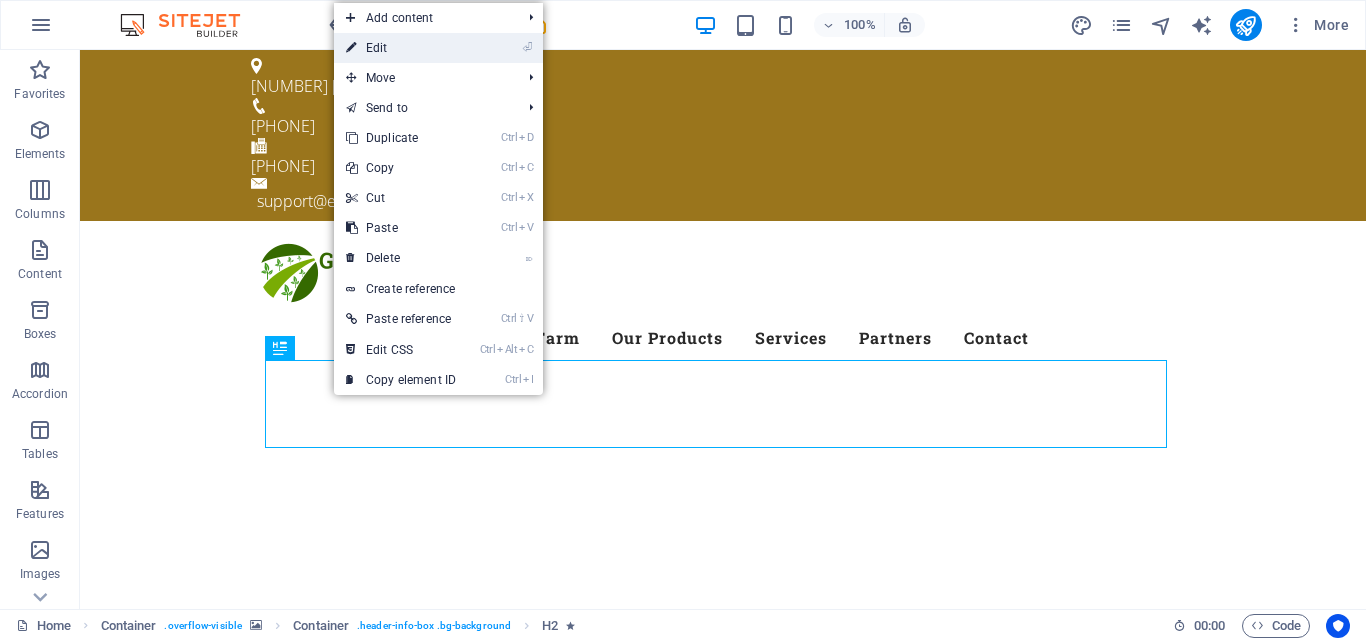 click on "⏎  Edit" at bounding box center [401, 48] 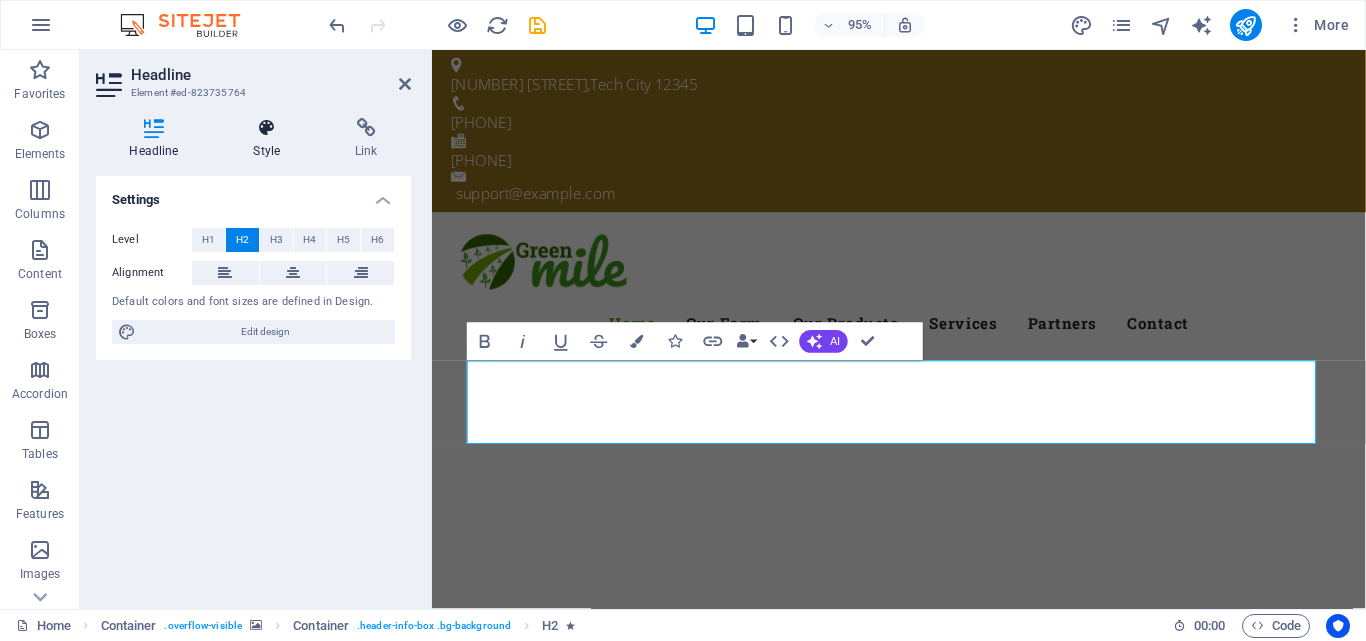 click on "Style" at bounding box center [271, 139] 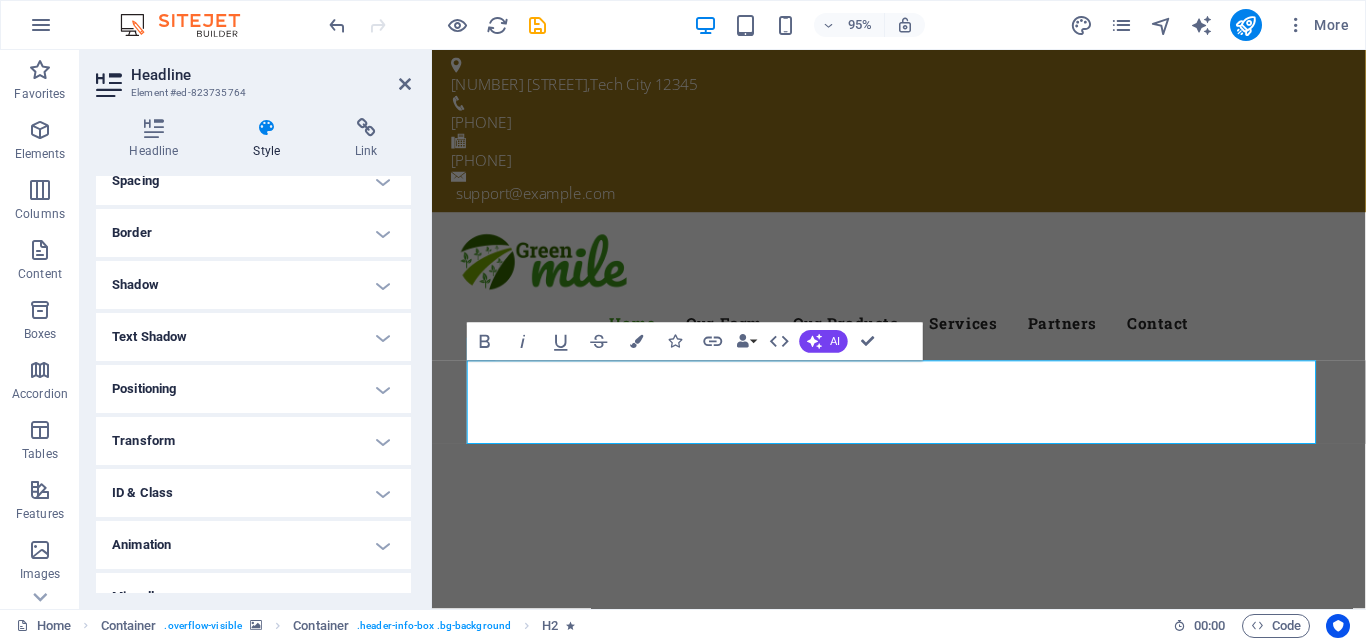scroll, scrollTop: 300, scrollLeft: 0, axis: vertical 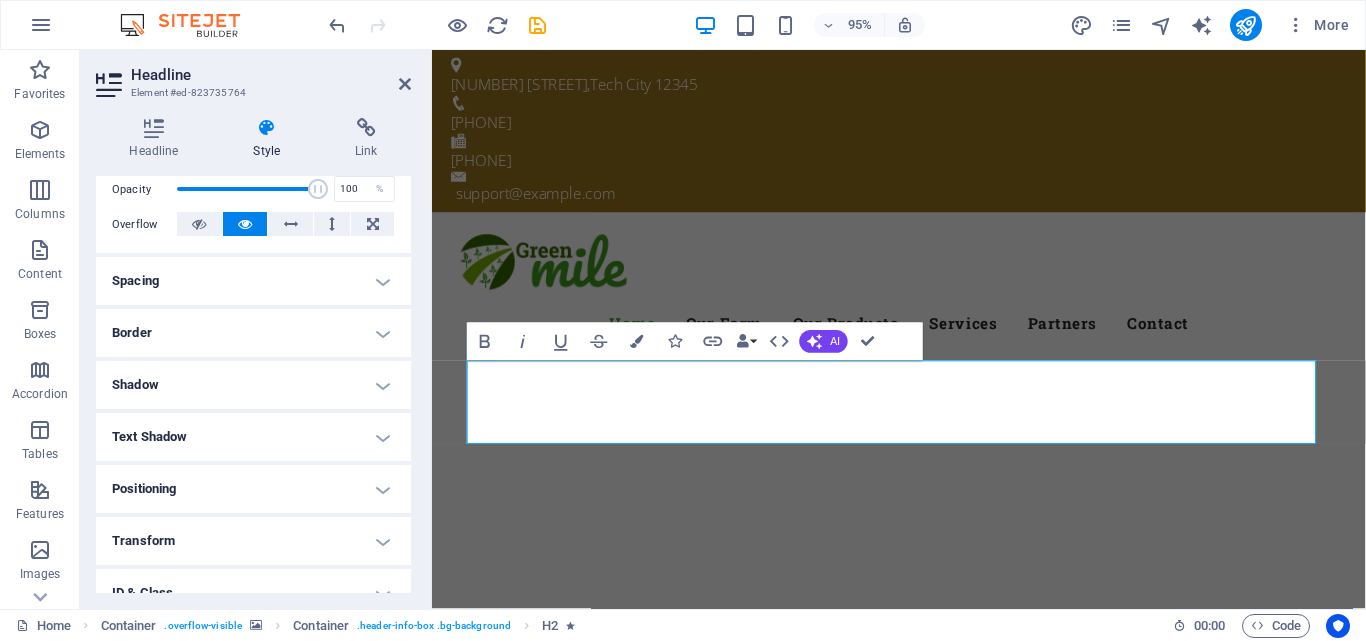 click on "Spacing" at bounding box center (253, 281) 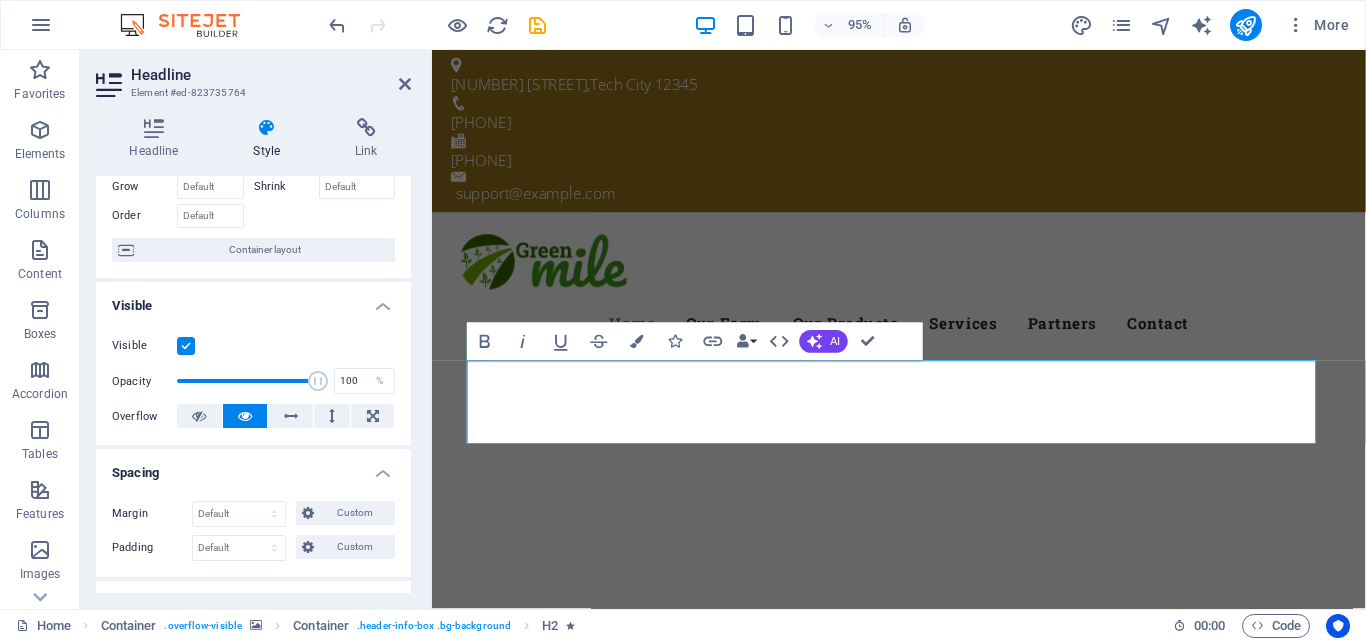 scroll, scrollTop: 0, scrollLeft: 0, axis: both 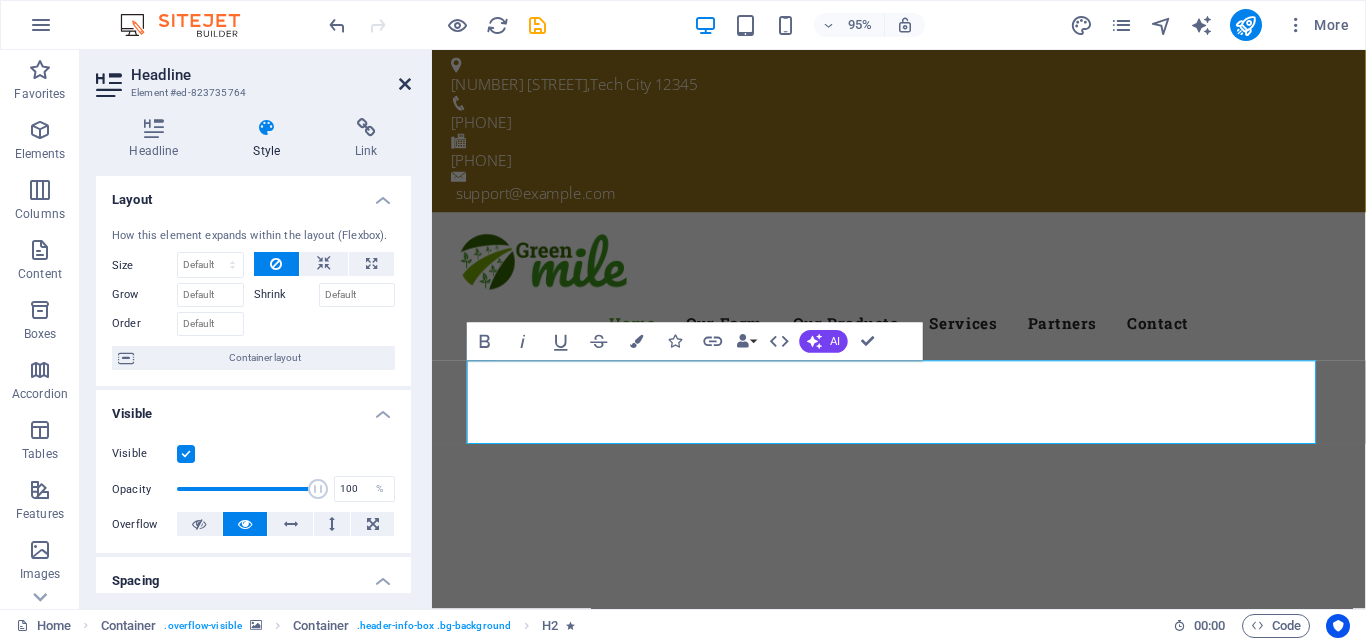 click at bounding box center [405, 84] 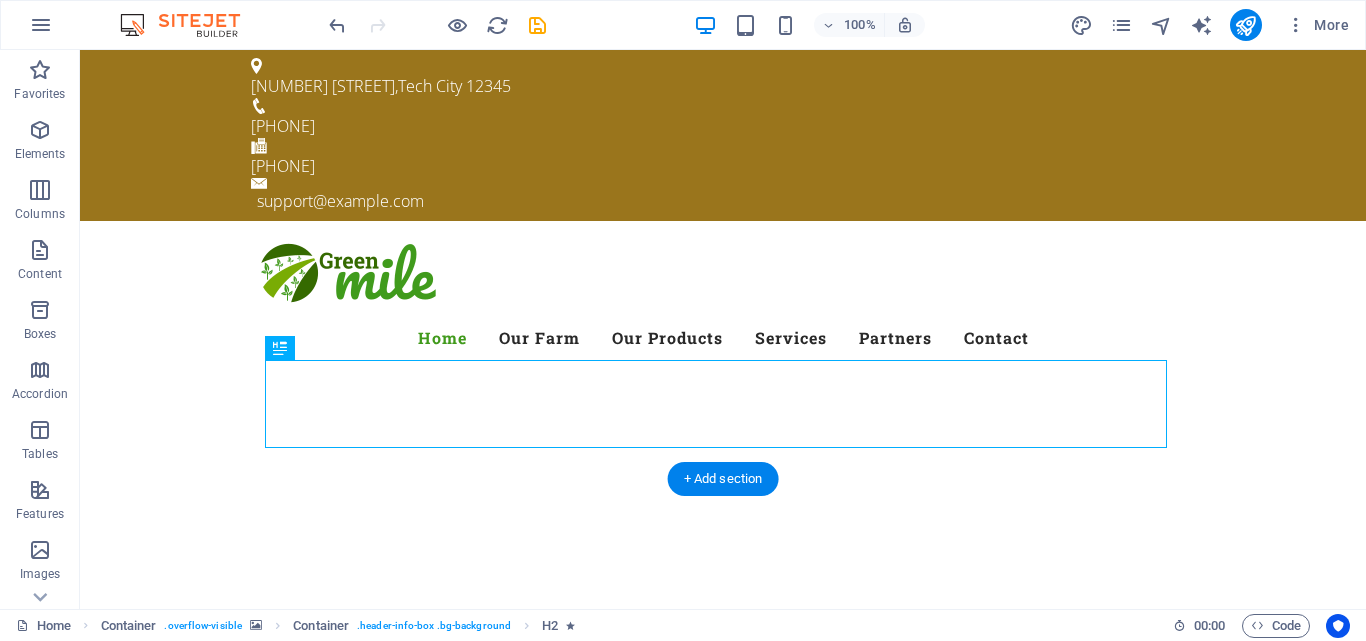 click at bounding box center (723, 898) 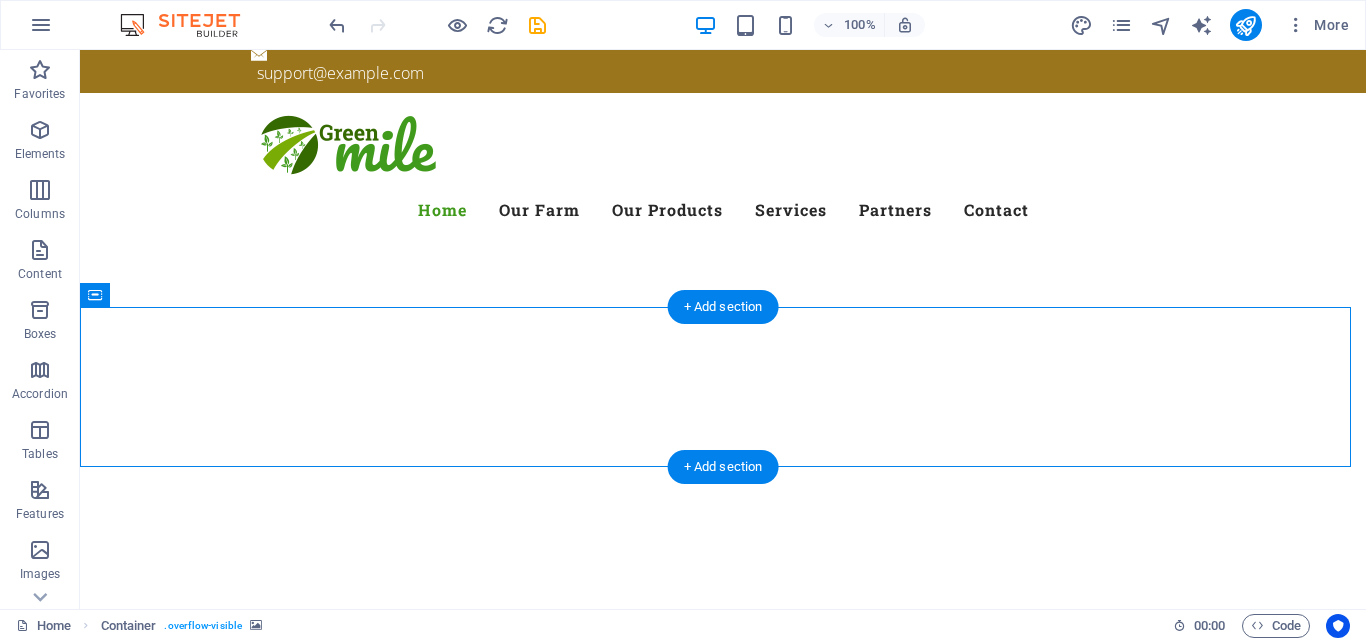 scroll, scrollTop: 0, scrollLeft: 0, axis: both 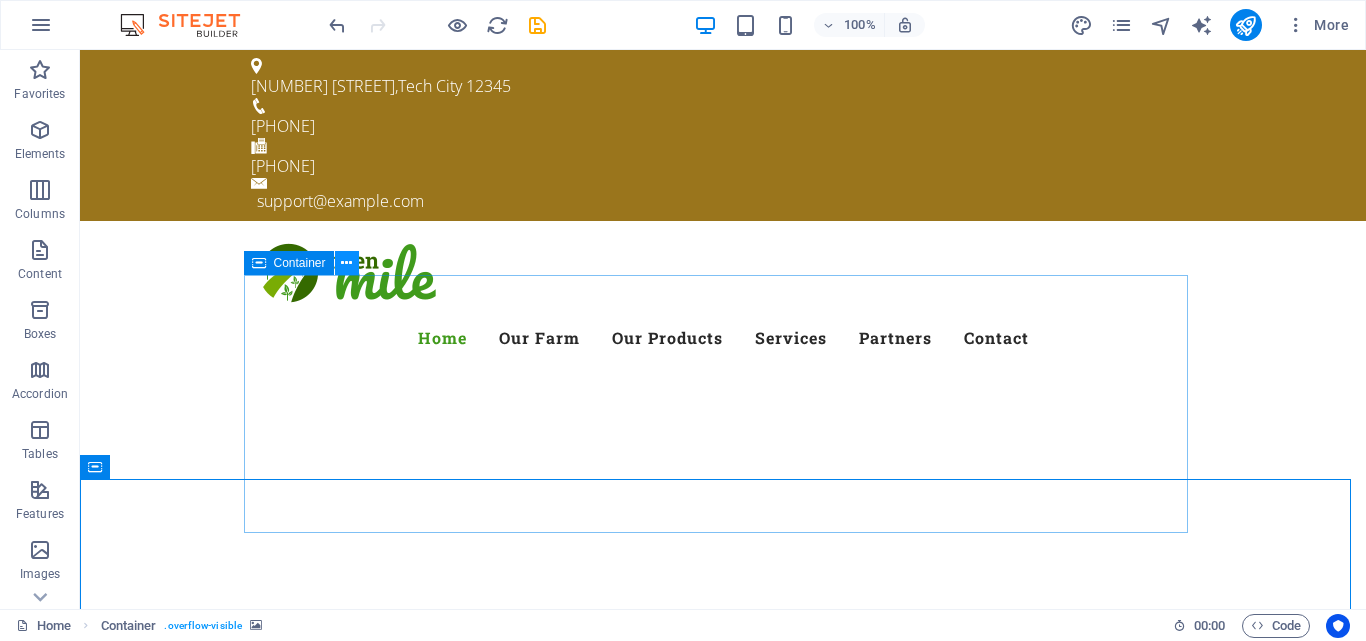 click at bounding box center (346, 263) 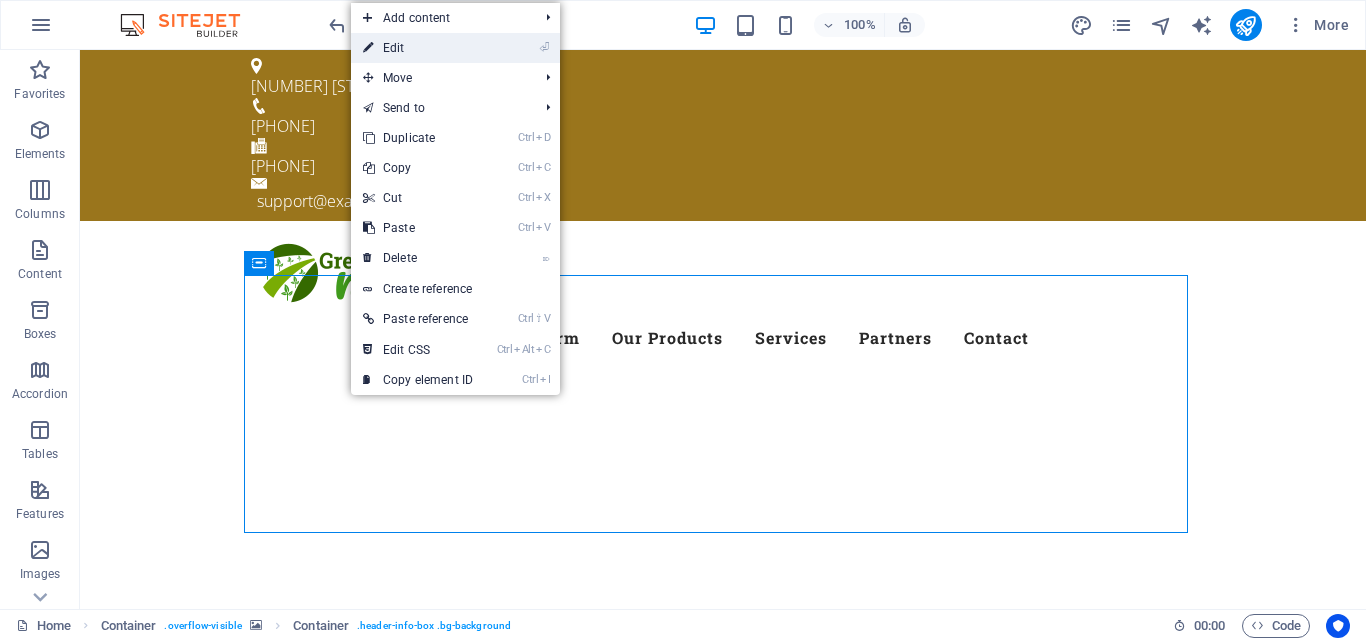 click on "⏎  Edit" at bounding box center [418, 48] 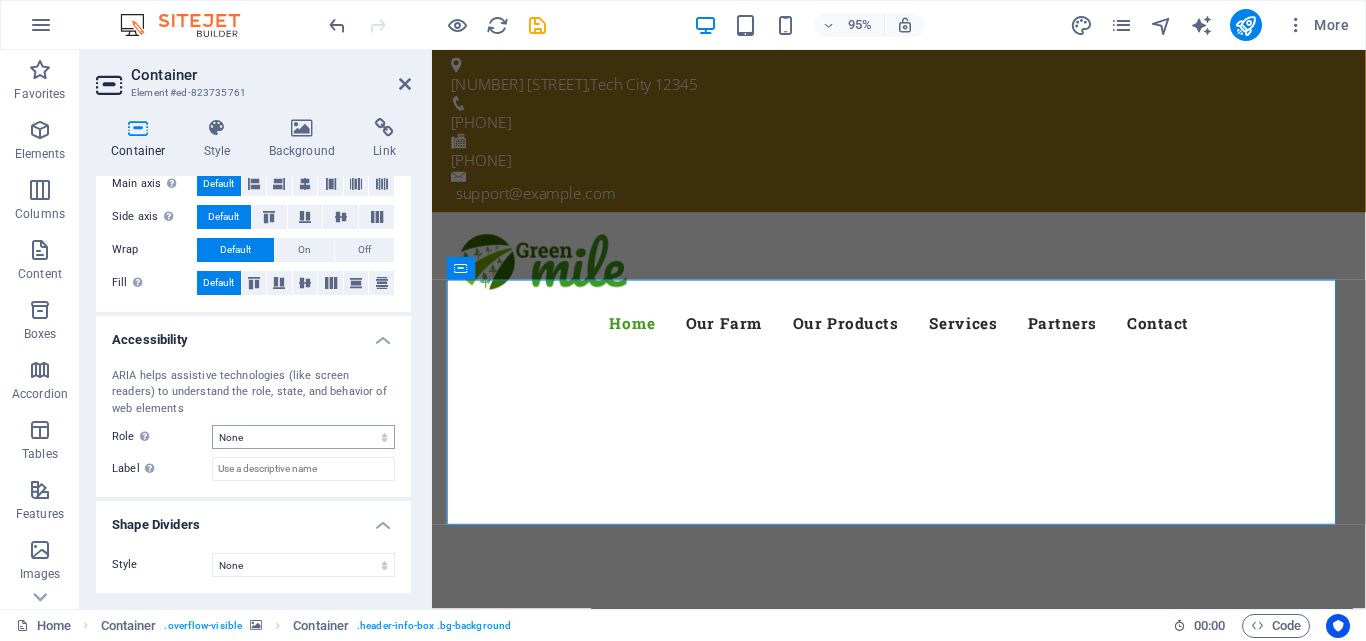 scroll, scrollTop: 0, scrollLeft: 0, axis: both 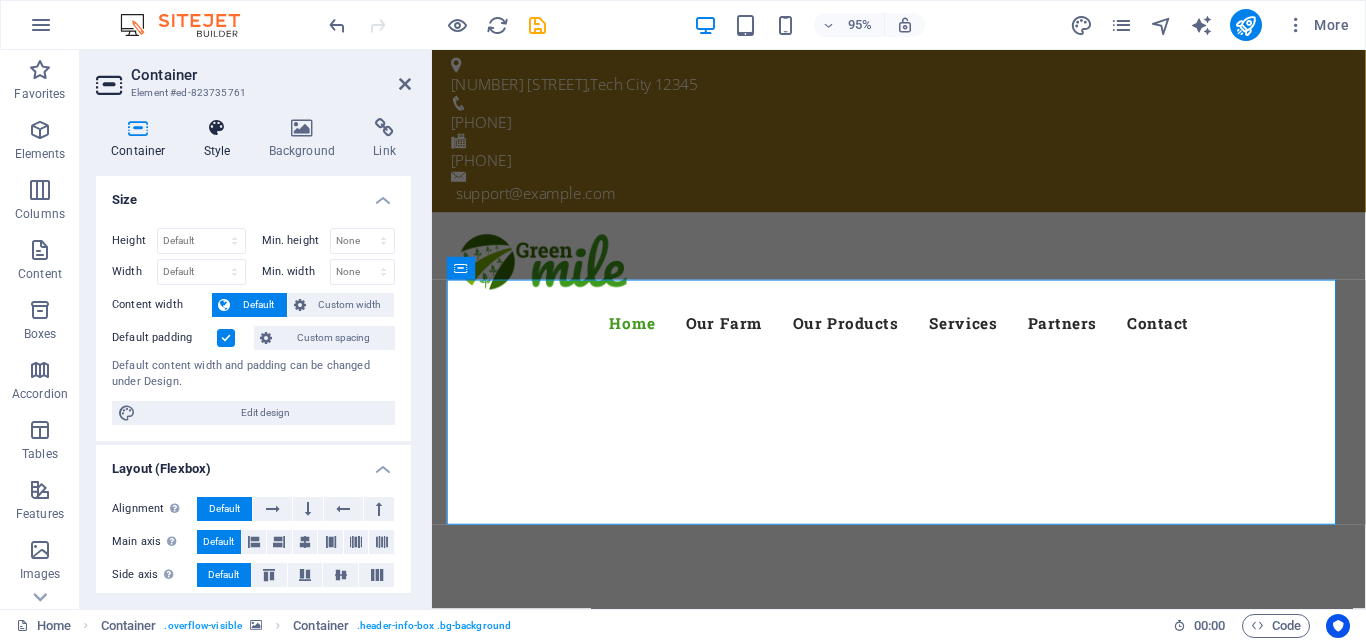 click at bounding box center (217, 128) 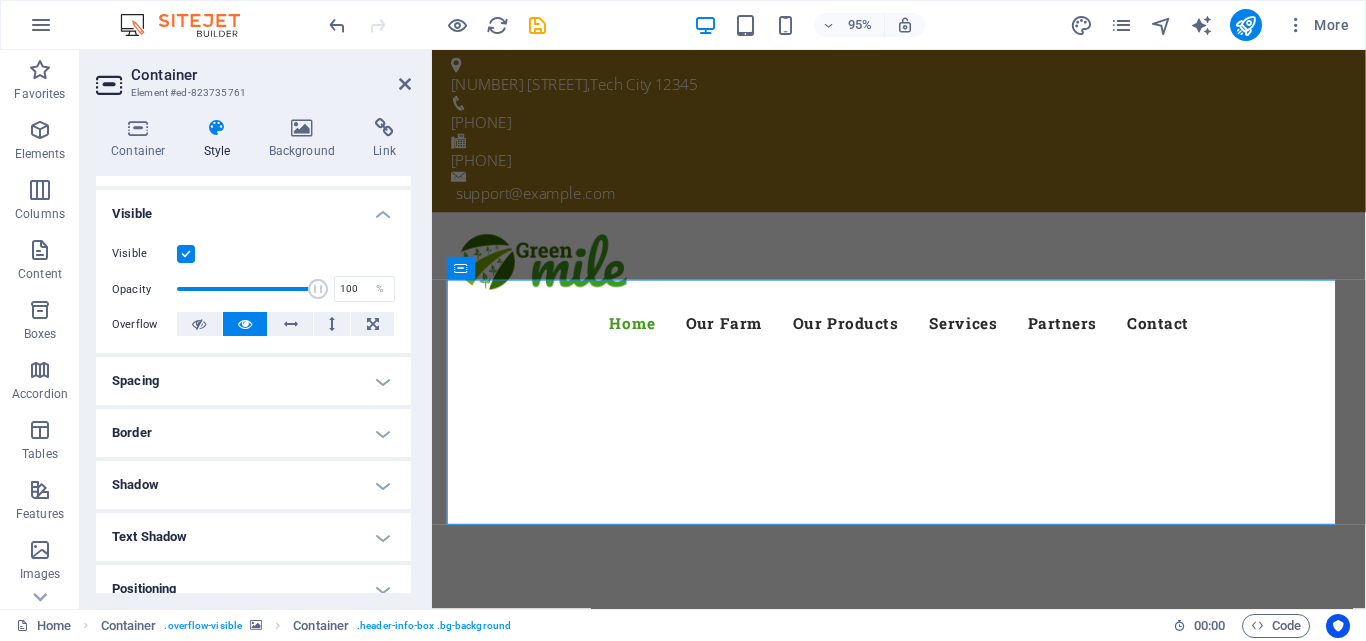 scroll, scrollTop: 100, scrollLeft: 0, axis: vertical 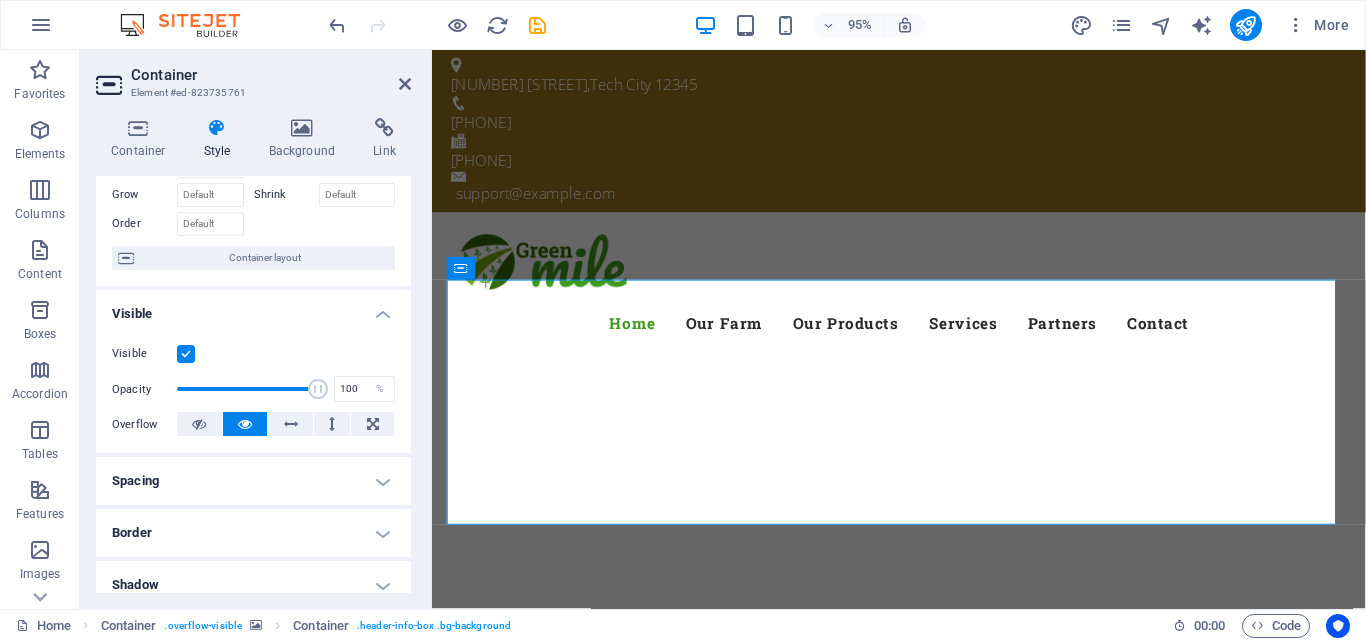 click on "Spacing" at bounding box center (253, 481) 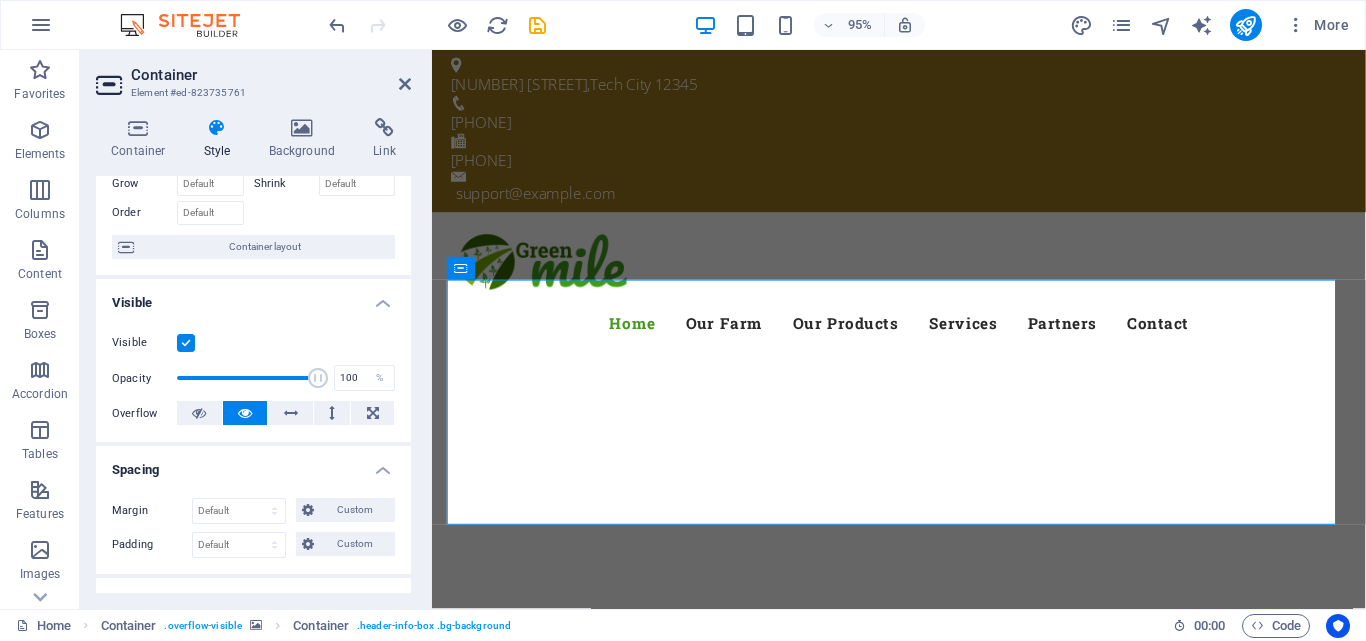 scroll, scrollTop: 100, scrollLeft: 0, axis: vertical 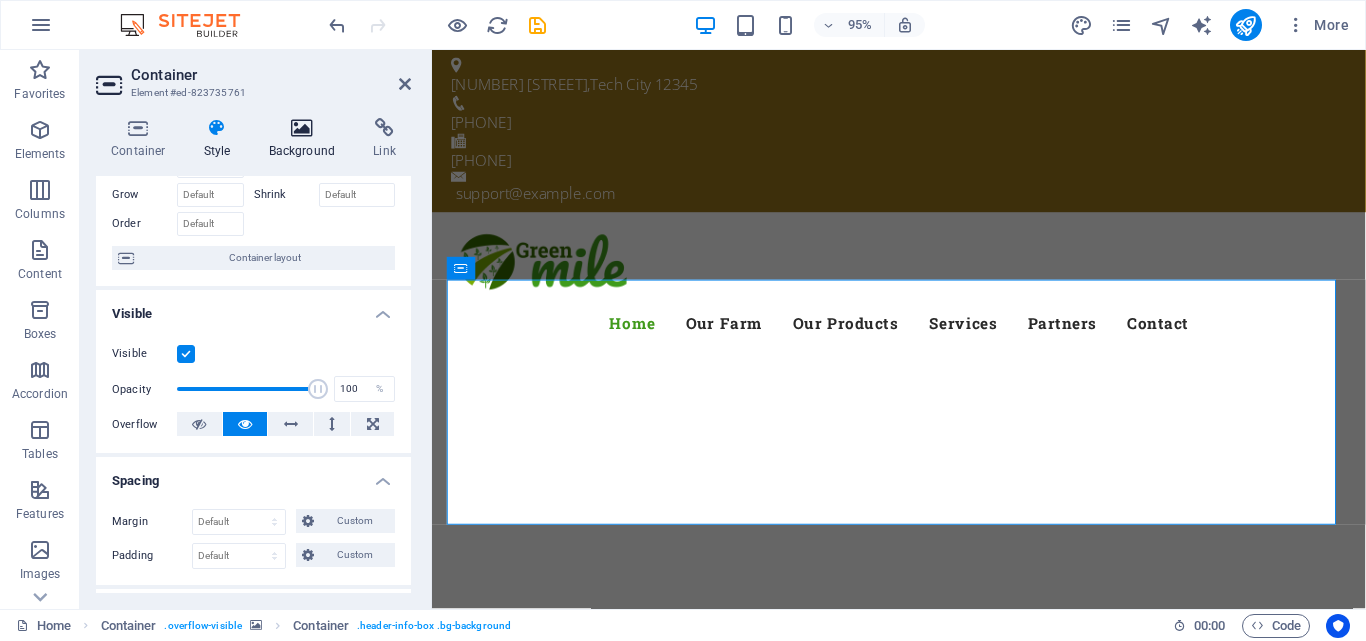 click at bounding box center [302, 128] 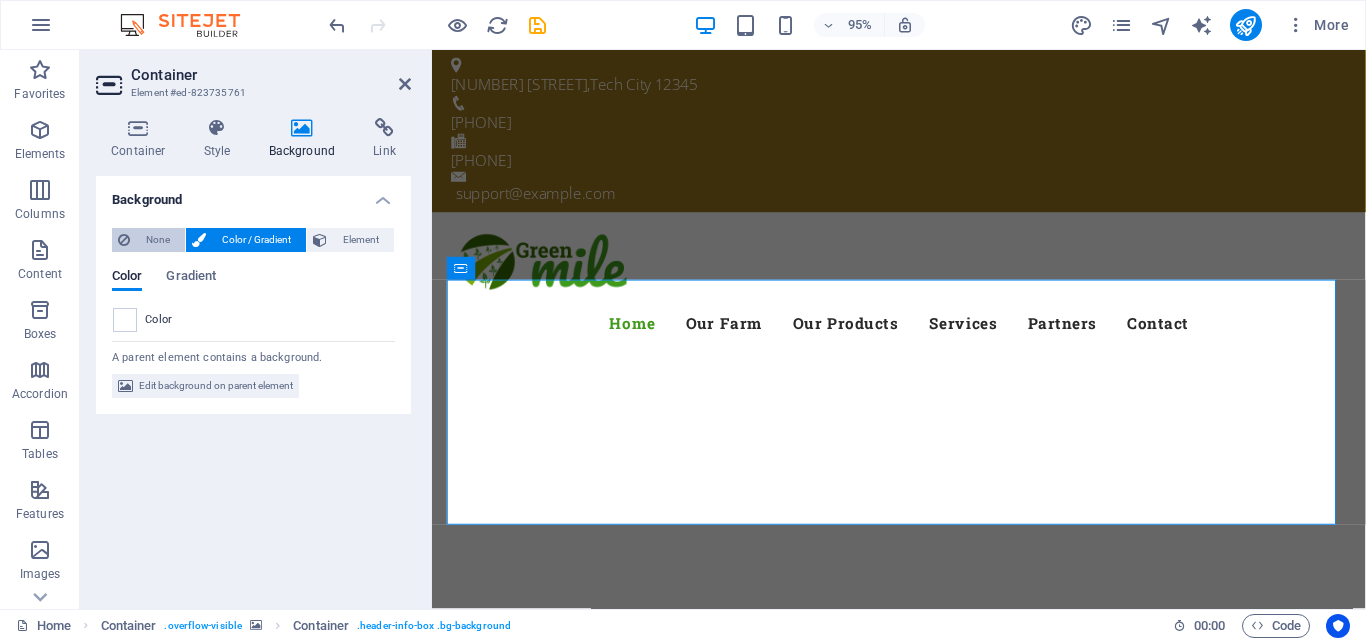 click on "None" at bounding box center (157, 240) 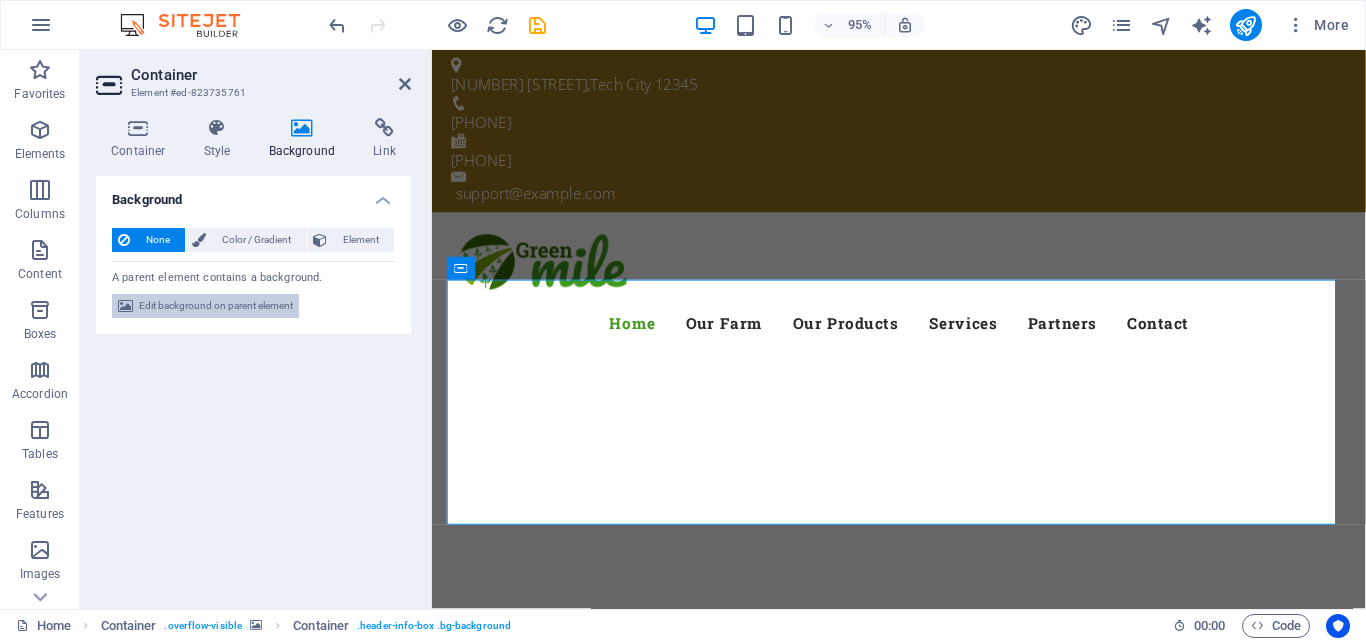 click on "Edit background on parent element" at bounding box center (216, 306) 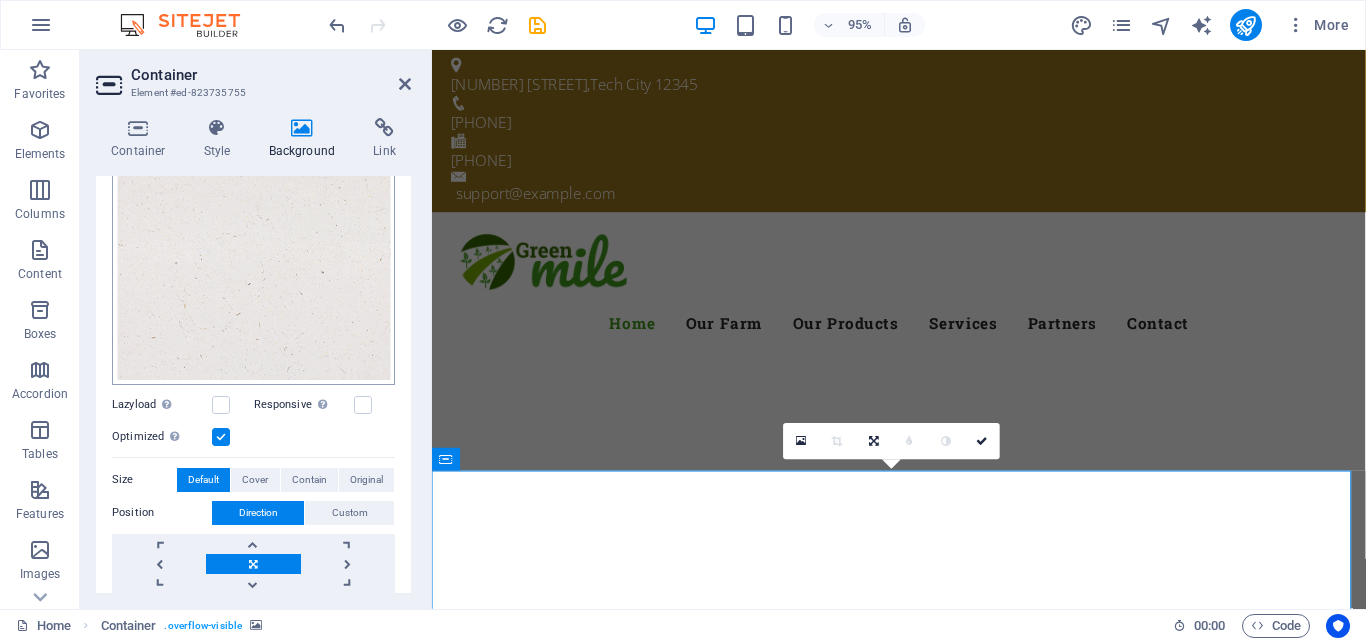 scroll, scrollTop: 0, scrollLeft: 0, axis: both 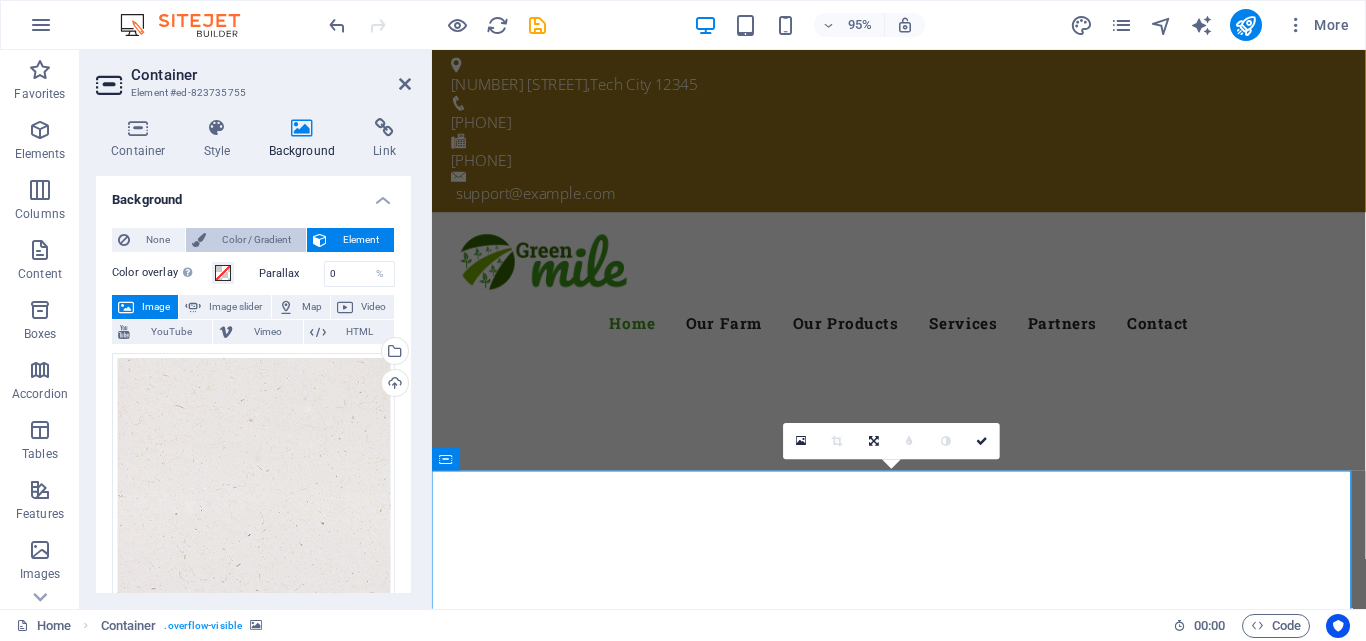 click on "Color / Gradient" at bounding box center (256, 240) 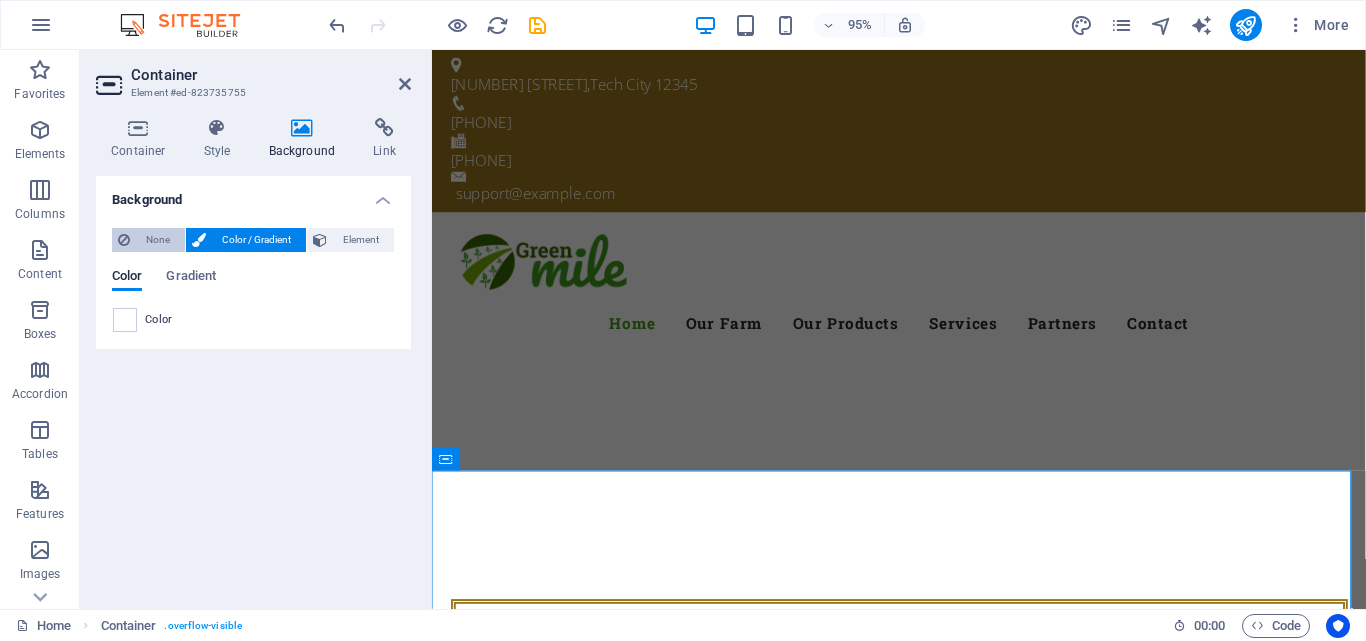 click on "None" at bounding box center (157, 240) 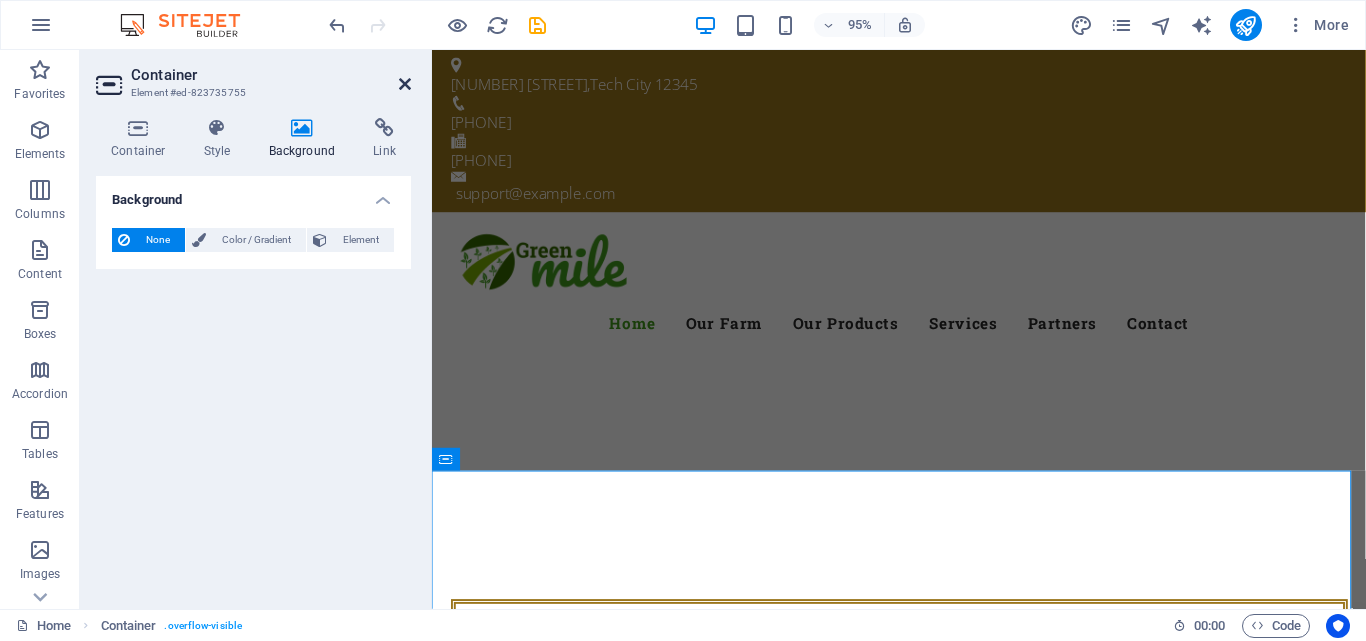 click at bounding box center [405, 84] 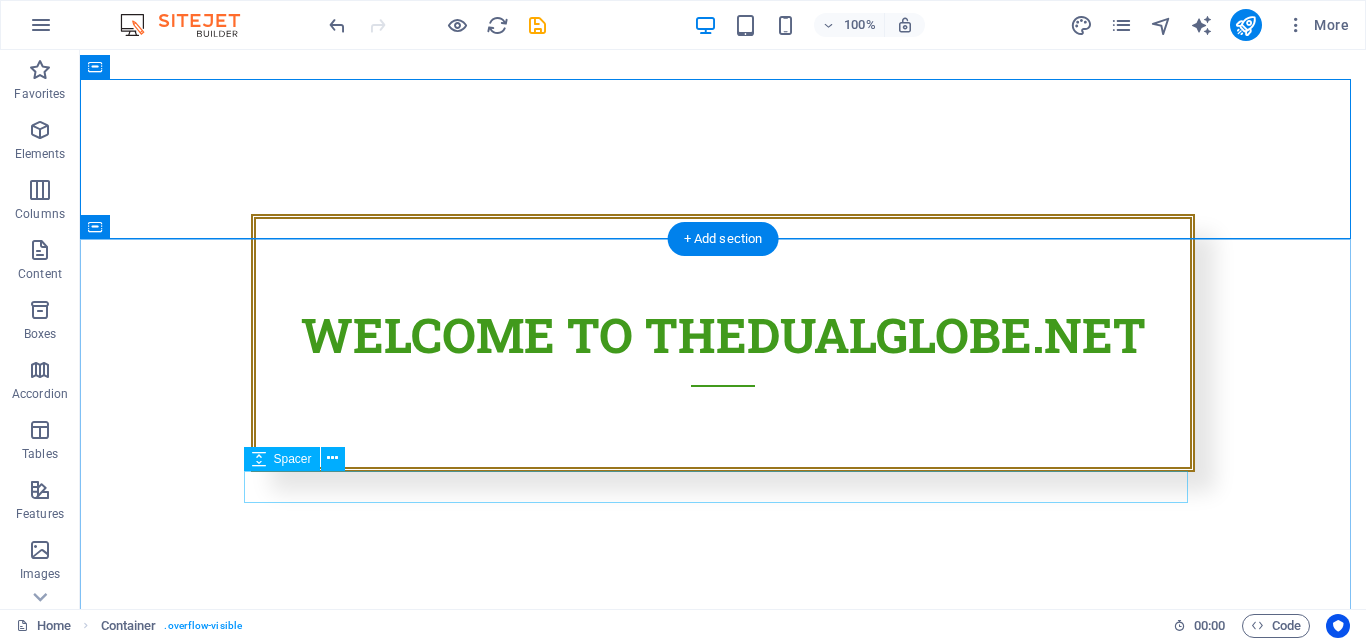 scroll, scrollTop: 0, scrollLeft: 0, axis: both 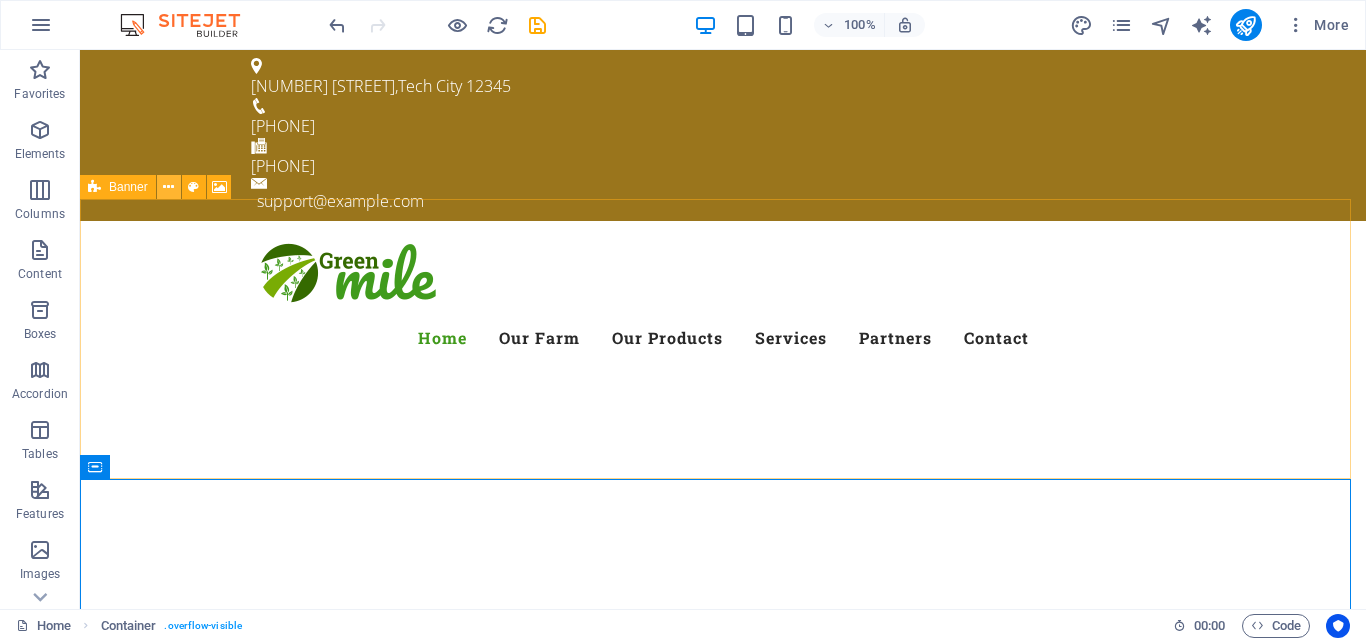 click at bounding box center [168, 187] 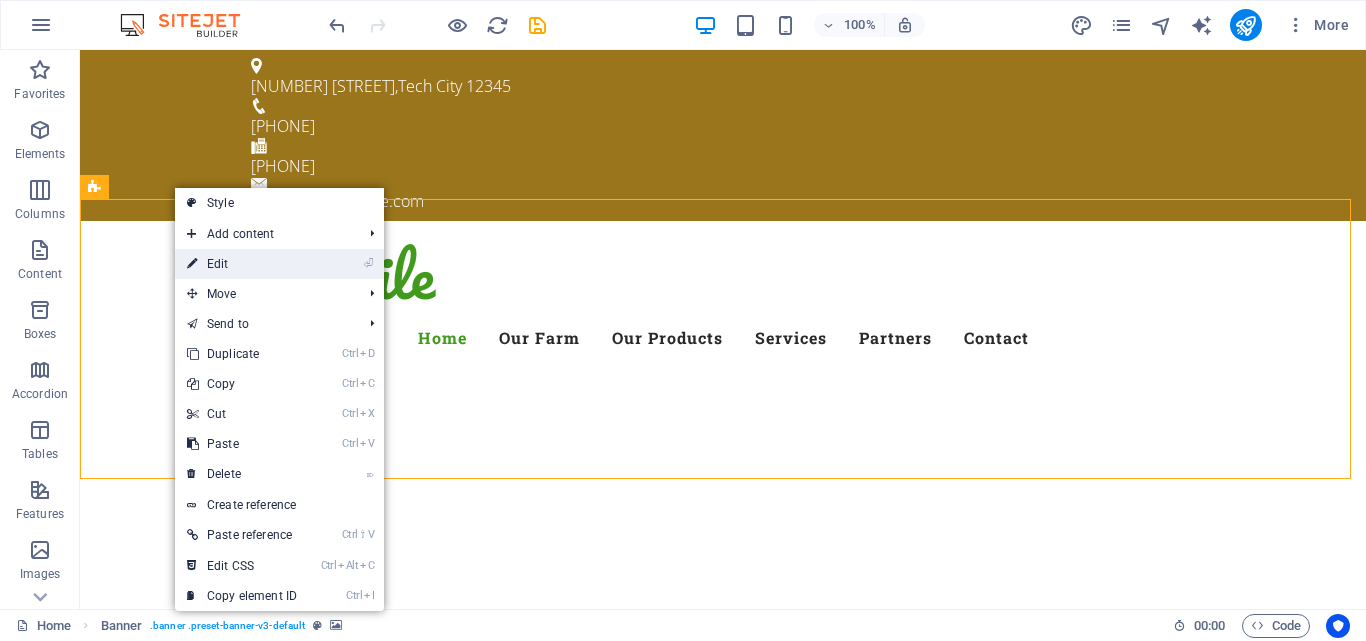 click on "⏎  Edit" at bounding box center (242, 264) 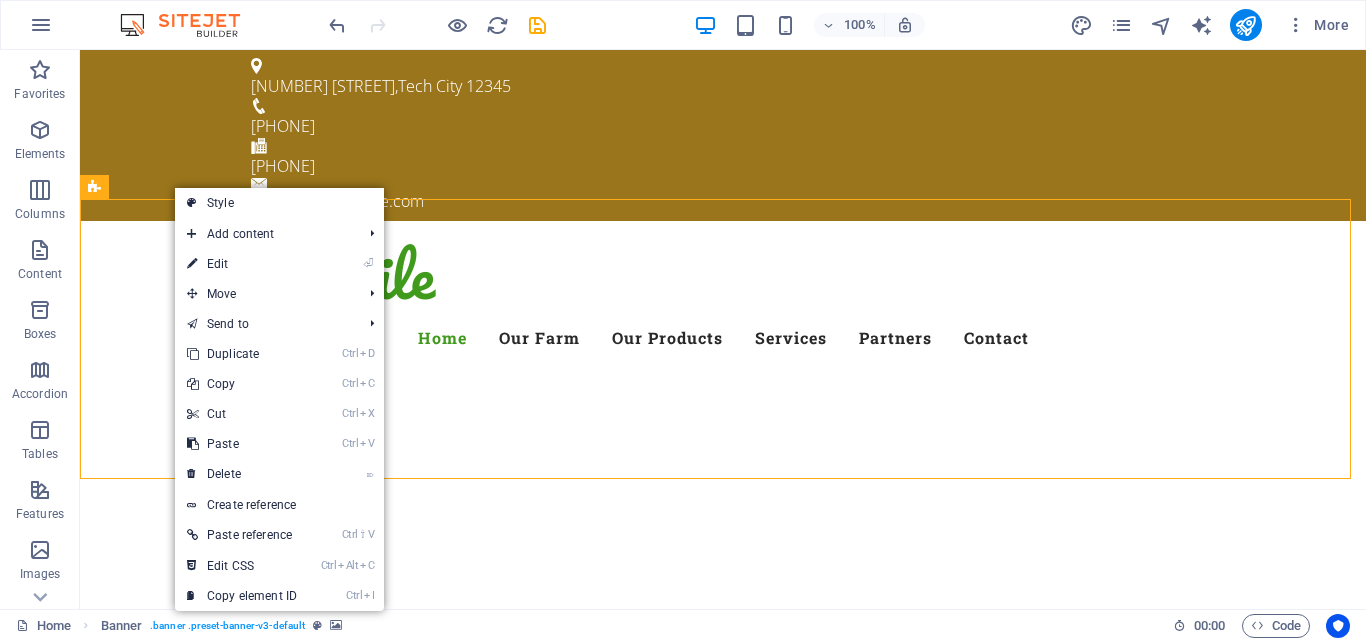 select on "vh" 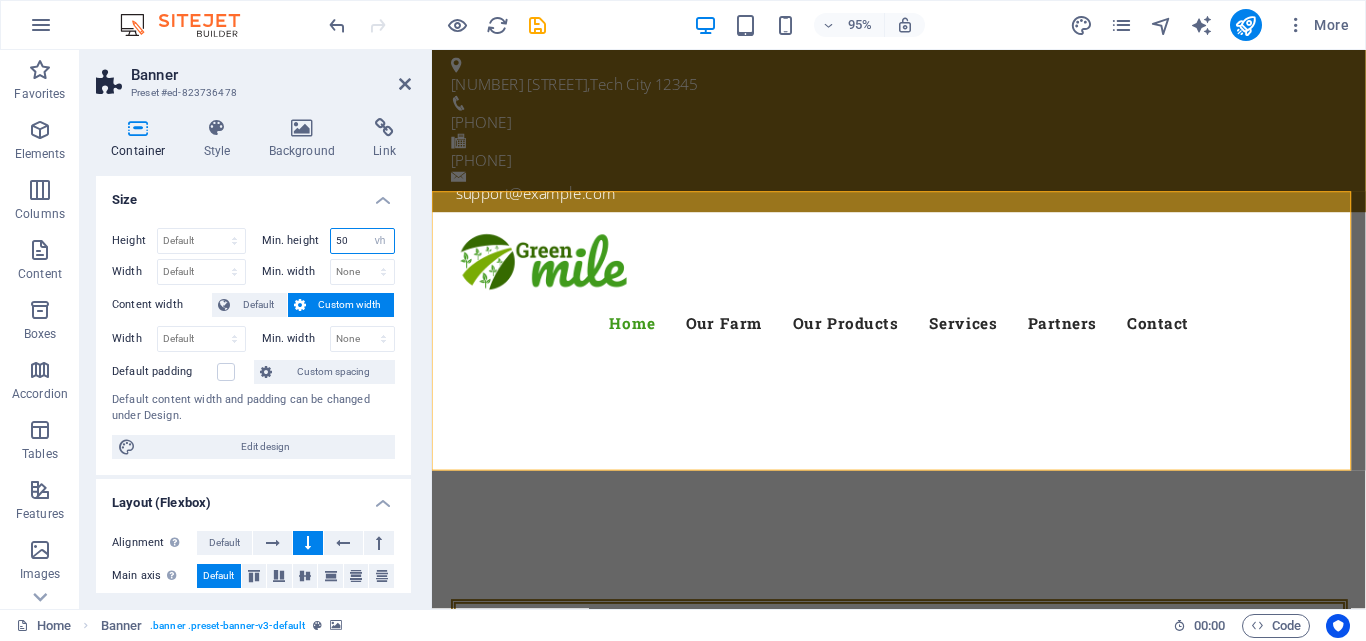 click on "50" at bounding box center (363, 241) 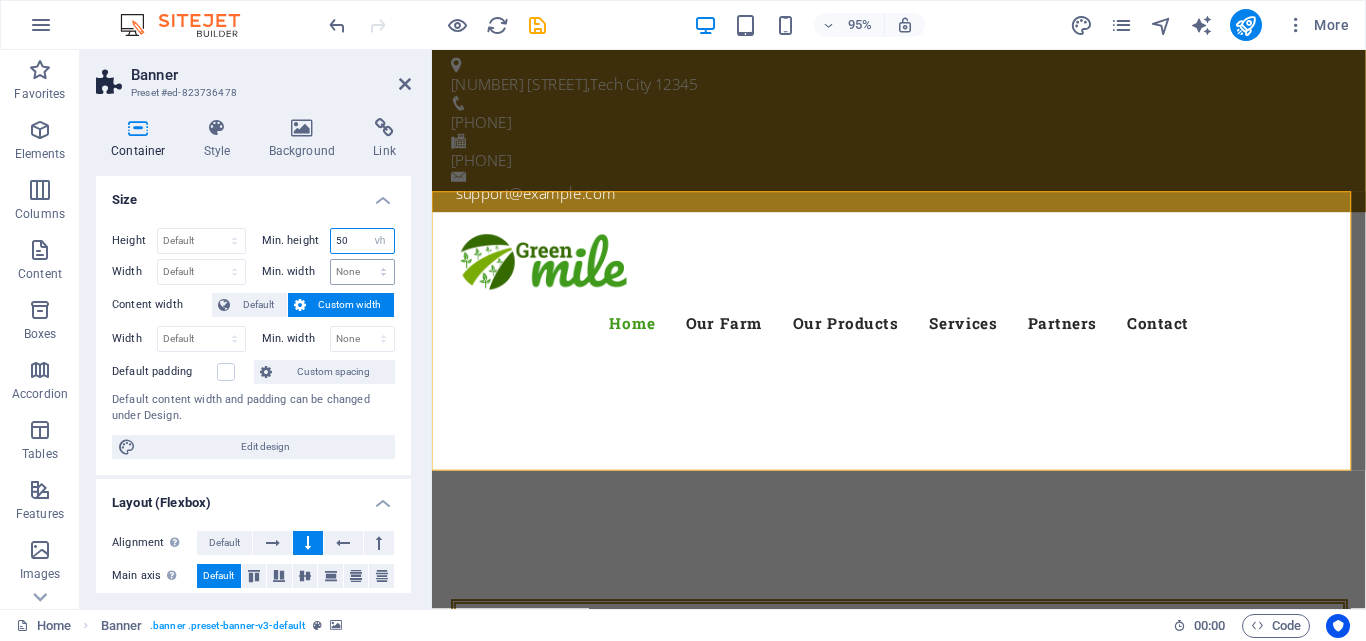 type on "5" 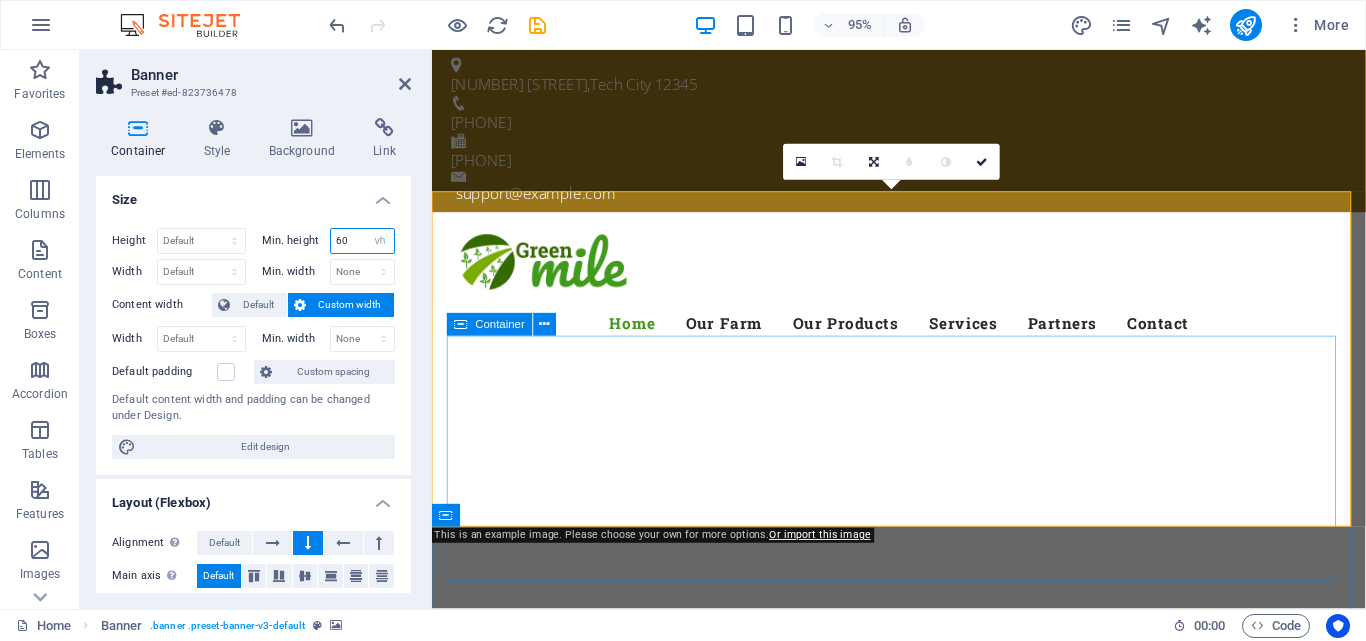 type on "60" 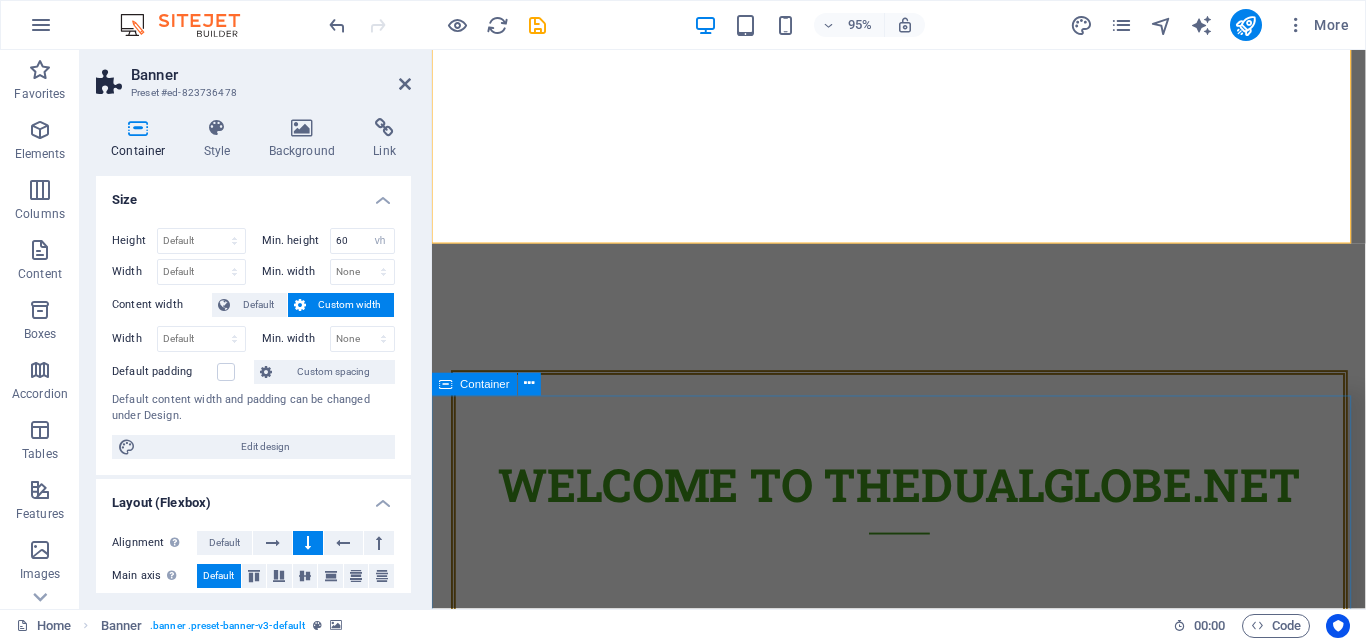 scroll, scrollTop: 100, scrollLeft: 0, axis: vertical 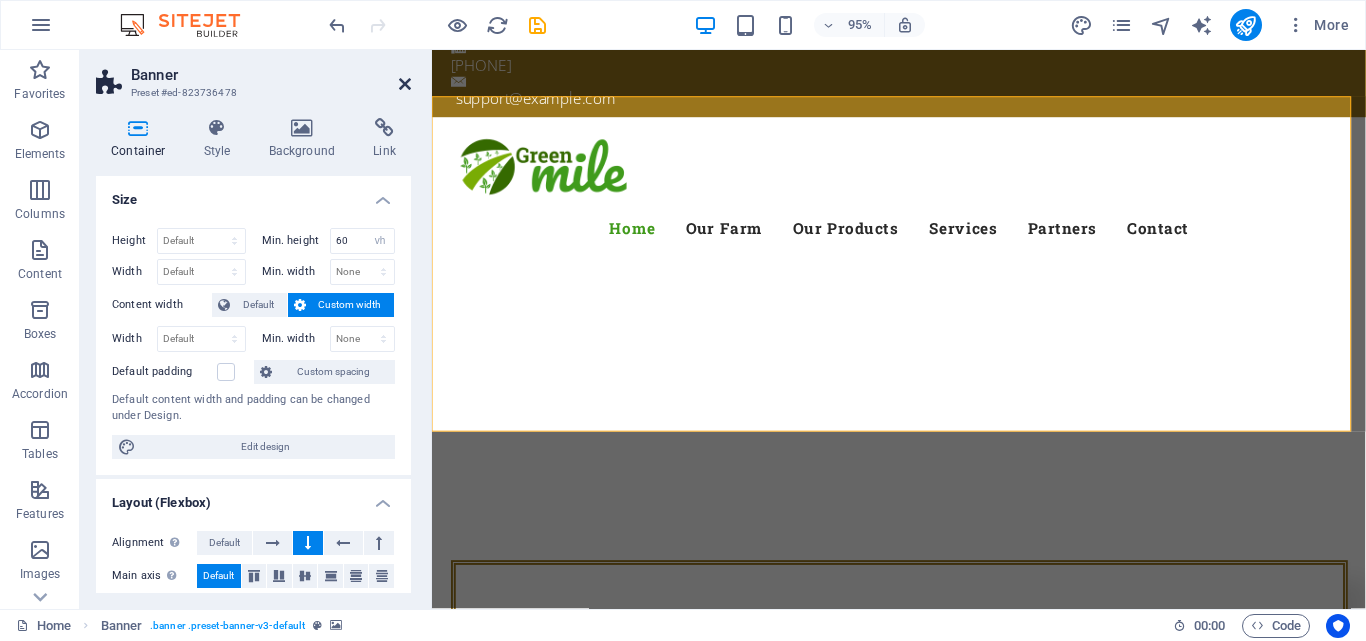 click at bounding box center [405, 84] 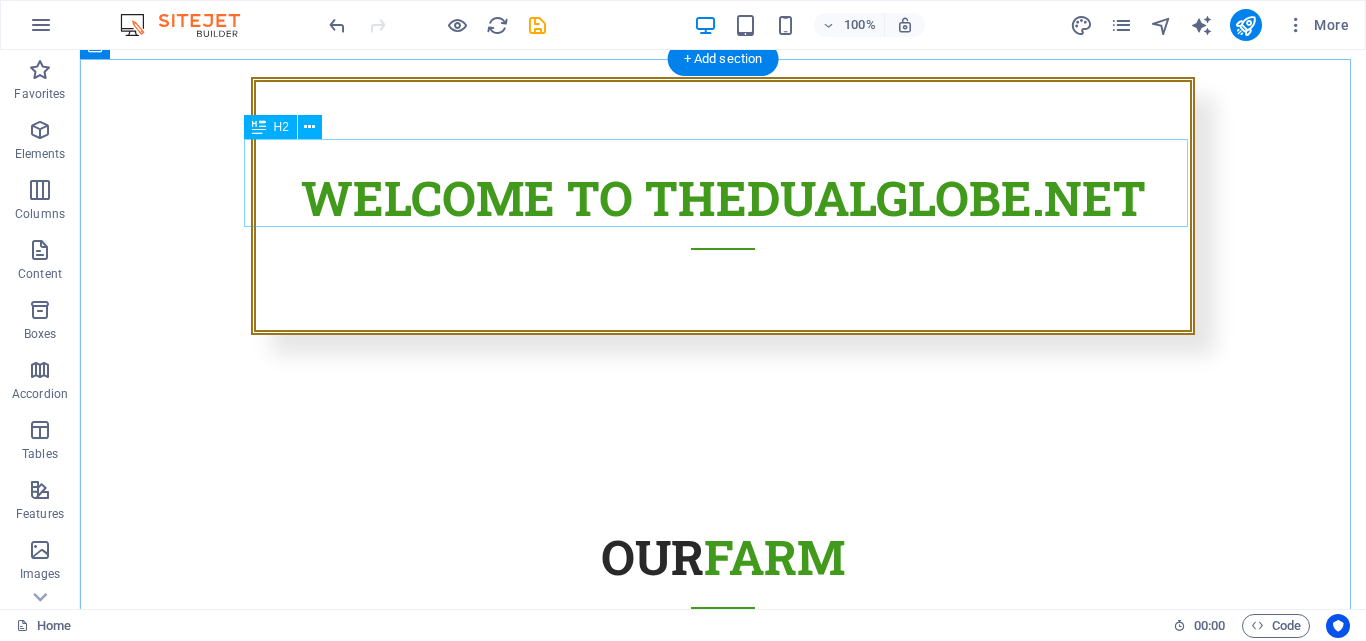 scroll, scrollTop: 400, scrollLeft: 0, axis: vertical 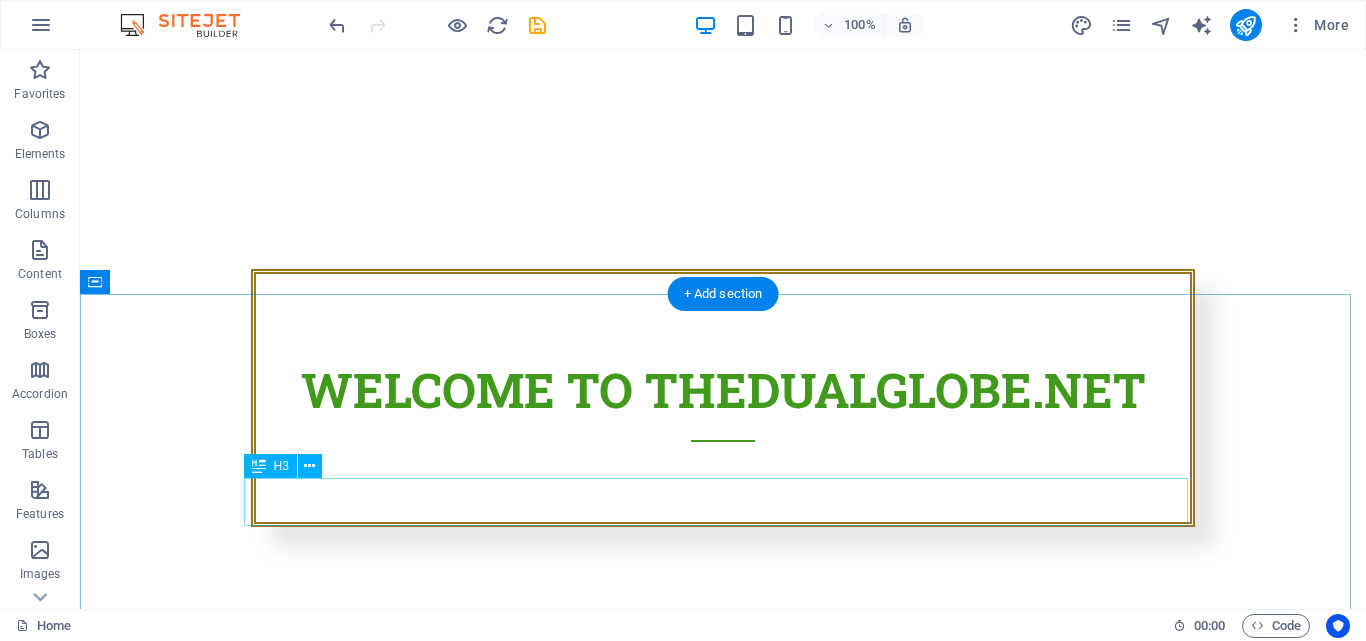 click on "Premium Quality of Veggies and Fruit" at bounding box center (723, 841) 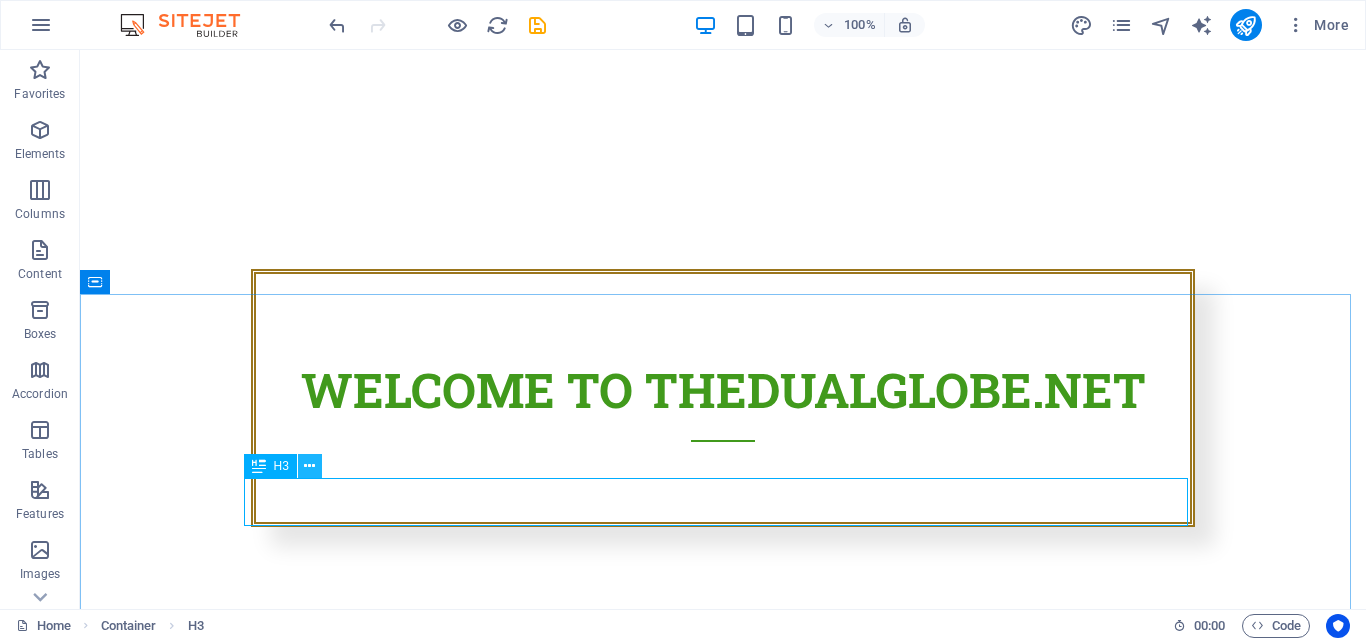 click at bounding box center [309, 466] 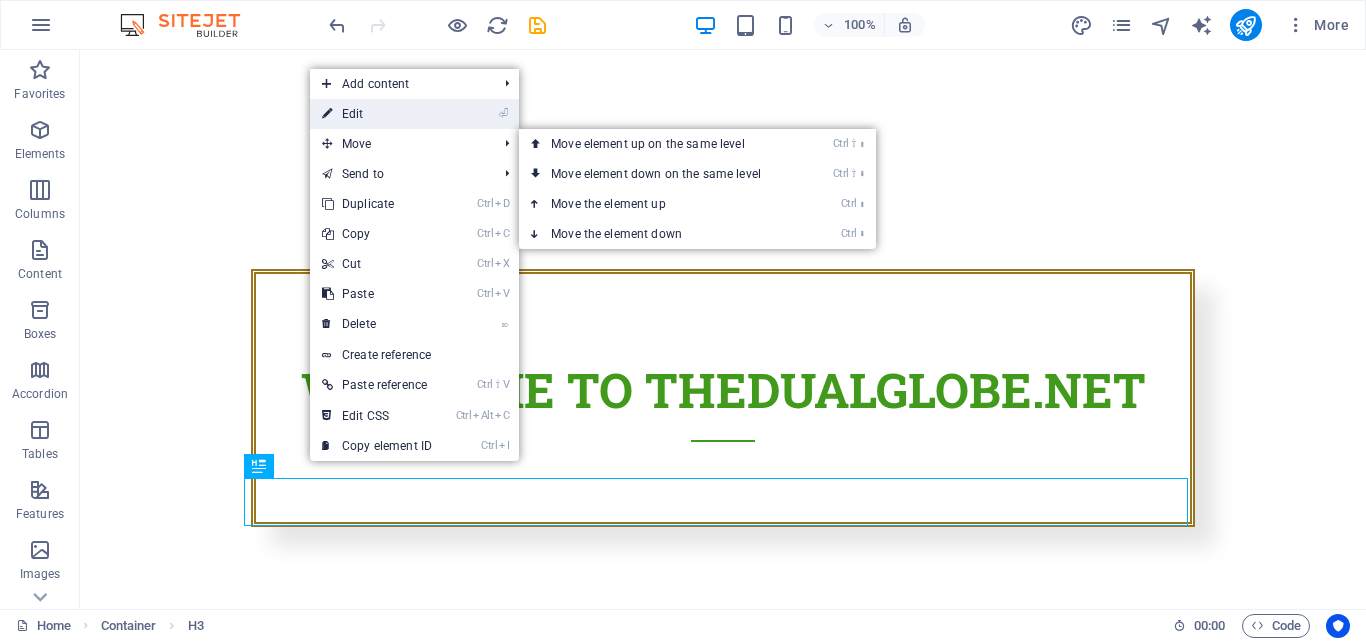 click on "⏎  Edit" at bounding box center (377, 114) 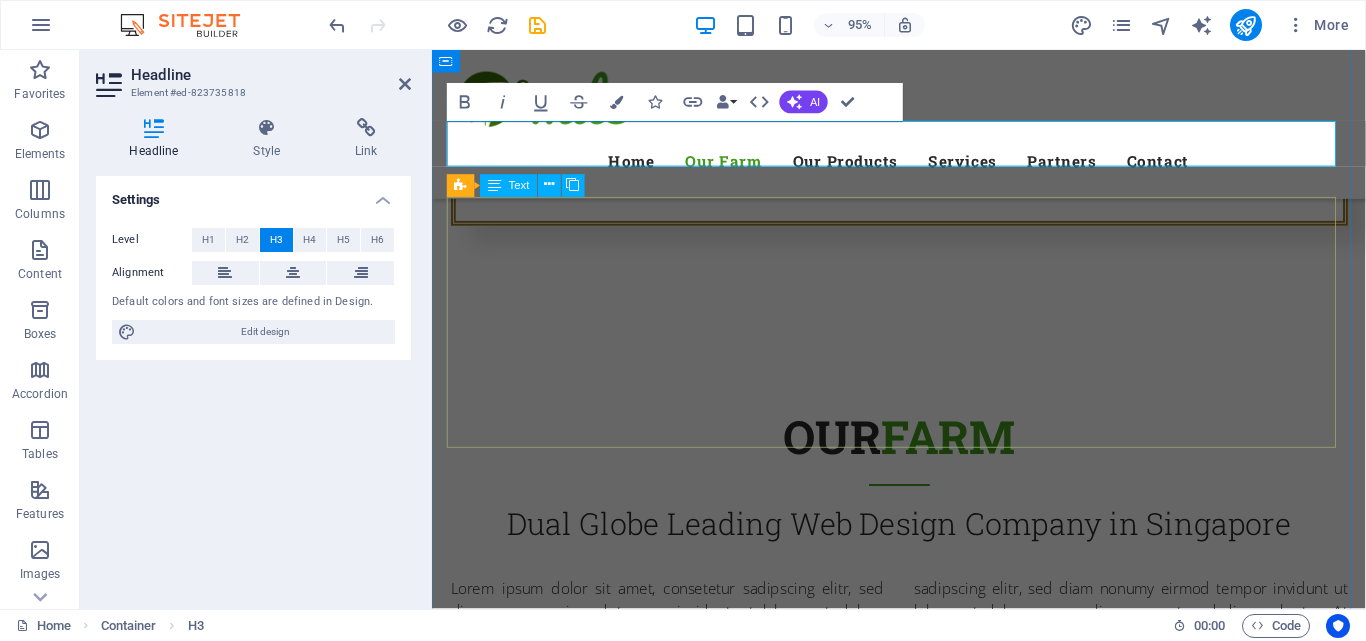 scroll, scrollTop: 600, scrollLeft: 0, axis: vertical 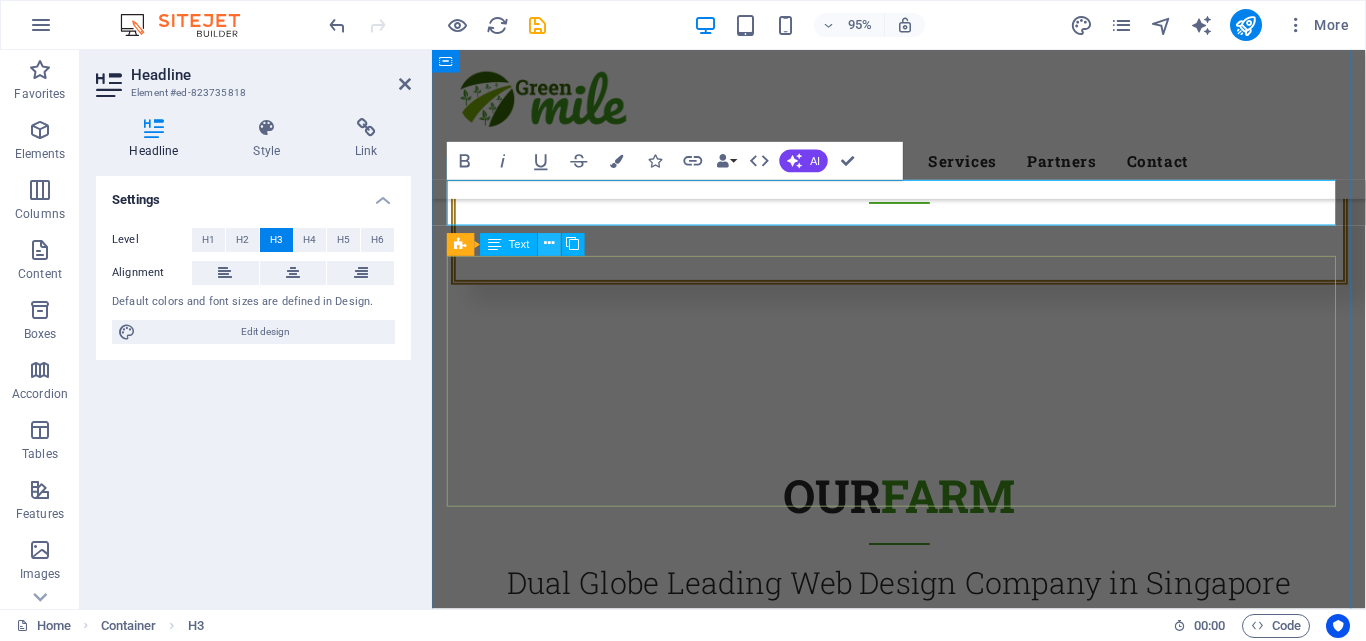 click at bounding box center (550, 245) 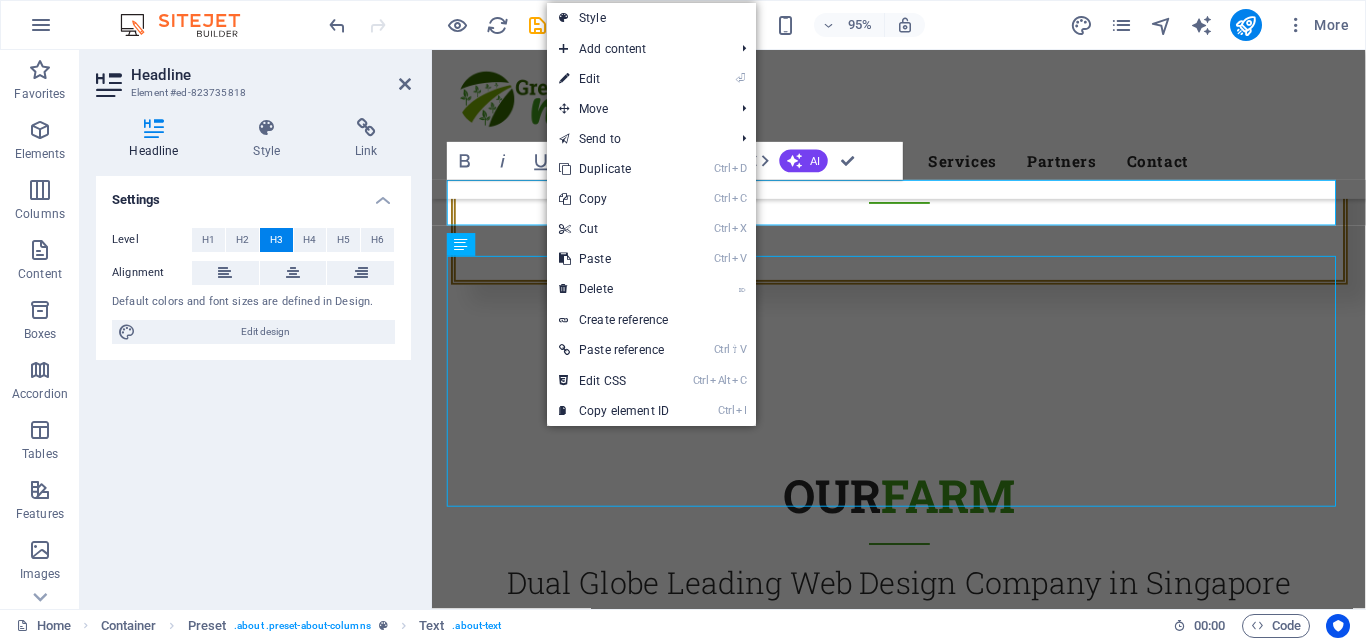 scroll, scrollTop: 582, scrollLeft: 0, axis: vertical 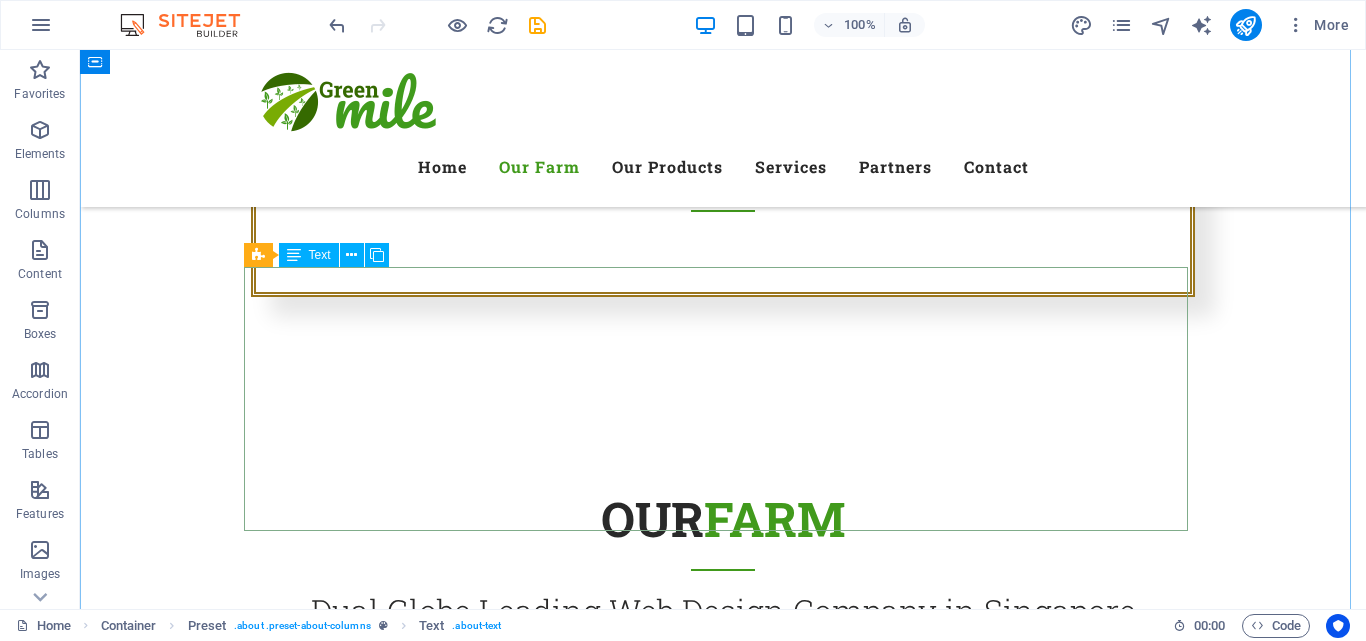 click on "Lorem ipsum dolor sit amet, consetetur sadipscing elitr, sed diam nonumy eirmod tempor invidunt ut labore et dolore magna aliquyam erat, sed diam voluptua. At vero eos et accusam et justo duo dolores et ea rebum. Stet clita kasd gubergren, no sea takimata sanctus est Lorem ipsum dolor sit amet. Lorem ipsum dolor sit amet, consetetur sadipscing elitr, sed diam nonumy eirmod tempor invidunt ut labore et dolore magna aliquyam erat, sed diam voluptua.  At vero eos et accusam et justo duo dolores et ea rebum. Stet clita kasd gubergren, no sea takimata sanctus est Lorem ipsum dolor sit amet. Lorem ipsum dolor sit amet, consetetur sadipscing elitr, sed diam nonumy eirmod tempor invidunt ut labore et dolore magna aliquyam erat, sed diam voluptua. At vero eos et accusam et justo duo dolores et ea rebum. Stet clita kasd gubergren, no sea takimata sanctus est Lorem ipsum dolor sit amet." at bounding box center [723, 799] 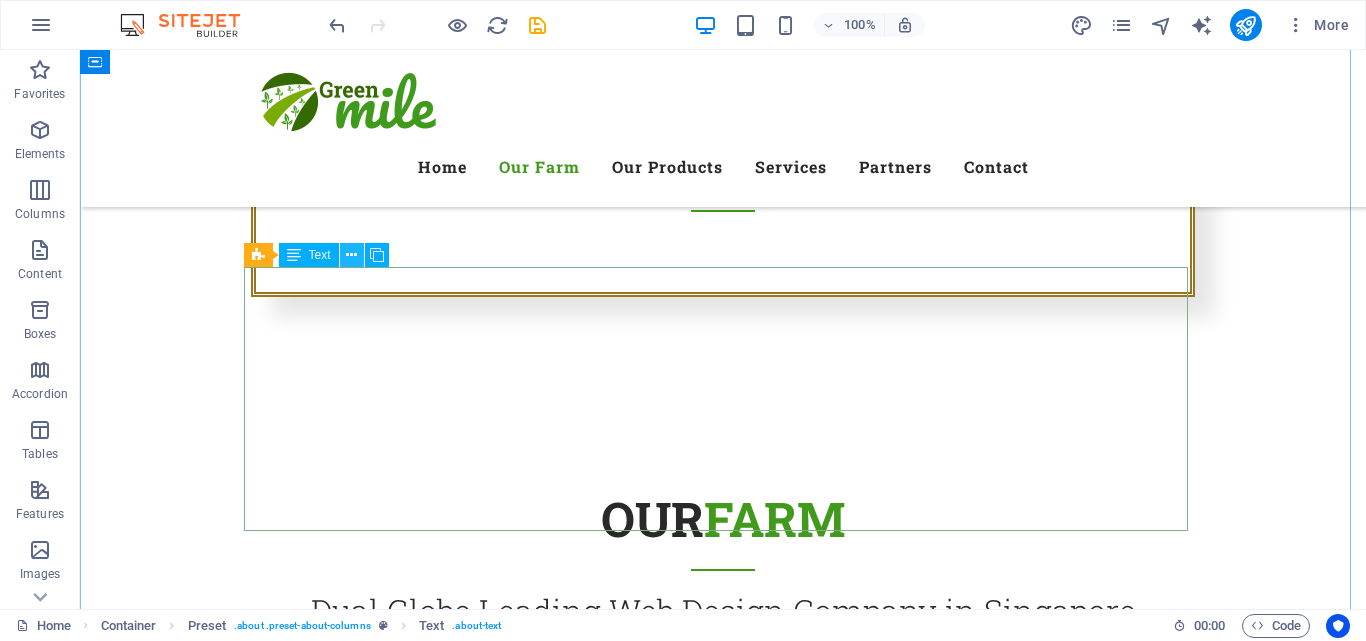 click at bounding box center (351, 255) 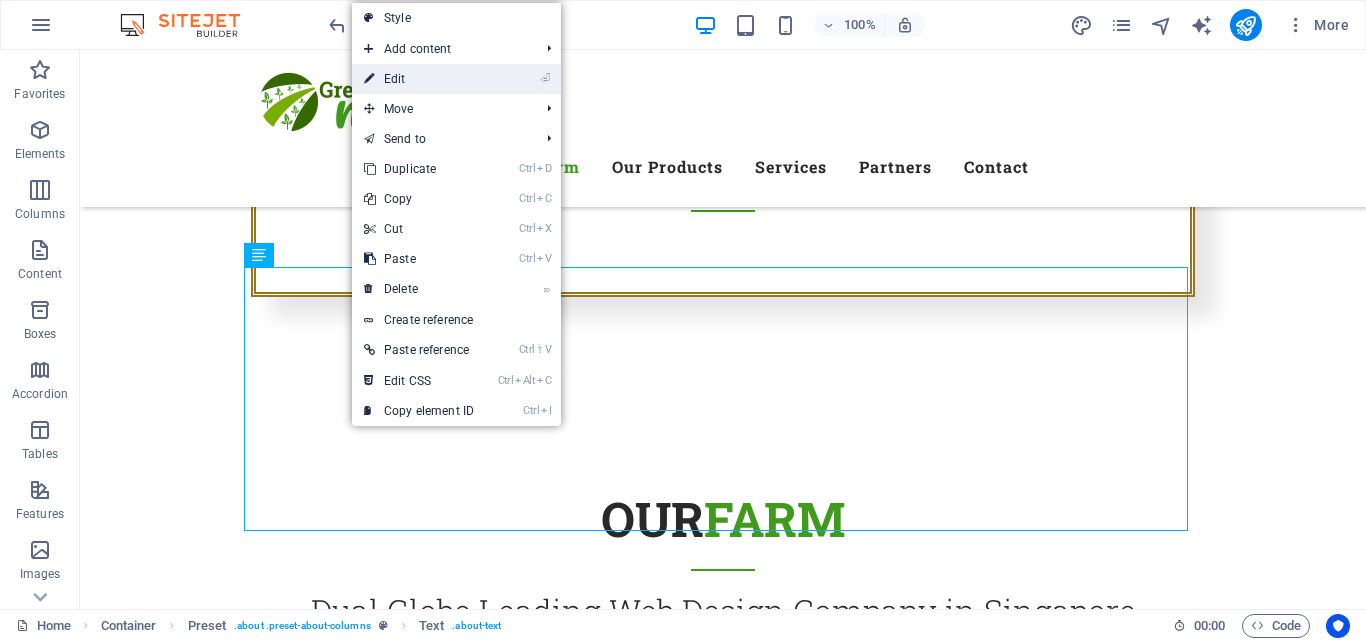 click on "⏎  Edit" at bounding box center (419, 79) 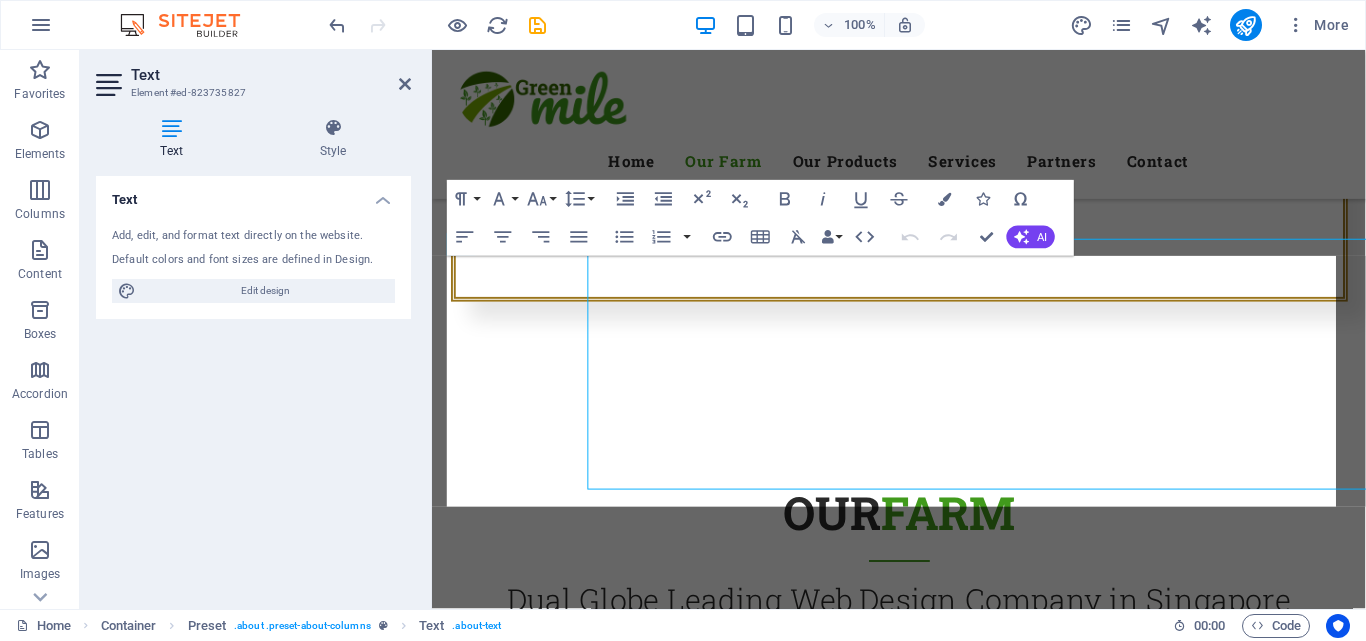 scroll, scrollTop: 600, scrollLeft: 0, axis: vertical 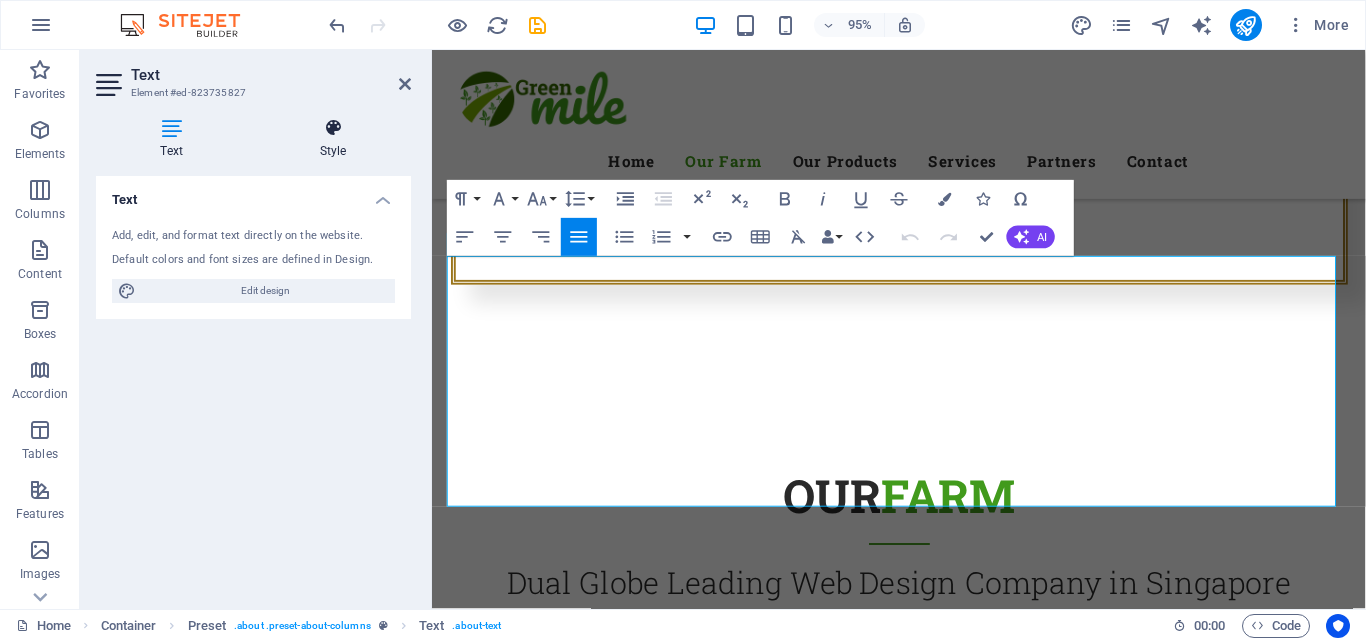 click at bounding box center (333, 128) 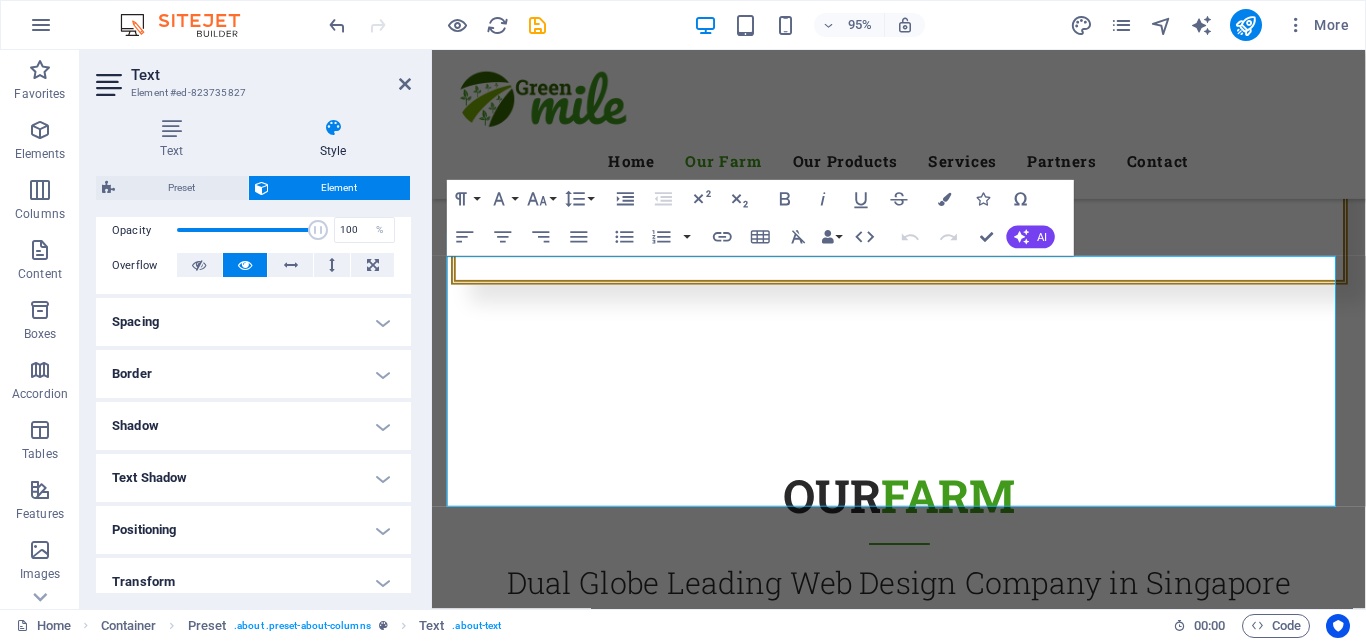 scroll, scrollTop: 0, scrollLeft: 0, axis: both 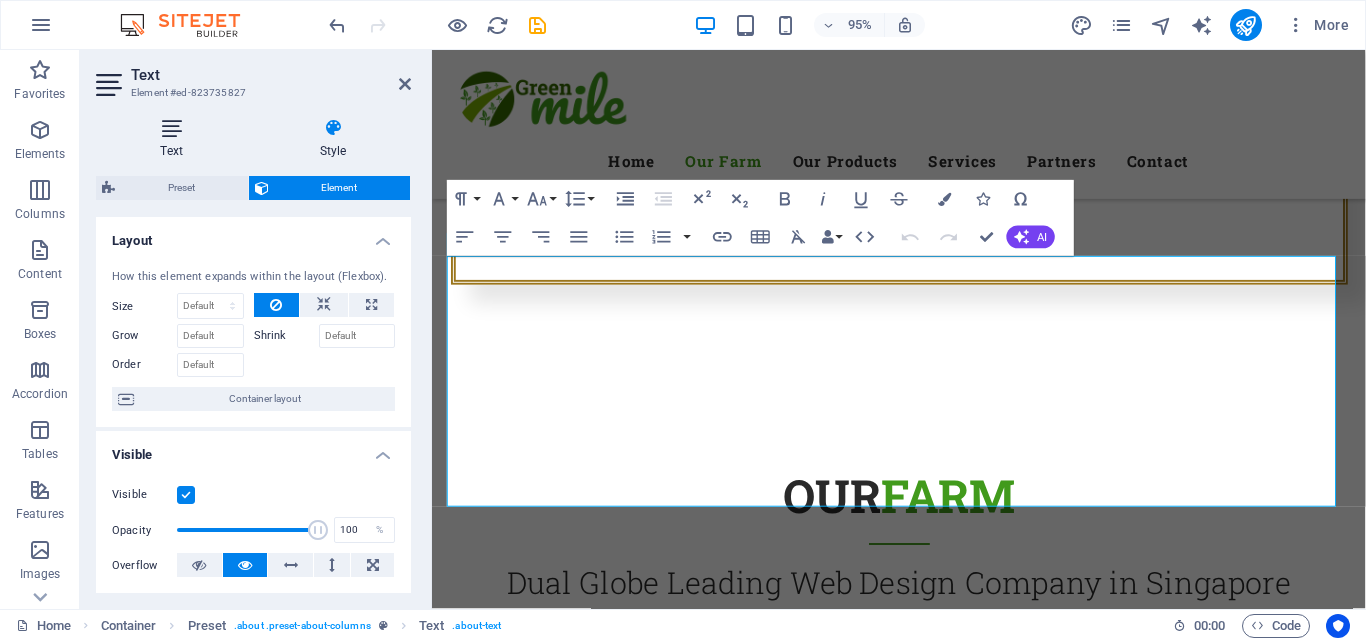 click at bounding box center (171, 128) 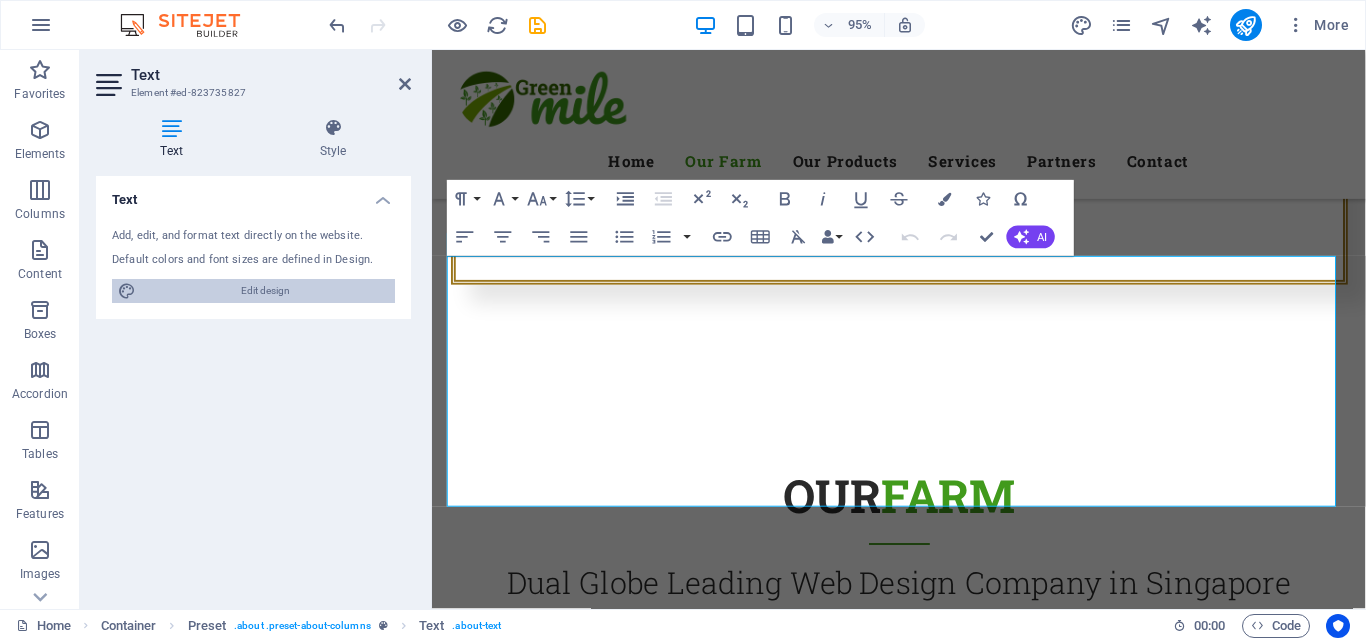 click on "Edit design" at bounding box center (265, 291) 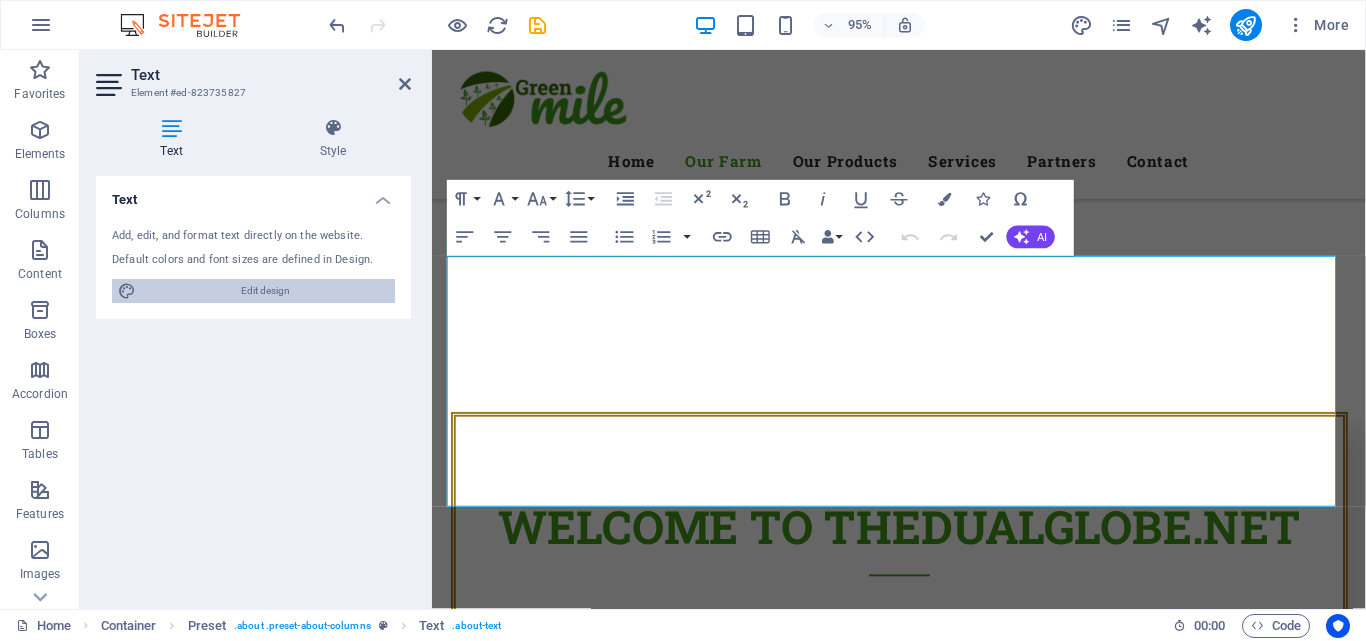select on "px" 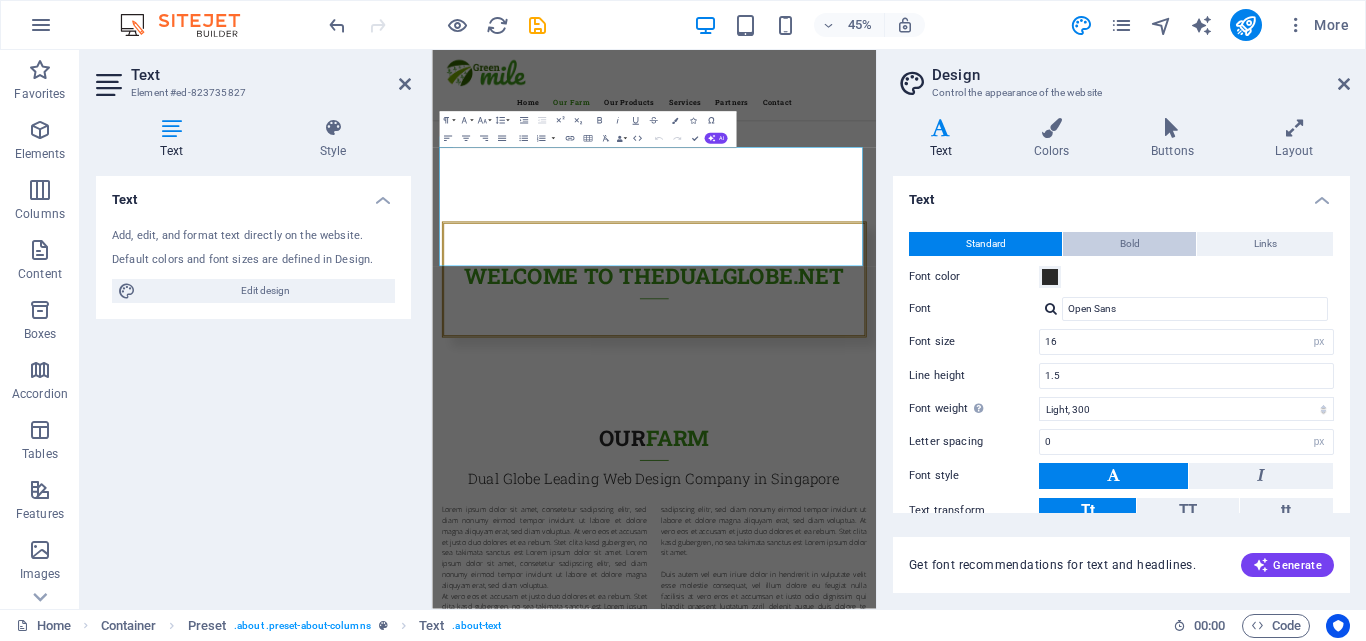 scroll, scrollTop: 992, scrollLeft: 0, axis: vertical 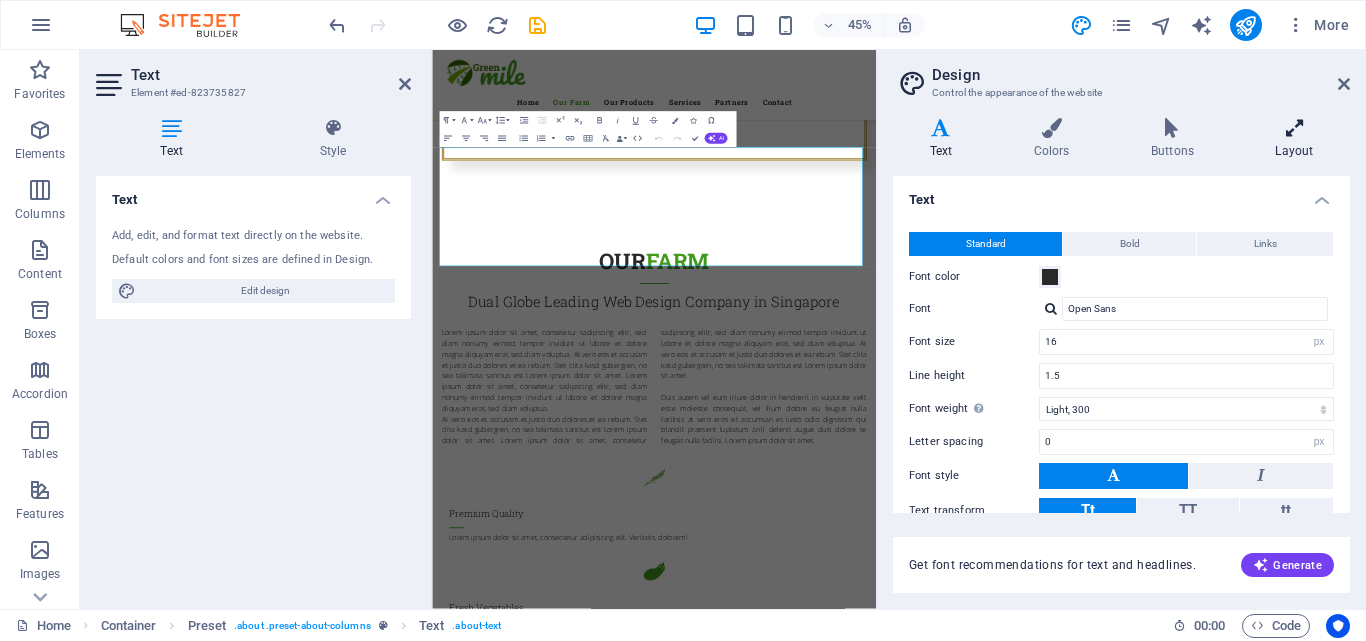click at bounding box center [1294, 128] 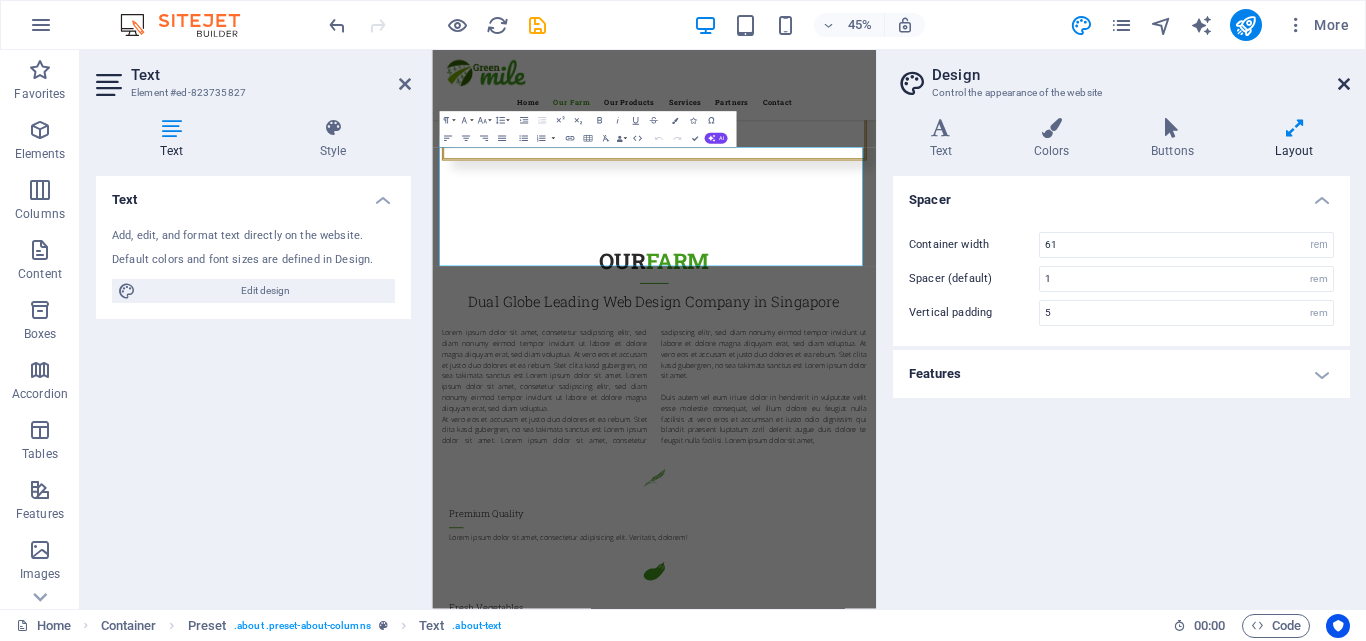 click at bounding box center (1344, 84) 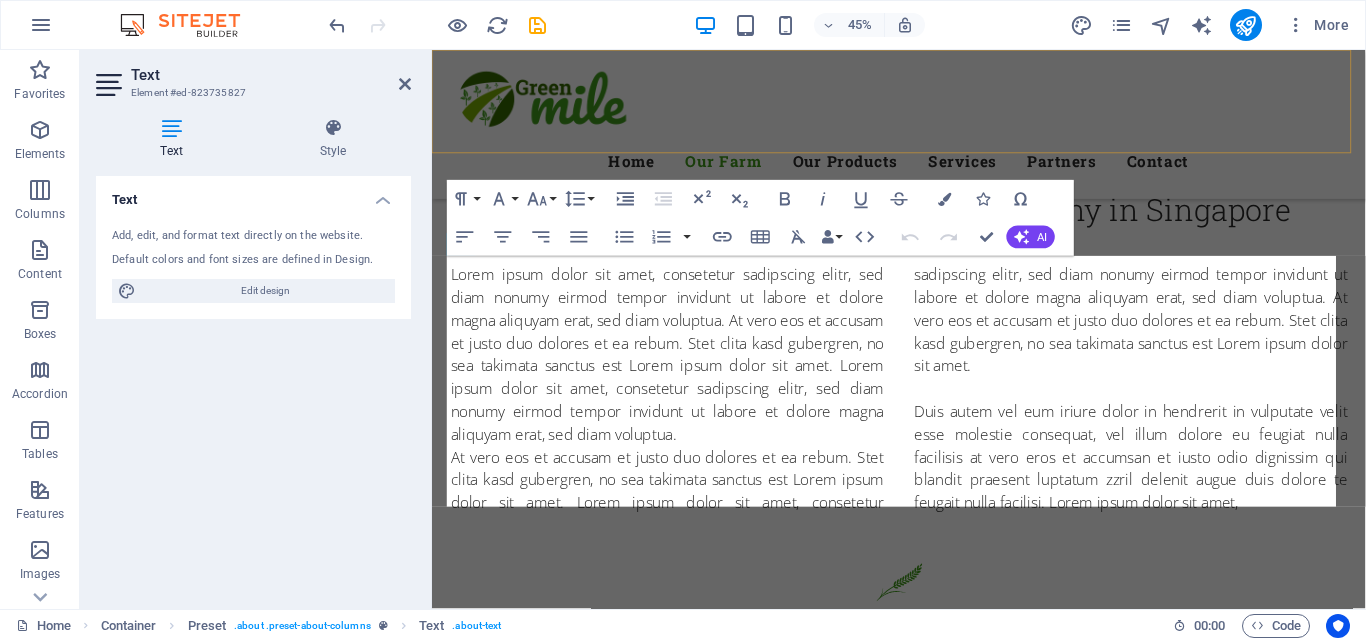 scroll, scrollTop: 600, scrollLeft: 0, axis: vertical 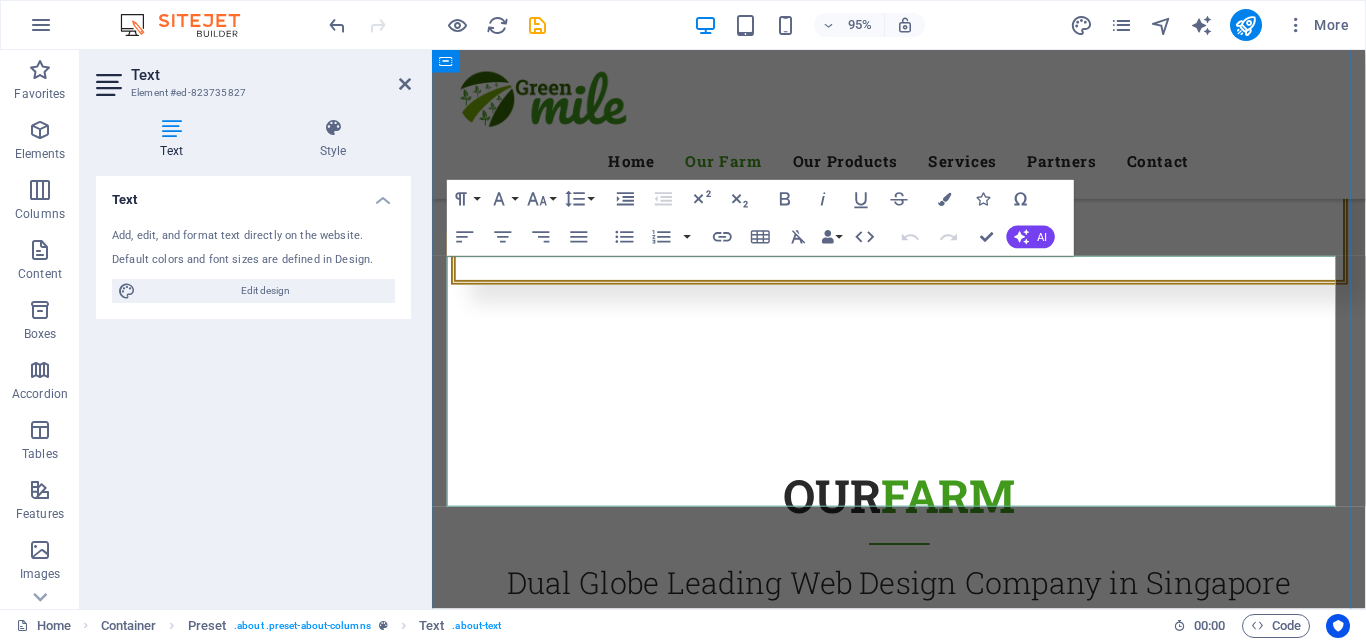 click on "Lorem ipsum dolor sit amet, consetetur sadipscing elitr, sed diam nonumy eirmod tempor invidunt ut labore et dolore magna aliquyam erat, sed diam voluptua. At vero eos et accusam et justo duo dolores et ea rebum. Stet clita kasd gubergren, no sea takimata sanctus est Lorem ipsum dolor sit amet. Lorem ipsum dolor sit amet, consetetur sadipscing elitr, sed diam nonumy eirmod tempor invidunt ut labore et dolore magna aliquyam erat, sed diam voluptua." at bounding box center [680, 763] 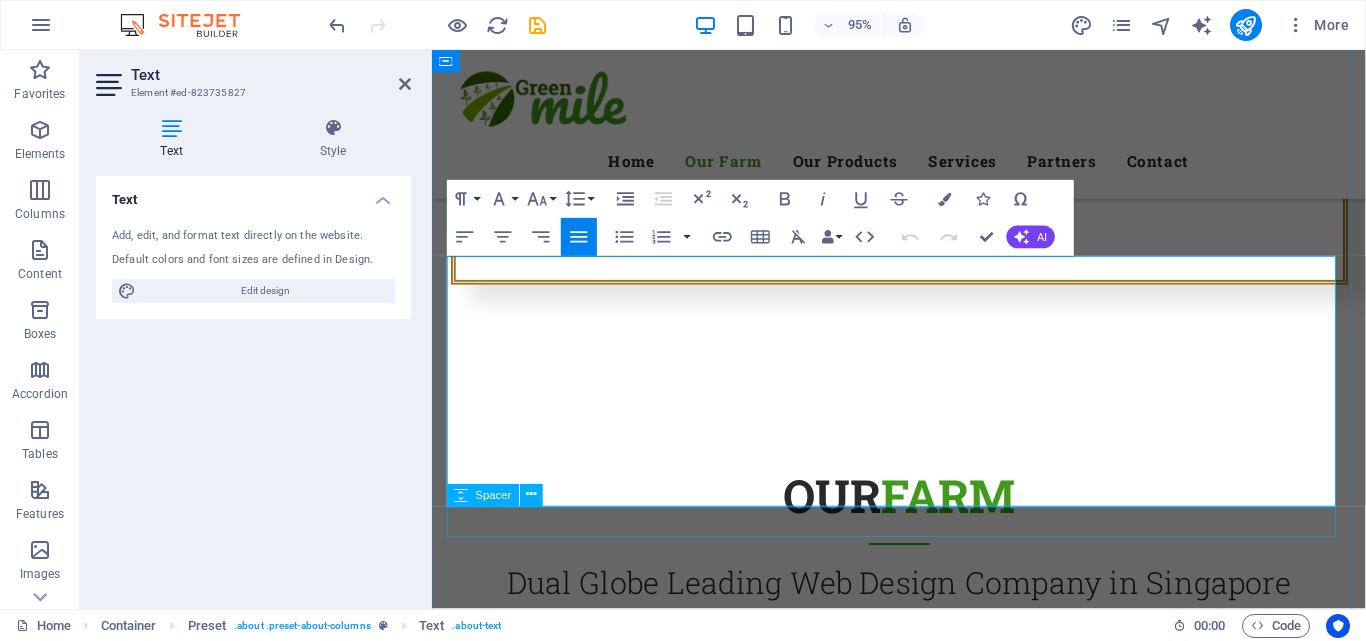 drag, startPoint x: 450, startPoint y: 278, endPoint x: 1318, endPoint y: 556, distance: 911.4318 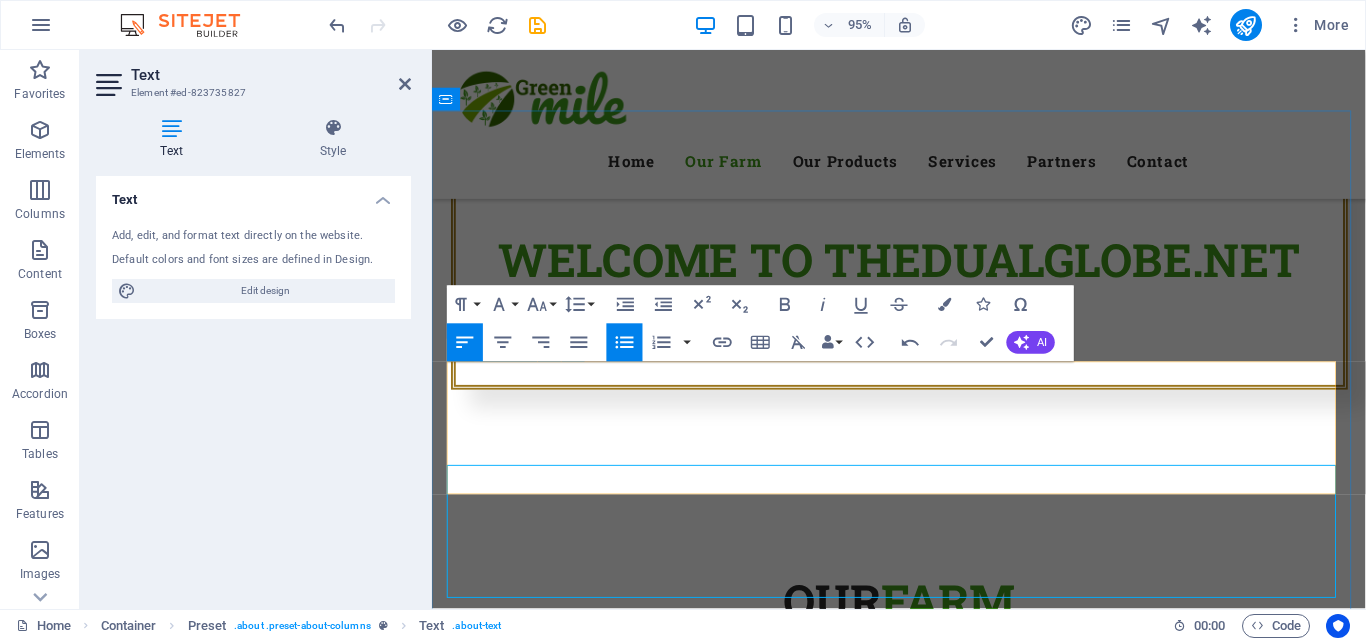 scroll, scrollTop: 500, scrollLeft: 0, axis: vertical 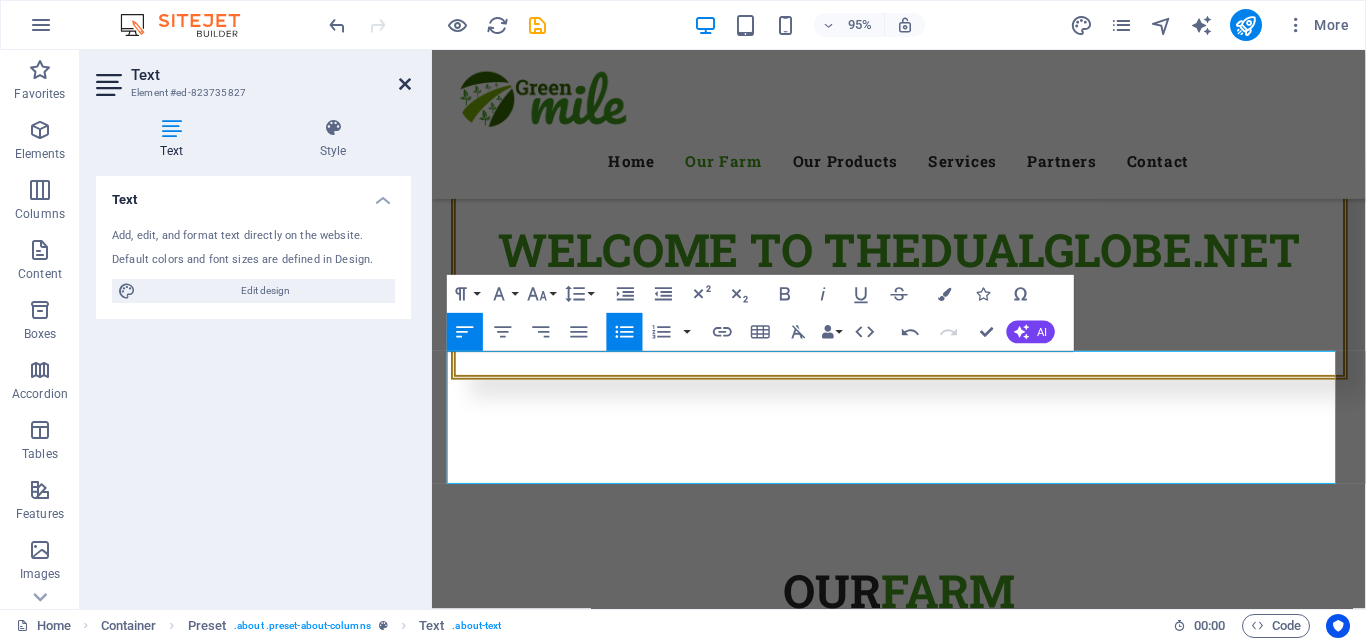 click at bounding box center (405, 84) 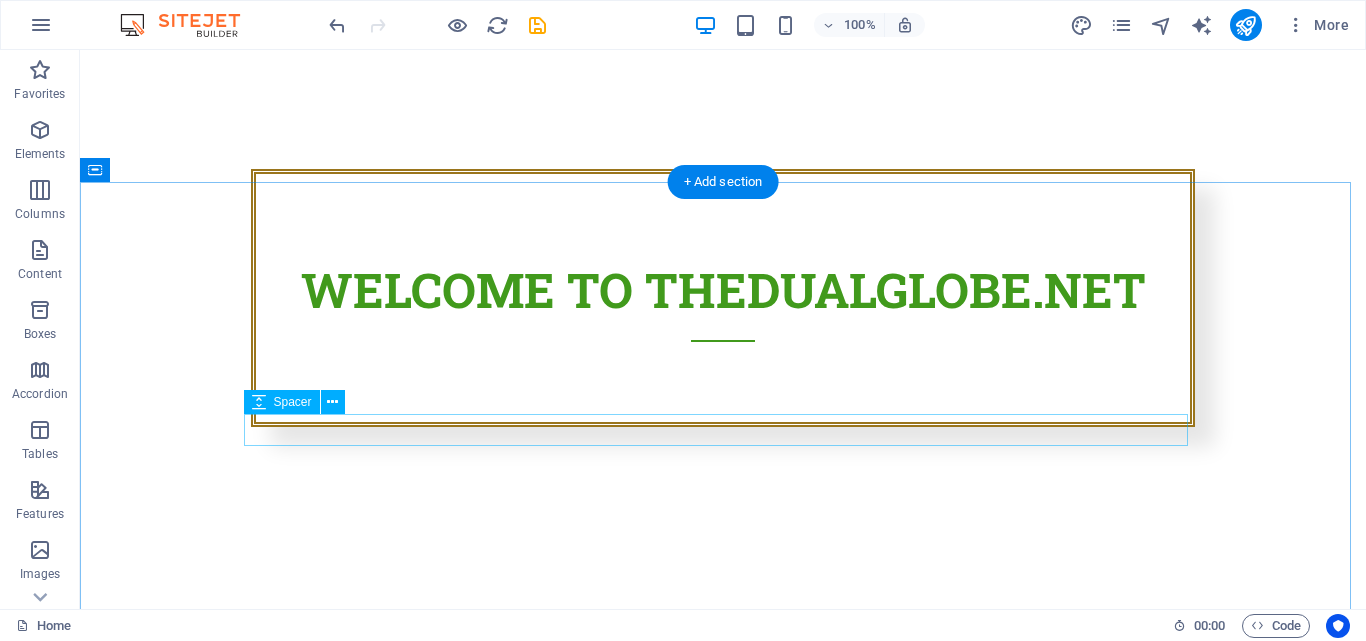 scroll, scrollTop: 100, scrollLeft: 0, axis: vertical 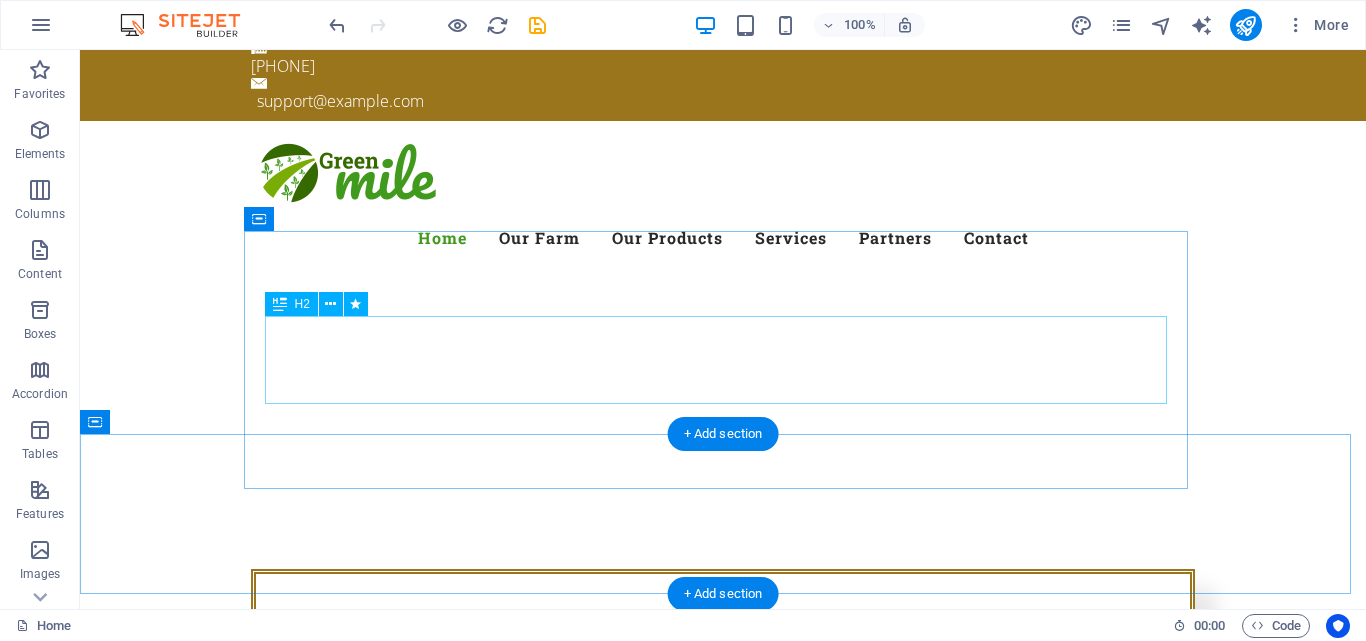 click on "Welcome to the  dualglobe.net" at bounding box center (723, 698) 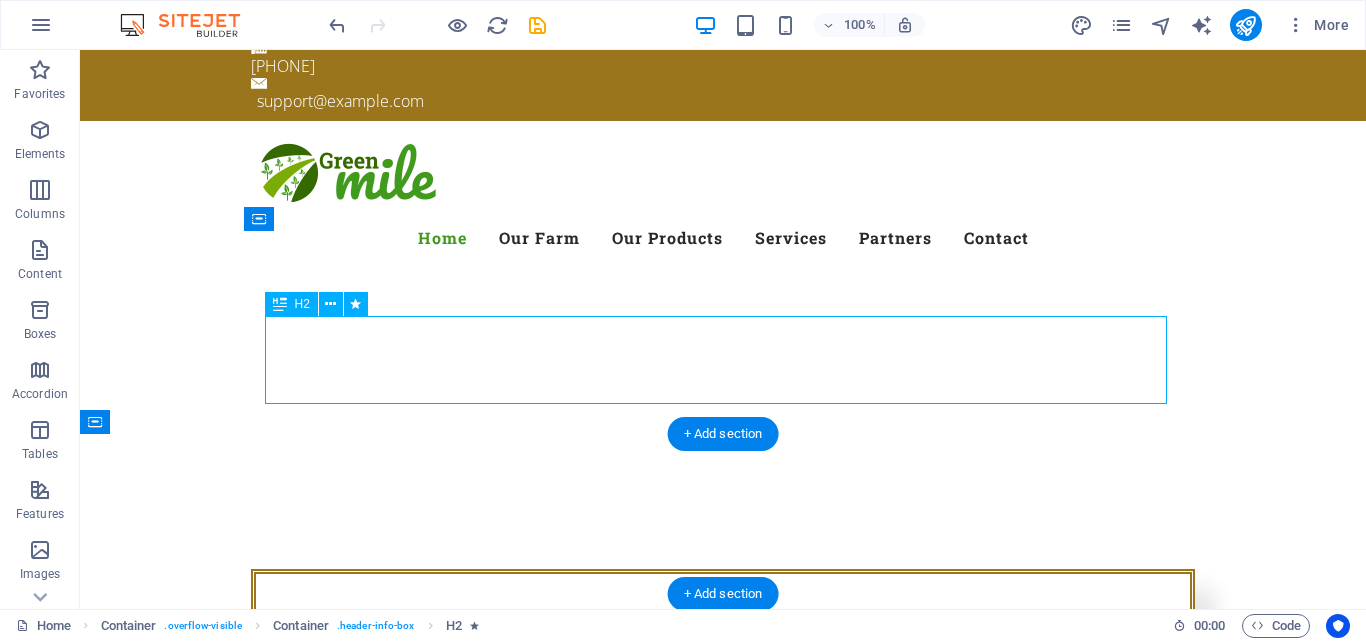 drag, startPoint x: 286, startPoint y: 351, endPoint x: 626, endPoint y: 350, distance: 340.00146 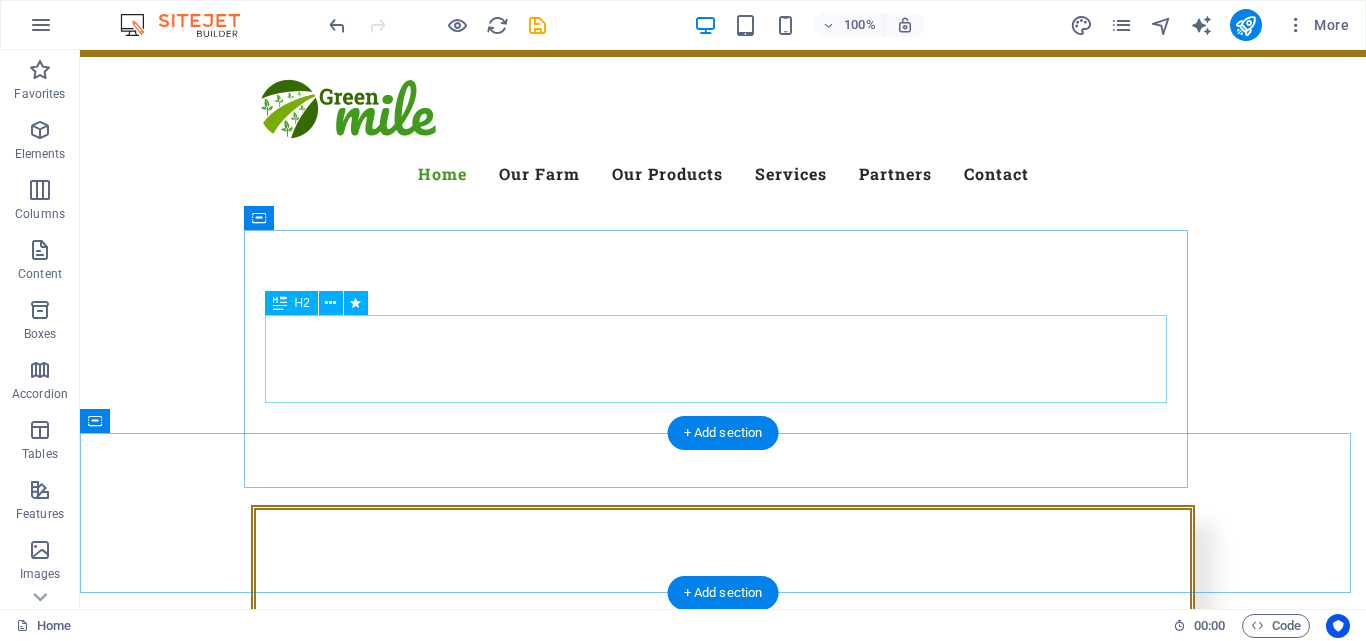 scroll, scrollTop: 100, scrollLeft: 0, axis: vertical 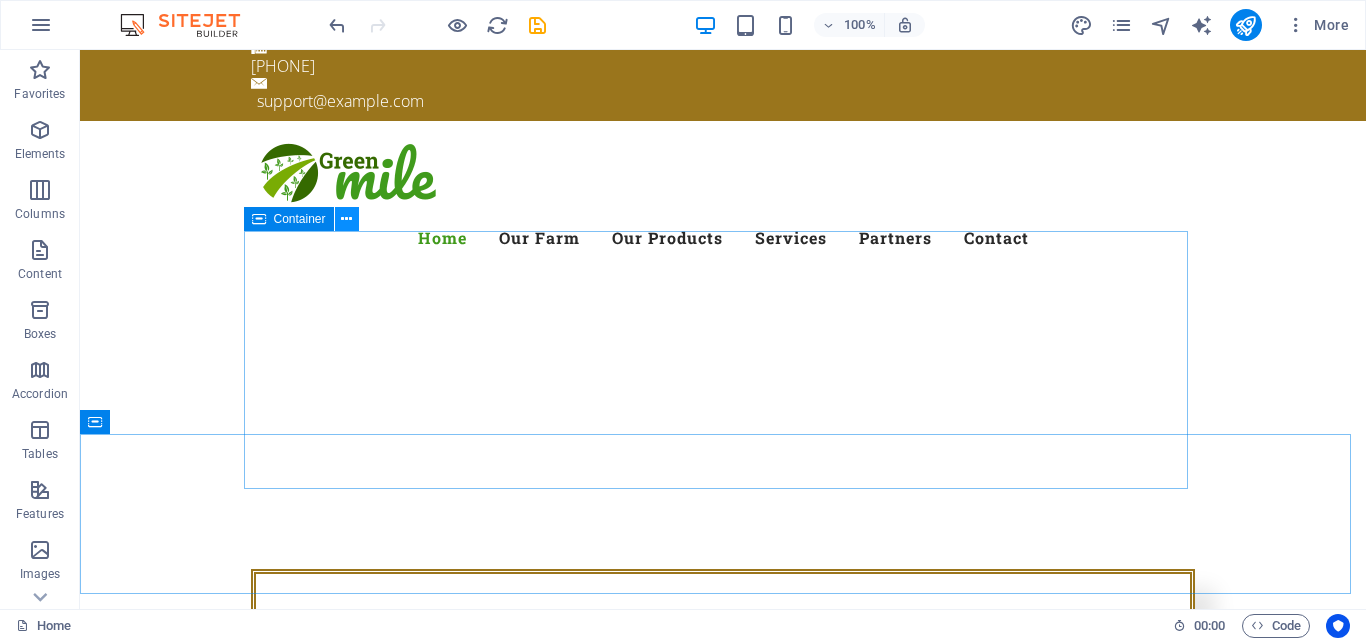 click at bounding box center [347, 219] 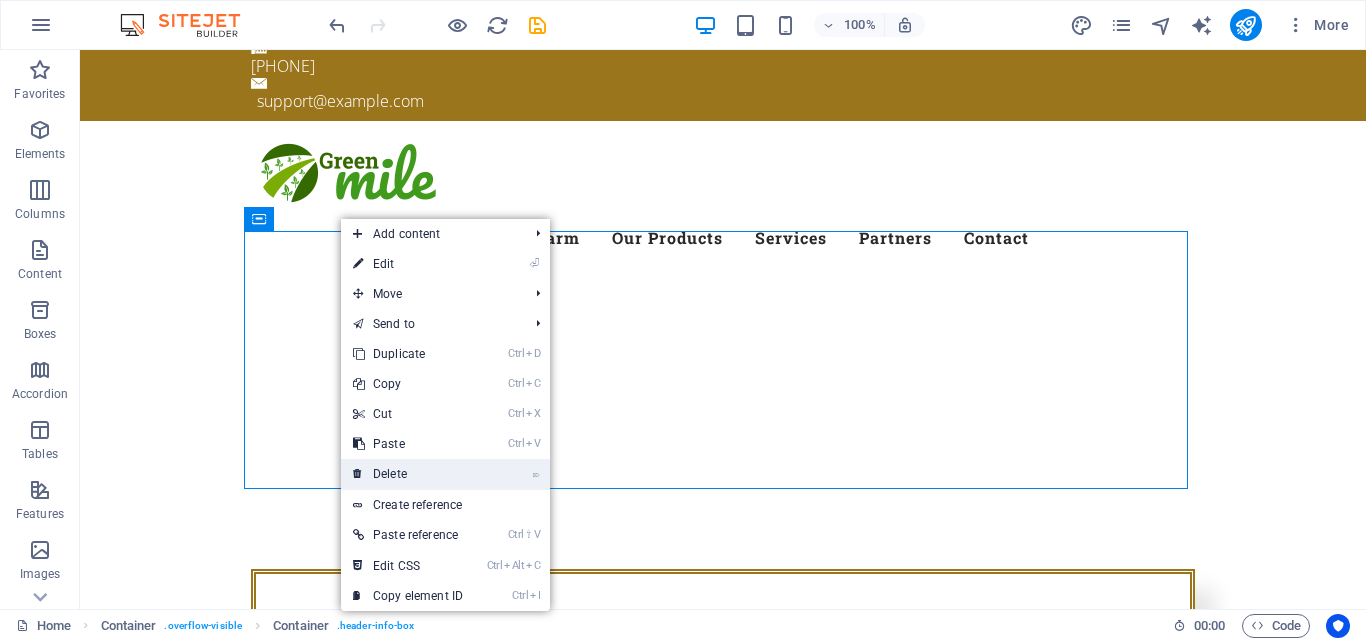 click on "⌦  Delete" at bounding box center [408, 474] 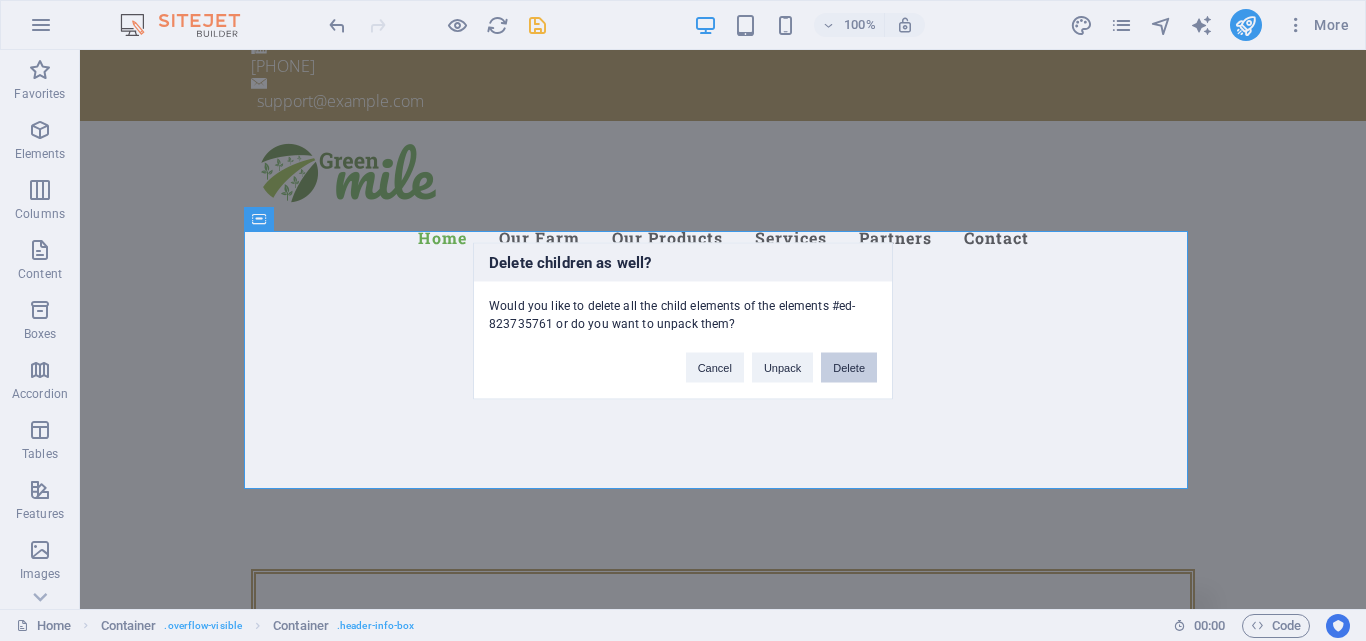 click on "Delete" at bounding box center [849, 367] 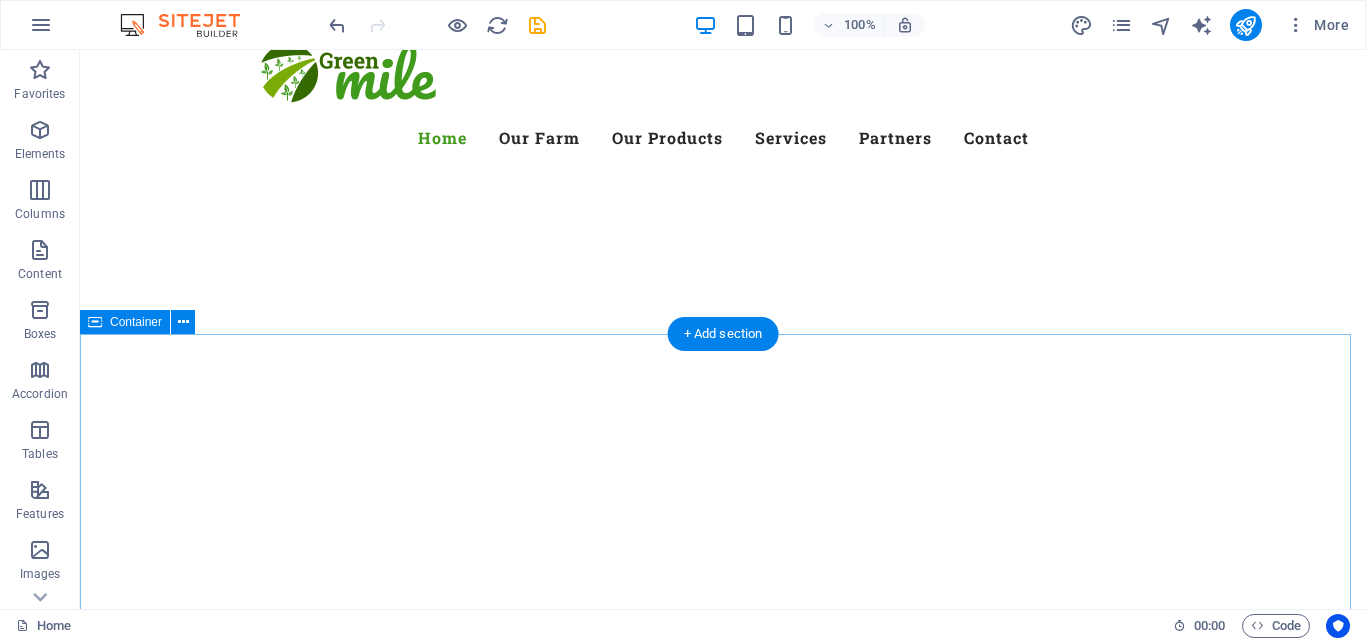 scroll, scrollTop: 300, scrollLeft: 0, axis: vertical 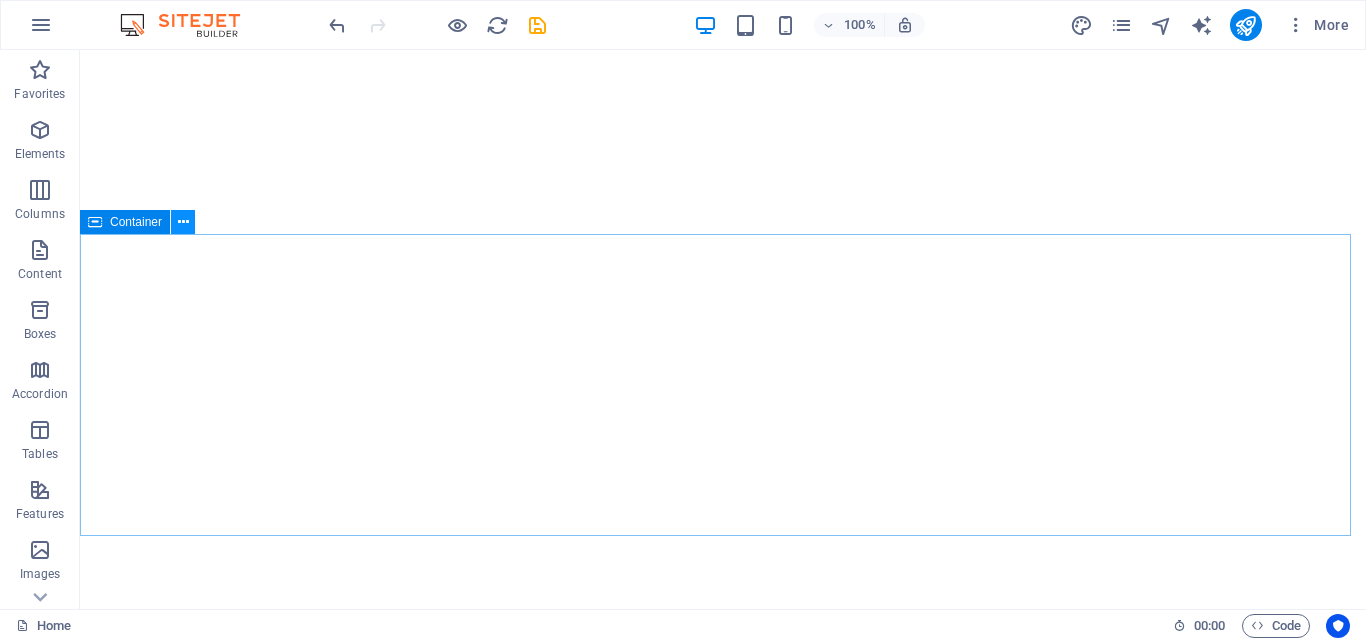 click at bounding box center (183, 222) 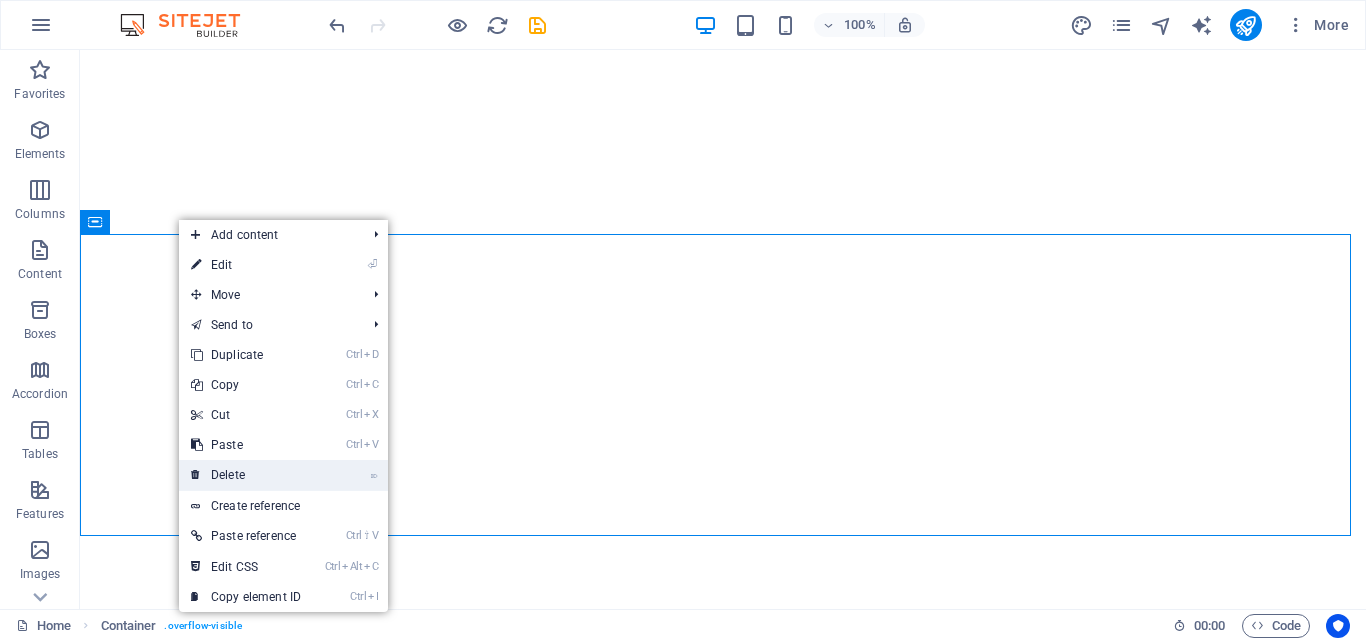 click on "⌦  Delete" at bounding box center (246, 475) 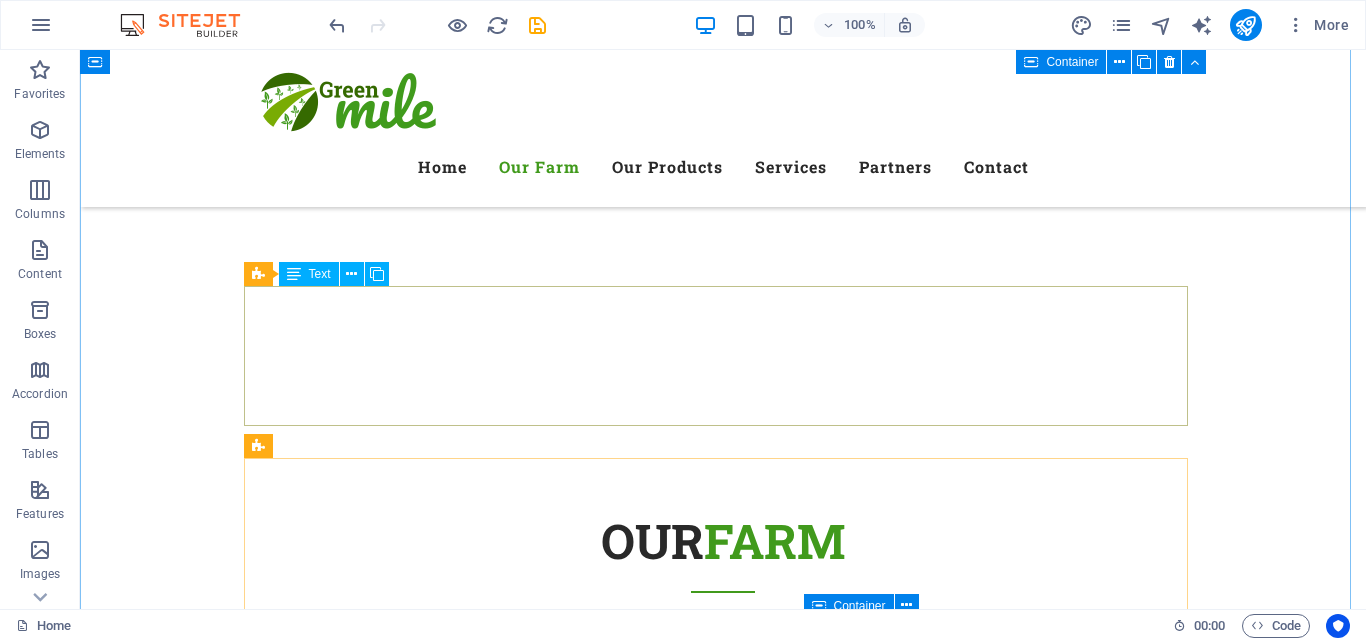 scroll, scrollTop: 600, scrollLeft: 0, axis: vertical 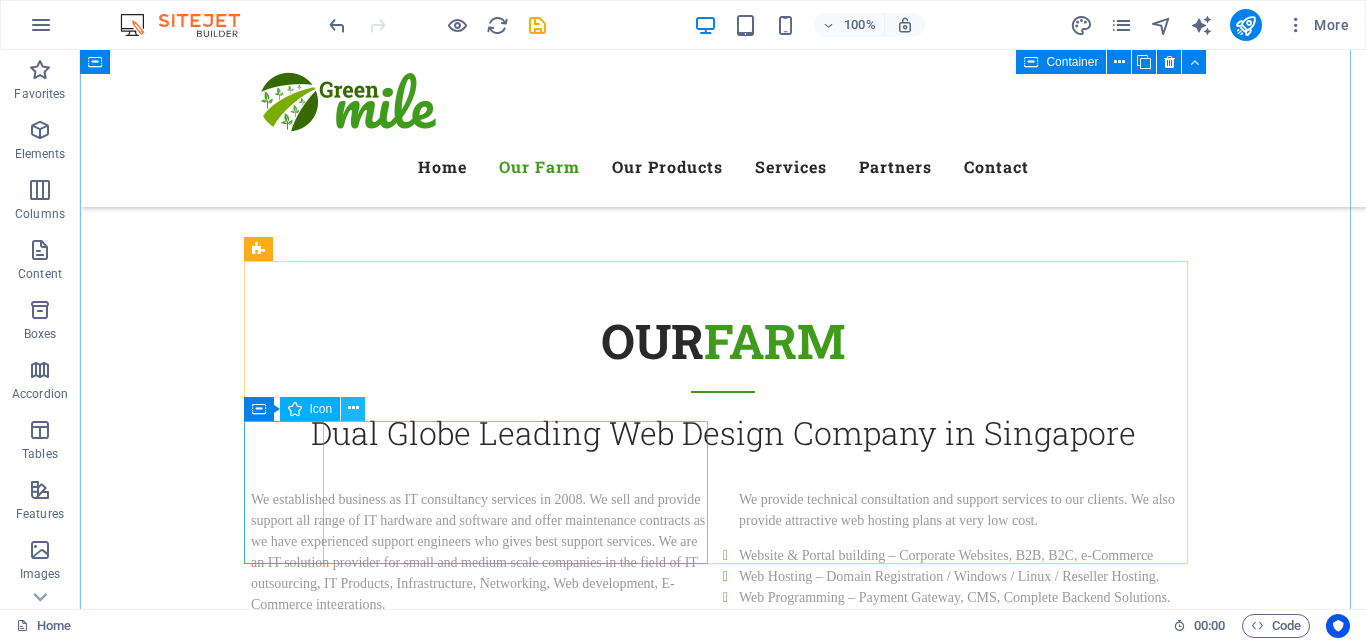 click at bounding box center (353, 408) 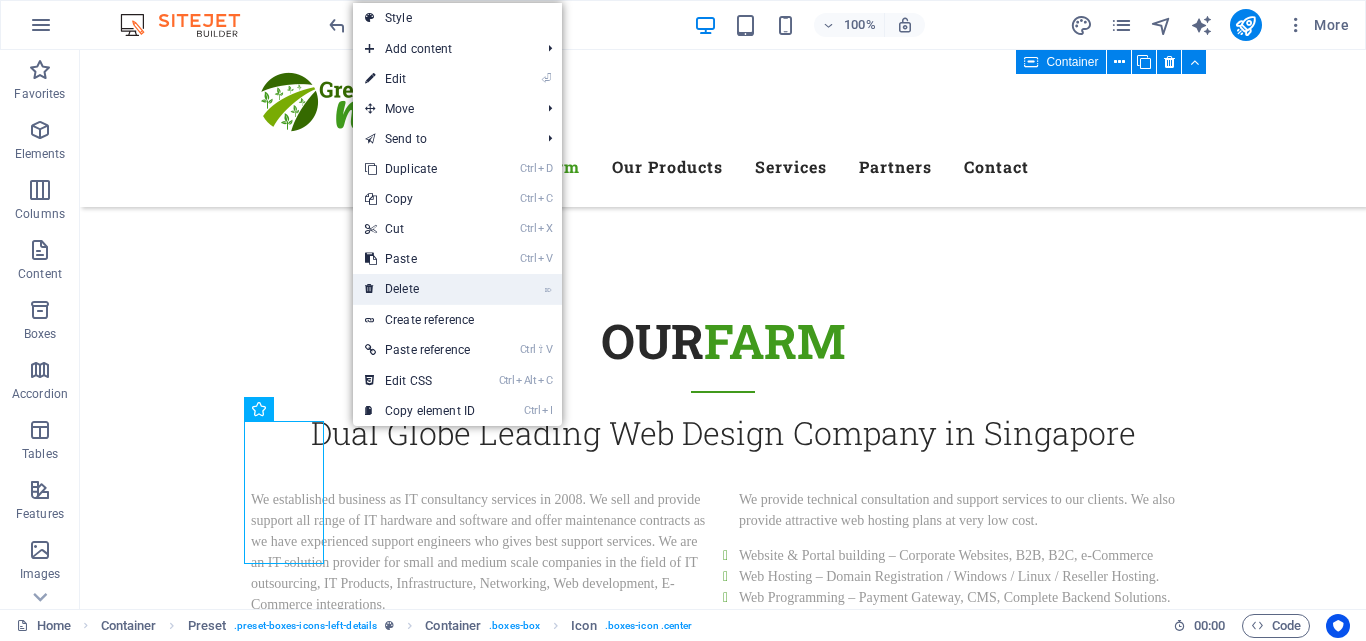 click on "⌦  Delete" at bounding box center (420, 289) 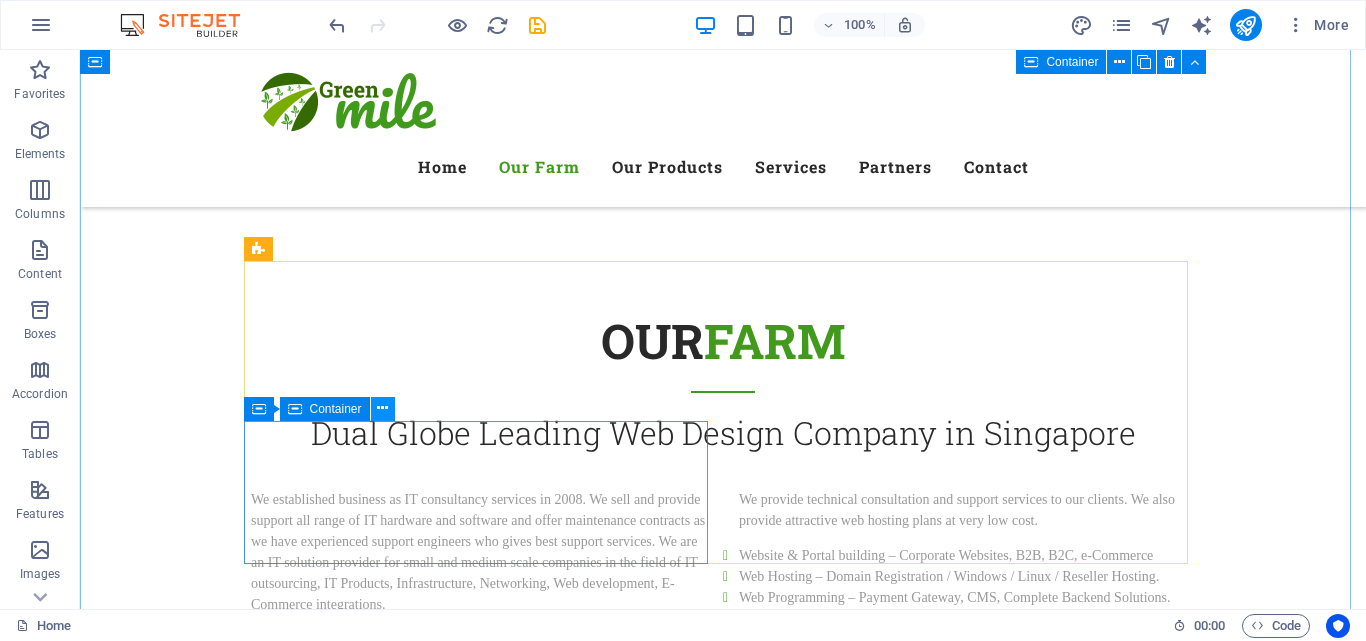 click at bounding box center [382, 408] 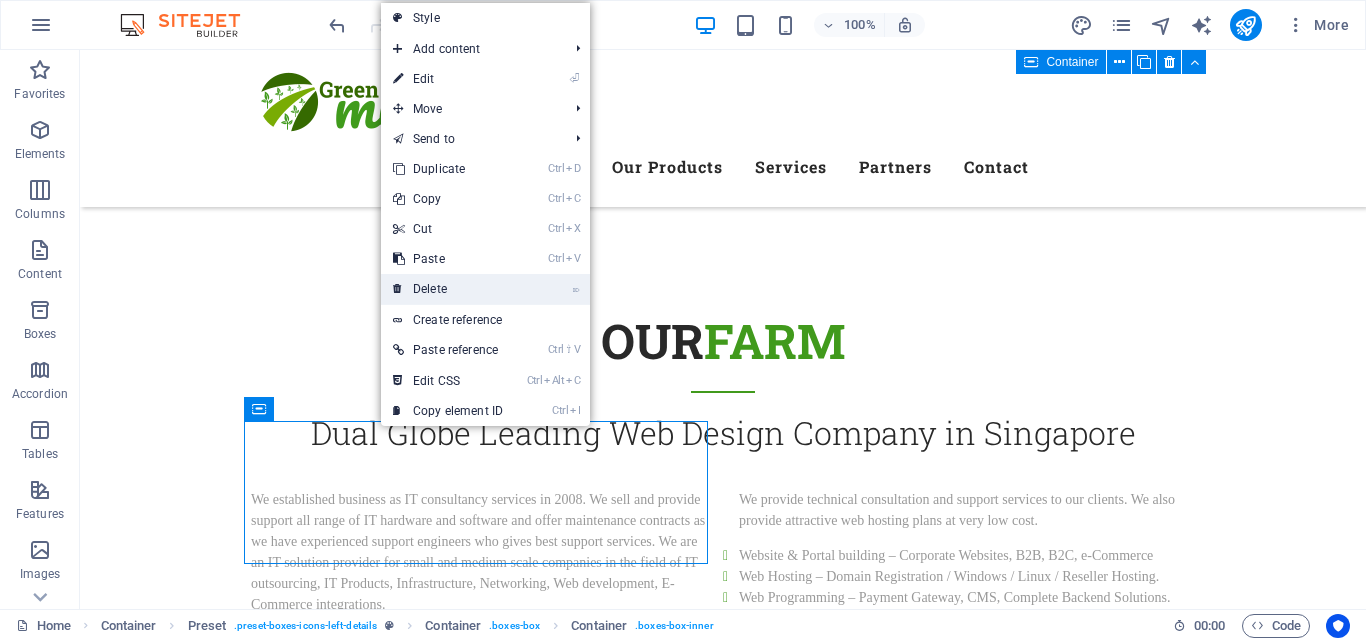 click on "⌦  Delete" at bounding box center [448, 289] 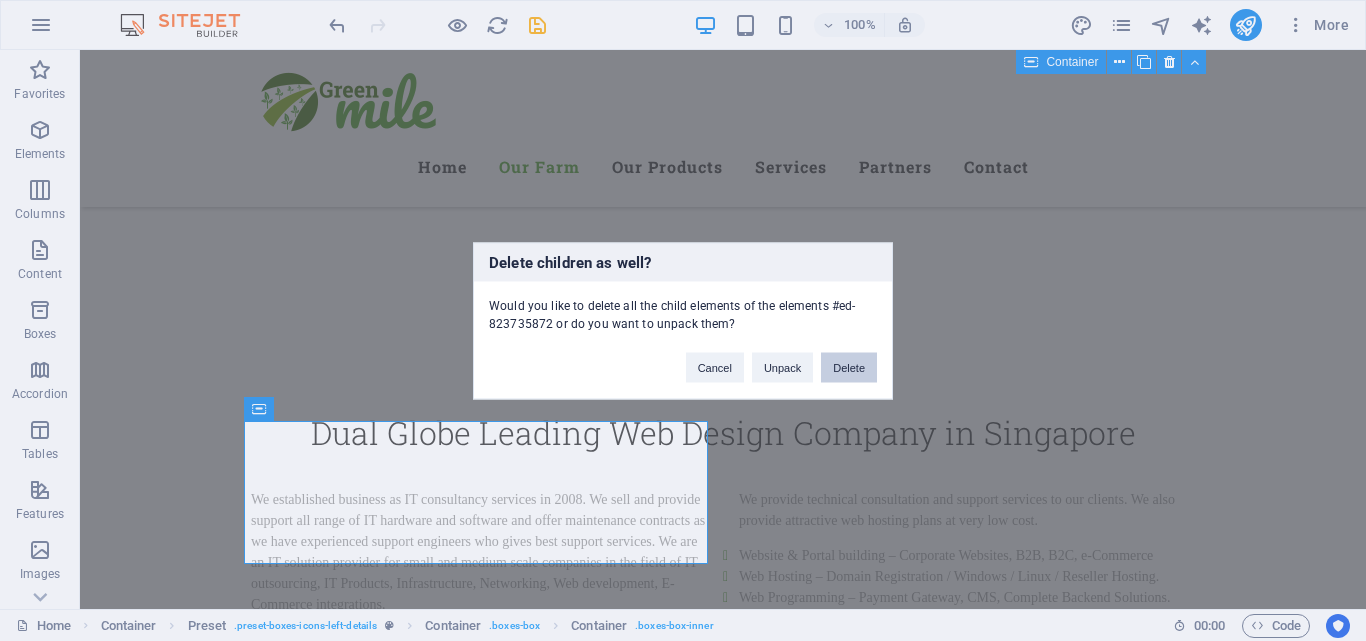 click on "Delete" at bounding box center [849, 367] 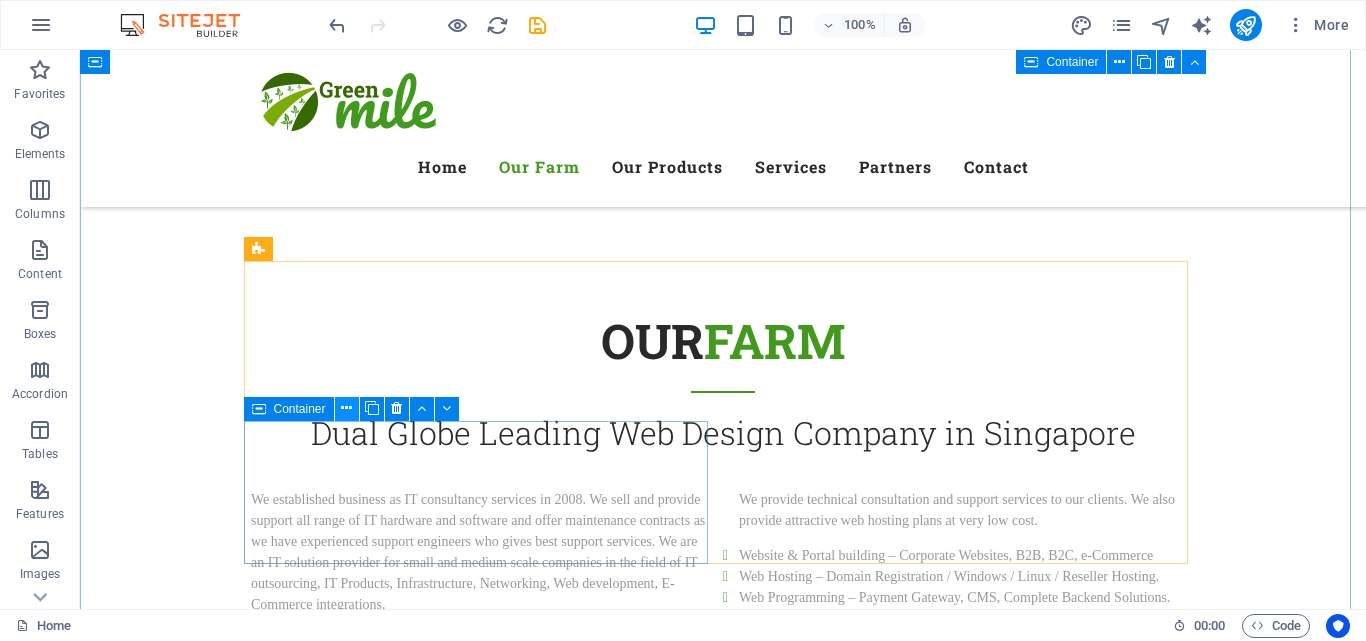 click at bounding box center [346, 408] 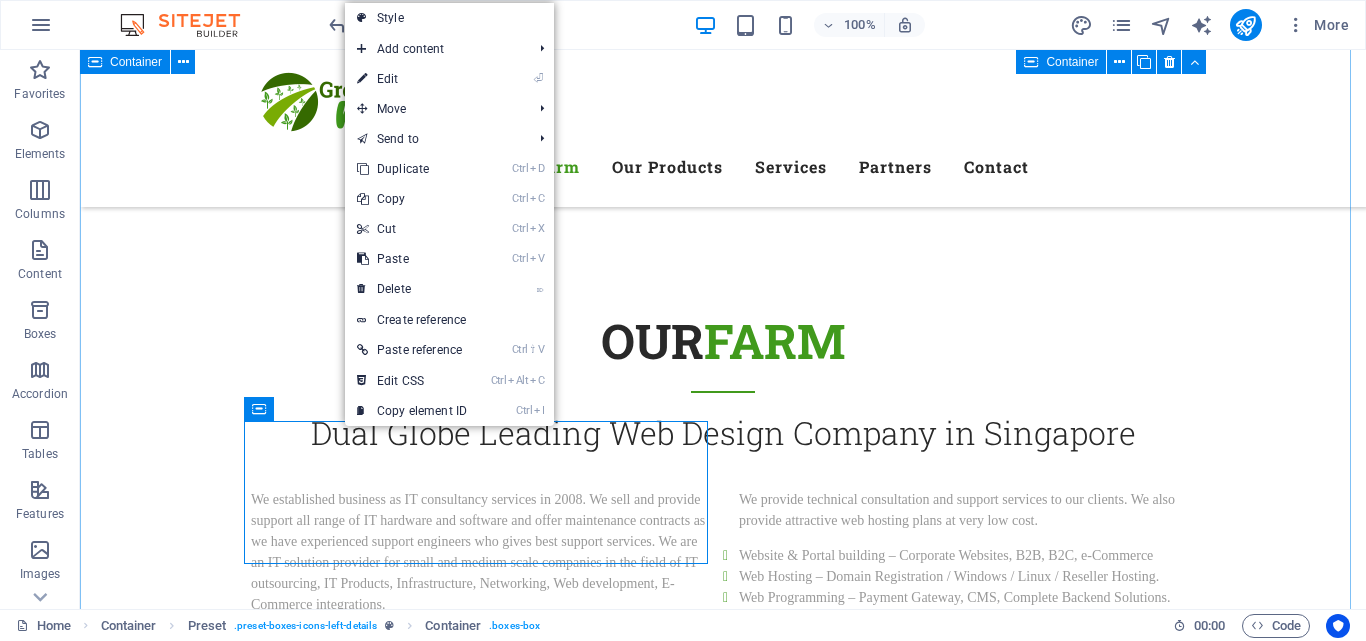 click on "Our  Farm Dual Globe Leading Web Design Company in Singapore We established business as IT consultancy services in 2008. We sell and provide support all range of IT hardware and software and offer maintenance contracts as we have experienced support engineers who gives best support services. We are an IT solution provider for small and medium scale companies in the field of IT outsourcing, IT Products, Infrastructure, Networking, Web development, E-Commerce integrations. We provide technical consultation and support services to our clients. We also provide attractive web hosting plans at very low cost. Website & Portal building – Corporate Websites, B2B, B2C, e-Commerce Web Hosting – Domain Registration / Windows / Linux / Reseller Hosting. Web Programming – Payment Gateway, CMS, Complete Backend Solutions. Brand Identity – Logo Designing. Premium Quality Lorem ipsum dolor sit amet, consectetur adipisicing elit. Veritatis, dolorem! Fresh Vegetables Drop content here or  Add elements  Paste clipboard" at bounding box center (723, 865) 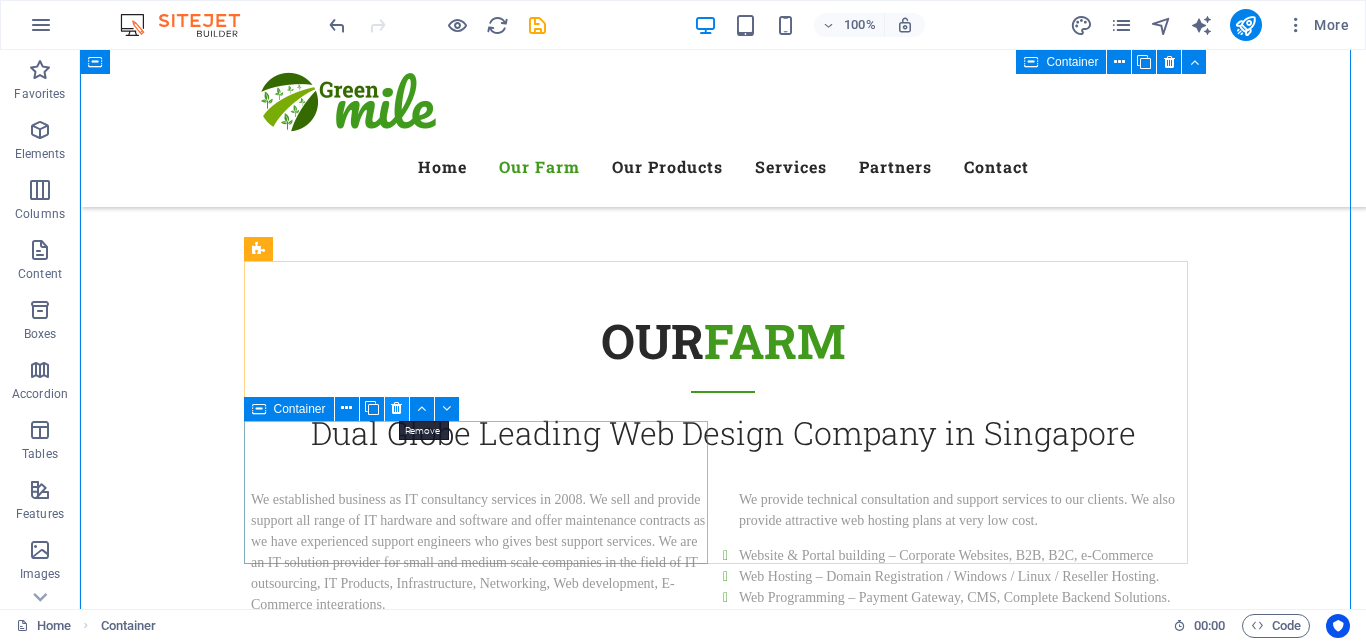 click at bounding box center [396, 408] 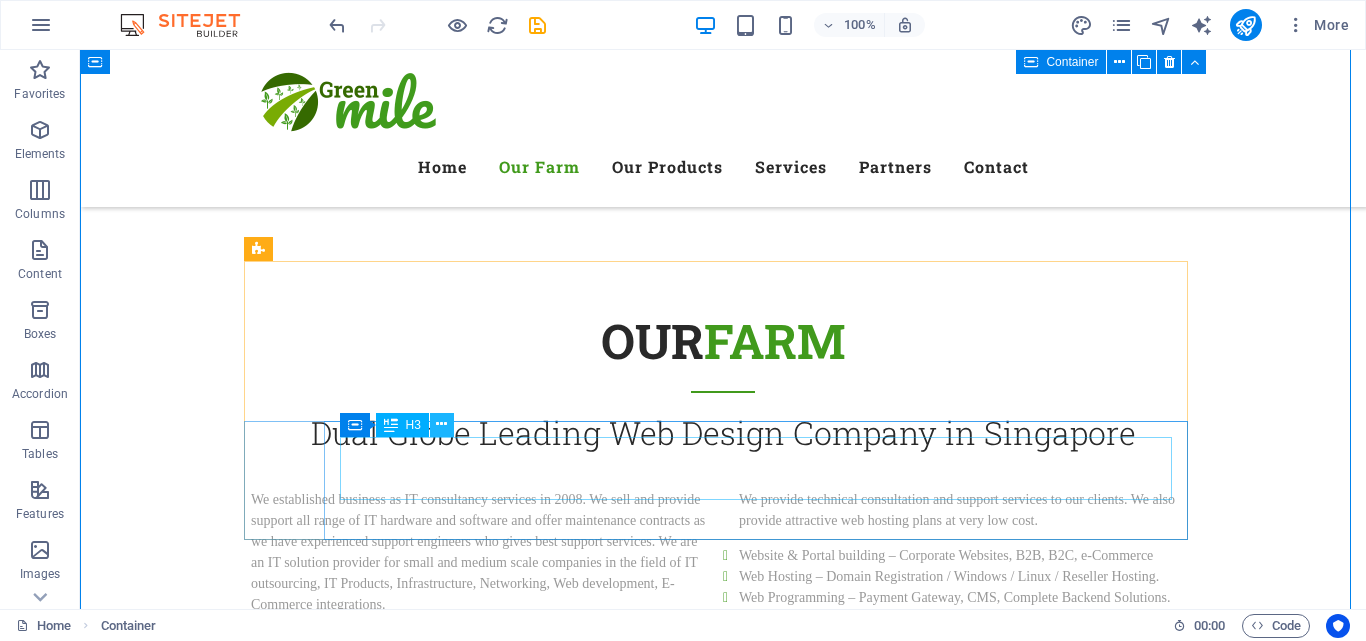 click at bounding box center (441, 424) 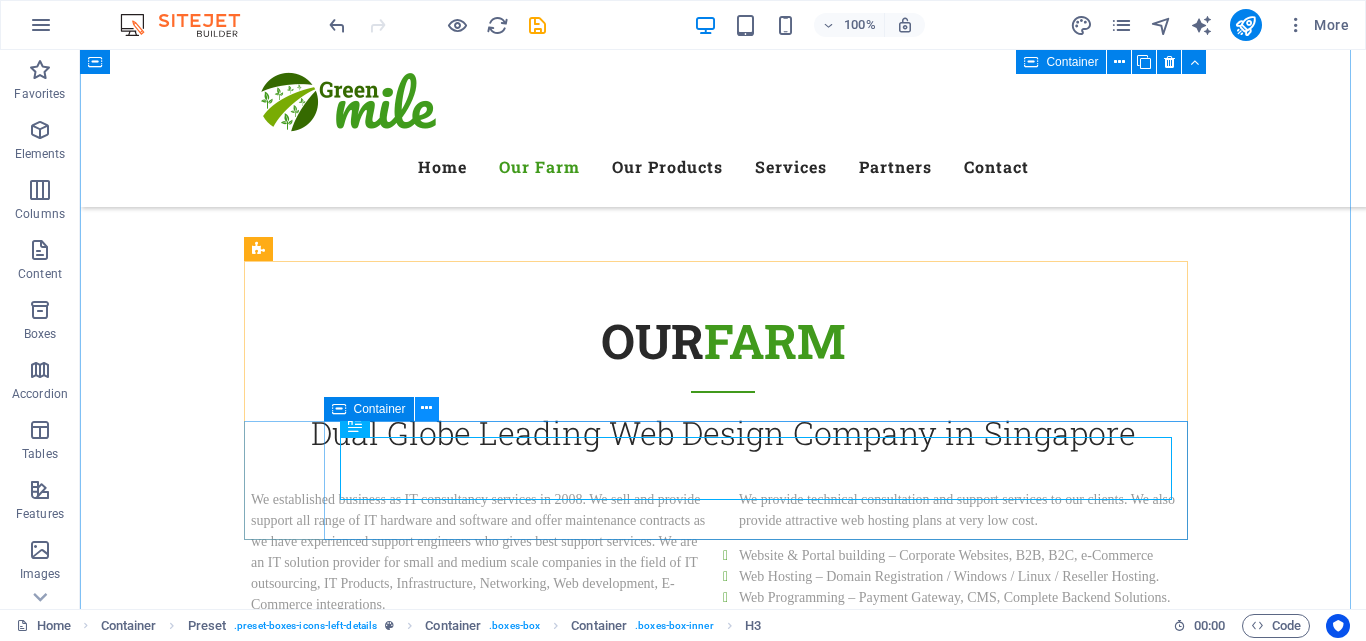 click at bounding box center [426, 408] 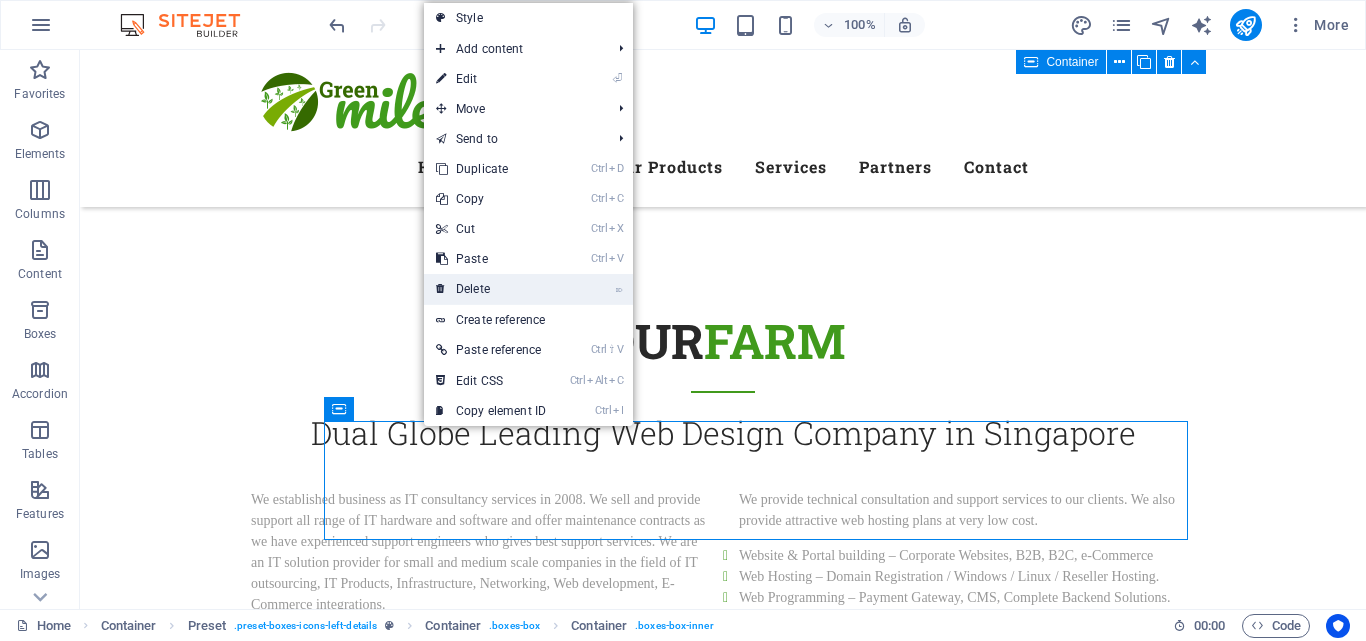 click on "⌦  Delete" at bounding box center [491, 289] 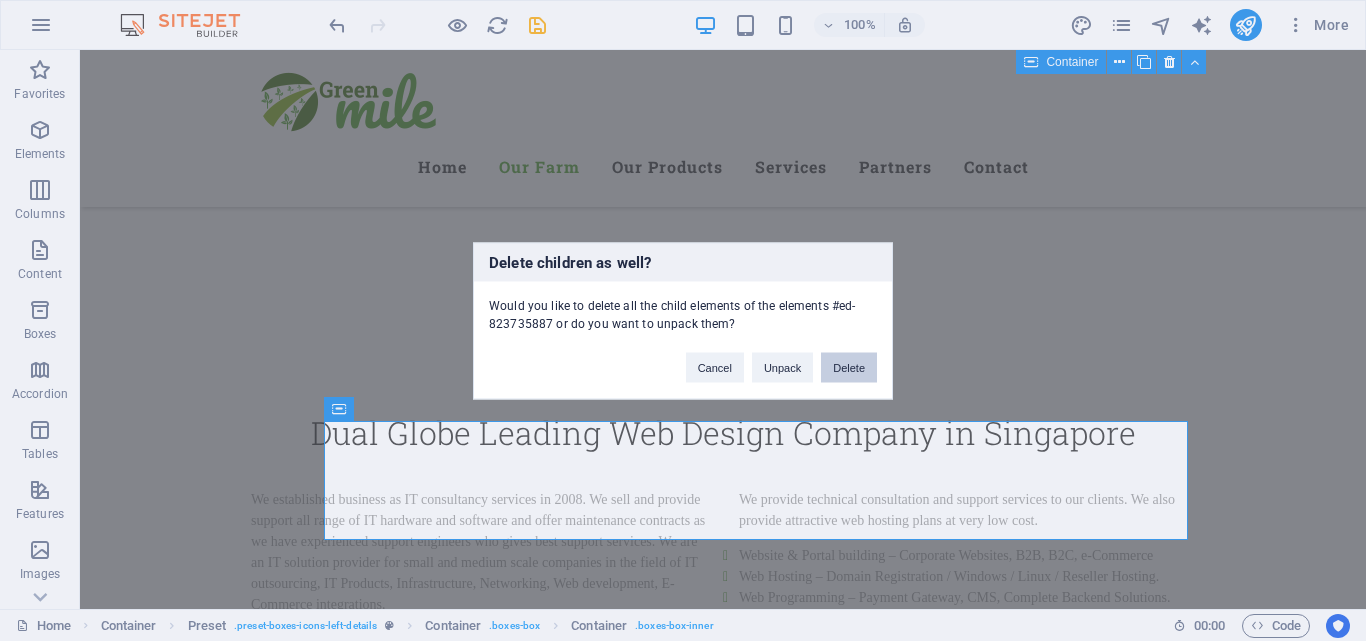 click on "Delete" at bounding box center [849, 367] 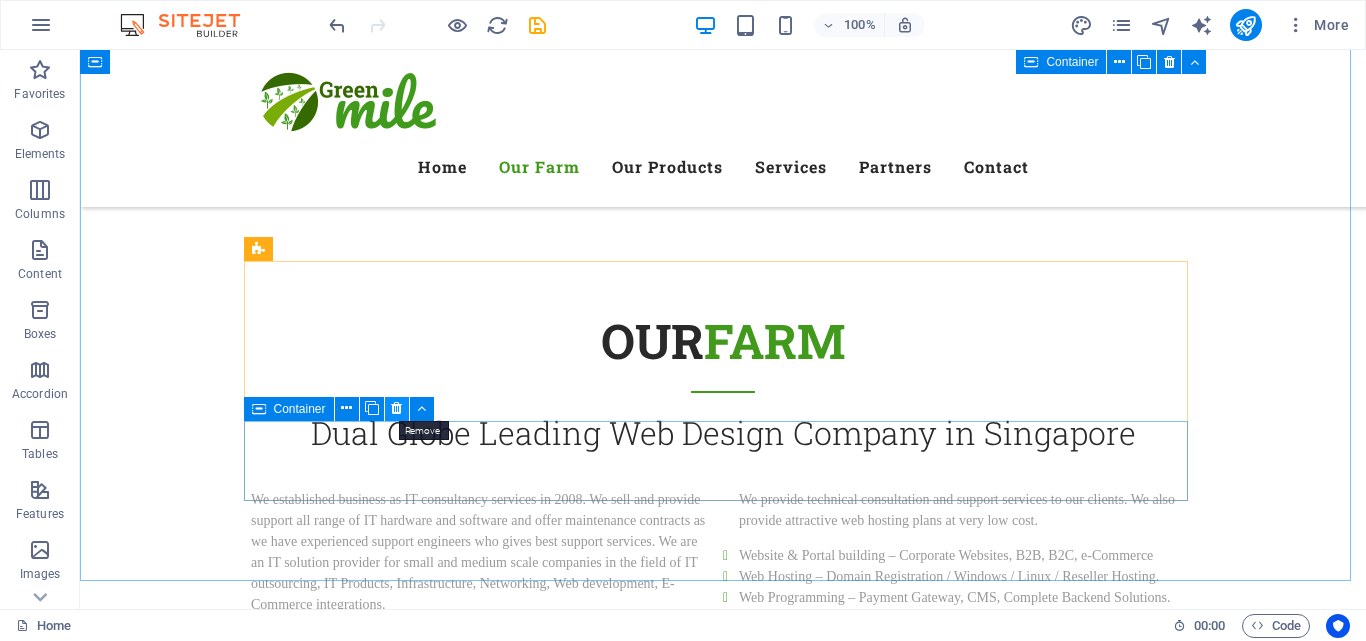 click at bounding box center [396, 408] 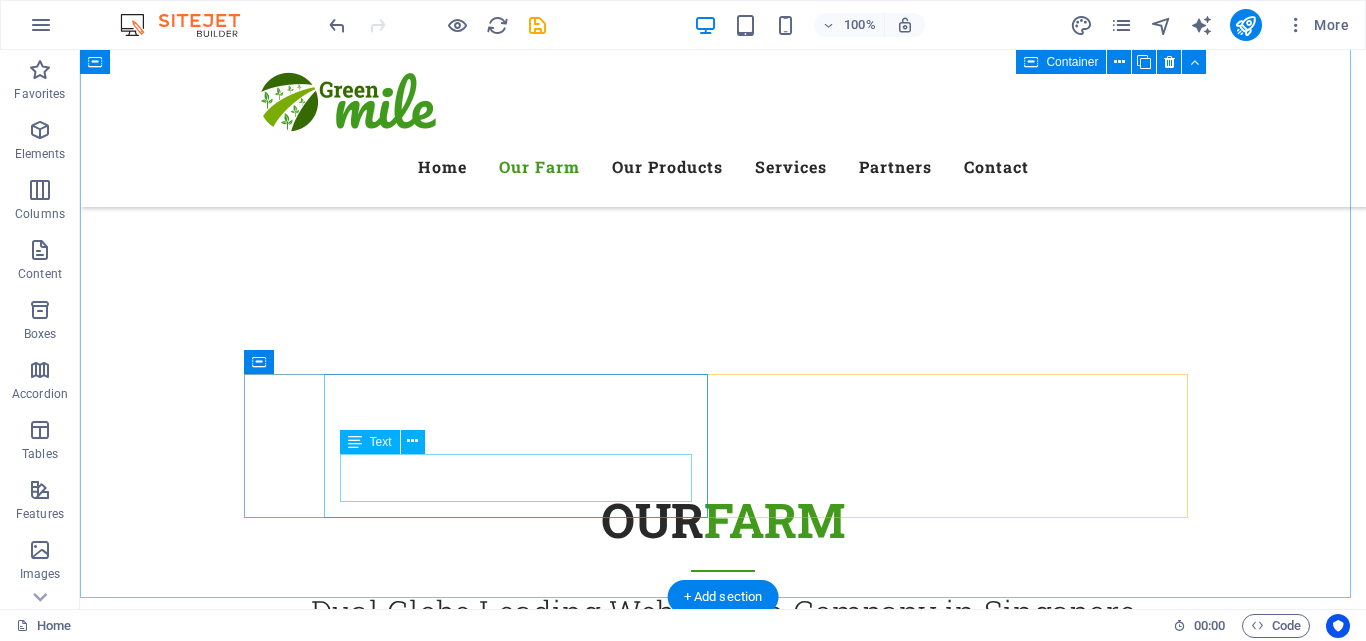 scroll, scrollTop: 500, scrollLeft: 0, axis: vertical 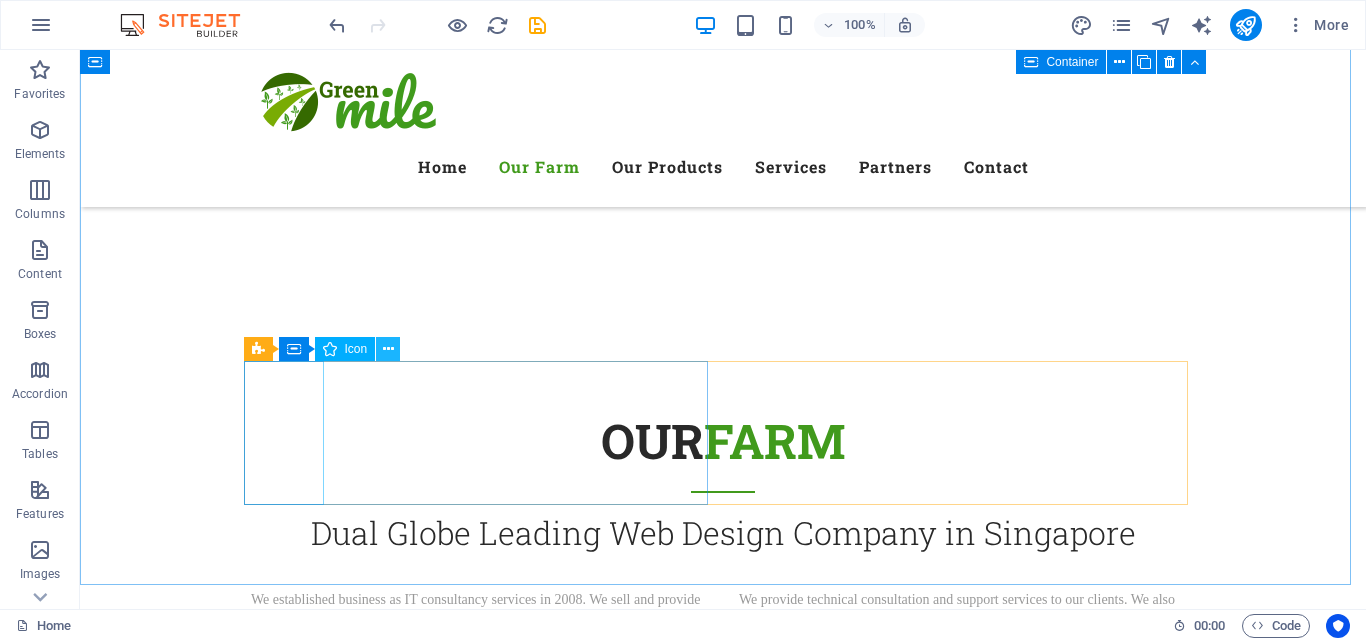 click at bounding box center [388, 349] 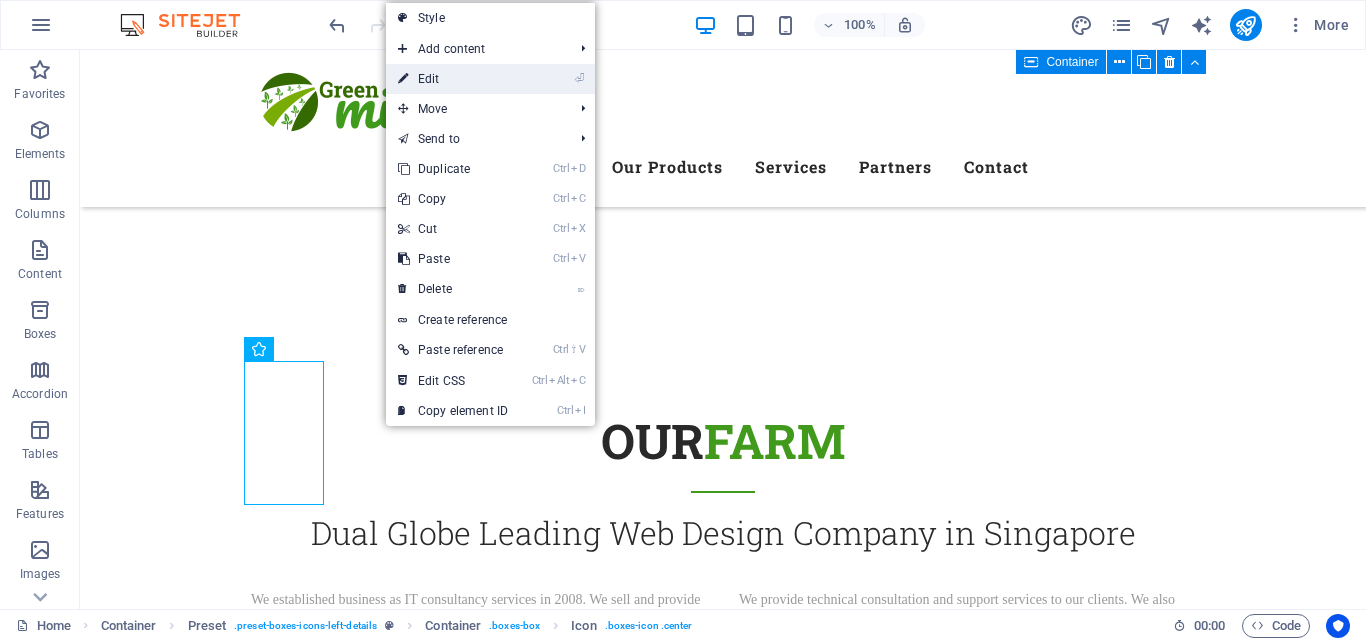 click on "⏎  Edit" at bounding box center (453, 79) 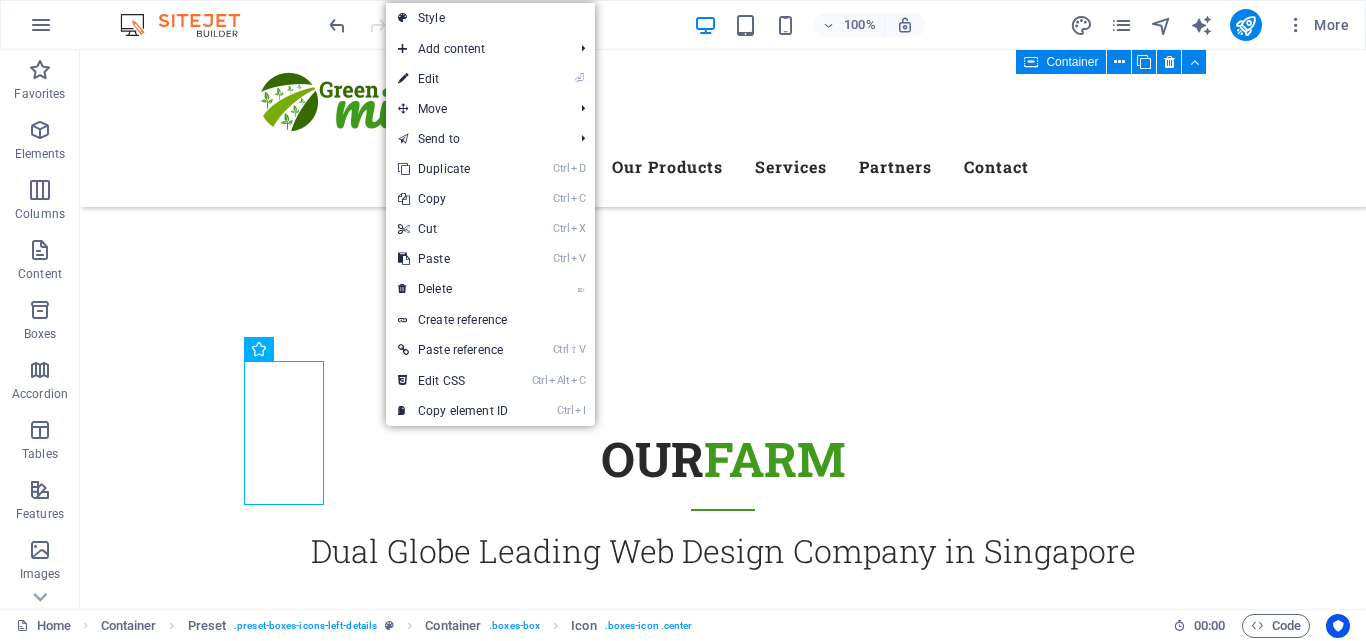 select on "xMidYMid" 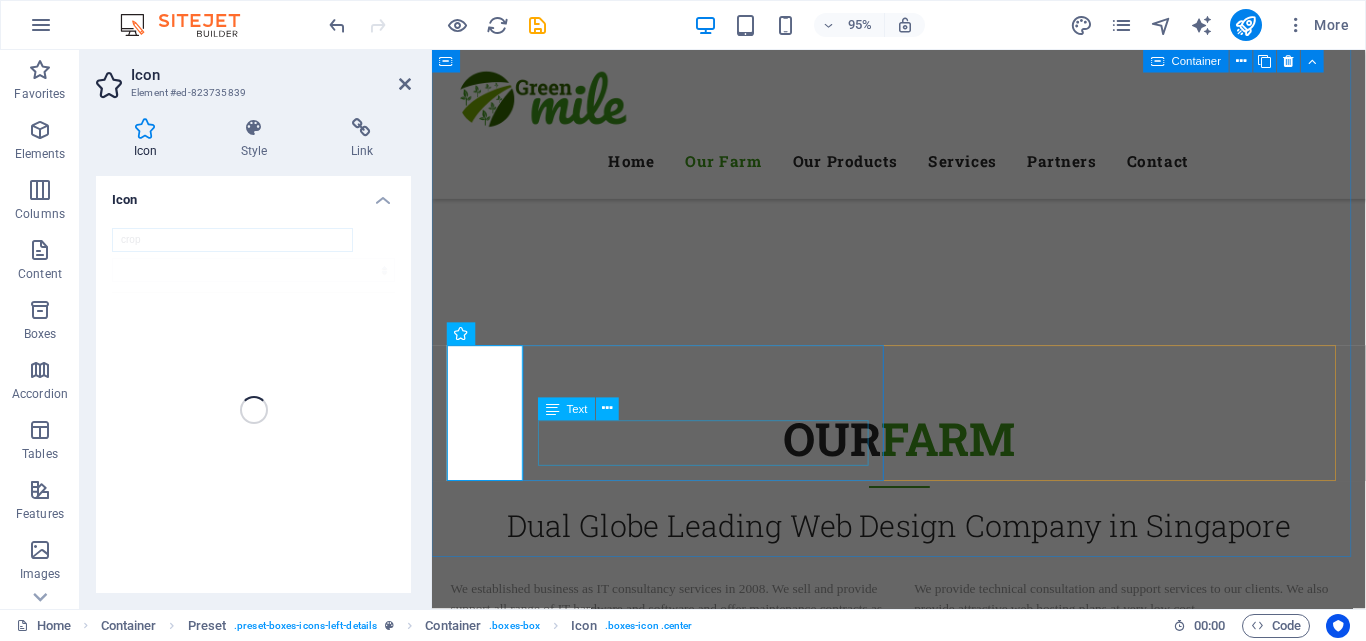 scroll, scrollTop: 518, scrollLeft: 0, axis: vertical 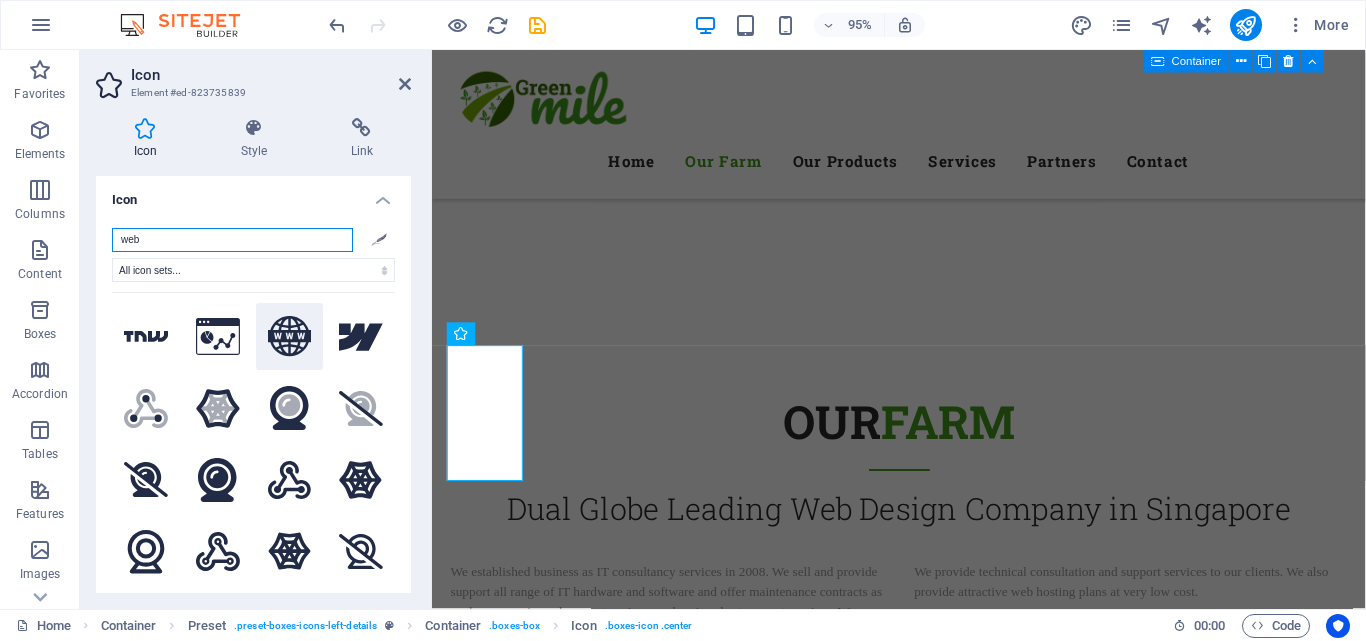 type on "web" 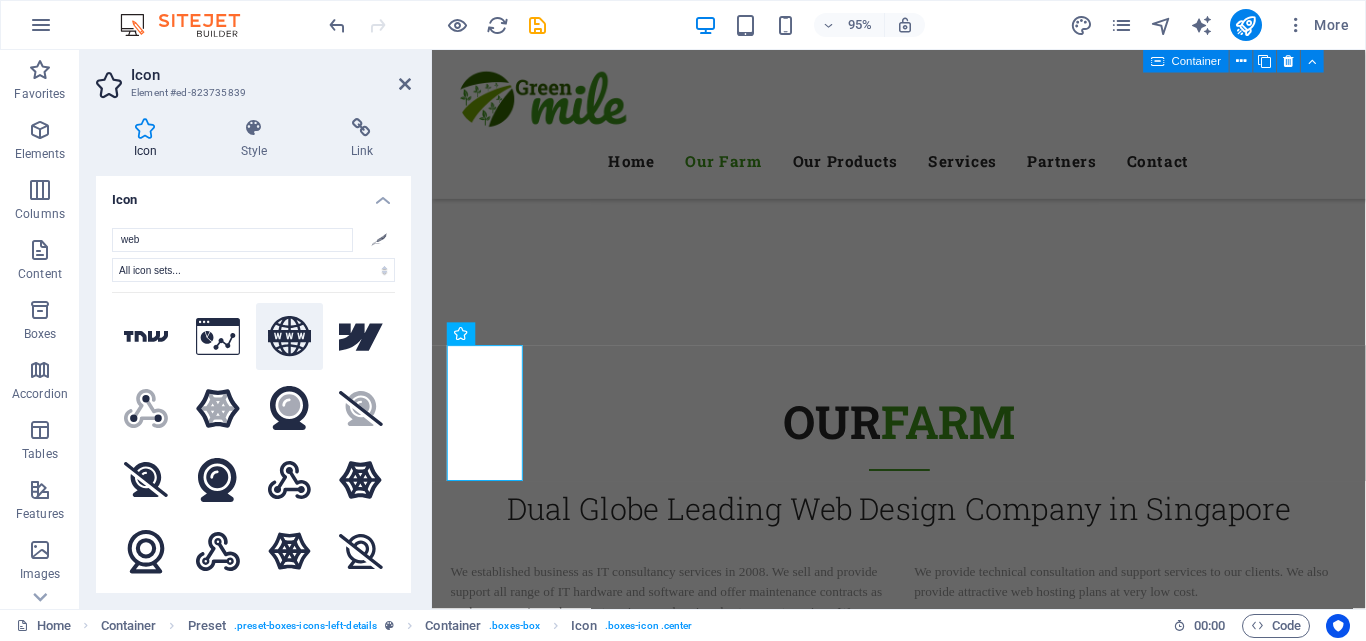 click 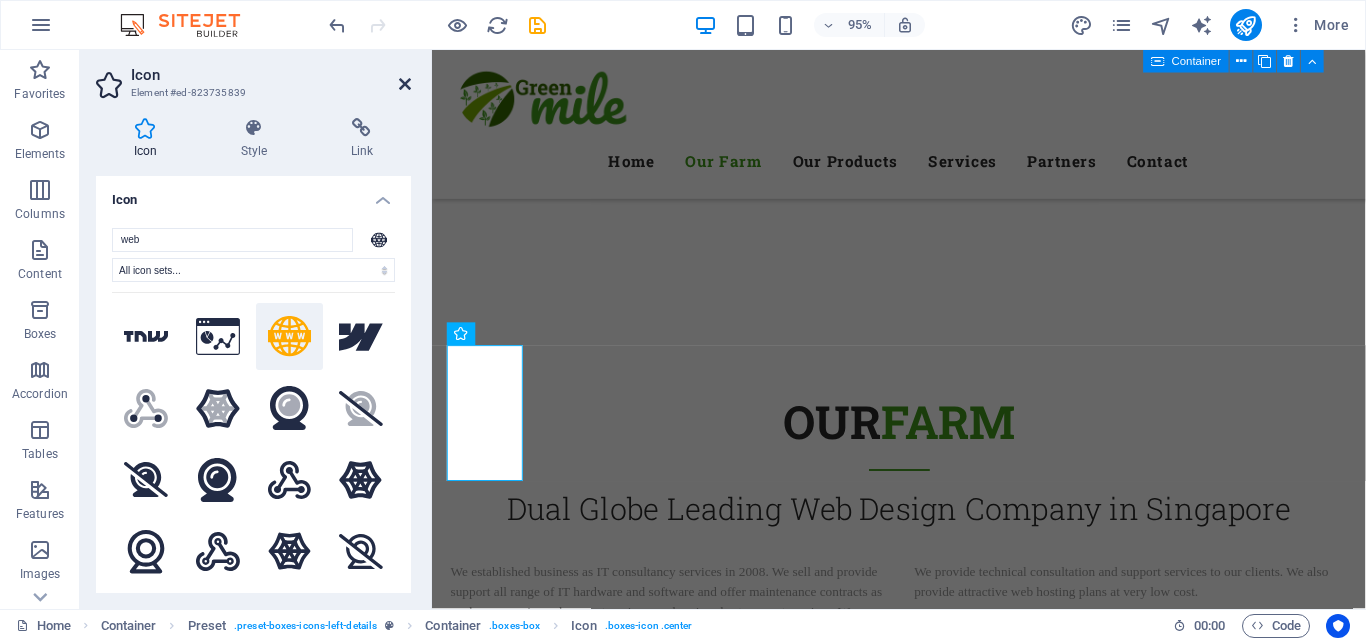 click at bounding box center (405, 84) 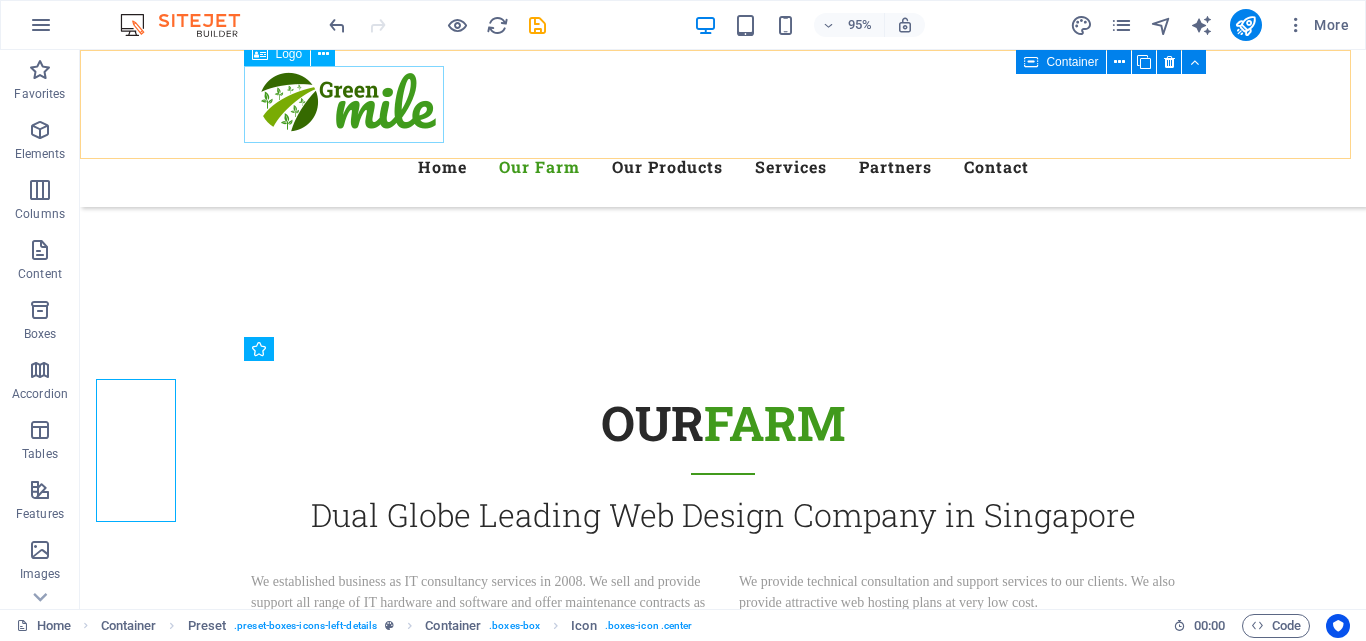 scroll, scrollTop: 500, scrollLeft: 0, axis: vertical 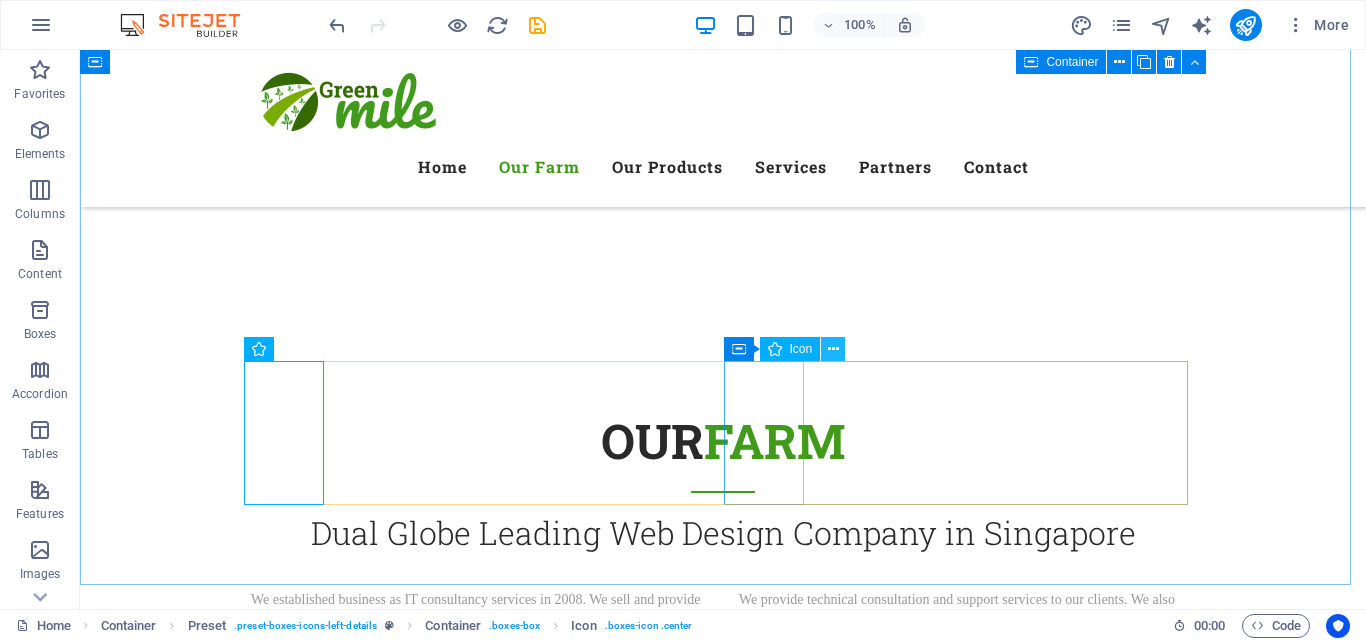 click at bounding box center [833, 349] 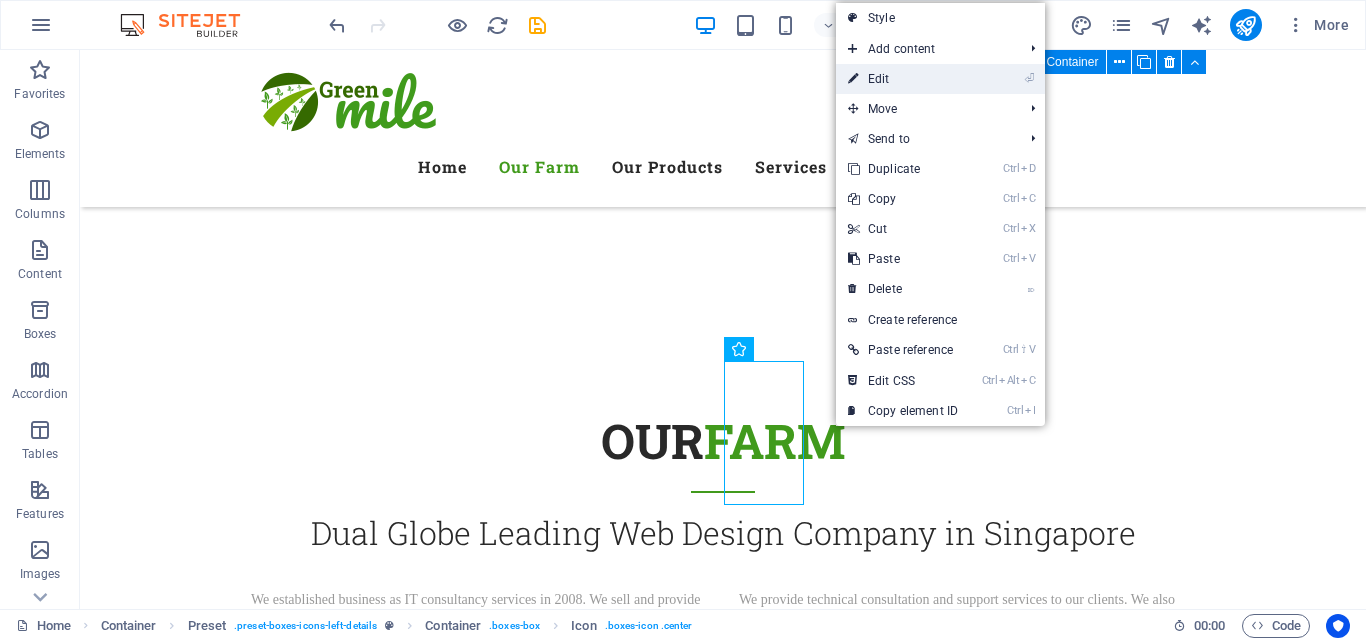click on "⏎  Edit" at bounding box center (903, 79) 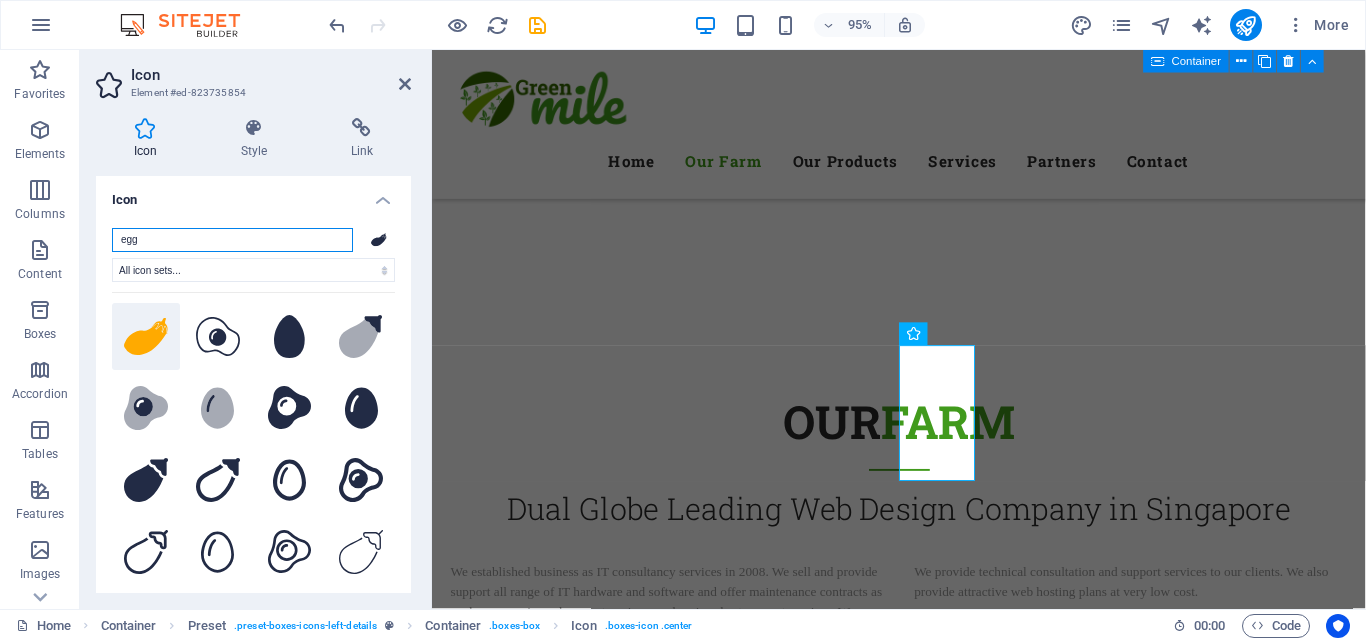 scroll, scrollTop: 518, scrollLeft: 0, axis: vertical 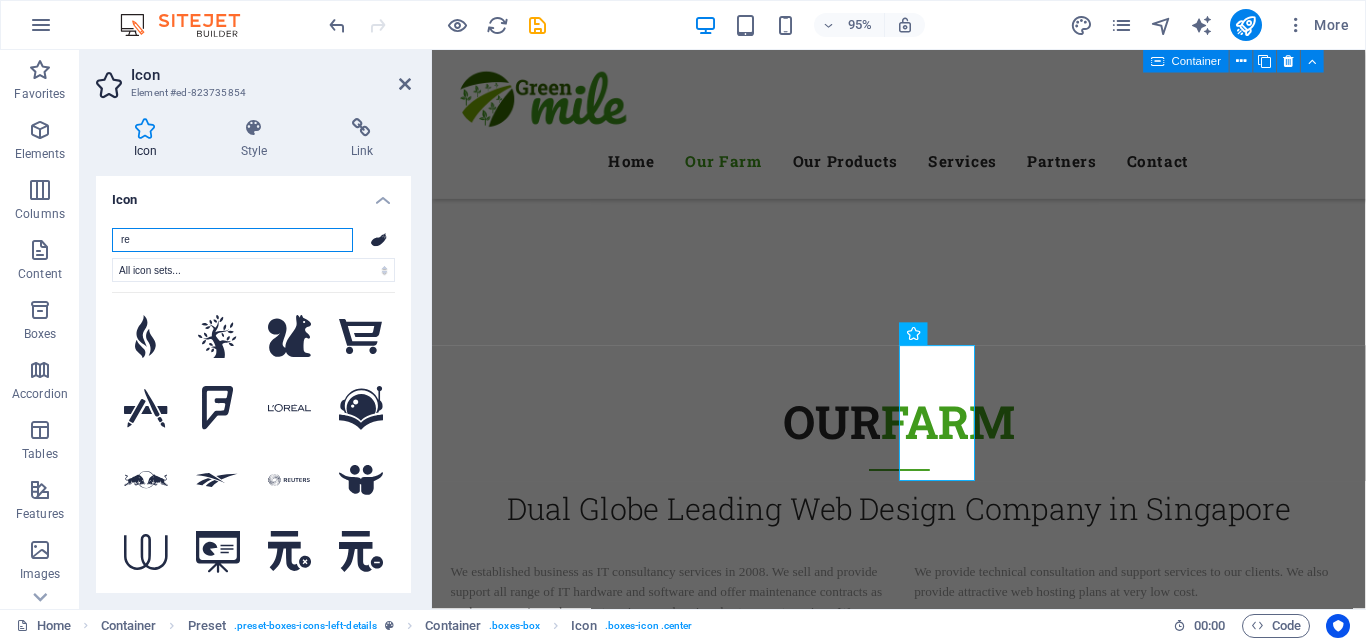 type on "r" 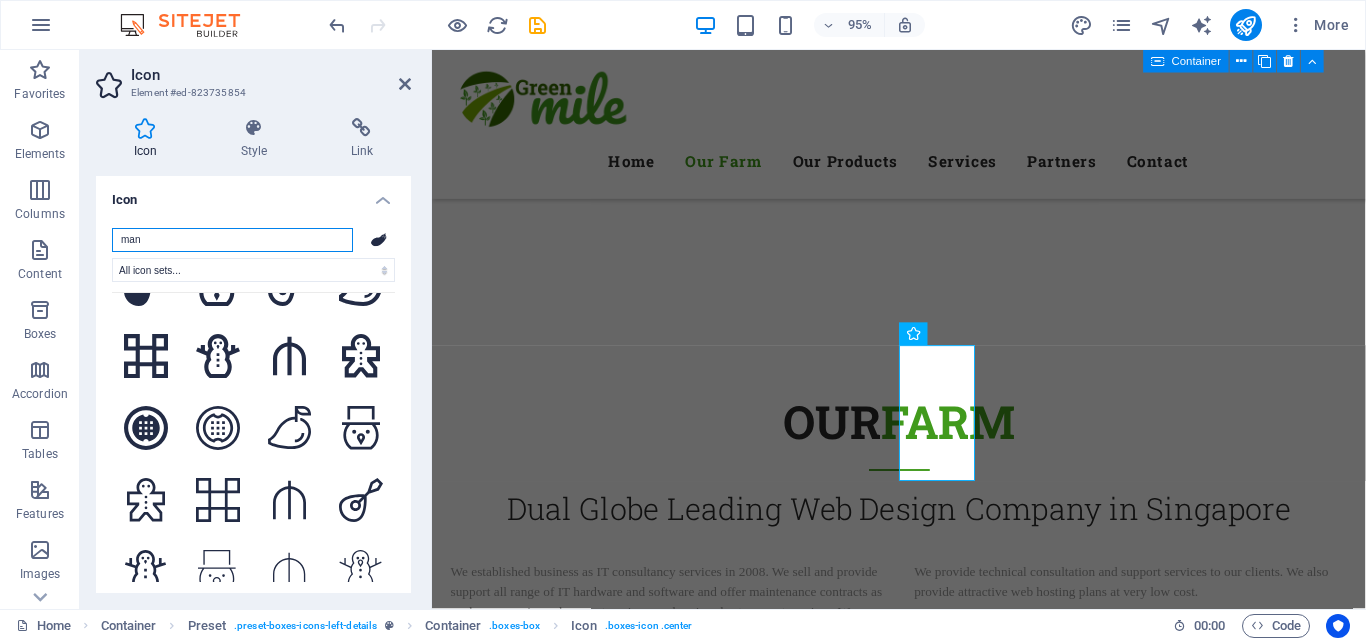 scroll, scrollTop: 1321, scrollLeft: 0, axis: vertical 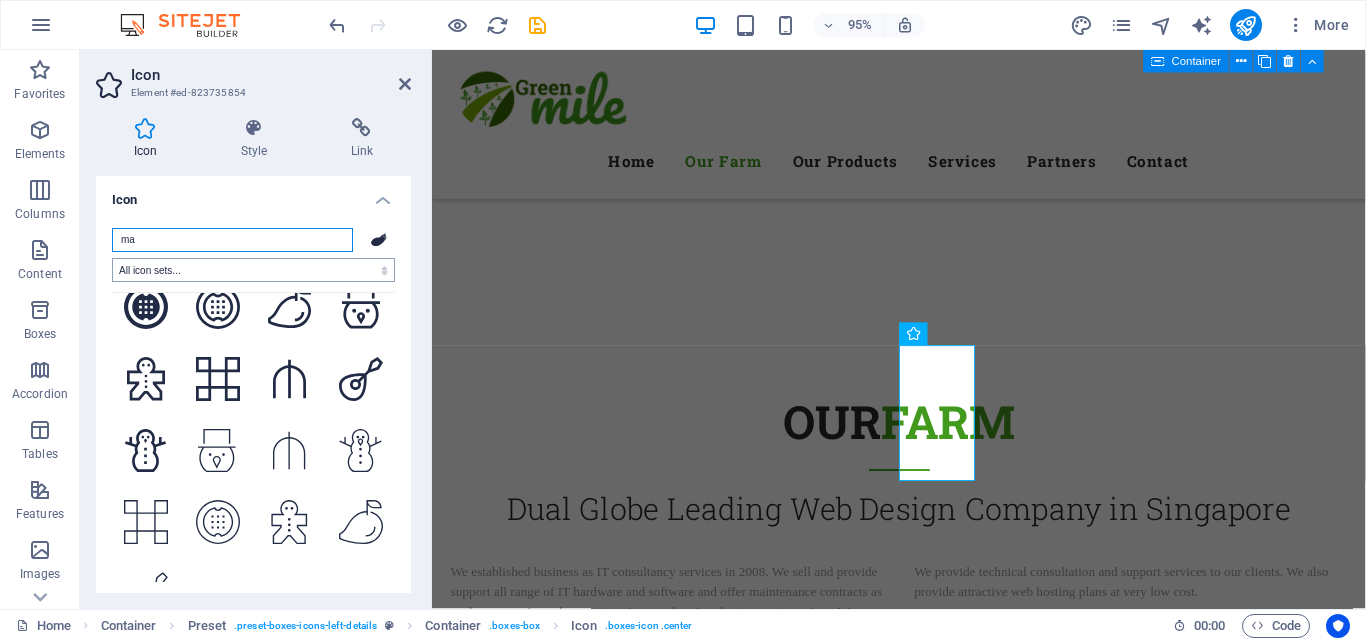 type on "m" 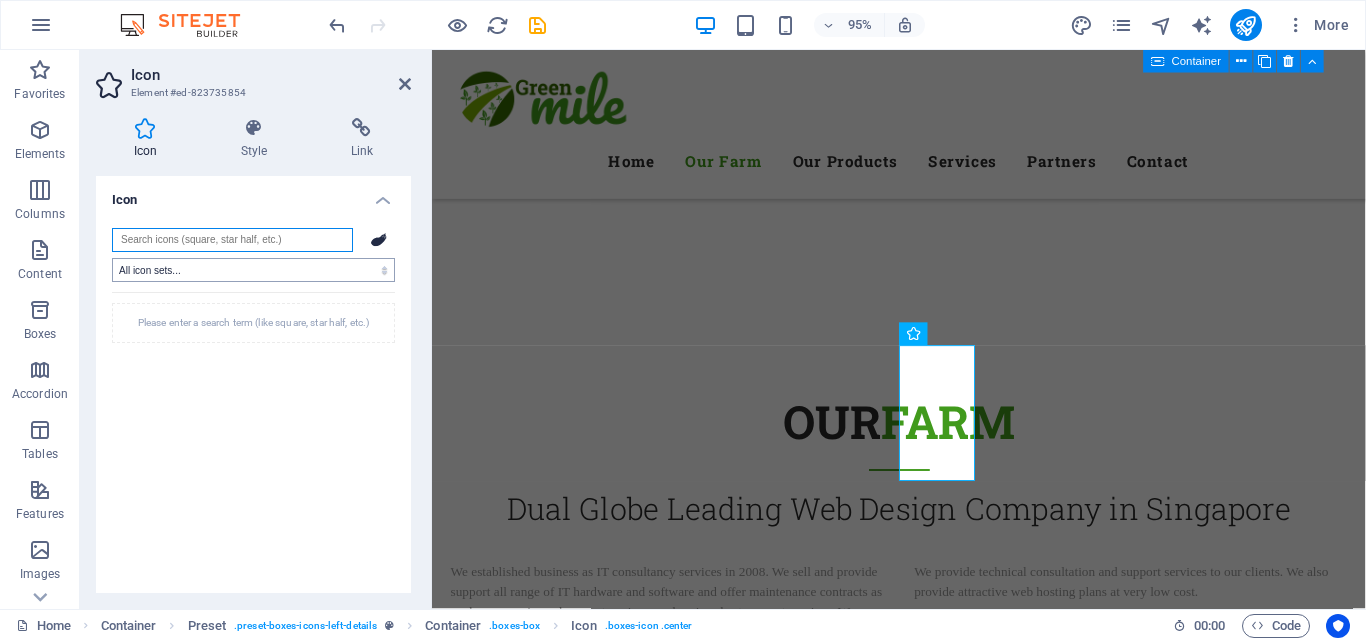 scroll, scrollTop: 0, scrollLeft: 0, axis: both 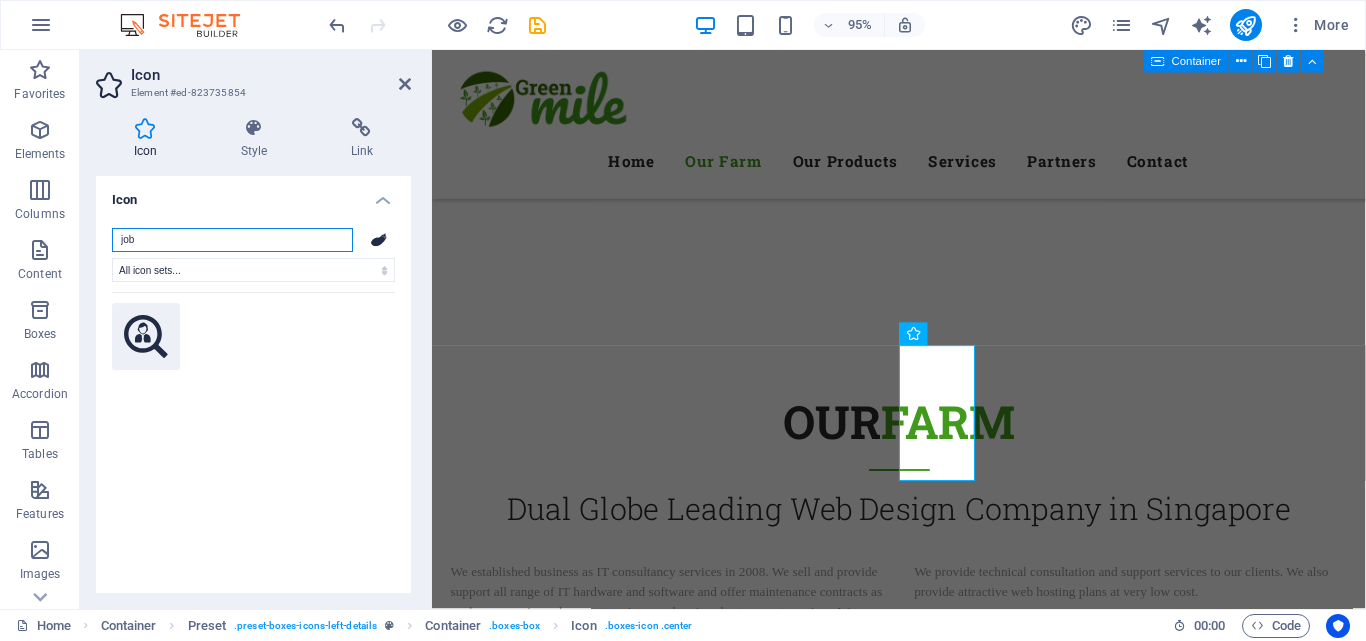 type on "job" 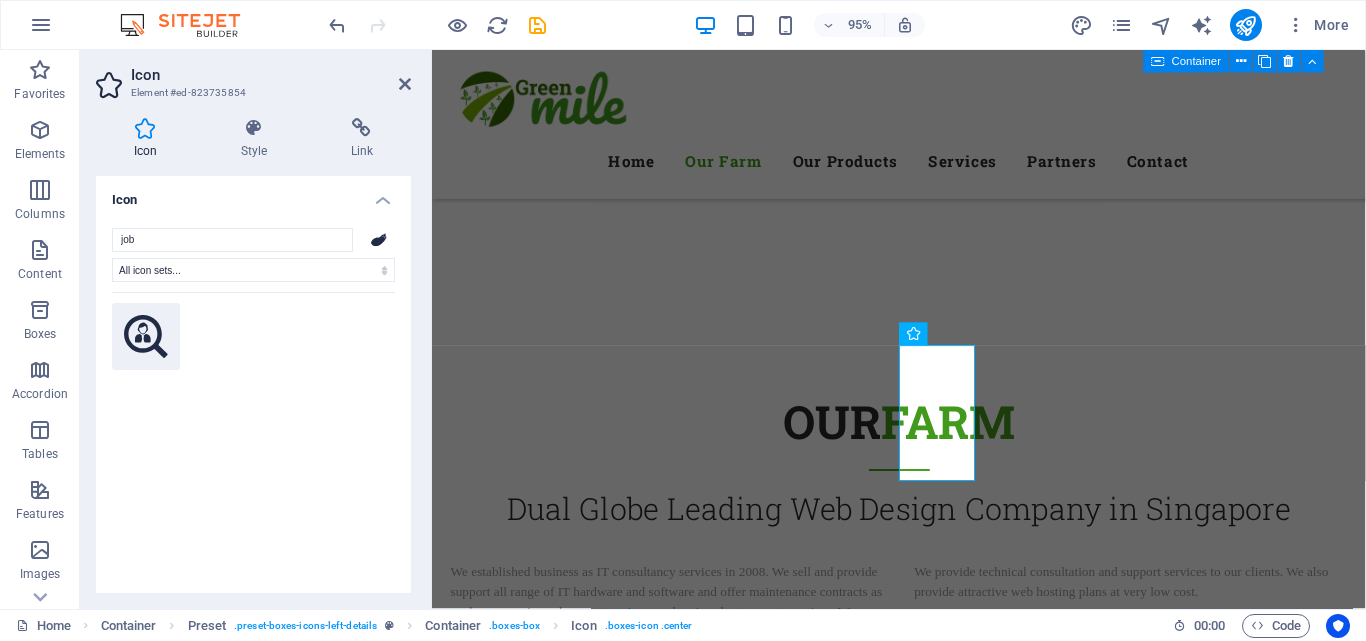 click 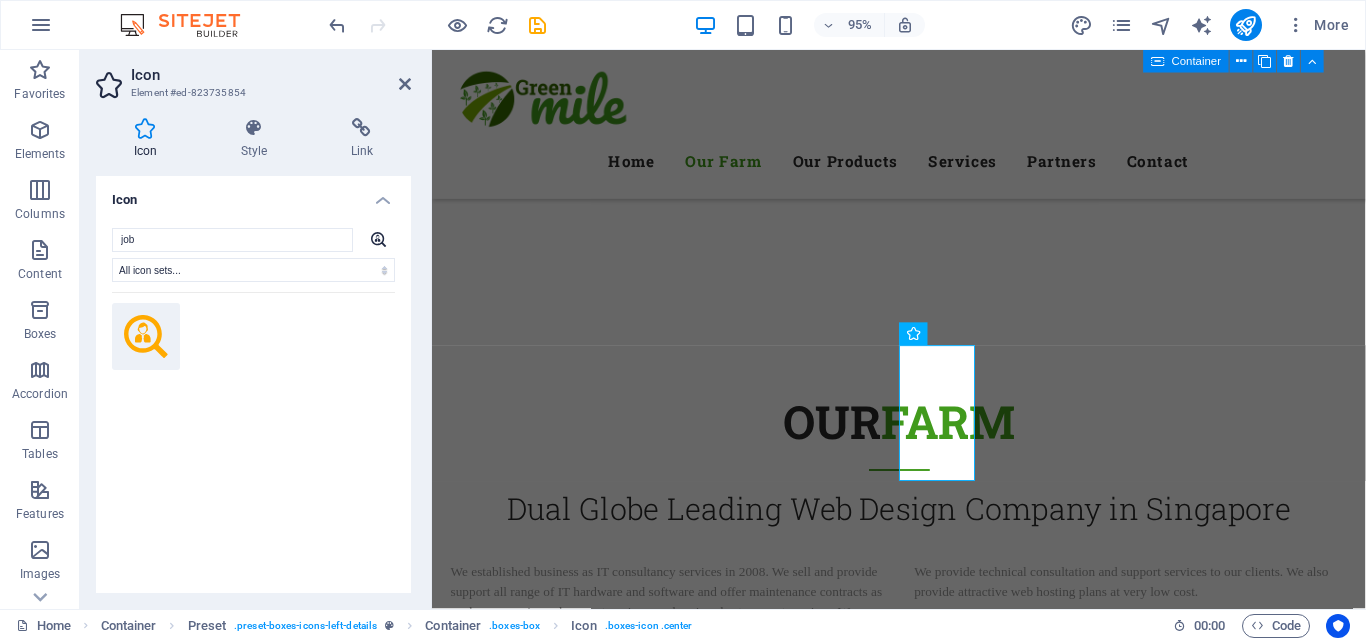 click at bounding box center [923, 1971] 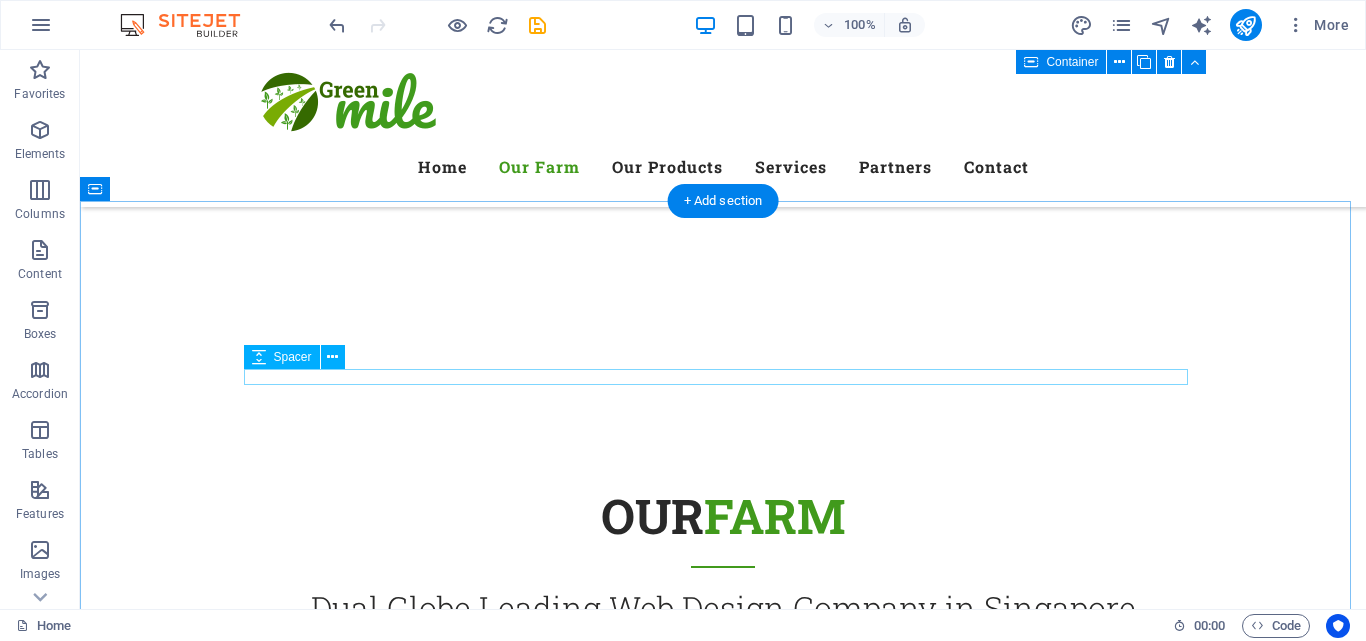 scroll, scrollTop: 500, scrollLeft: 0, axis: vertical 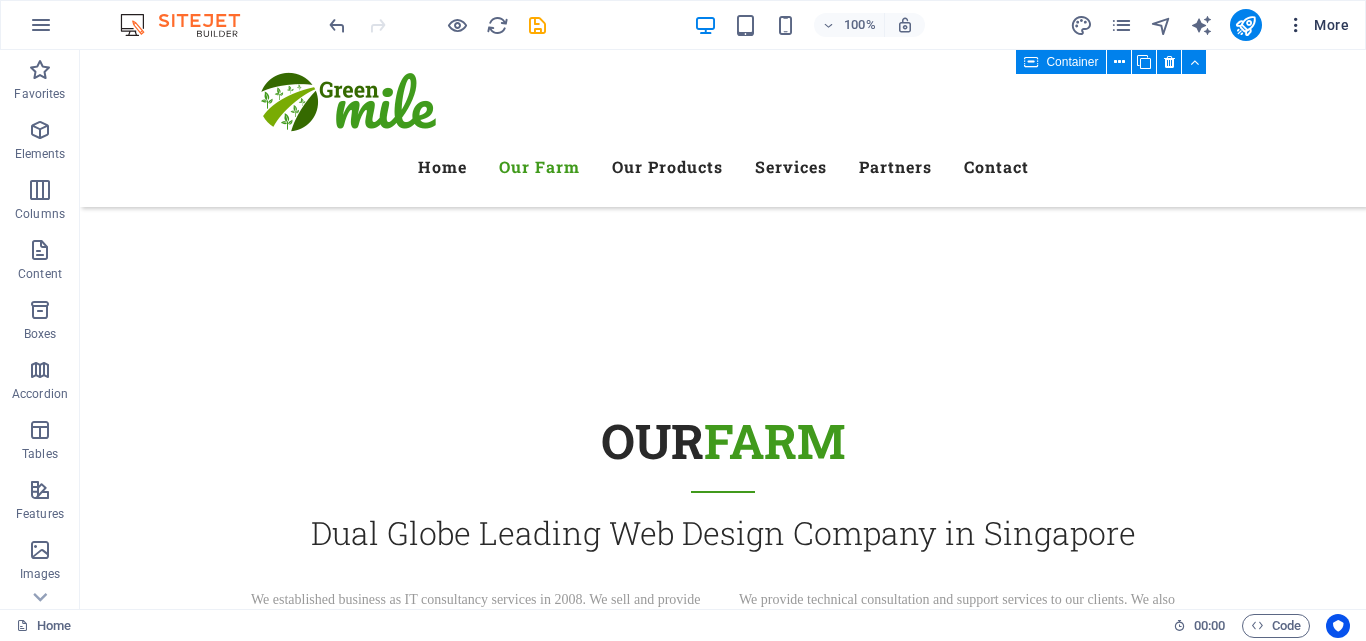 click at bounding box center [1296, 25] 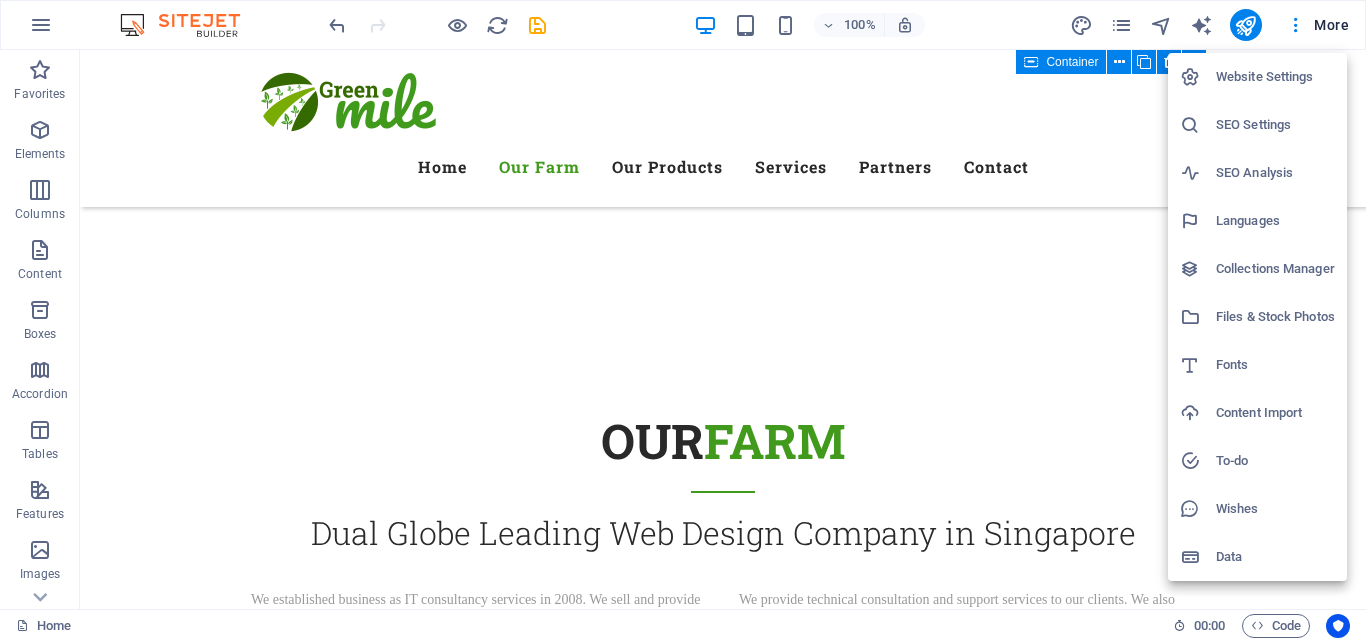 click on "Fonts" at bounding box center (1275, 365) 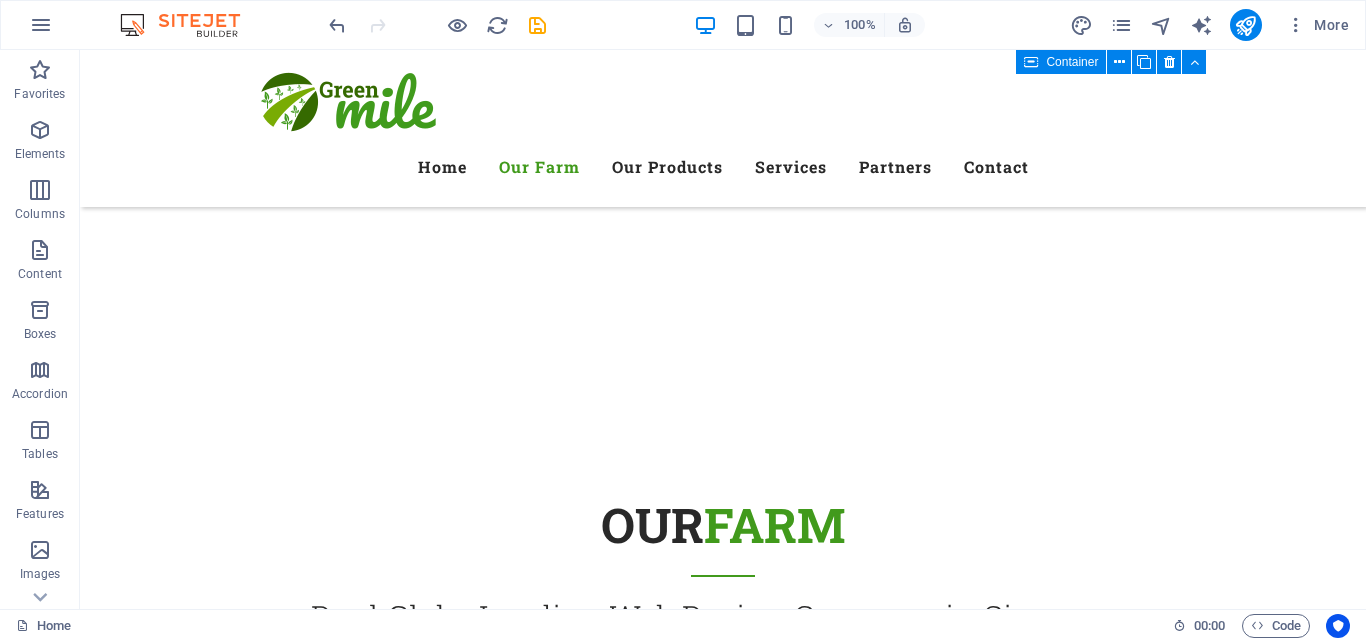 select on "popularity" 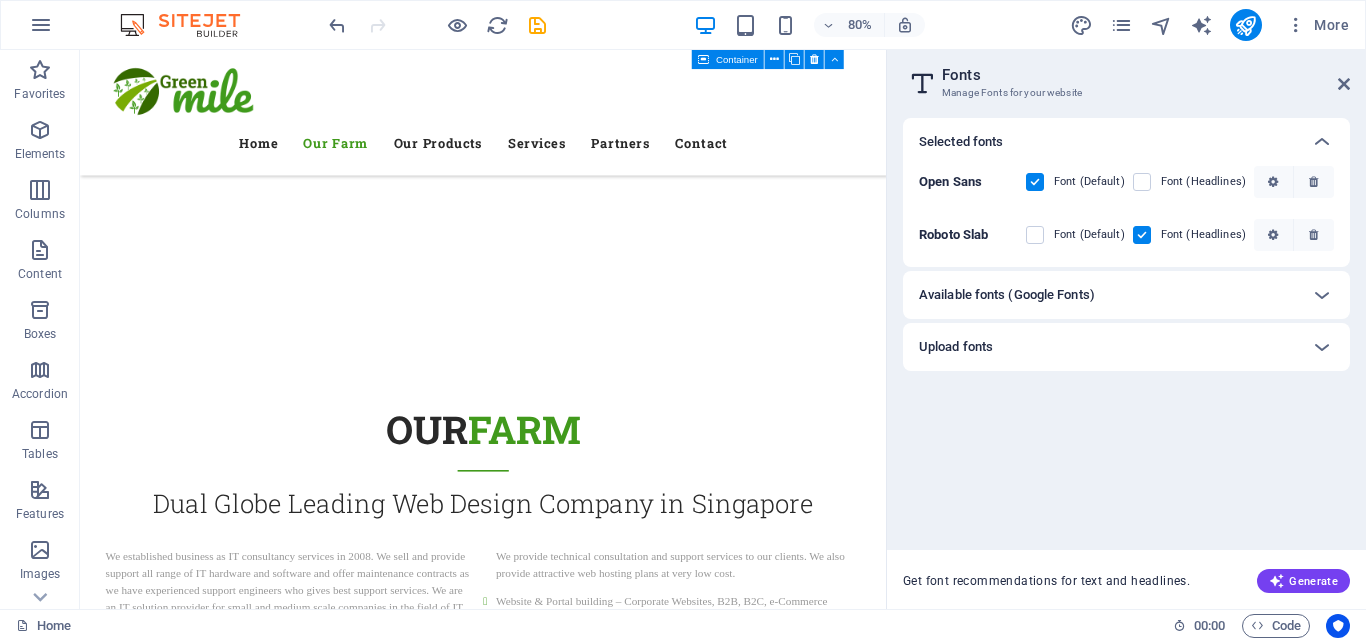 scroll, scrollTop: 584, scrollLeft: 0, axis: vertical 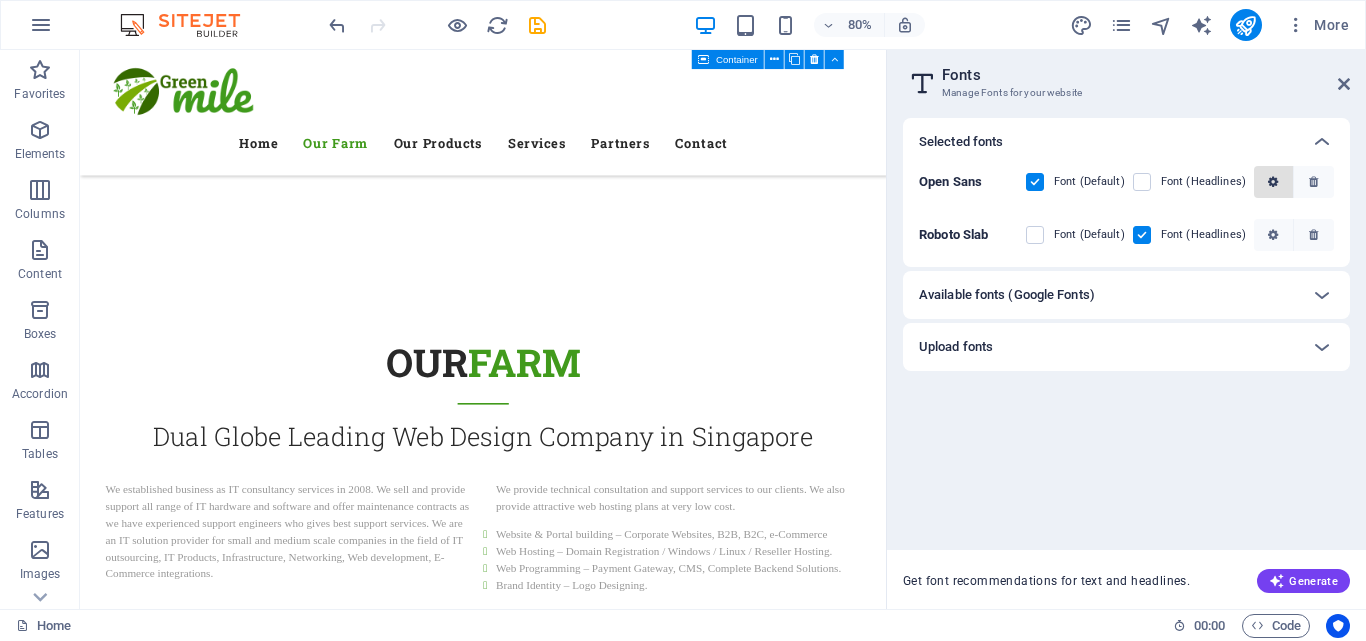 click at bounding box center [1273, 182] 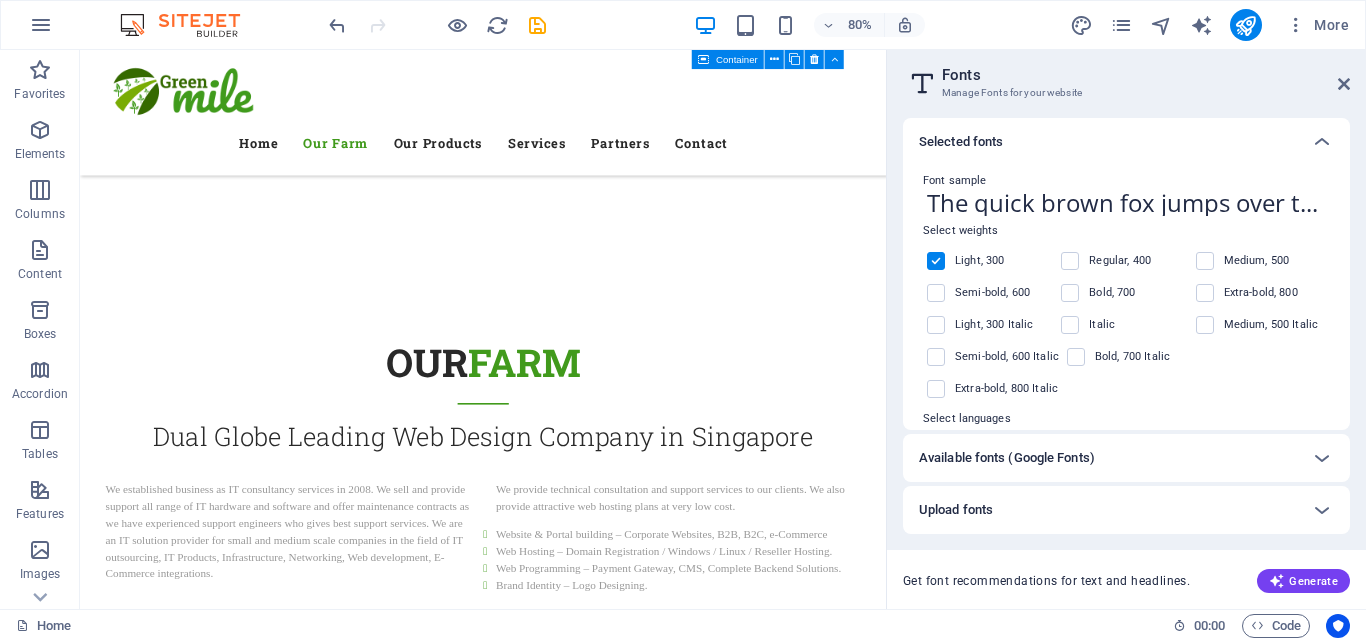 scroll, scrollTop: 0, scrollLeft: 0, axis: both 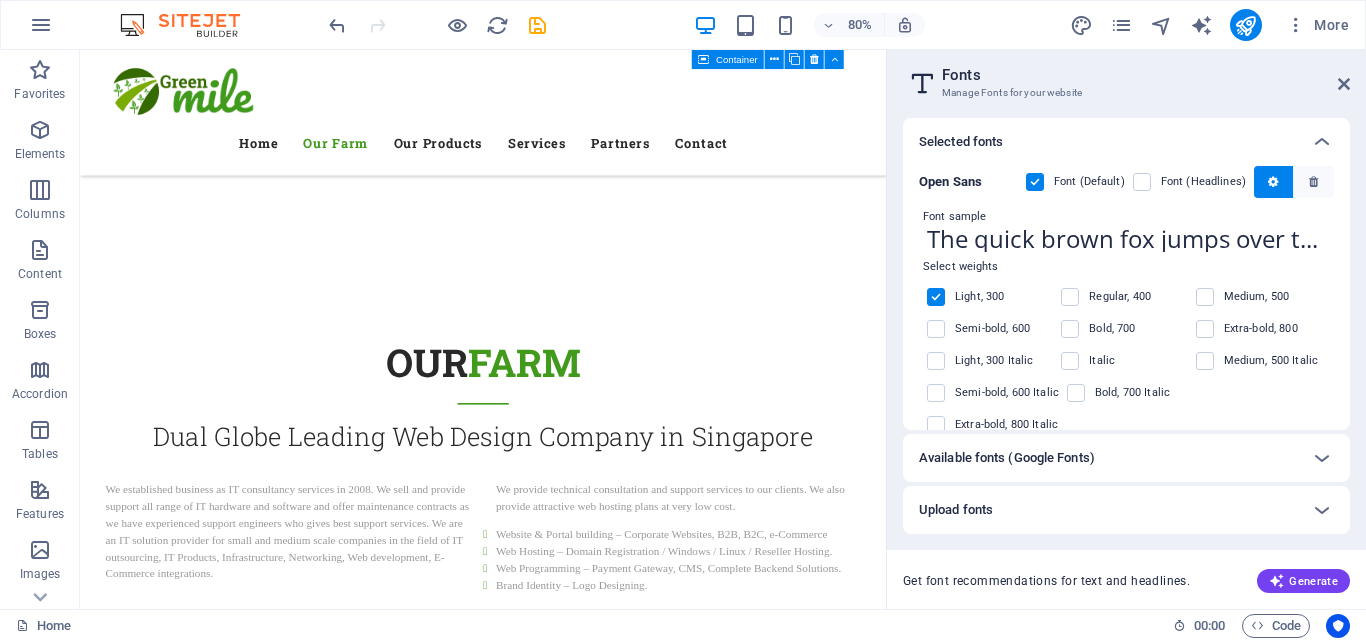 click on "Open Sans" at bounding box center [950, 181] 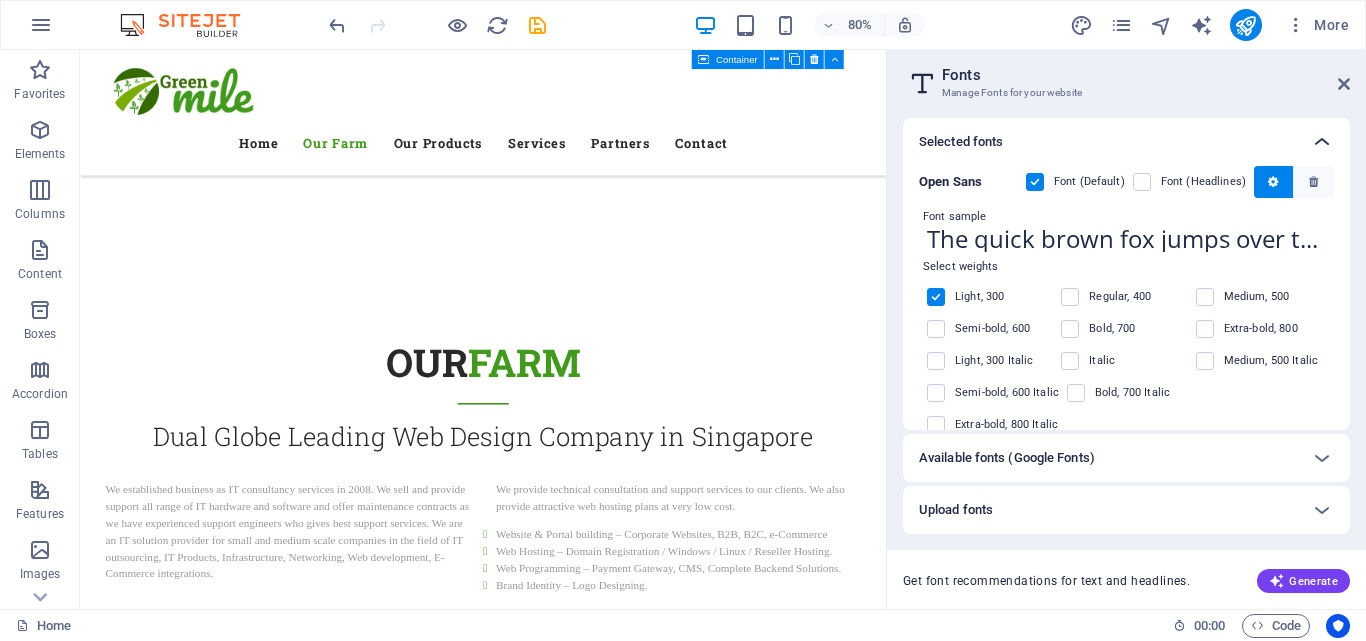 click at bounding box center [1322, 142] 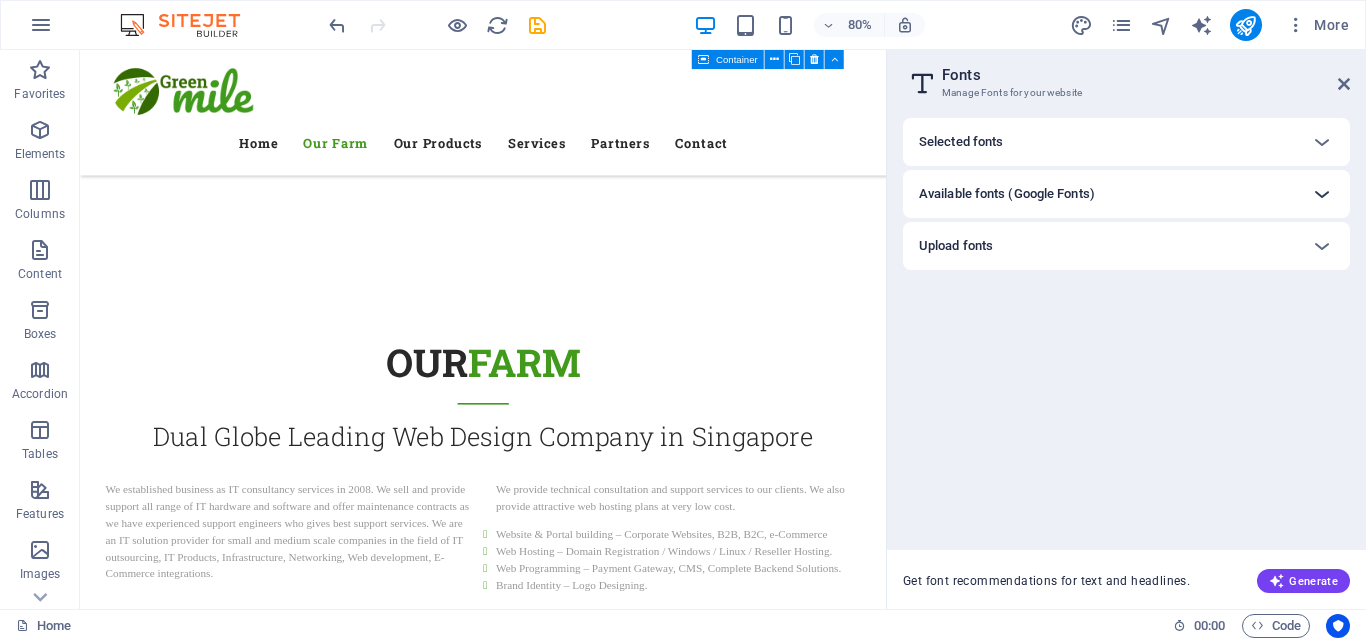 click at bounding box center (1322, 194) 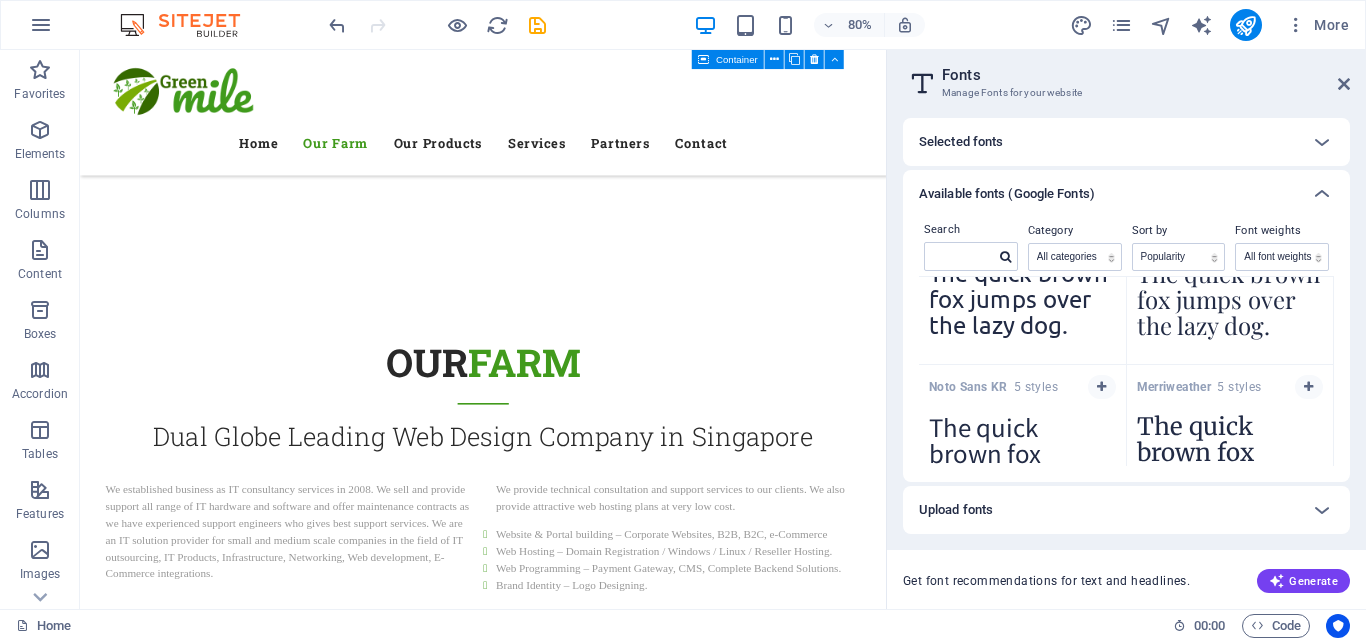 scroll, scrollTop: 1351, scrollLeft: 0, axis: vertical 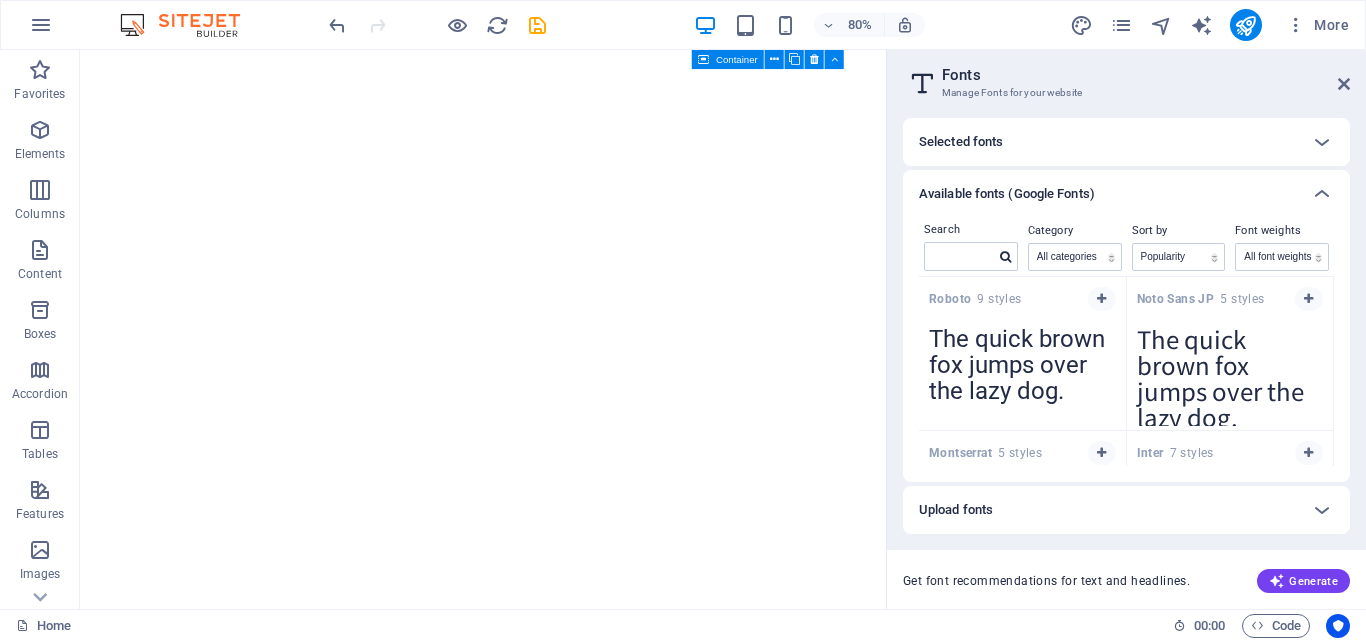 select on "popularity" 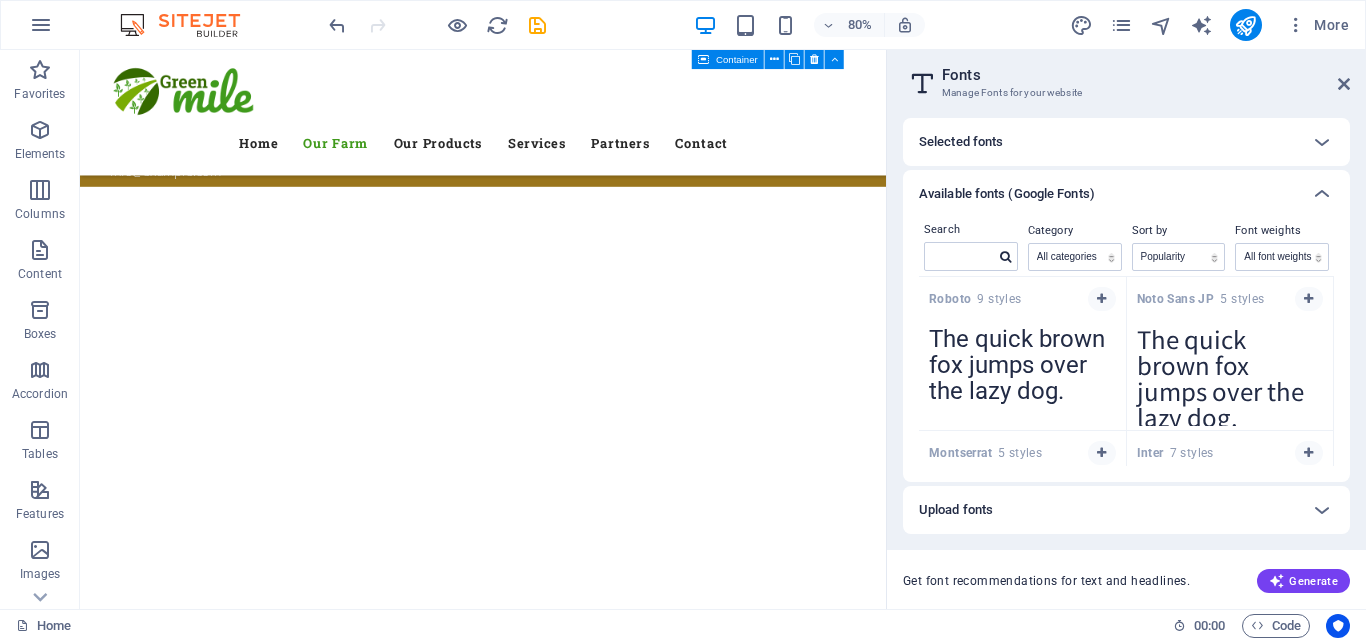 scroll, scrollTop: 0, scrollLeft: 0, axis: both 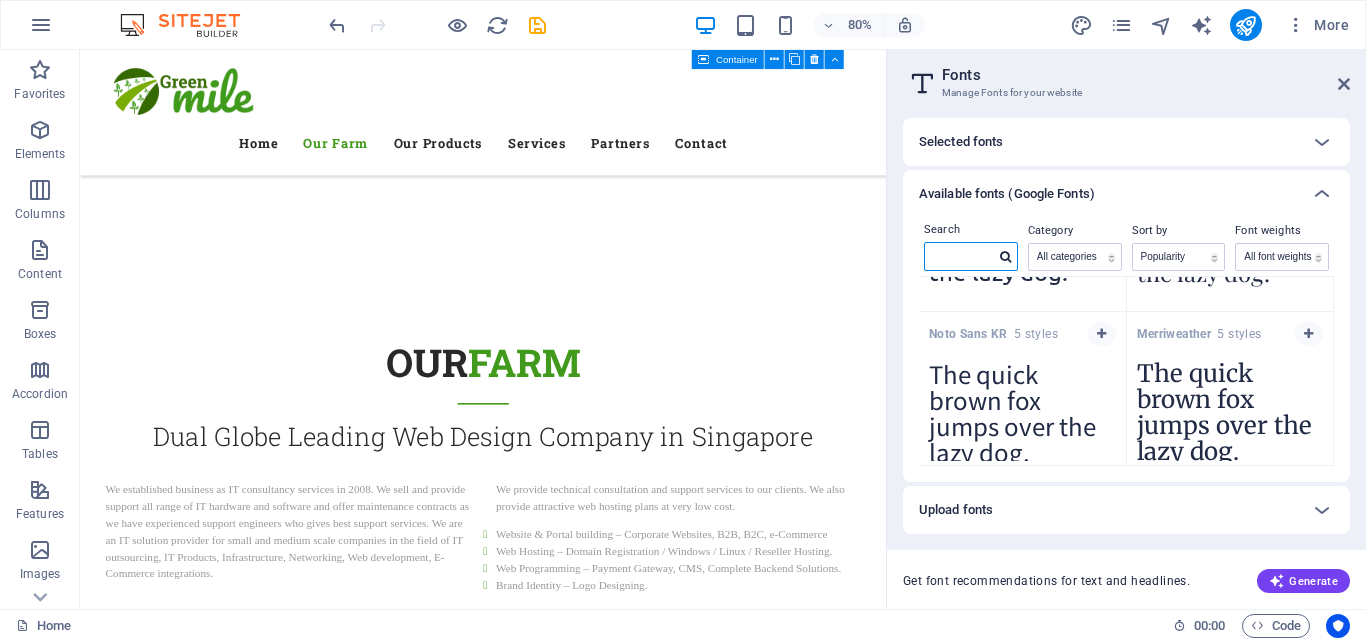 click at bounding box center [960, 256] 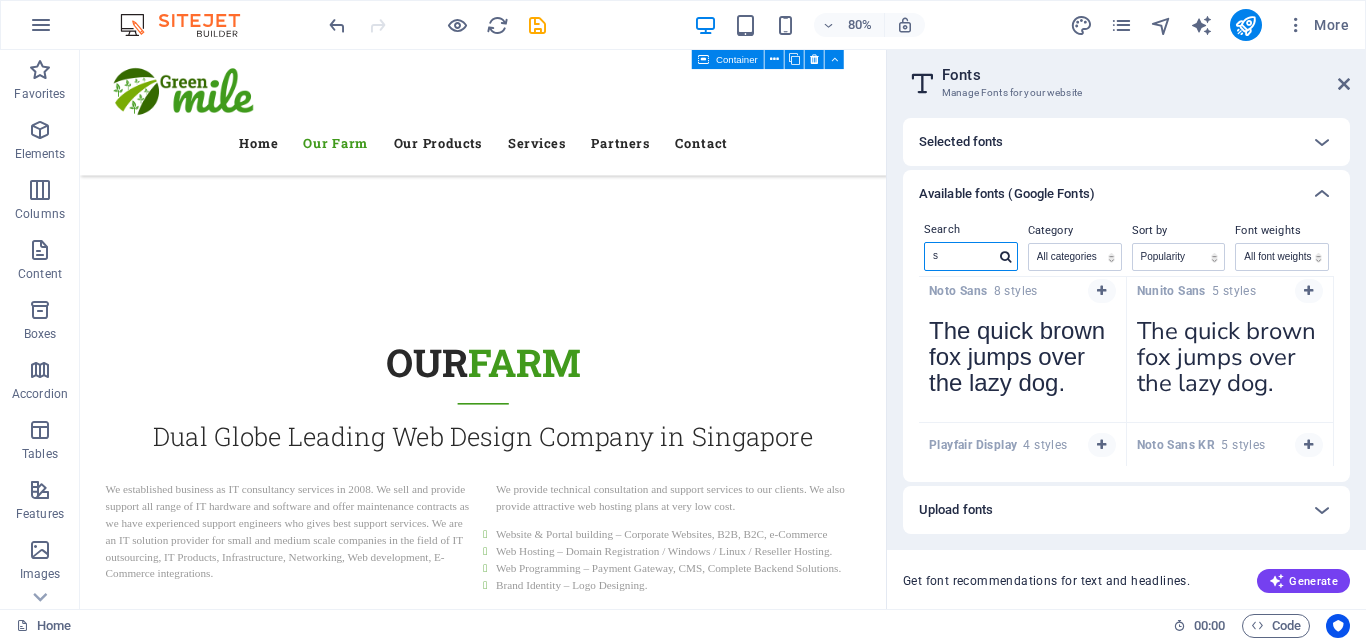 scroll, scrollTop: 500, scrollLeft: 0, axis: vertical 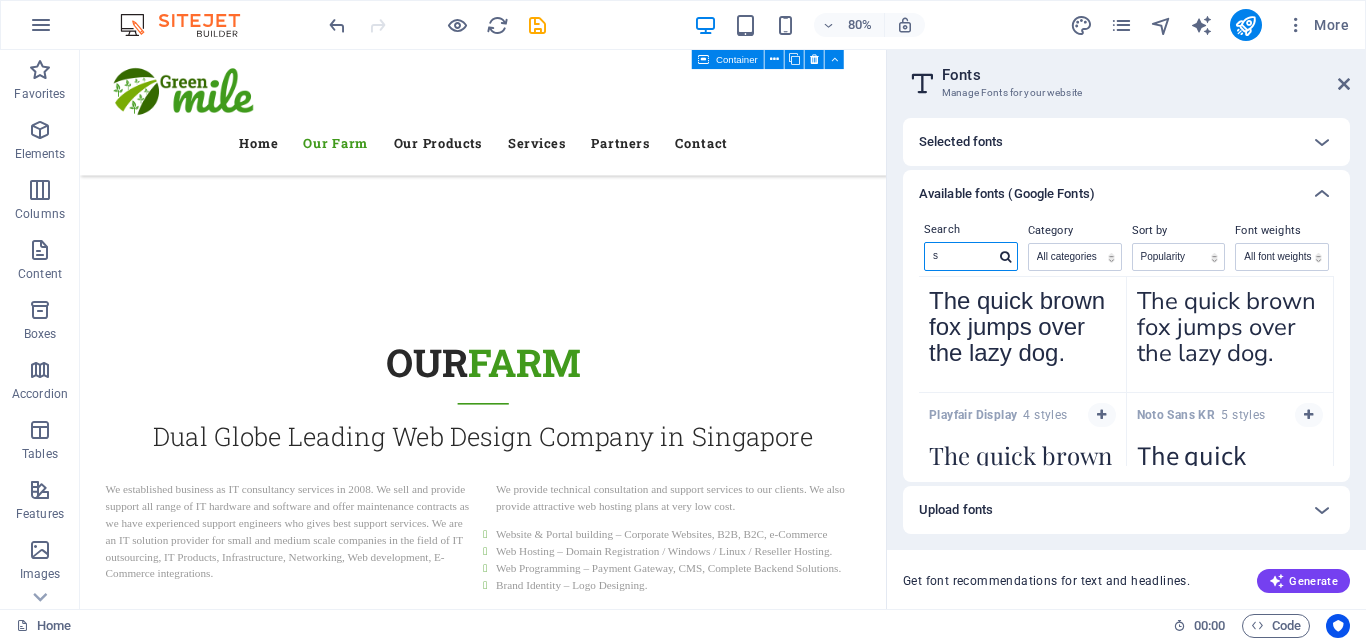 type on "s" 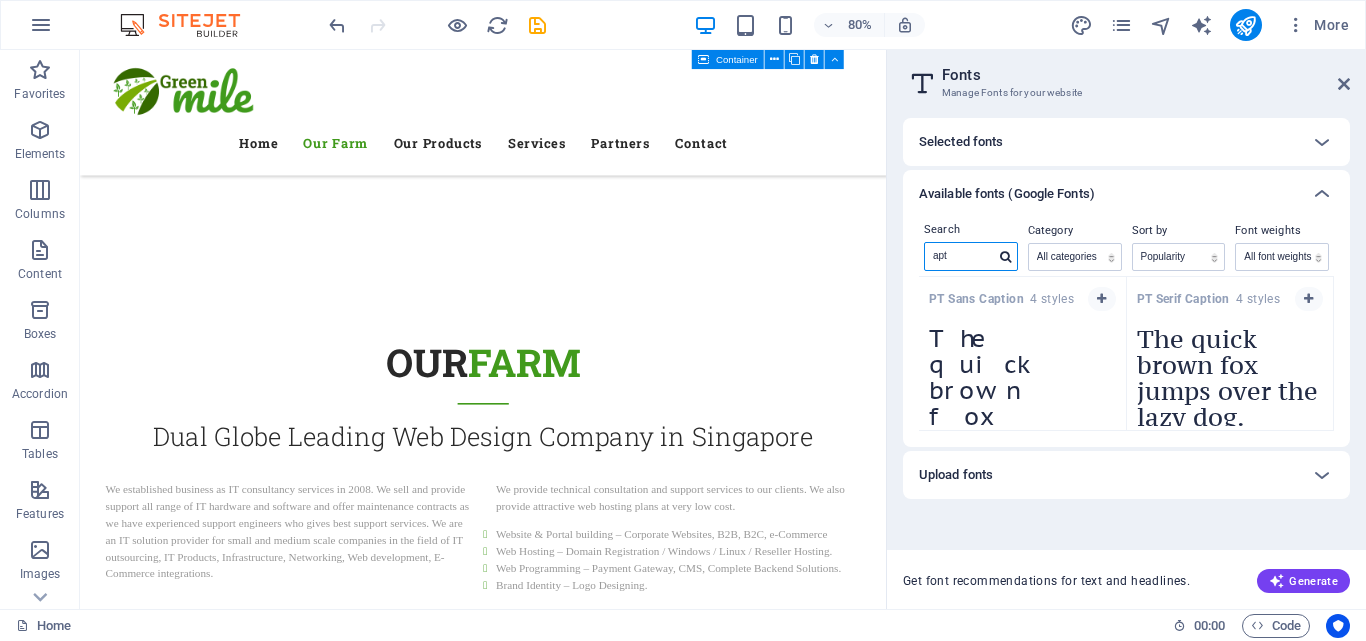 scroll, scrollTop: 0, scrollLeft: 0, axis: both 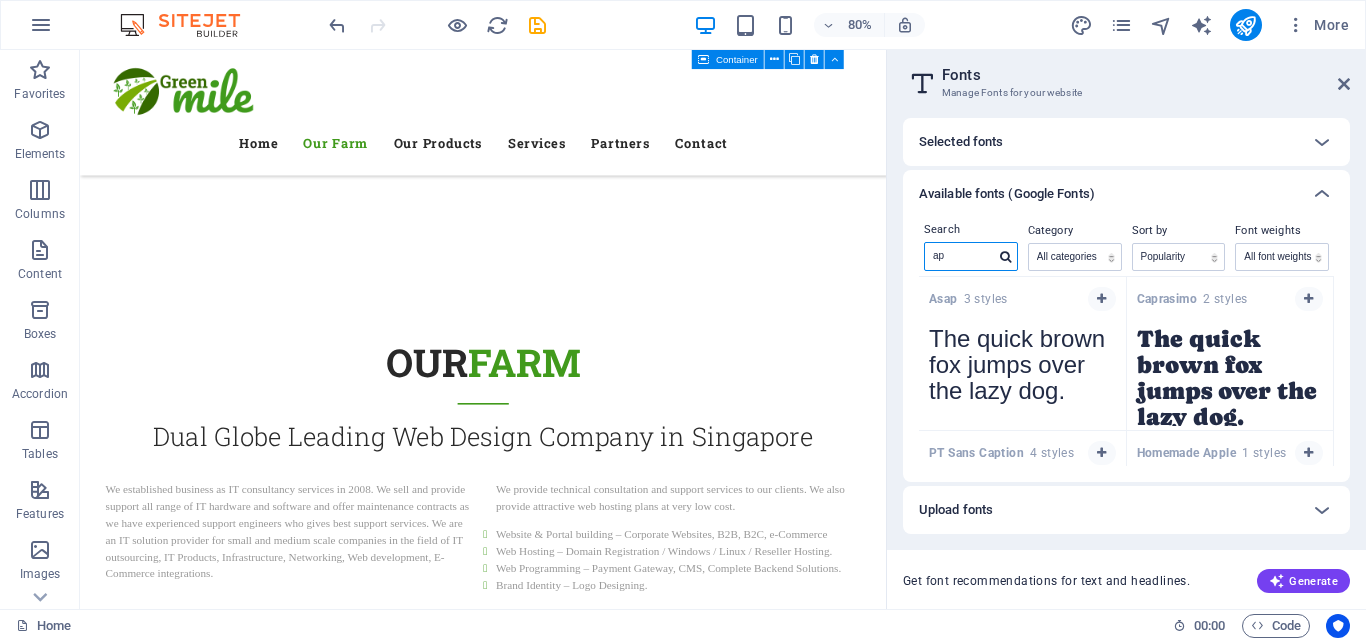 type on "a" 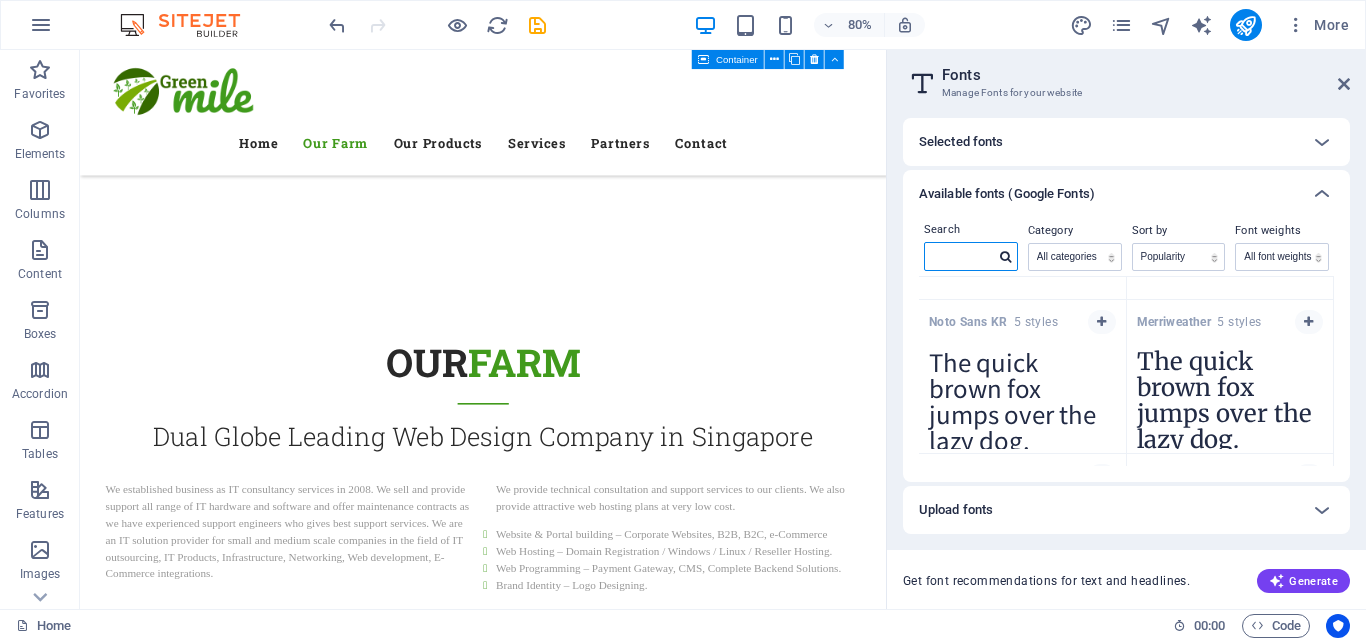 scroll, scrollTop: 1351, scrollLeft: 0, axis: vertical 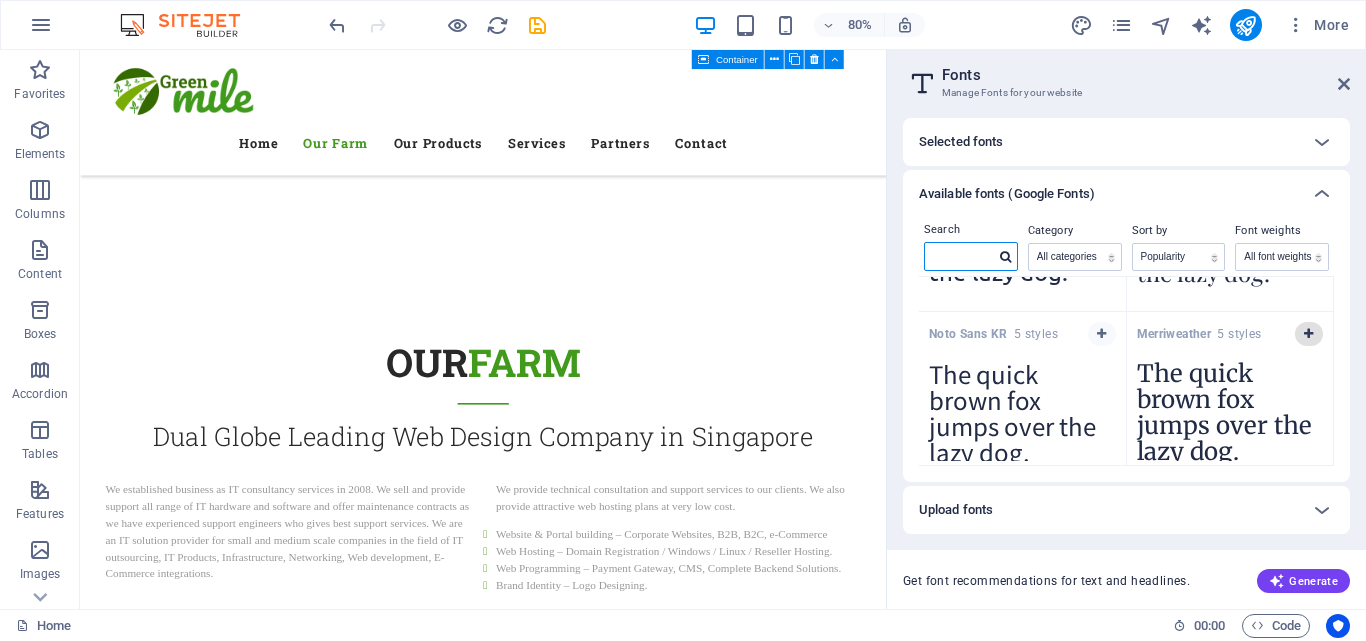 type 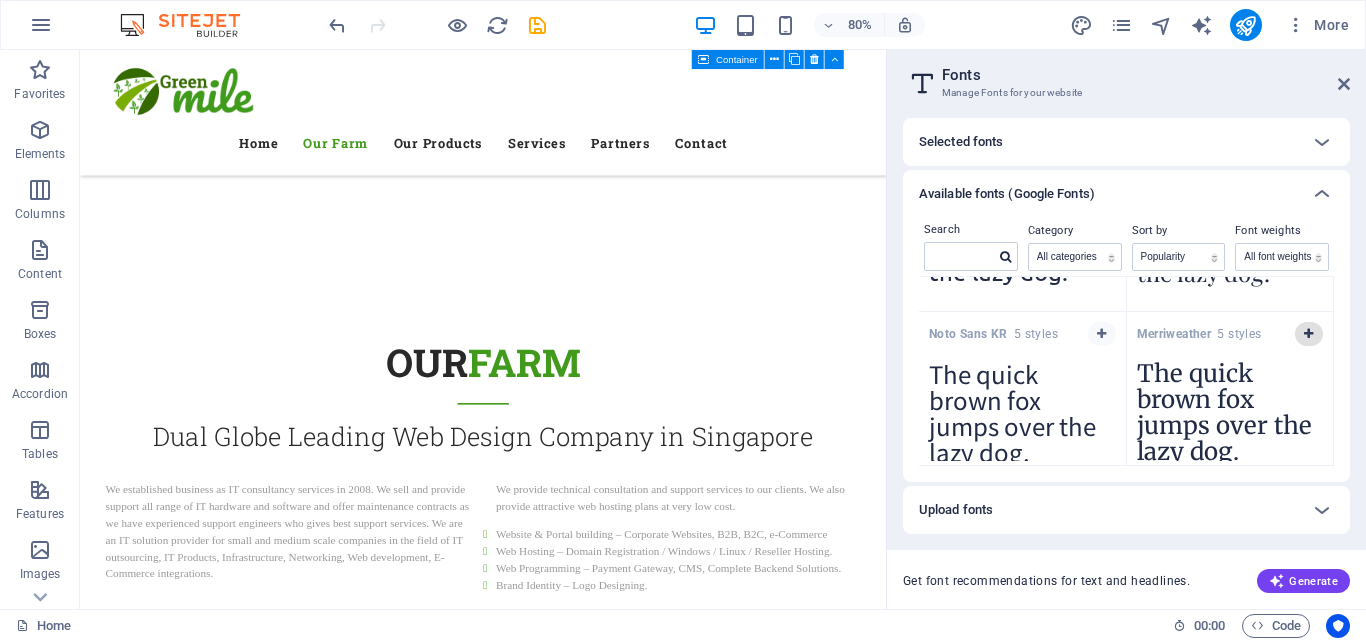 click at bounding box center [1308, 334] 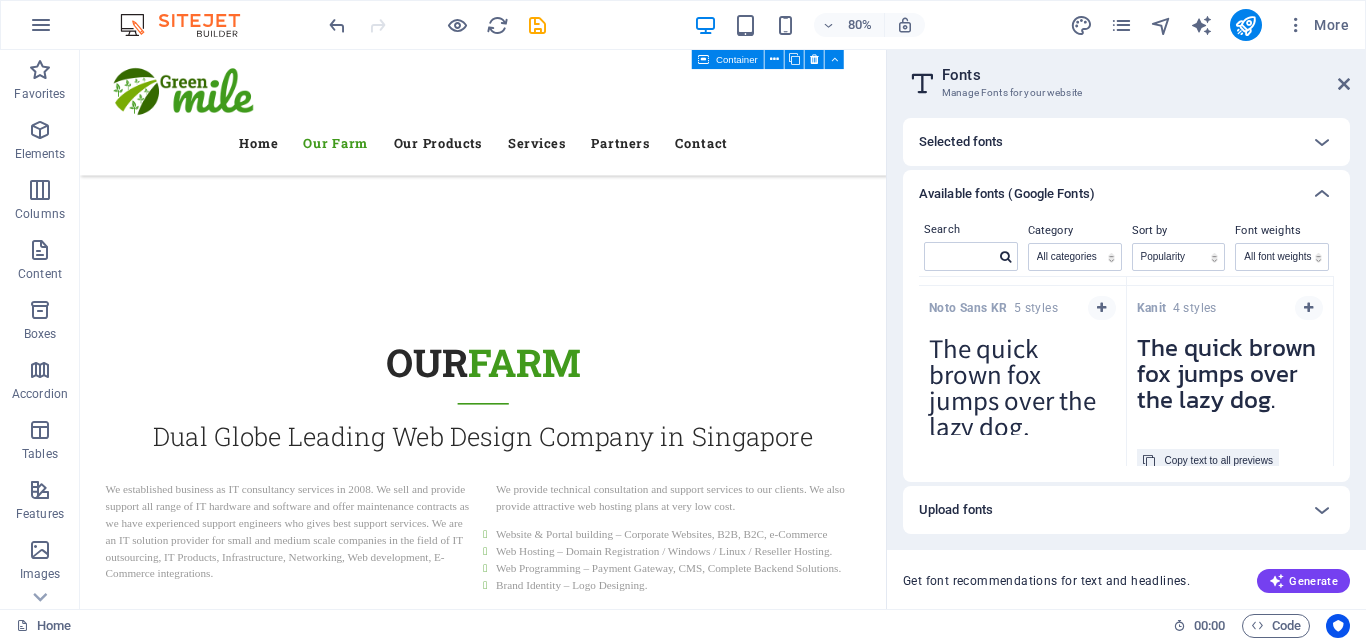 scroll, scrollTop: 1351, scrollLeft: 0, axis: vertical 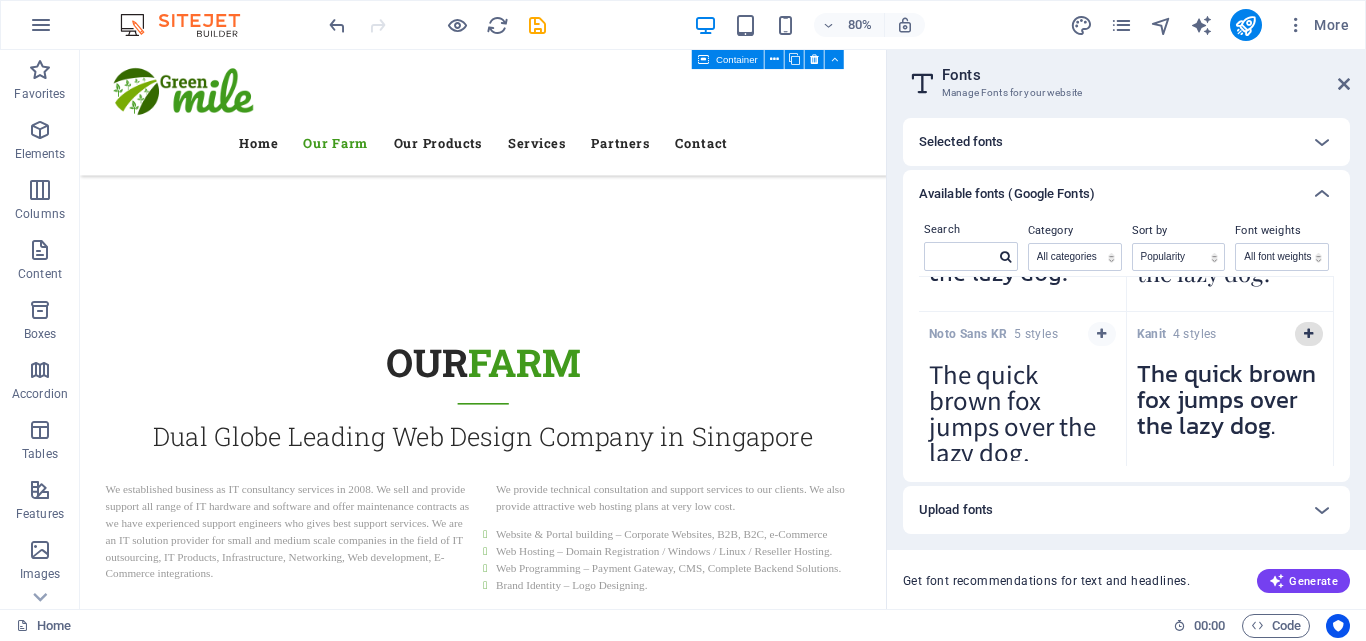 click at bounding box center (1309, 334) 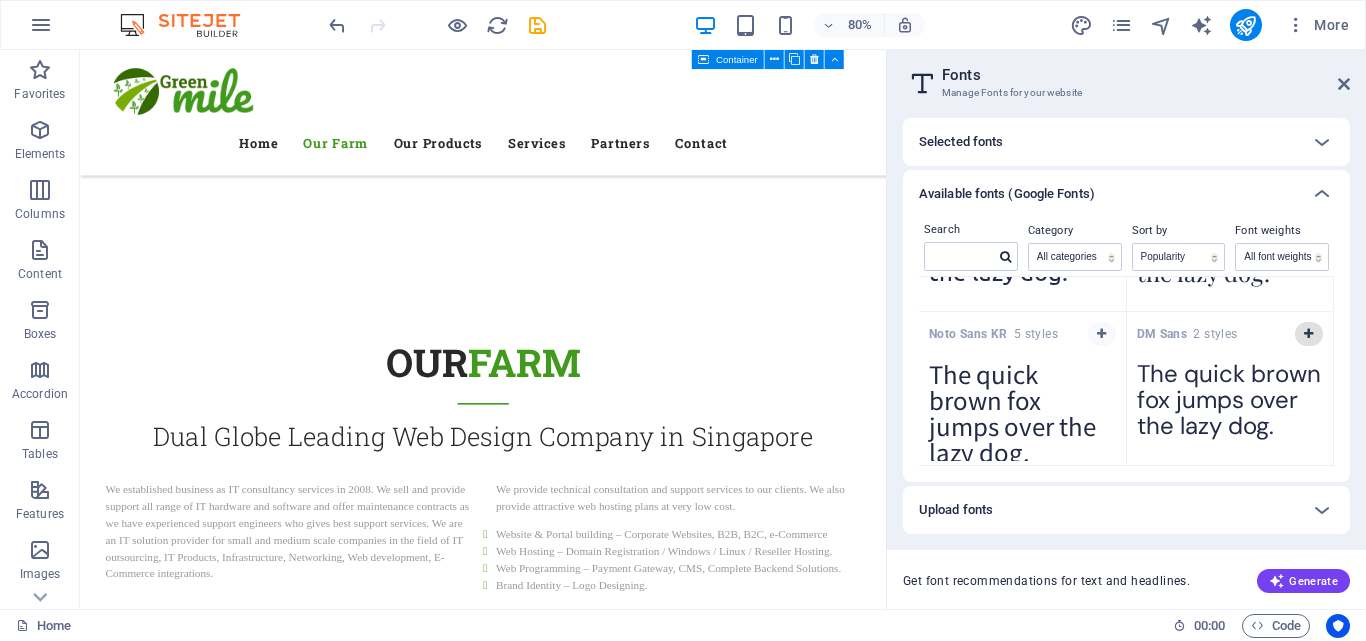 click at bounding box center [1308, 334] 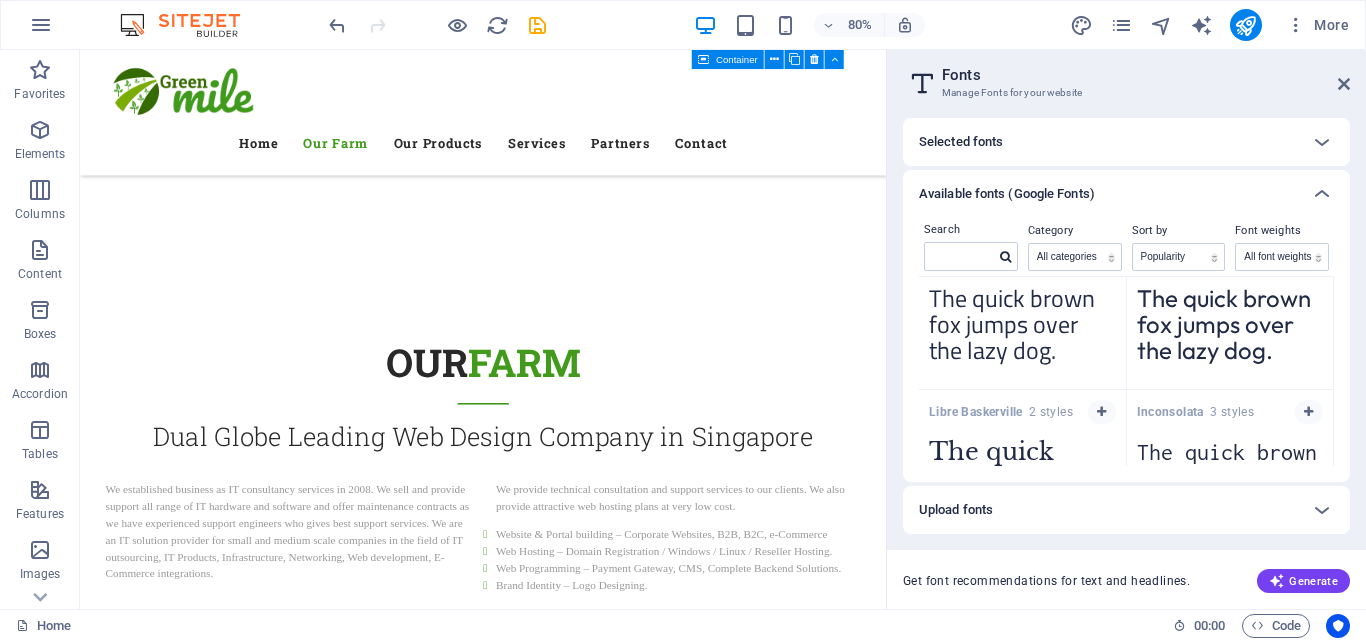scroll, scrollTop: 2251, scrollLeft: 0, axis: vertical 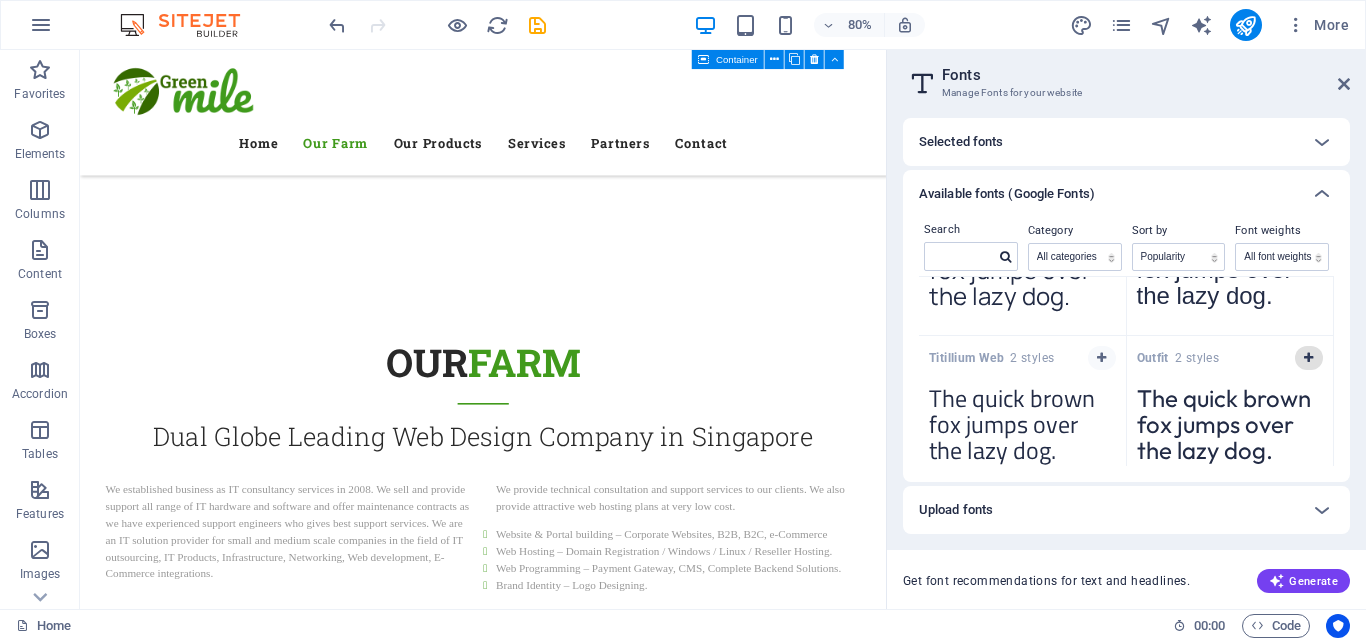 click at bounding box center [1308, 358] 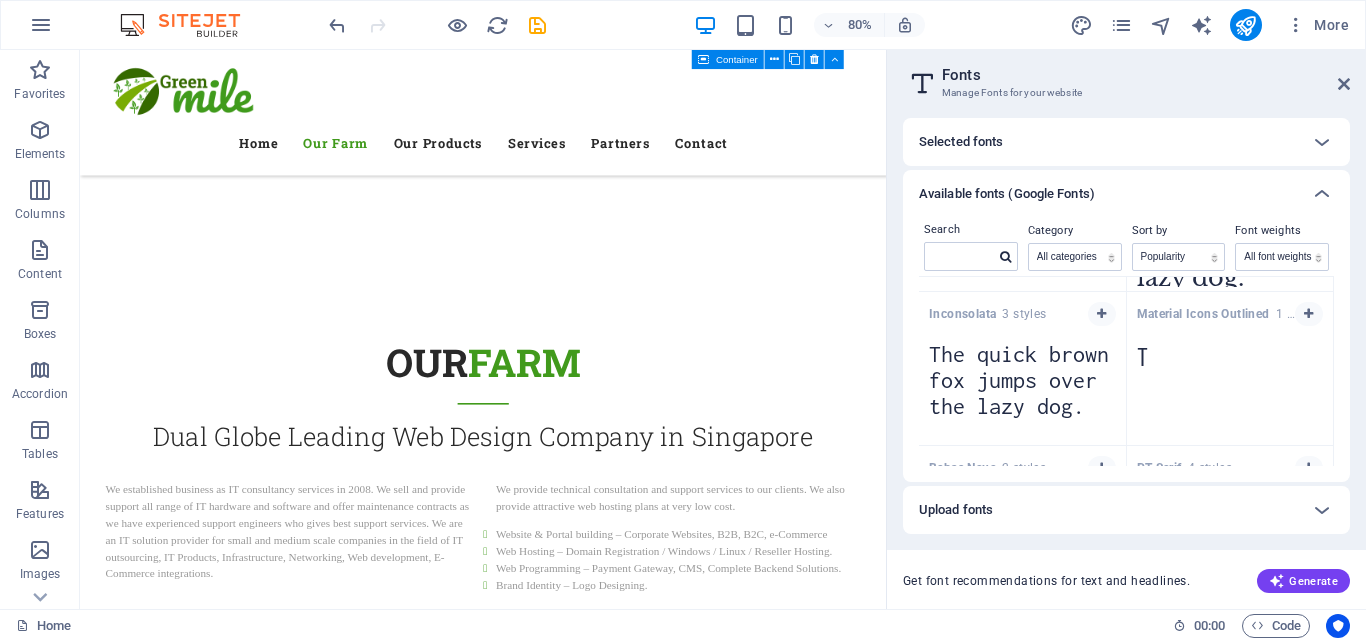 scroll, scrollTop: 2451, scrollLeft: 0, axis: vertical 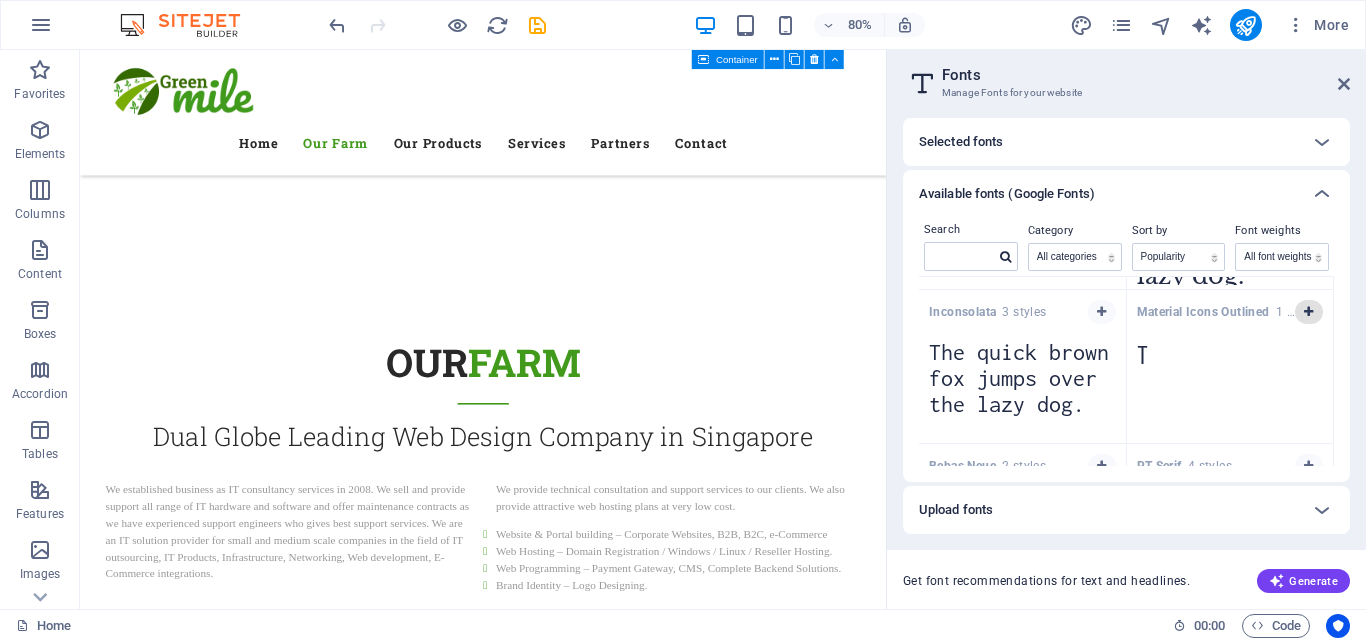 click at bounding box center (1308, 312) 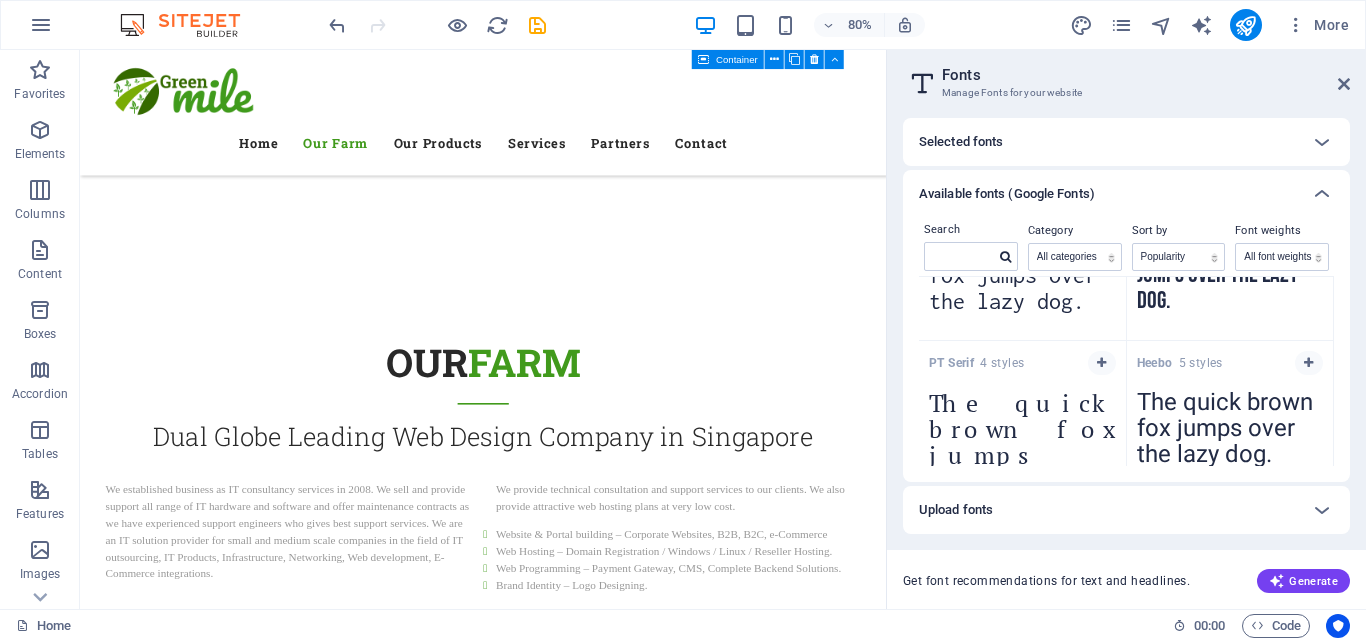 scroll, scrollTop: 2651, scrollLeft: 0, axis: vertical 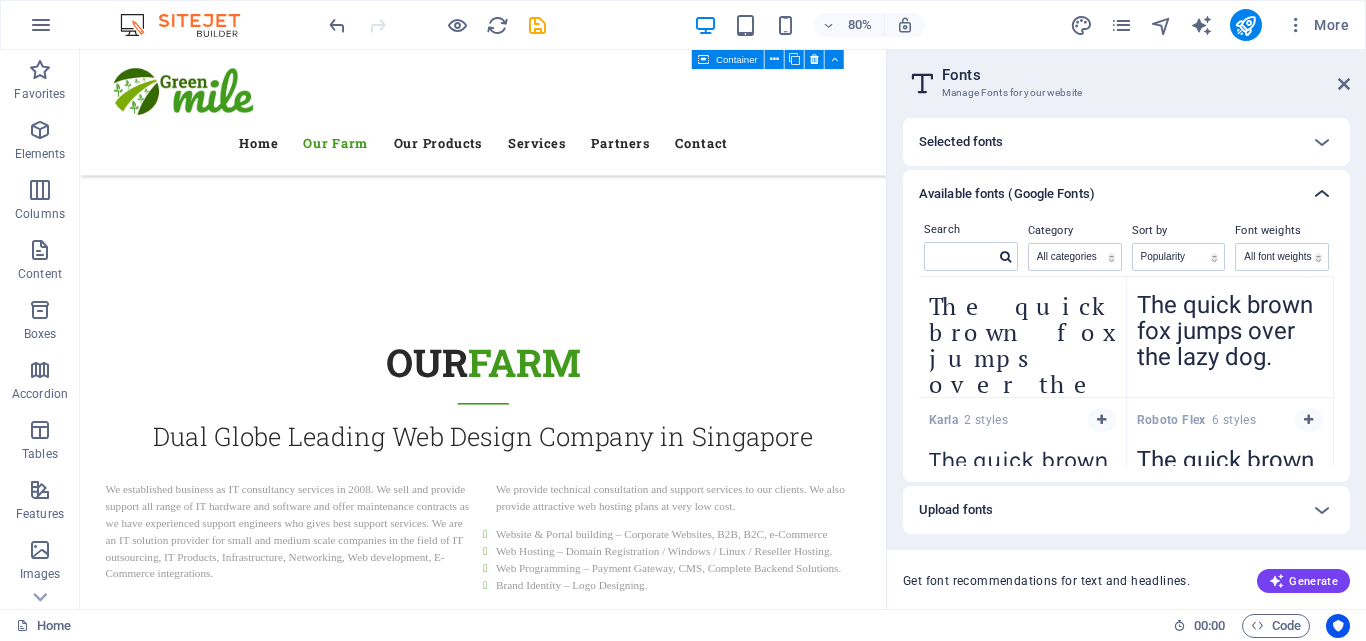 click at bounding box center [1322, 194] 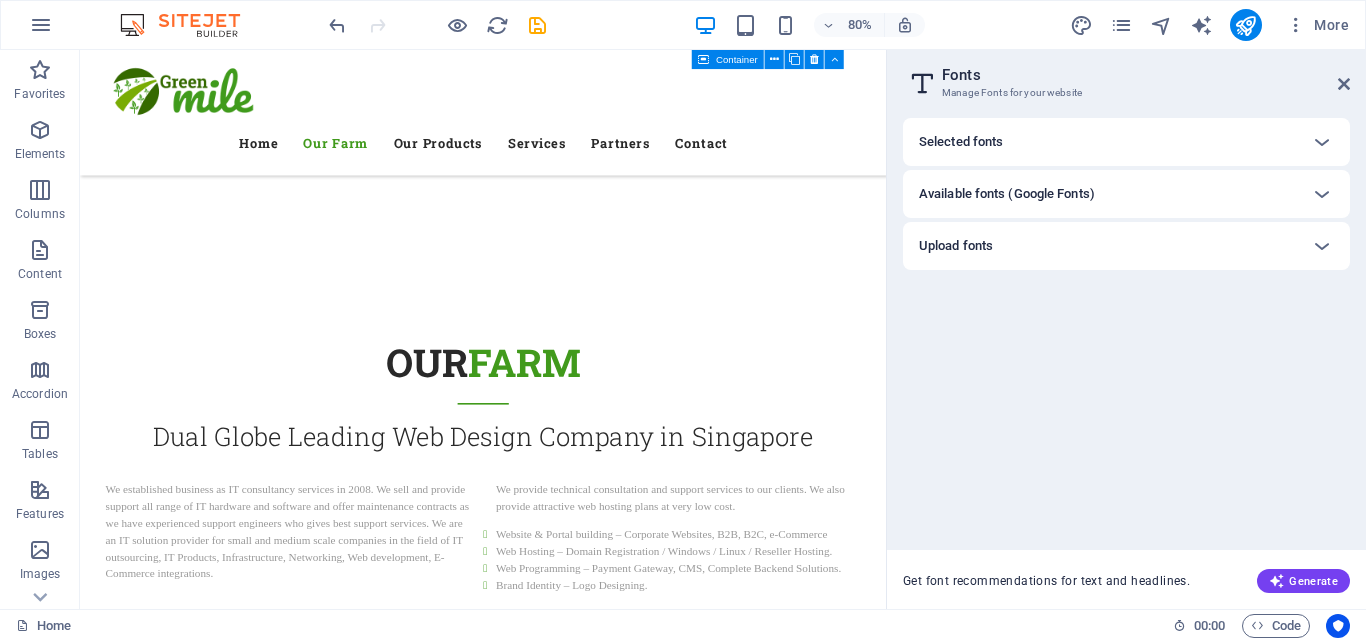 click on "Available fonts (Google Fonts)" at bounding box center [1007, 194] 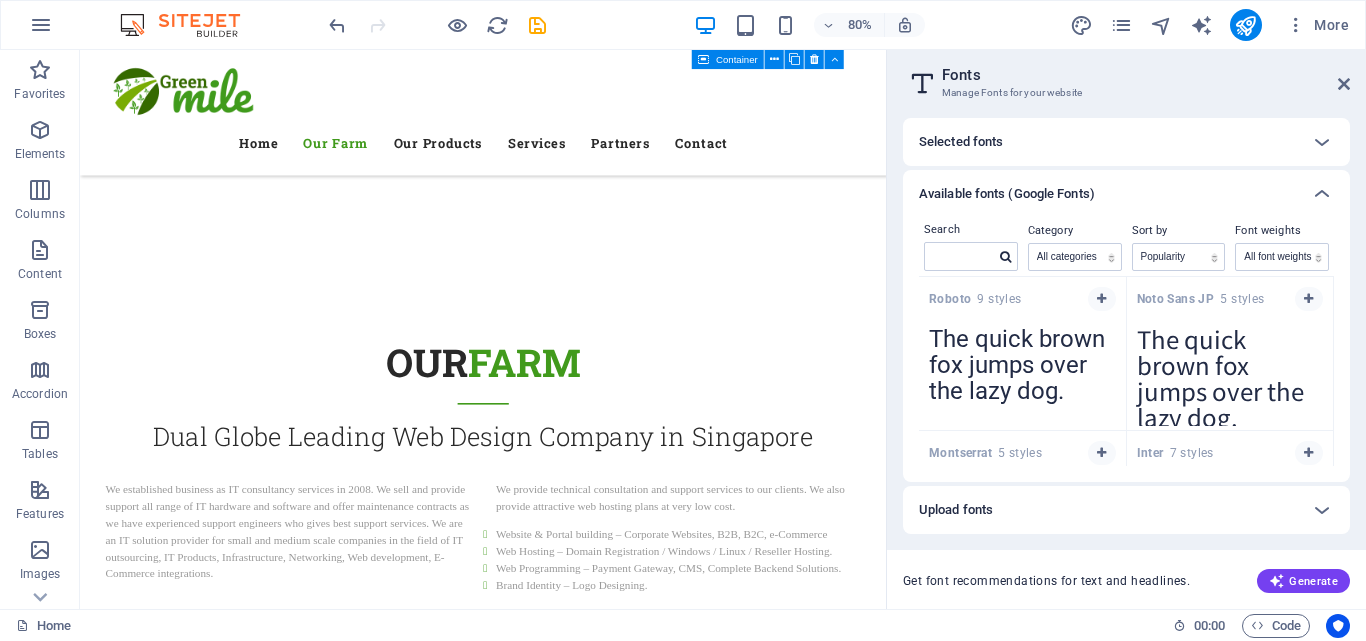 drag, startPoint x: 930, startPoint y: 295, endPoint x: 1024, endPoint y: 300, distance: 94.13288 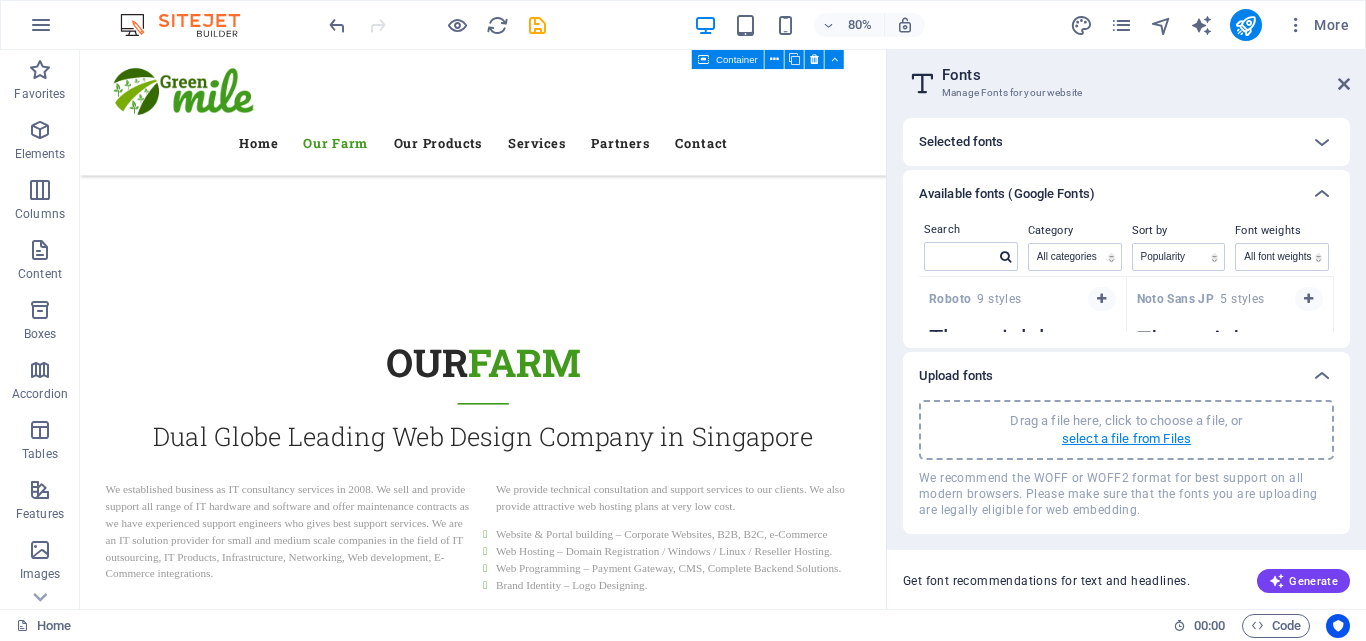 click on "select a file from Files" at bounding box center [1126, 439] 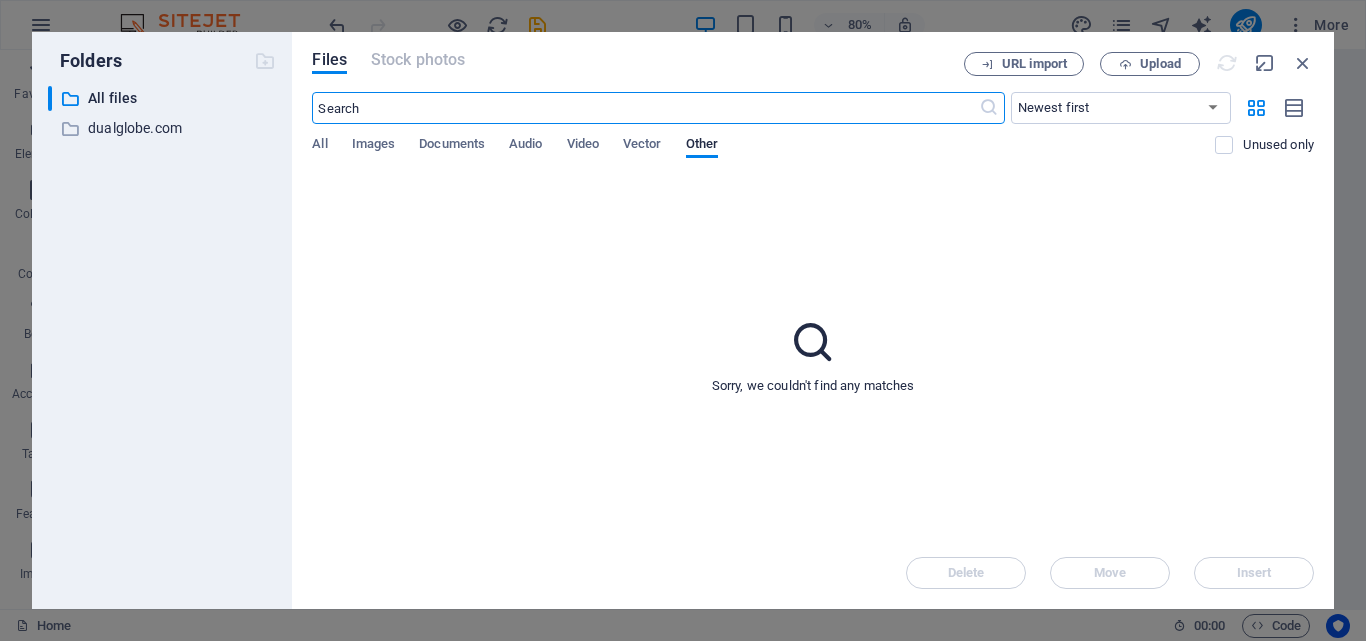 scroll, scrollTop: 1283, scrollLeft: 0, axis: vertical 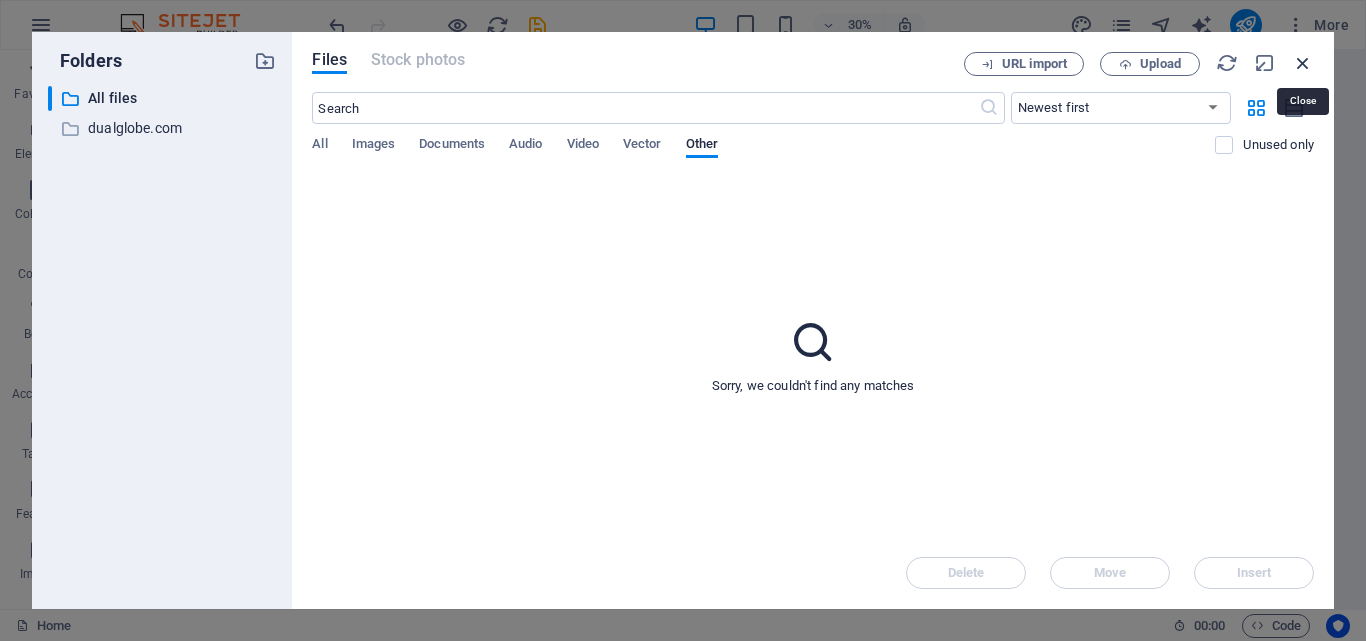 click at bounding box center (1303, 63) 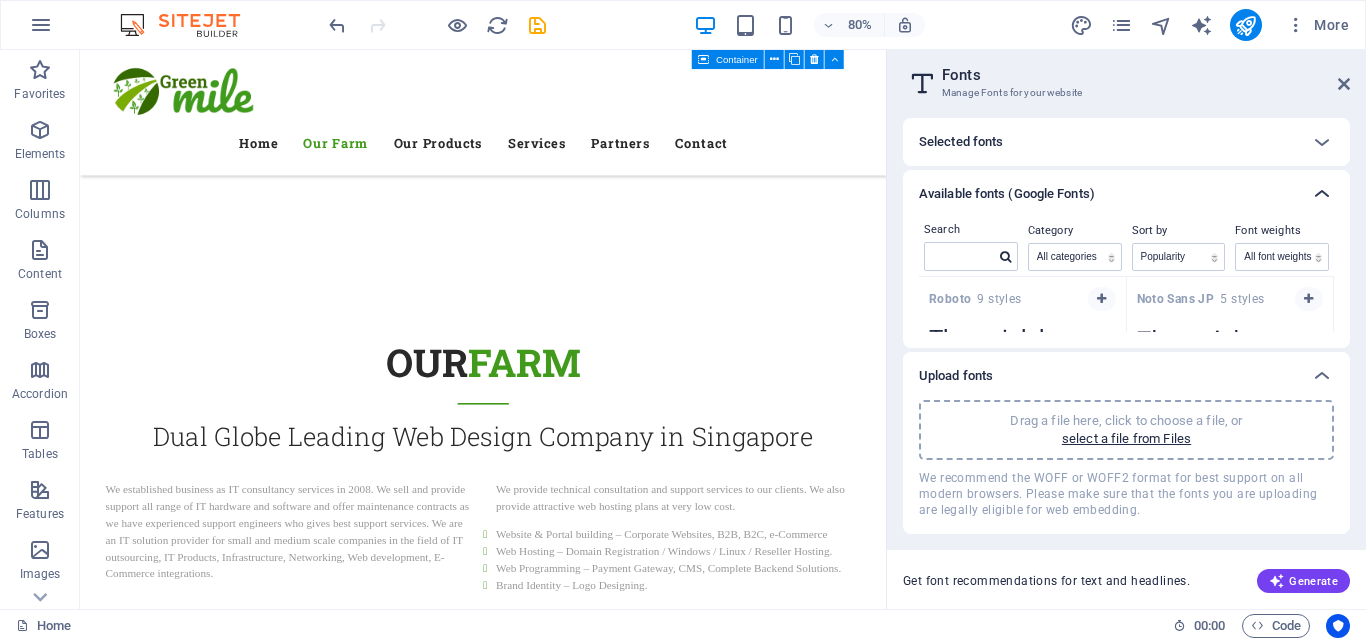 click at bounding box center (1322, 194) 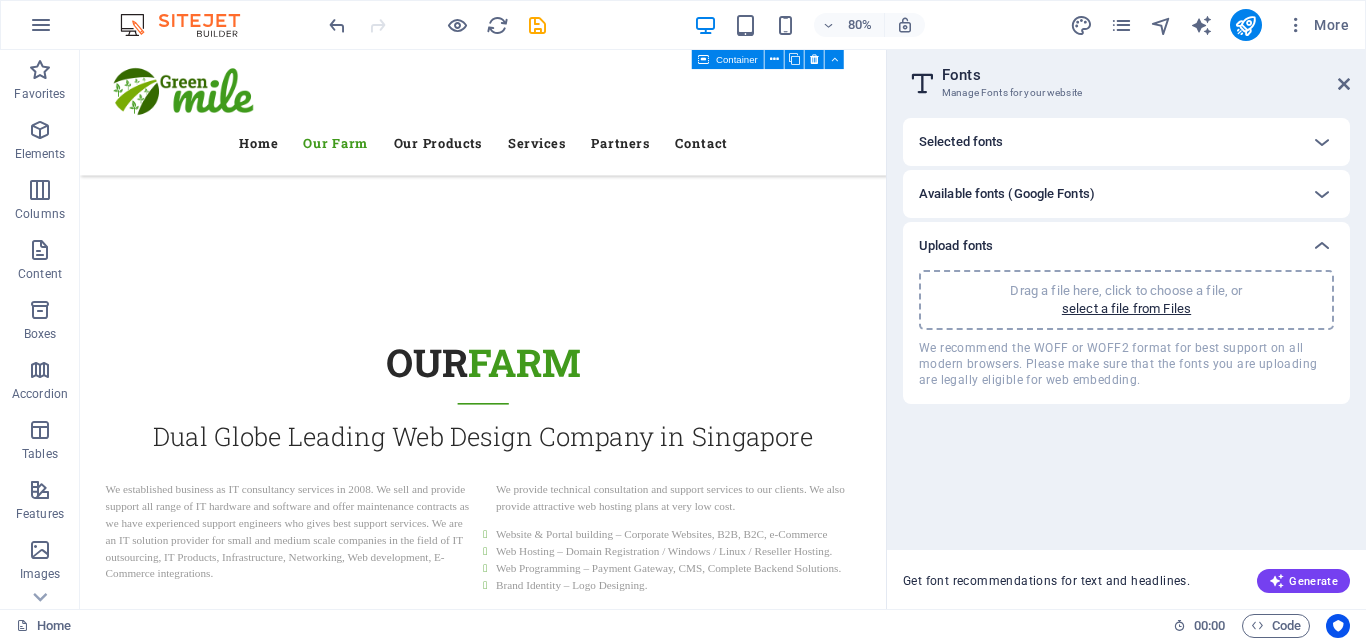 click on "Available fonts (Google Fonts)" at bounding box center (1007, 194) 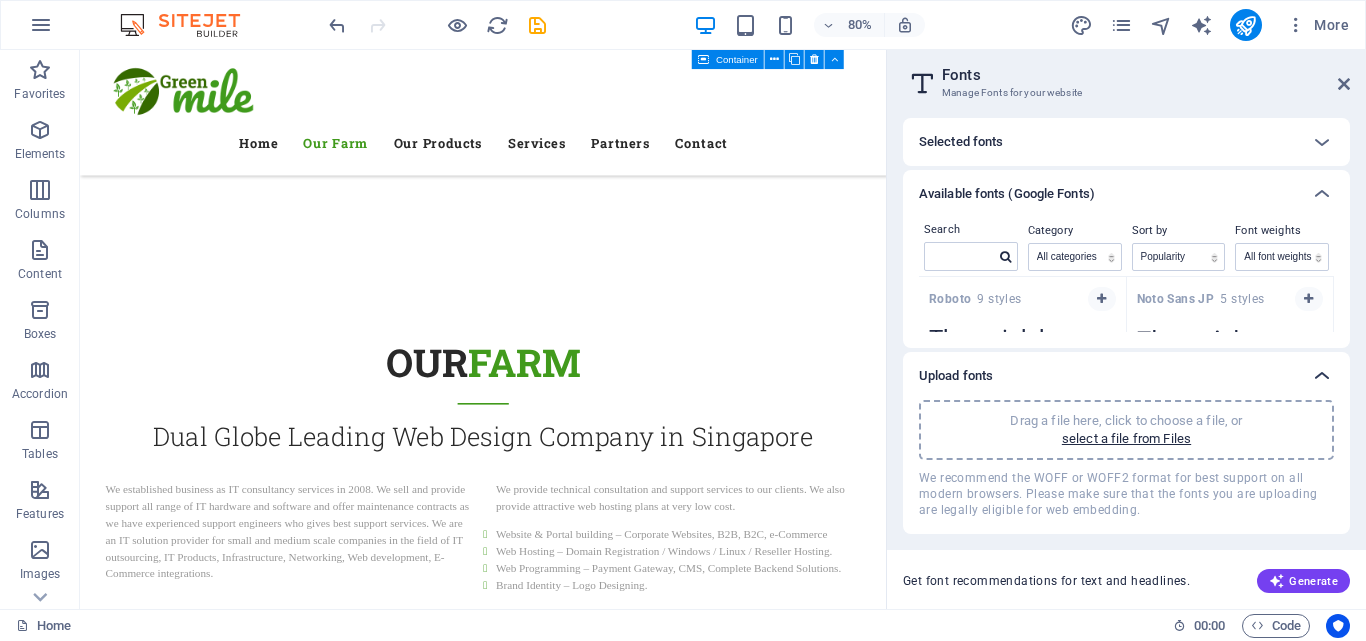 click at bounding box center [1322, 376] 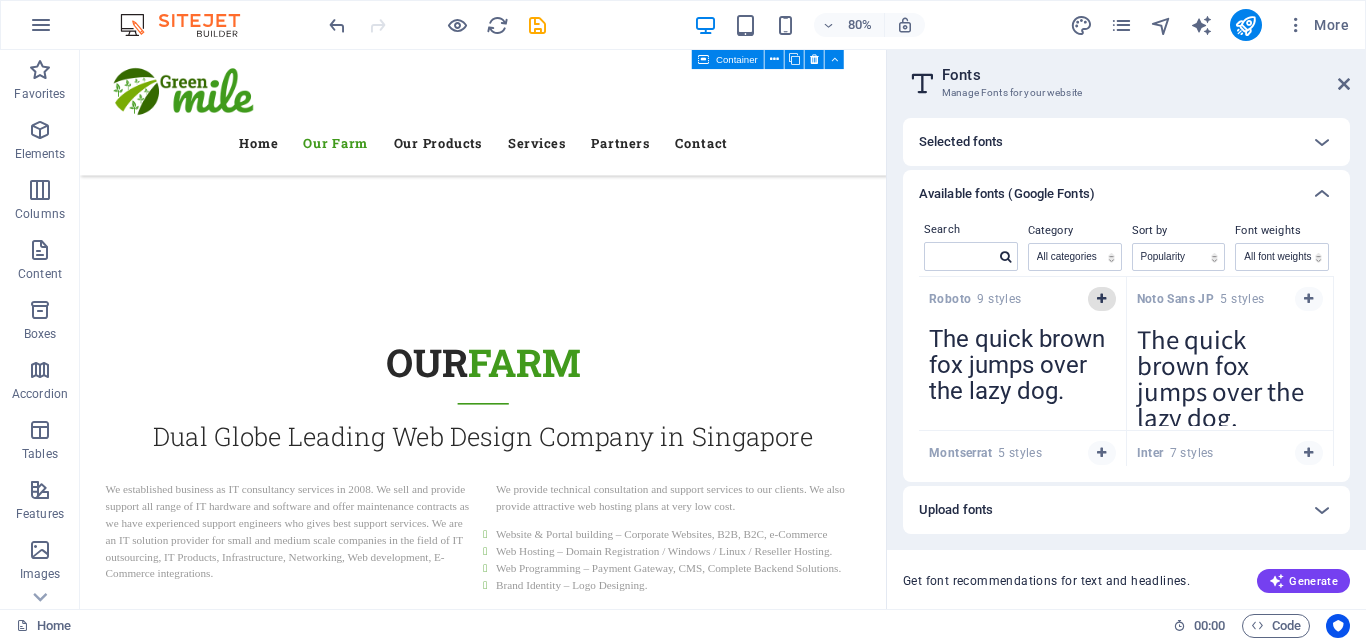 click at bounding box center (1101, 299) 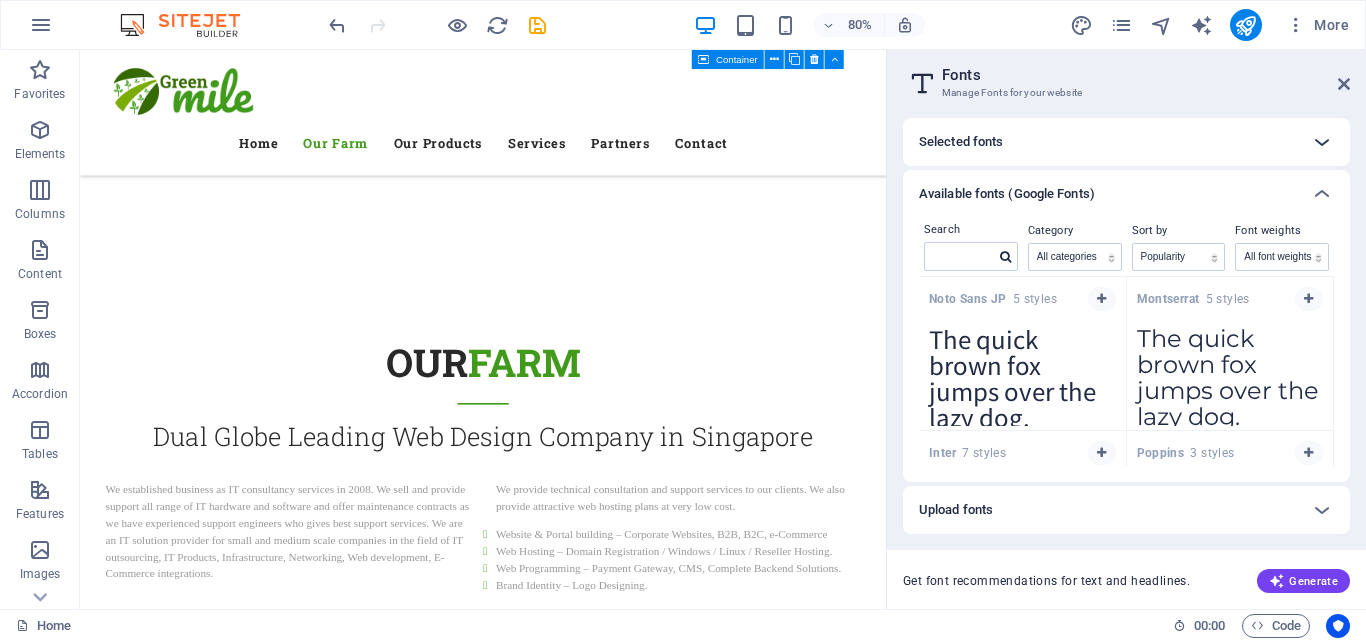click at bounding box center (1322, 142) 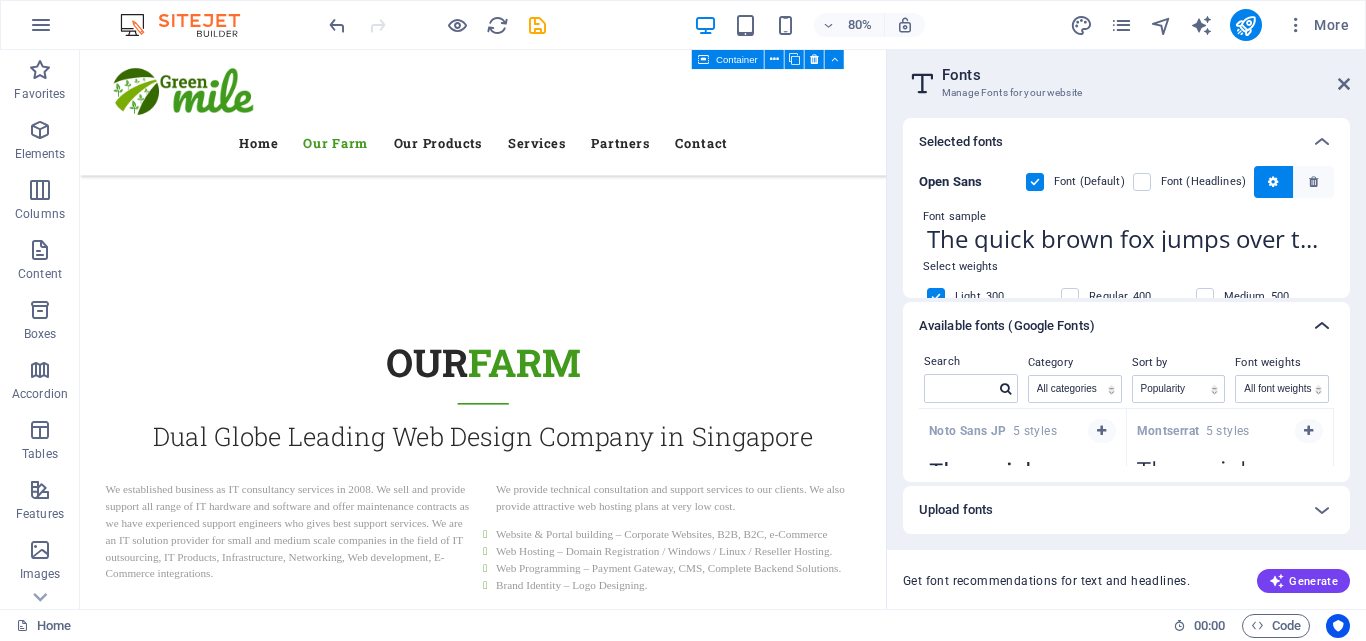 click at bounding box center (1322, 326) 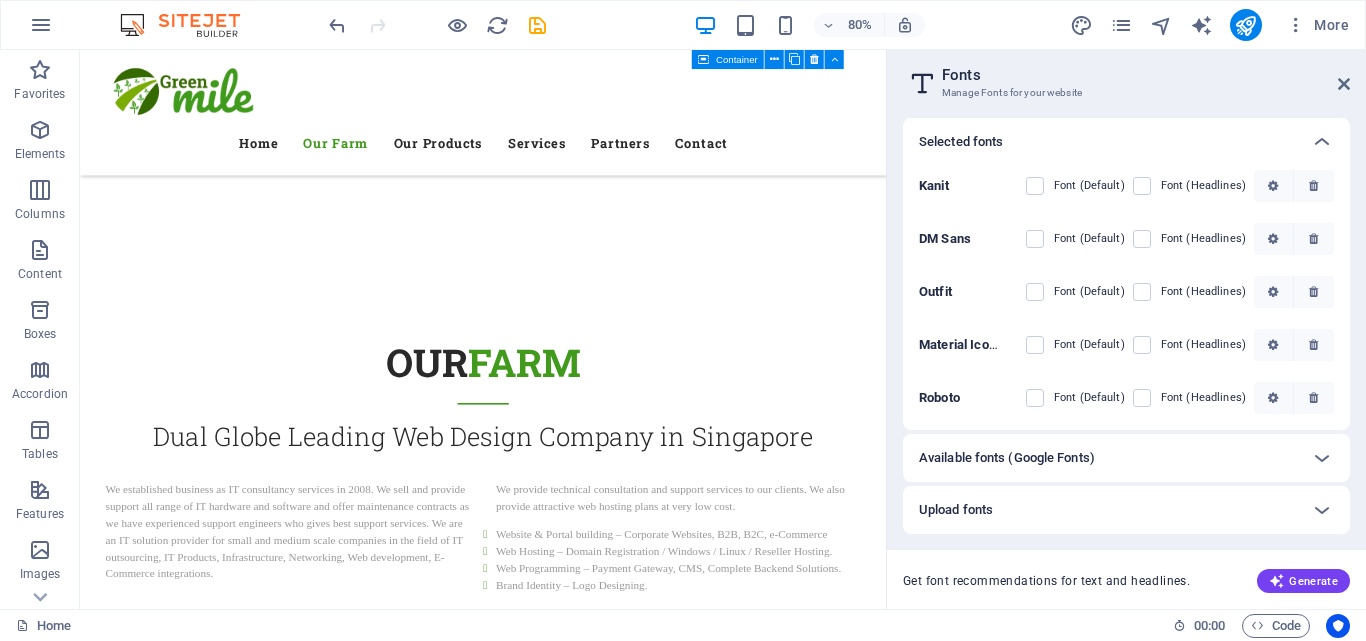 scroll, scrollTop: 448, scrollLeft: 0, axis: vertical 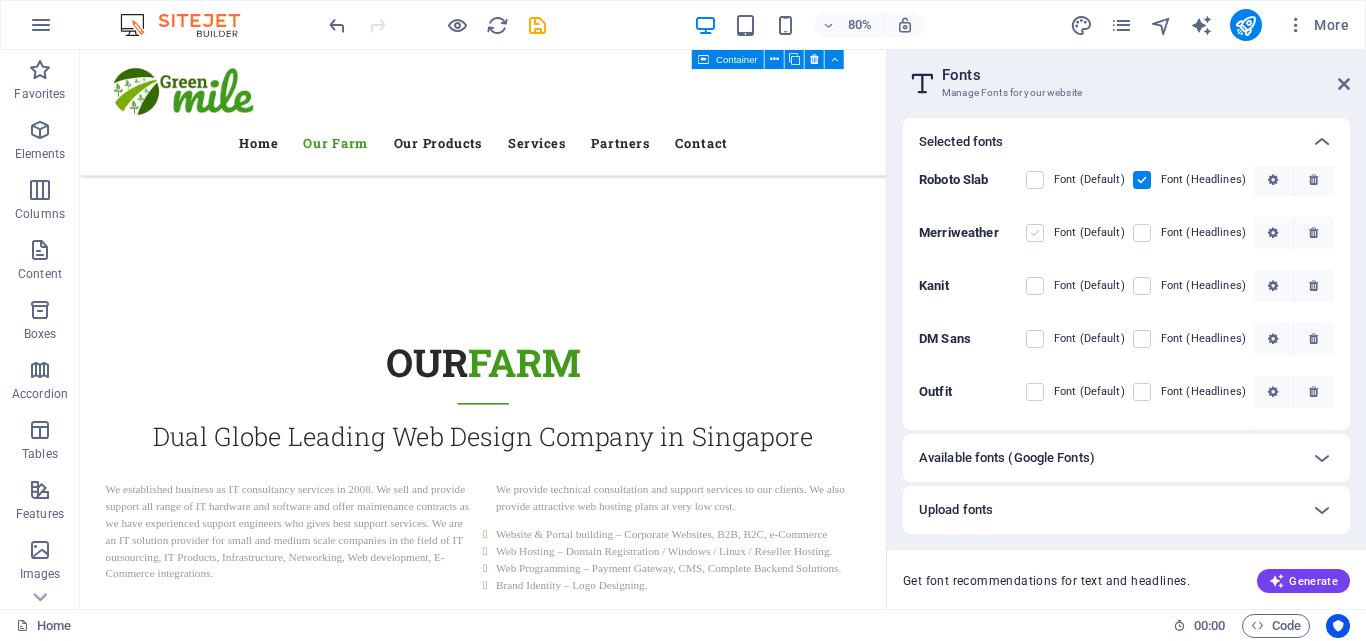 click at bounding box center (1035, 233) 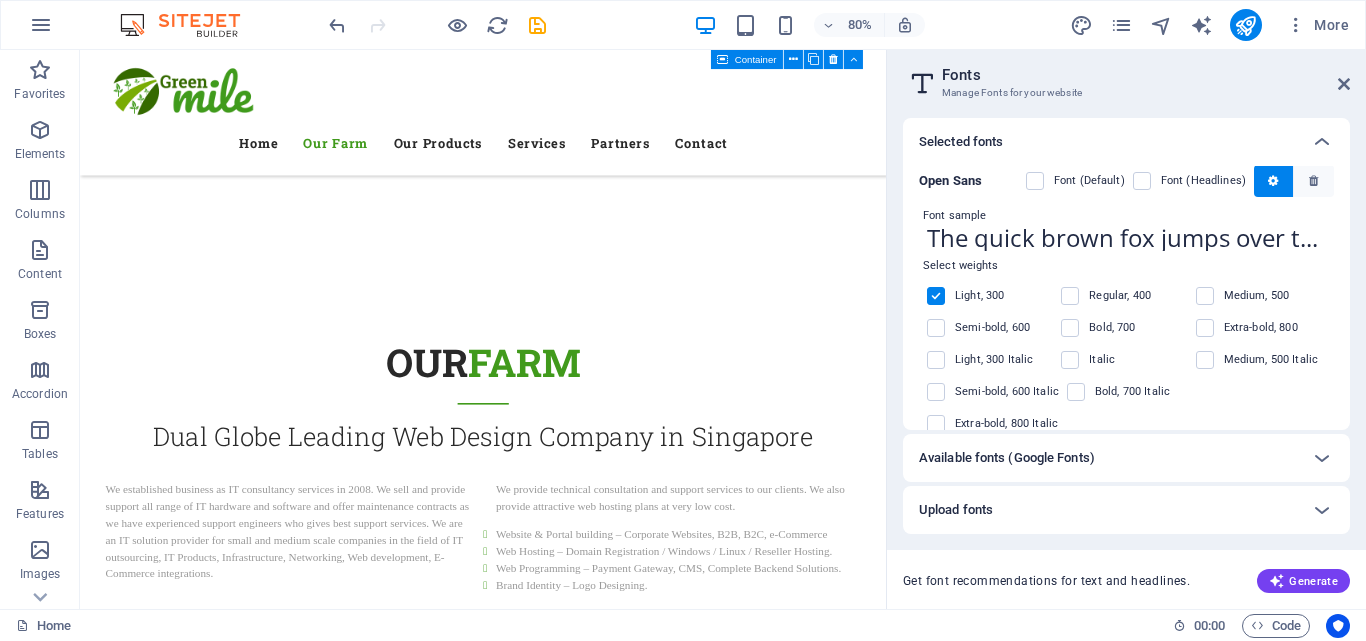 scroll, scrollTop: 0, scrollLeft: 0, axis: both 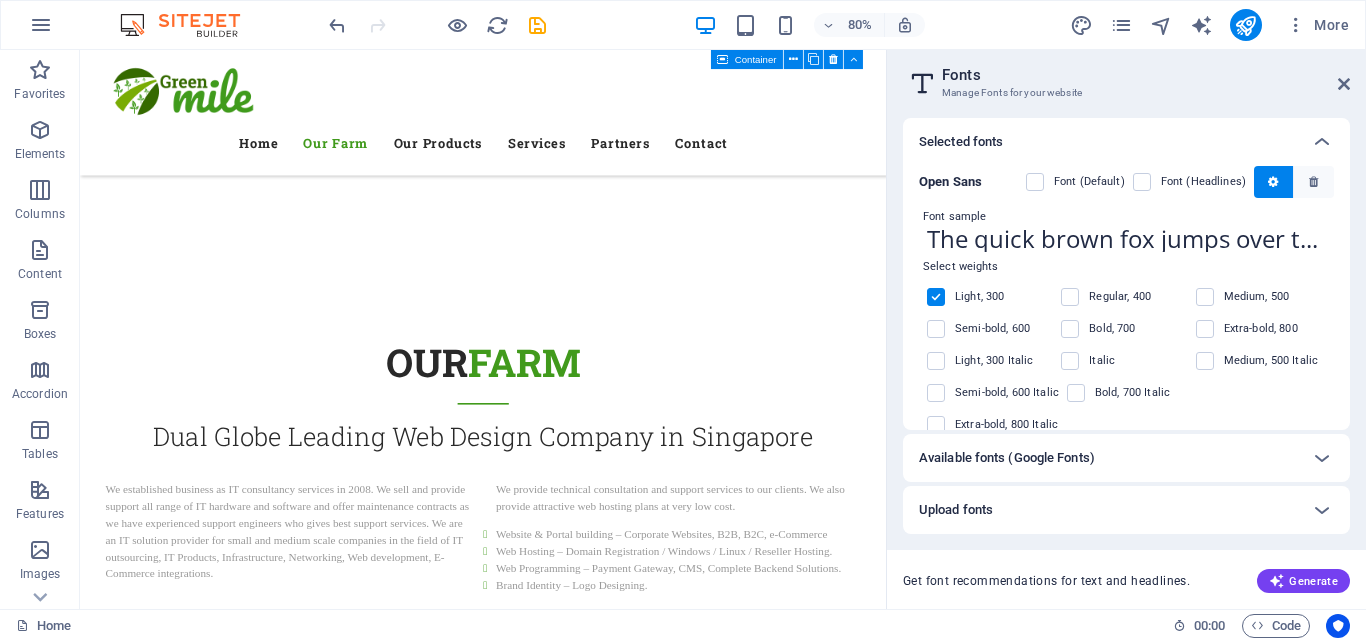 click on "Open Sans" at bounding box center (950, 181) 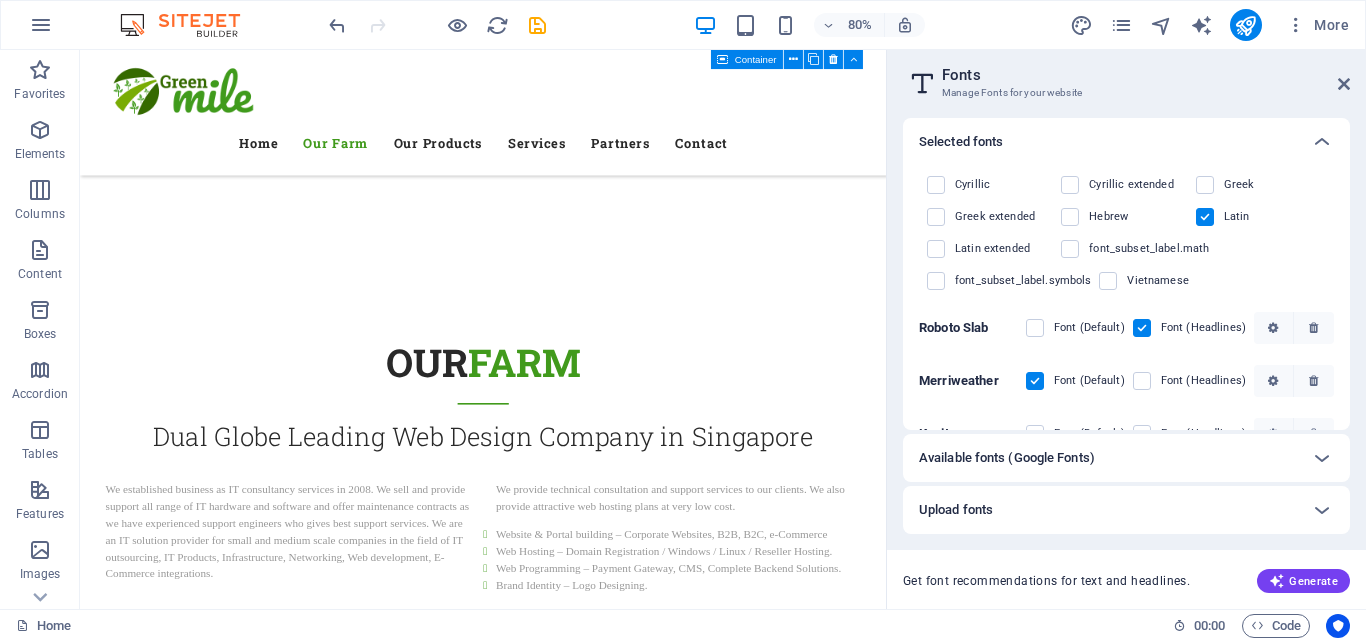 scroll, scrollTop: 400, scrollLeft: 0, axis: vertical 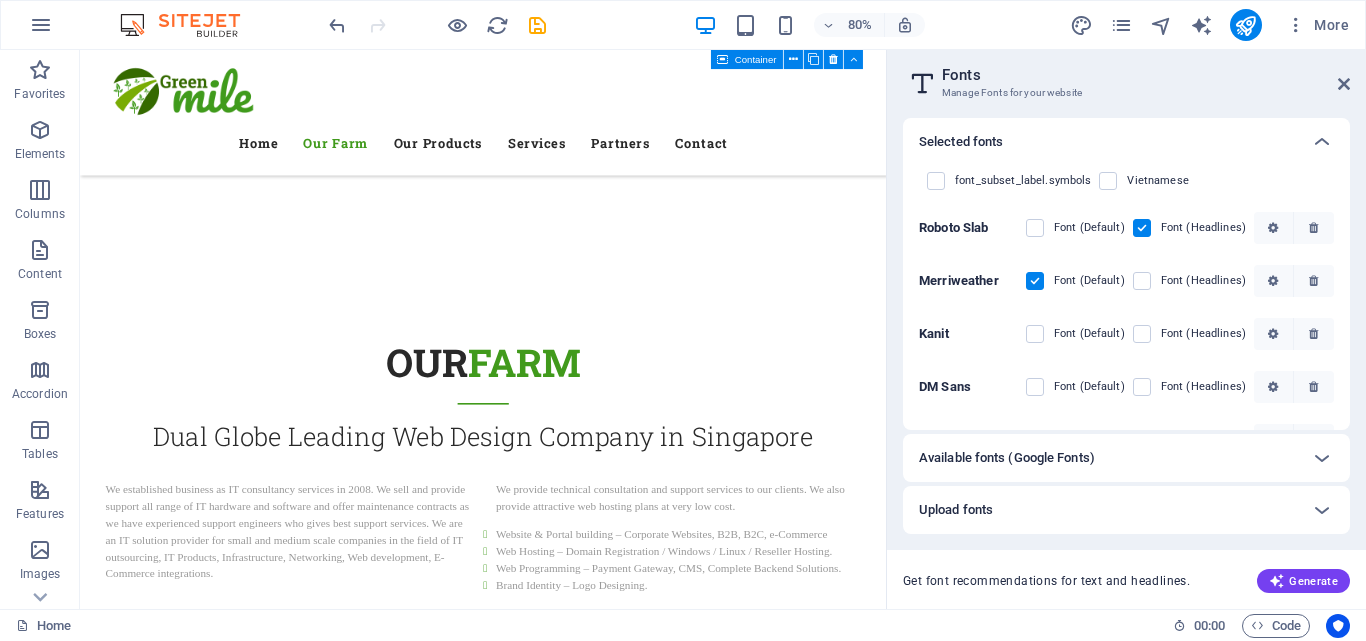 click at bounding box center [1142, 228] 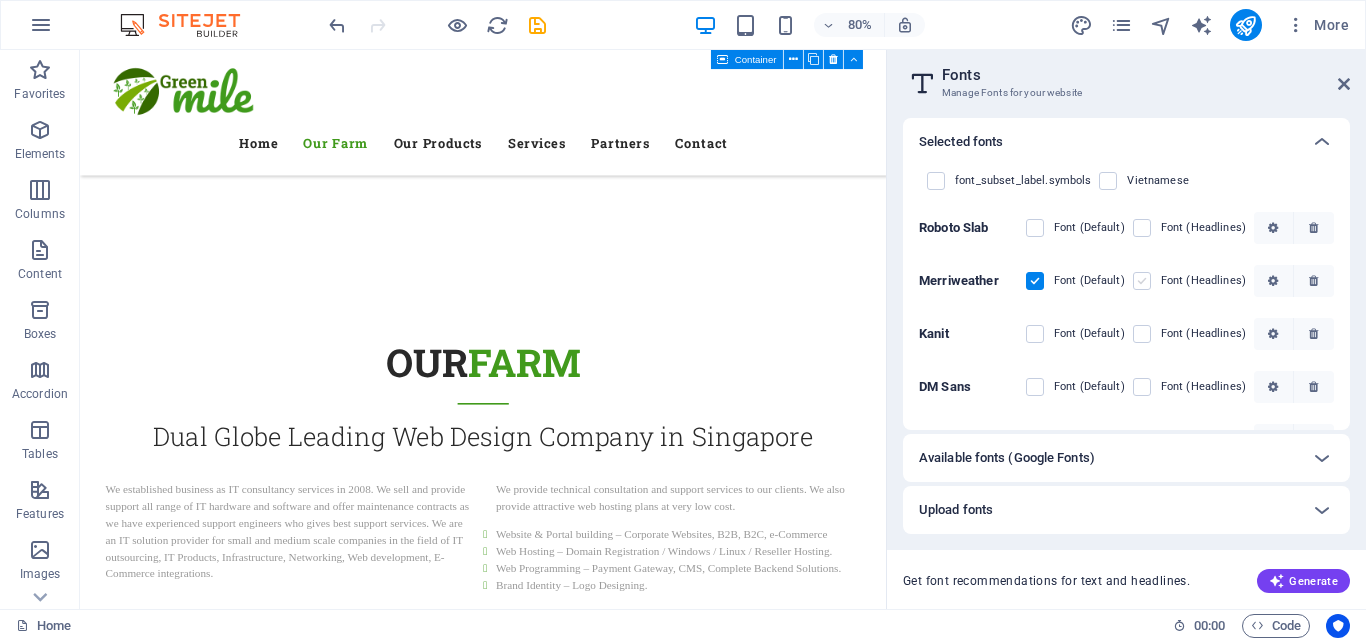 click at bounding box center [1142, 281] 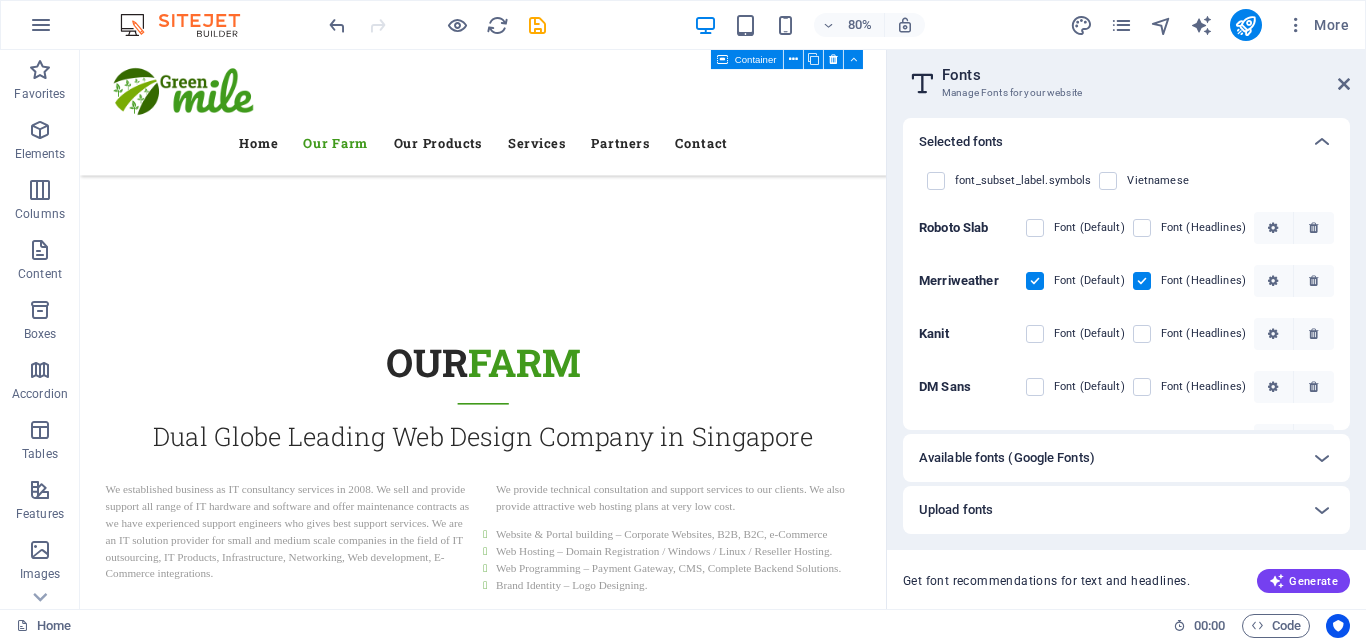 click at bounding box center (1142, 281) 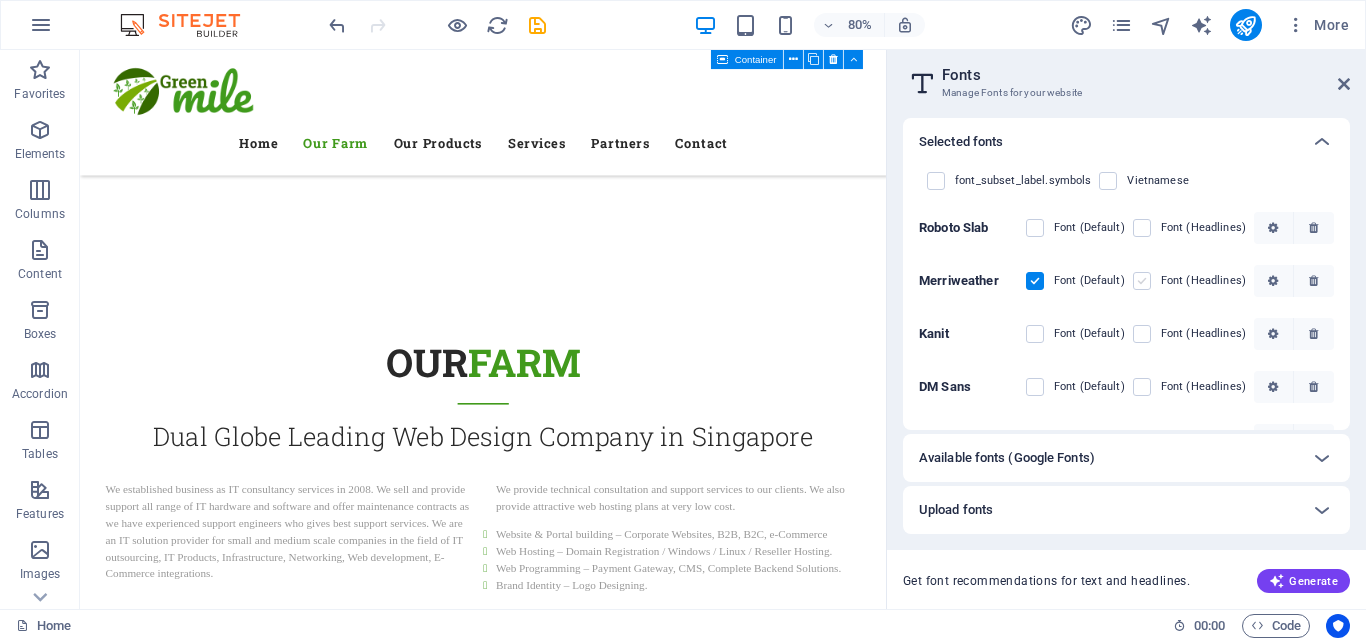 click at bounding box center [1142, 281] 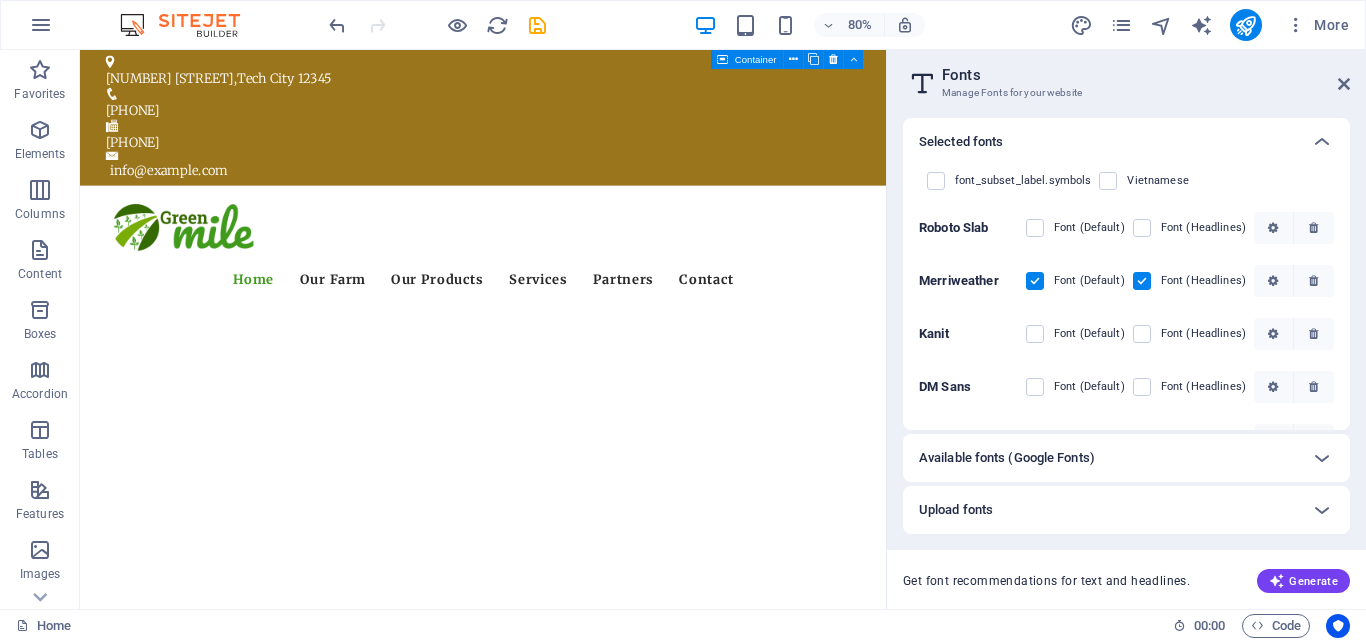 scroll, scrollTop: 0, scrollLeft: 0, axis: both 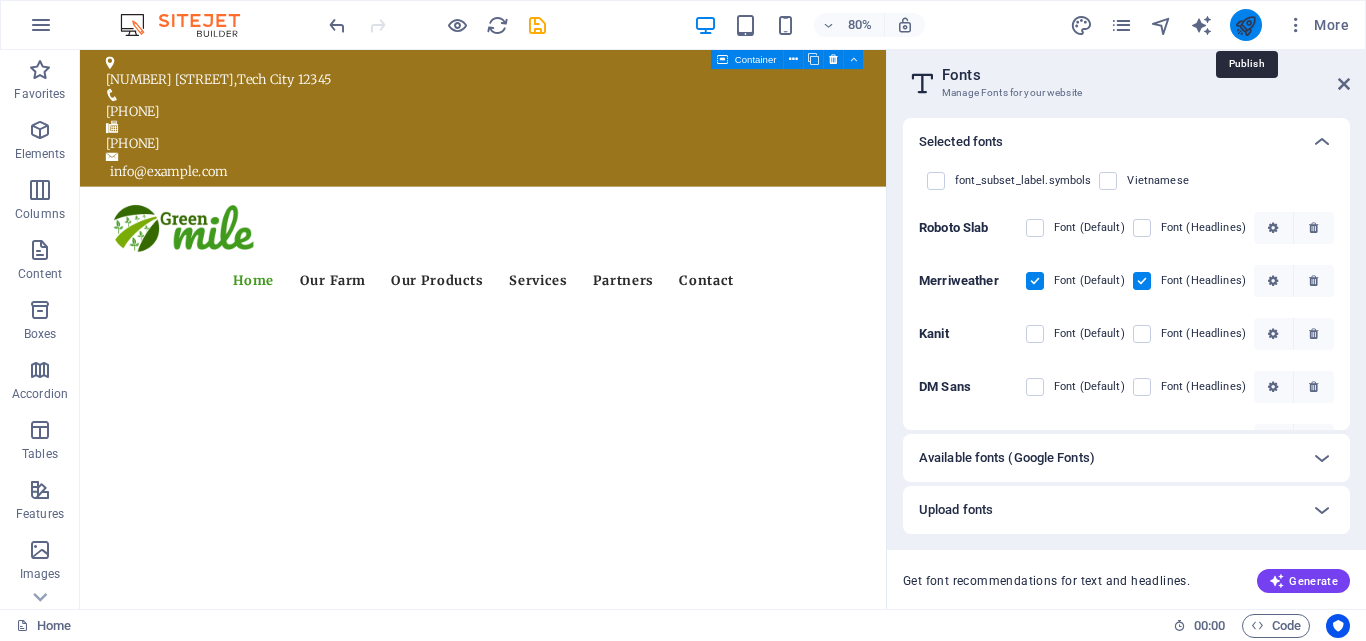 drag, startPoint x: 1240, startPoint y: 22, endPoint x: 1226, endPoint y: 107, distance: 86.145226 